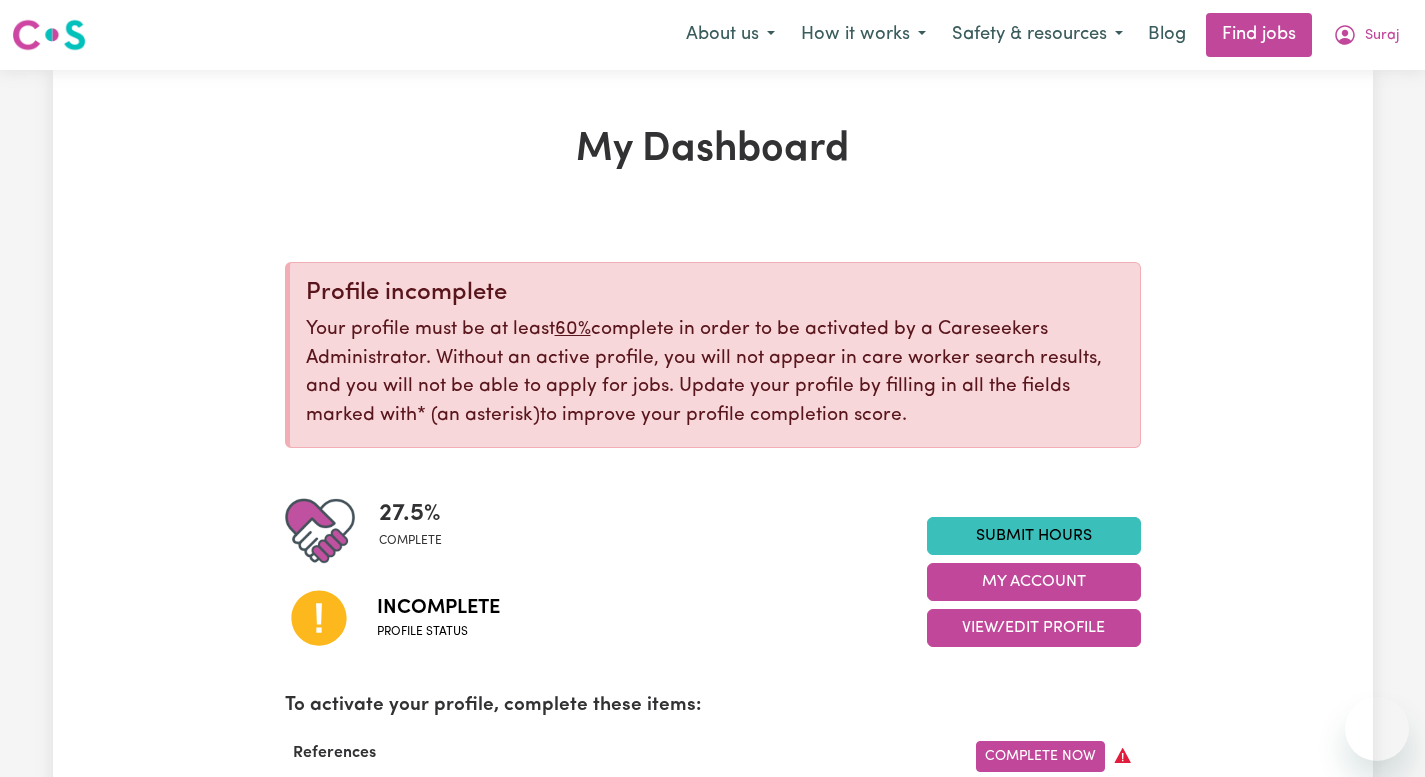 scroll, scrollTop: 28, scrollLeft: 0, axis: vertical 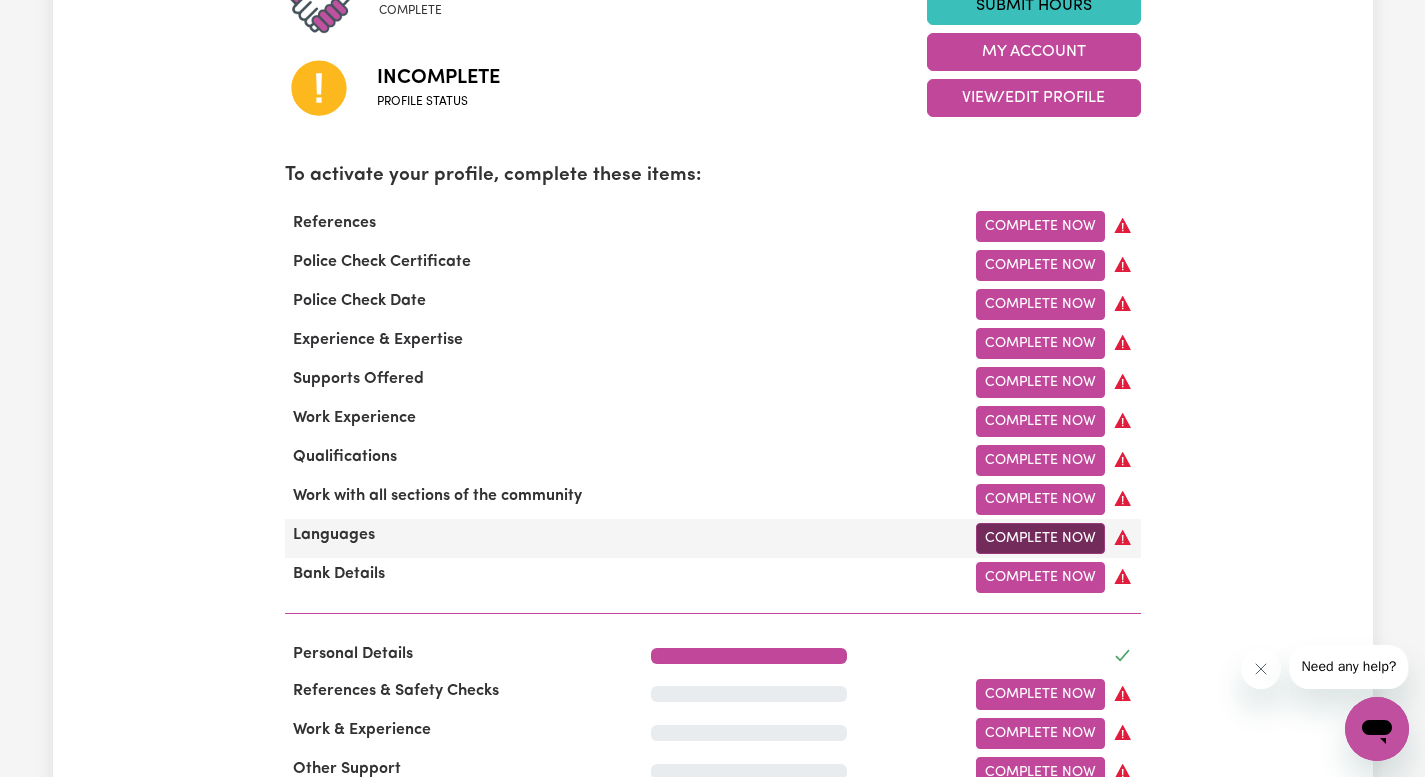 click on "Complete Now" at bounding box center (1040, 538) 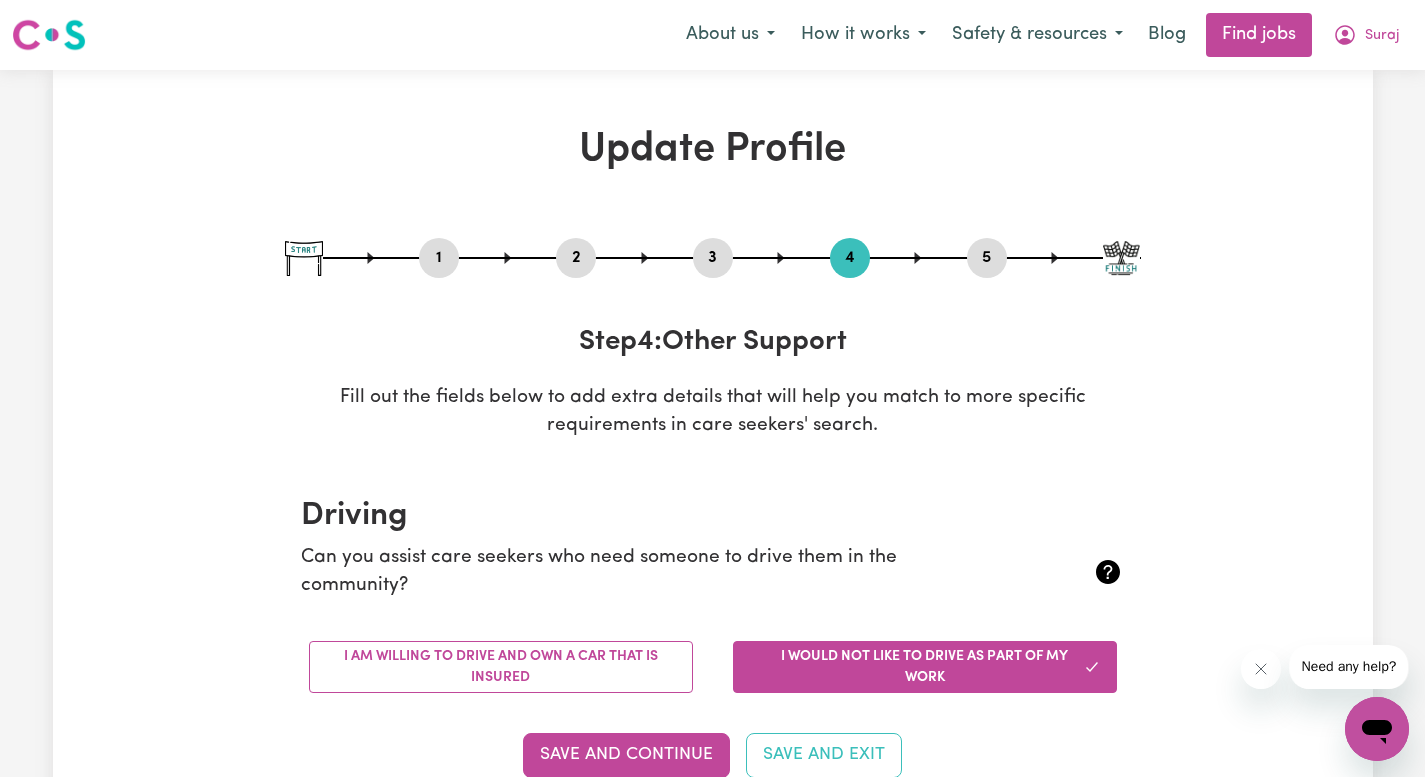 click on "1" at bounding box center [439, 258] 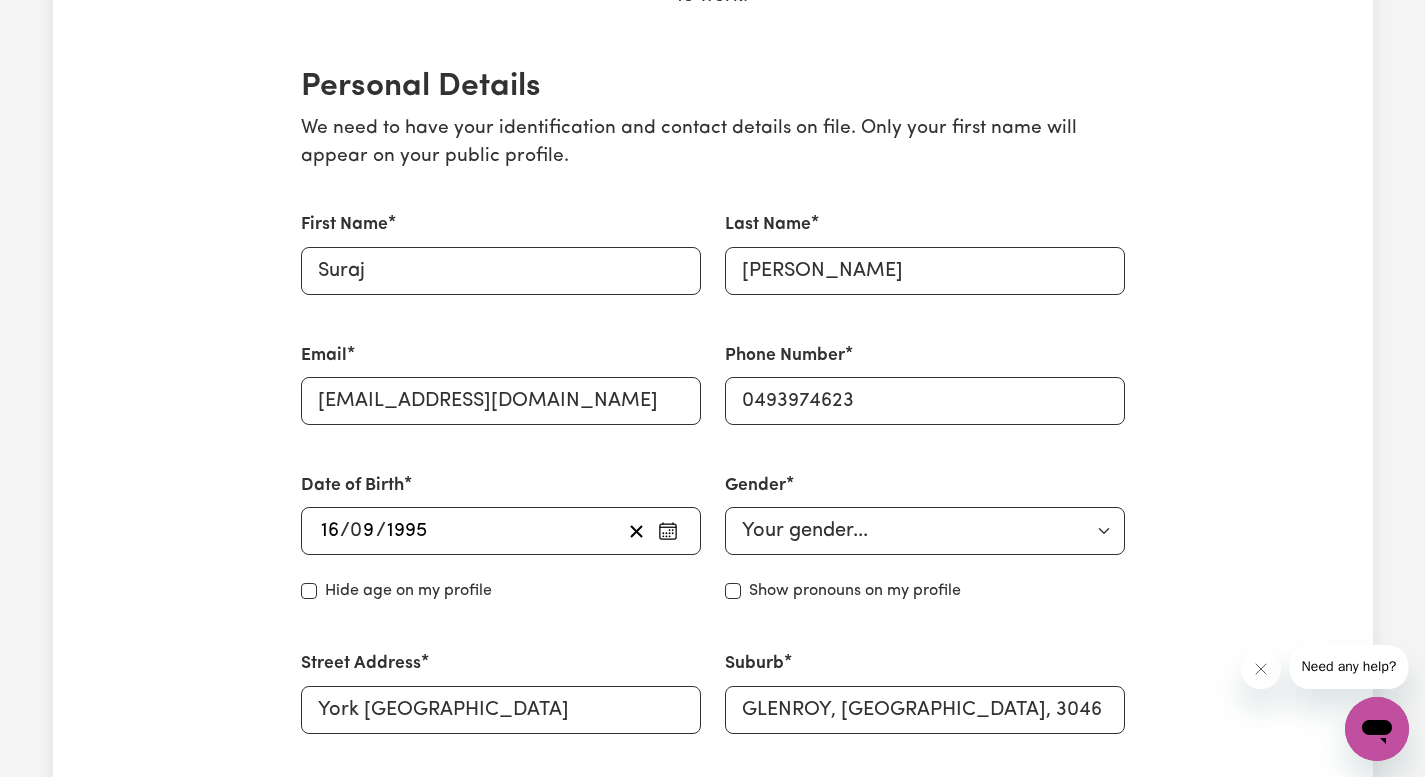 scroll, scrollTop: 430, scrollLeft: 0, axis: vertical 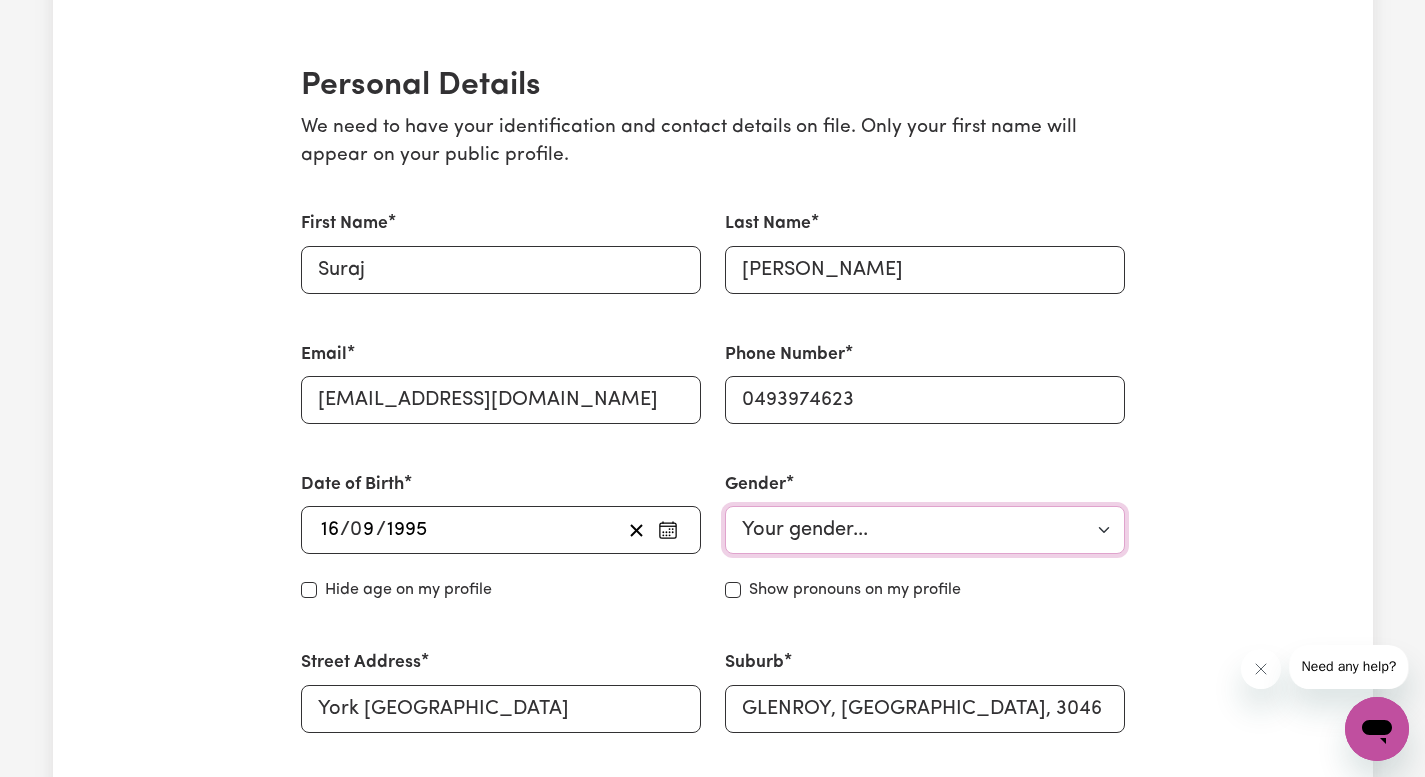 click on "Your gender... [DEMOGRAPHIC_DATA] [DEMOGRAPHIC_DATA] [DEMOGRAPHIC_DATA] Other Prefer not to say" at bounding box center (925, 530) 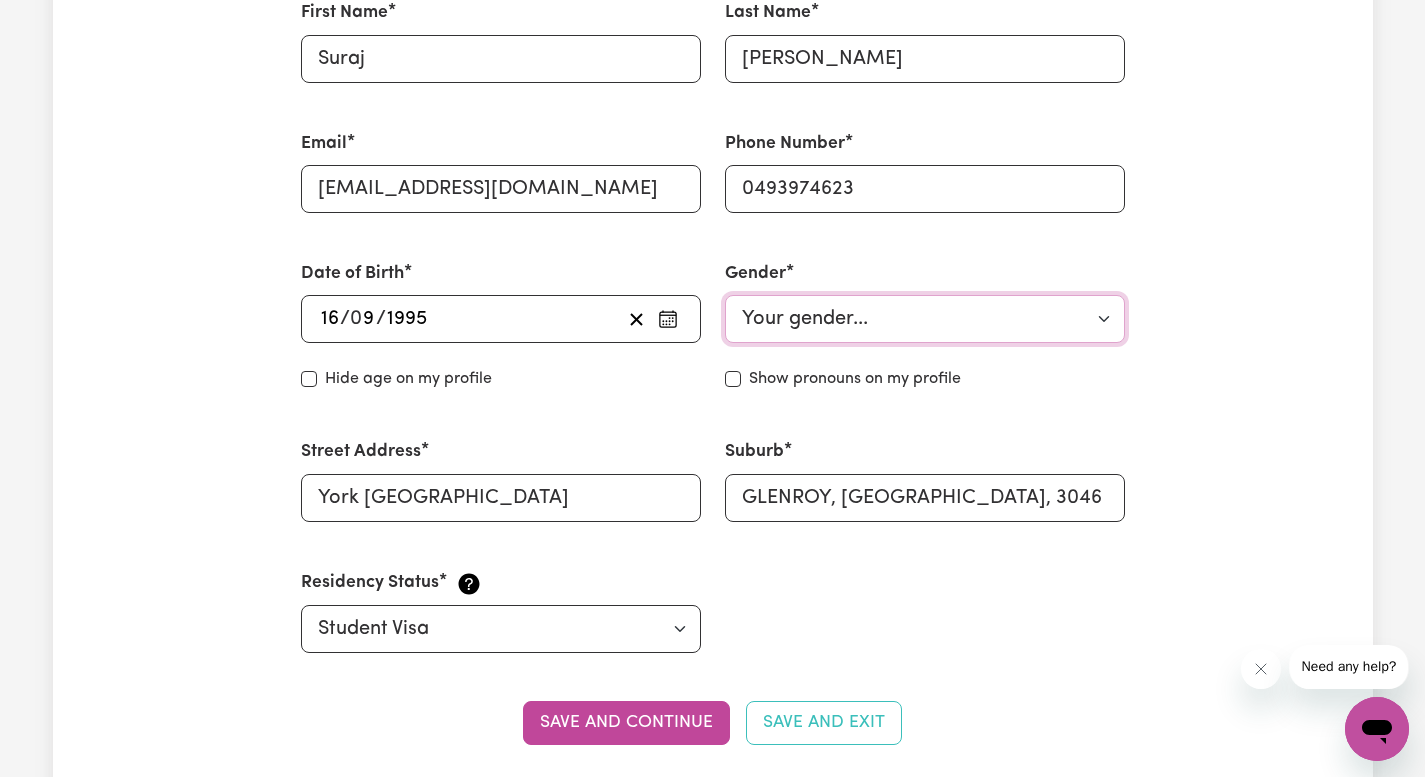 scroll, scrollTop: 642, scrollLeft: 0, axis: vertical 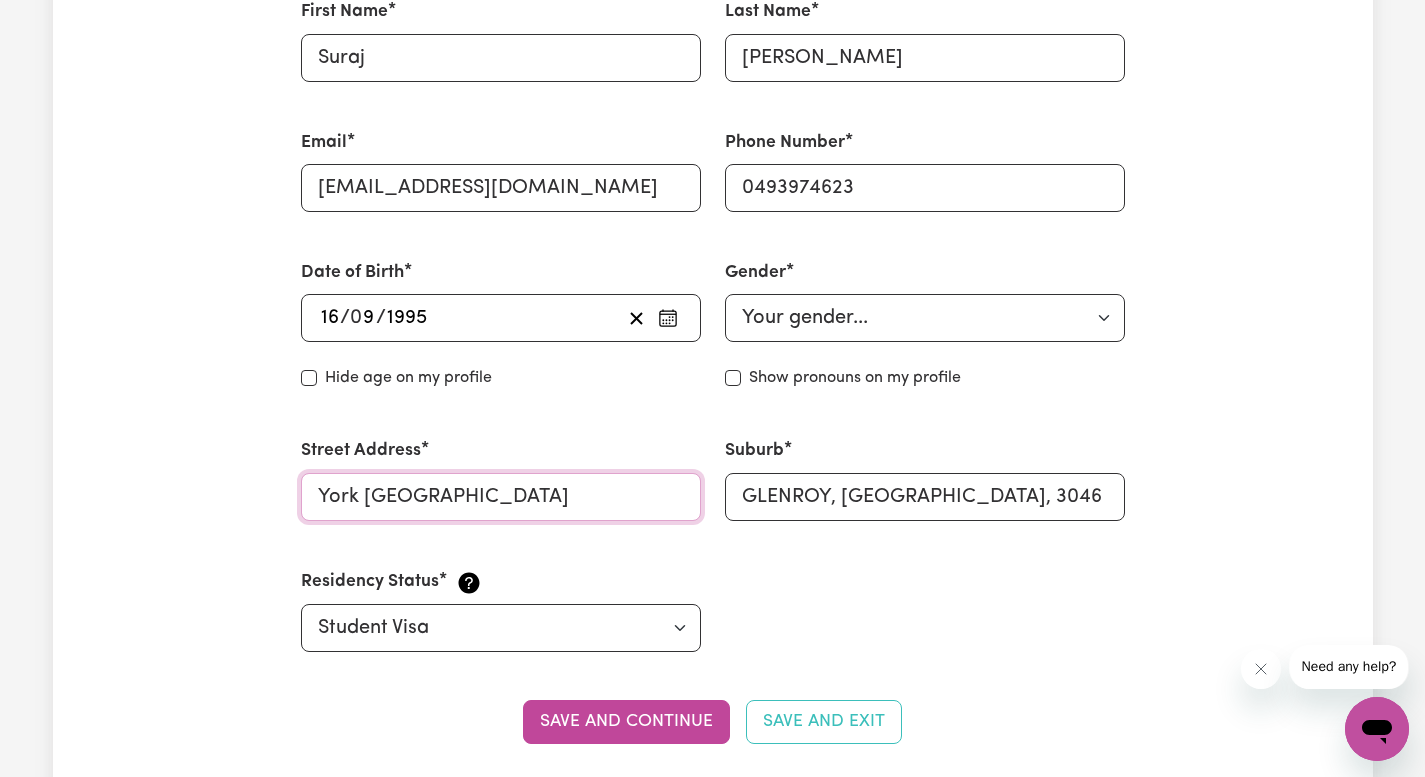 click on "York [GEOGRAPHIC_DATA]" at bounding box center (501, 497) 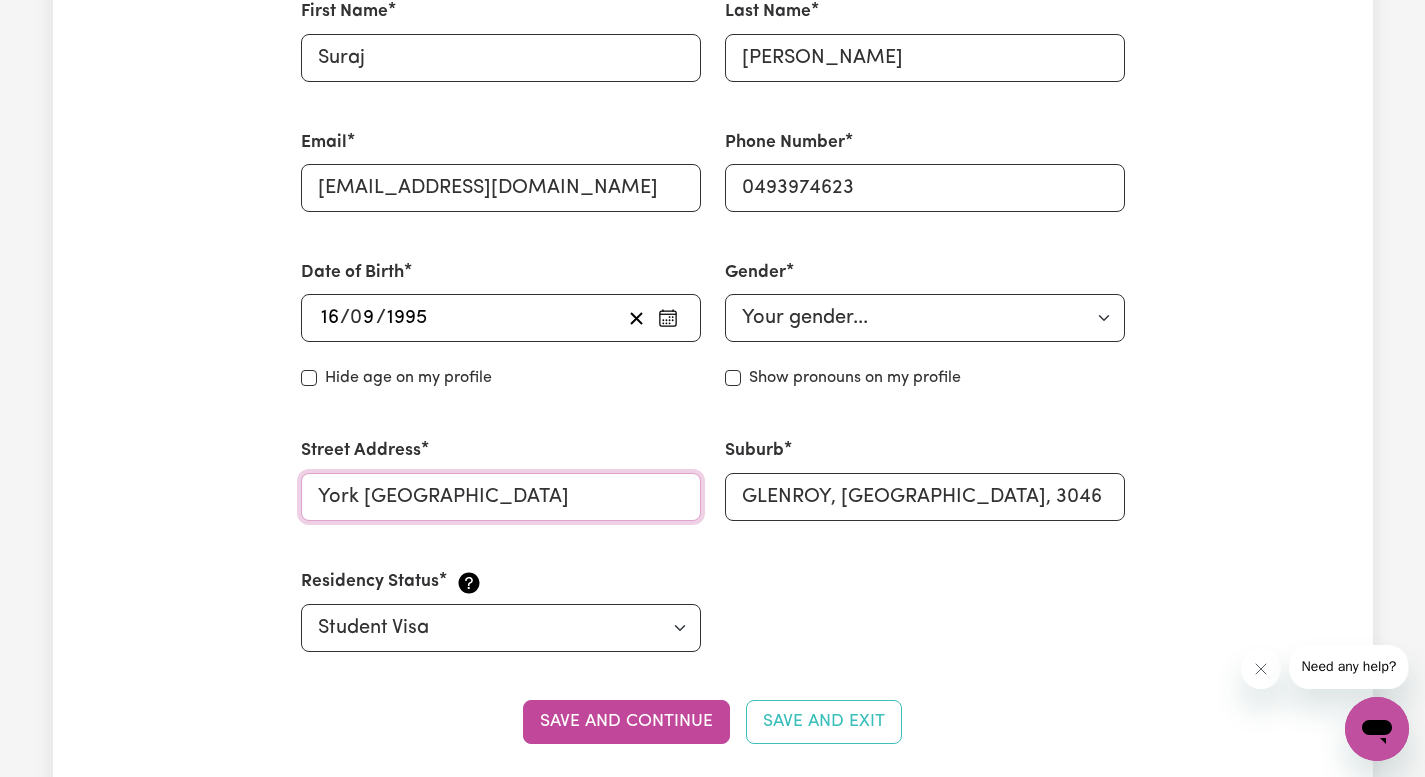drag, startPoint x: 476, startPoint y: 494, endPoint x: 268, endPoint y: 502, distance: 208.1538 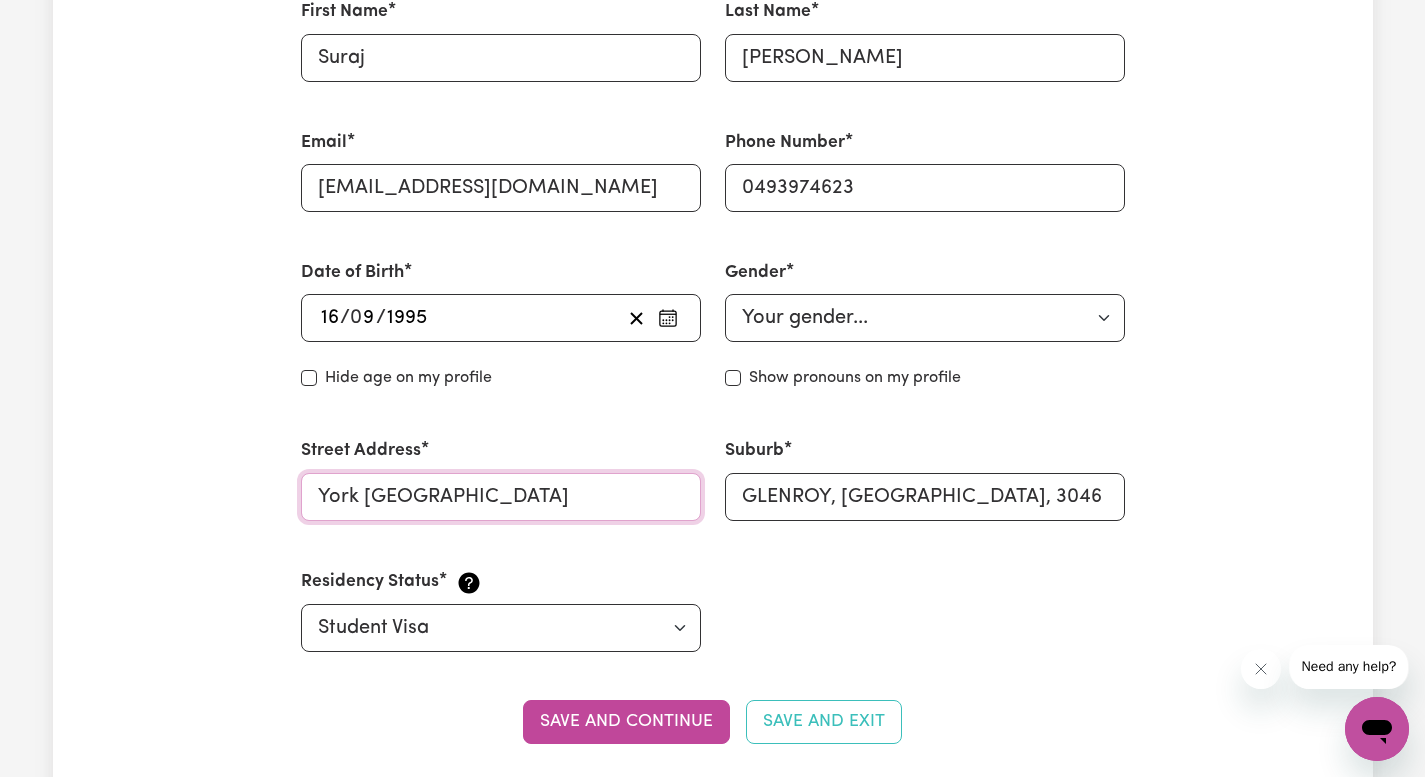 click on "Update Profile 1 2 3 4 5 Step  1 :  Personal Details Let potential clients know who you are, why they should engage you and when you are available to work. Personal Details We need to have your identification and contact details on file. Only your first name will appear on your public profile. First Name Suraj Last Name [PERSON_NAME] Email [EMAIL_ADDRESS][DOMAIN_NAME] Phone Number [PHONE_NUMBER] Date of Birth [DEMOGRAPHIC_DATA] 16 / 0 9 / [DEMOGRAPHIC_DATA] Hide age Hide age on my profile Gender Your gender... [DEMOGRAPHIC_DATA] [DEMOGRAPHIC_DATA] [DEMOGRAPHIC_DATA] Other Prefer not to say Show pronouns on my profile Show pronouns on my profile Street Address [GEOGRAPHIC_DATA][PERSON_NAME] Residency Status Select your residency status... [DEMOGRAPHIC_DATA] citizen Australian PR [DEMOGRAPHIC_DATA] Work Visa Student Visa Save and continue Save and Exit Your Picture Change profile photo Availabilities When are you available to work?  * [DATE] [DATE] [DATE] [DATE] [DATE] [DATE] [DATE] What suburbs are you available to work in? Suburb Add Your preferred suburbs About You" at bounding box center (713, 2366) 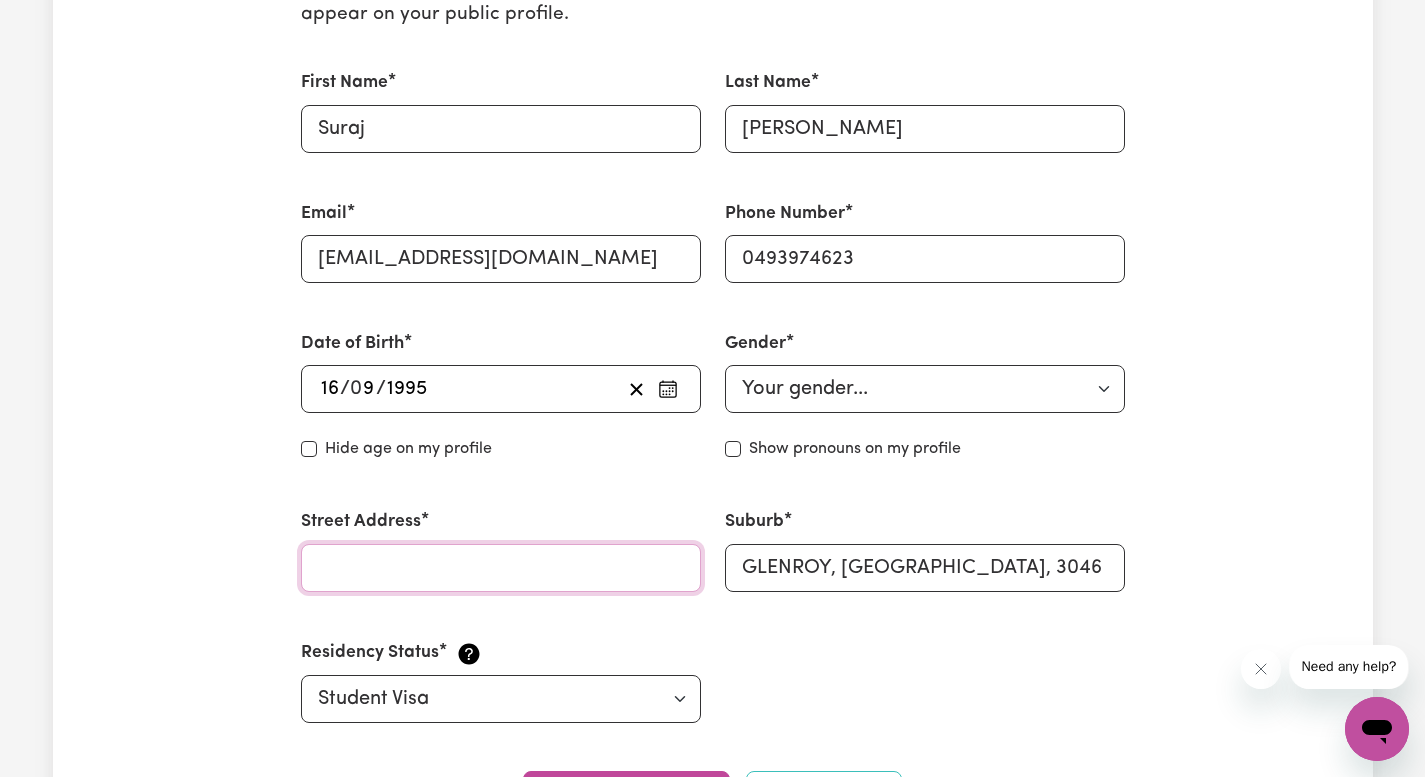 scroll, scrollTop: 572, scrollLeft: 0, axis: vertical 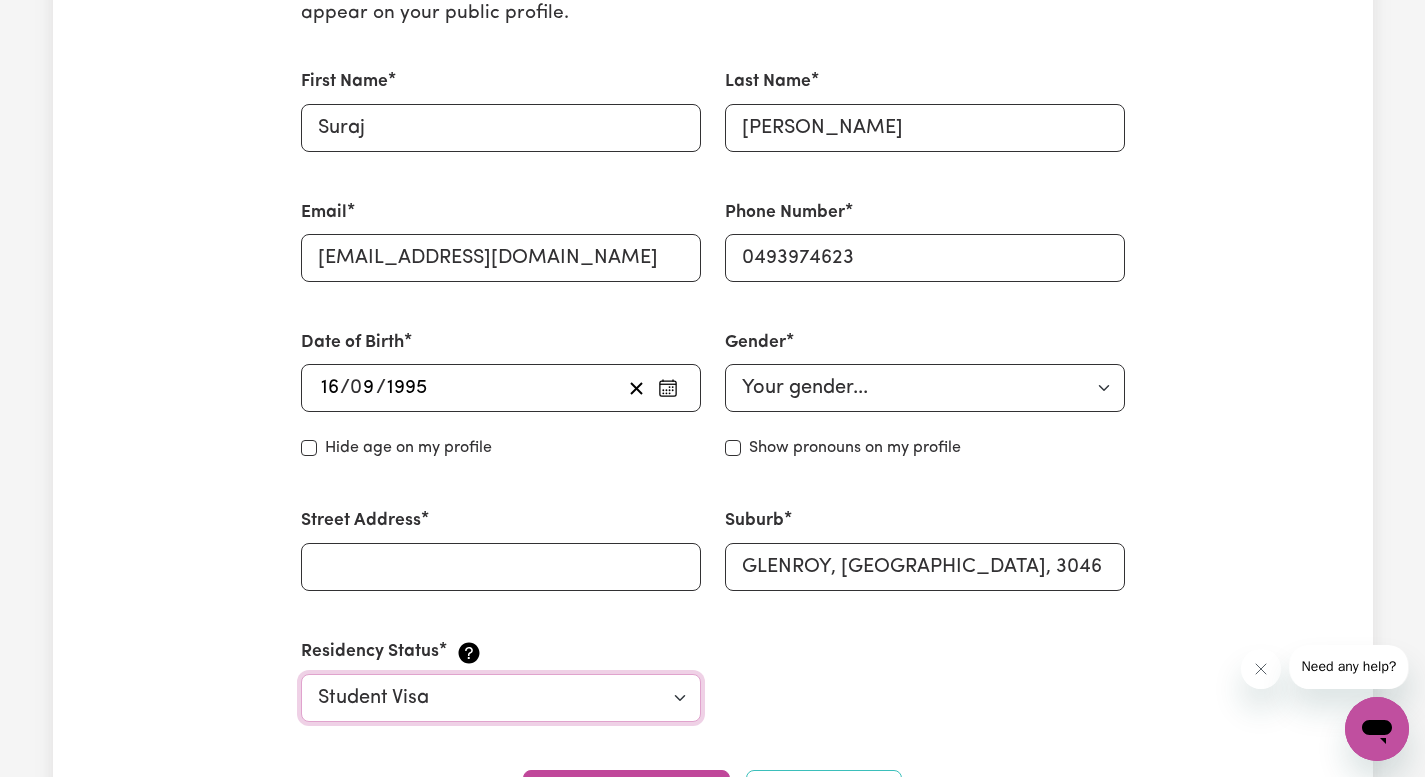 click on "Select your residency status... [DEMOGRAPHIC_DATA] citizen Australian PR [DEMOGRAPHIC_DATA] Work Visa Student Visa" at bounding box center (501, 698) 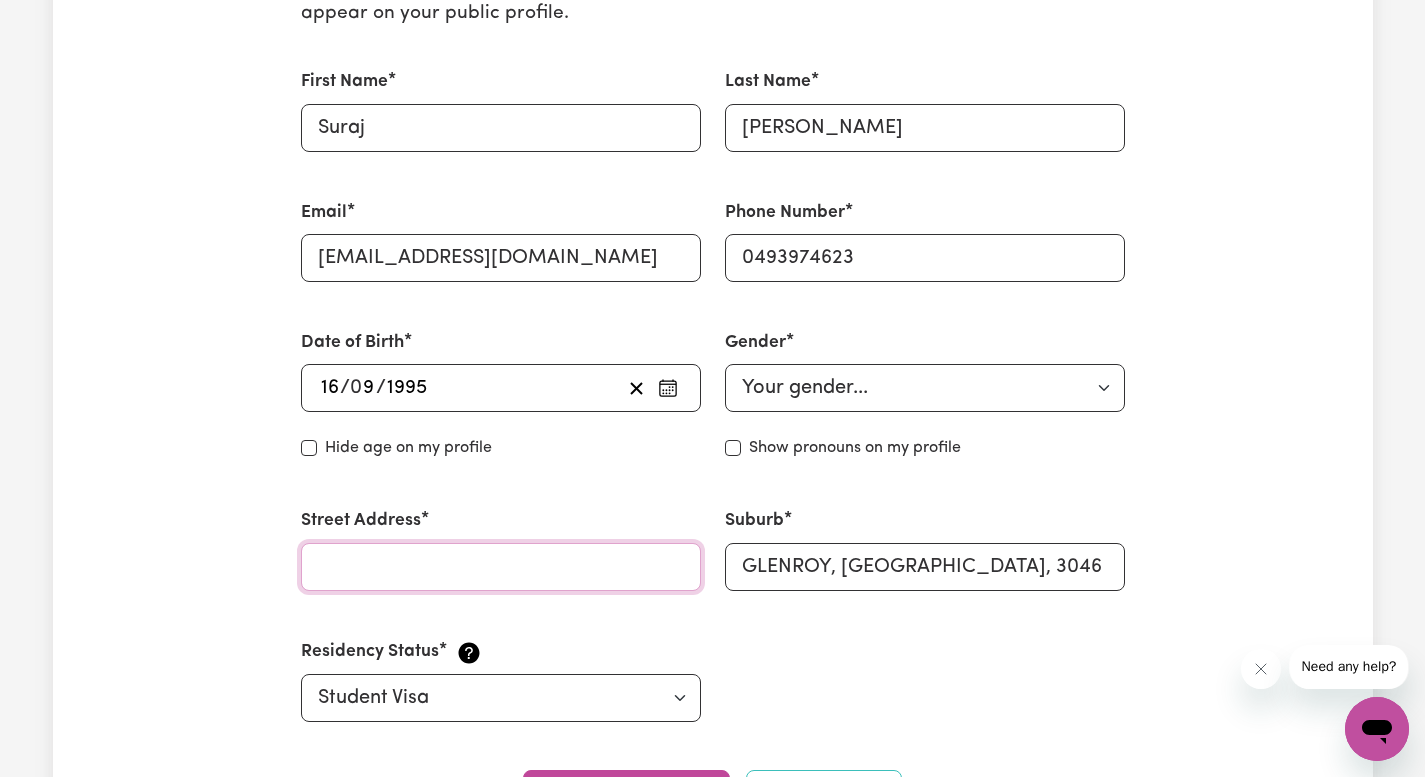 click on "Street Address" at bounding box center (501, 567) 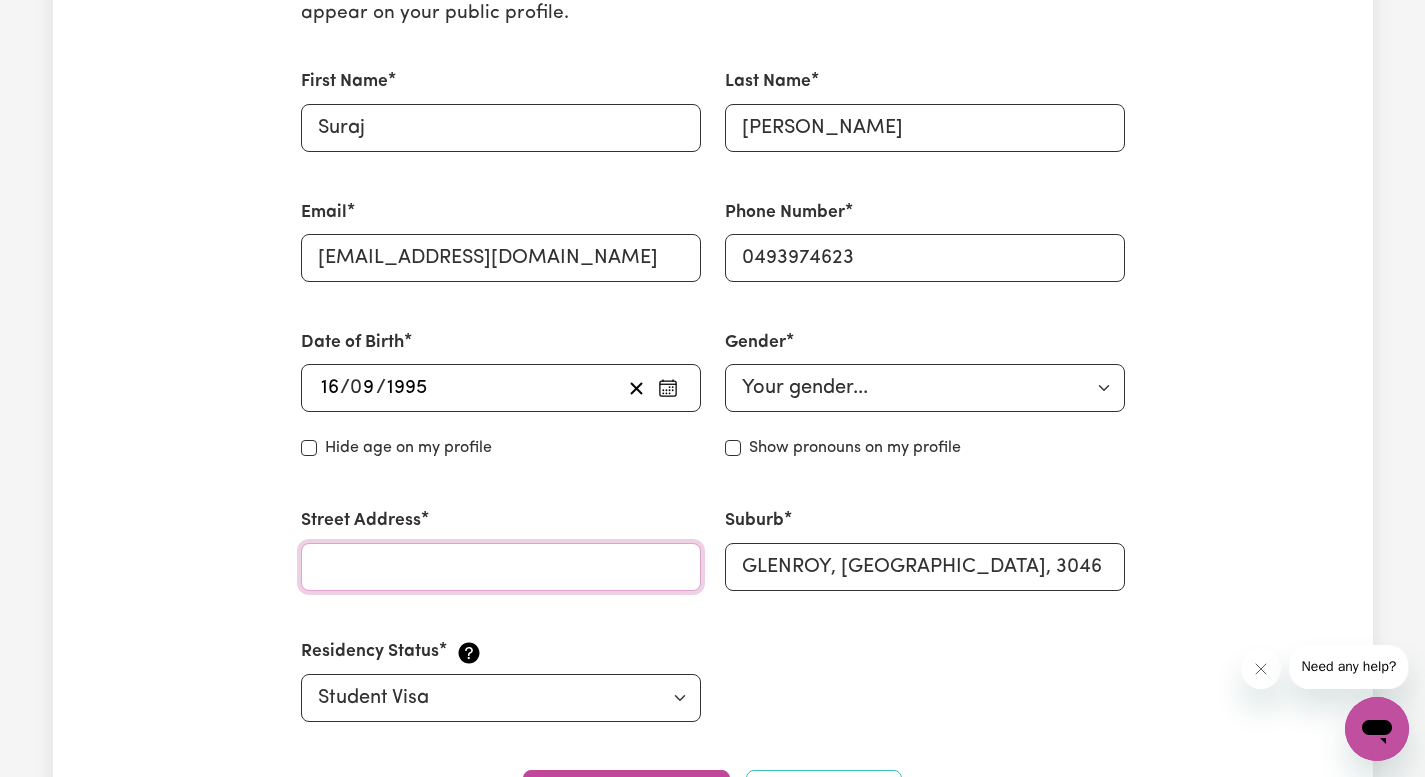 type on "[STREET_ADDRESS][PERSON_NAME]" 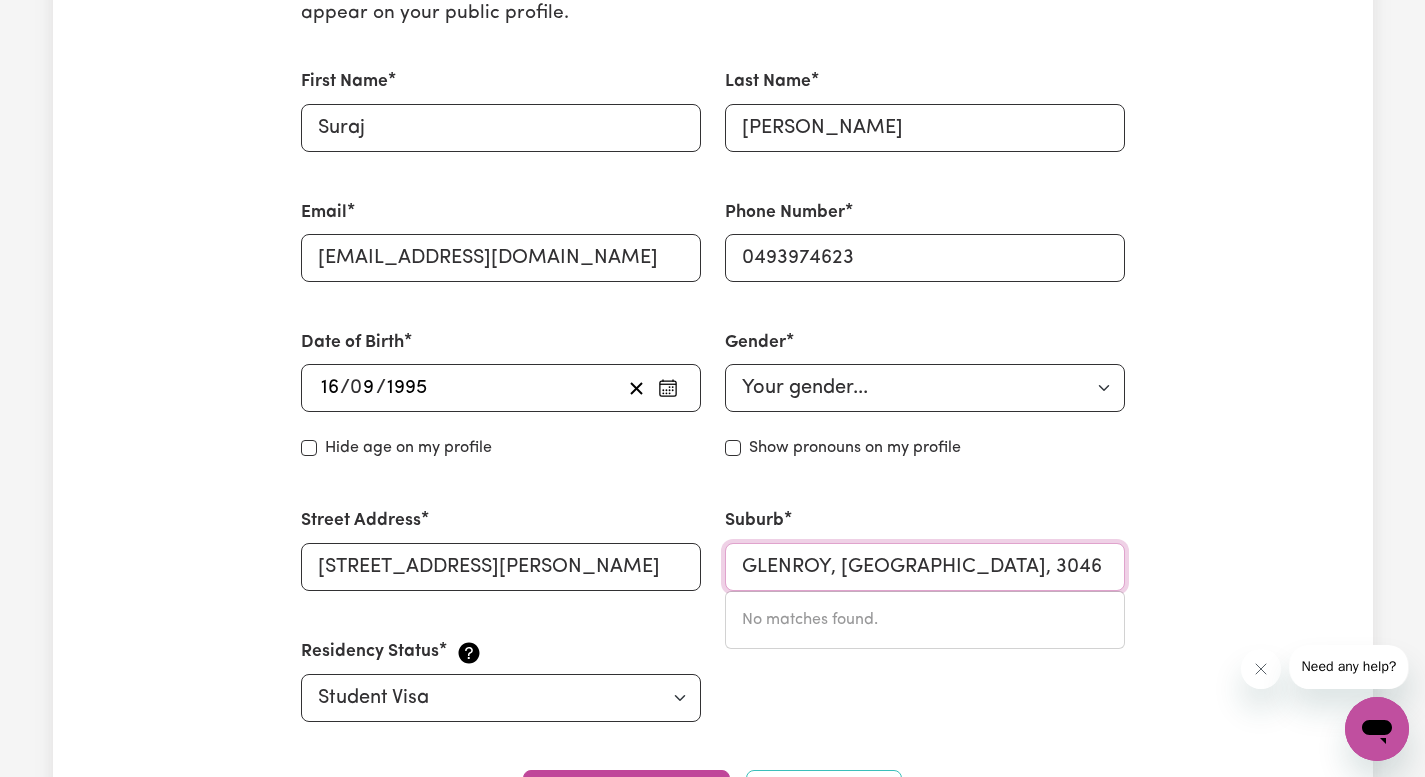 drag, startPoint x: 1002, startPoint y: 562, endPoint x: 648, endPoint y: 560, distance: 354.00565 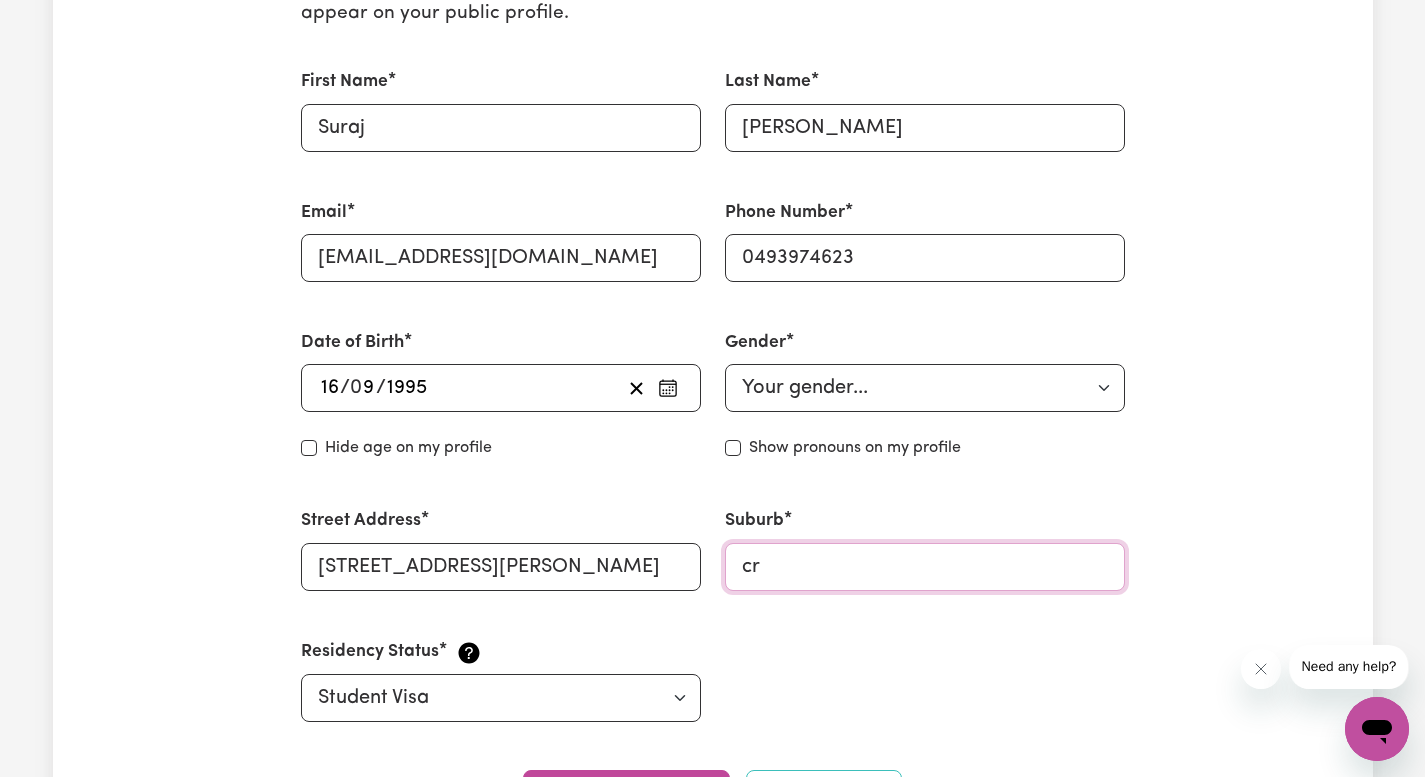 type on "cra" 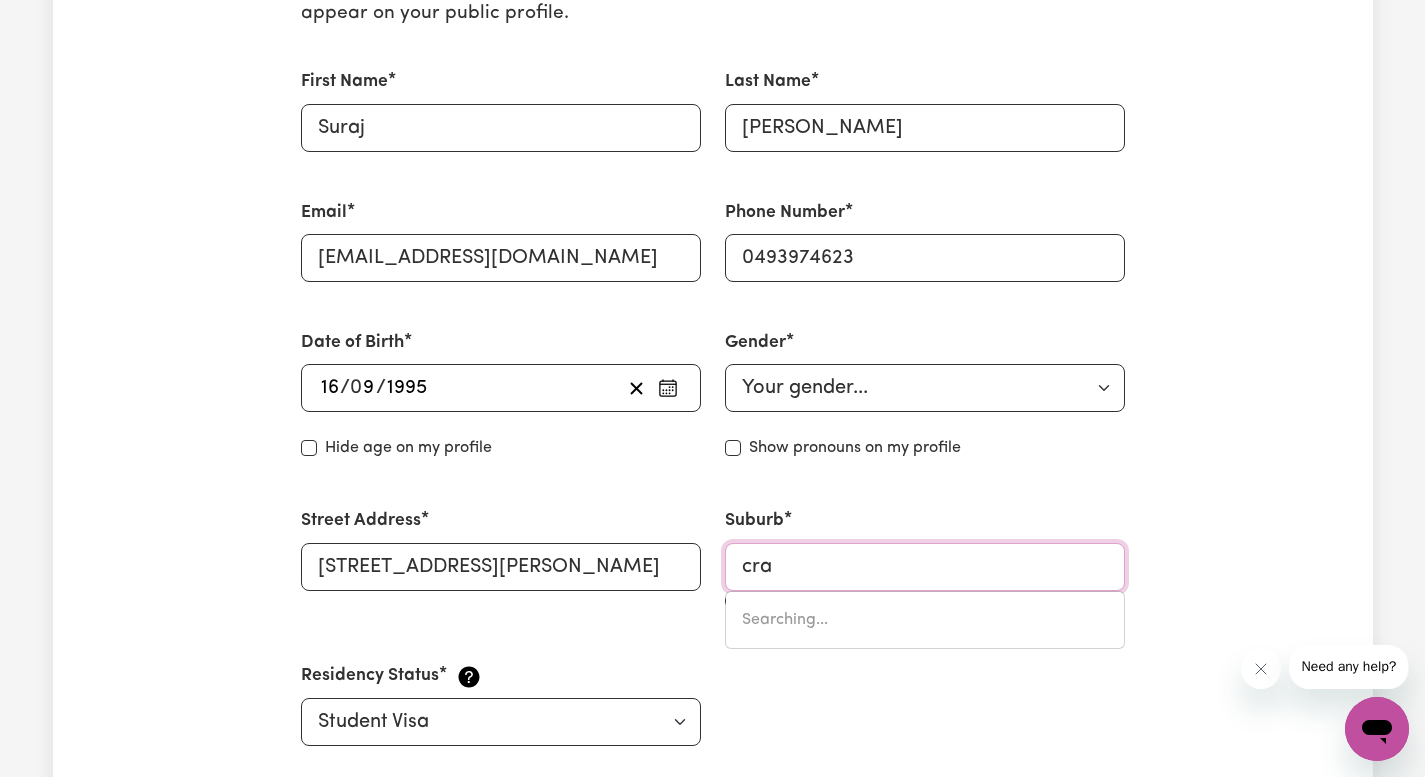 type on "[GEOGRAPHIC_DATA], [GEOGRAPHIC_DATA], 2483" 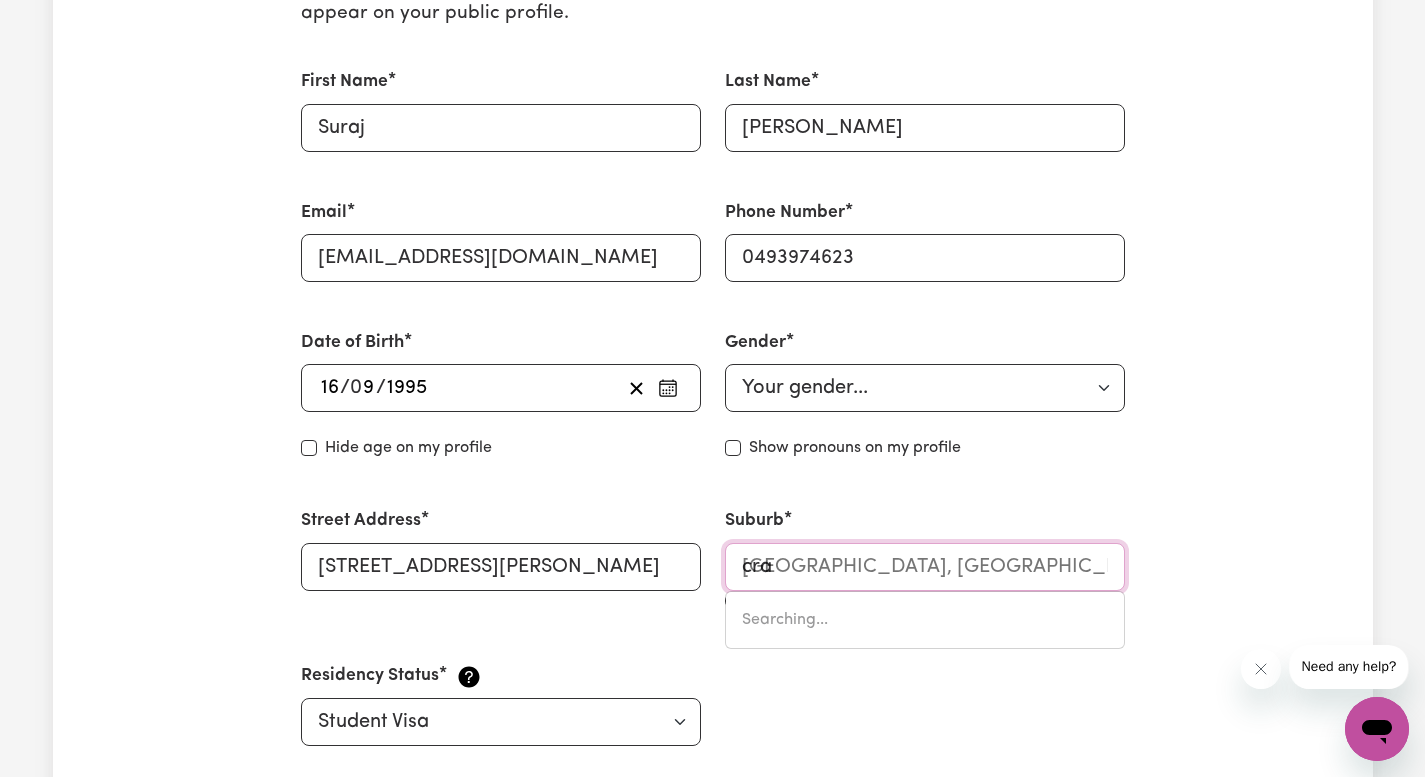 type on "crai" 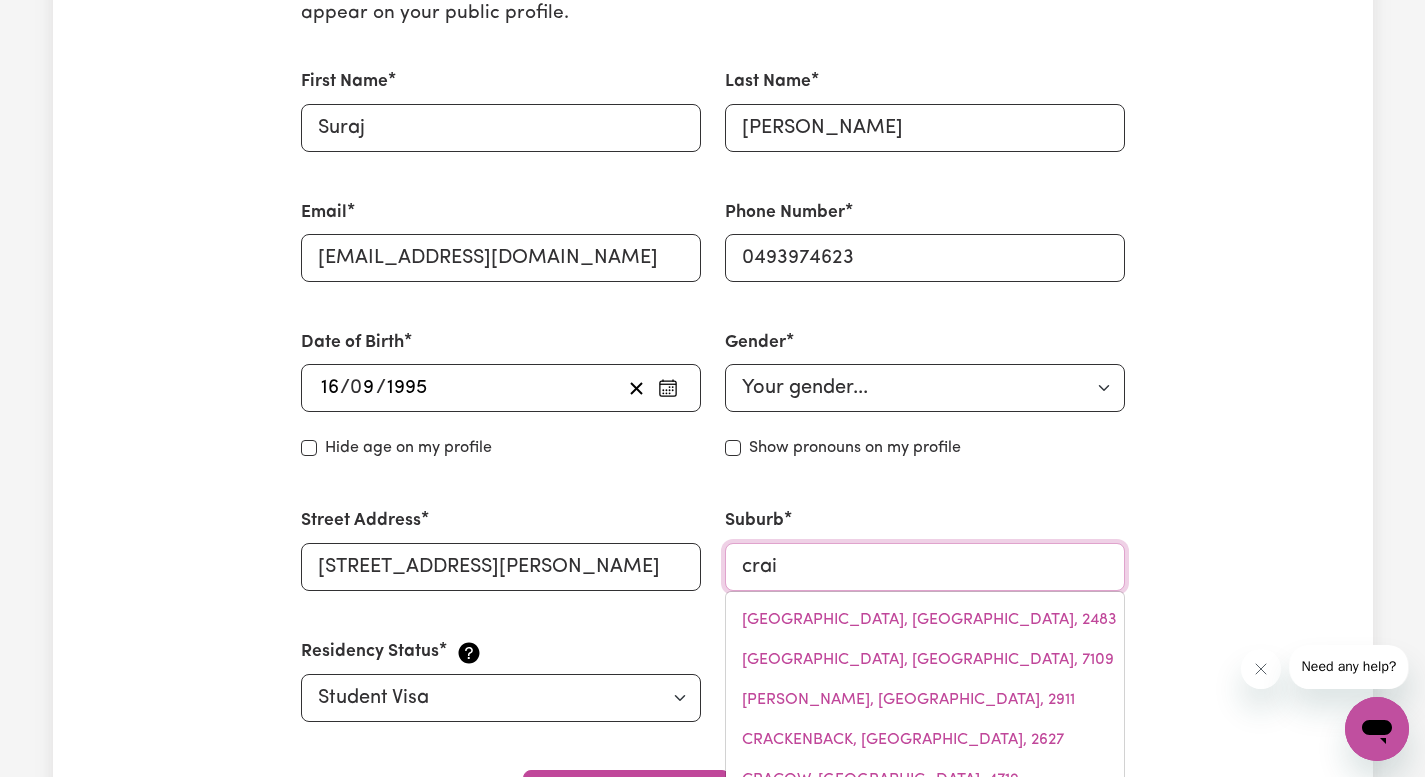 type on "[GEOGRAPHIC_DATA], [GEOGRAPHIC_DATA], 5051" 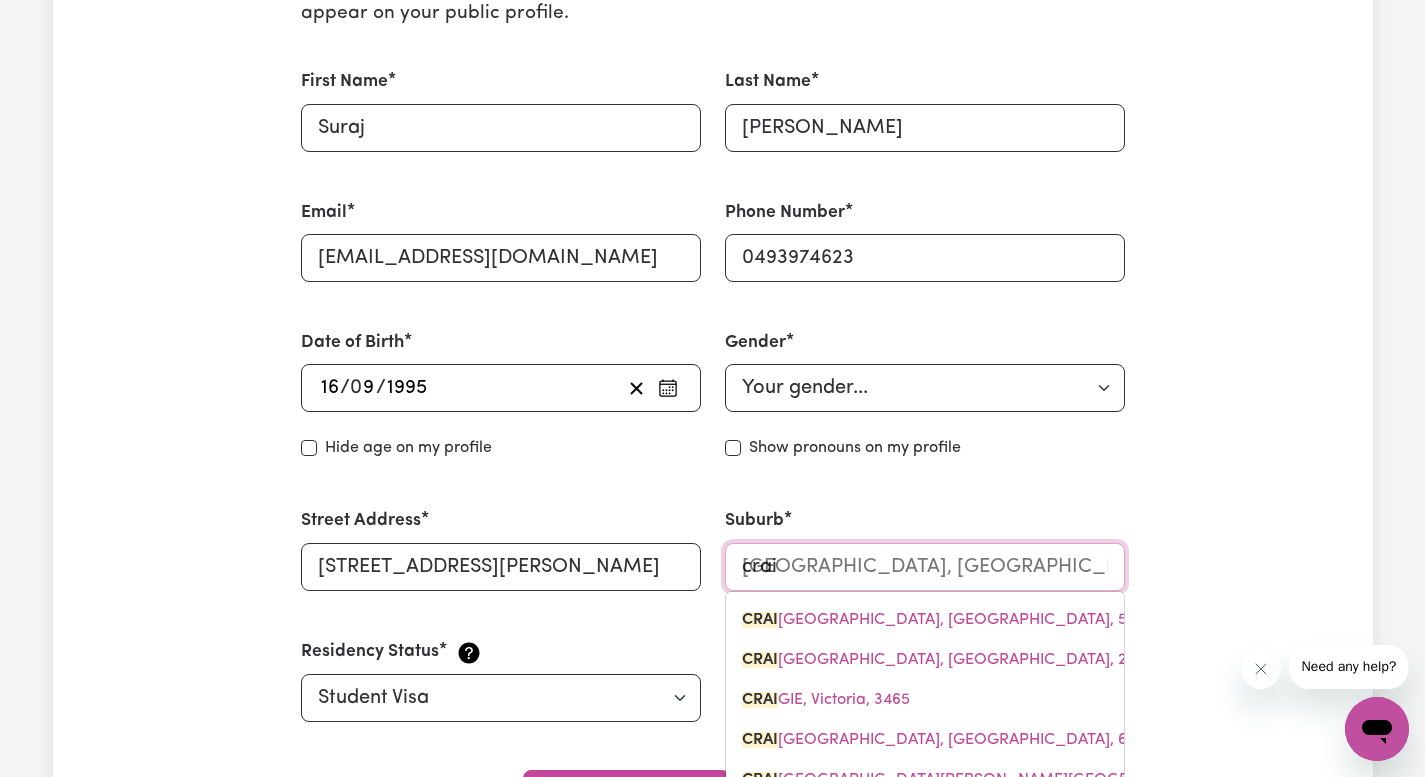 type on "[PERSON_NAME]" 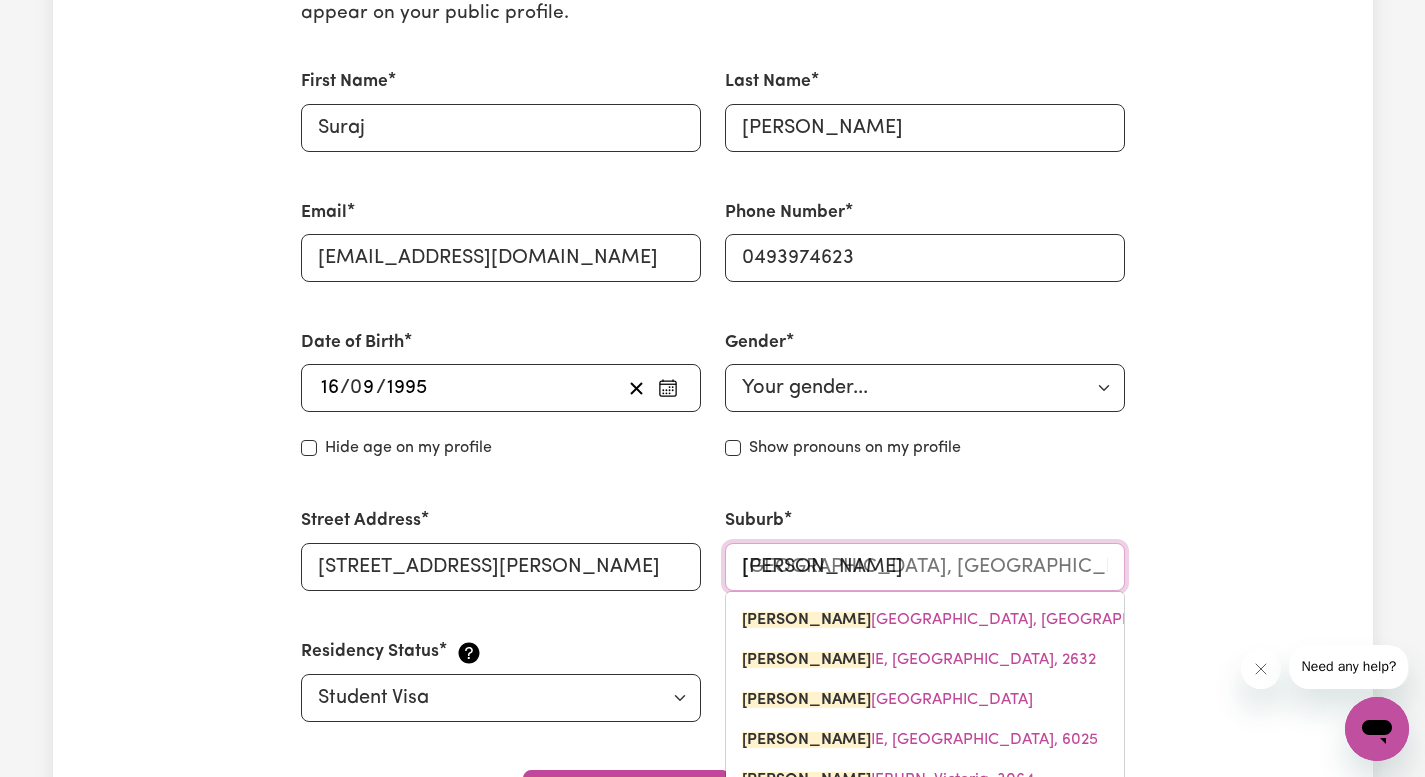 type on "craigi" 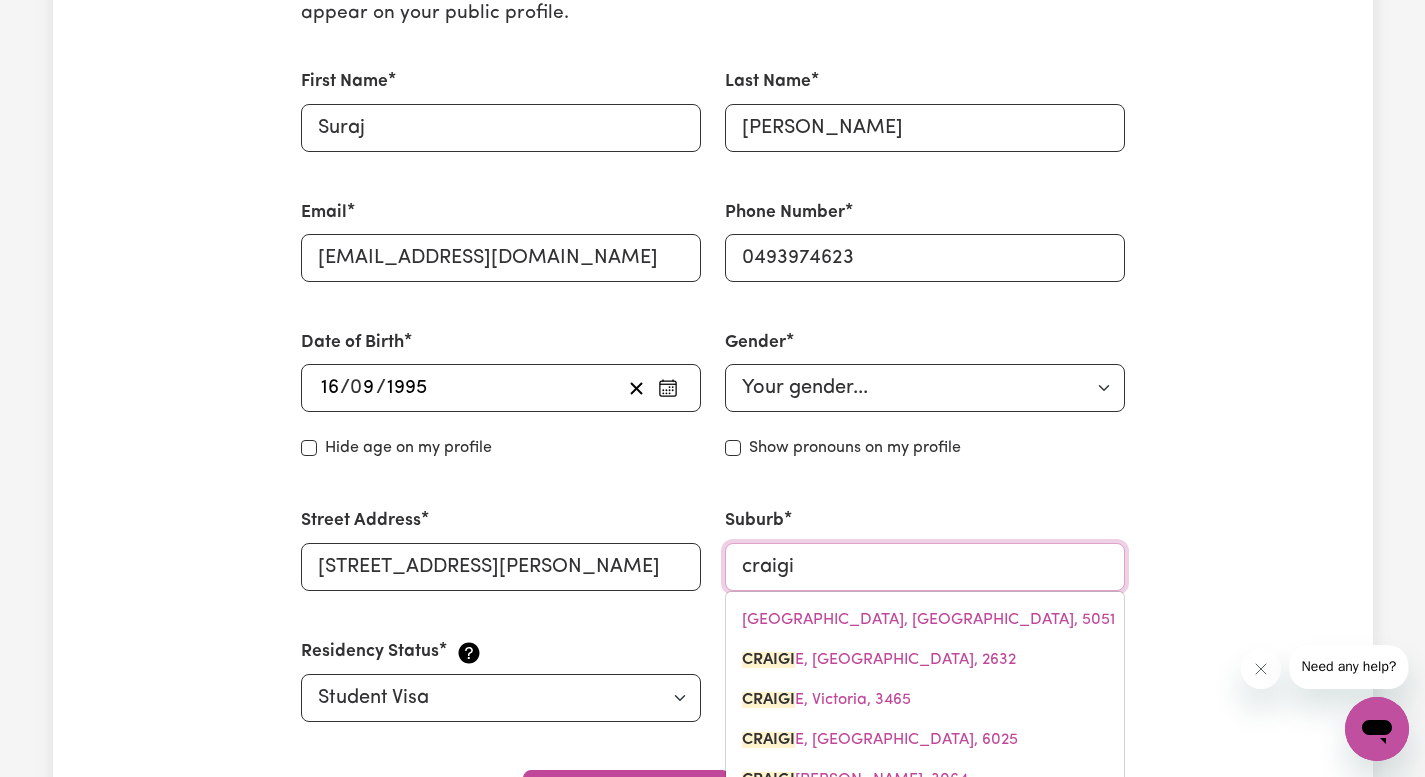type on "craigie" 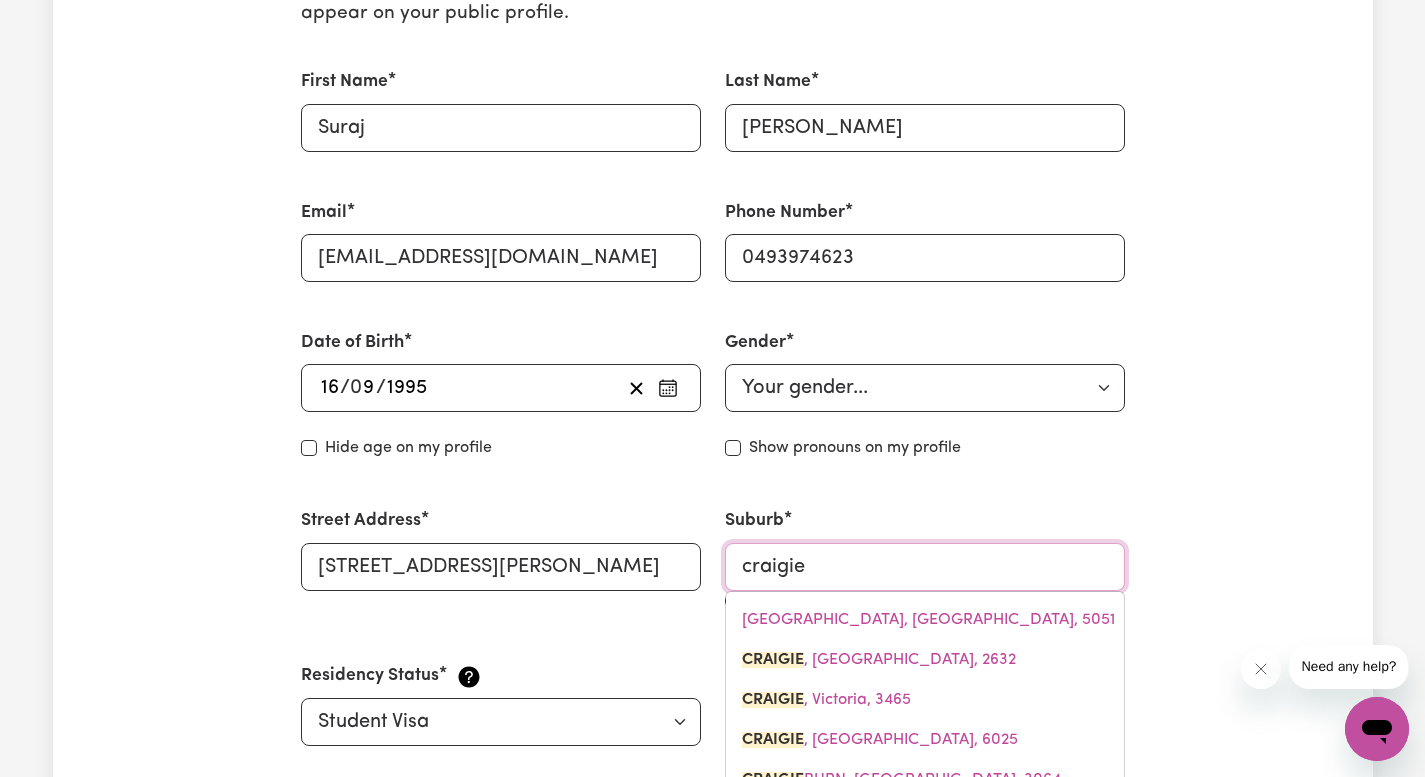 type on "craigie, [GEOGRAPHIC_DATA], 2632" 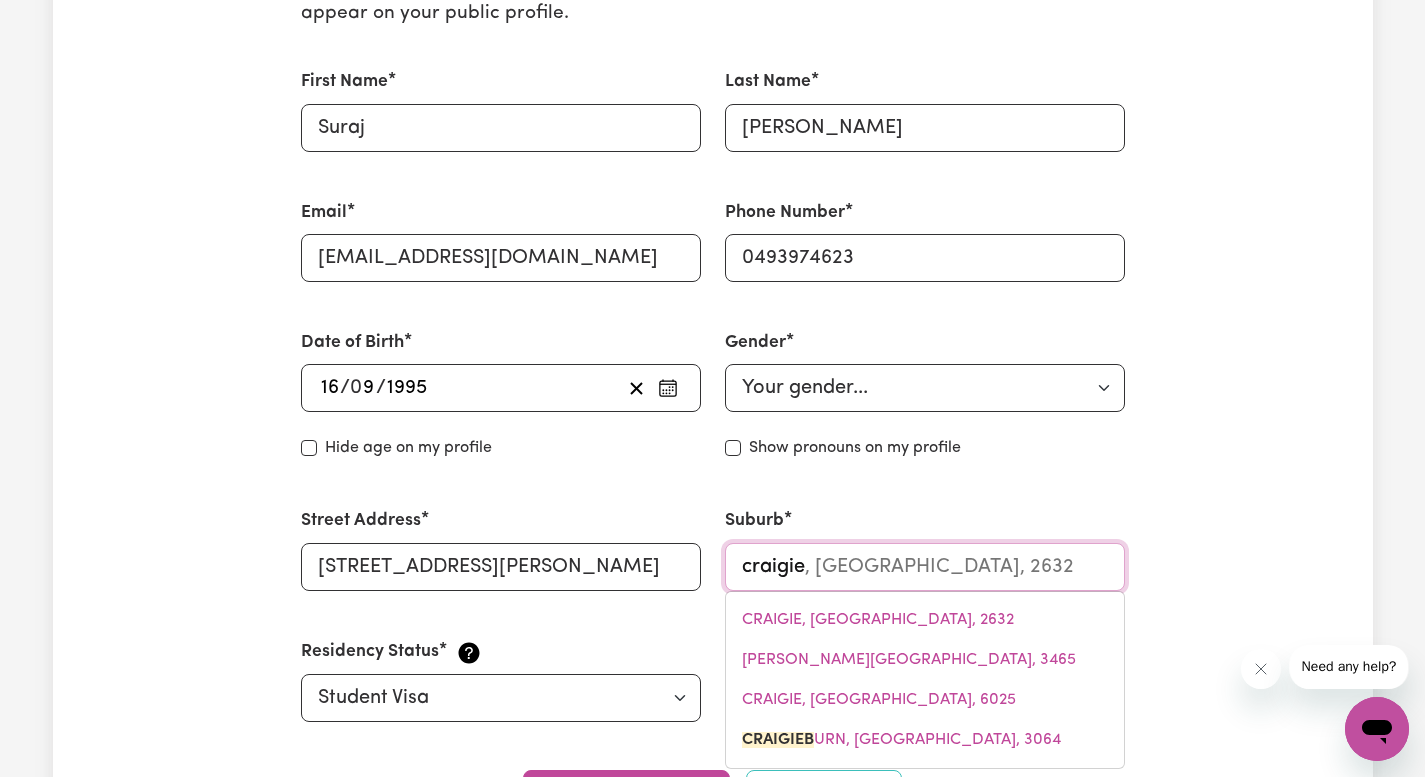 type on "craigieb" 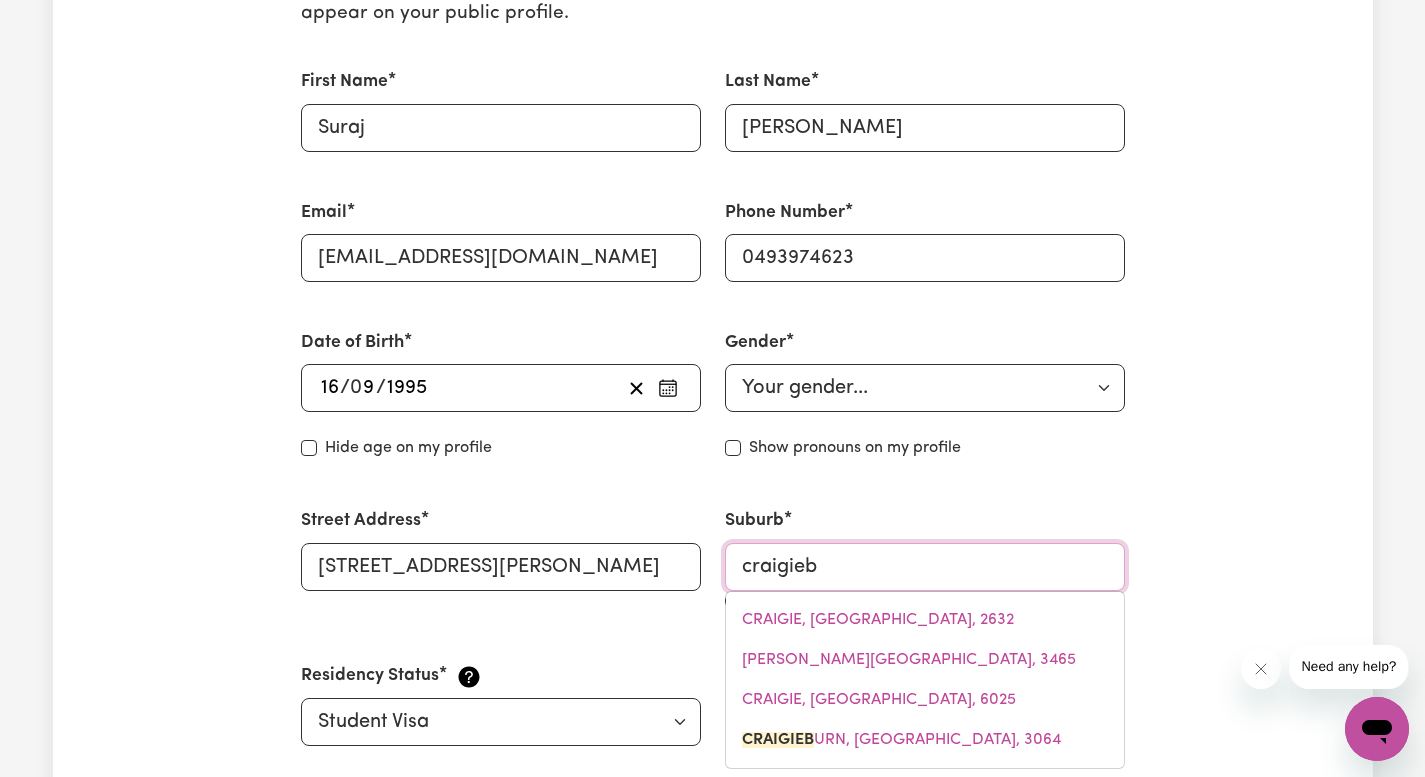 type on "craigiebURN, [GEOGRAPHIC_DATA], 3064" 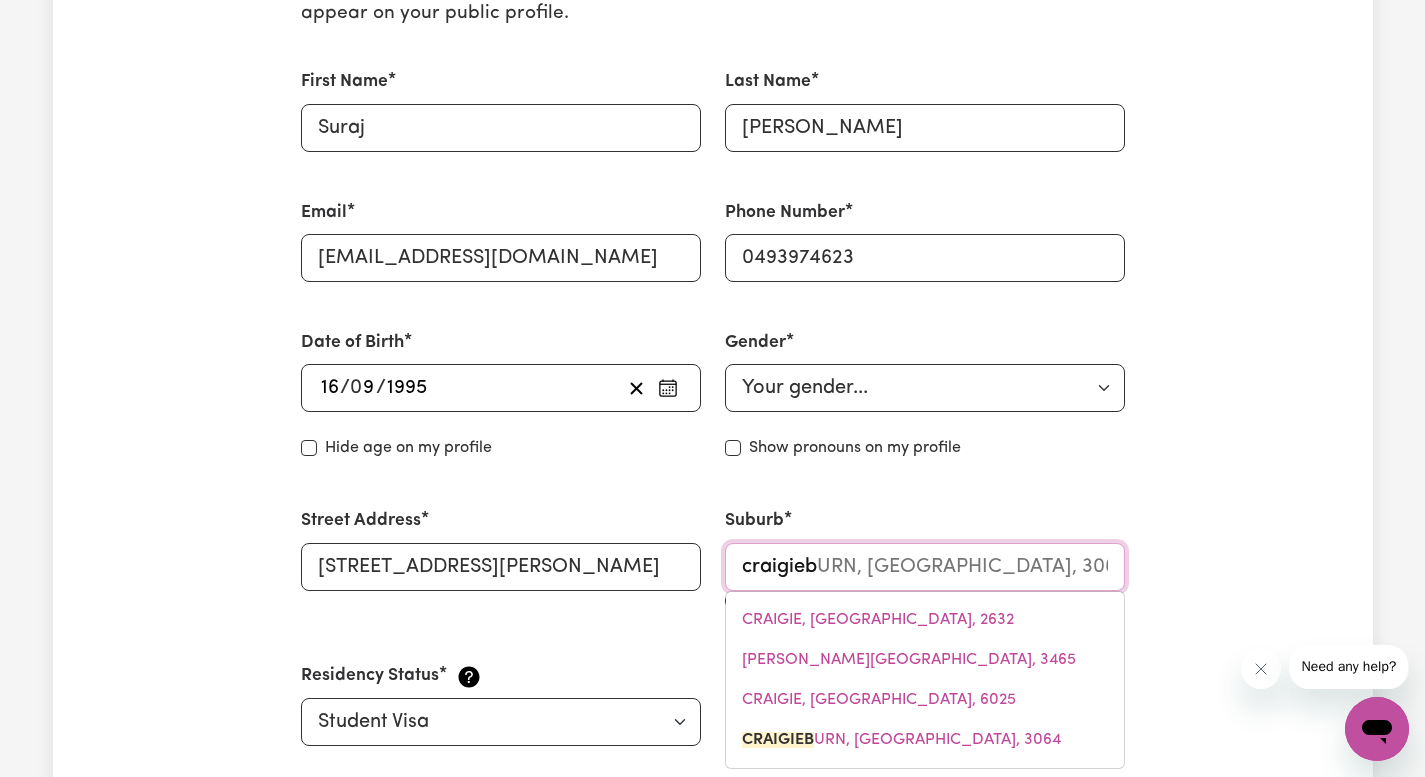 type on "craigiebu" 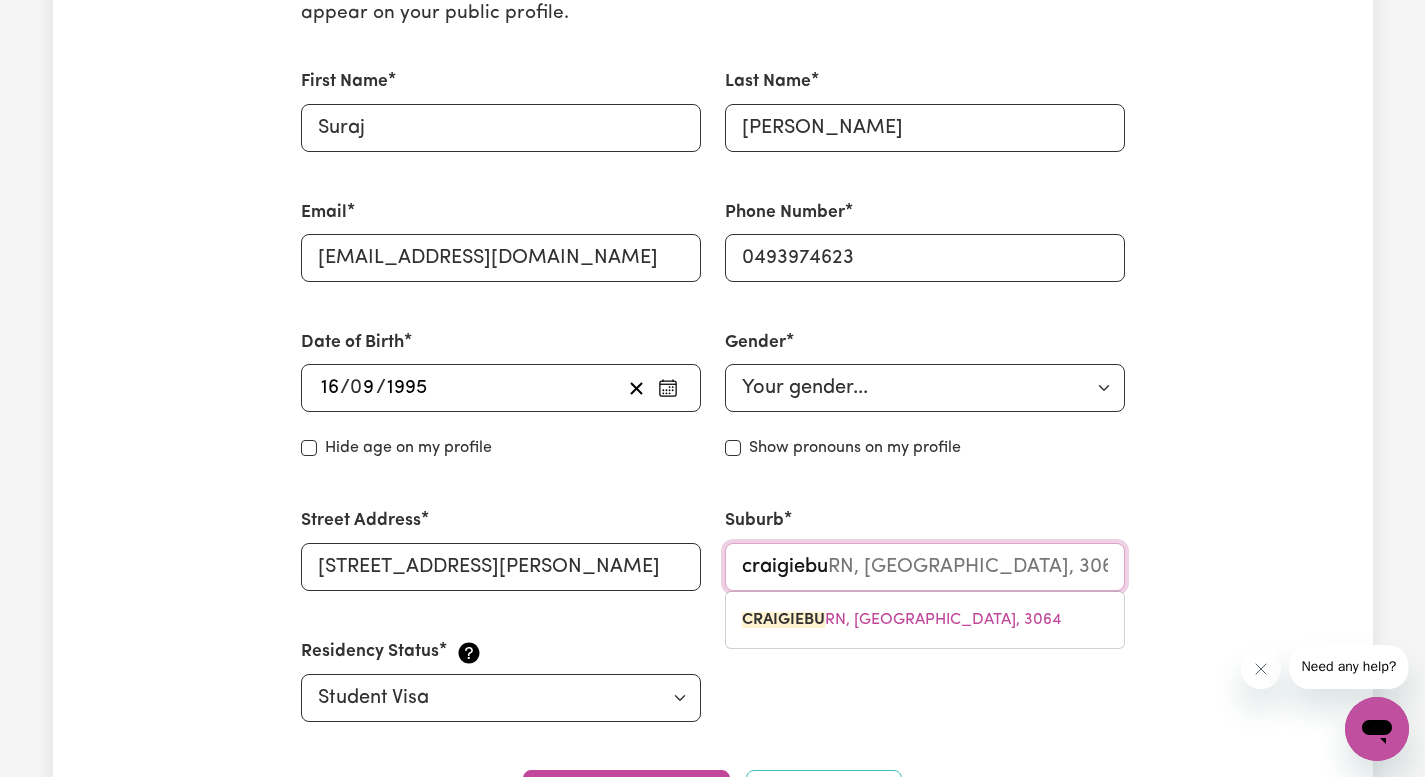 type on "craigiebur" 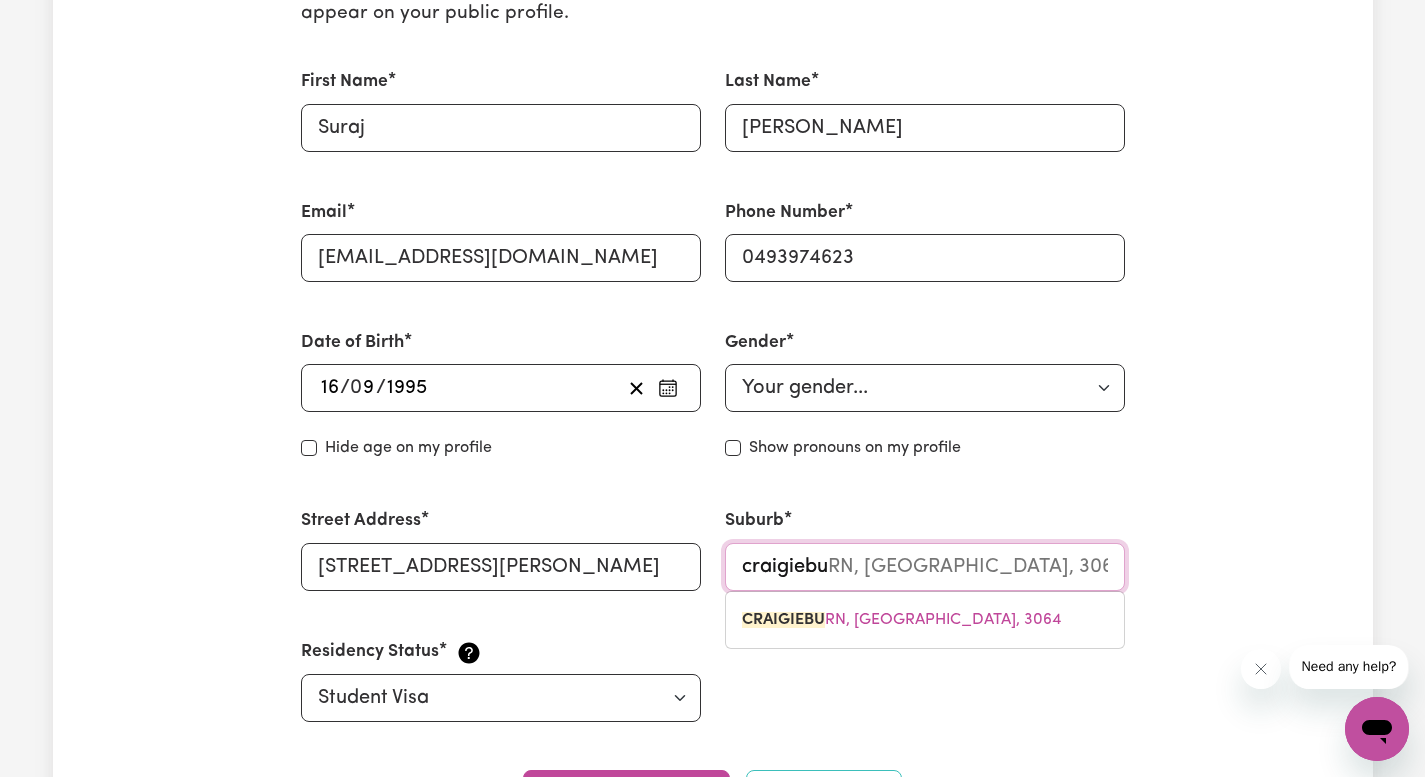 type on "craigieburN, [GEOGRAPHIC_DATA], 3064" 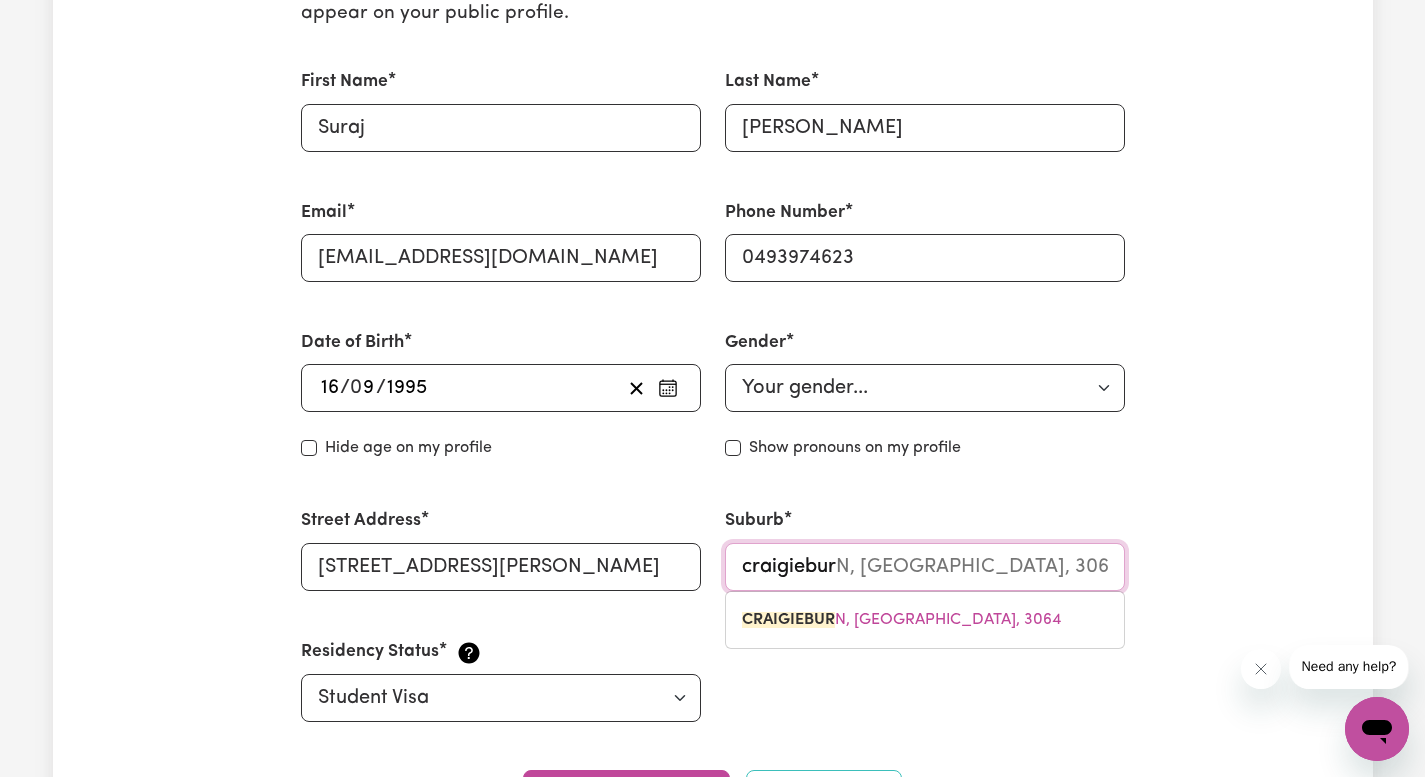 type on "craigieburn" 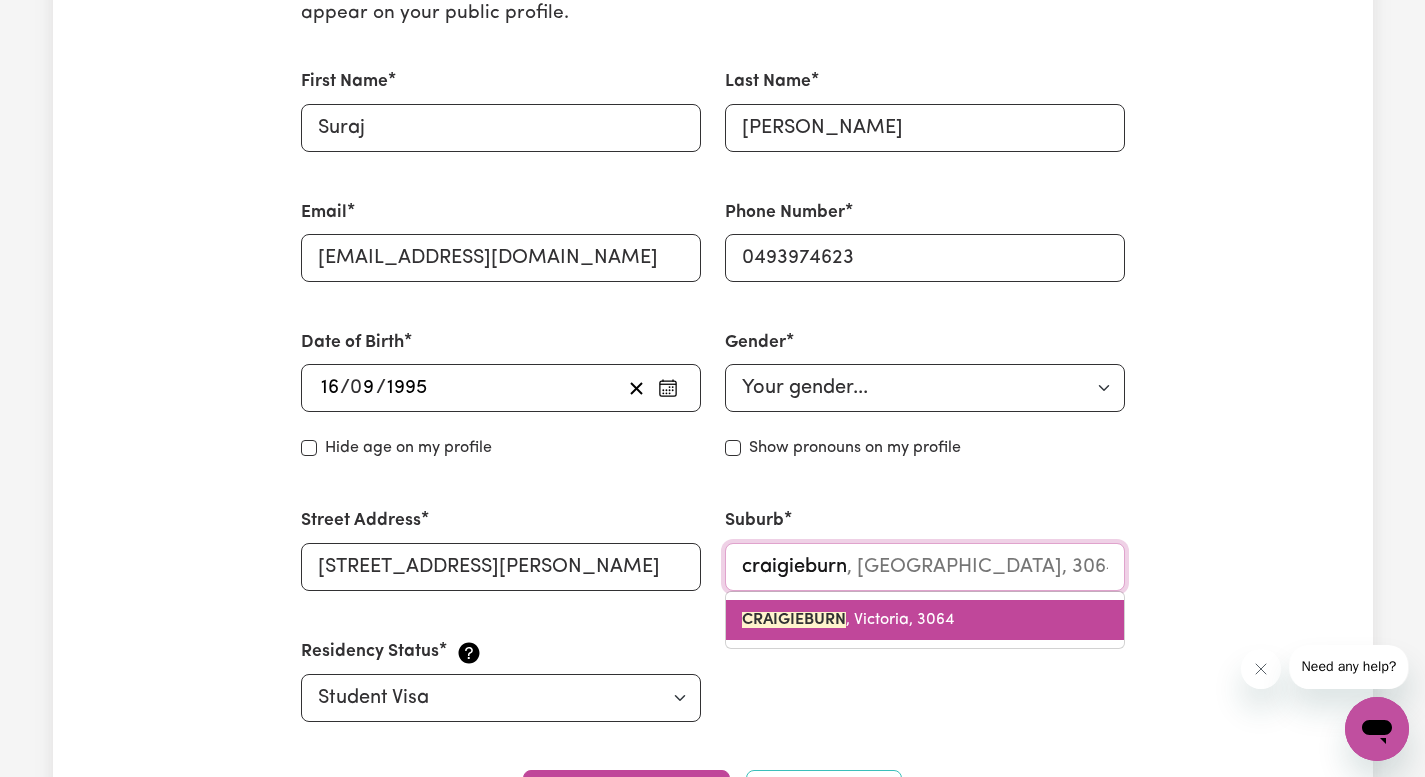 click on "CRAIGIEBURN , [GEOGRAPHIC_DATA], 3064" at bounding box center (925, 620) 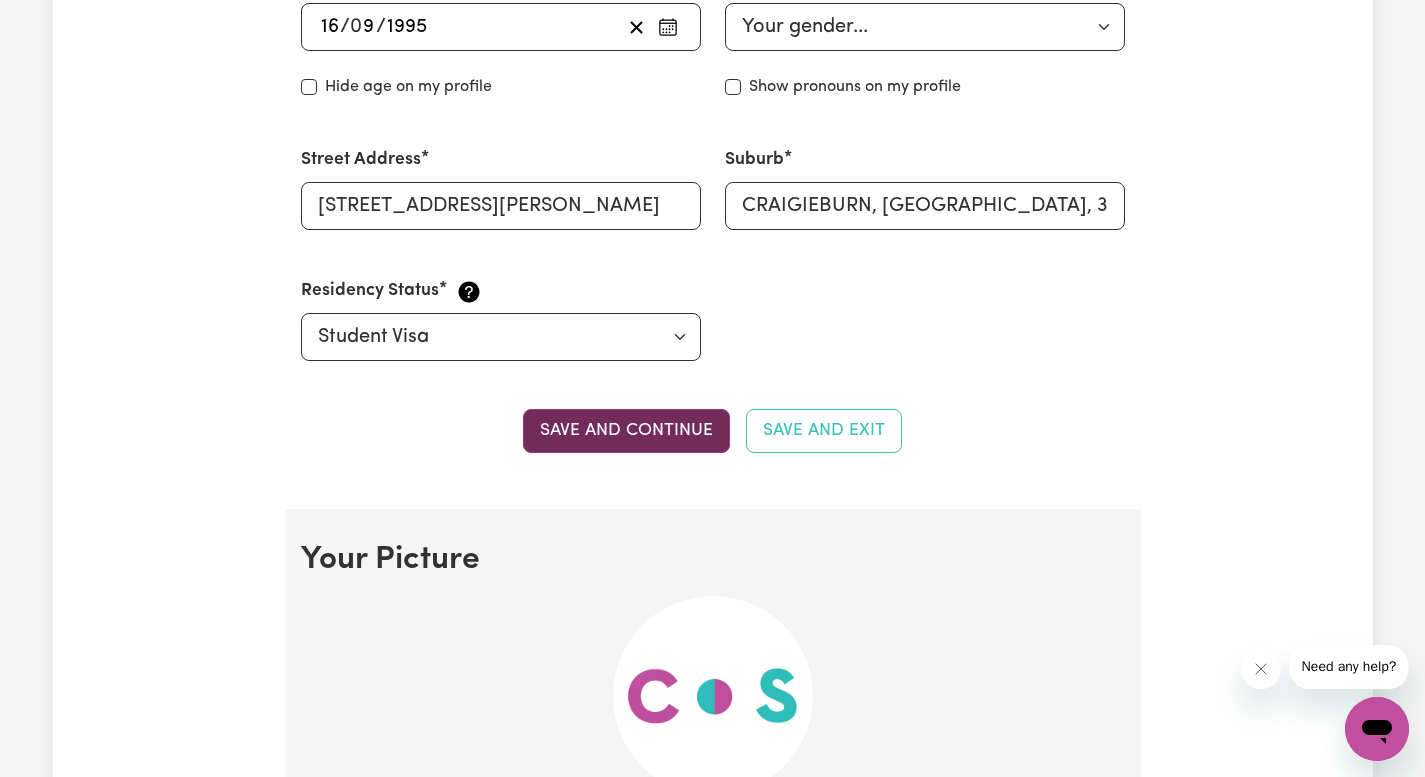 scroll, scrollTop: 934, scrollLeft: 0, axis: vertical 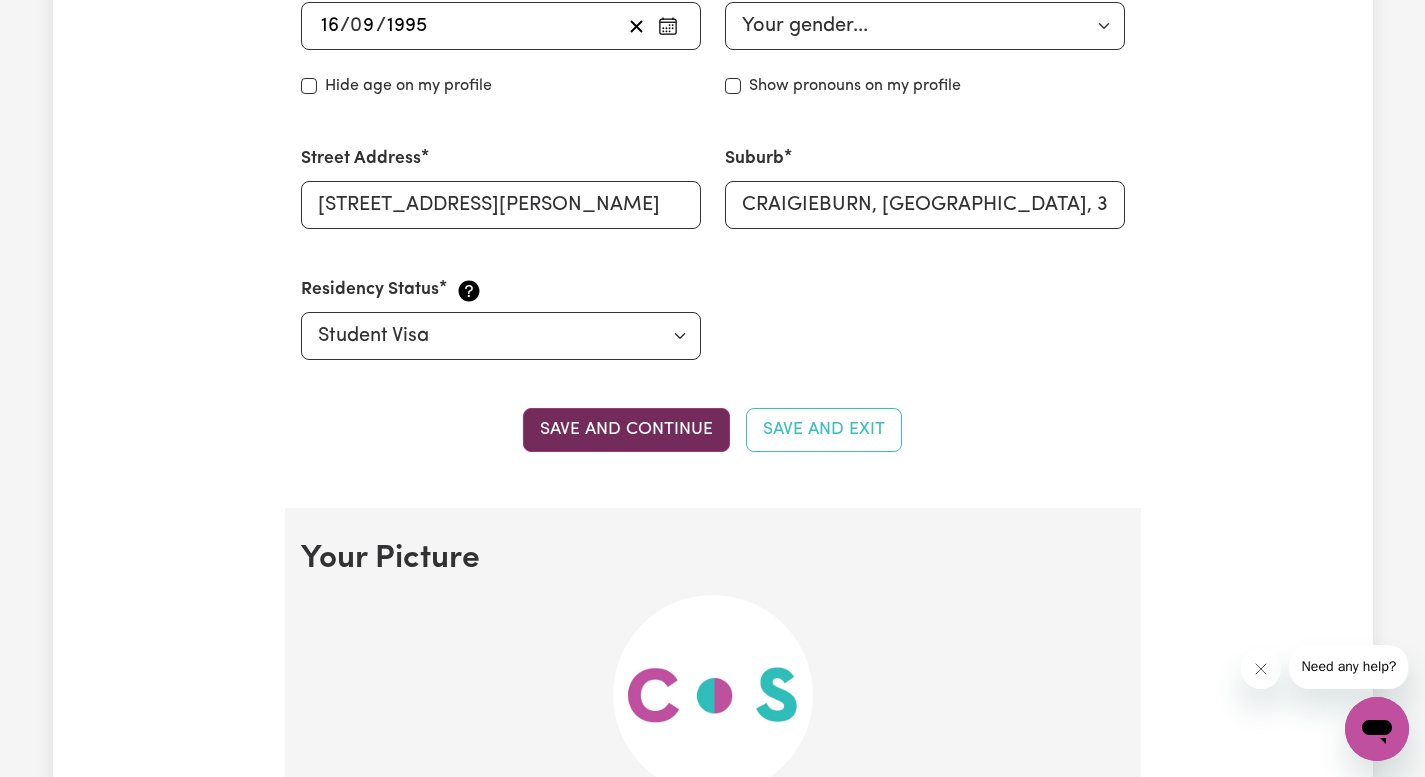 click on "Save and continue" at bounding box center (626, 430) 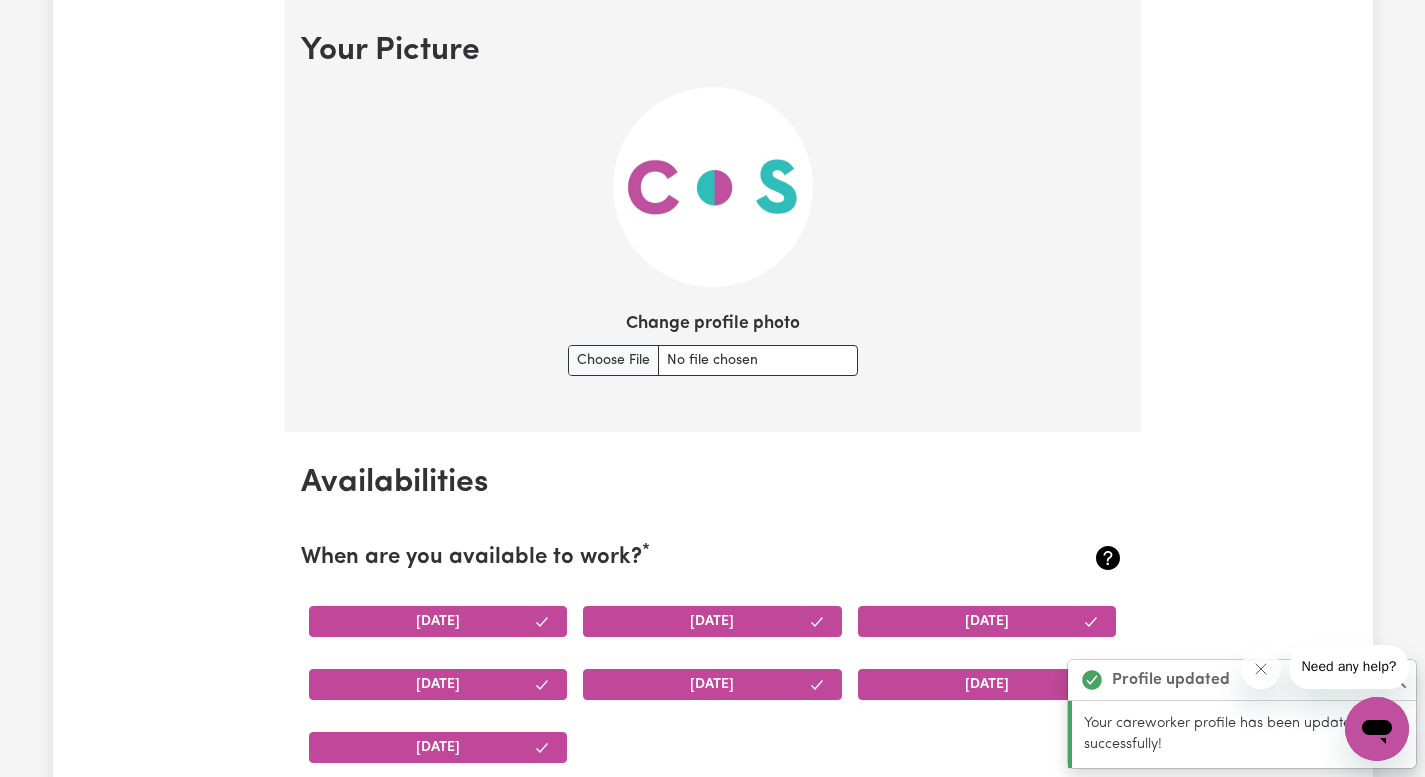 scroll, scrollTop: 1446, scrollLeft: 0, axis: vertical 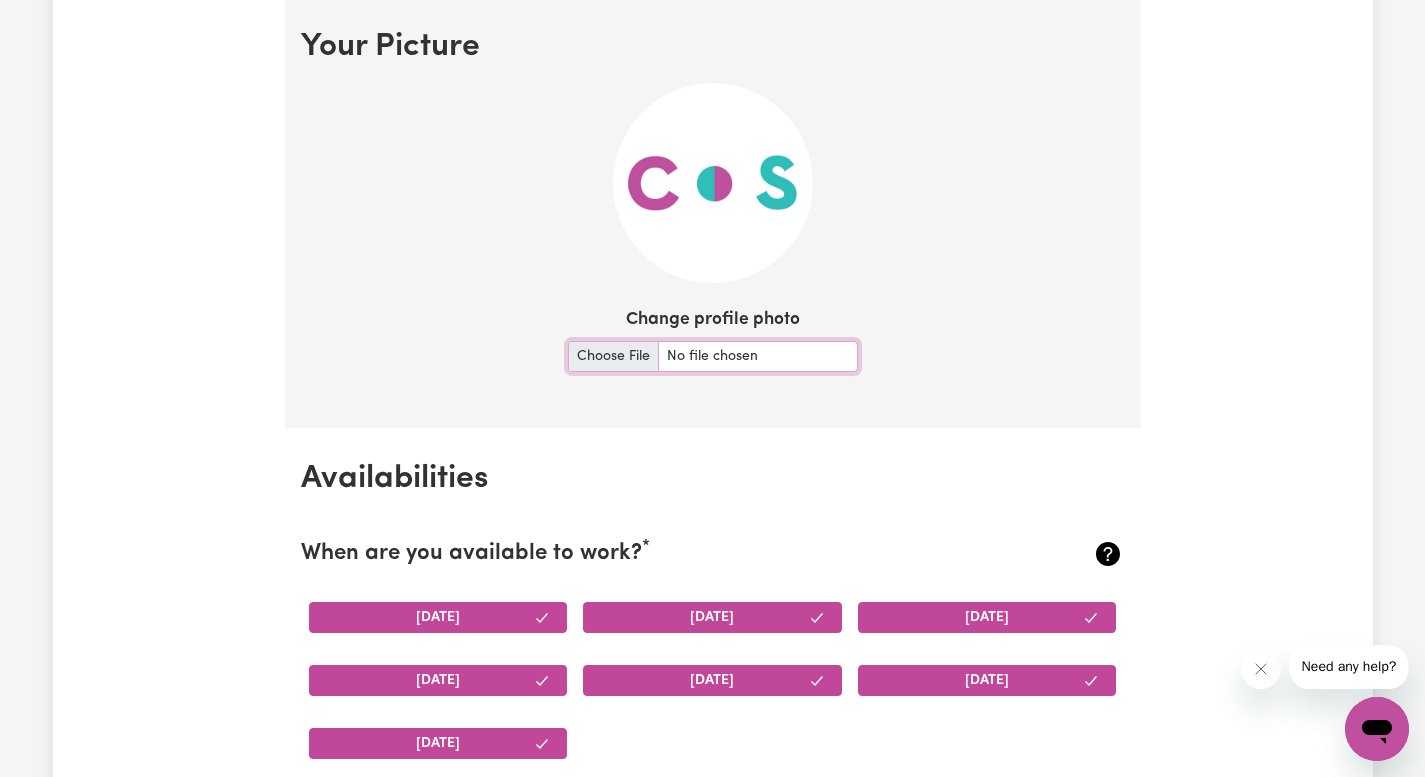 click on "Change profile photo" at bounding box center [713, 356] 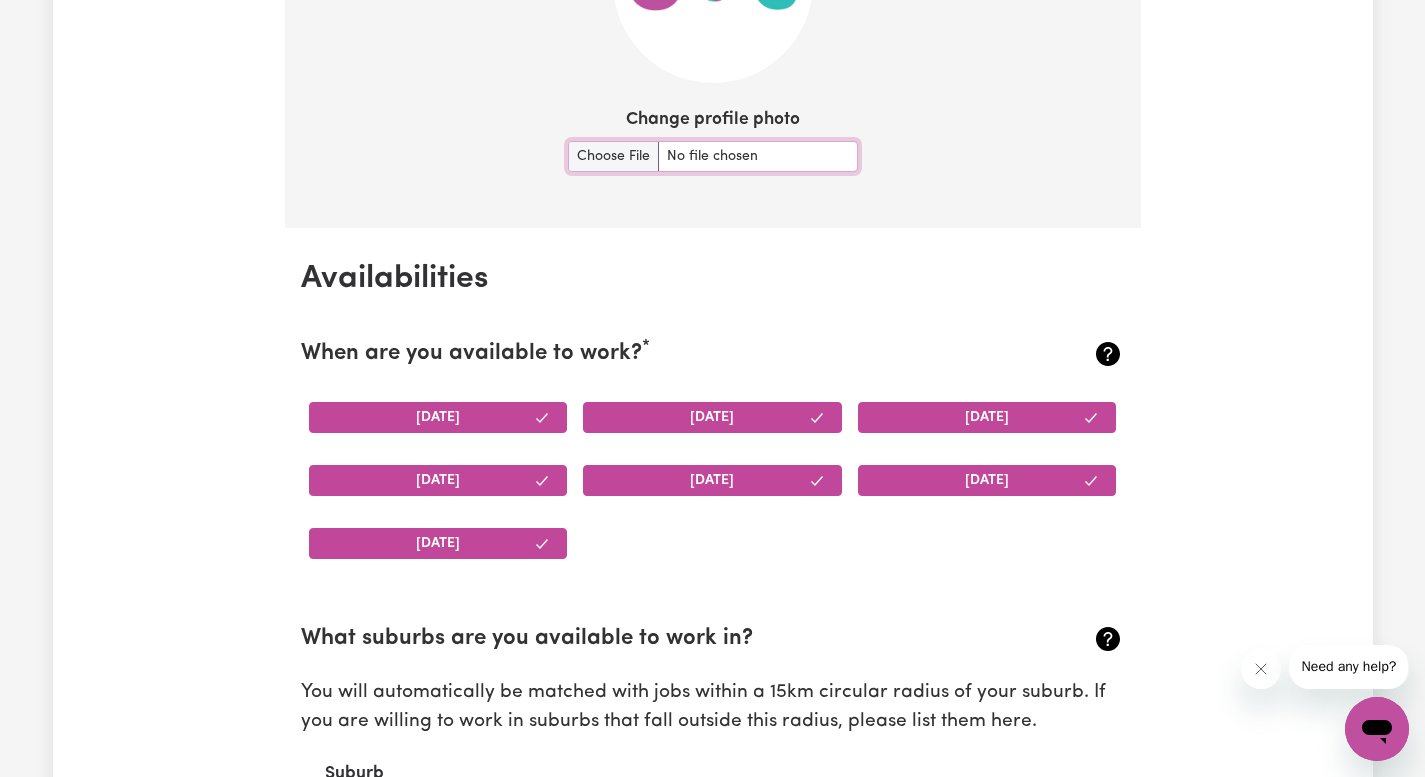 scroll, scrollTop: 1645, scrollLeft: 0, axis: vertical 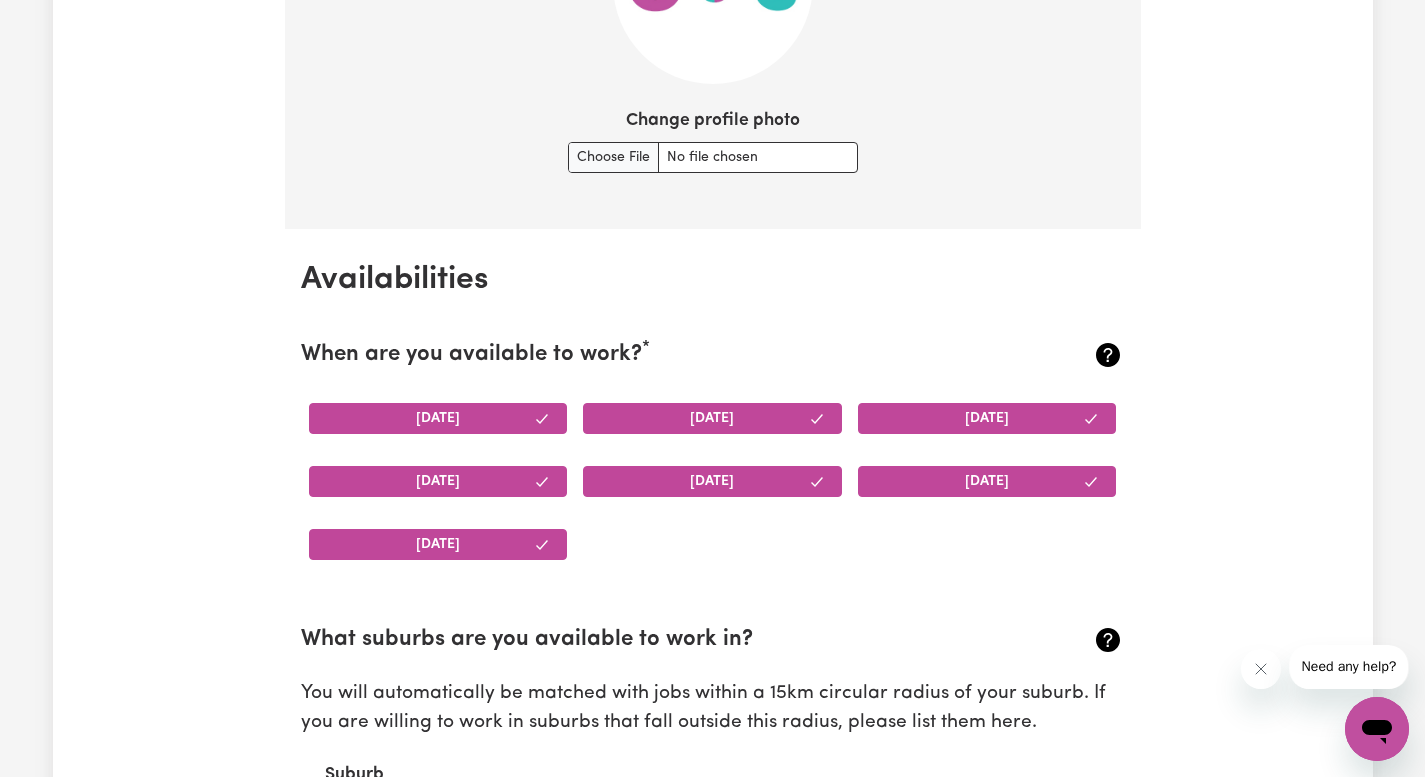 click 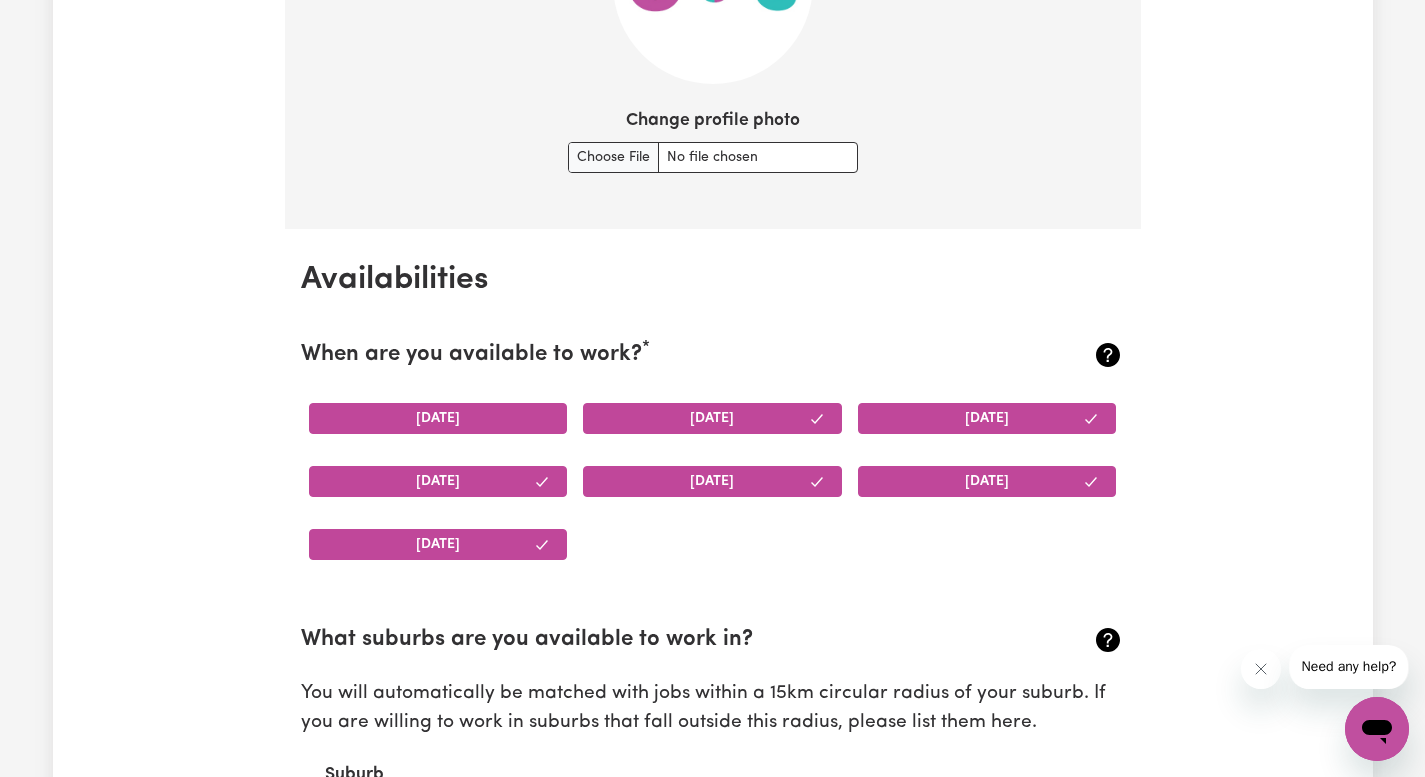 click on "[DATE]" at bounding box center (438, 418) 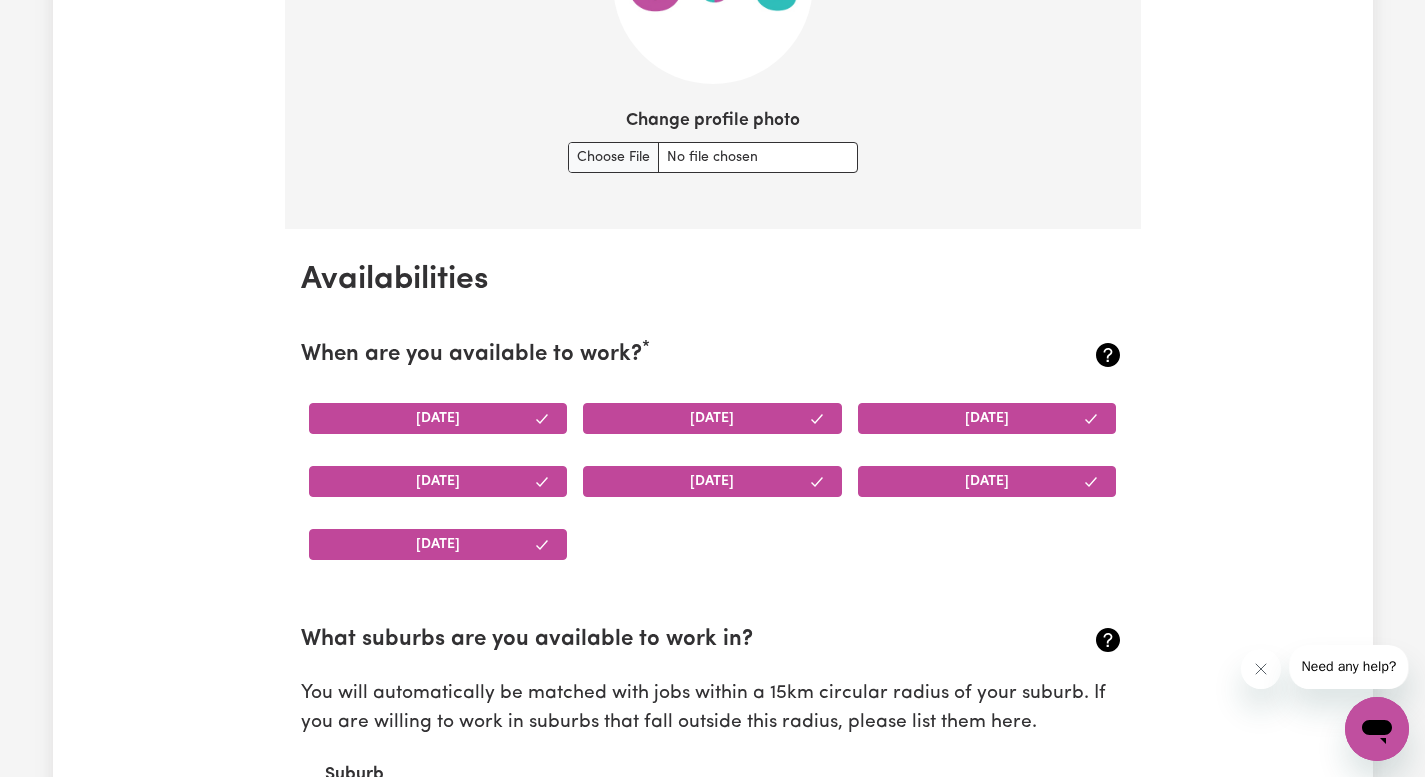 click 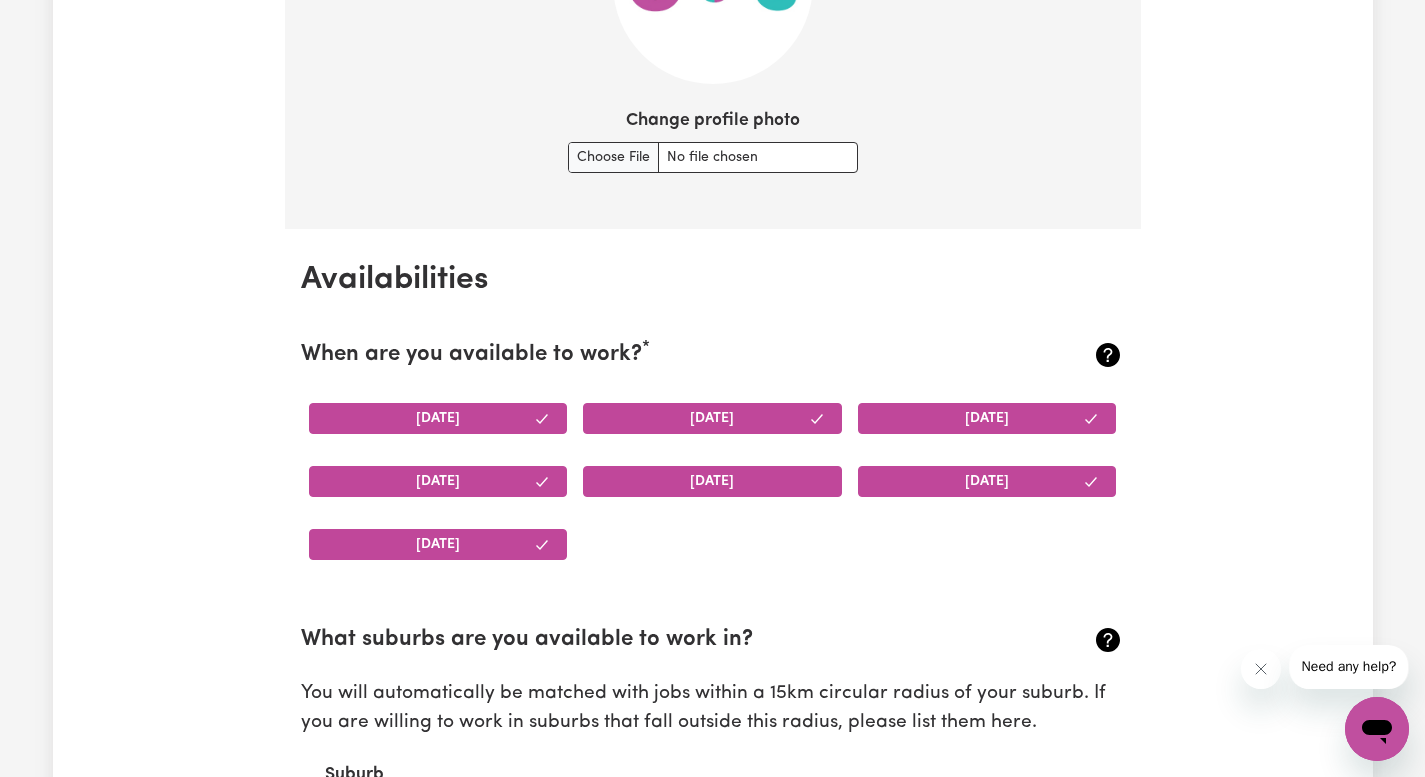 click 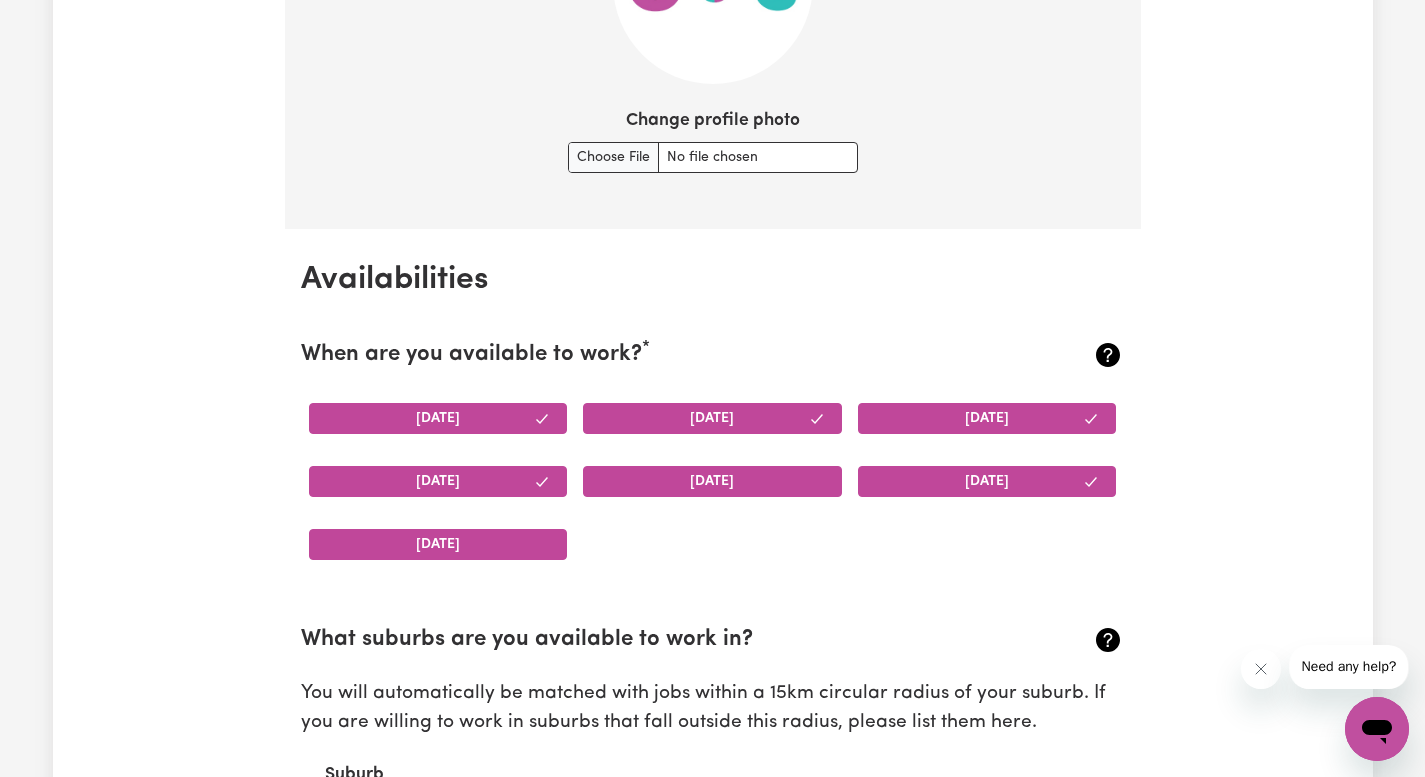 click on "[DATE]" at bounding box center (438, 481) 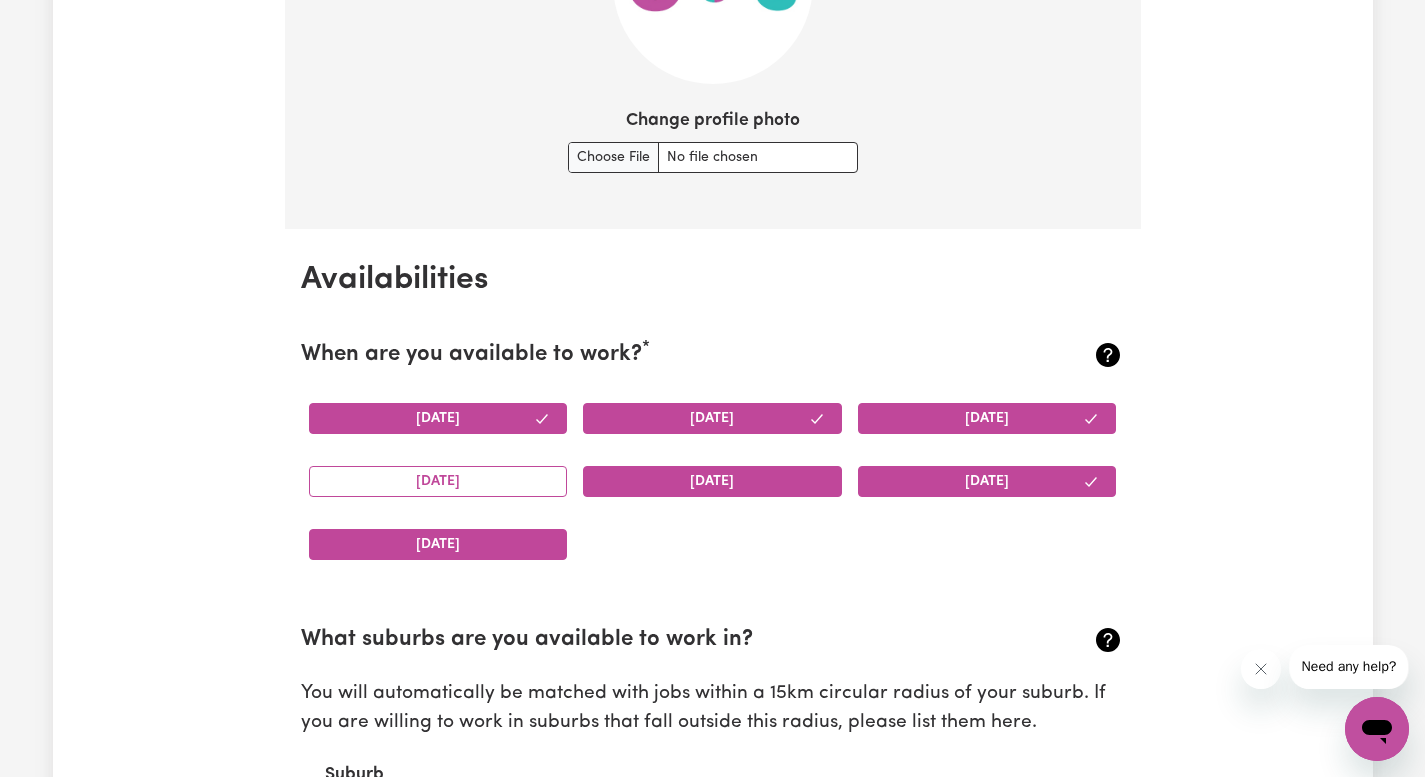 click on "[DATE]" at bounding box center [438, 418] 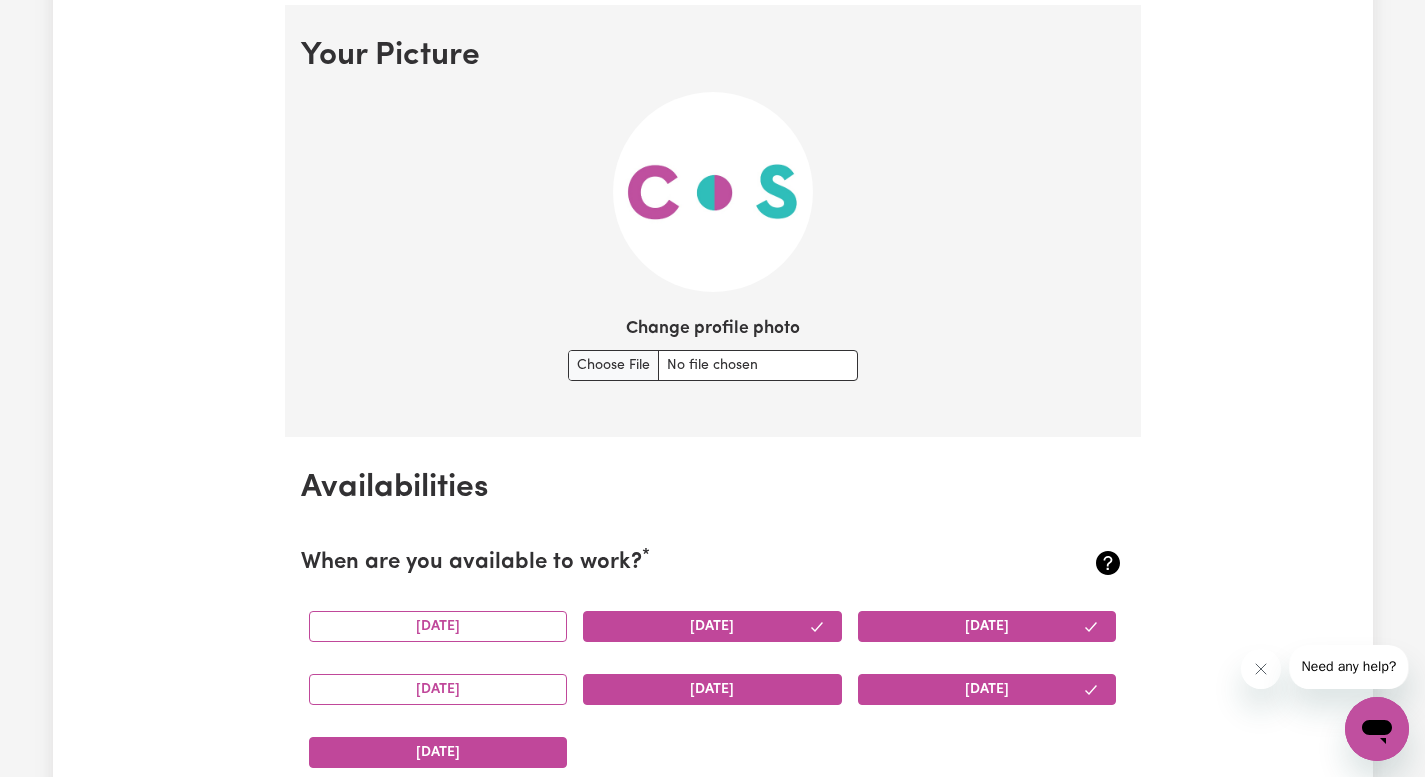 scroll, scrollTop: 1432, scrollLeft: 0, axis: vertical 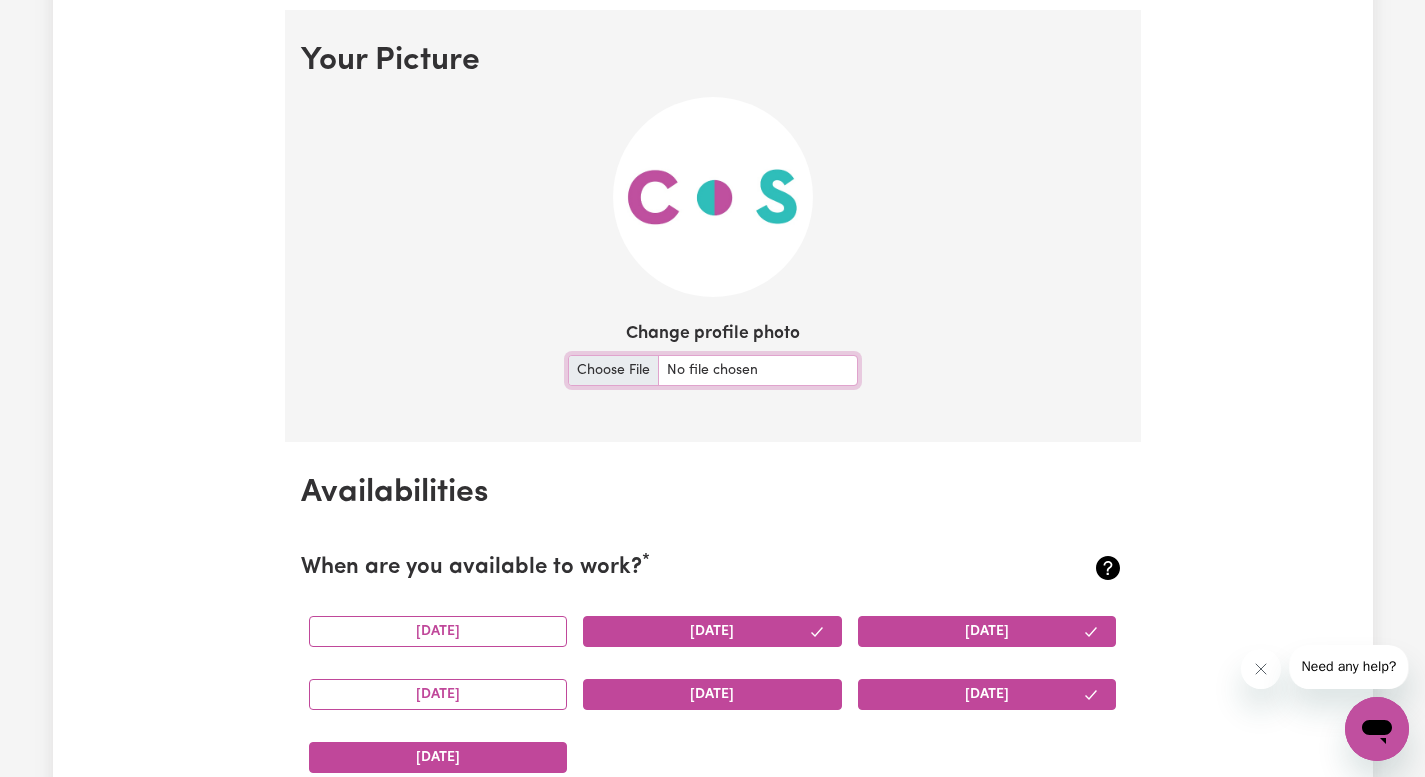 click on "Change profile photo" at bounding box center (713, 370) 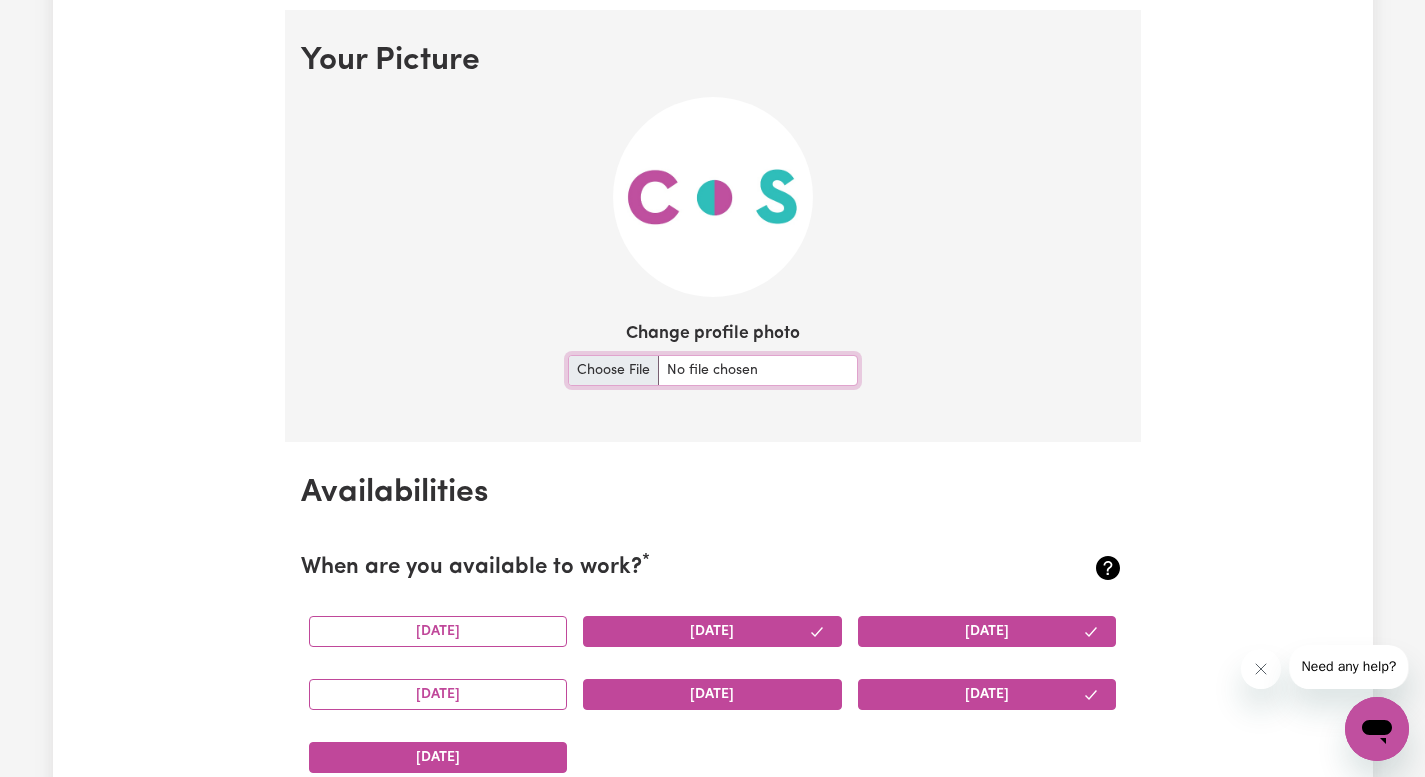 type on "C:\fakepath\DSC_7482 copy-01.jpeg" 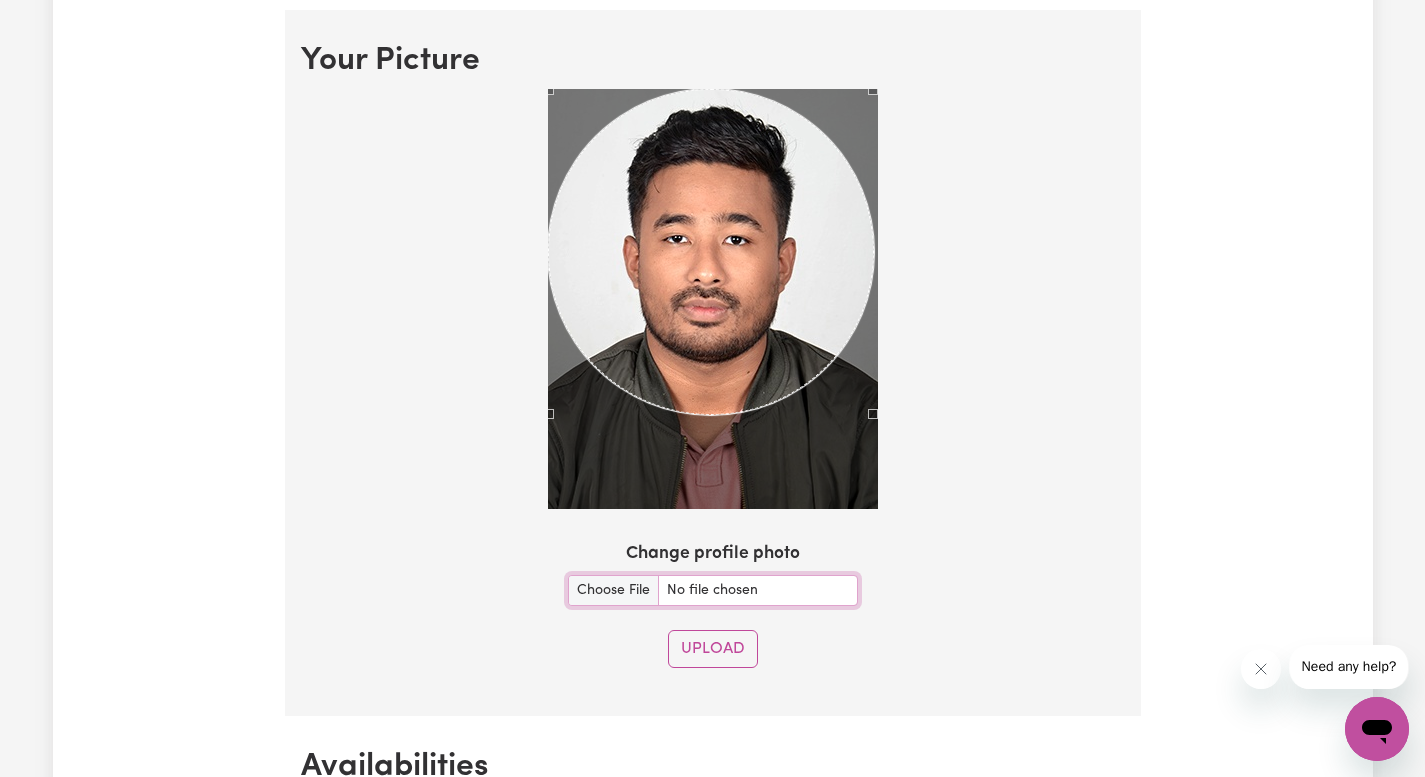 click at bounding box center (713, 299) 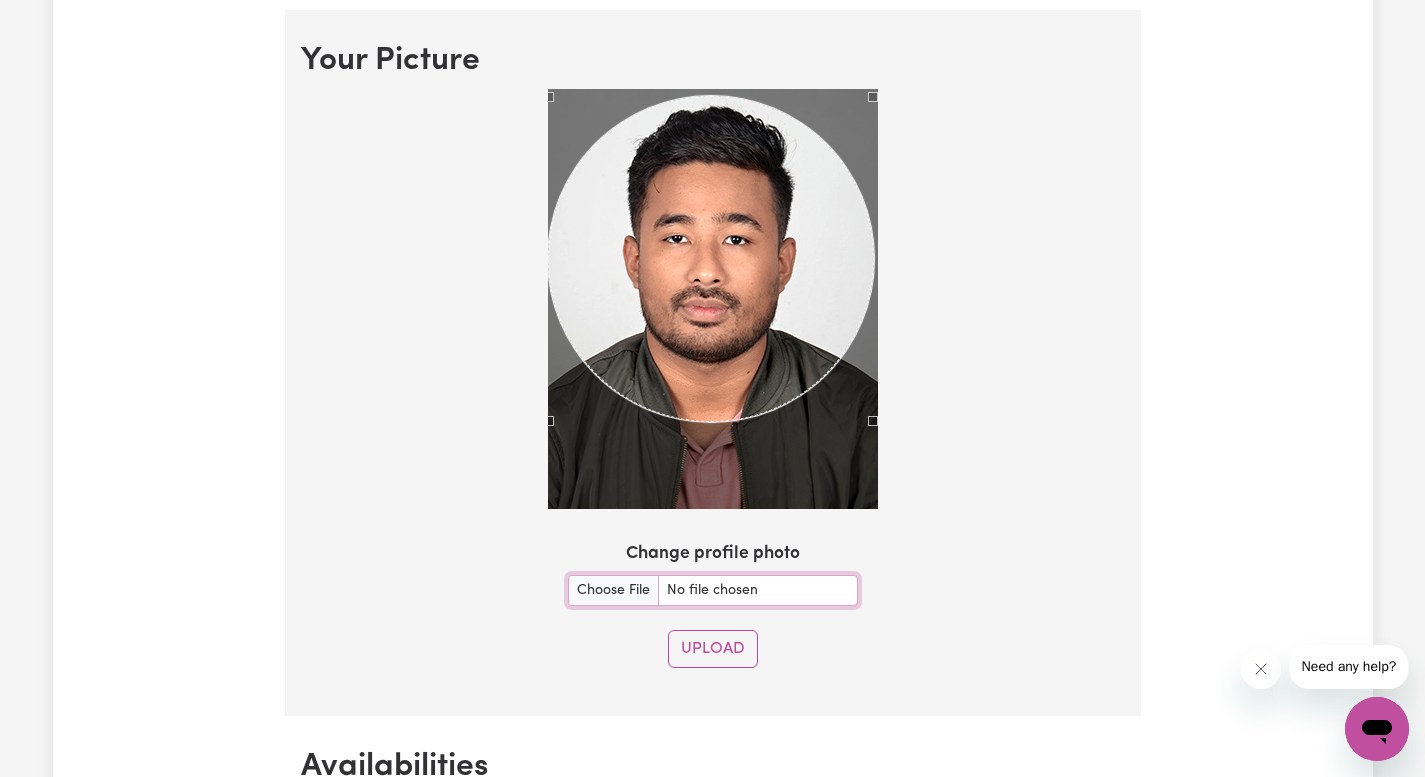 click at bounding box center (711, 259) 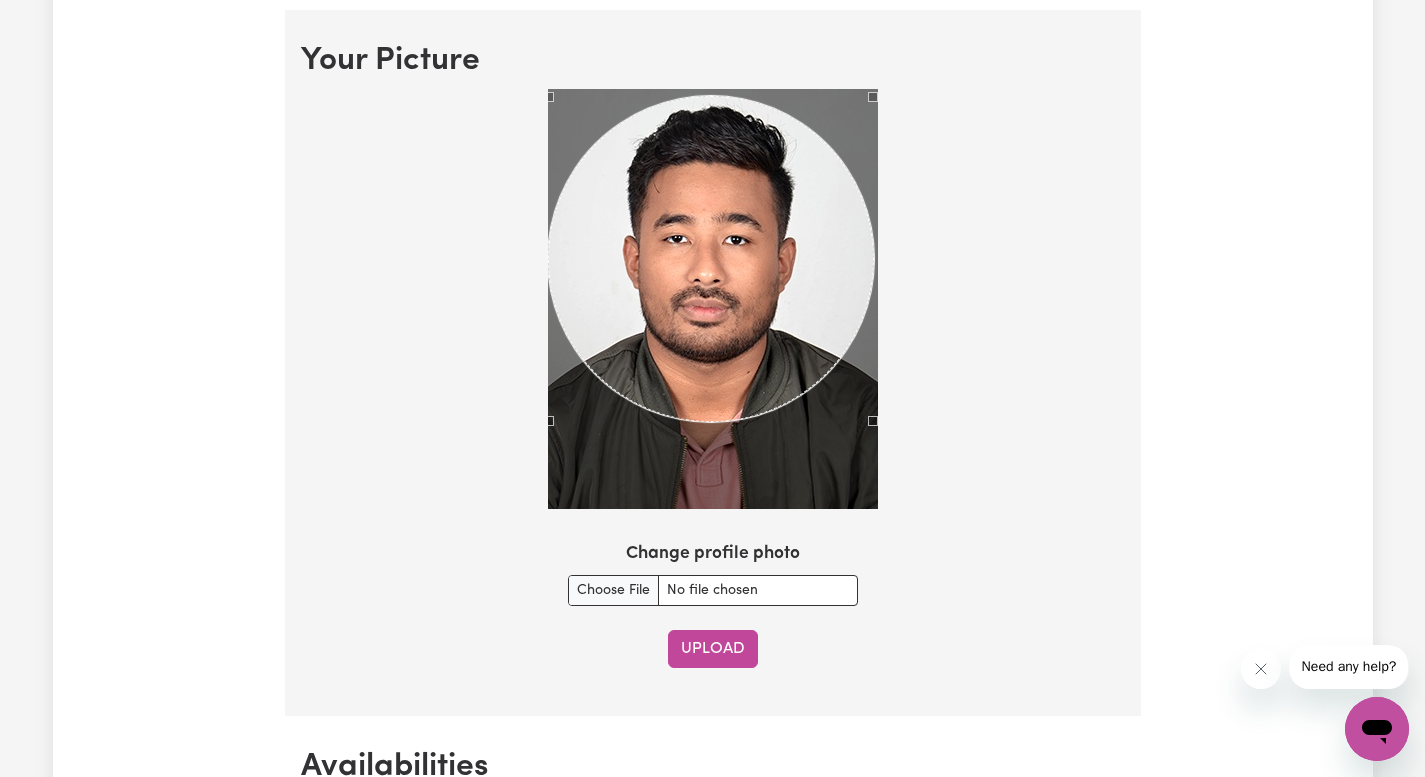 click on "Upload" at bounding box center (713, 649) 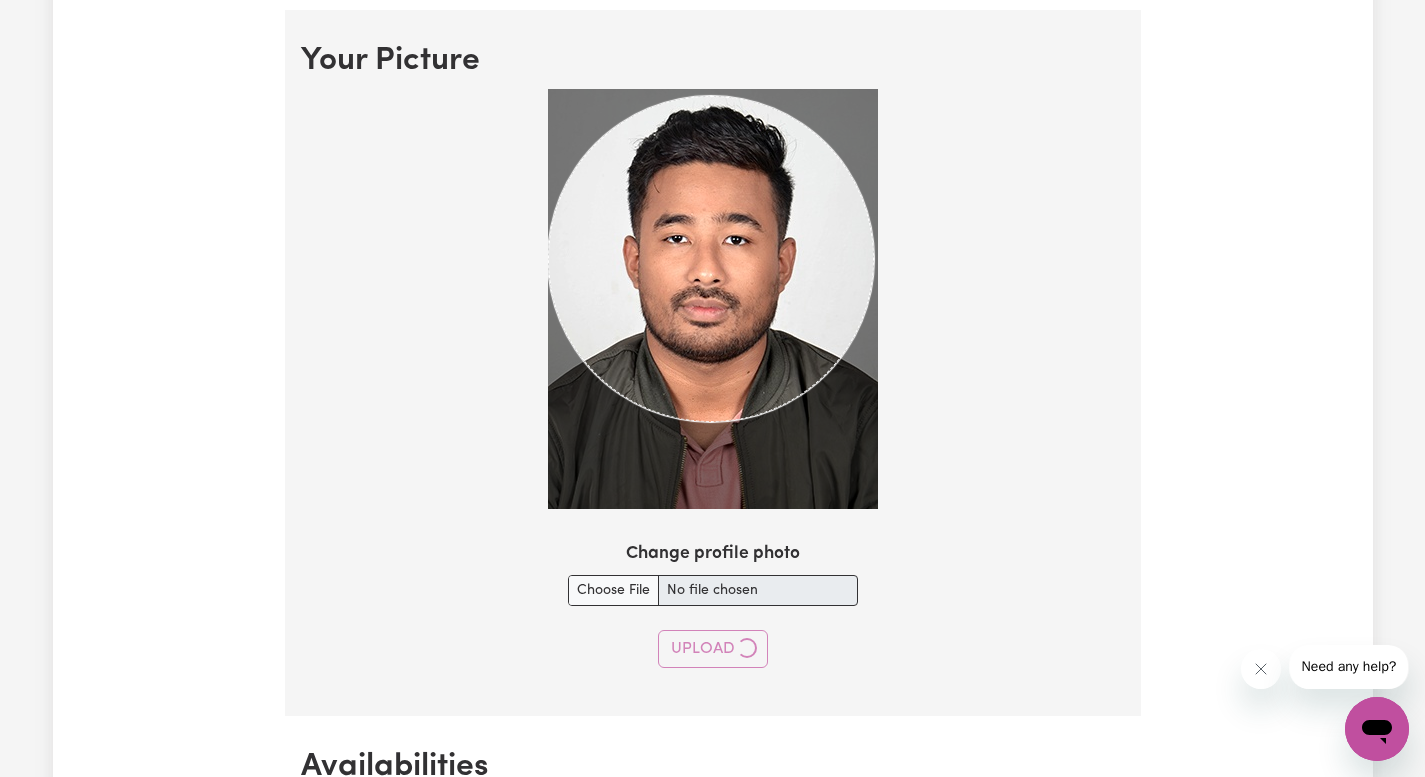 type 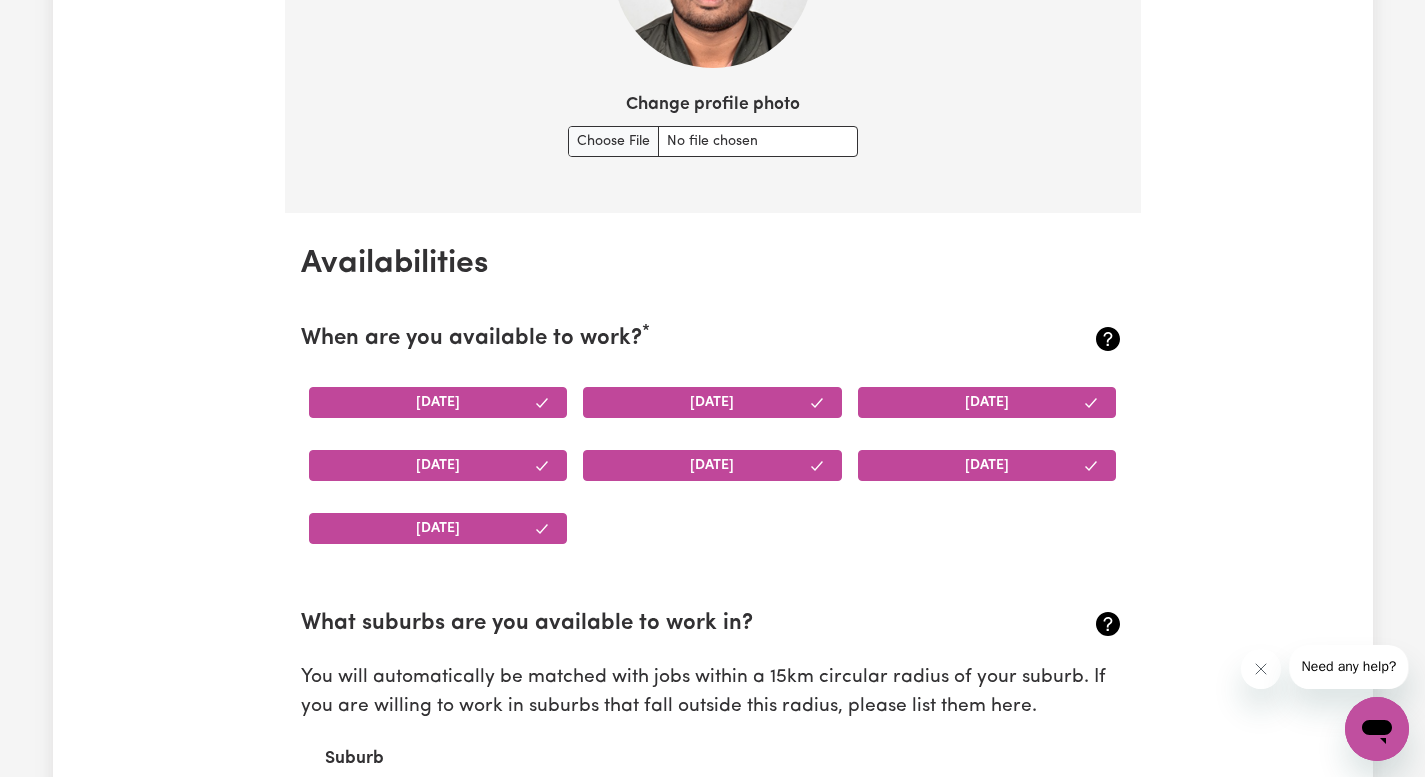 scroll, scrollTop: 1669, scrollLeft: 0, axis: vertical 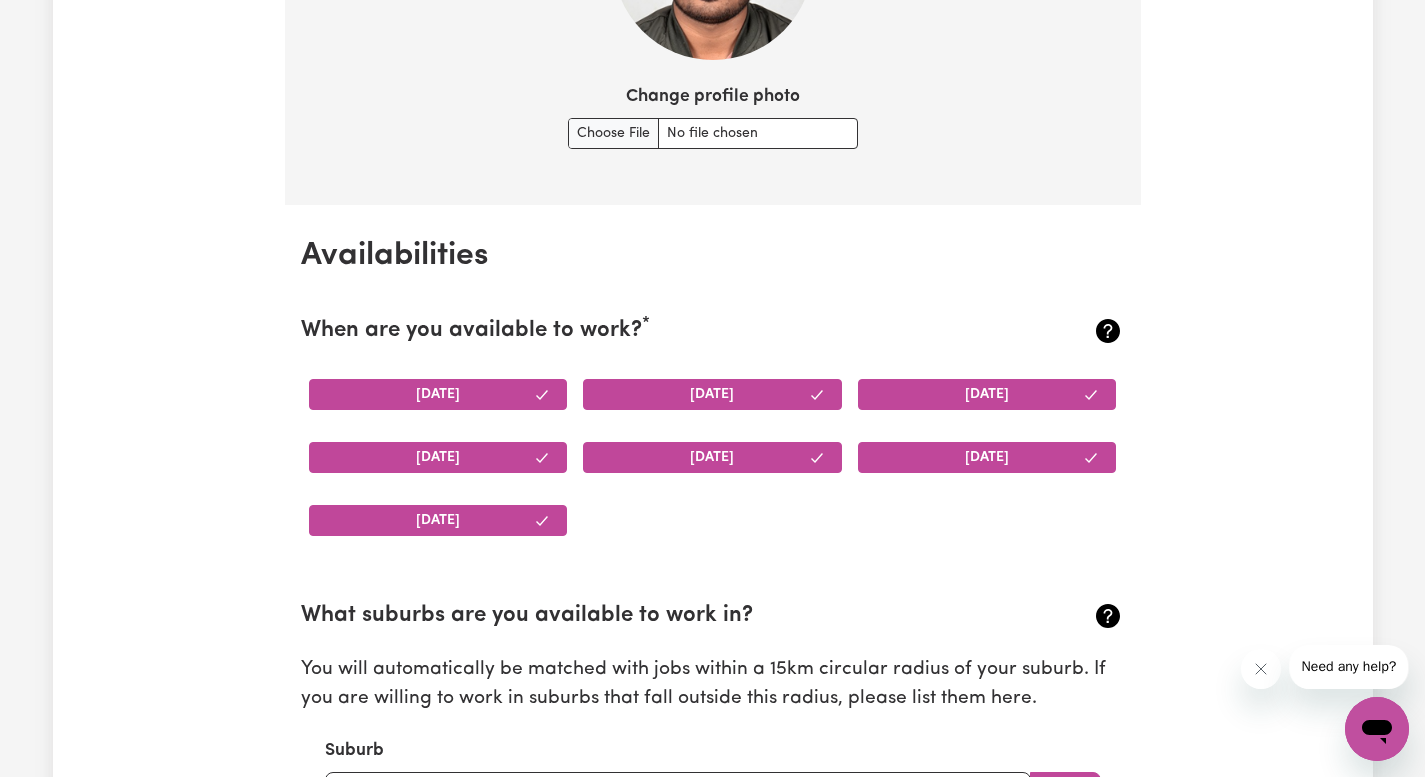 click on "[DATE]" at bounding box center [438, 394] 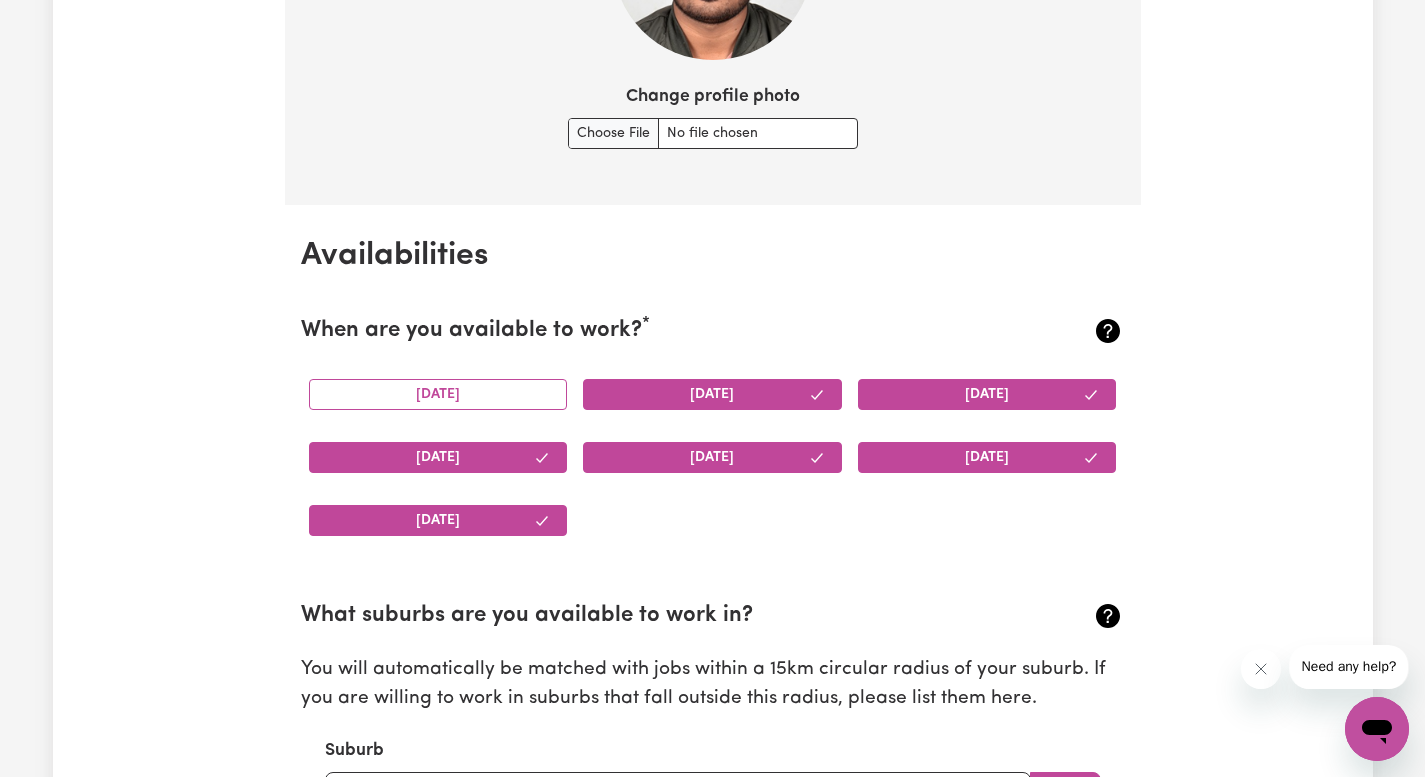 click on "[DATE]" at bounding box center [438, 457] 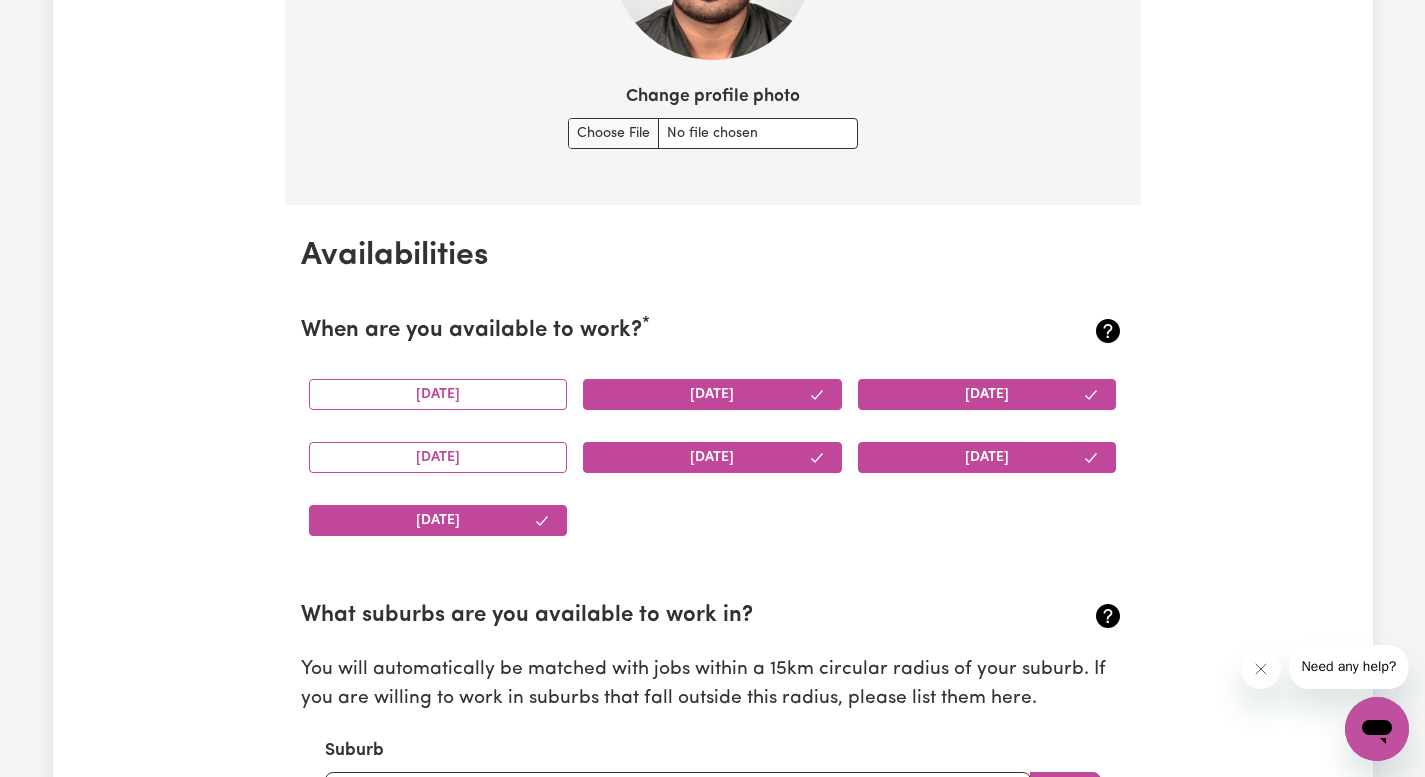 click on "[DATE]" at bounding box center (712, 457) 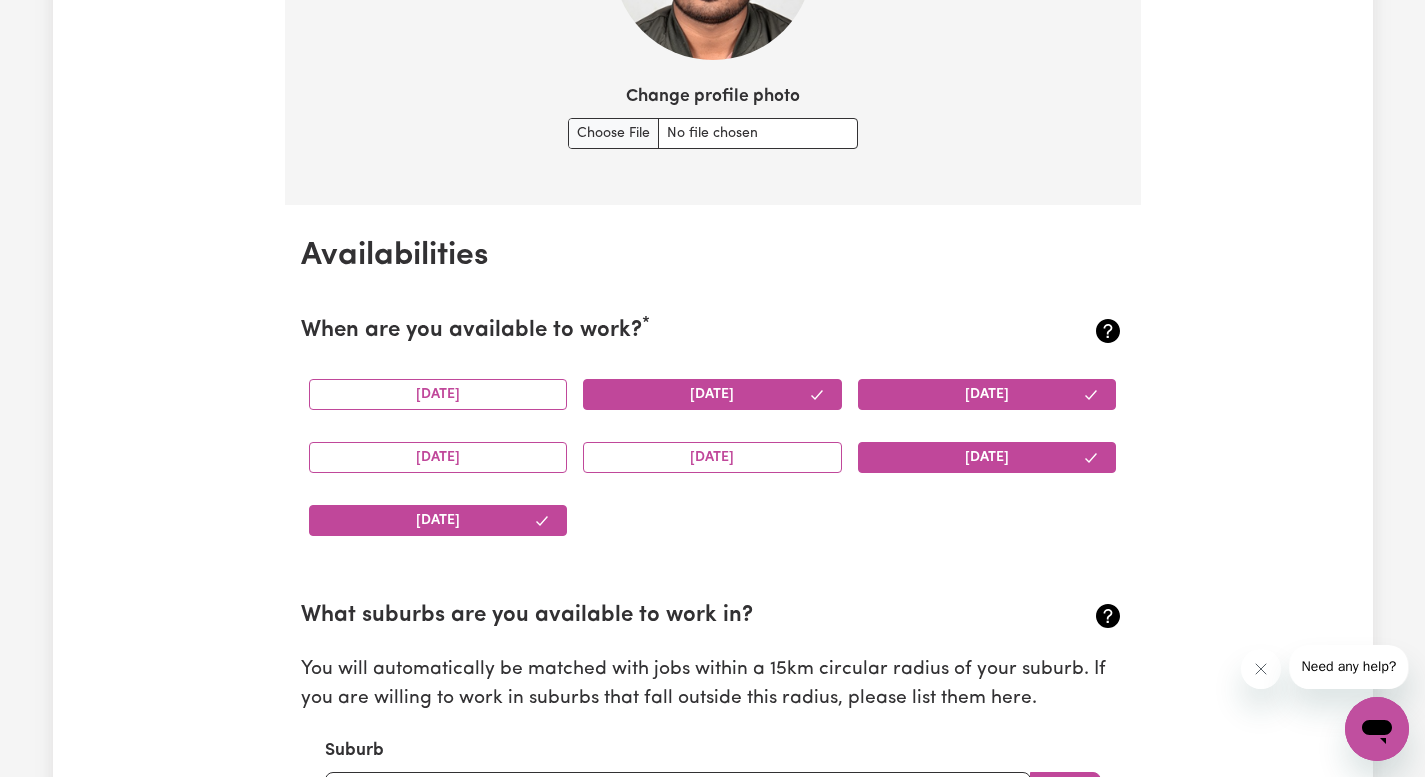 click on "[DATE]" at bounding box center (438, 520) 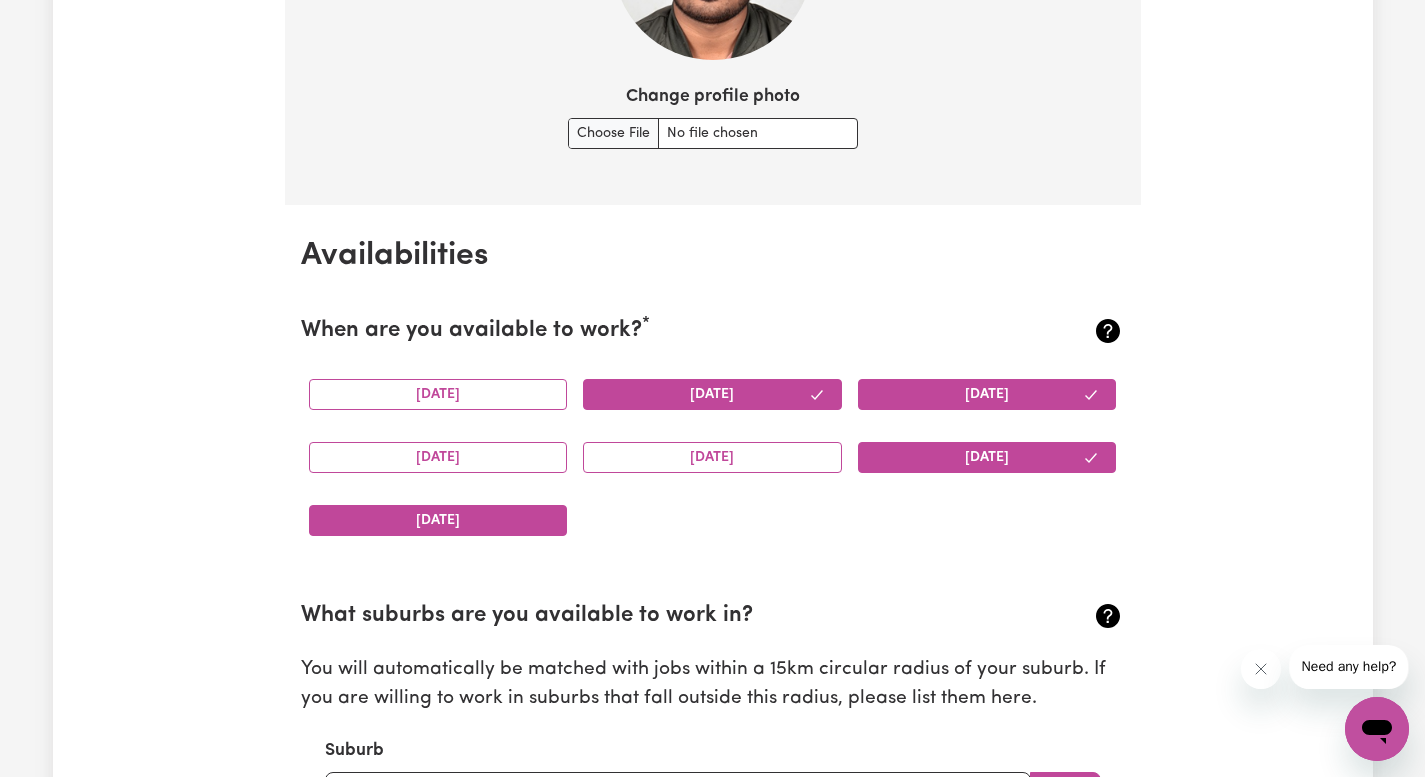 click on "[DATE]" at bounding box center [438, 520] 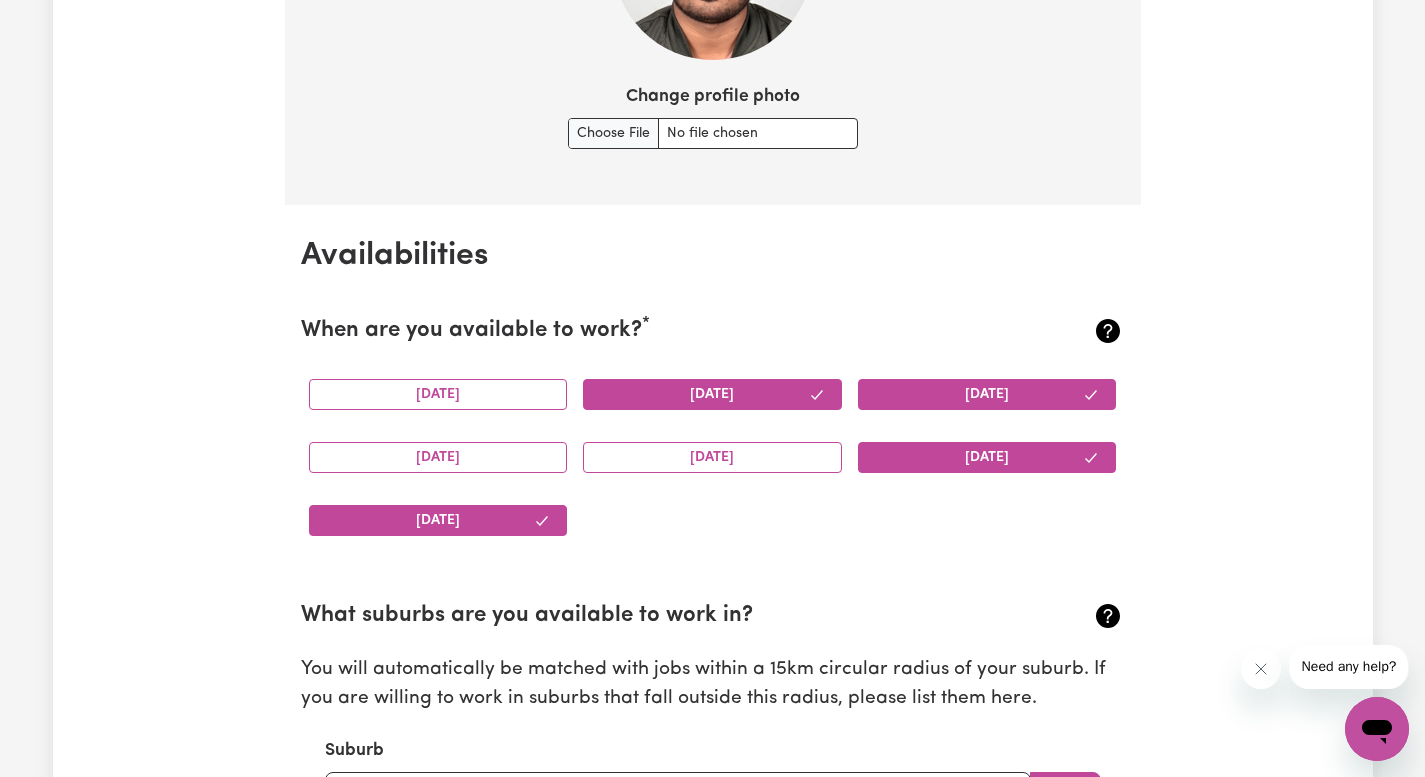 click on "[DATE]" at bounding box center (438, 520) 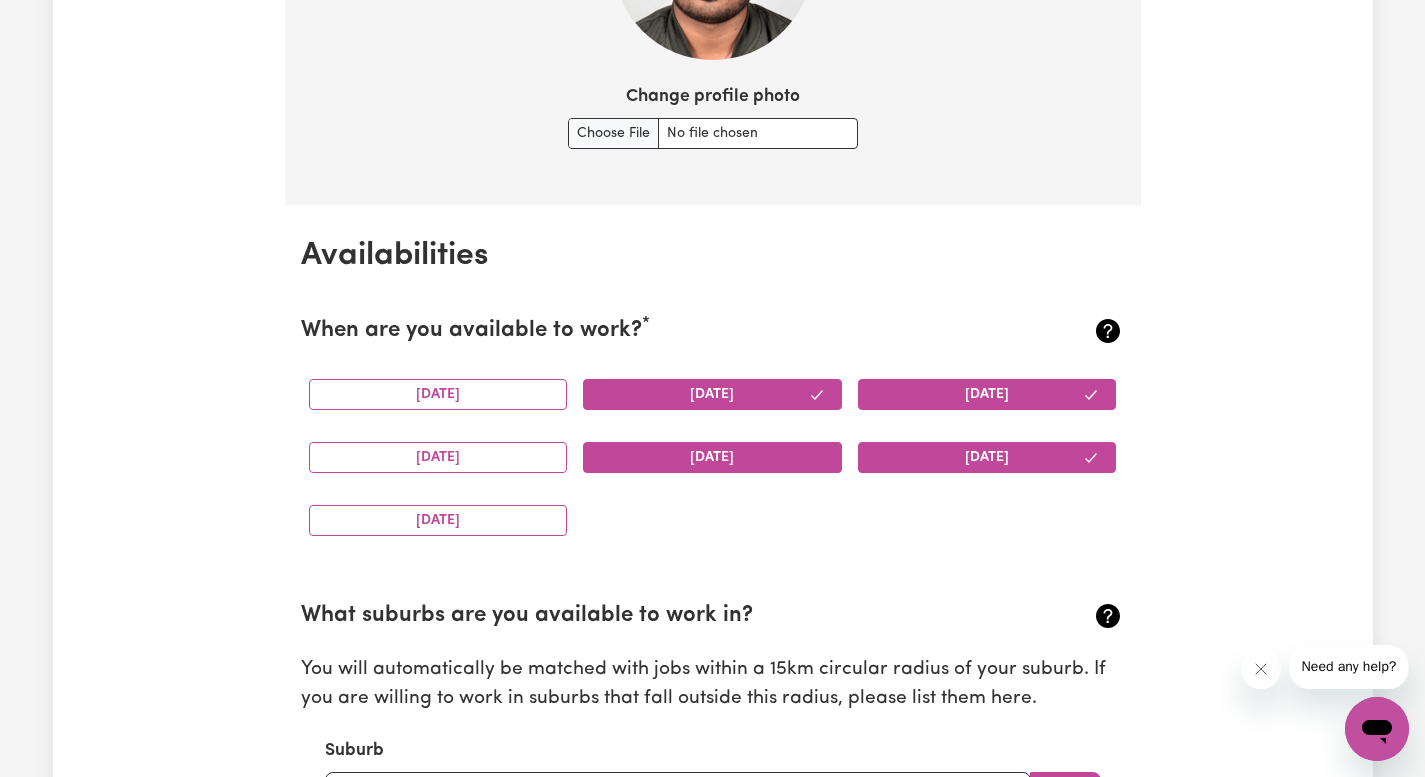 click on "[DATE]" at bounding box center (712, 457) 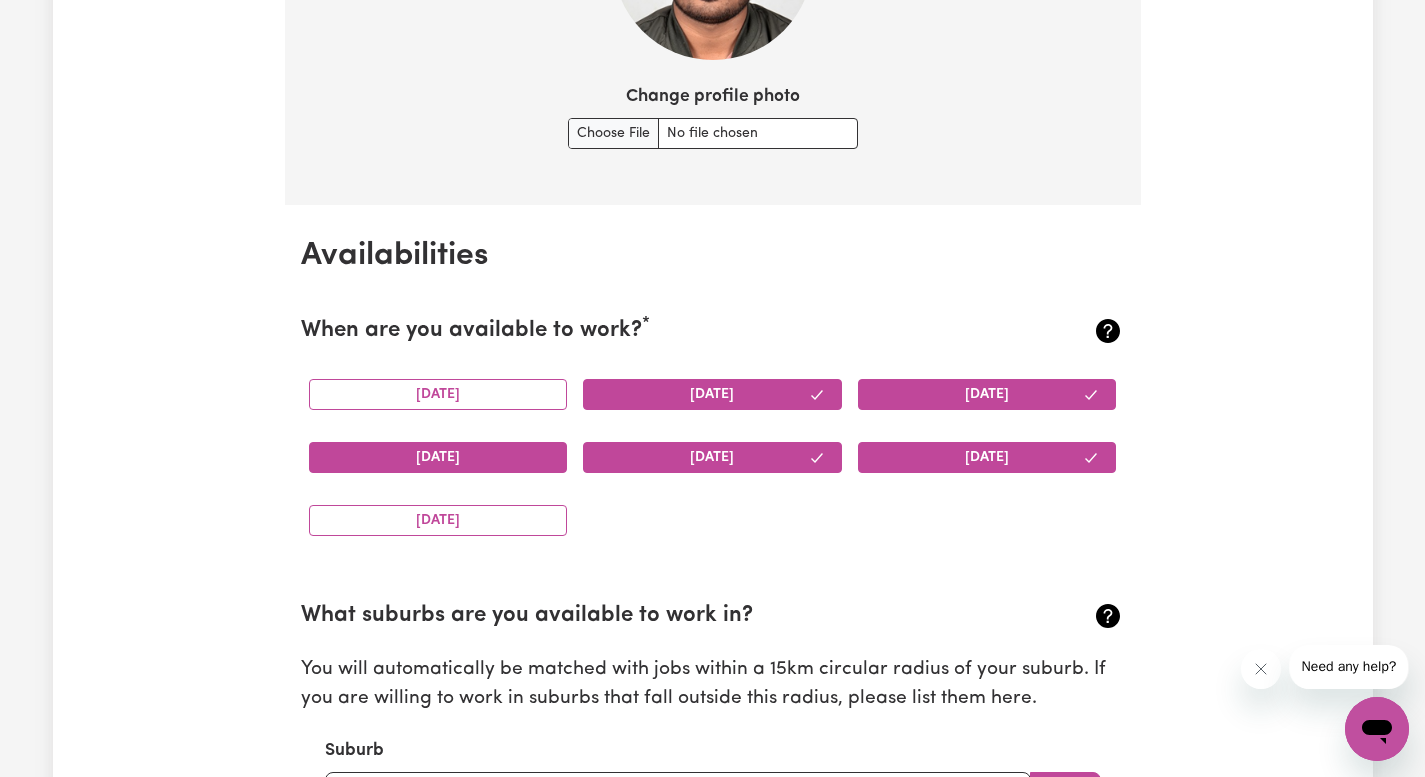 click on "[DATE]" at bounding box center [438, 457] 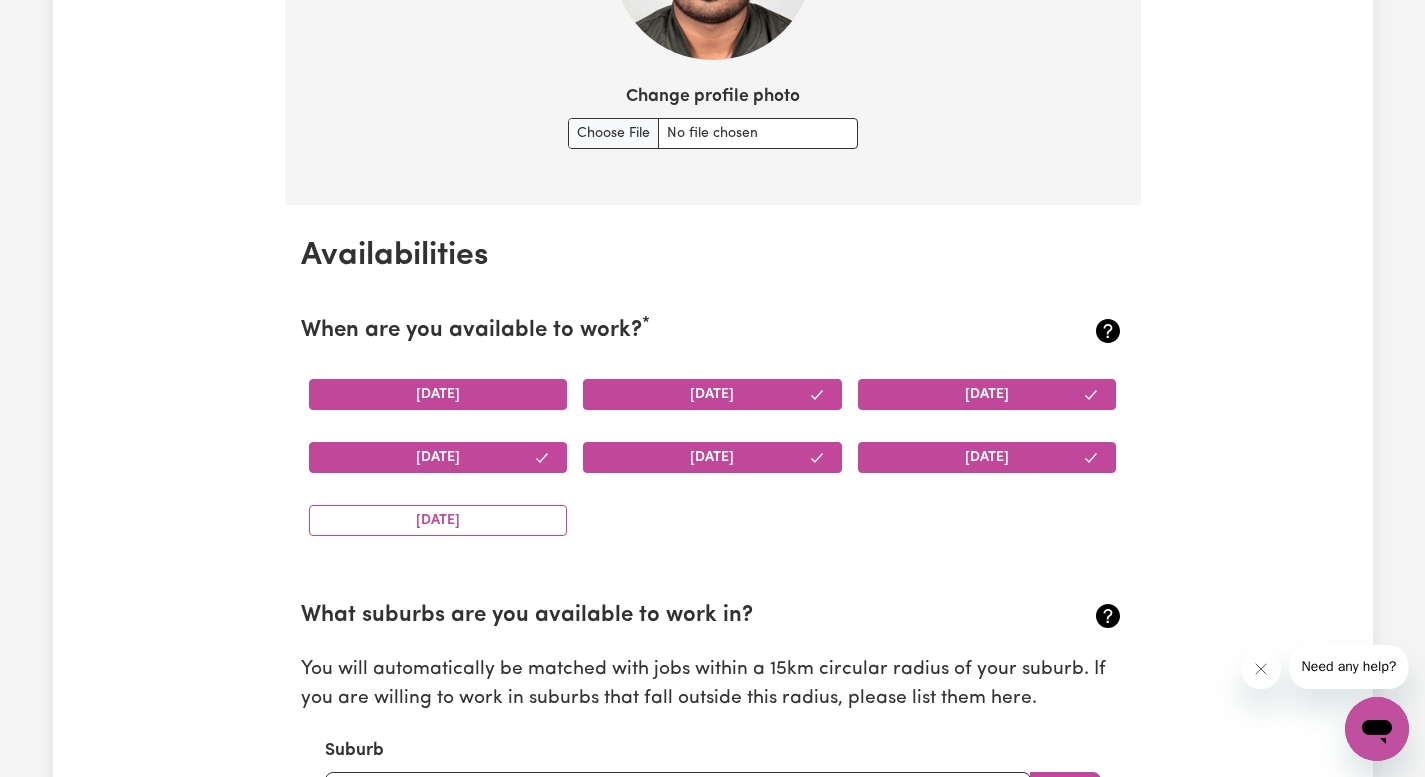 click on "[DATE]" at bounding box center [438, 394] 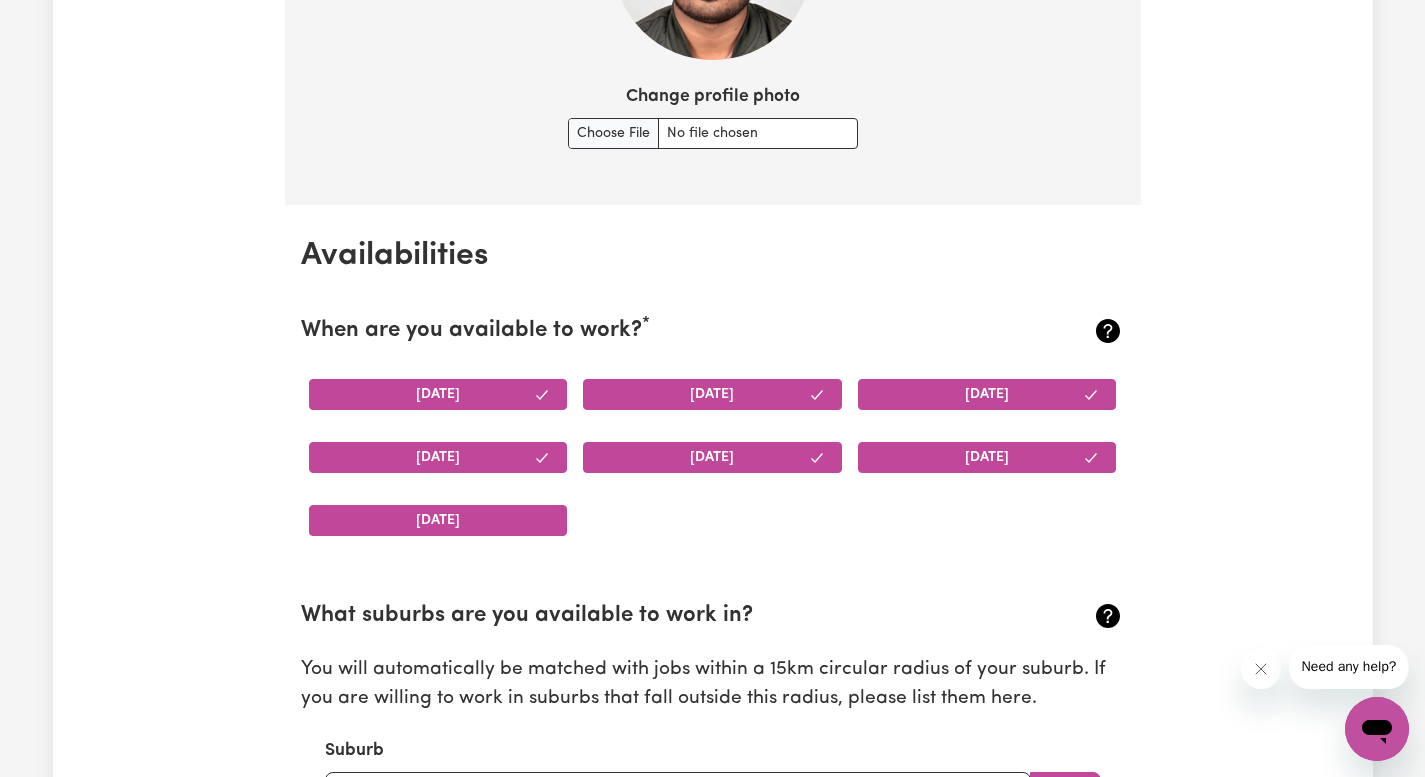 click on "[DATE]" at bounding box center (438, 520) 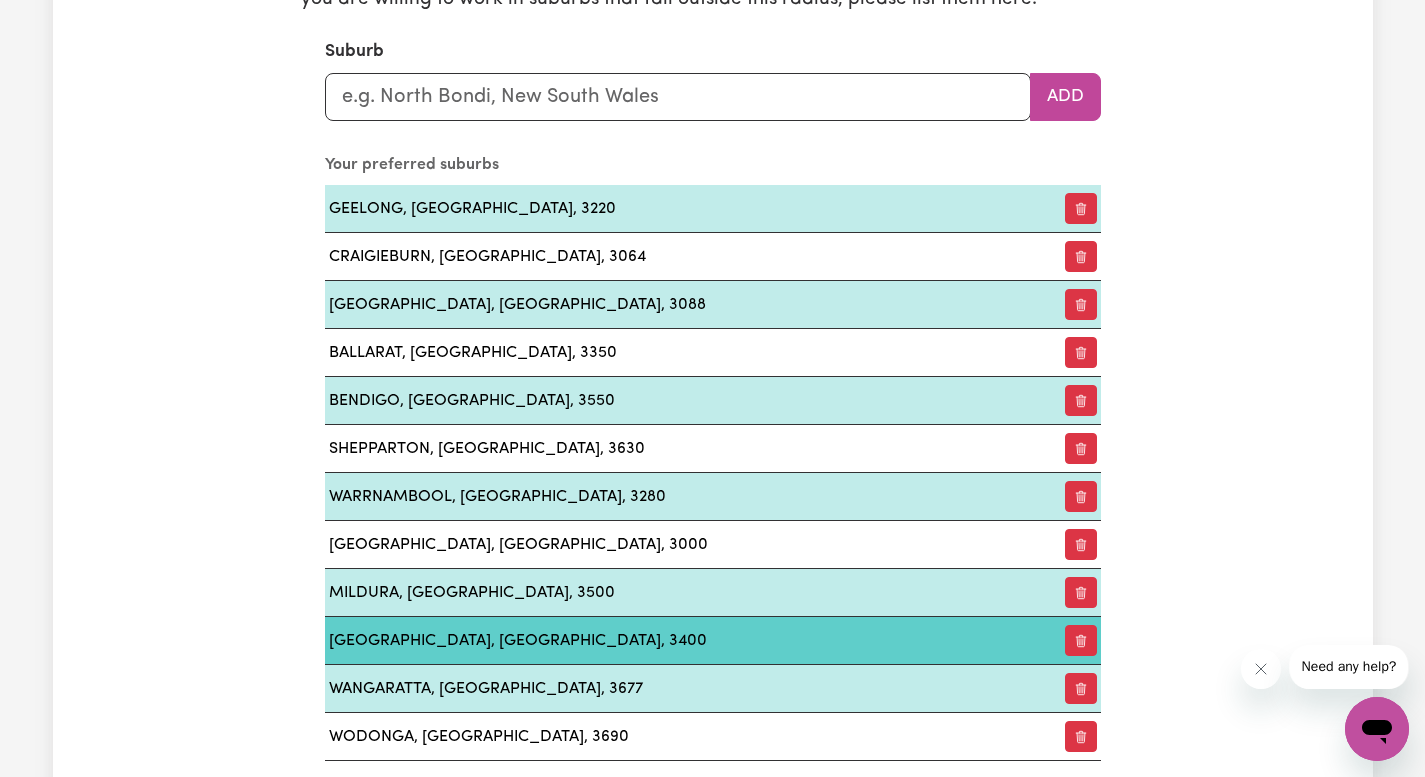scroll, scrollTop: 2367, scrollLeft: 0, axis: vertical 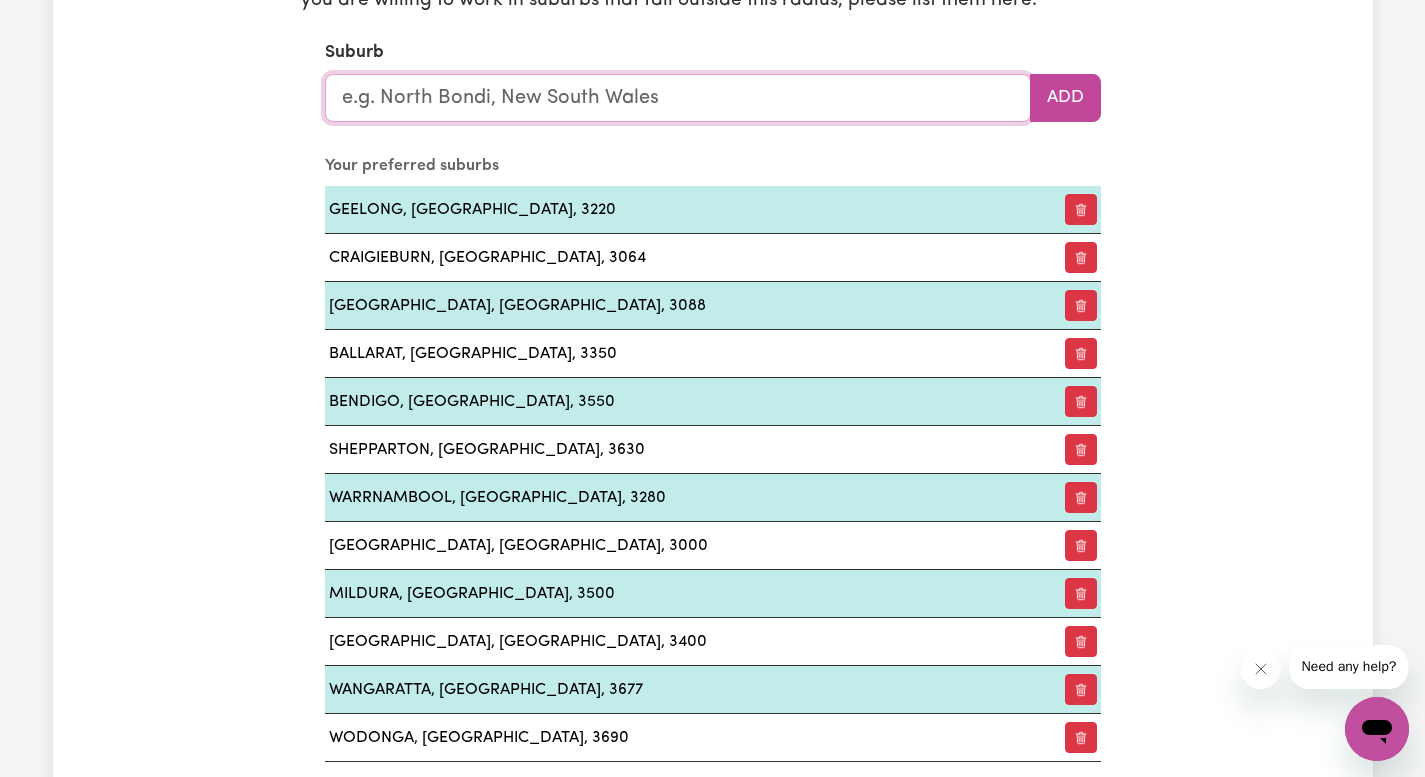 click at bounding box center [678, 98] 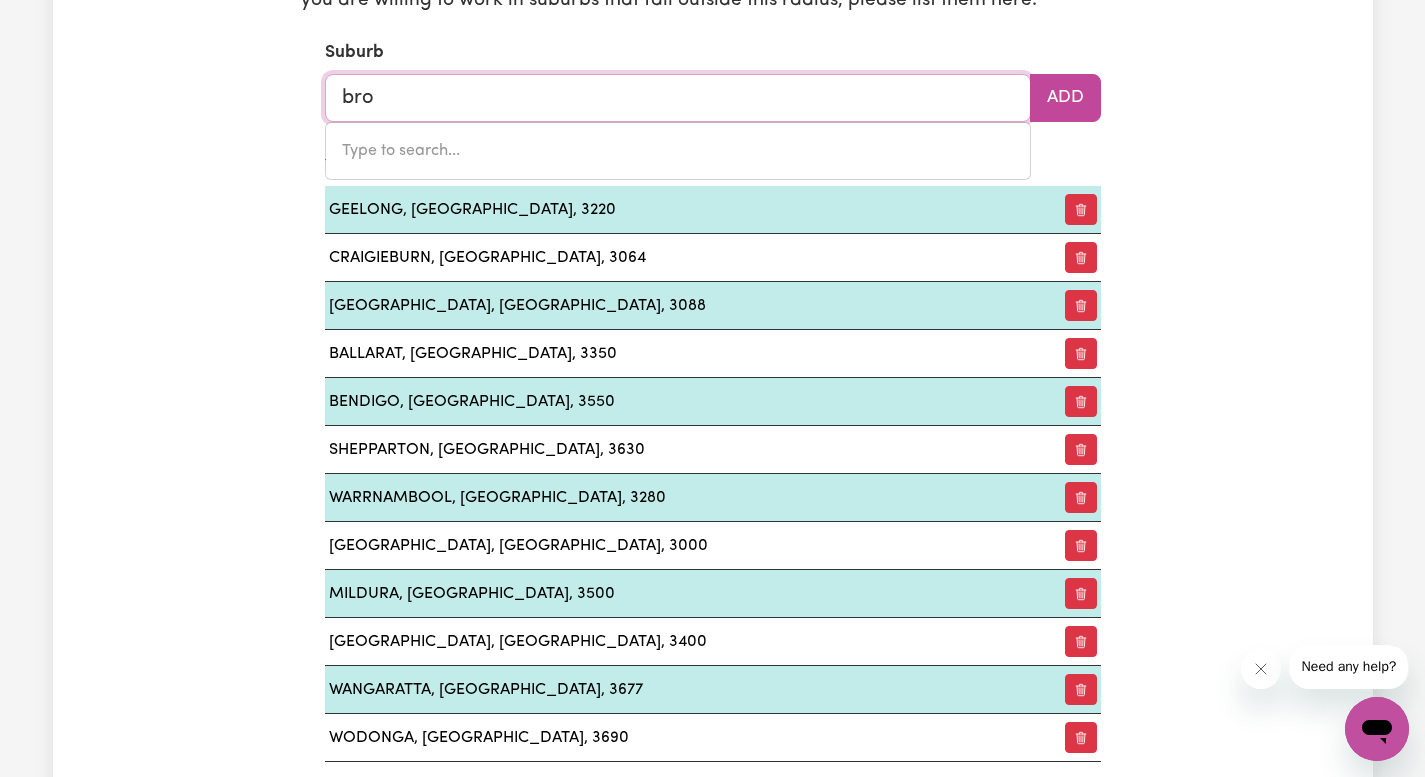 type on "broa" 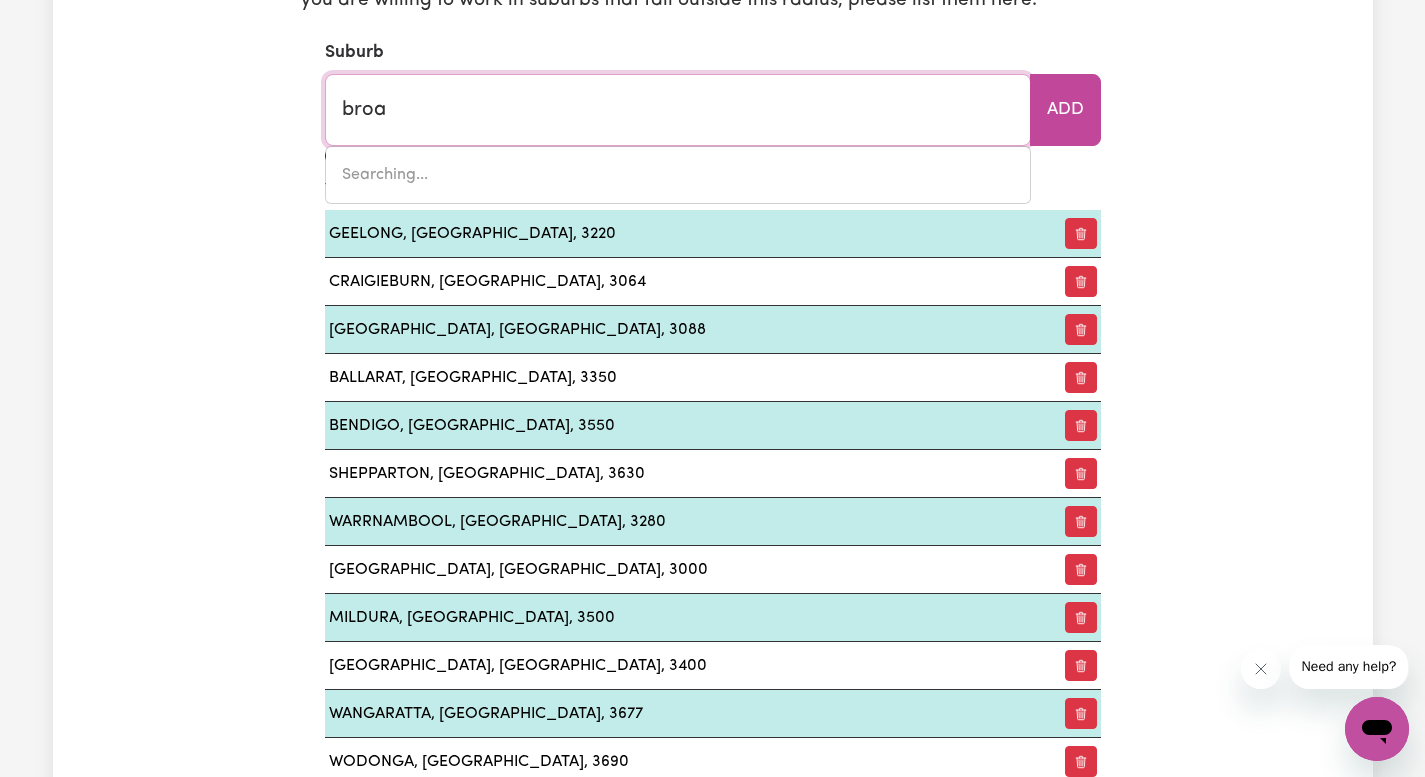 type on "broaDBEACH, [GEOGRAPHIC_DATA], 4218" 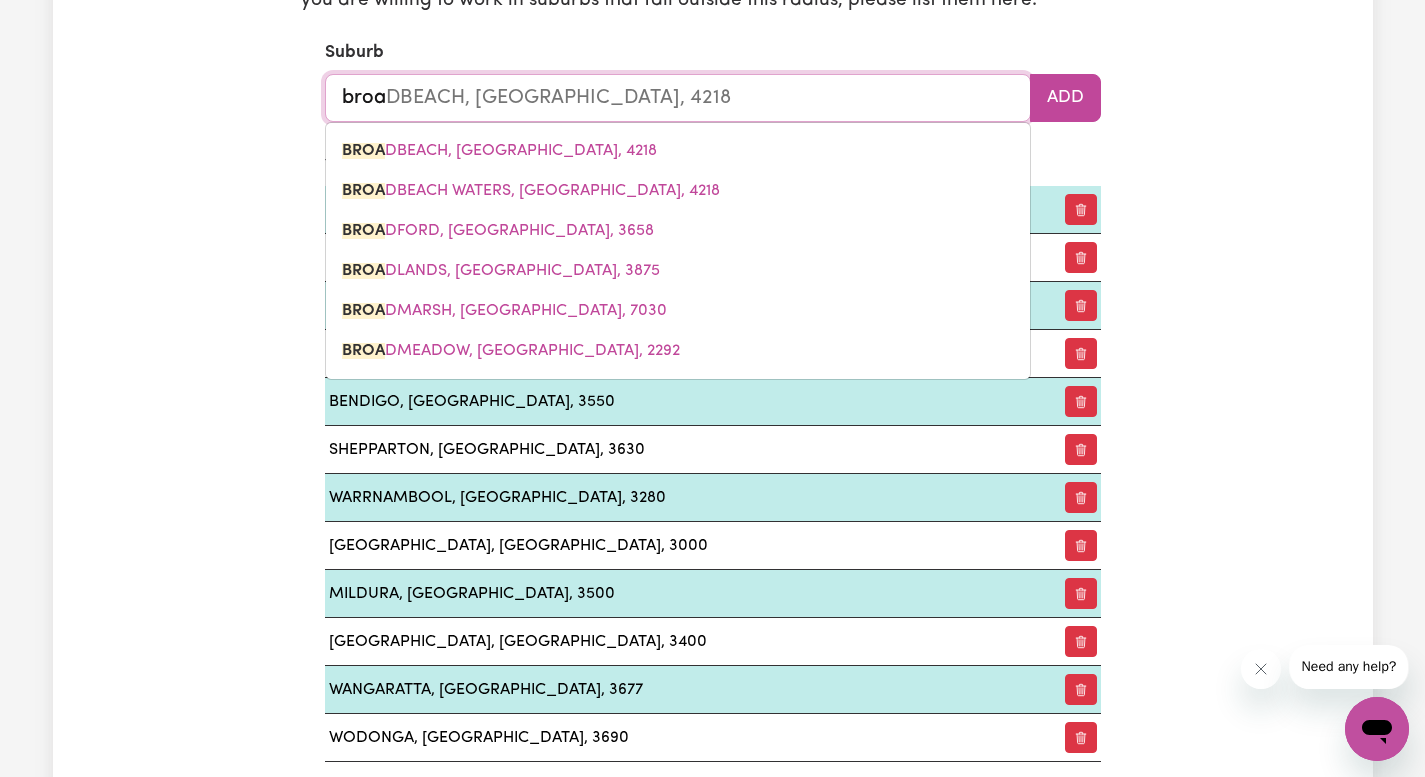 type on "broad" 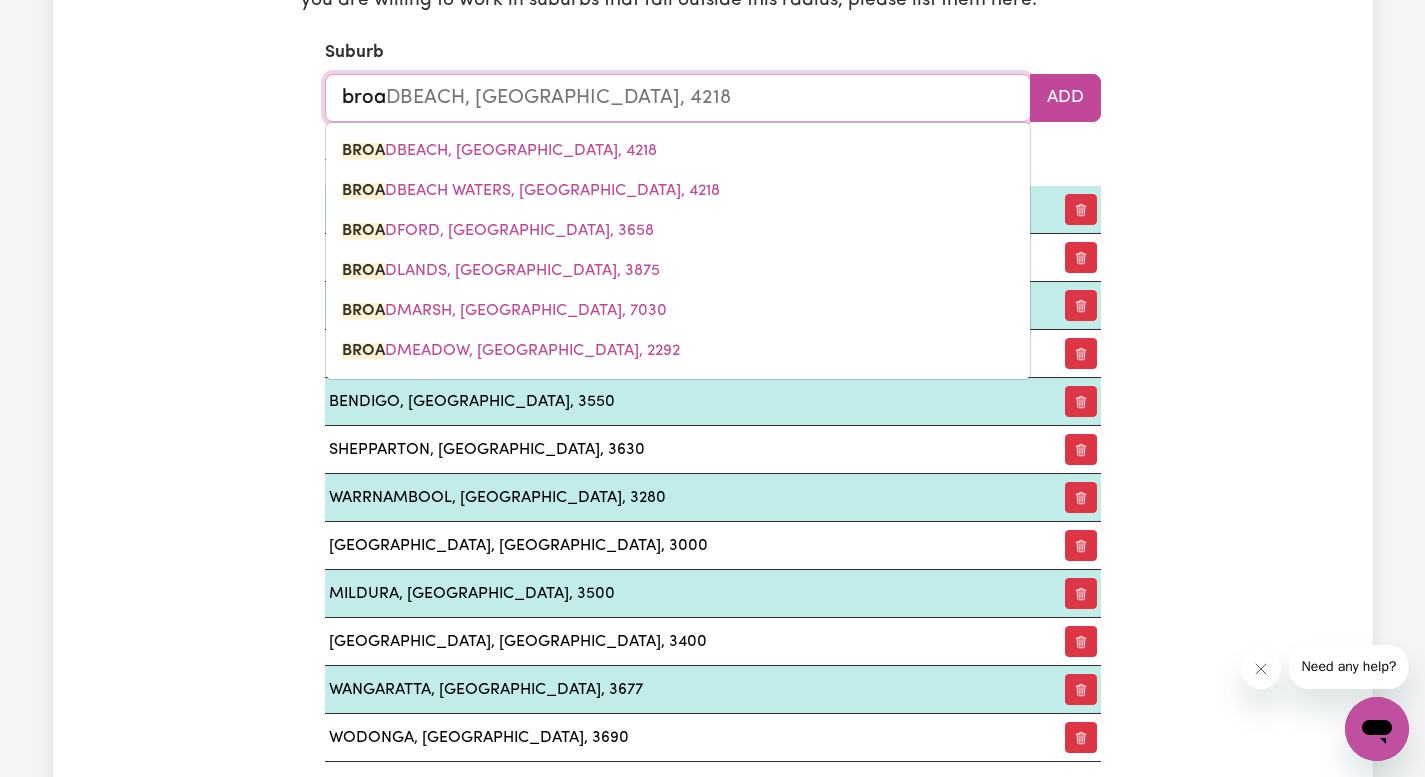 type on "broadBEACH, [GEOGRAPHIC_DATA], 4218" 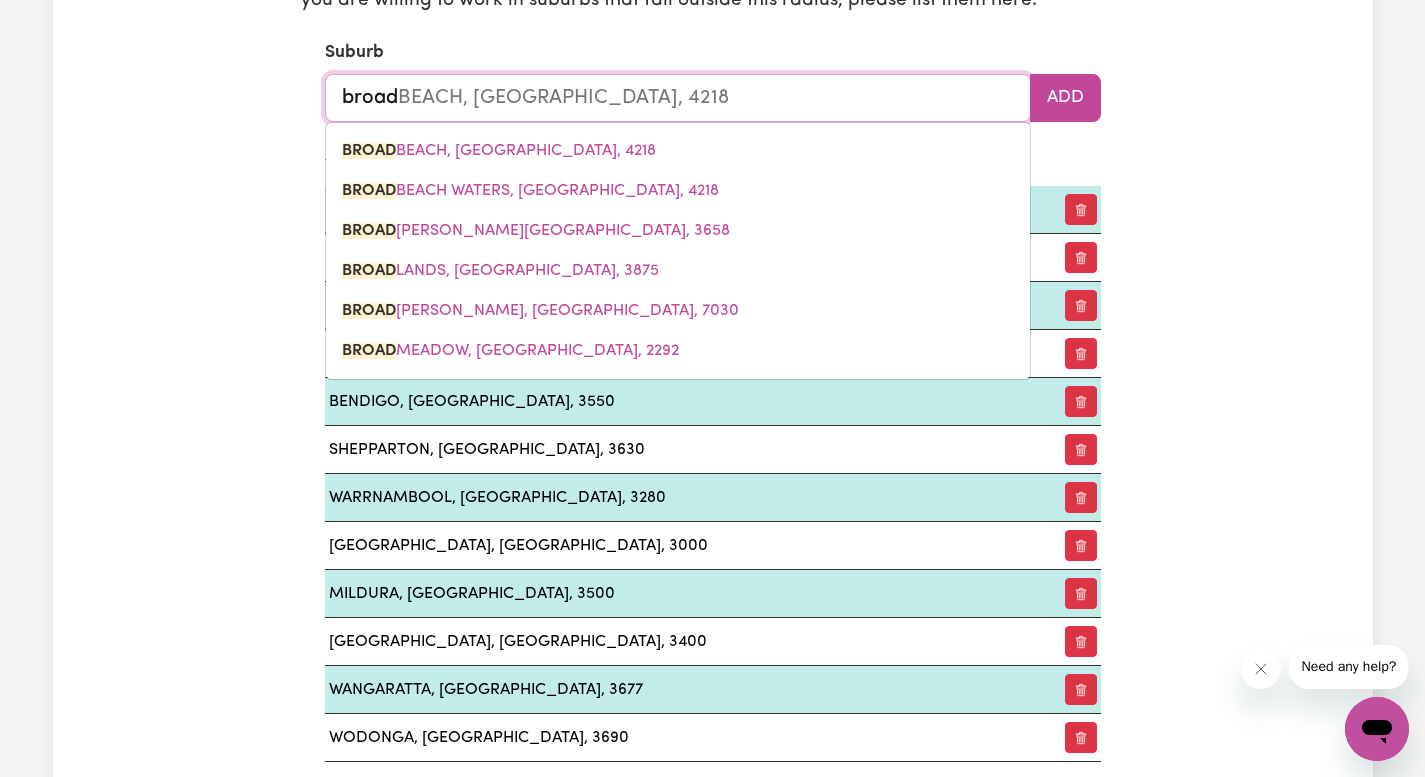 type on "broadm" 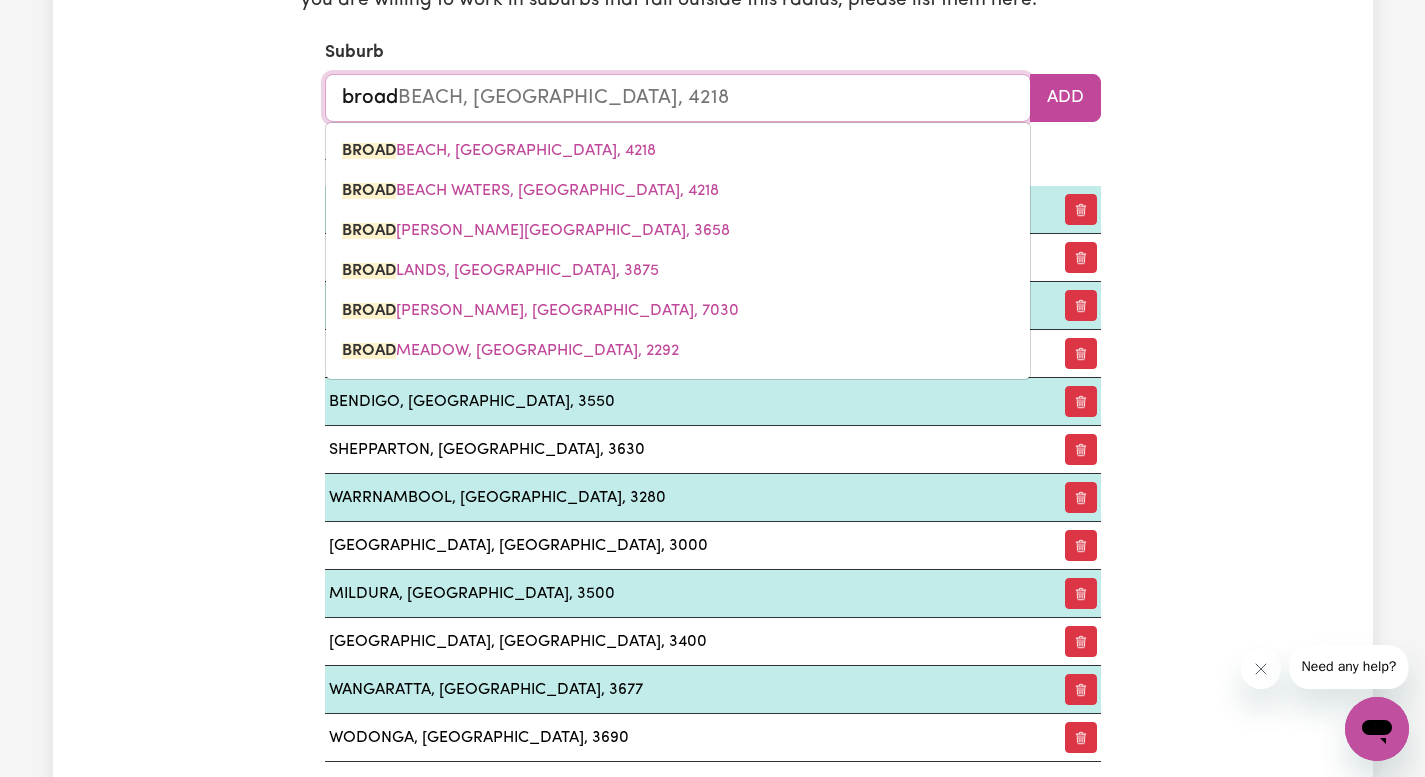 type 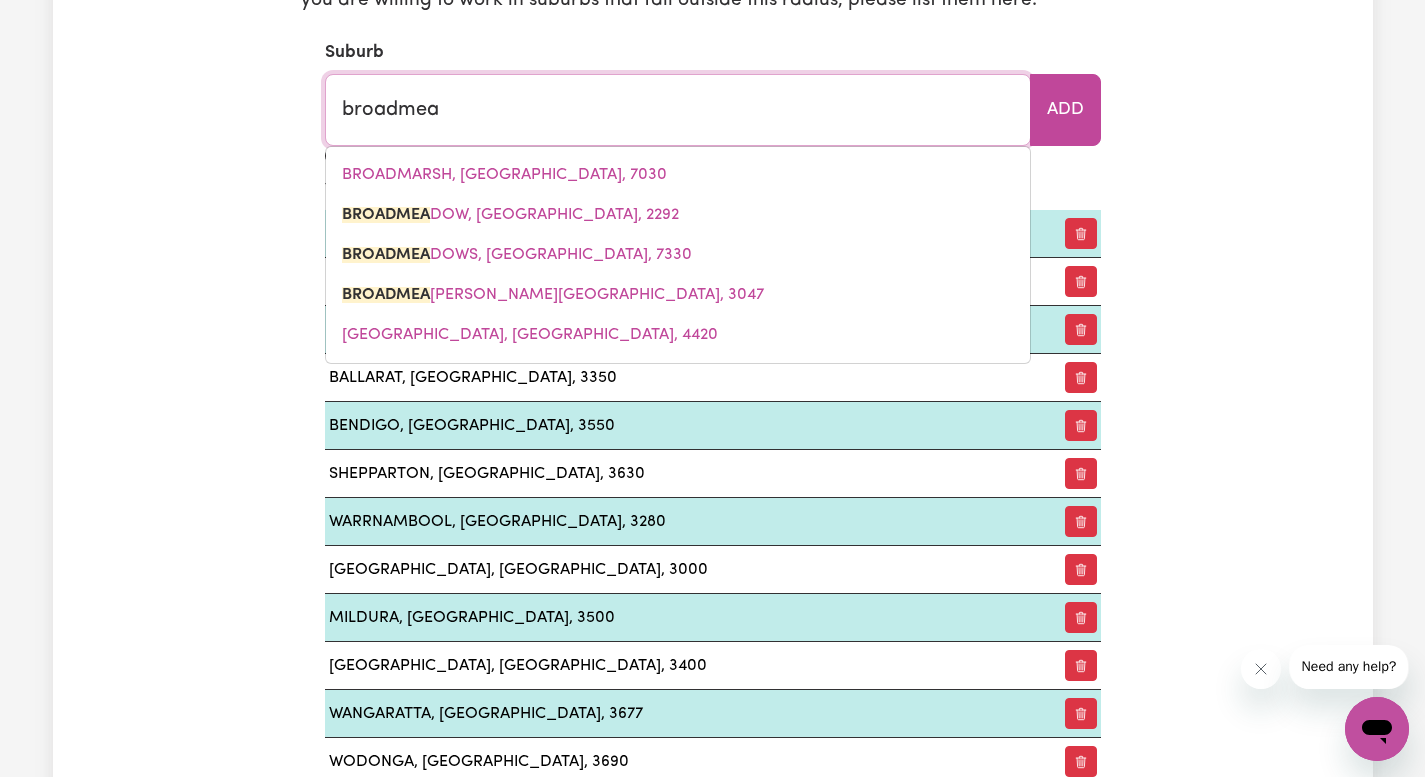 type on "broadmead" 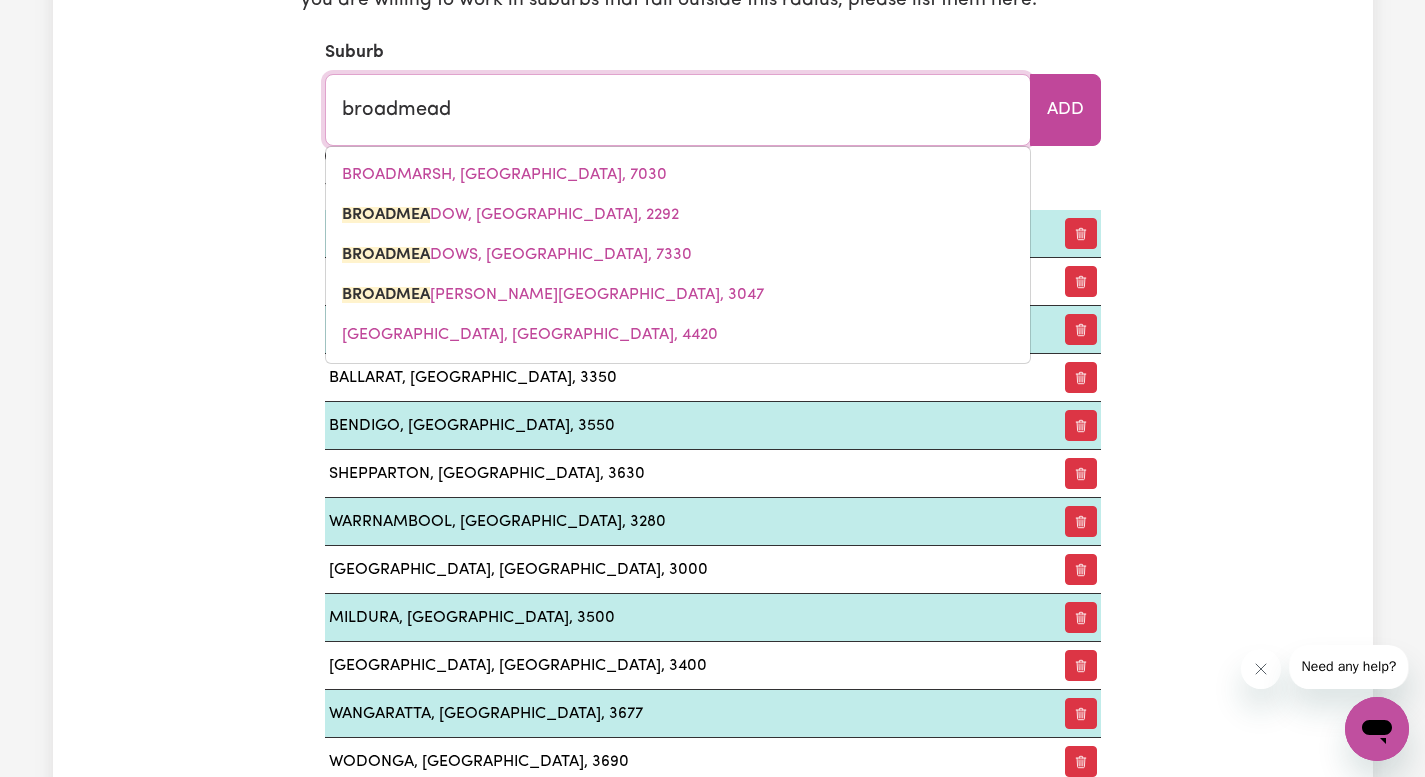 type on "broadmeadOW, [GEOGRAPHIC_DATA], 2292" 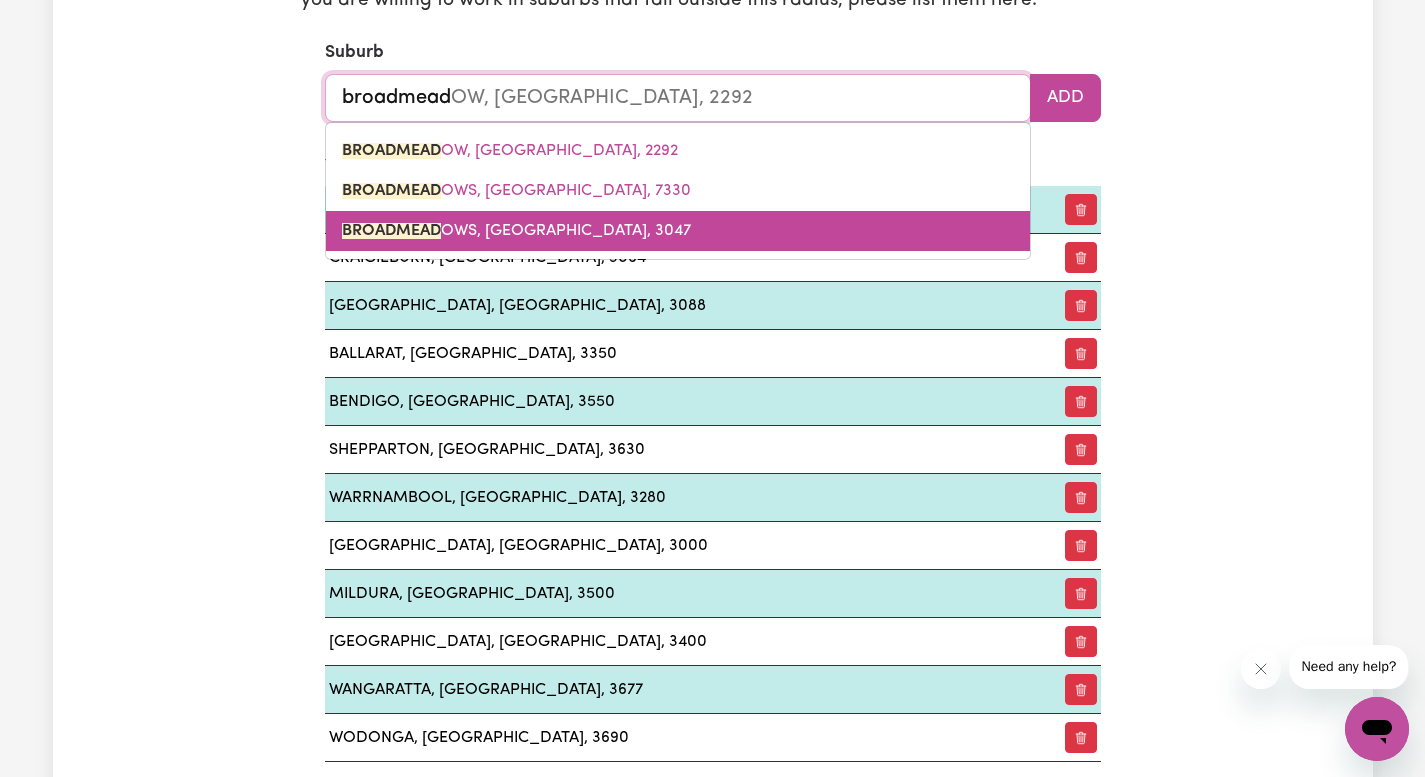 click on "BROADMEAD OWS, [GEOGRAPHIC_DATA], 3047" at bounding box center (678, 231) 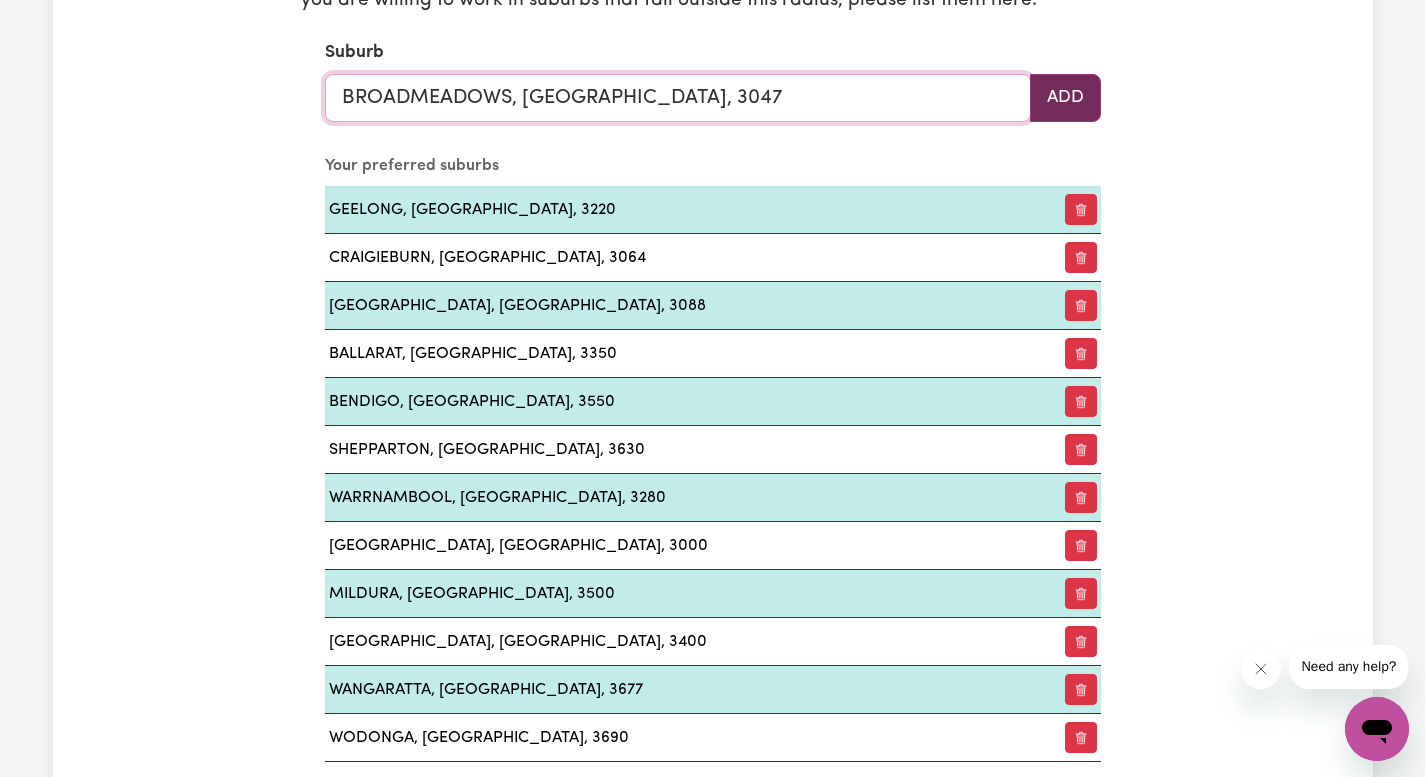 type on "BROADMEADOWS, [GEOGRAPHIC_DATA], 3047" 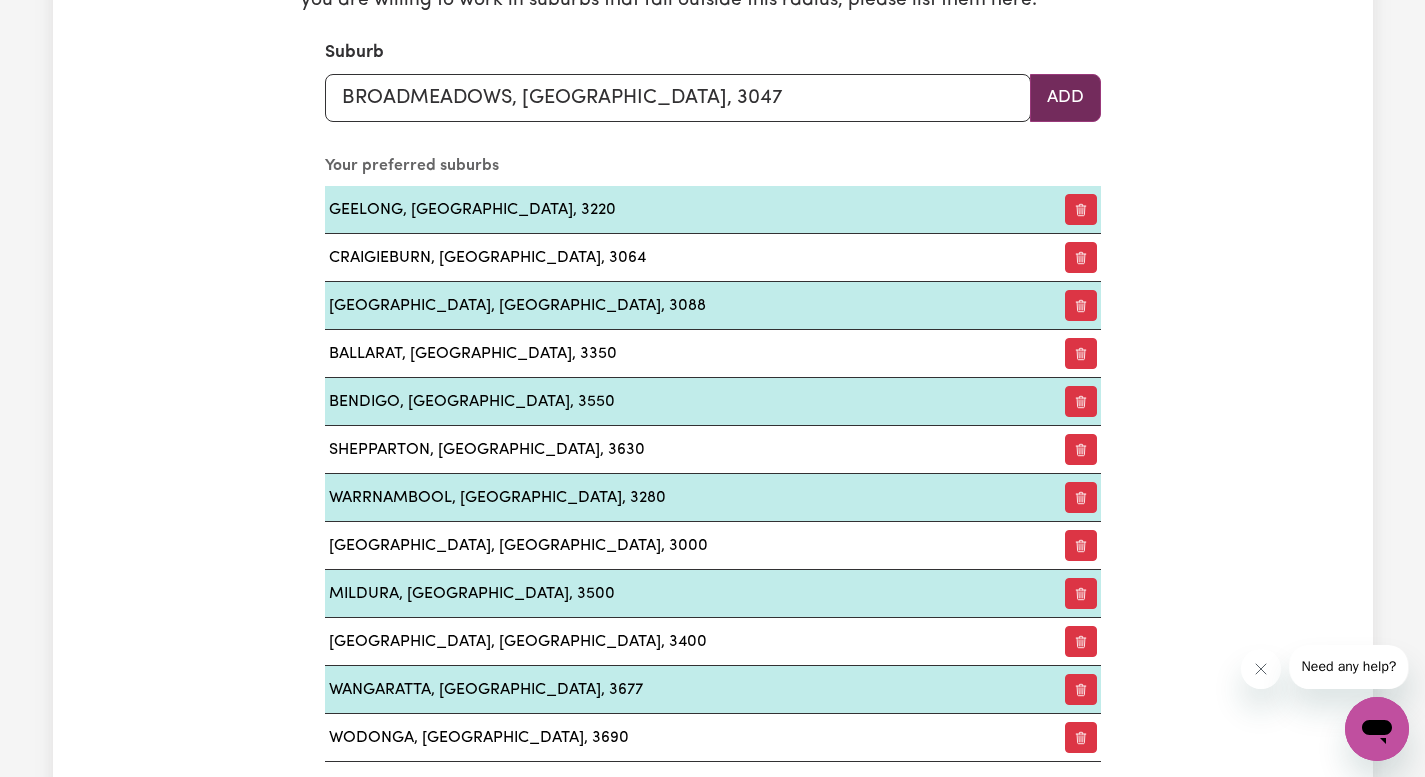 click on "Add" at bounding box center (1065, 98) 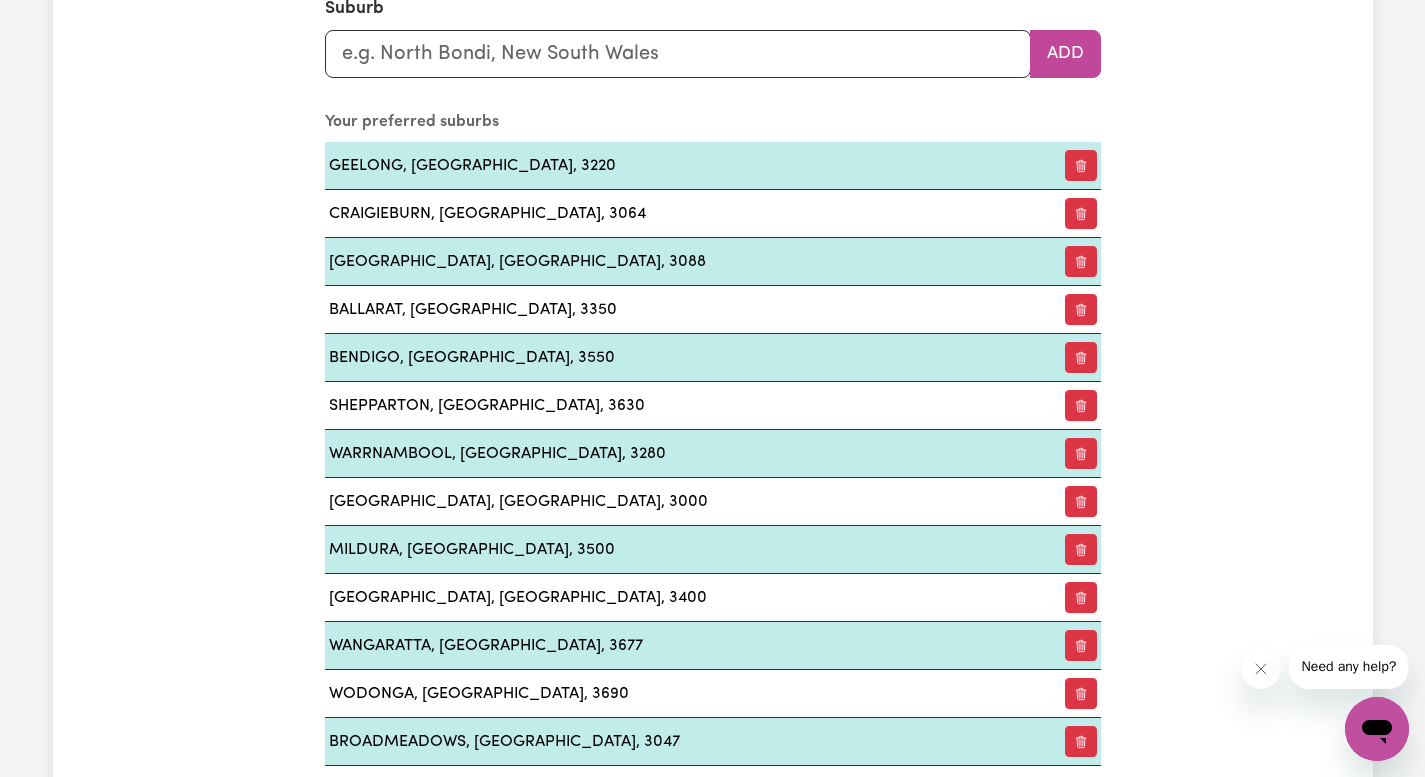 scroll, scrollTop: 2405, scrollLeft: 0, axis: vertical 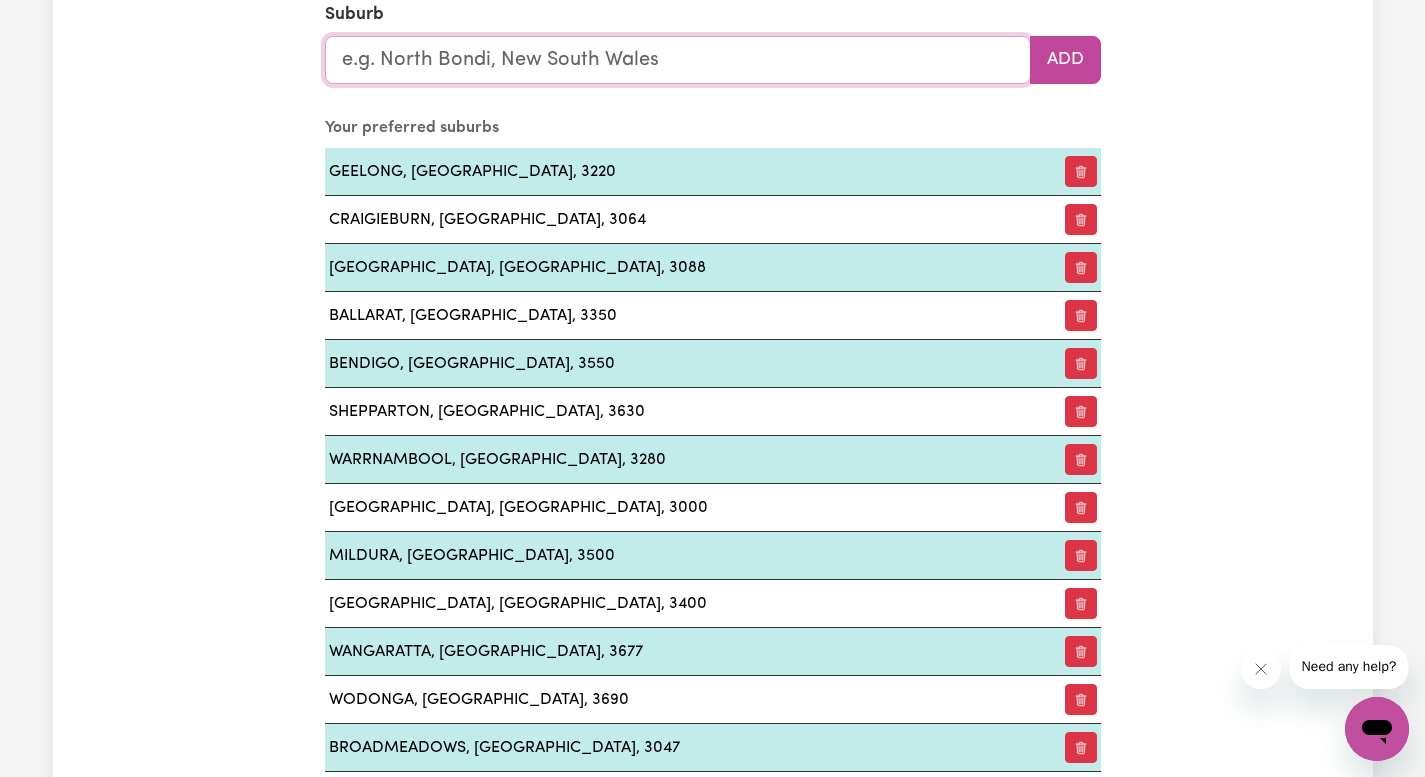 click at bounding box center [678, 60] 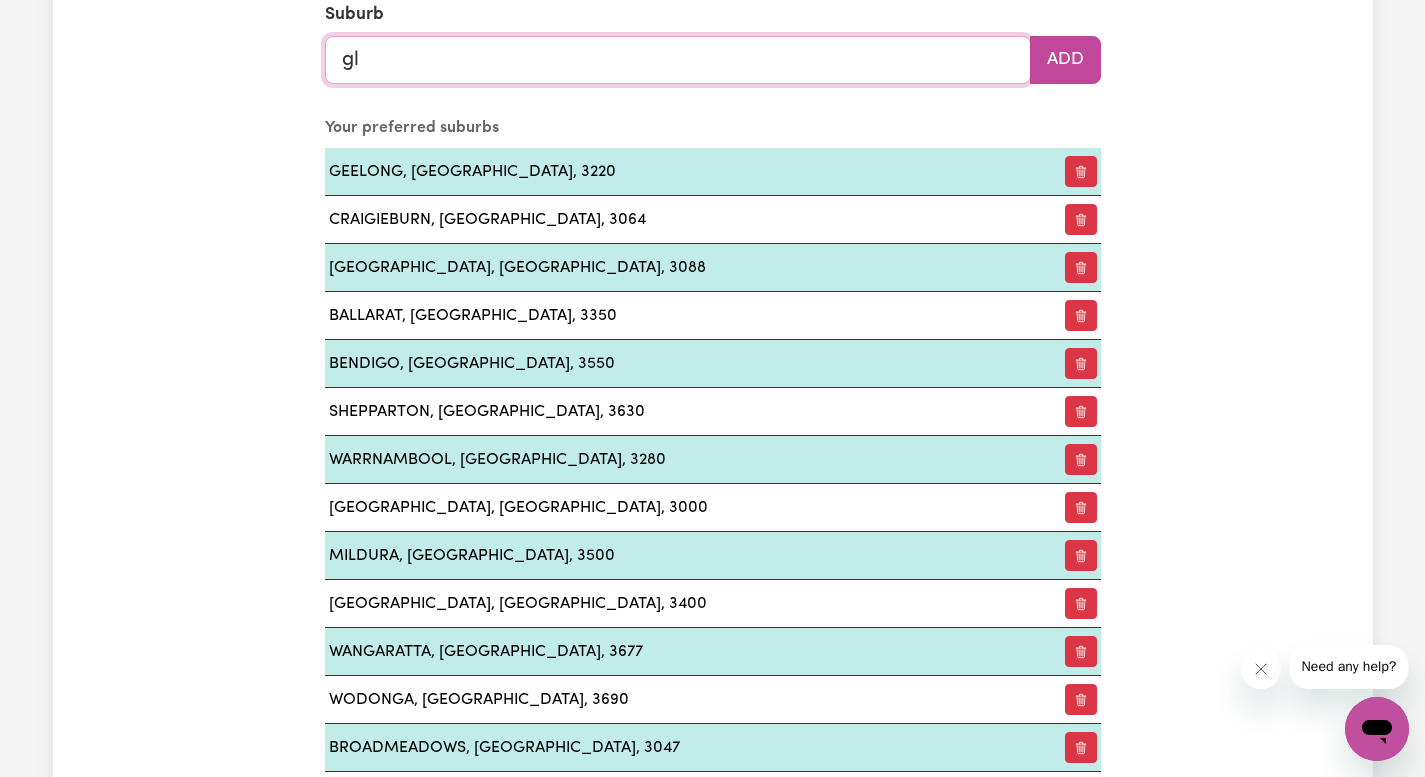 type on "gle" 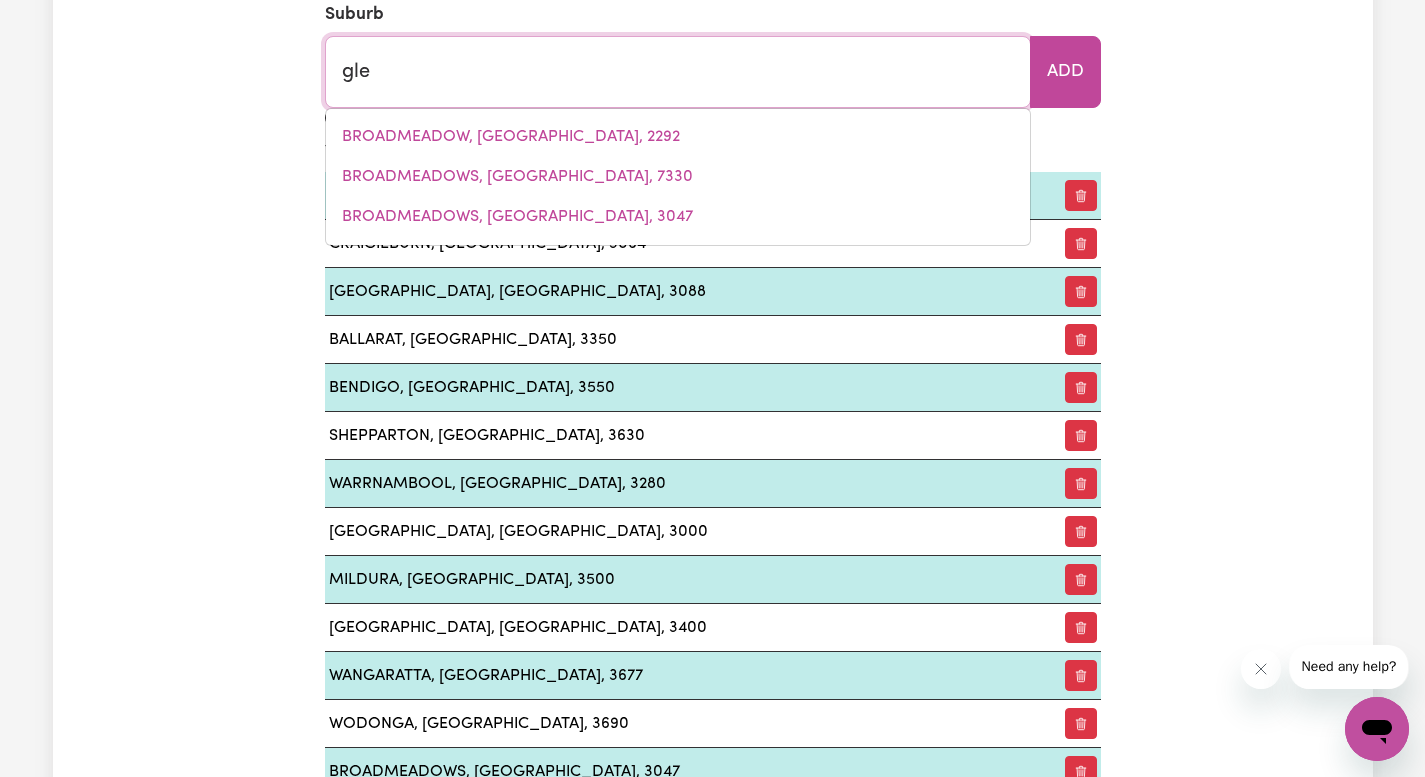 type on "gleBE, [GEOGRAPHIC_DATA], 2037" 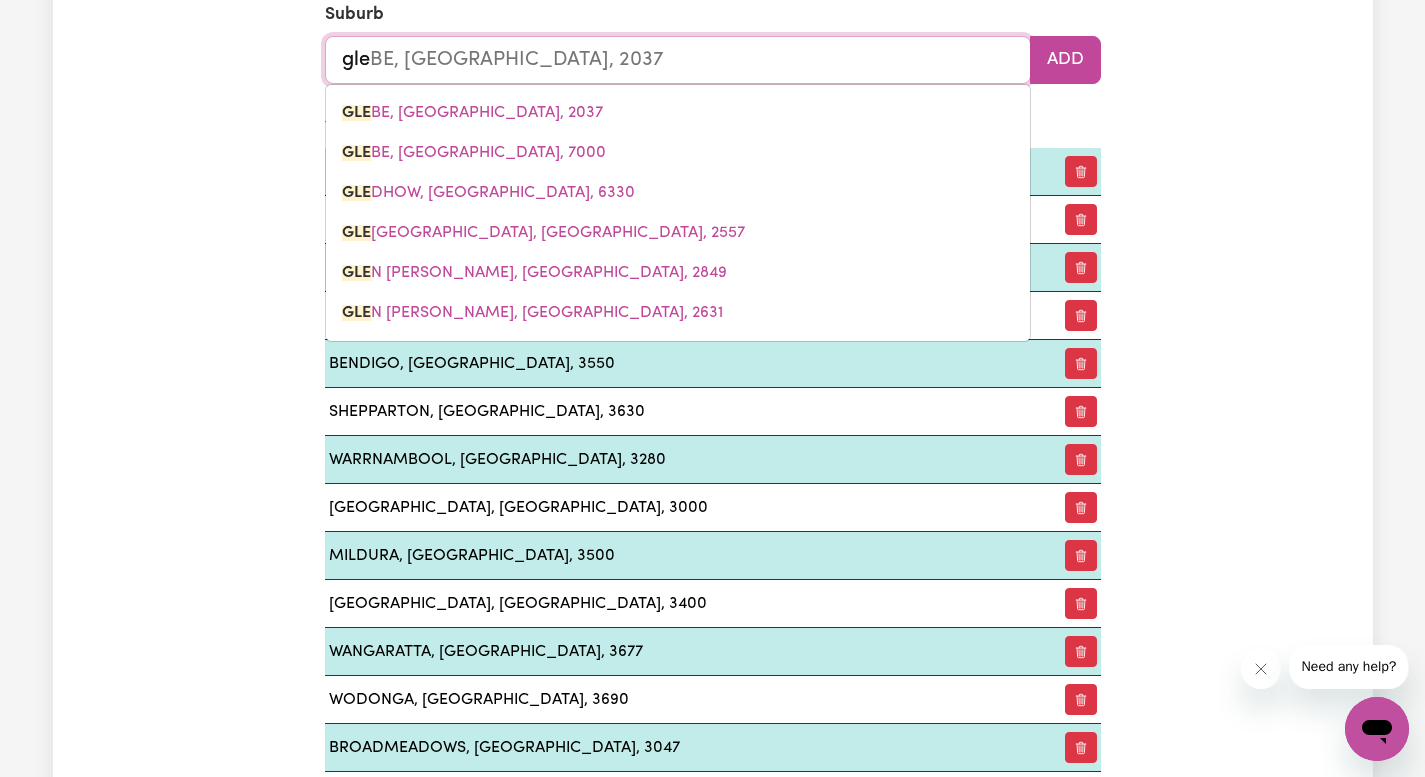 type on "[PERSON_NAME]" 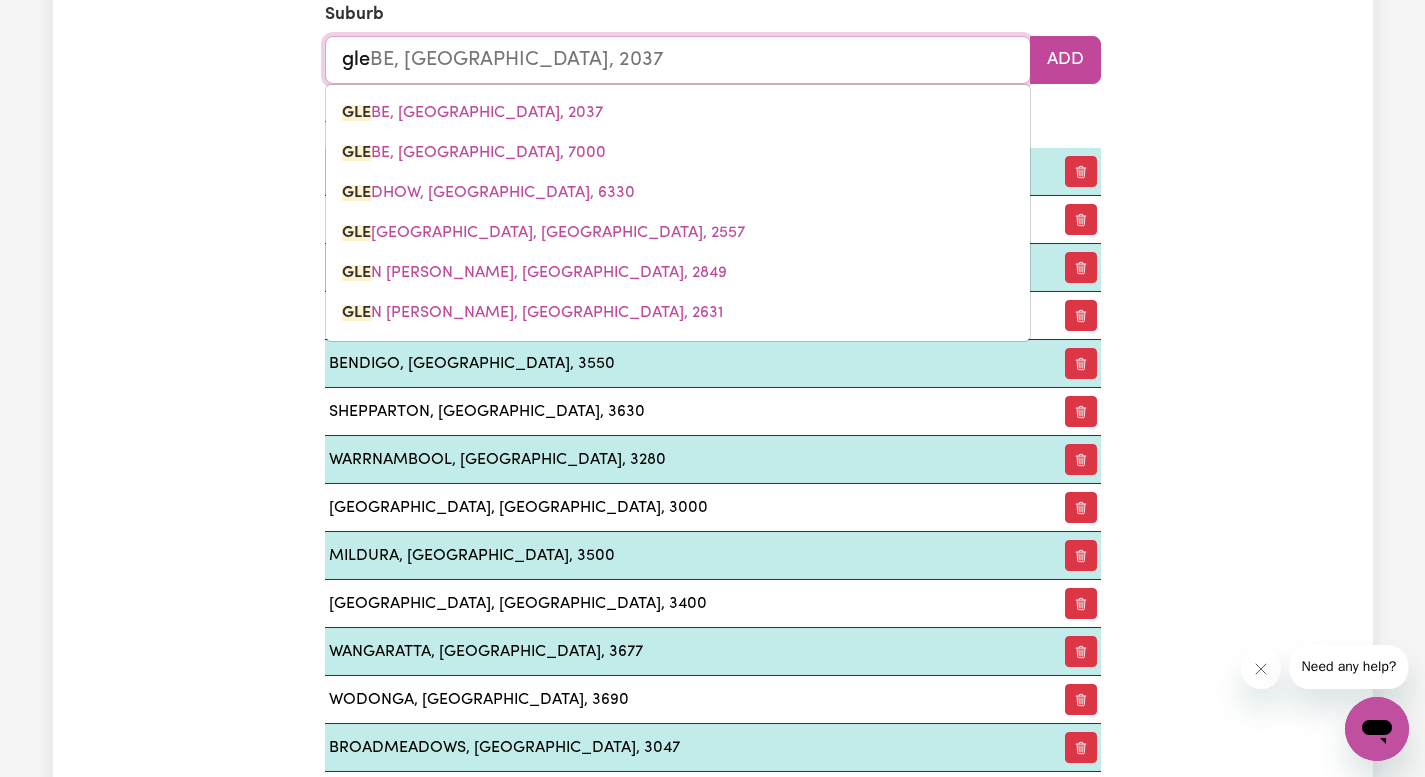 type 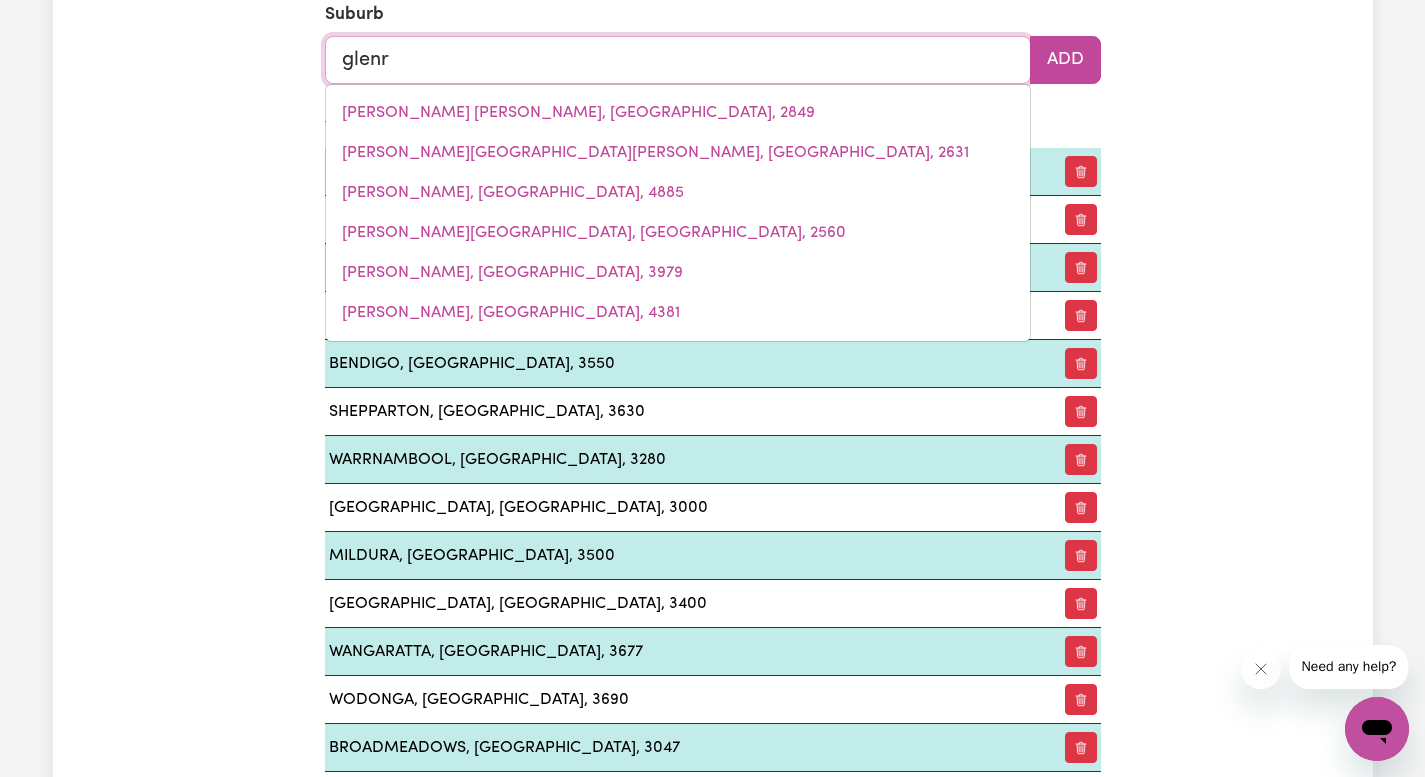 type on "glenro" 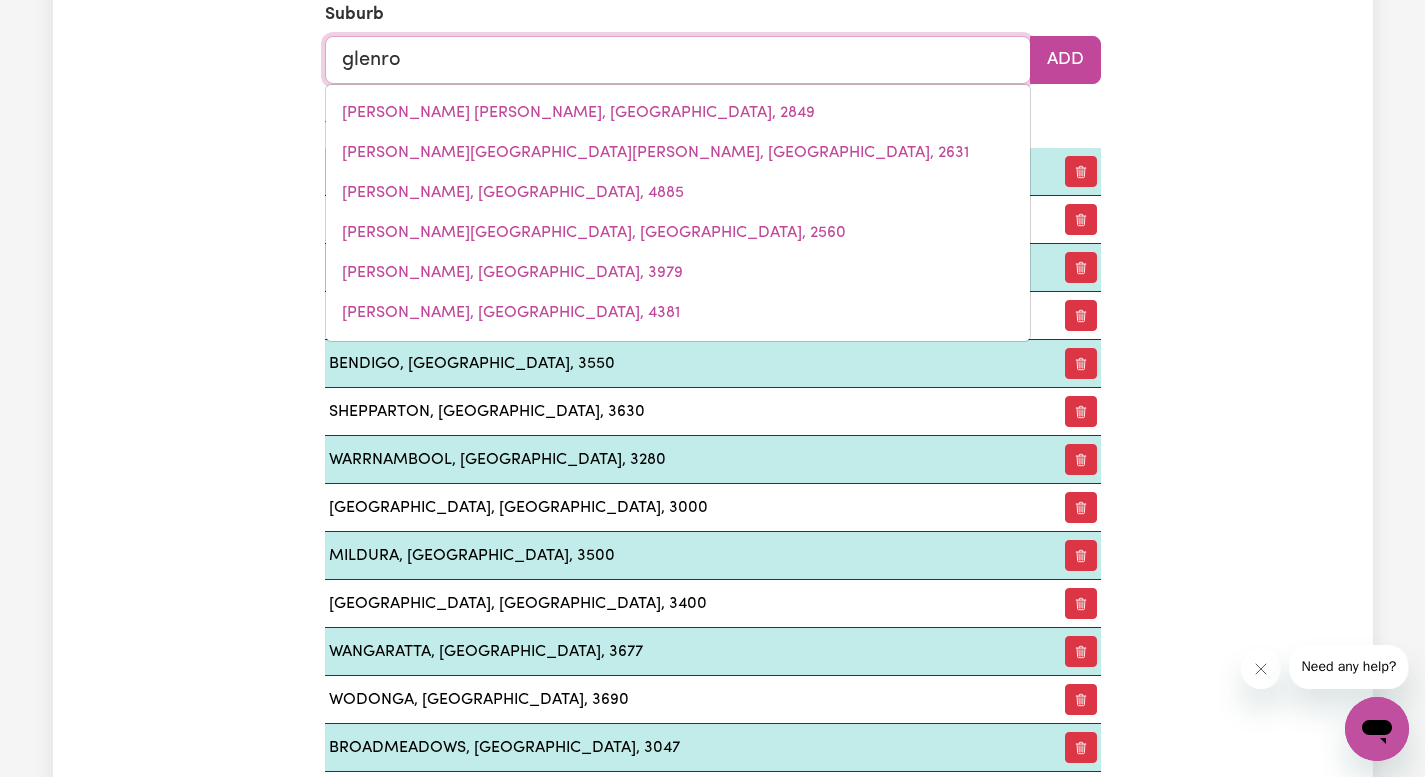 type on "glenroCK, [GEOGRAPHIC_DATA], 2337" 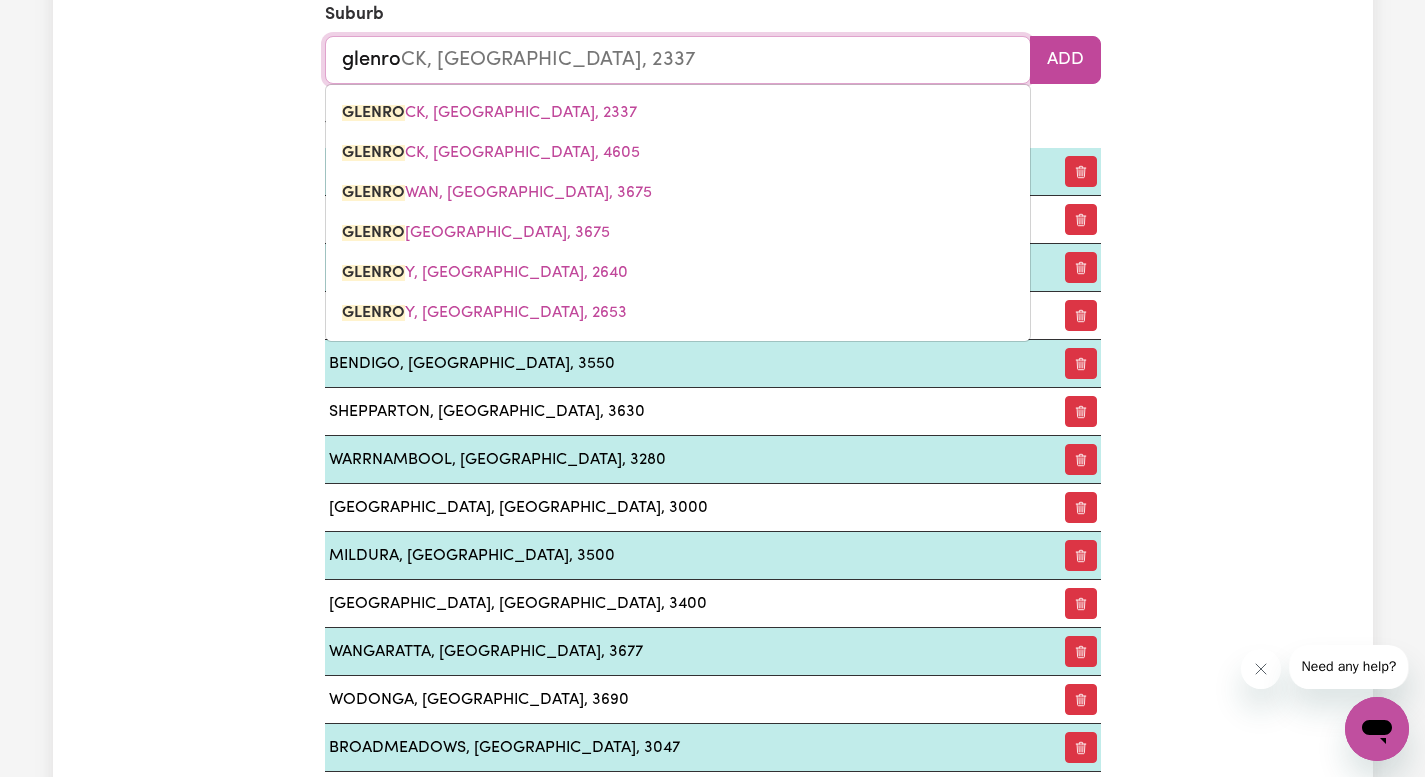 type on "glenroy" 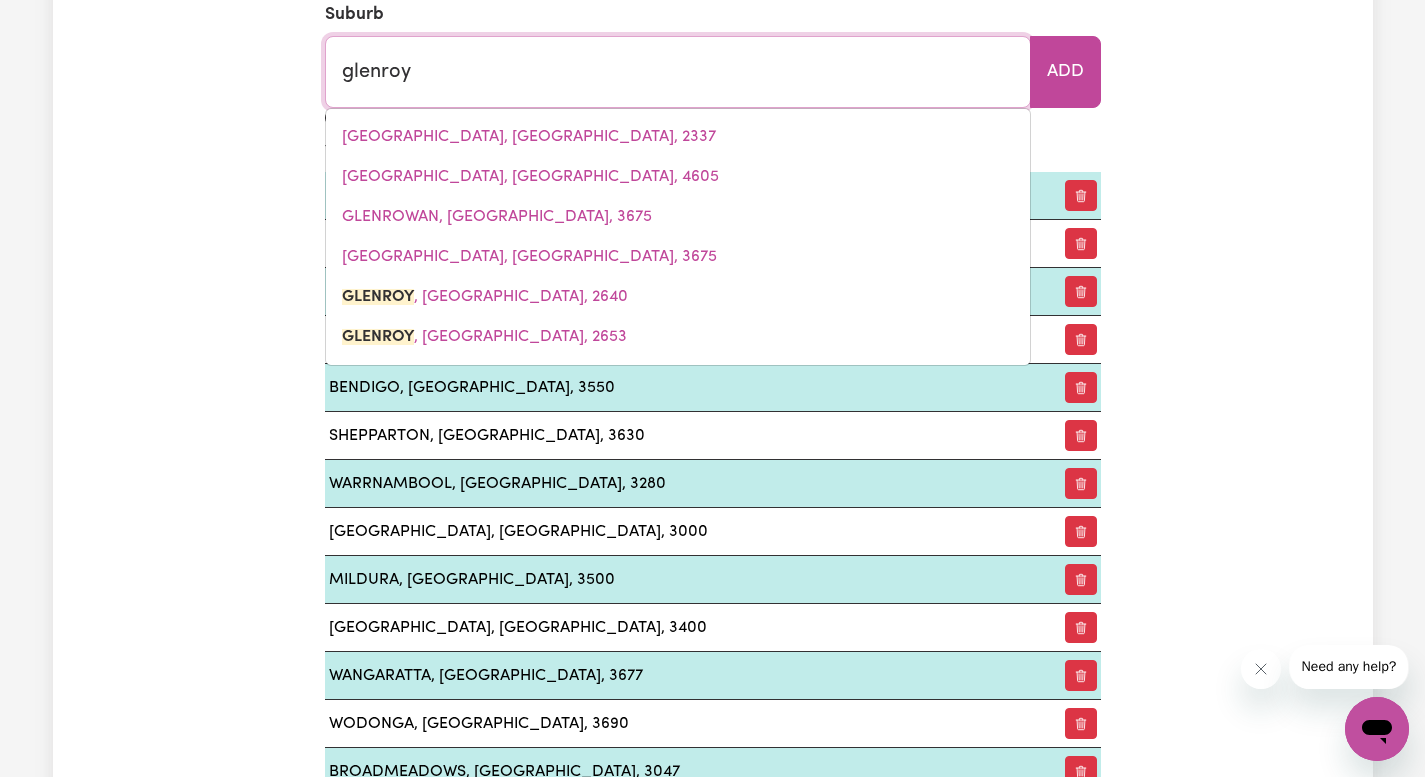 type on "[GEOGRAPHIC_DATA], [GEOGRAPHIC_DATA], 2640" 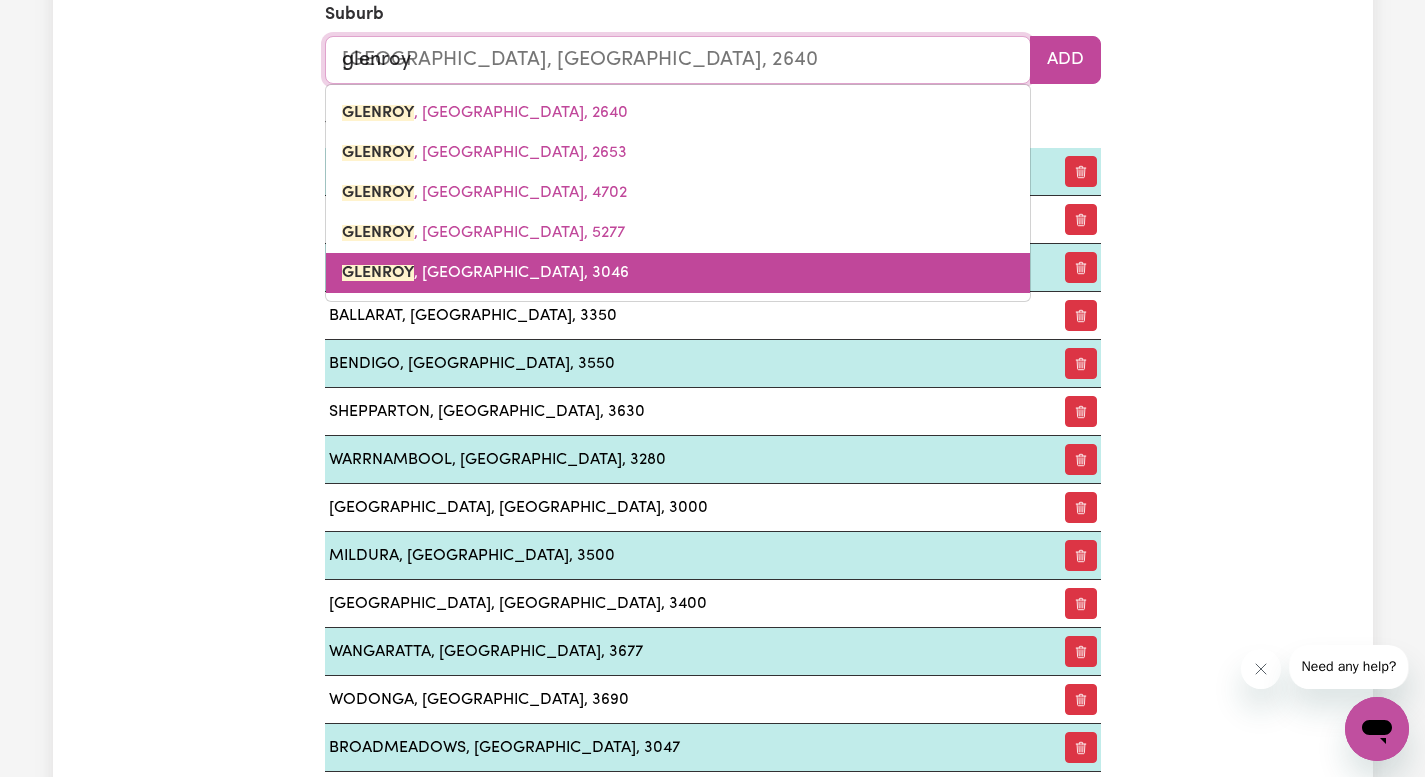 click on "GLENROY , [GEOGRAPHIC_DATA], 3046" at bounding box center (678, 273) 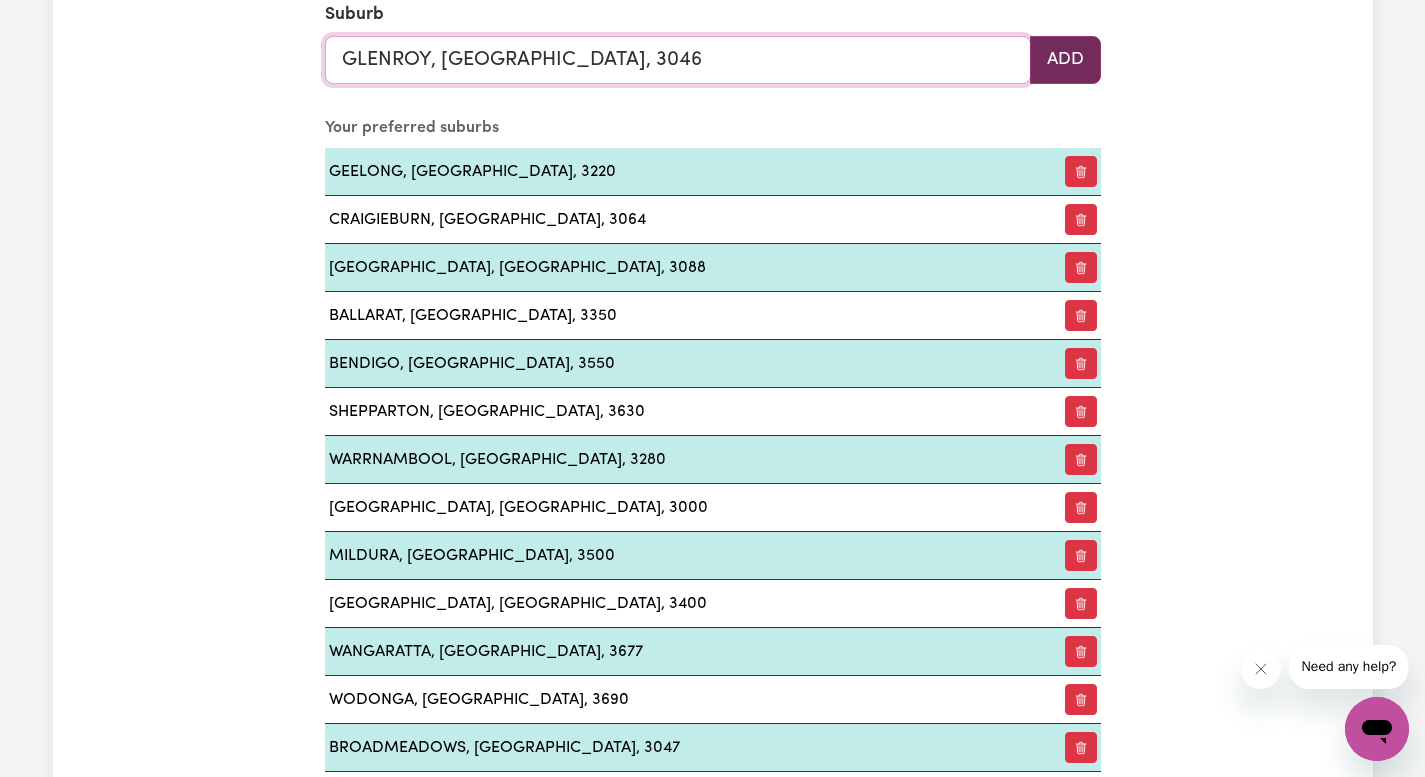 type on "GLENROY, [GEOGRAPHIC_DATA], 3046" 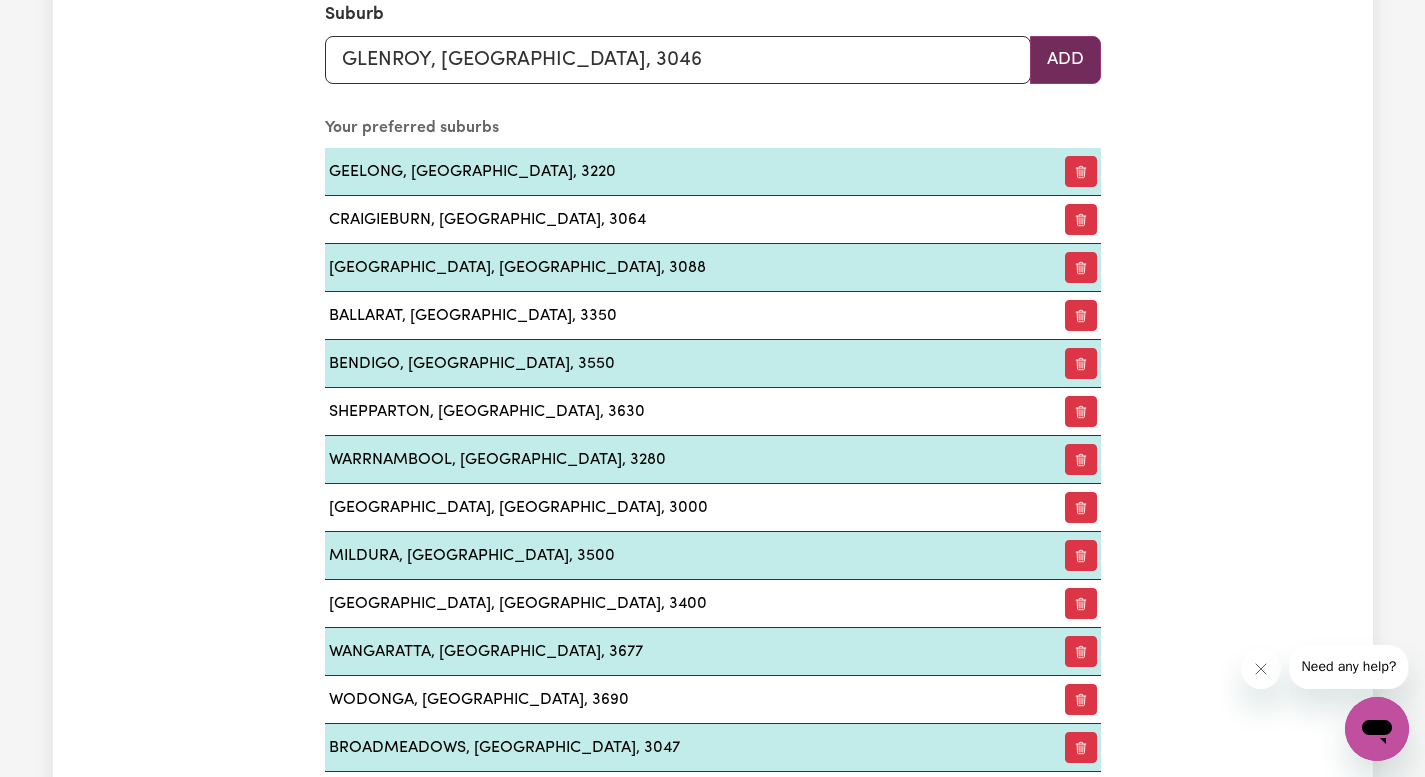 click on "Add" at bounding box center (1065, 60) 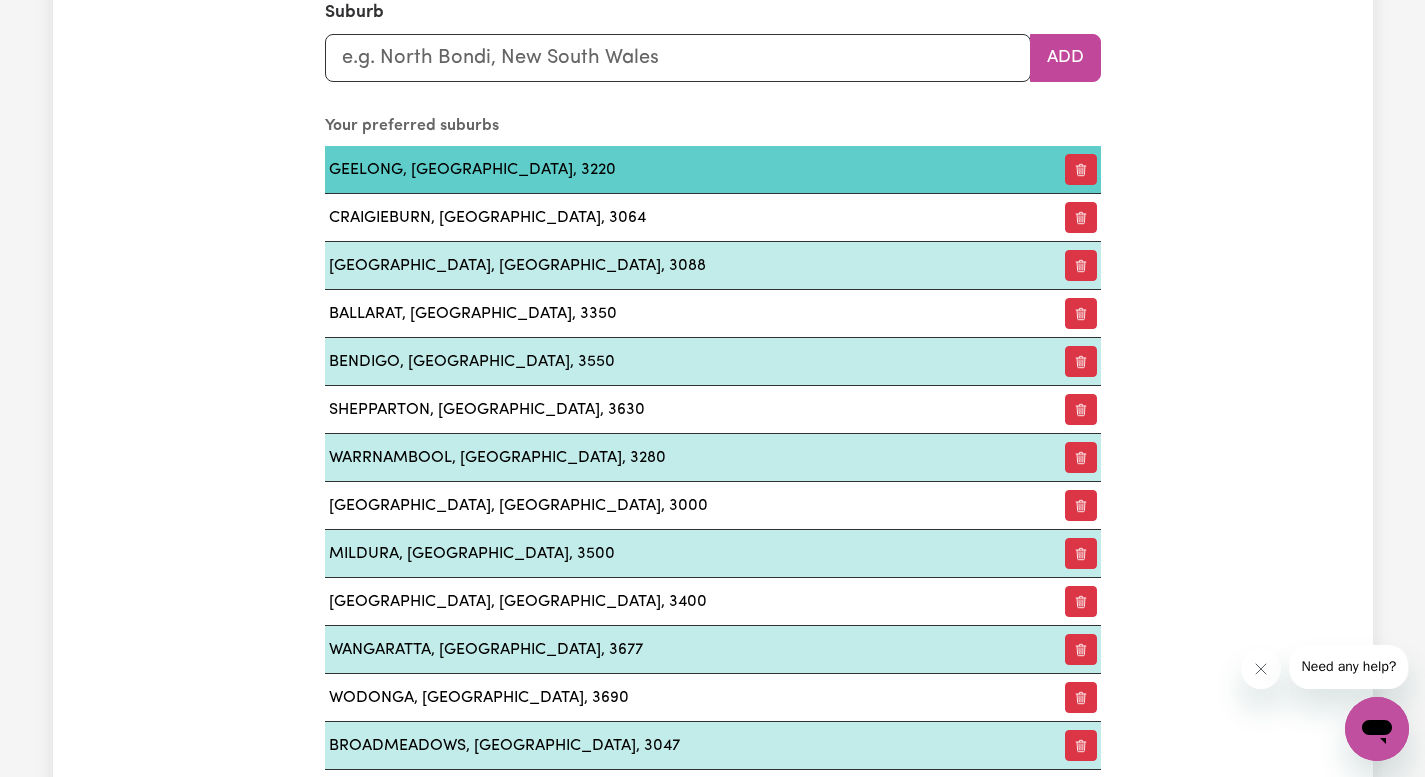 scroll, scrollTop: 2406, scrollLeft: 0, axis: vertical 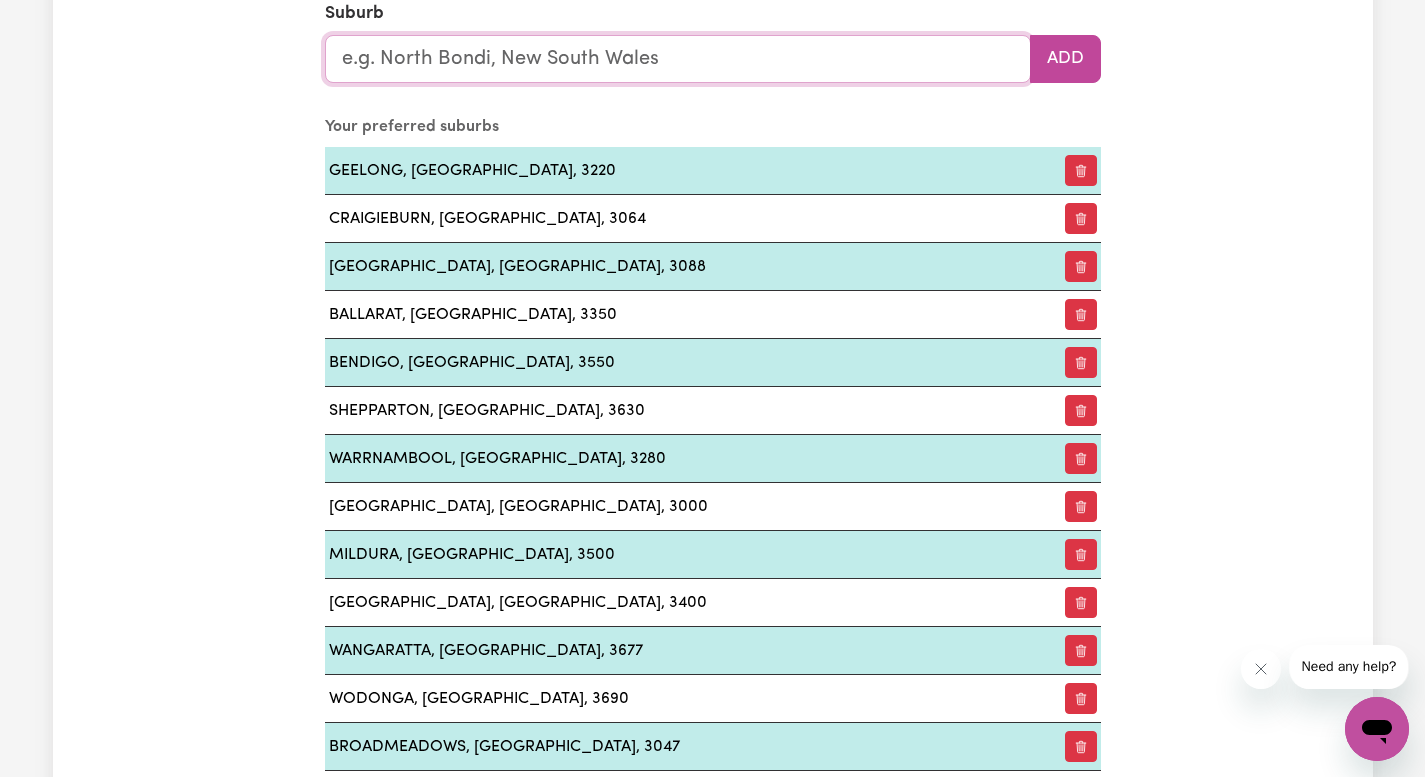 click at bounding box center (678, 59) 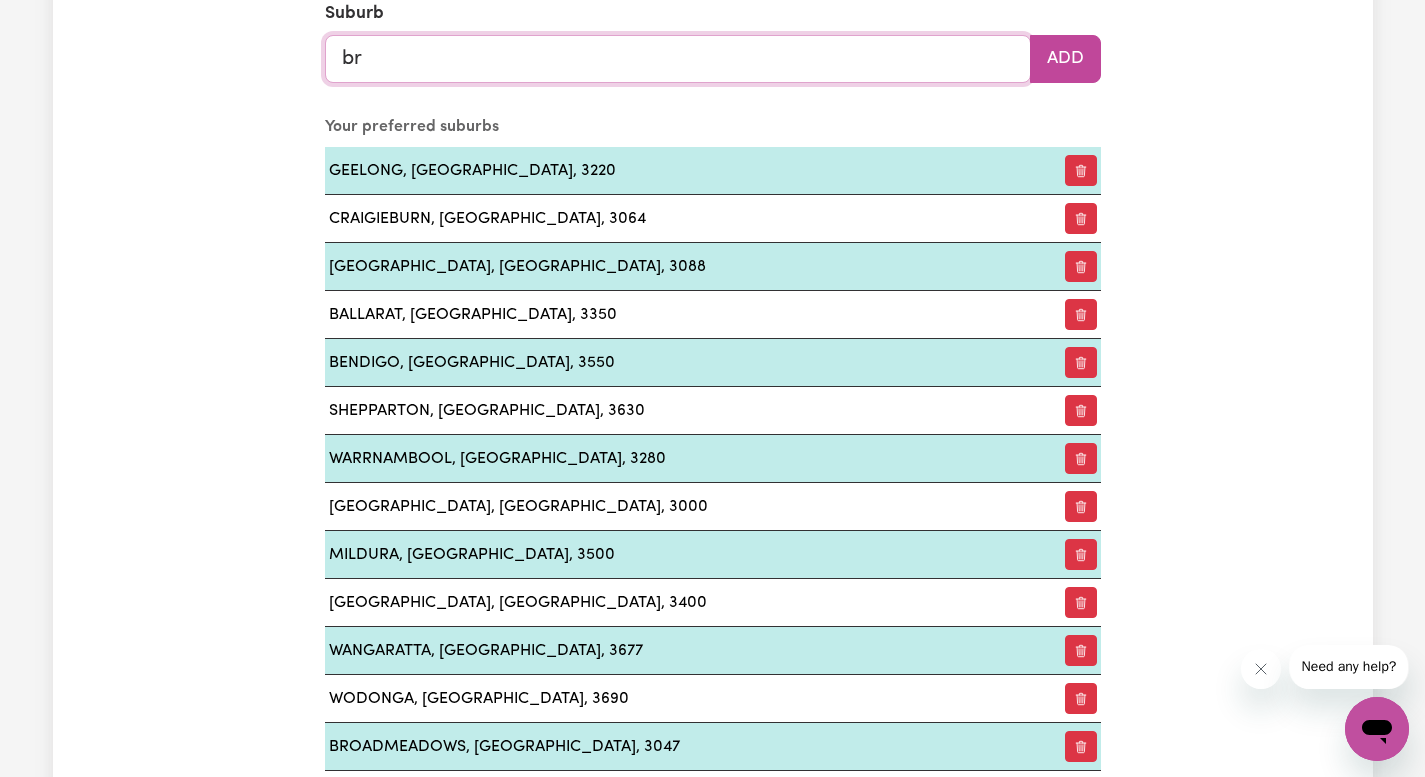 type on "bru" 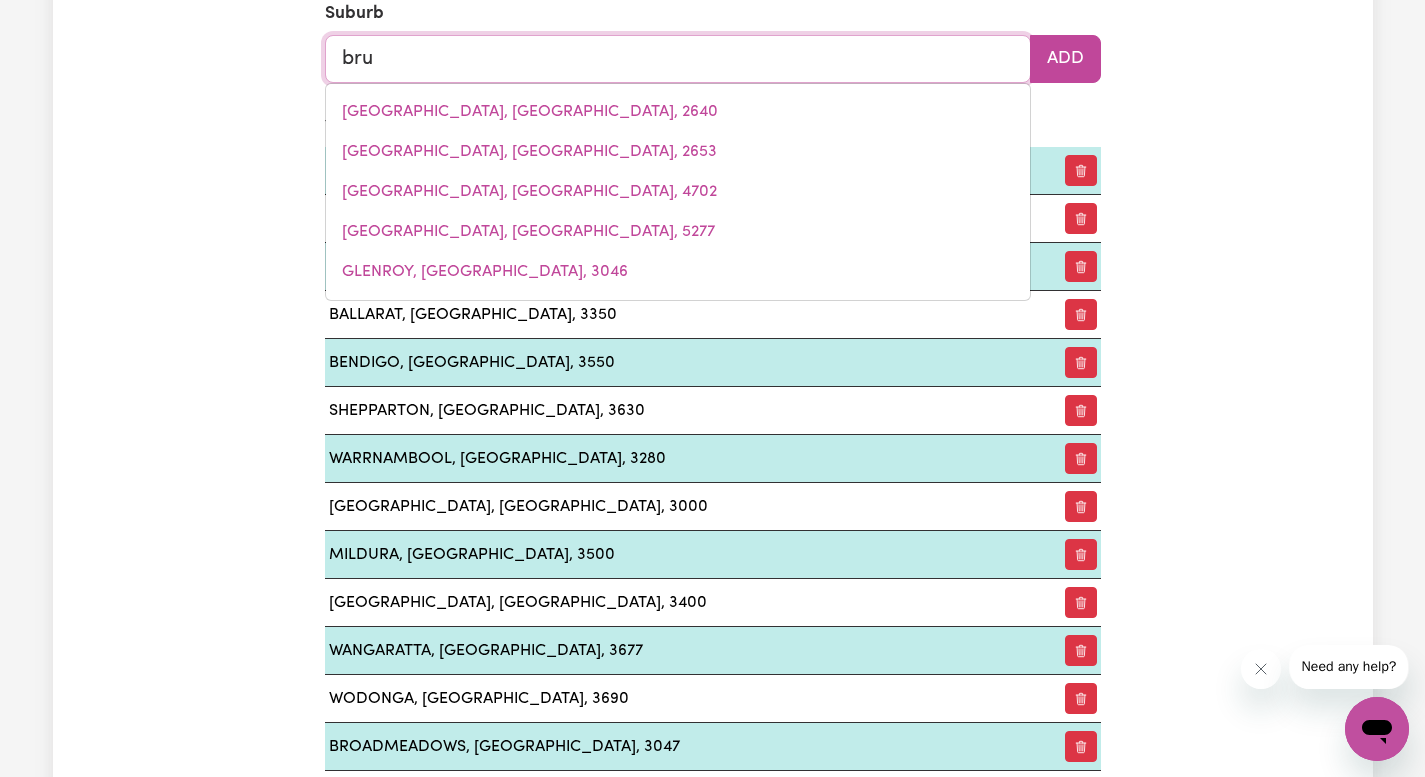 type on "bruARONG, [GEOGRAPHIC_DATA], 3749" 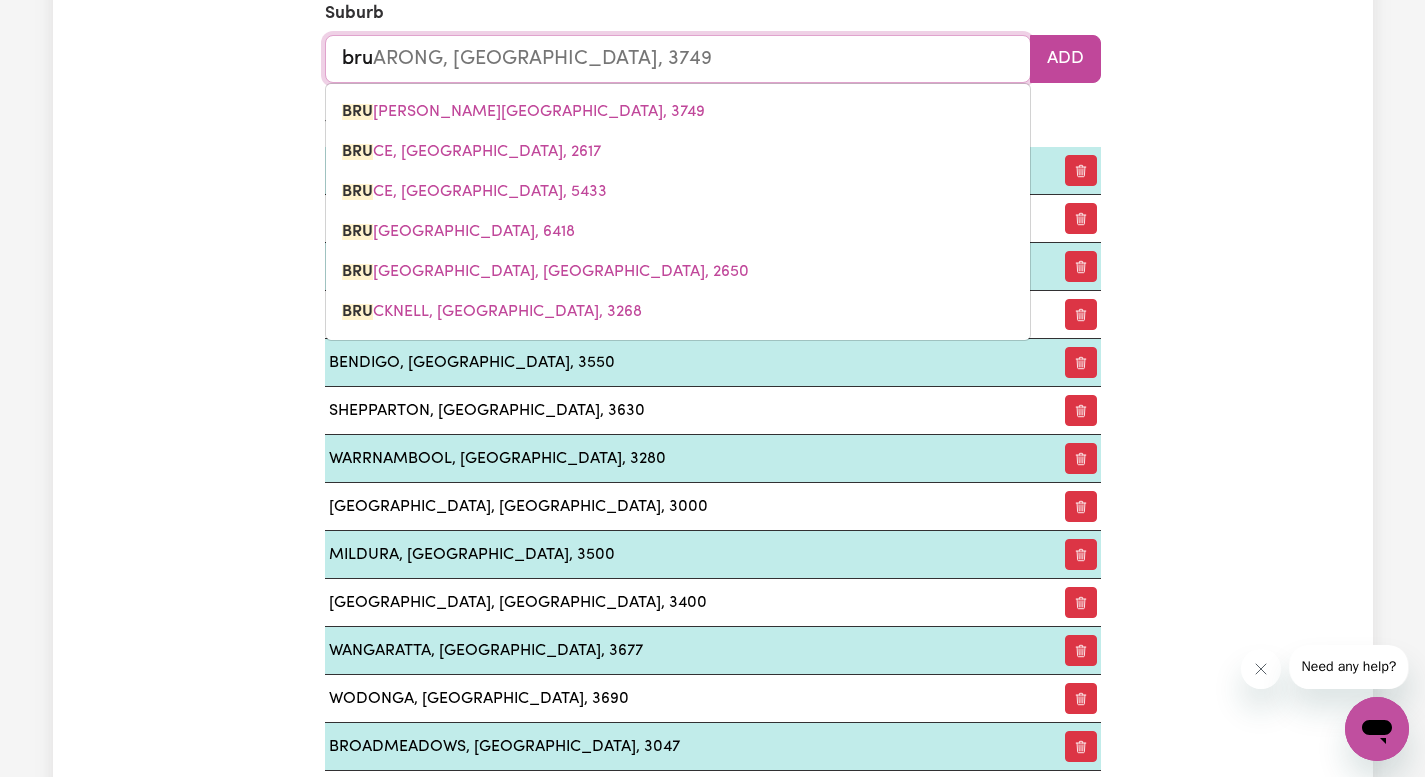 type on "brun" 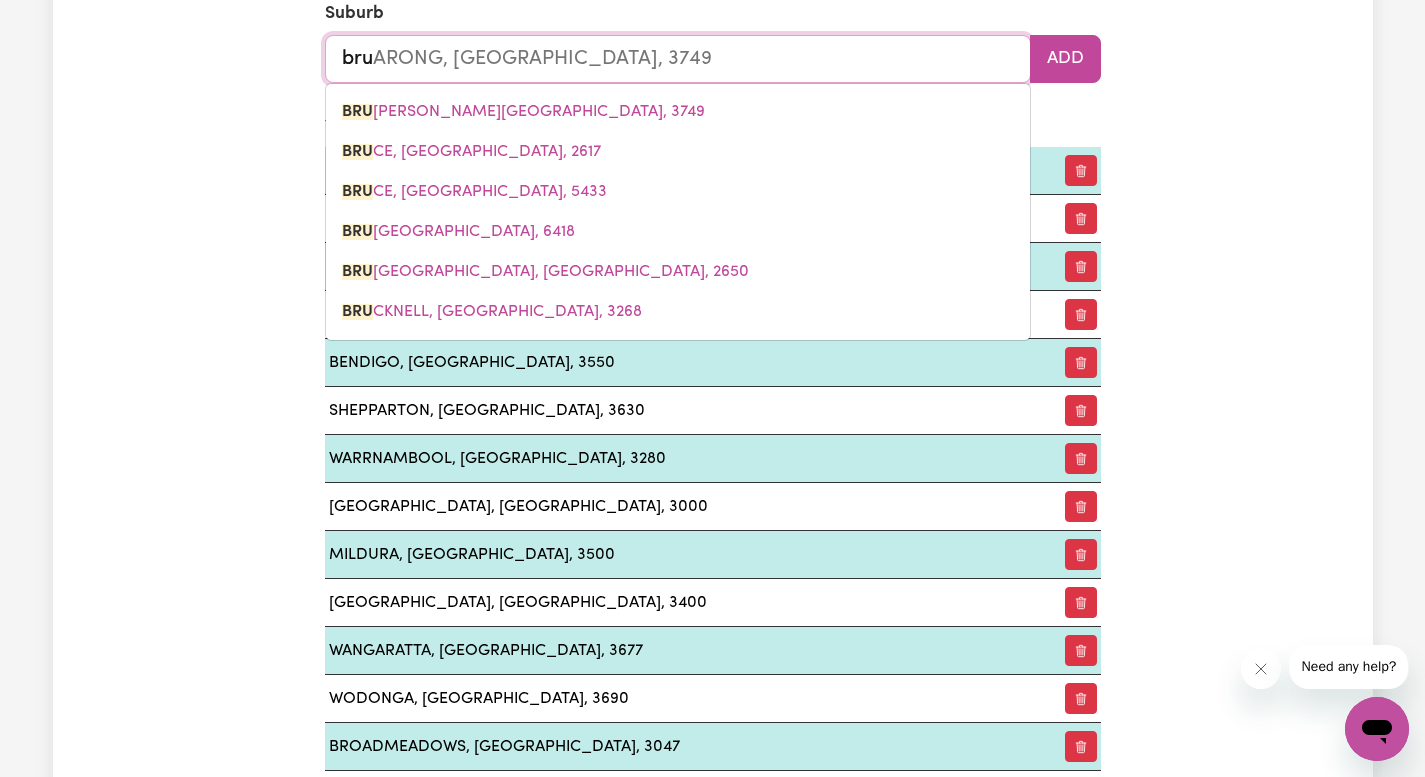 type 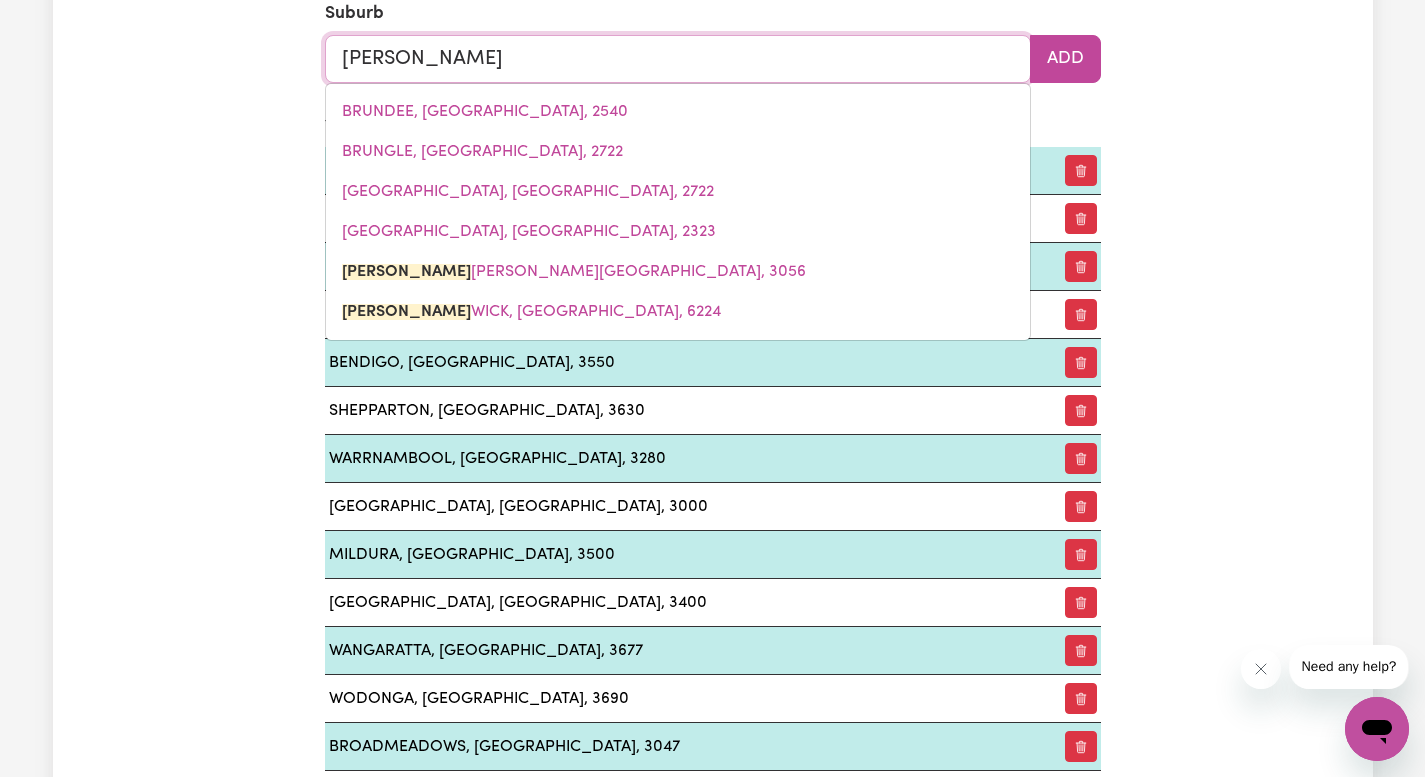type on "brunsw" 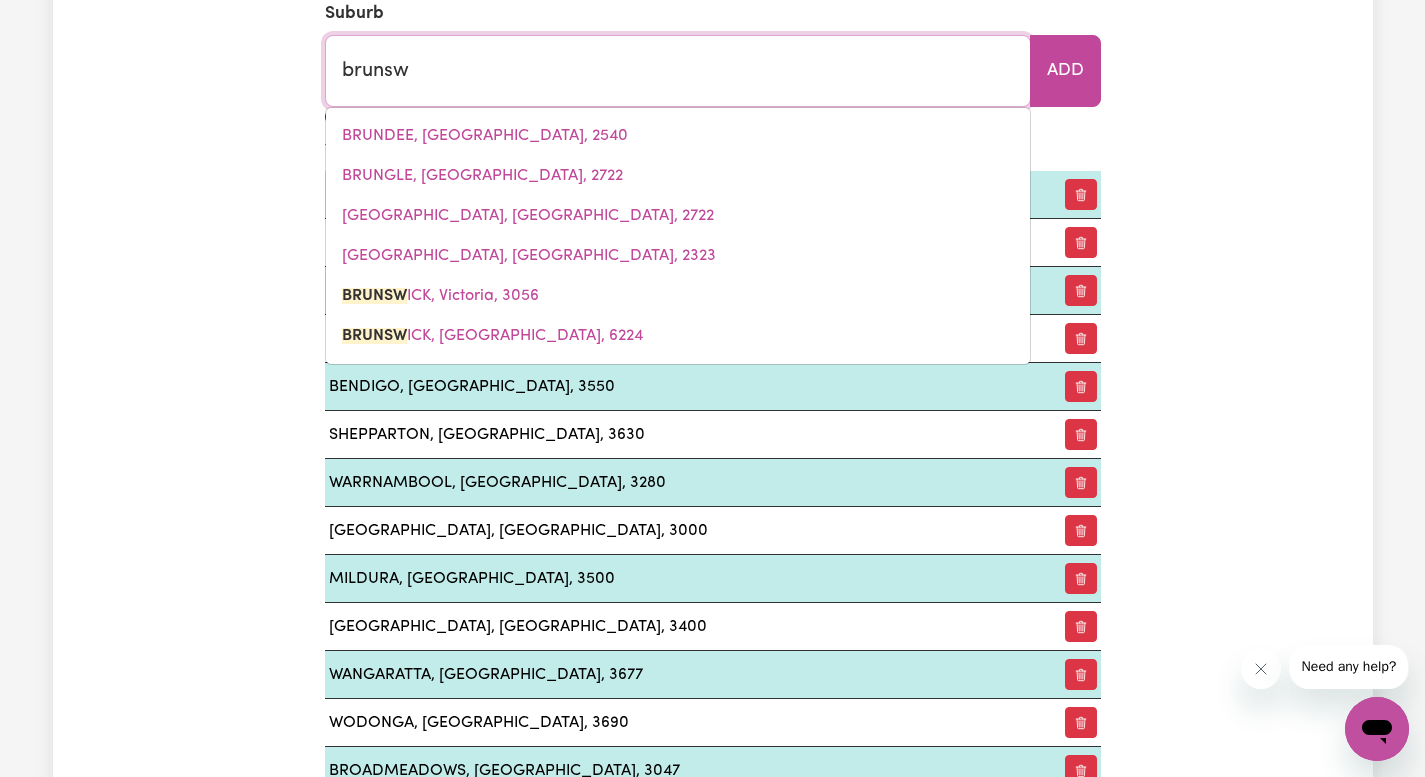 type on "brunswICK, [GEOGRAPHIC_DATA], 3056" 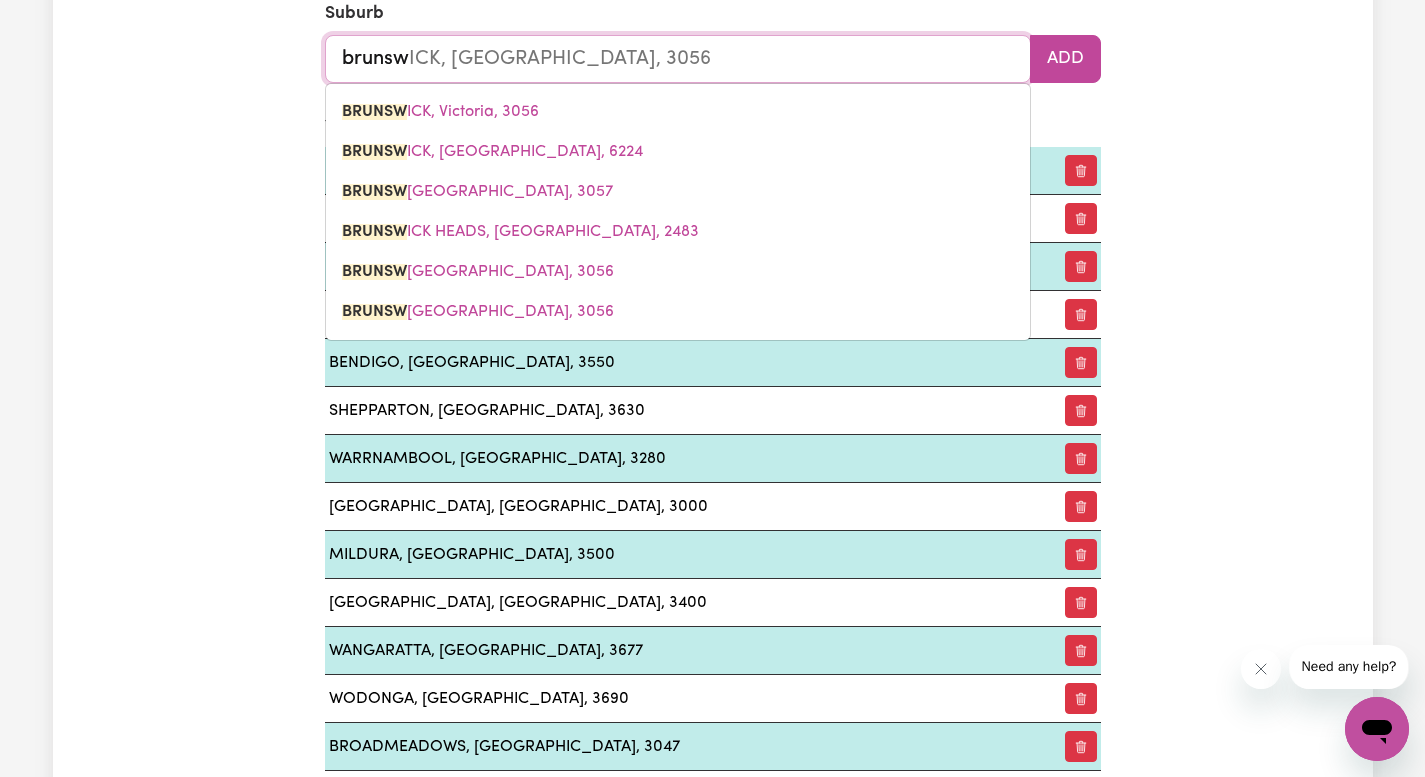 type on "brunswi" 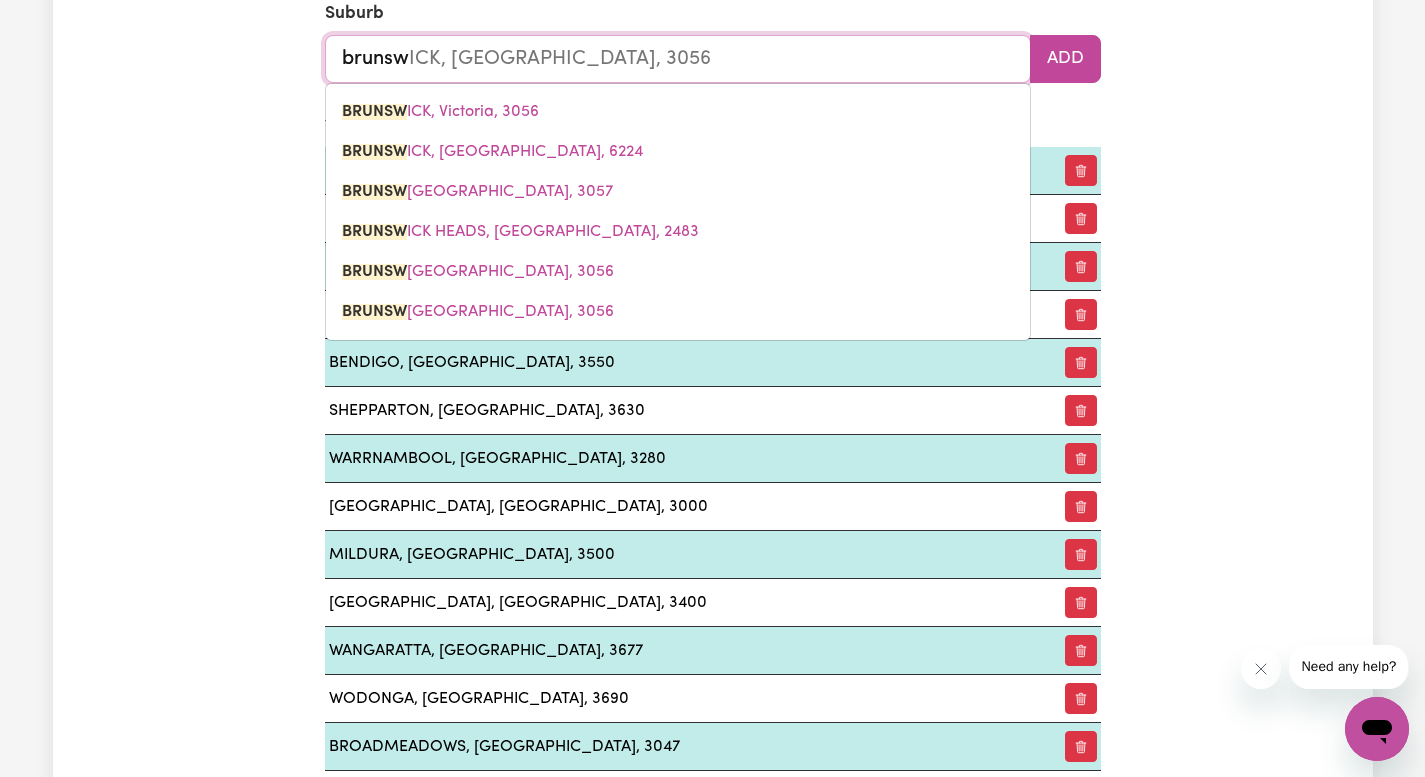 type on "brunswiCK, [GEOGRAPHIC_DATA], 3056" 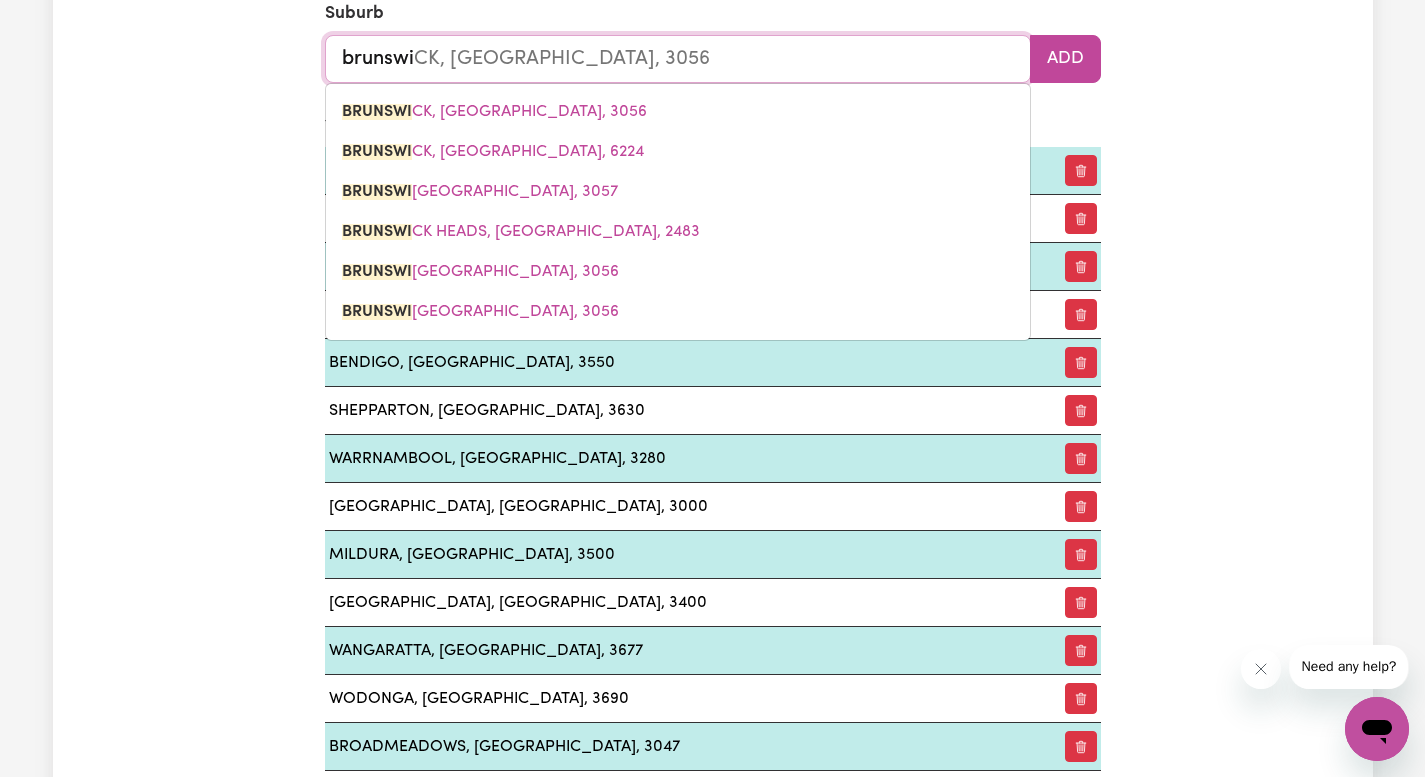 type on "brunswic" 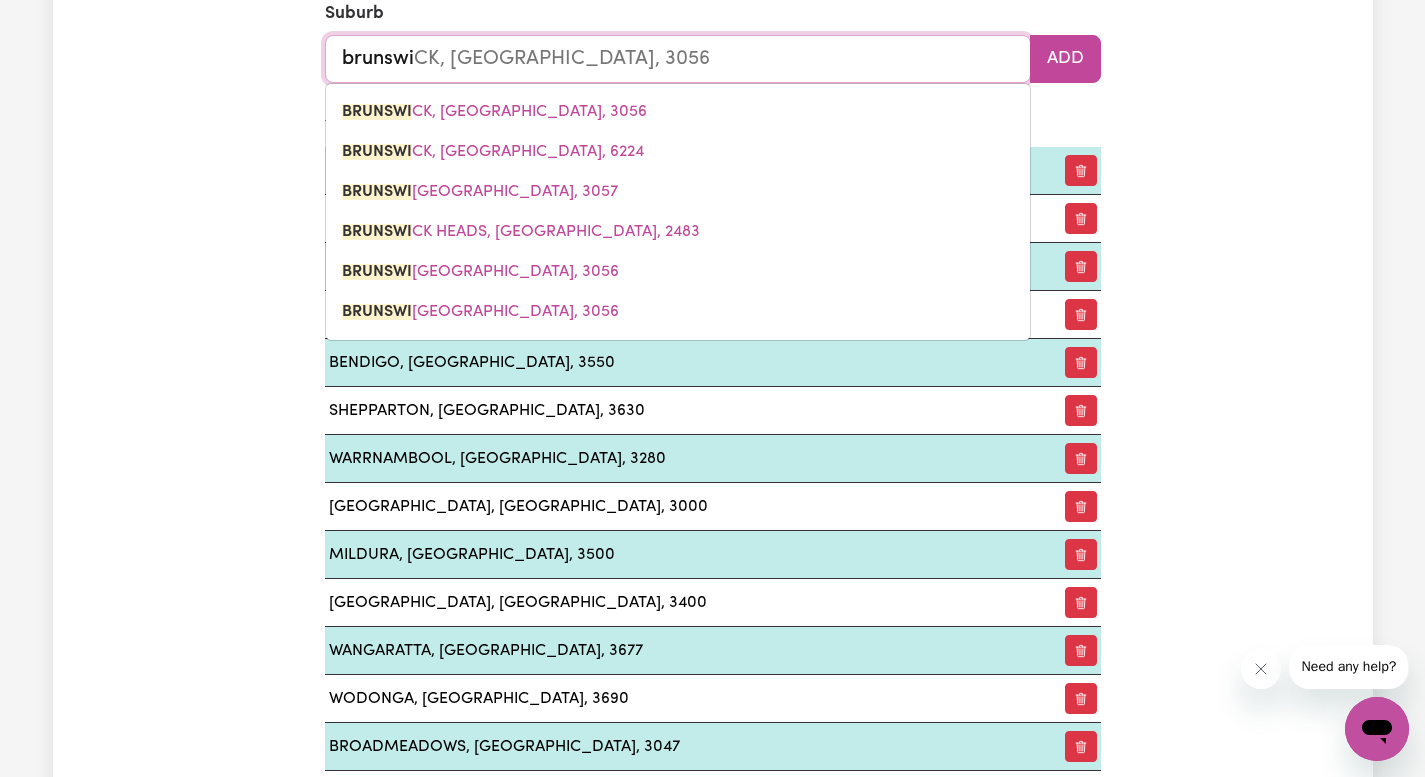 type on "brunswicK, [GEOGRAPHIC_DATA], 3056" 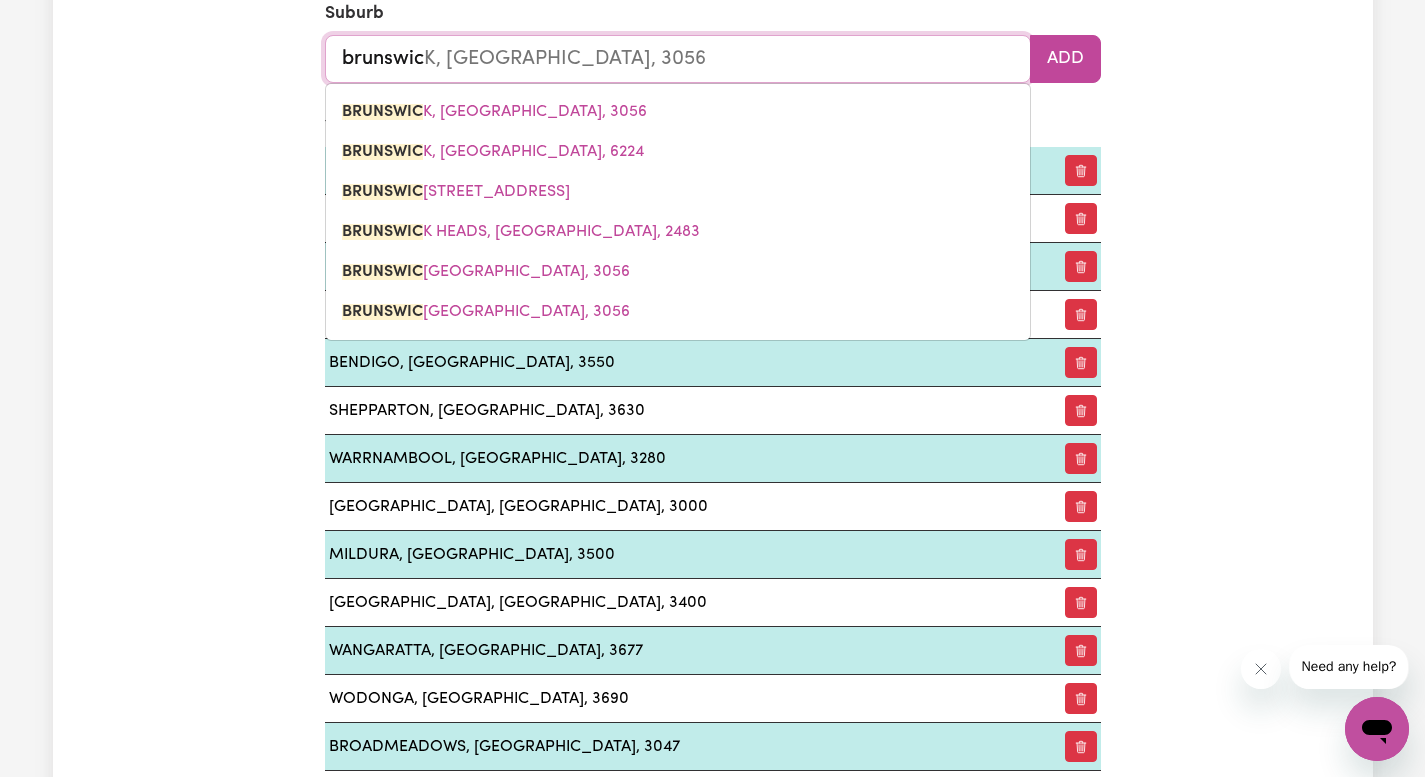 type on "brunswick" 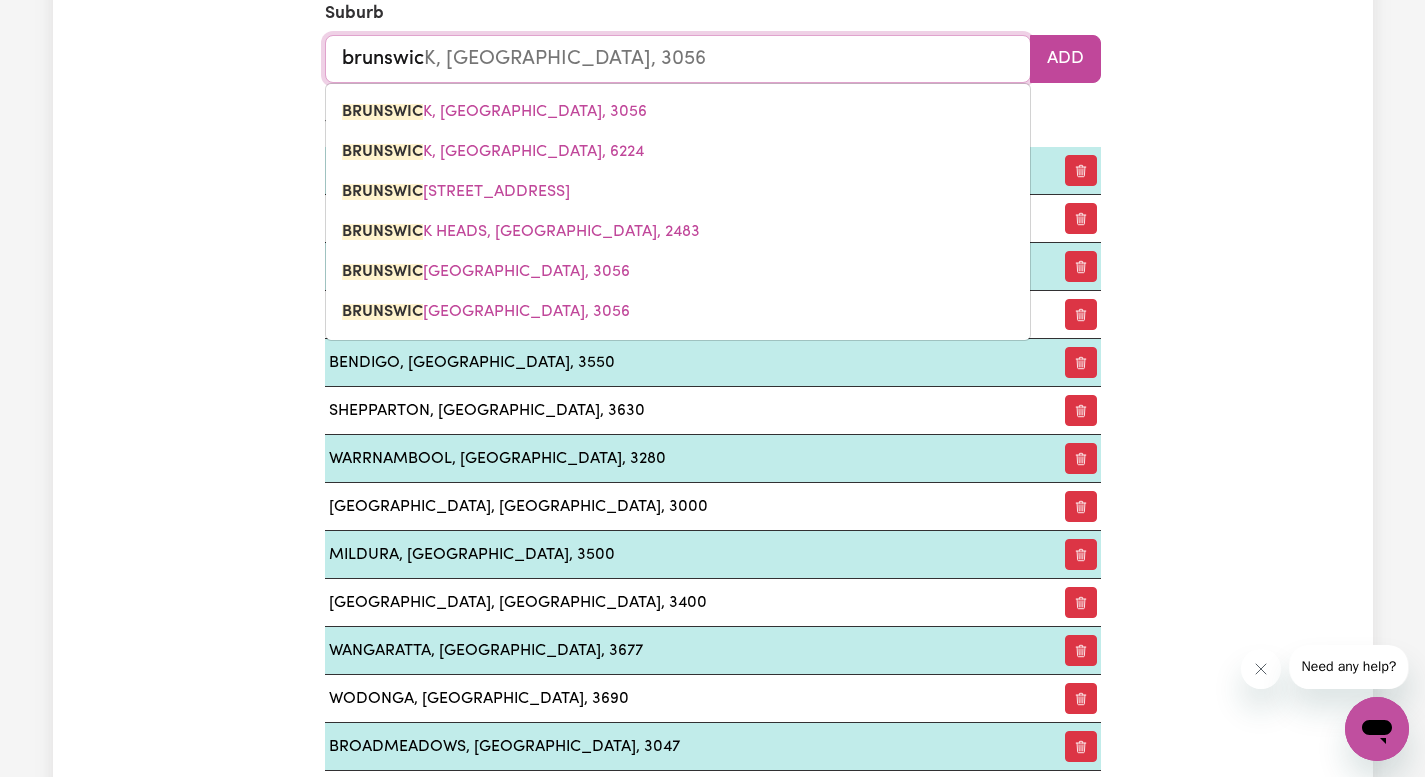 type on "[GEOGRAPHIC_DATA], [GEOGRAPHIC_DATA], 3056" 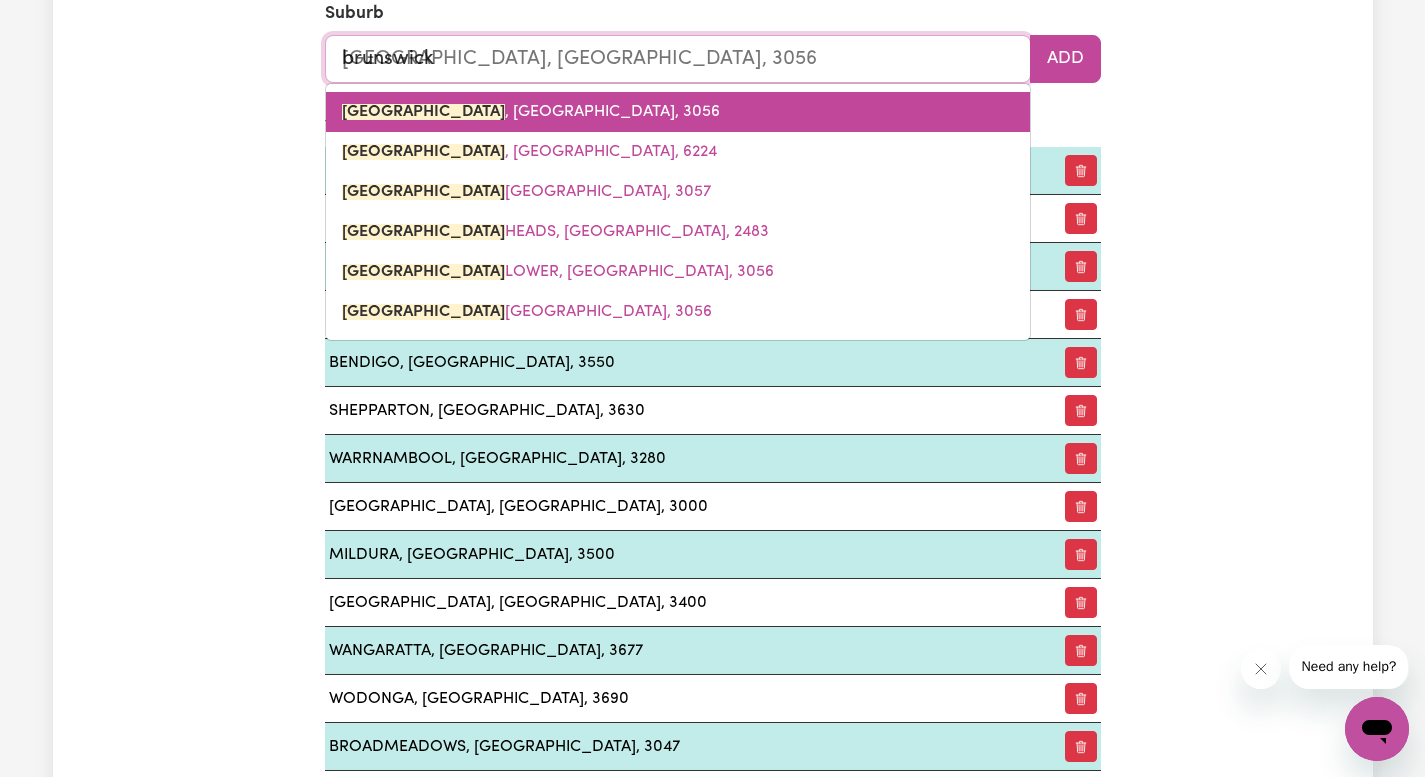 click on "[GEOGRAPHIC_DATA] , [GEOGRAPHIC_DATA], 3056" at bounding box center [678, 112] 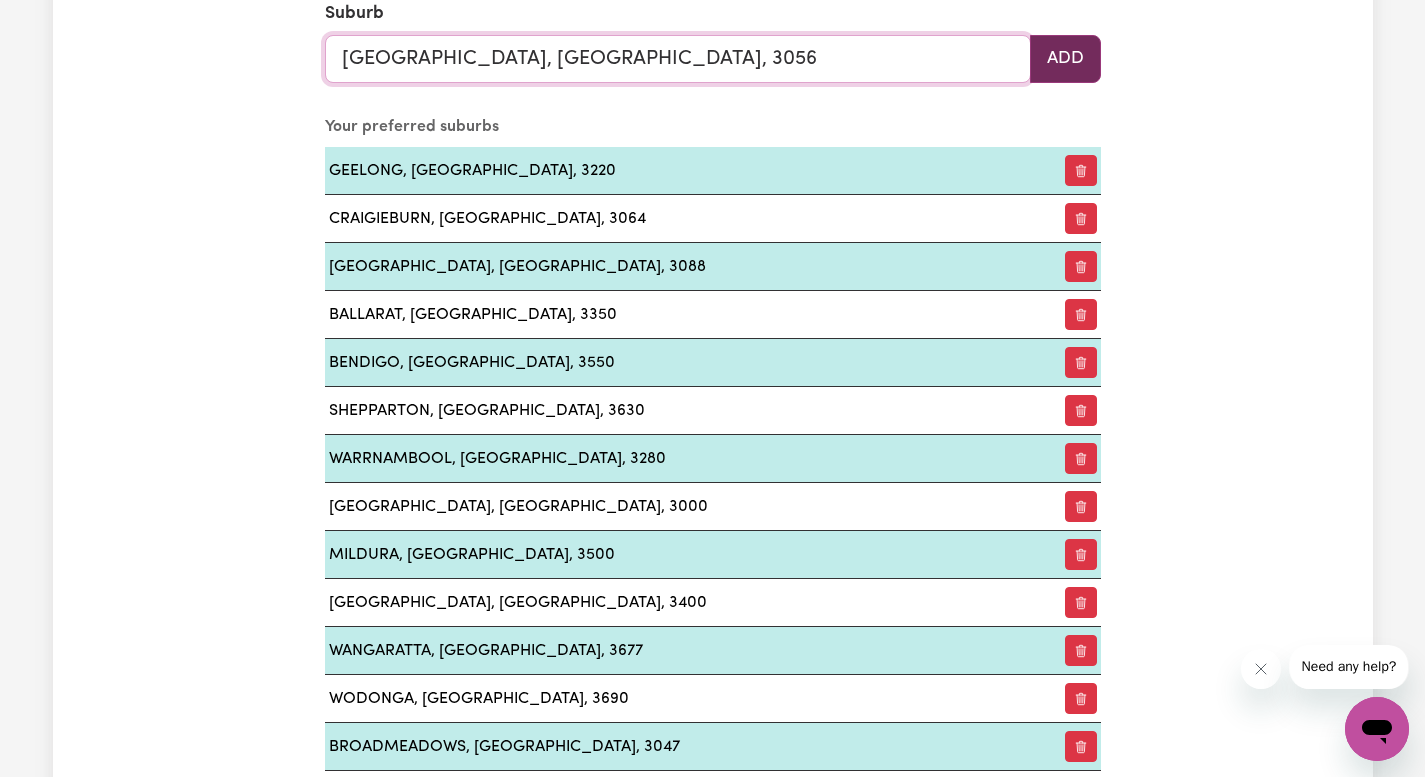 type on "[GEOGRAPHIC_DATA], [GEOGRAPHIC_DATA], 3056" 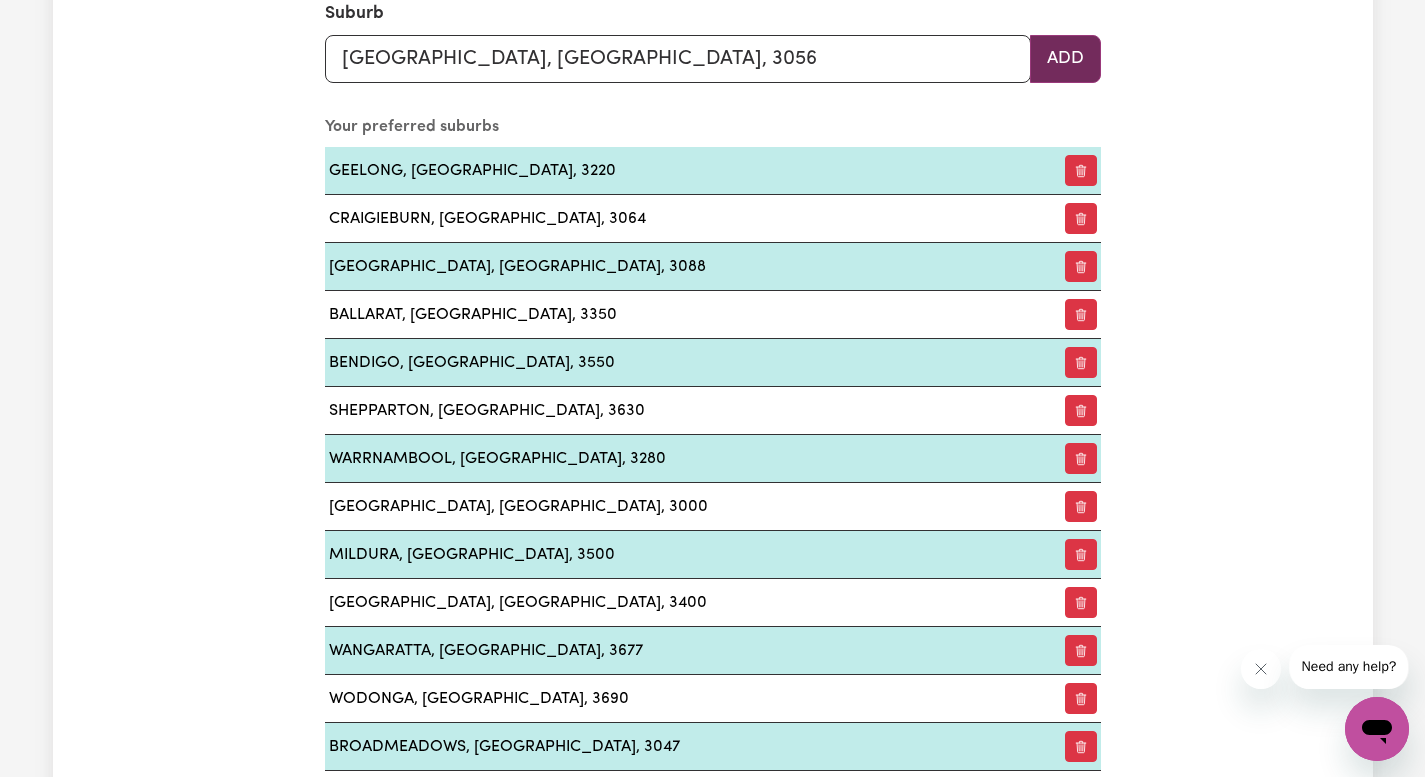 click on "Add" at bounding box center [1065, 59] 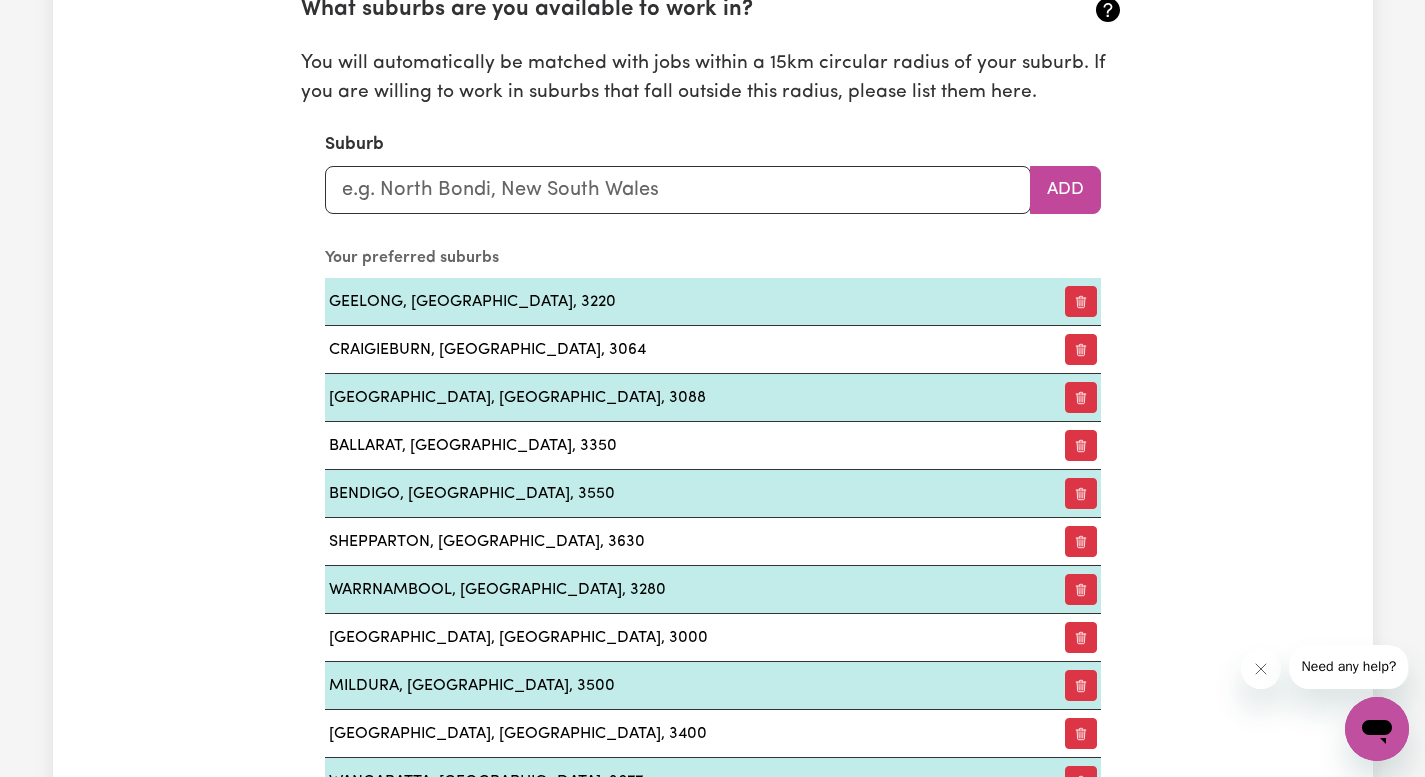 scroll, scrollTop: 2274, scrollLeft: 0, axis: vertical 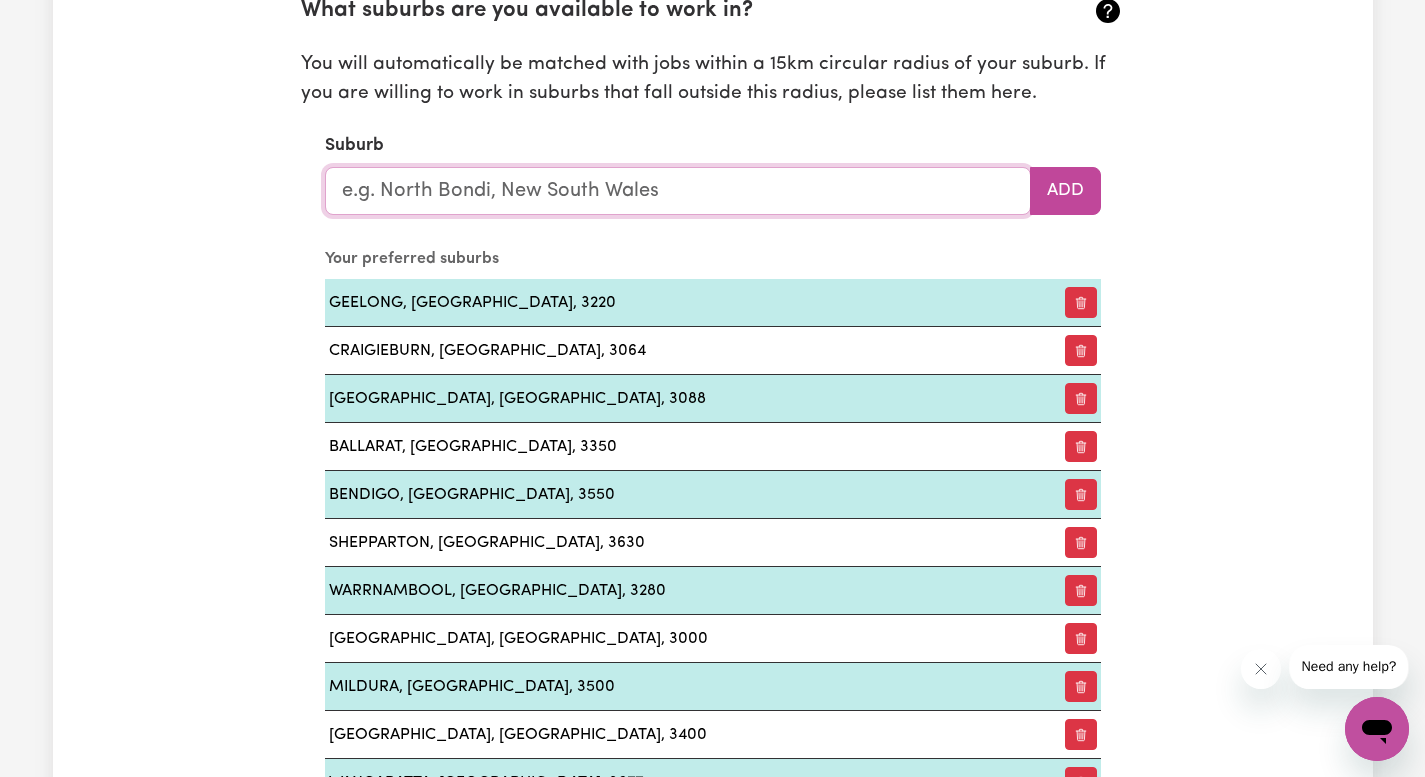 click at bounding box center [678, 191] 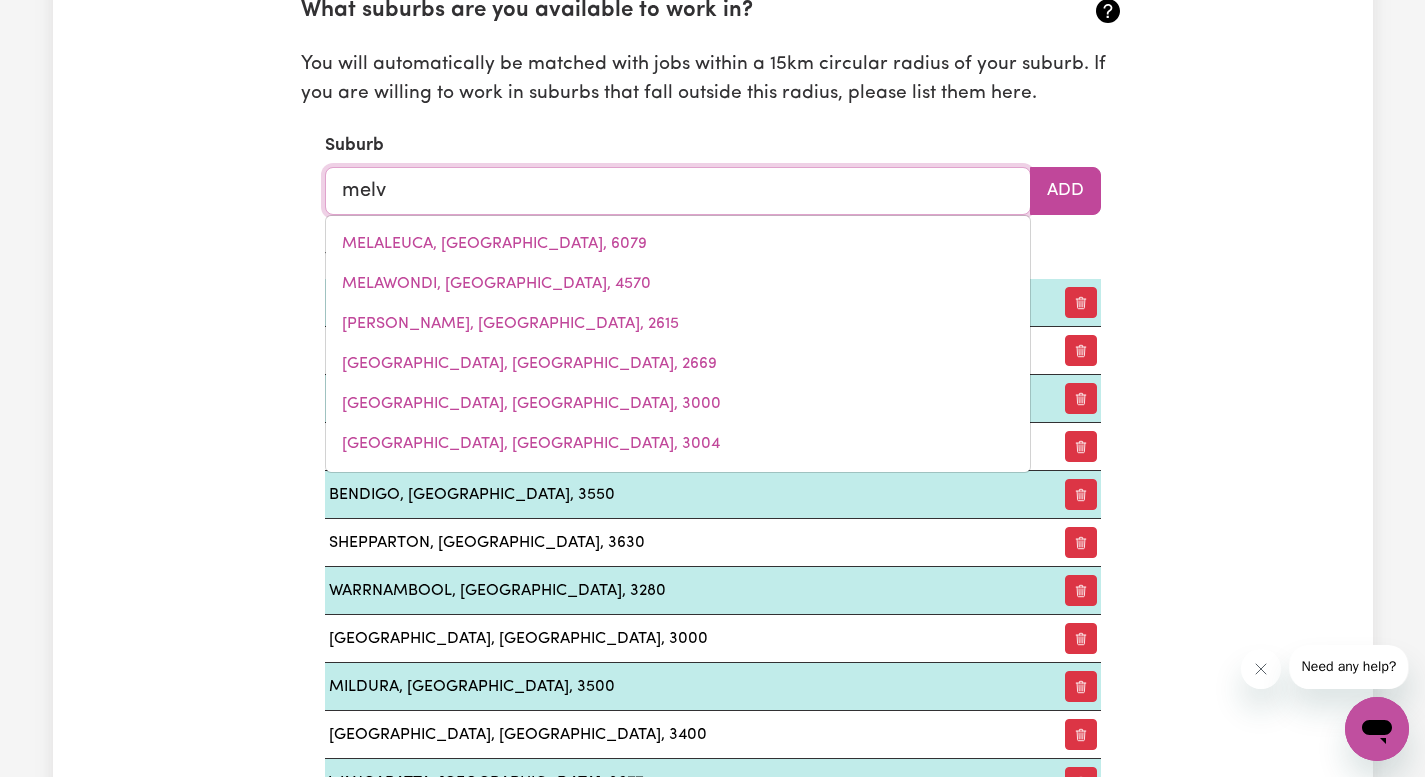 type on "[PERSON_NAME]" 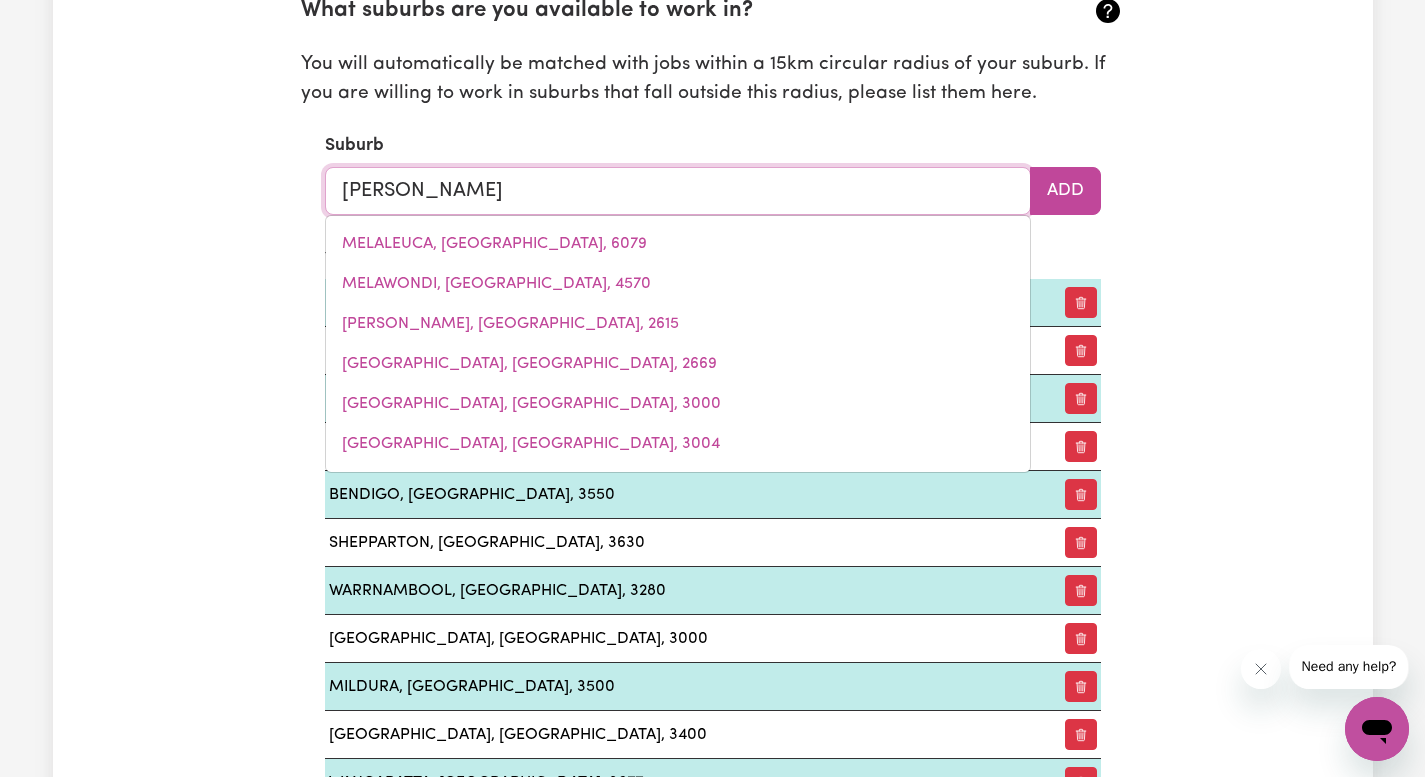type on "melALEUCA, [GEOGRAPHIC_DATA], 6079" 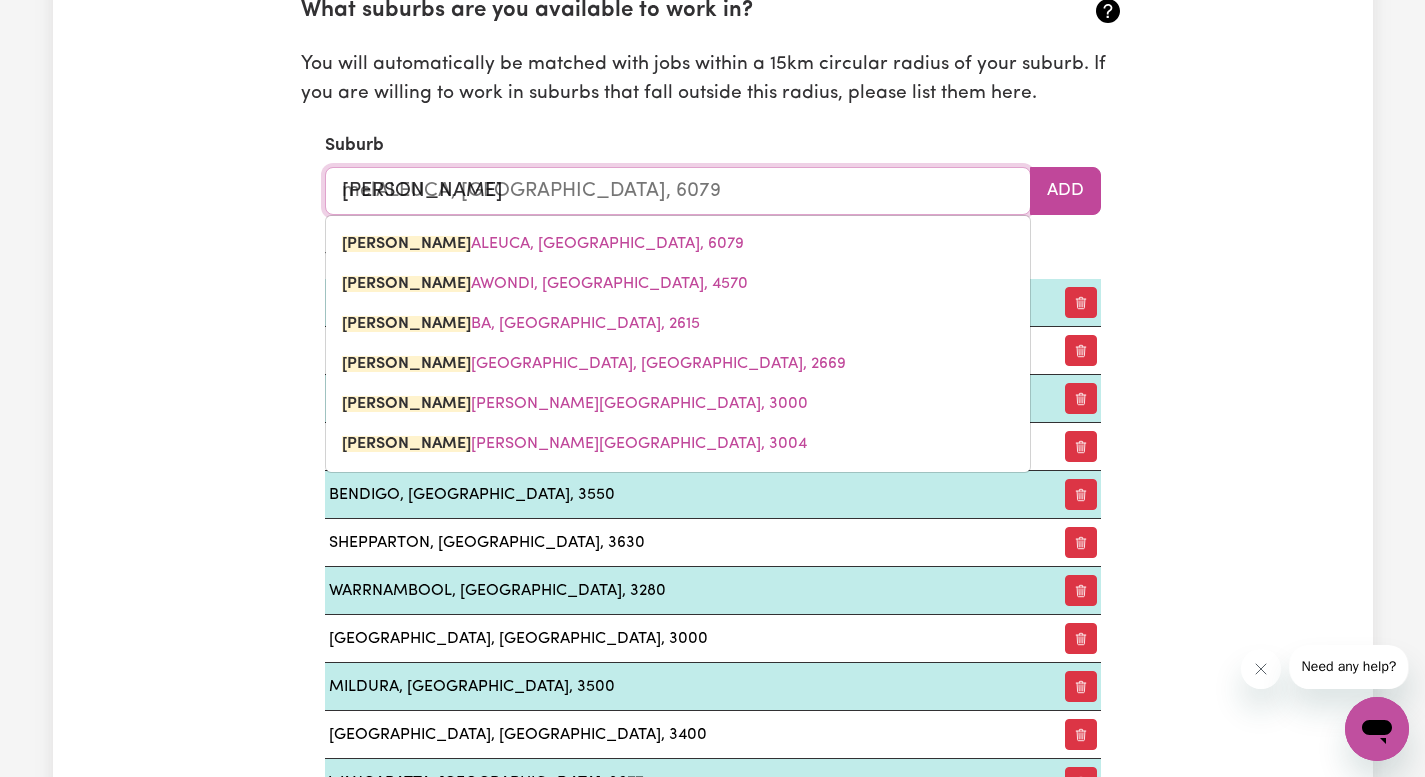 type on "melb" 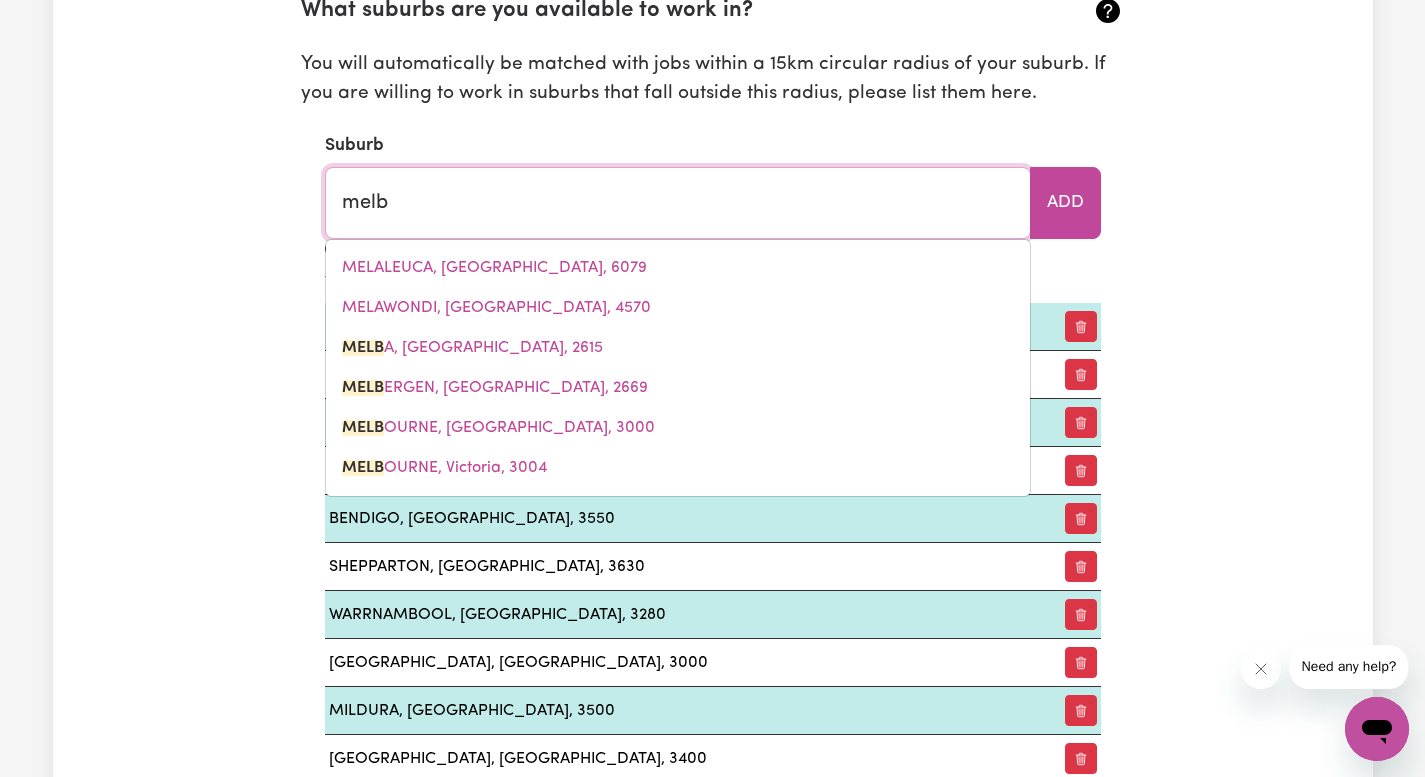 type on "[PERSON_NAME], [GEOGRAPHIC_DATA], 2615" 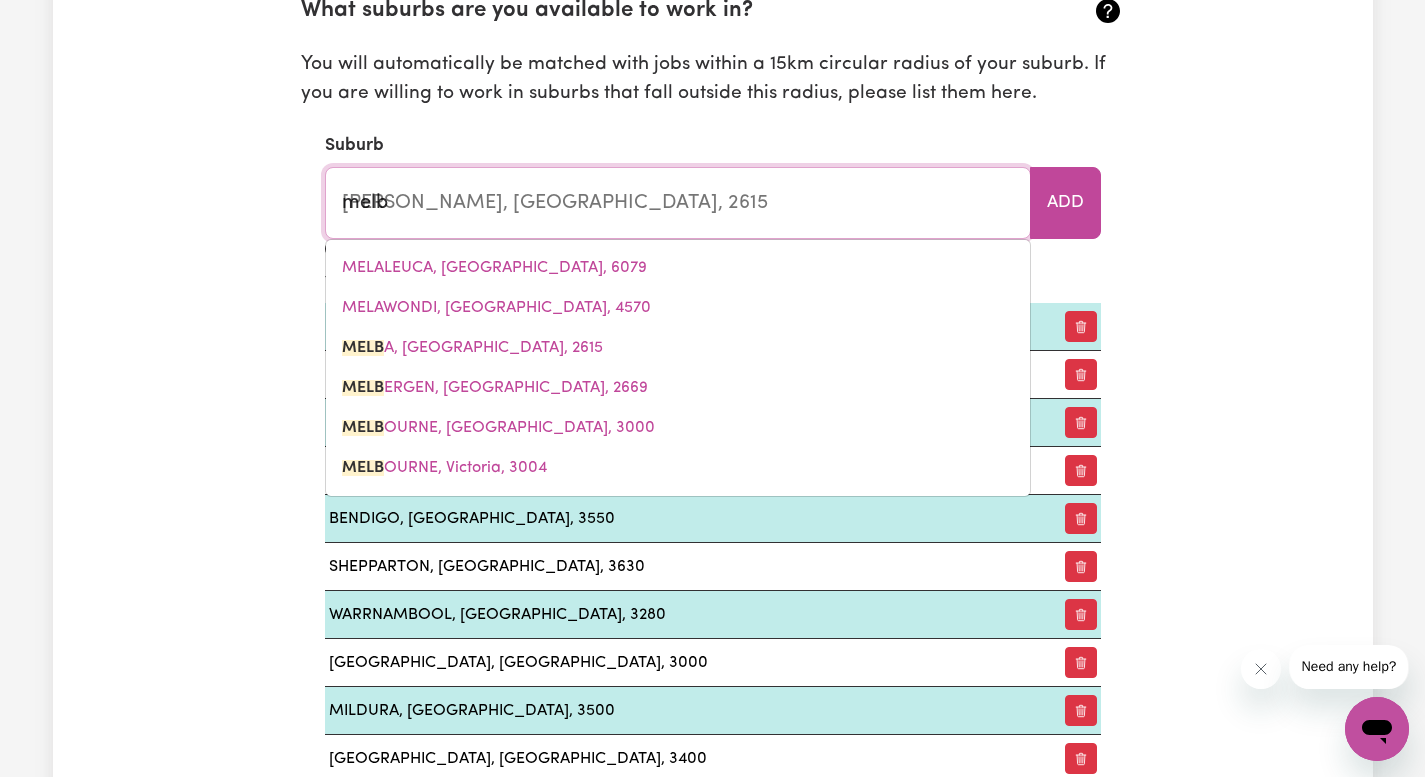 type on "melbo" 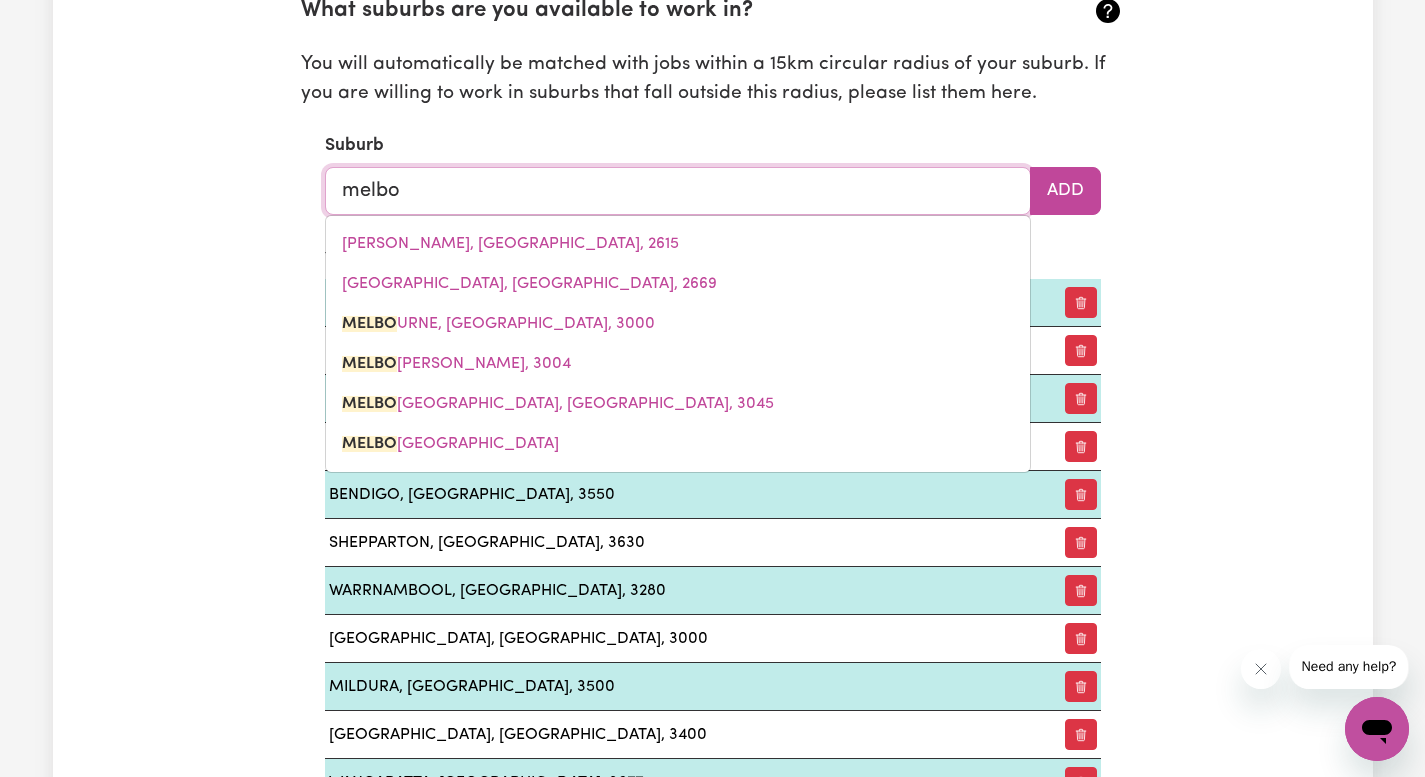 type on "melboURNE, [GEOGRAPHIC_DATA], 3000" 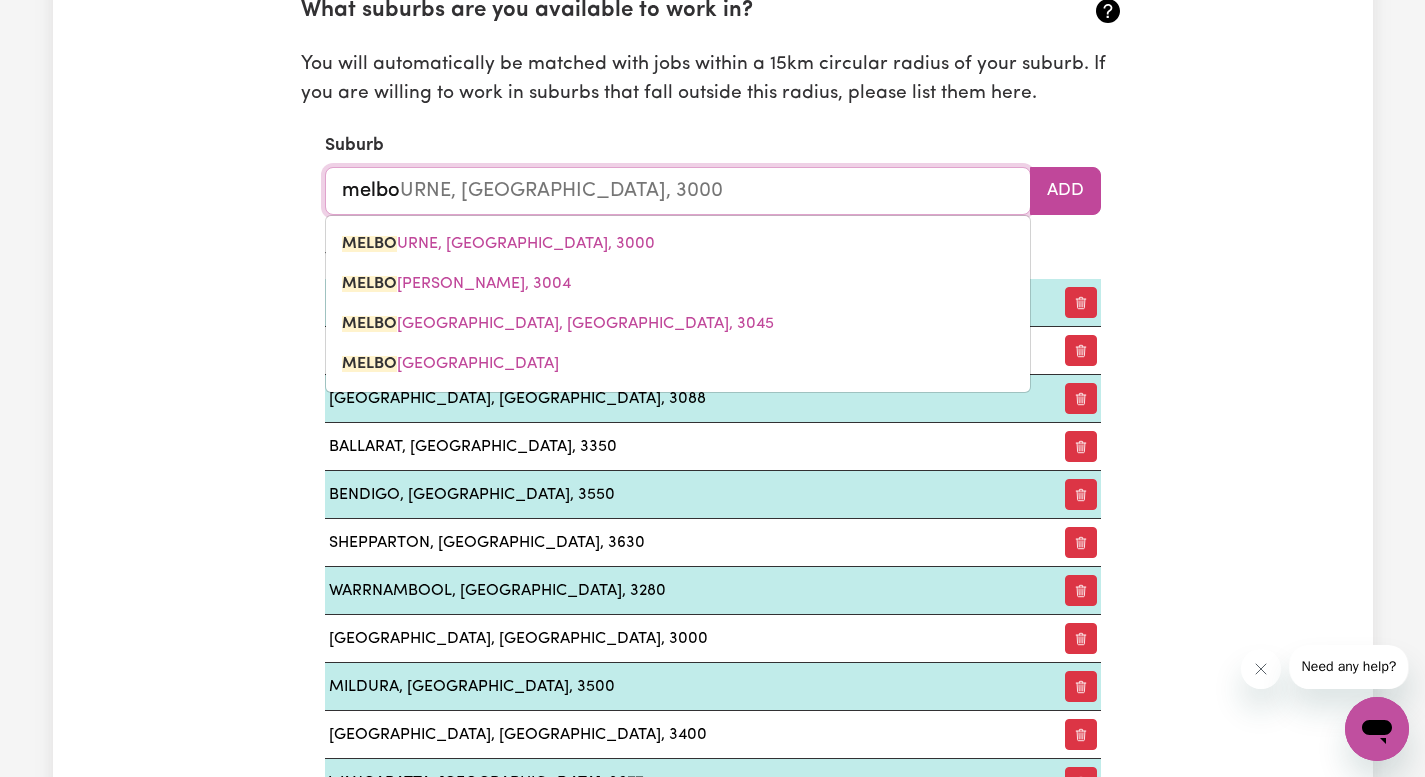type on "melbou" 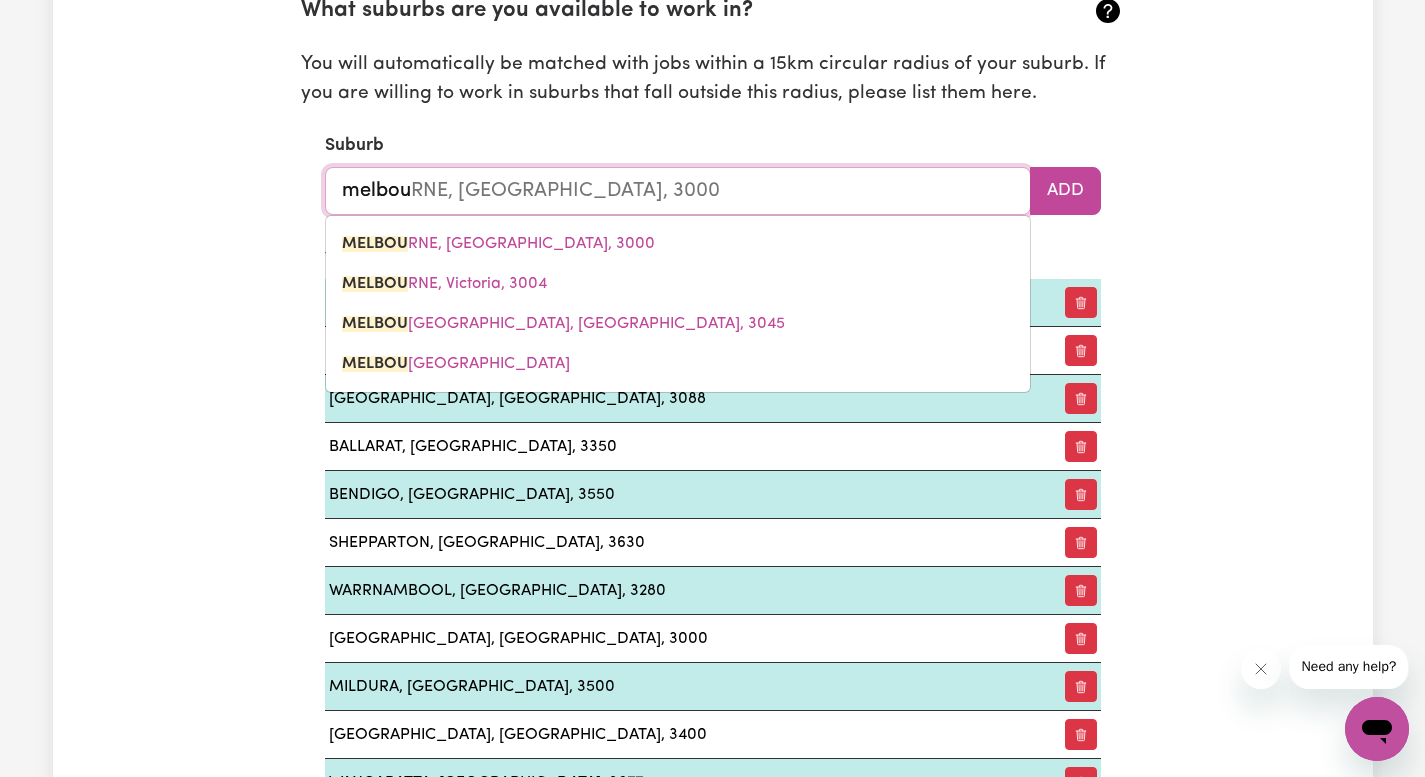 type on "melbour" 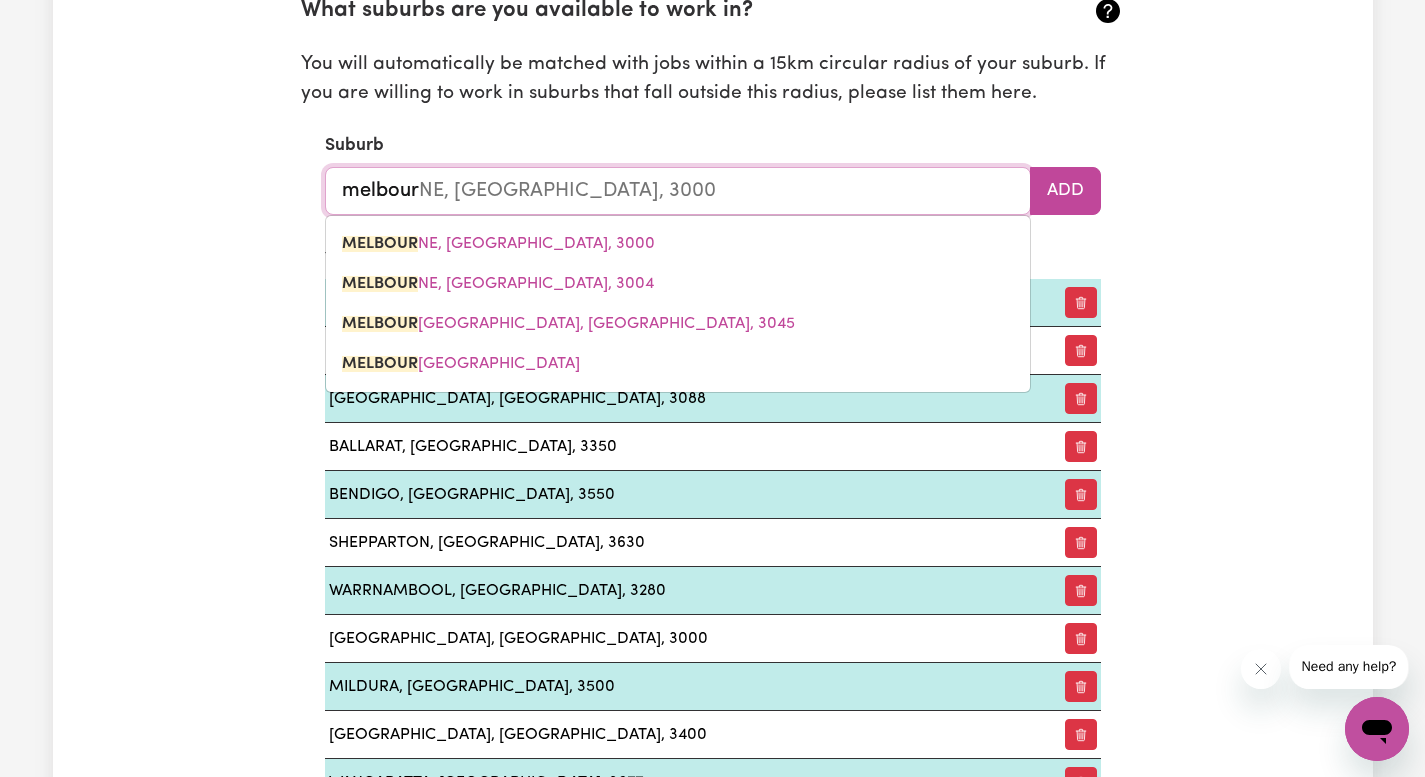 type on "melbourn" 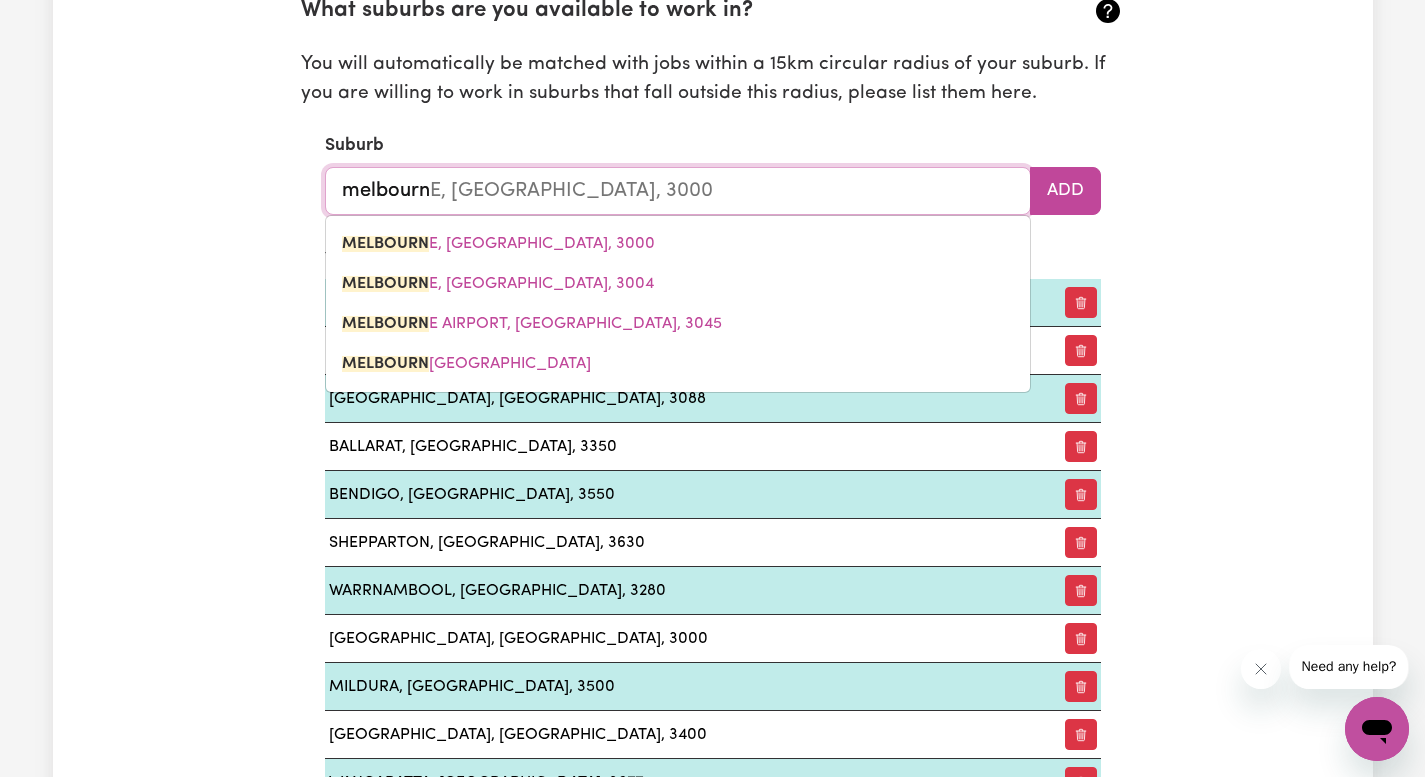 type on "[GEOGRAPHIC_DATA]" 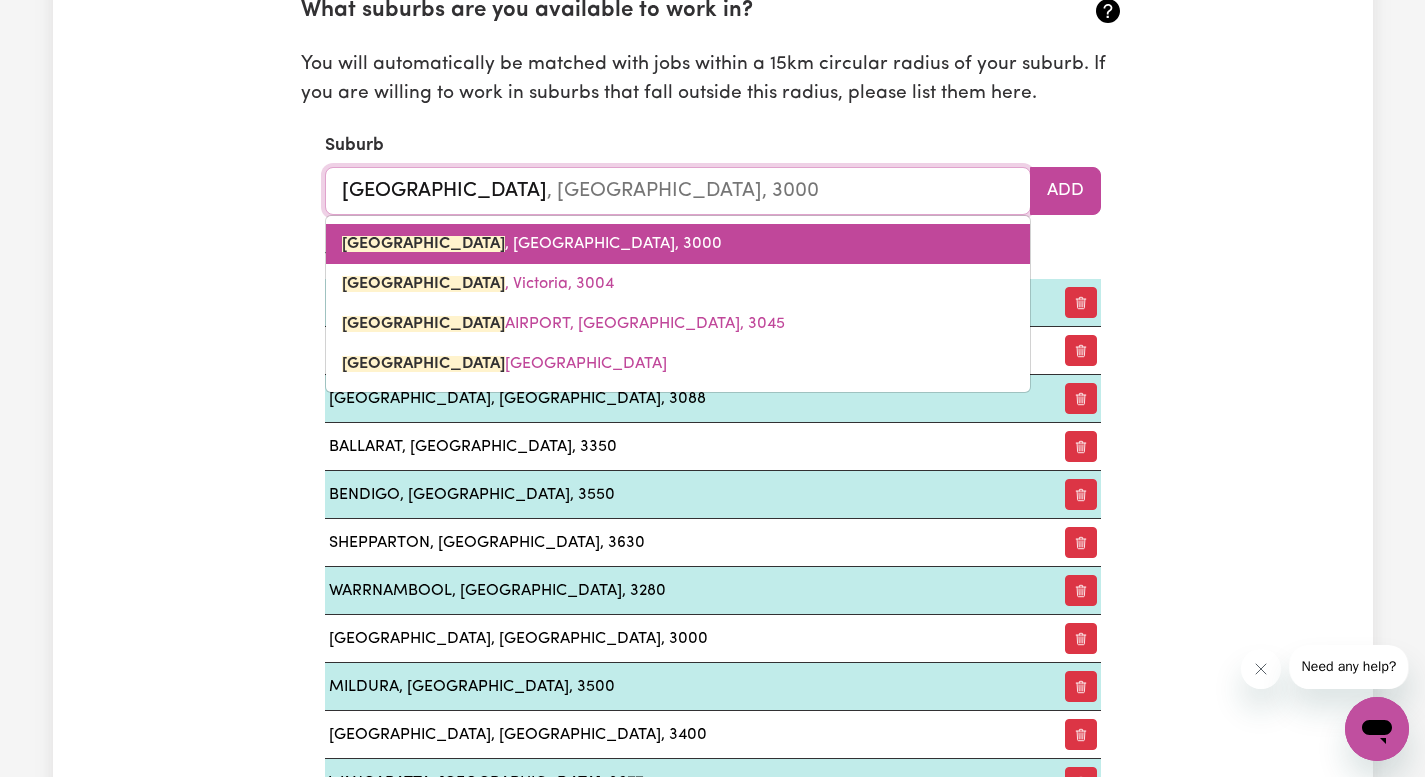 click on "[GEOGRAPHIC_DATA] , [GEOGRAPHIC_DATA], 3000" at bounding box center (678, 244) 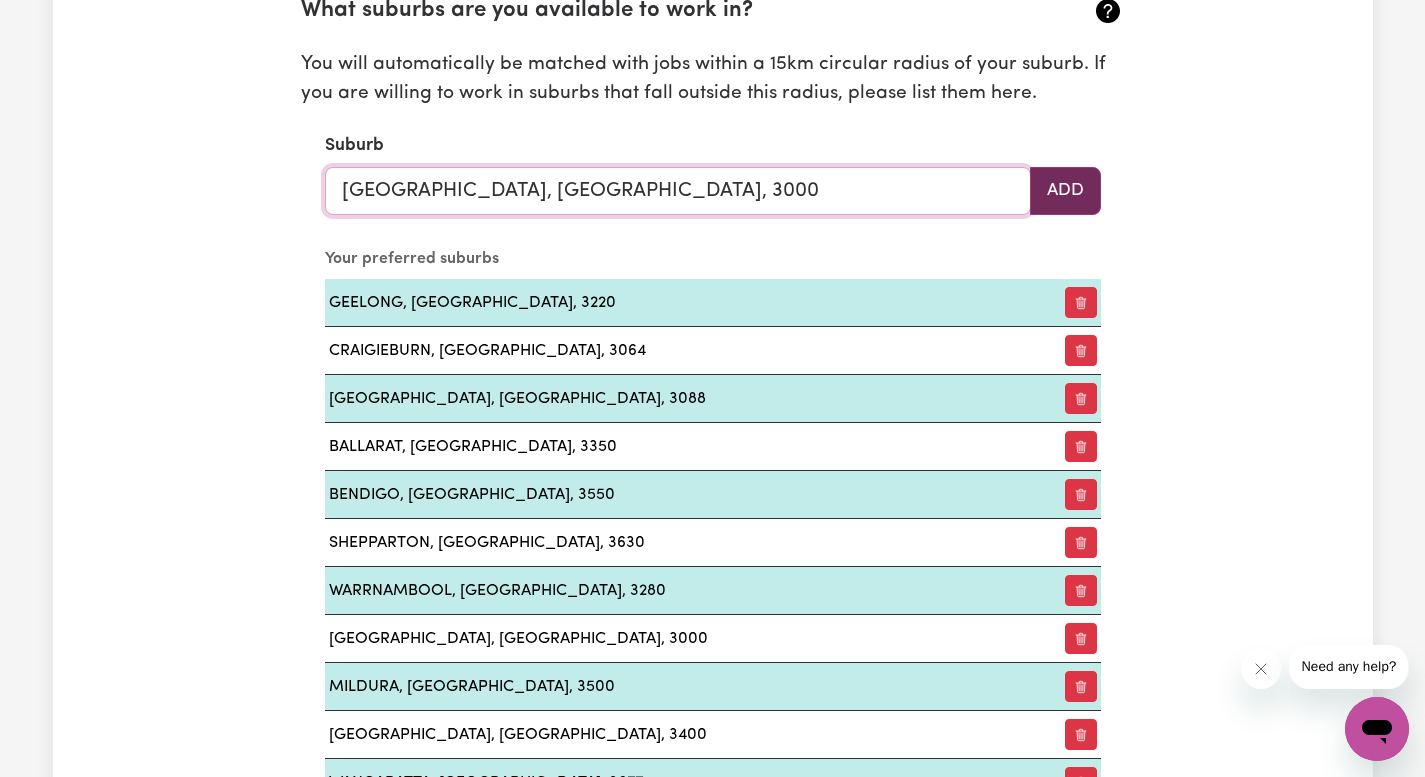 type on "[GEOGRAPHIC_DATA], [GEOGRAPHIC_DATA], 3000" 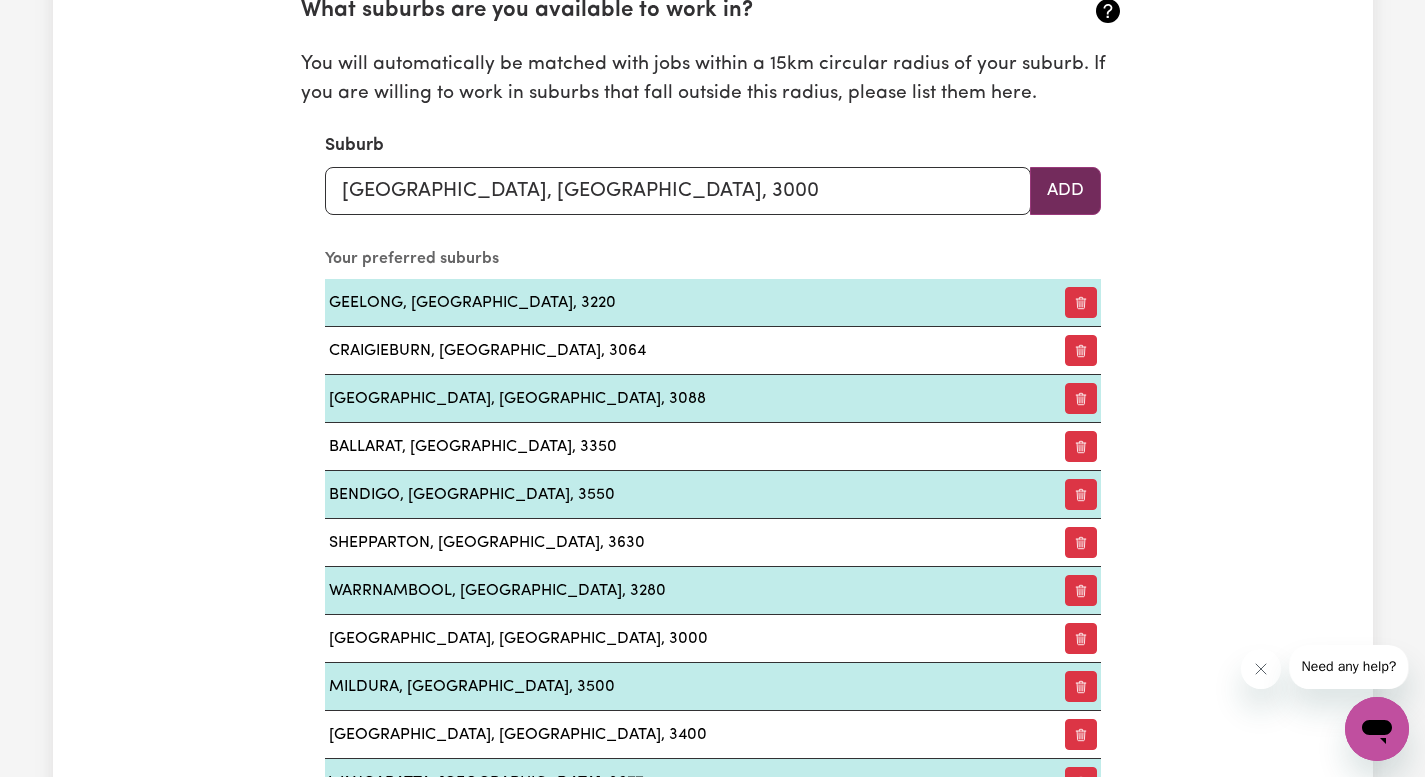 click on "Add" at bounding box center [1065, 191] 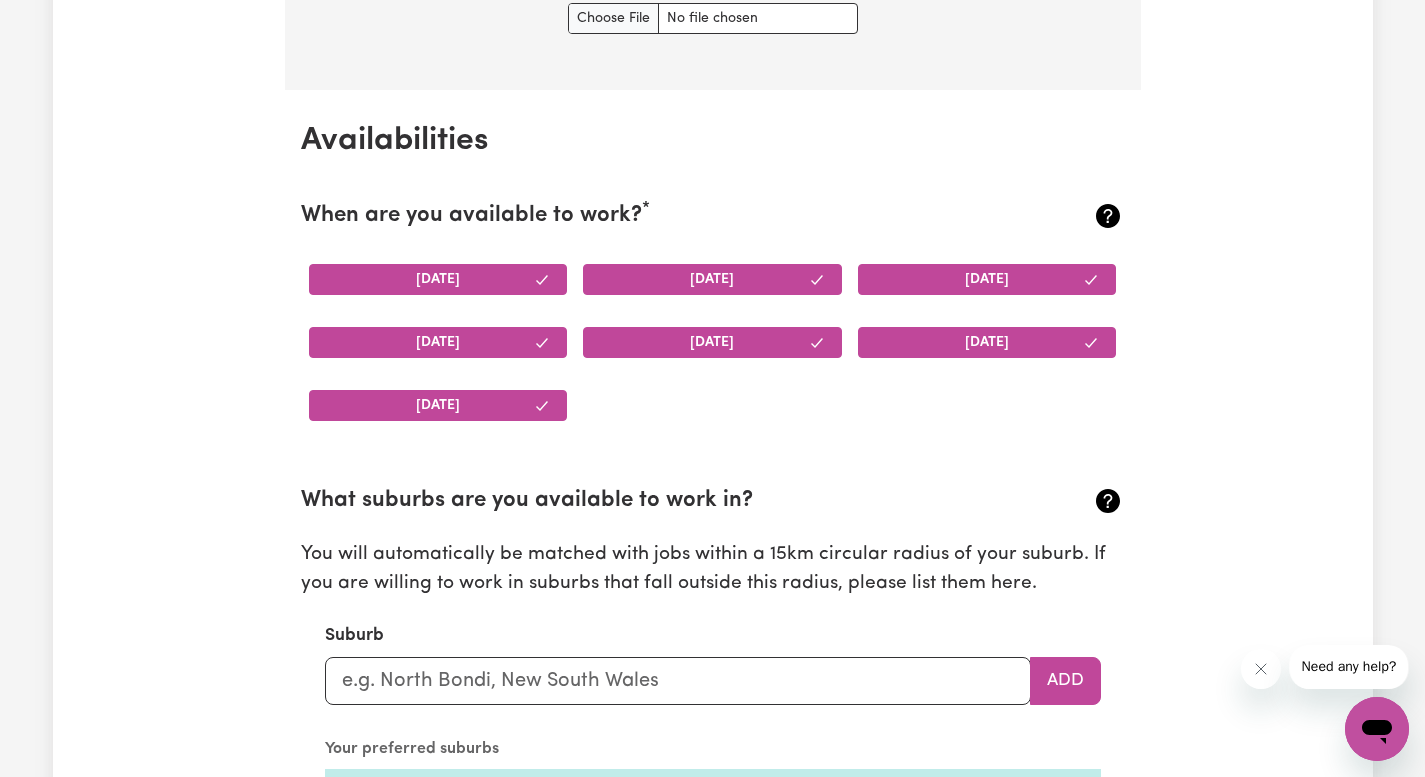 scroll, scrollTop: 1818, scrollLeft: 0, axis: vertical 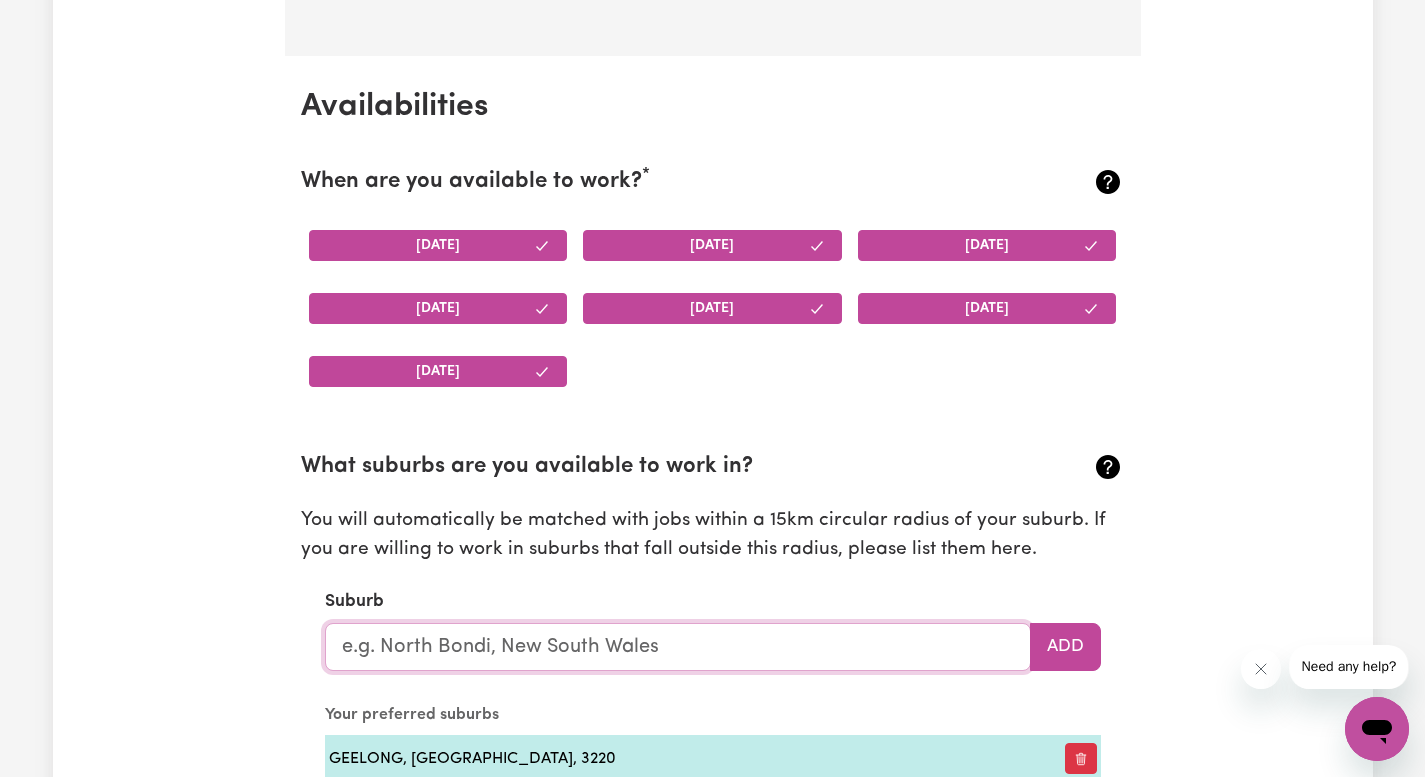 click at bounding box center (678, 647) 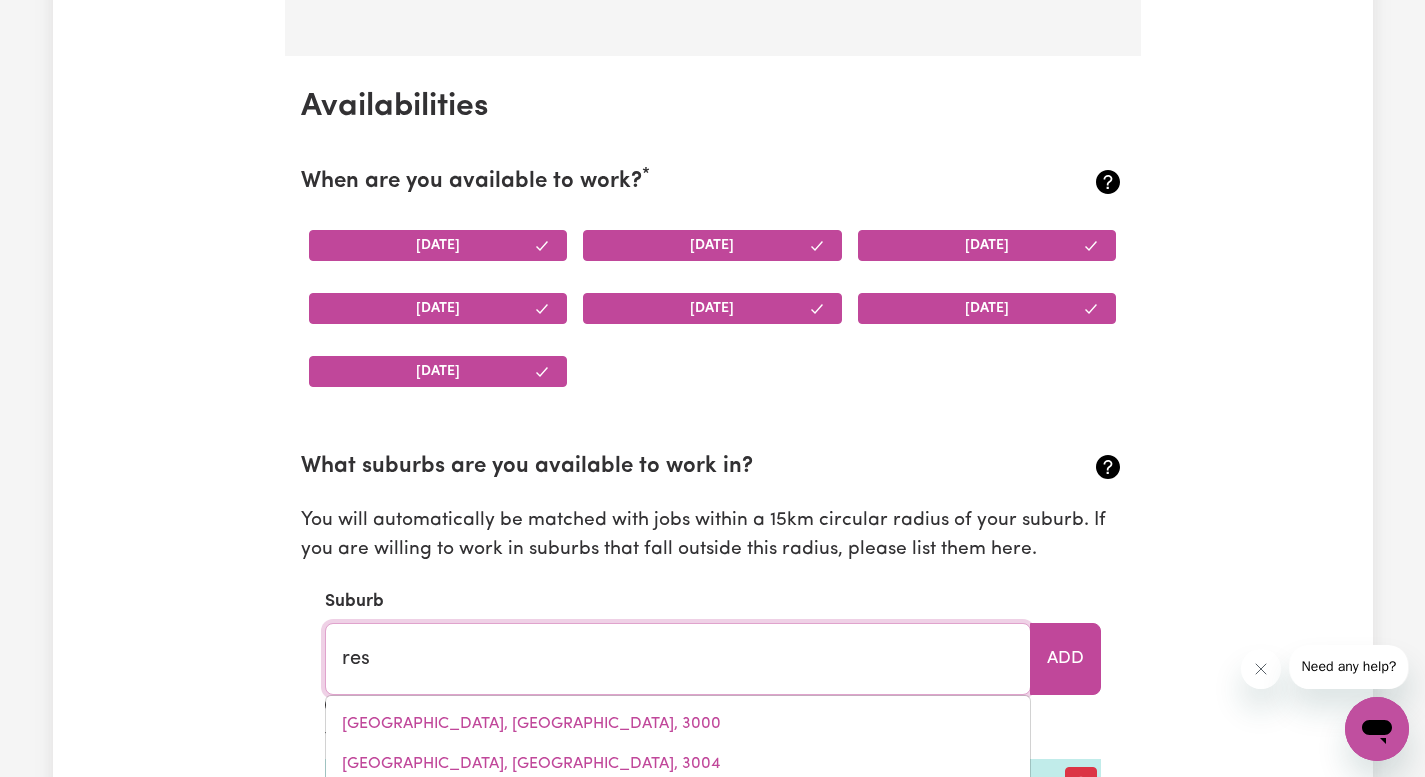 type on "rese" 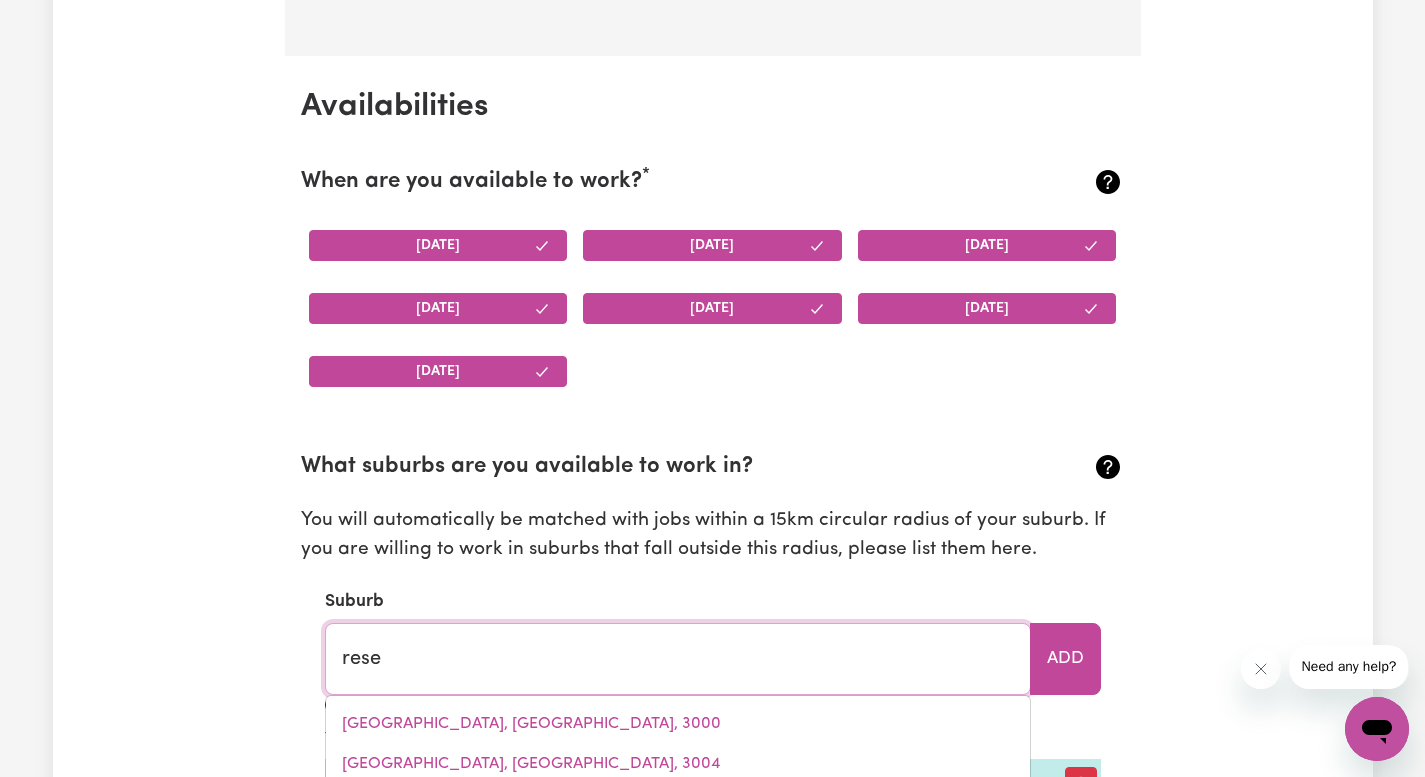 type on "reseARCH, [GEOGRAPHIC_DATA], 3095" 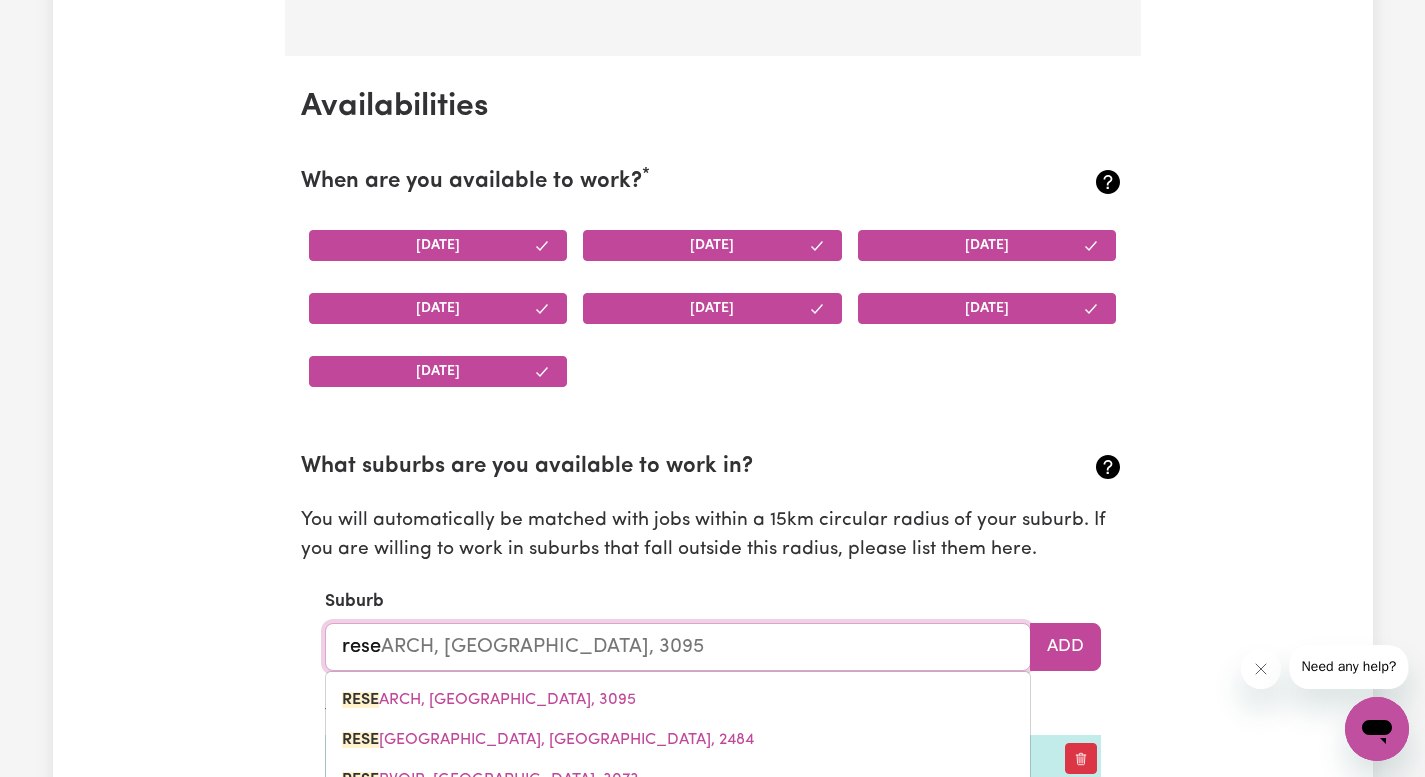 type on "[PERSON_NAME]" 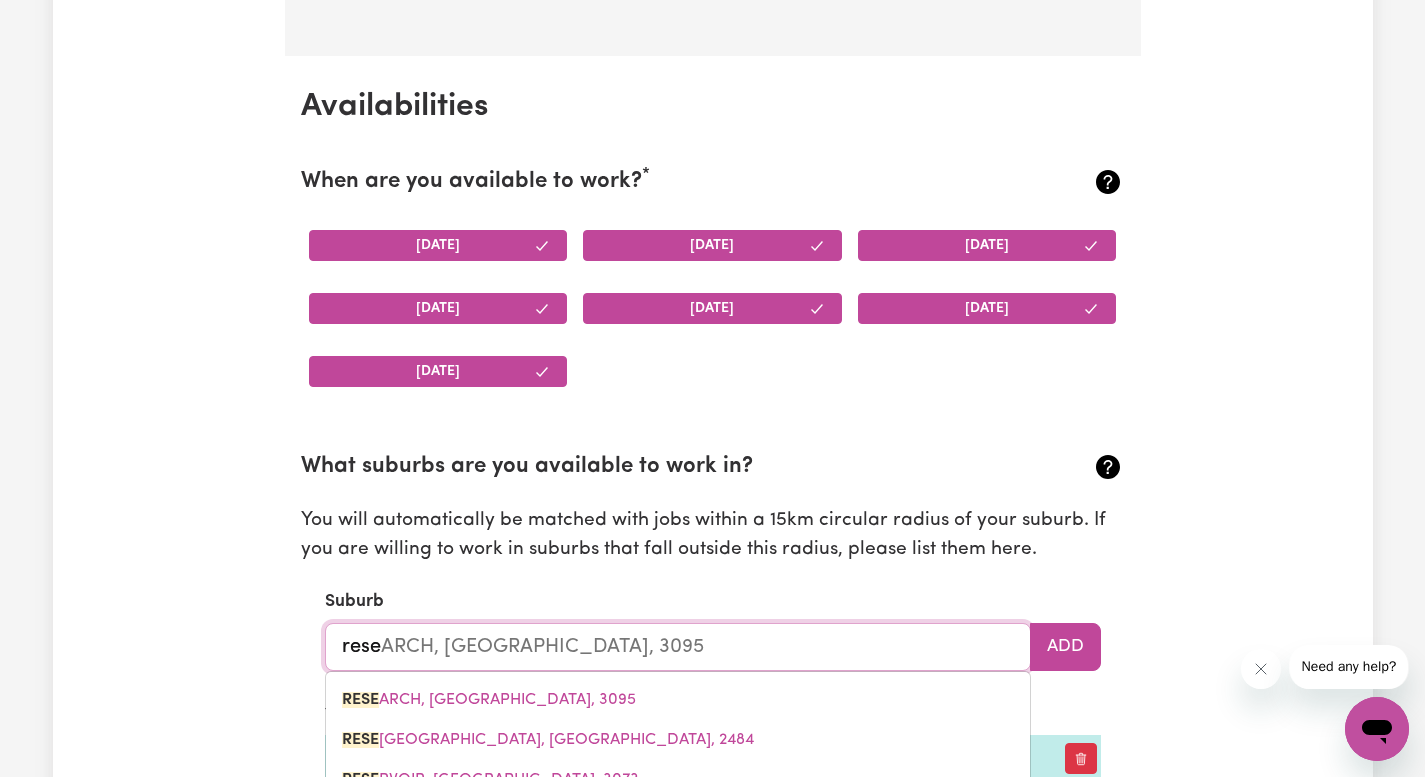 type 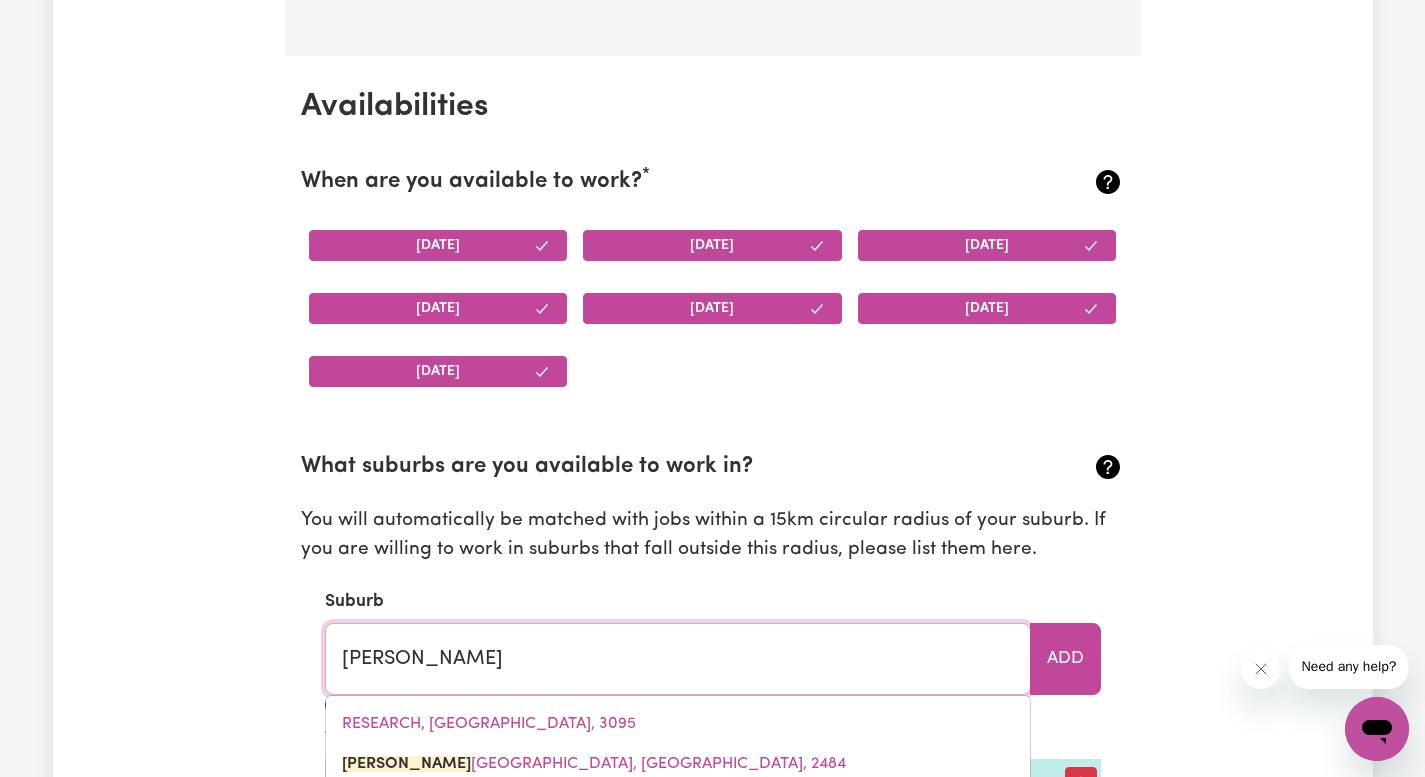 type on "reserv" 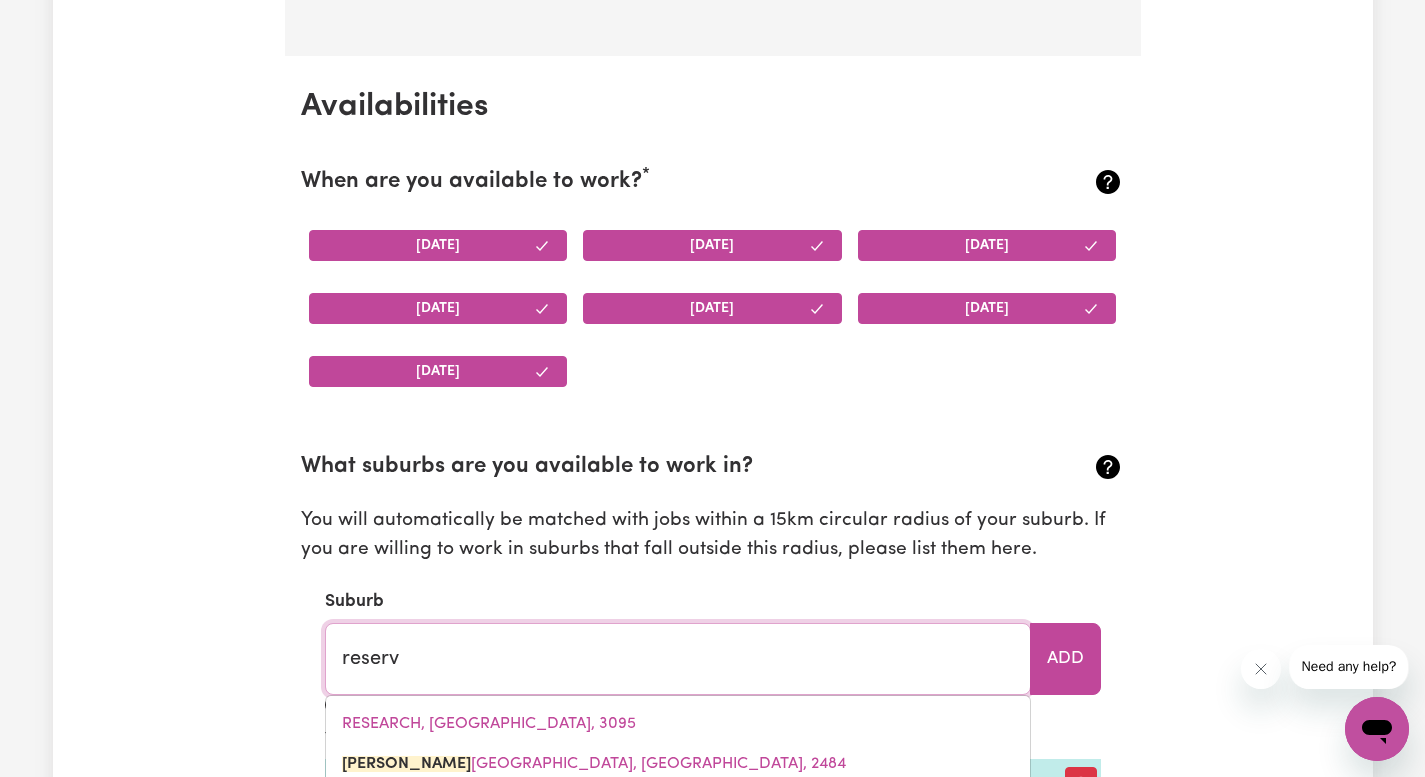 type on "[GEOGRAPHIC_DATA], [GEOGRAPHIC_DATA], 2484" 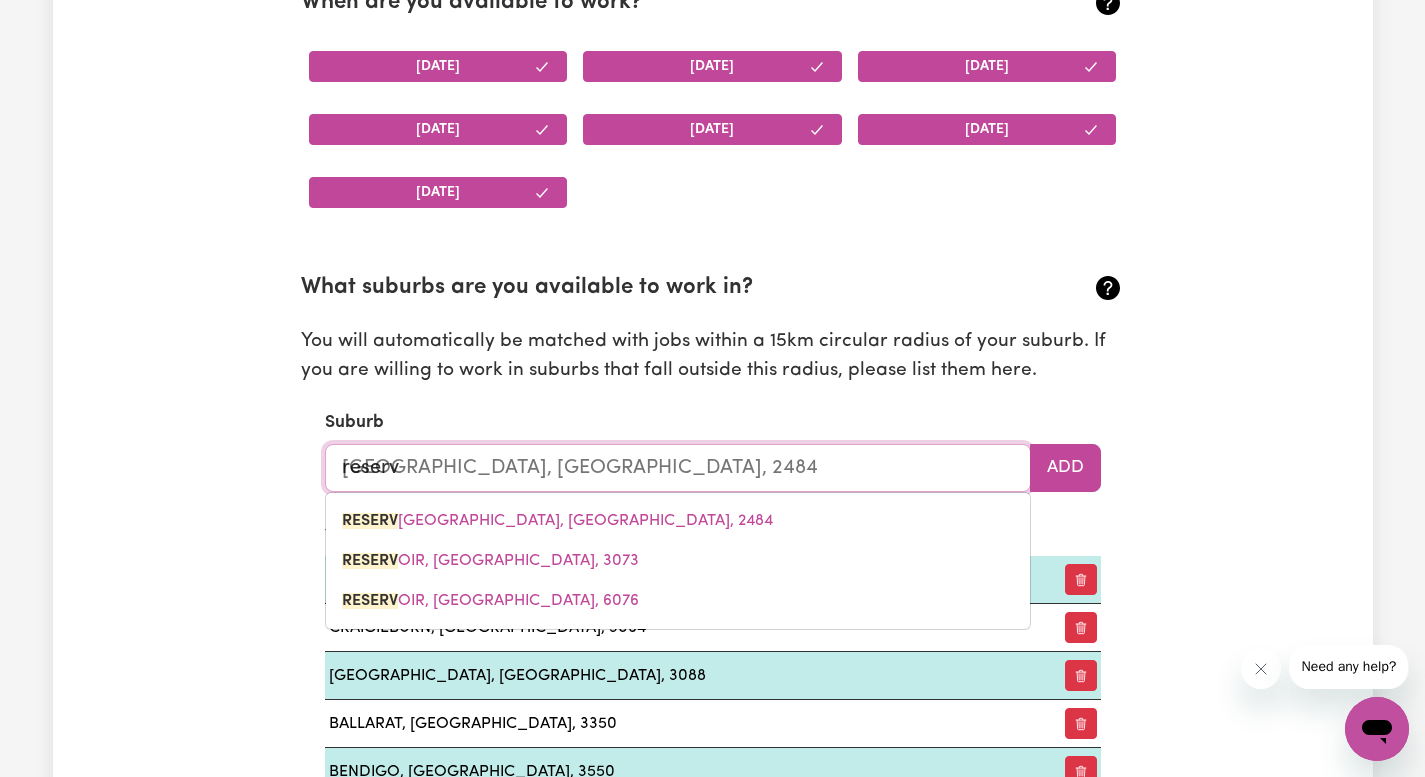 scroll, scrollTop: 2021, scrollLeft: 0, axis: vertical 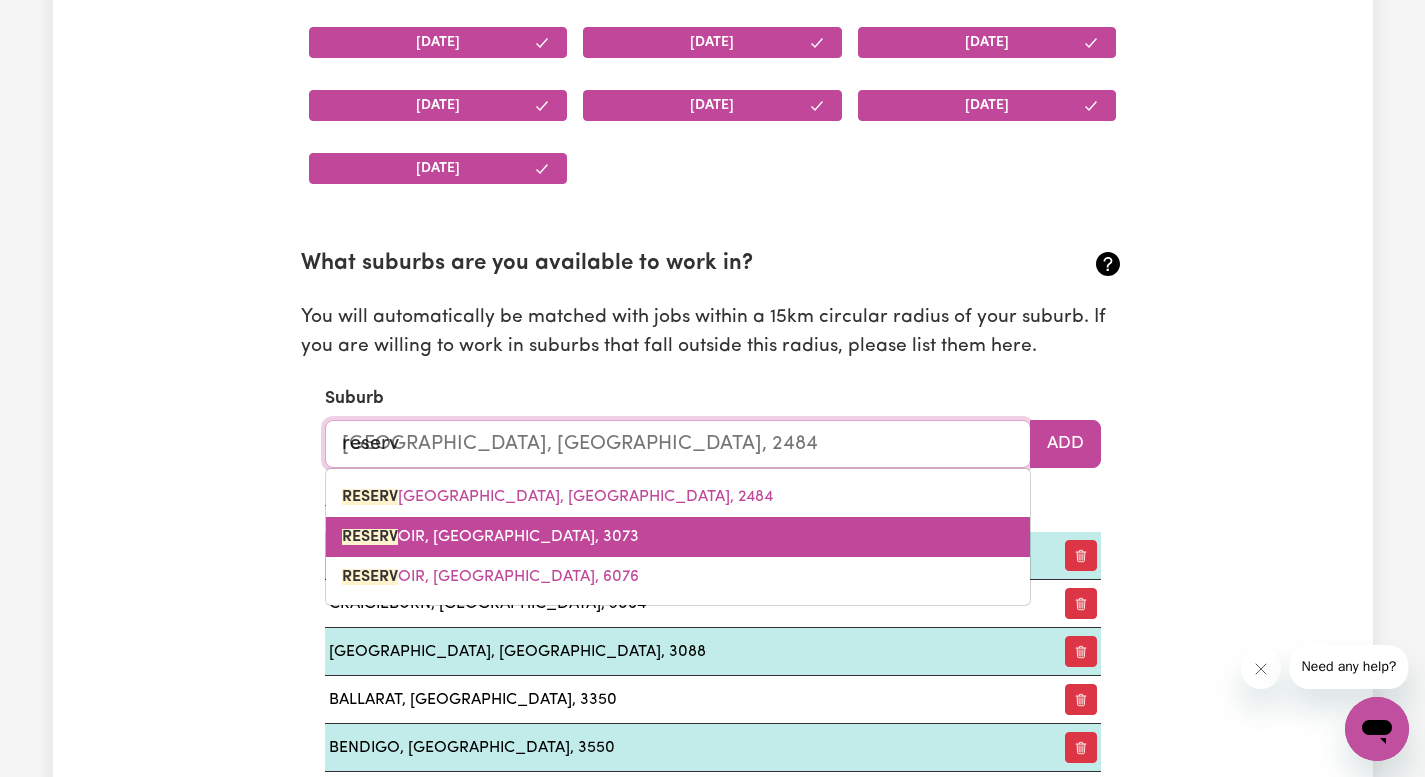 click on "RESERV OIR, [GEOGRAPHIC_DATA], 3073" at bounding box center [678, 537] 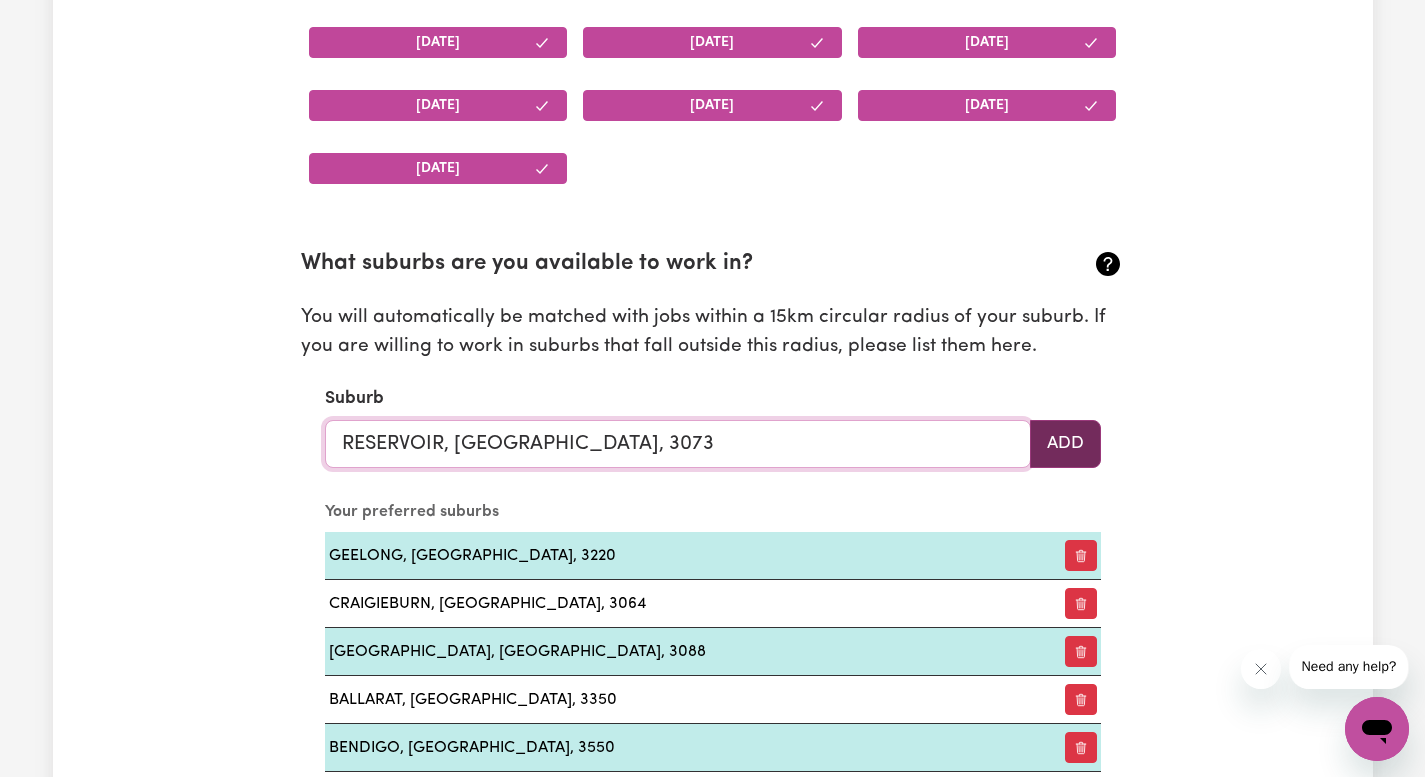 type on "RESERVOIR, [GEOGRAPHIC_DATA], 3073" 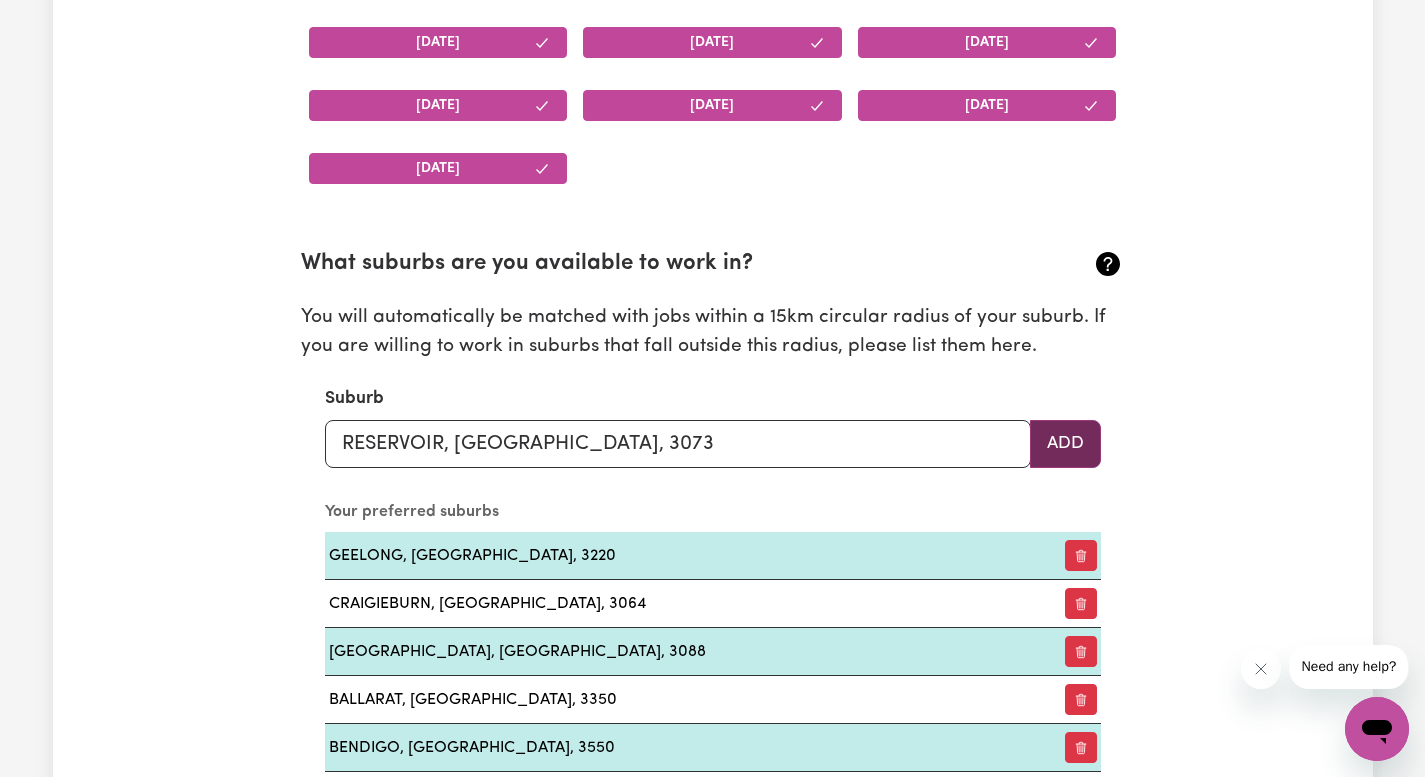 click on "Add" at bounding box center (1065, 444) 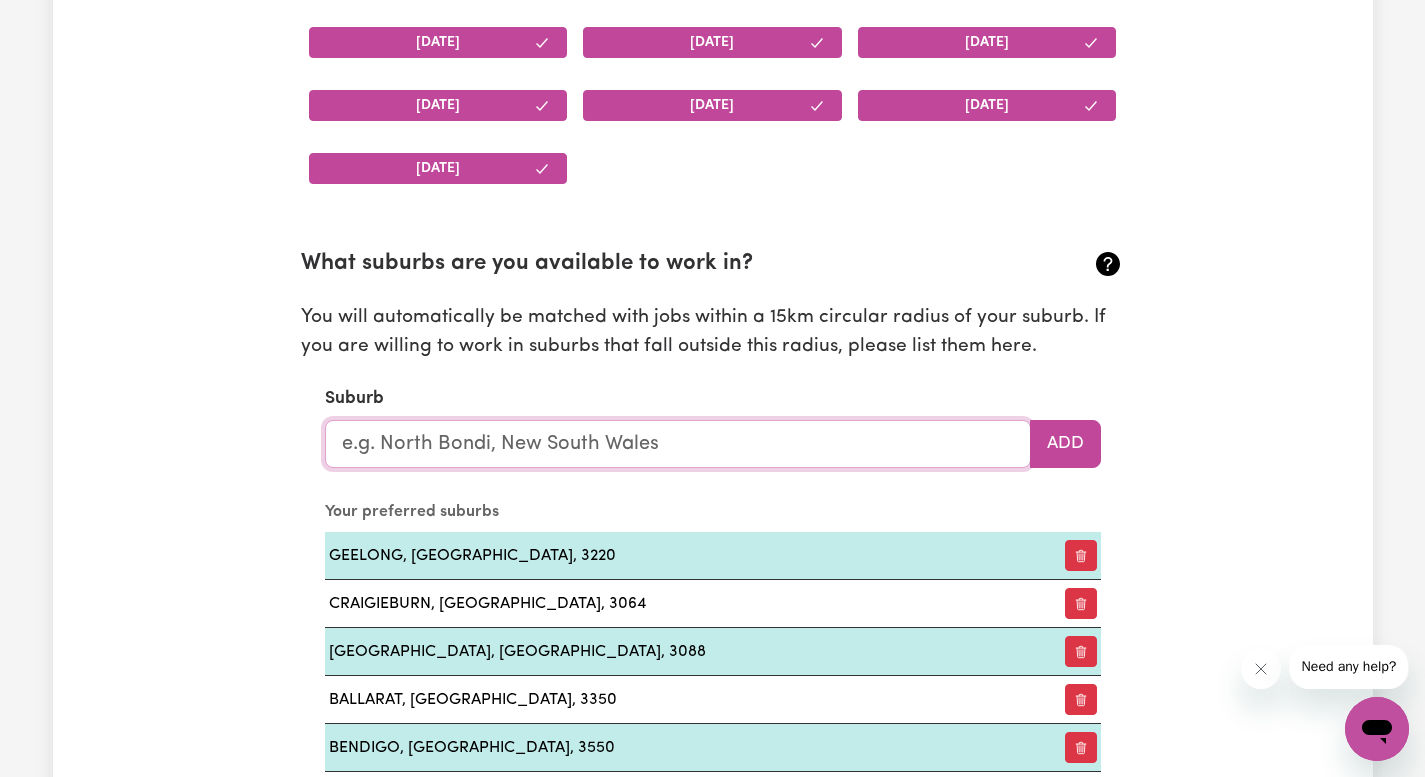 click at bounding box center (678, 444) 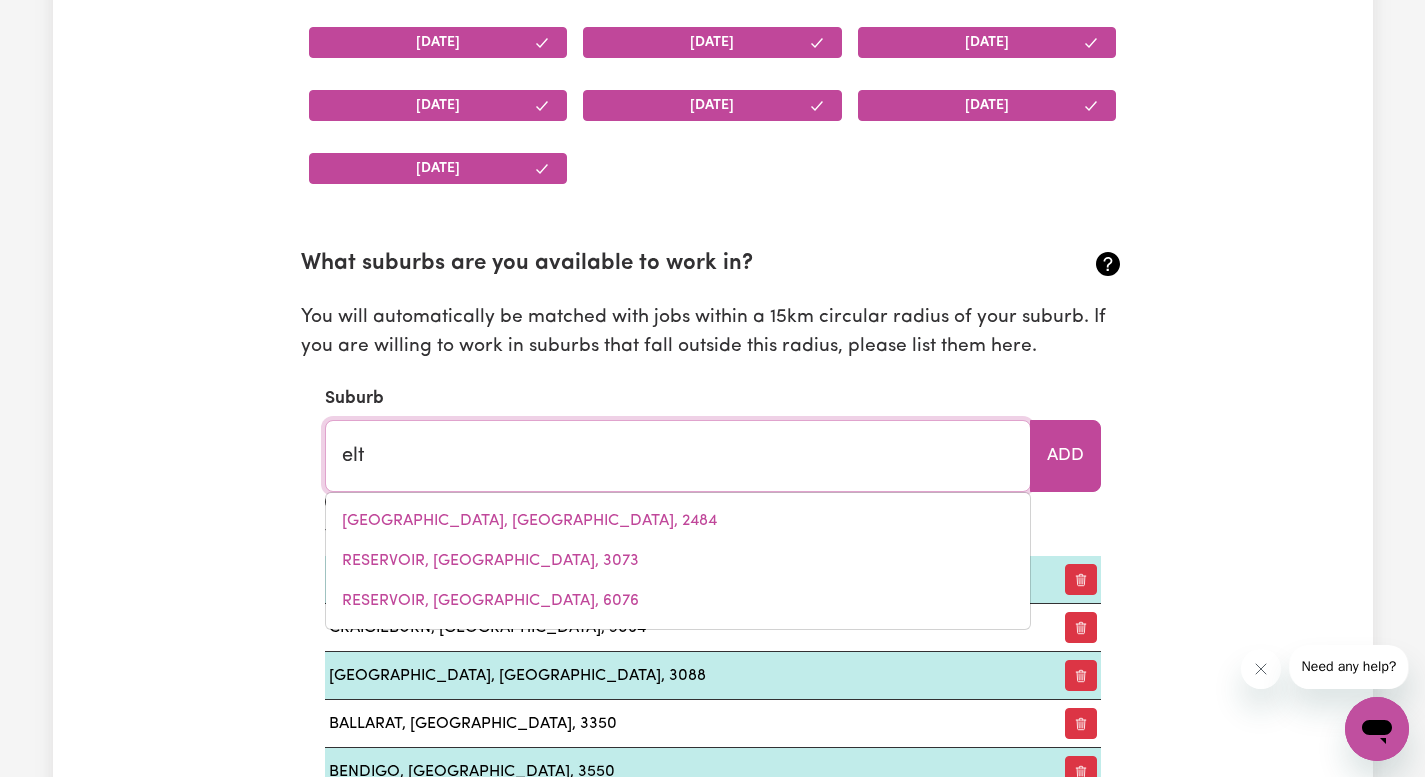 type on "elth" 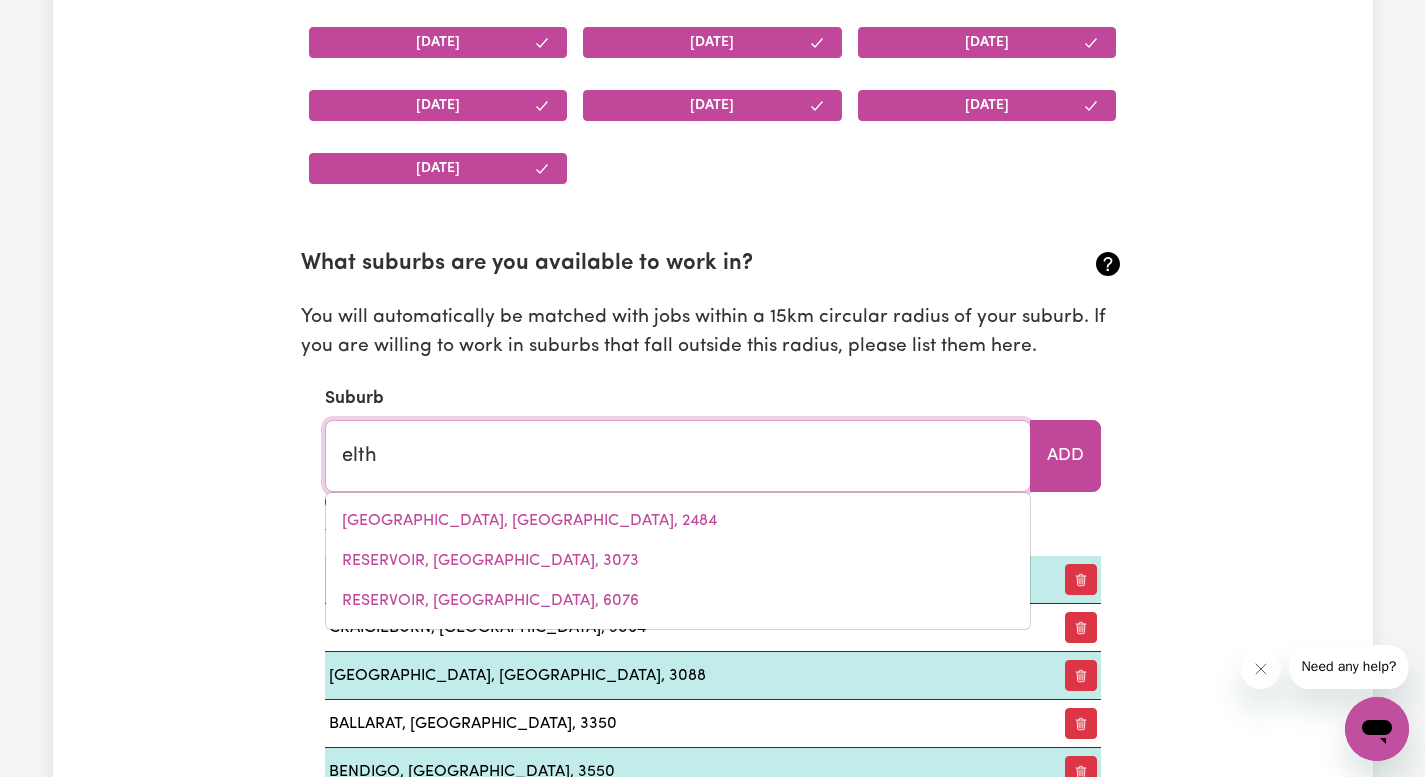 type on "elthAM, [GEOGRAPHIC_DATA], 2480" 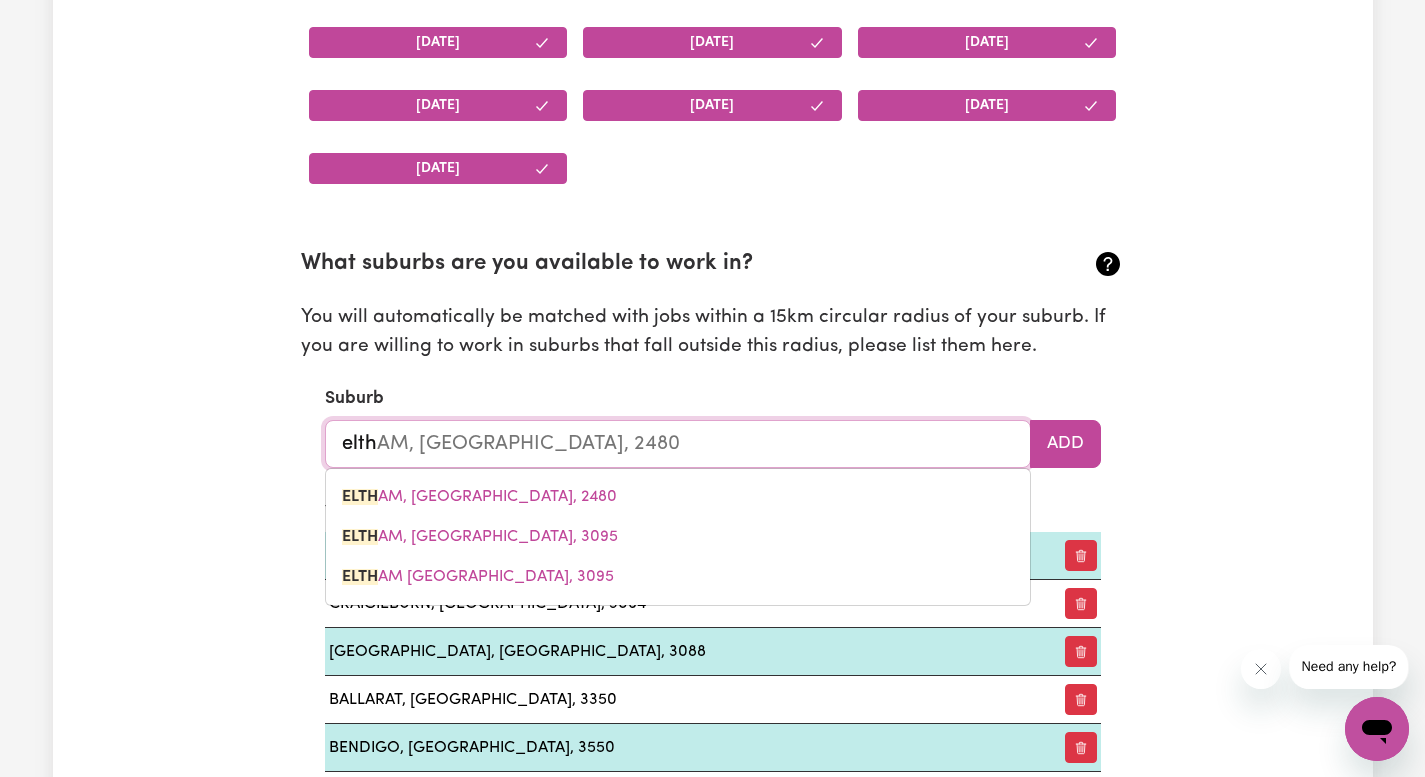 type on "[PERSON_NAME]" 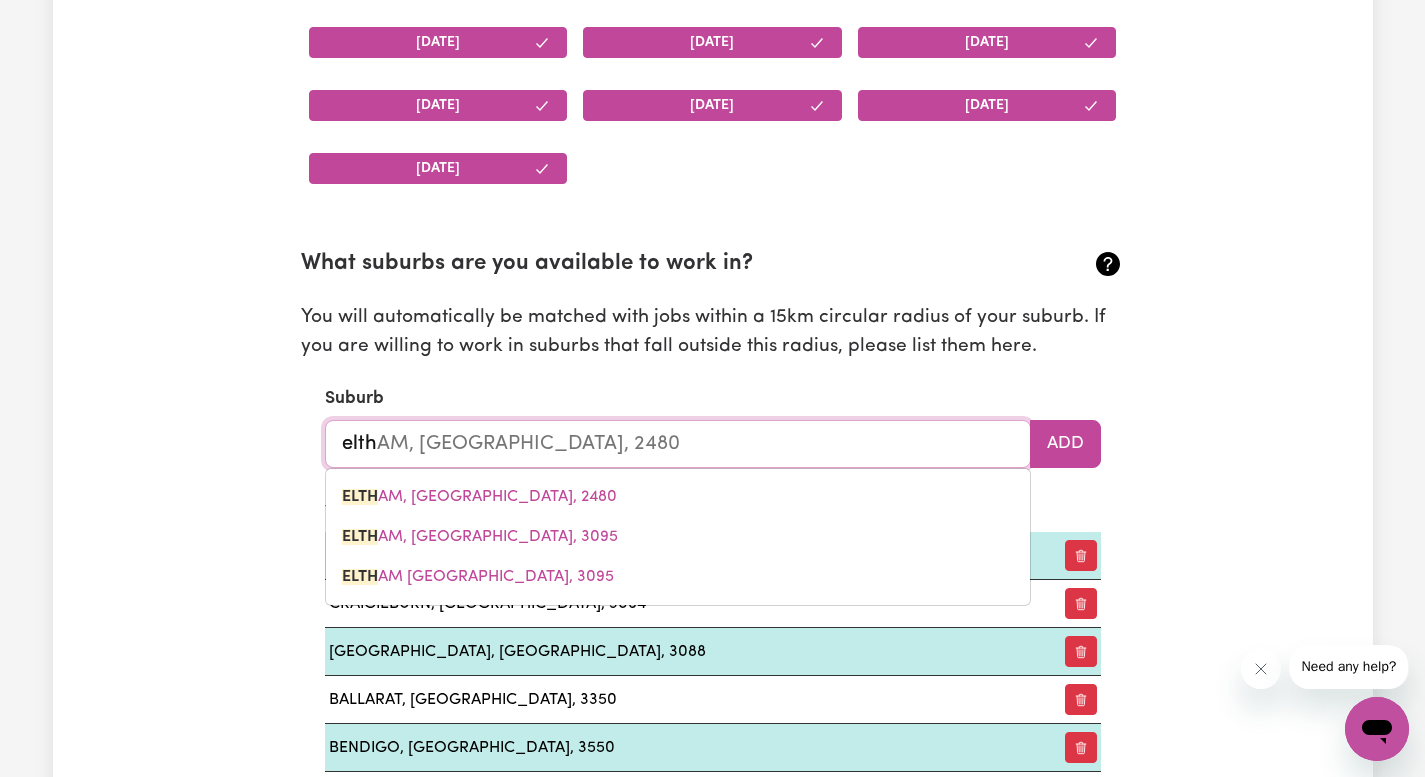 type on "elthaM, [GEOGRAPHIC_DATA], 2480" 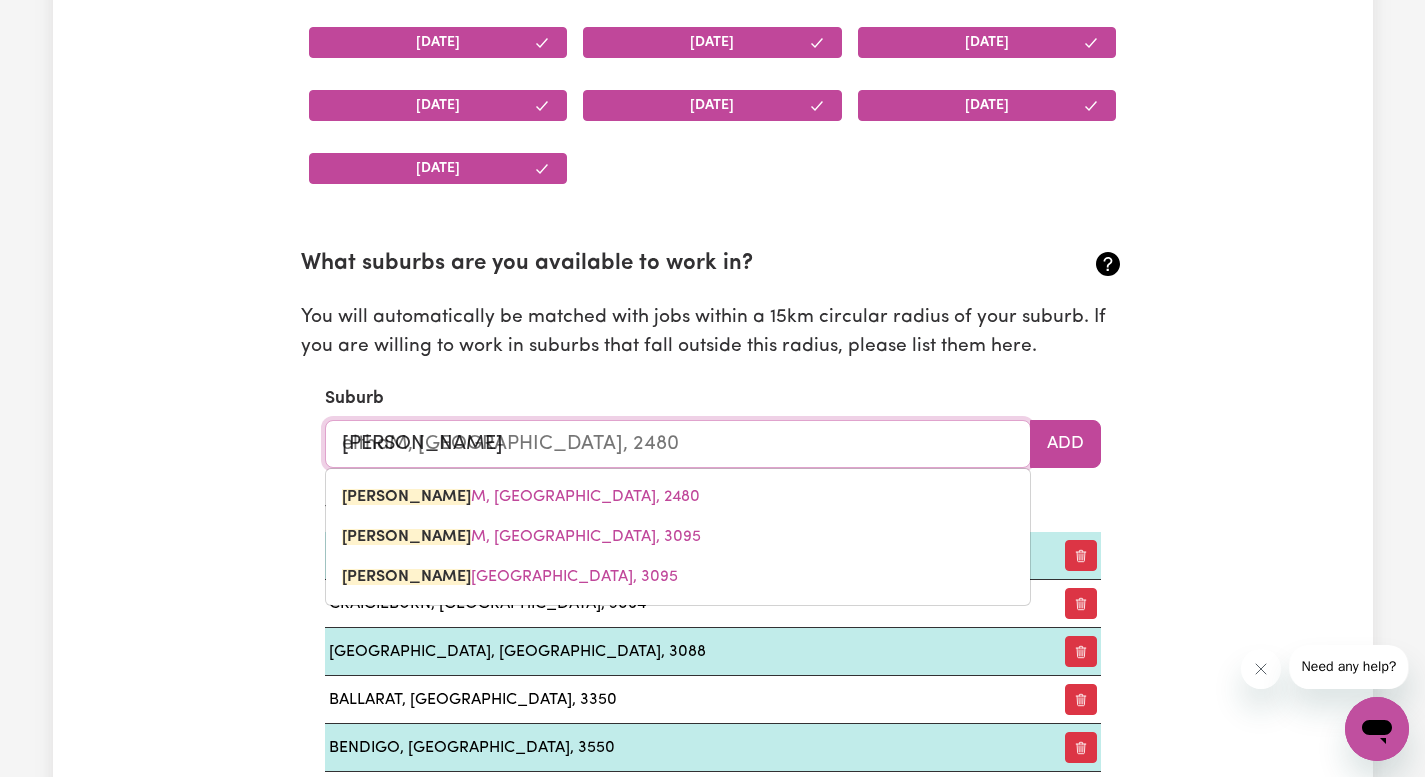 type on "eltham" 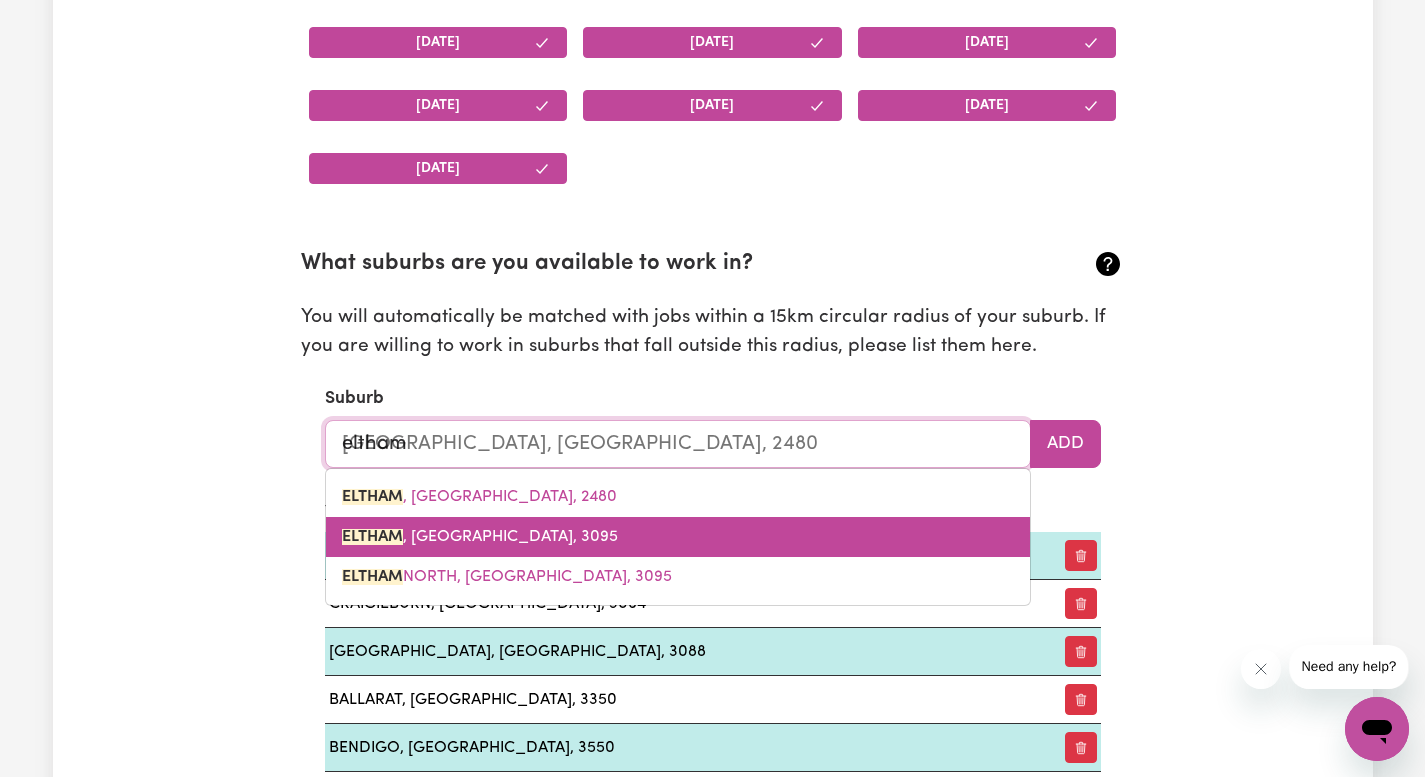 click on "ELTHAM , [GEOGRAPHIC_DATA], 3095" at bounding box center (678, 537) 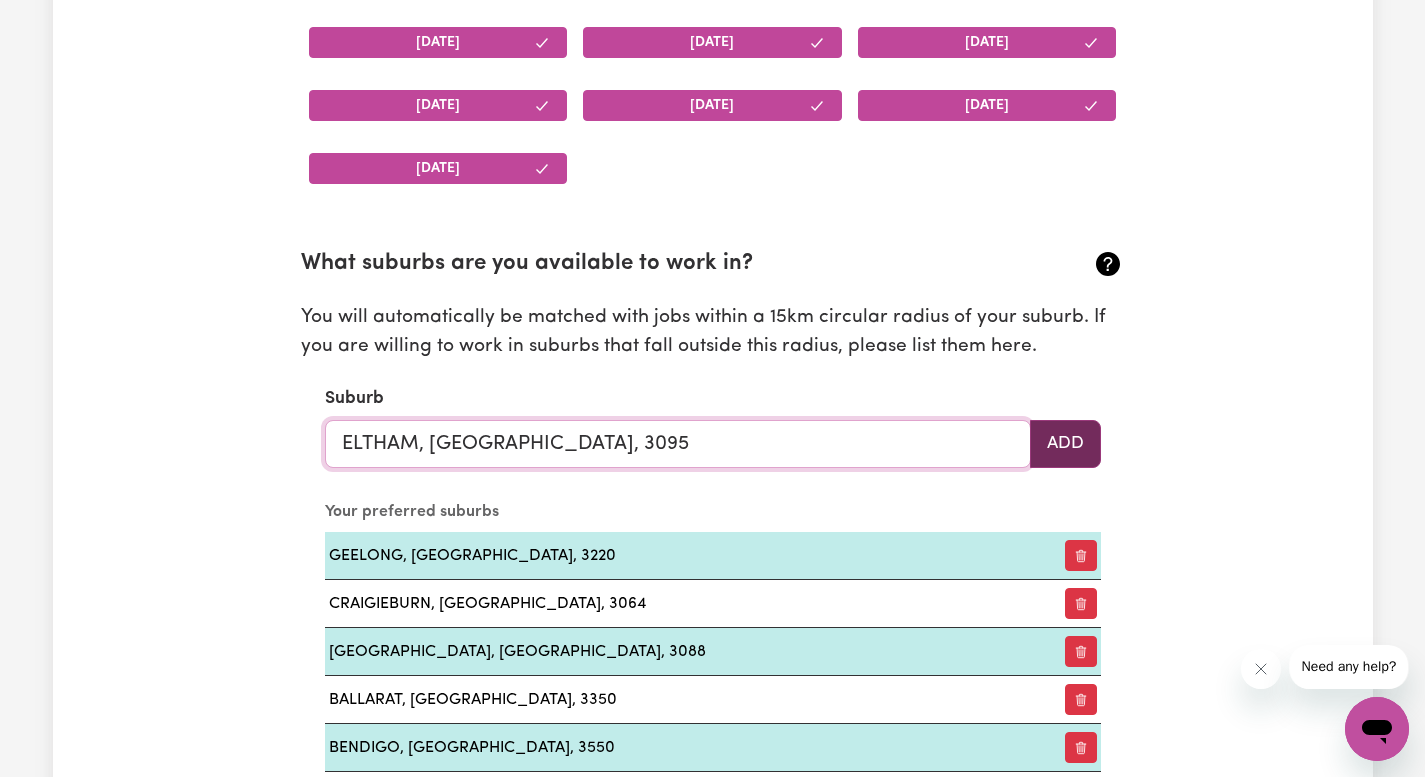 type on "ELTHAM, [GEOGRAPHIC_DATA], 3095" 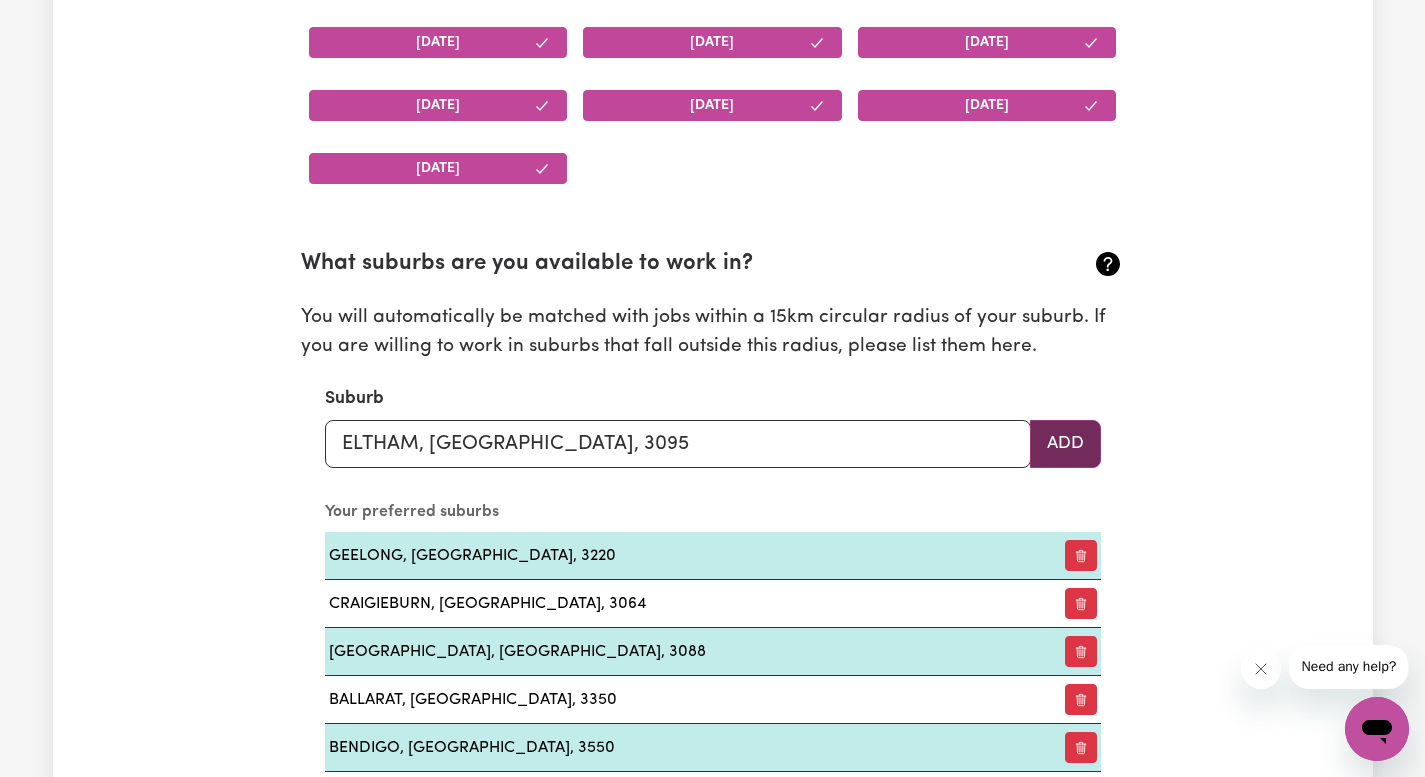 click on "Add" at bounding box center [1065, 444] 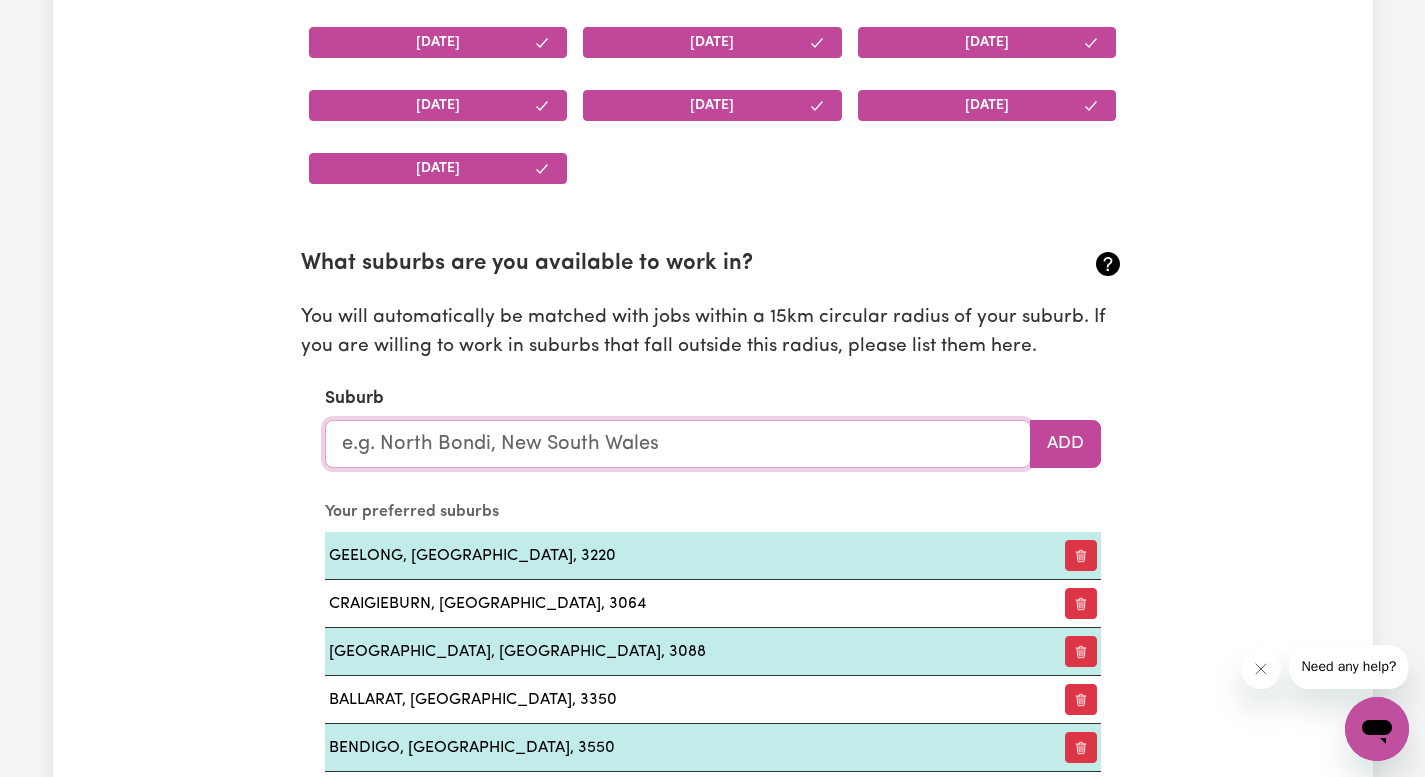 click at bounding box center (678, 444) 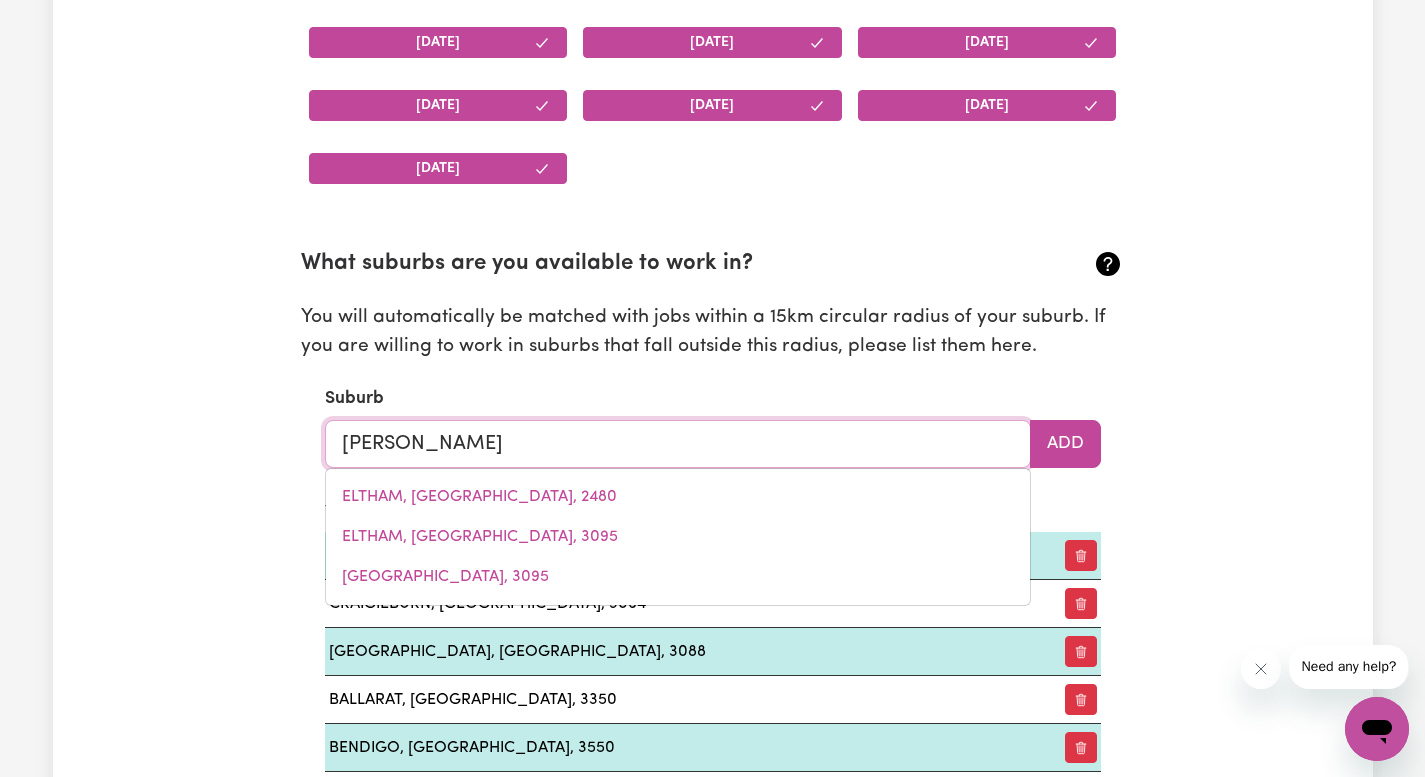 type on "[PERSON_NAME]" 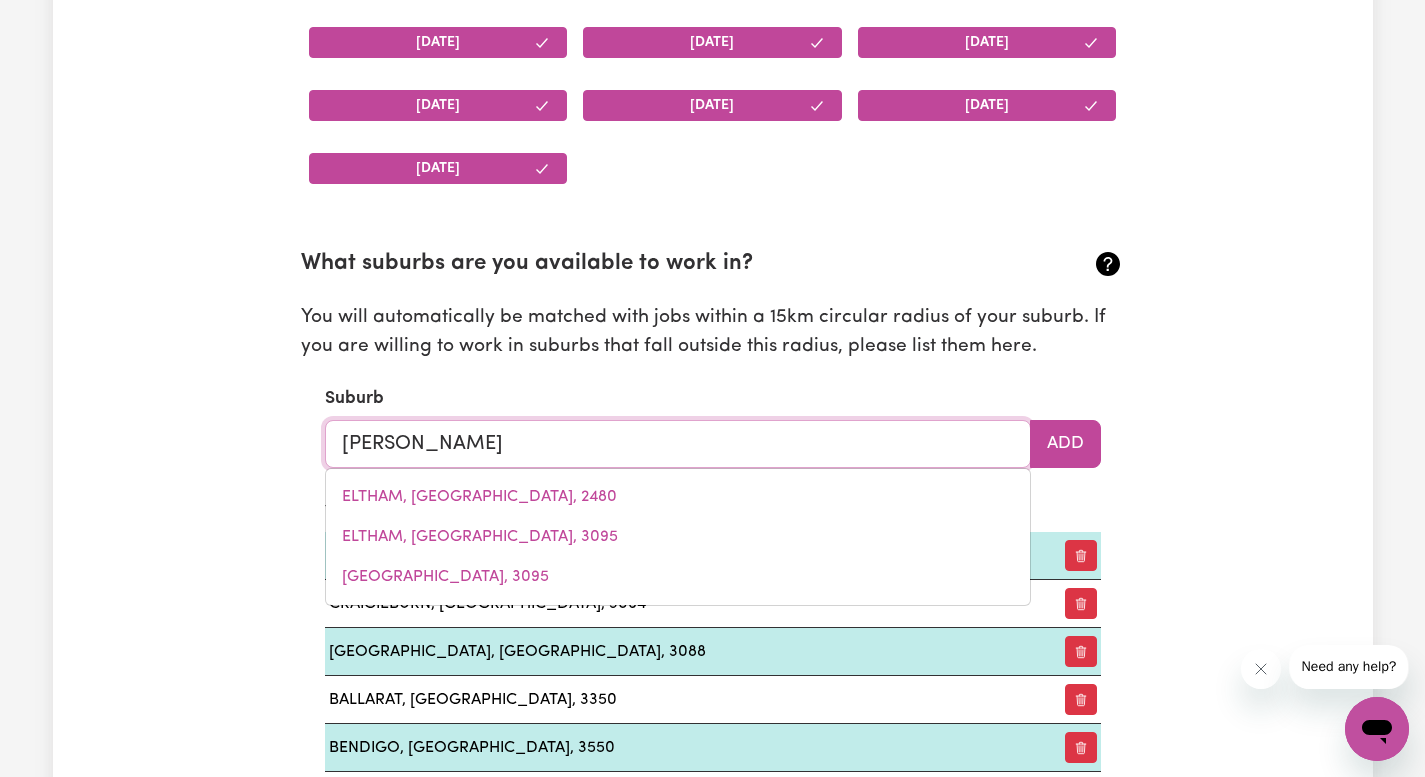 type on "hoppeRS CROSSING, [GEOGRAPHIC_DATA], 3029" 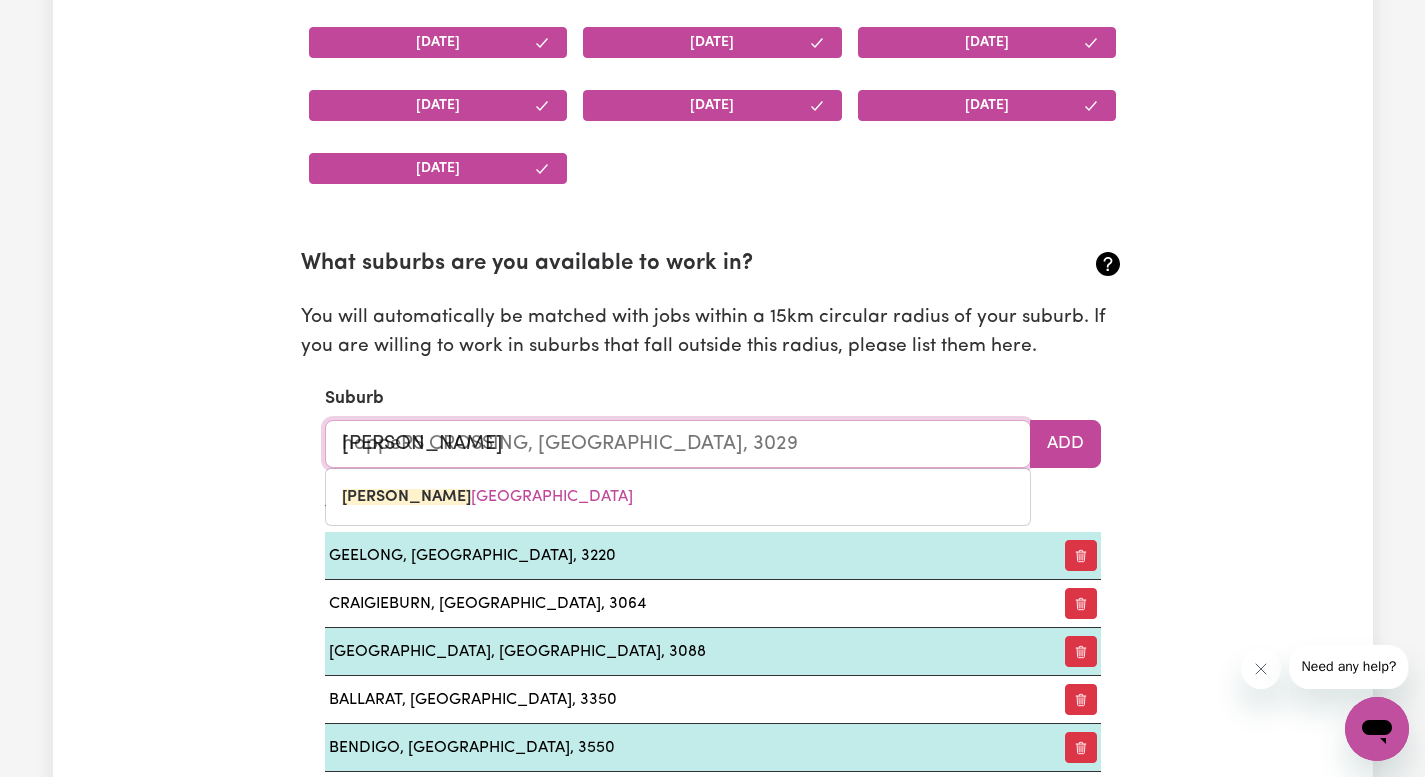 type on "[PERSON_NAME]" 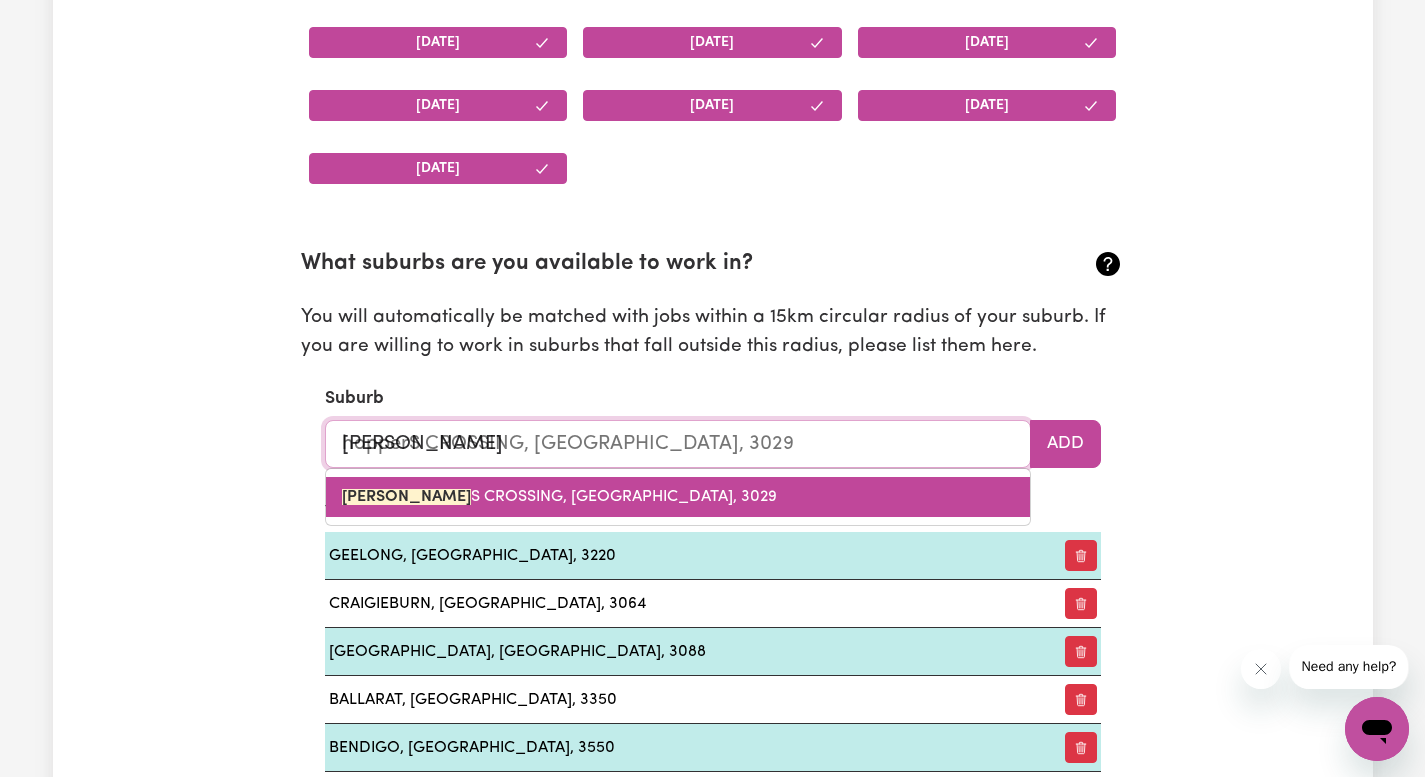 click on "[PERSON_NAME][GEOGRAPHIC_DATA]" at bounding box center [559, 497] 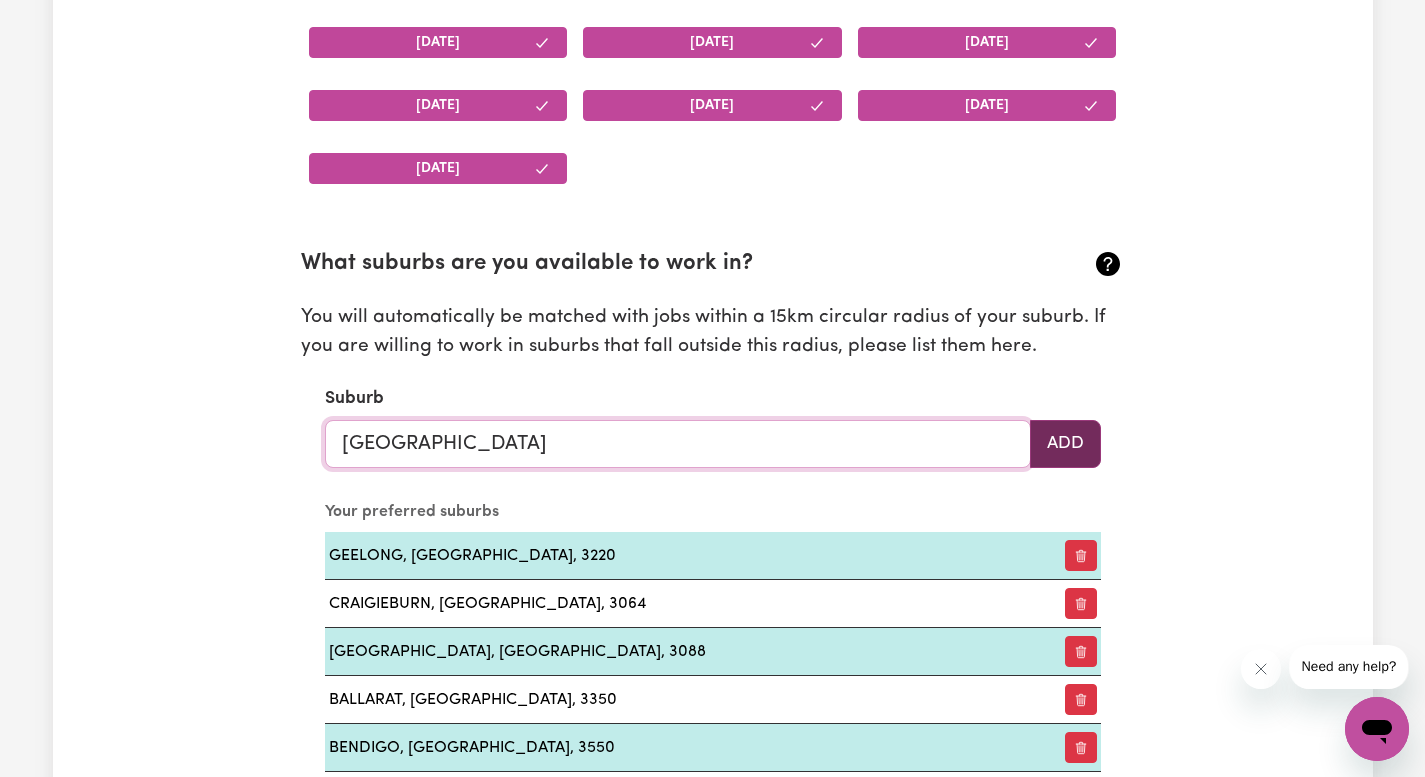 type on "[GEOGRAPHIC_DATA]" 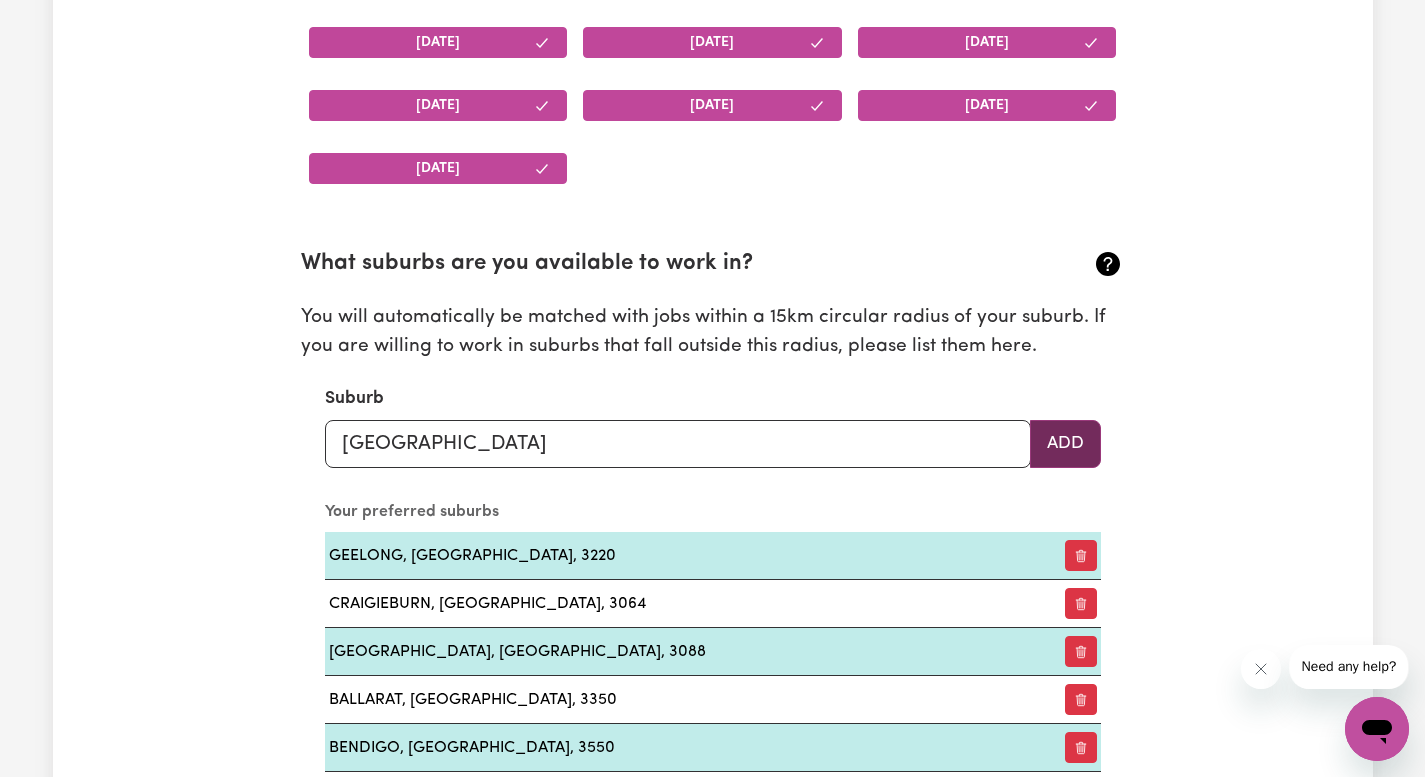 click on "Add" at bounding box center [1065, 444] 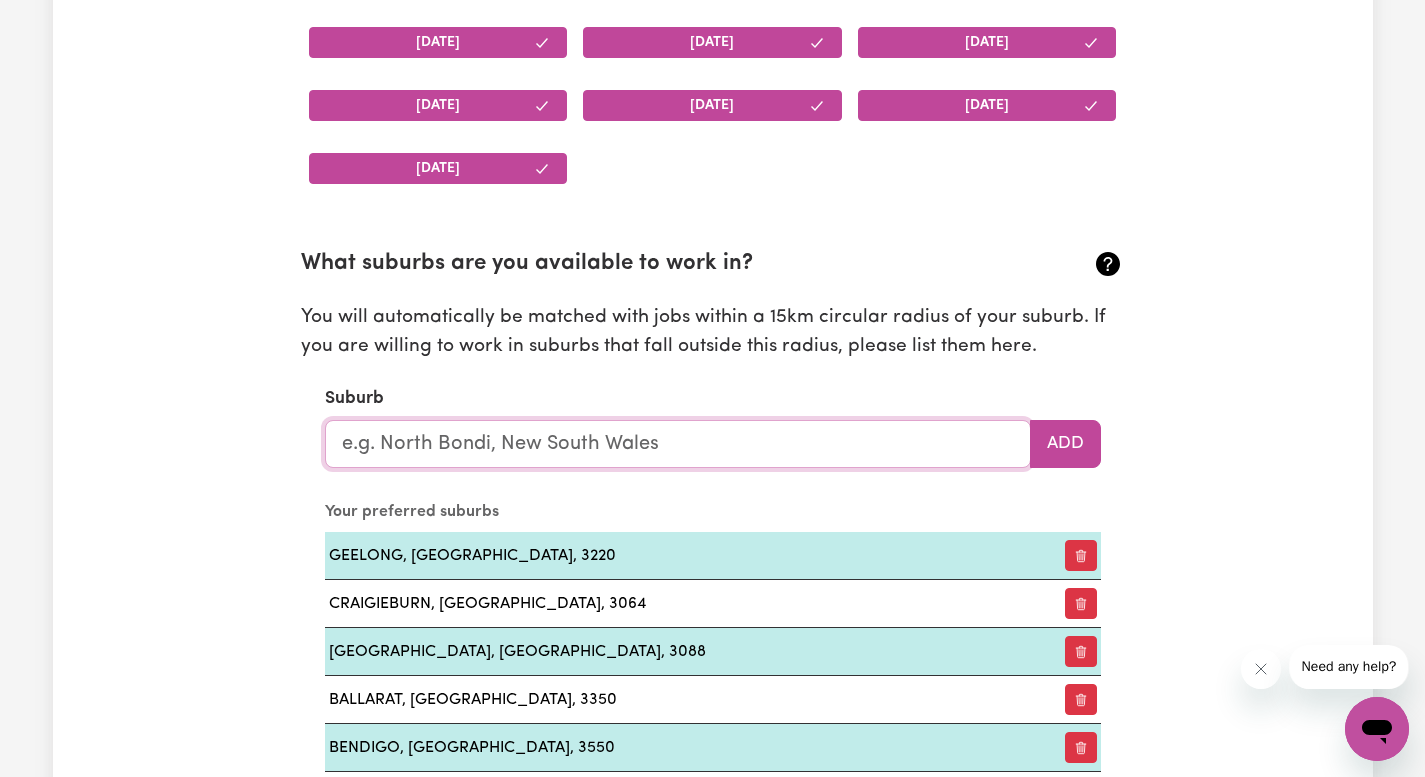 click at bounding box center [678, 444] 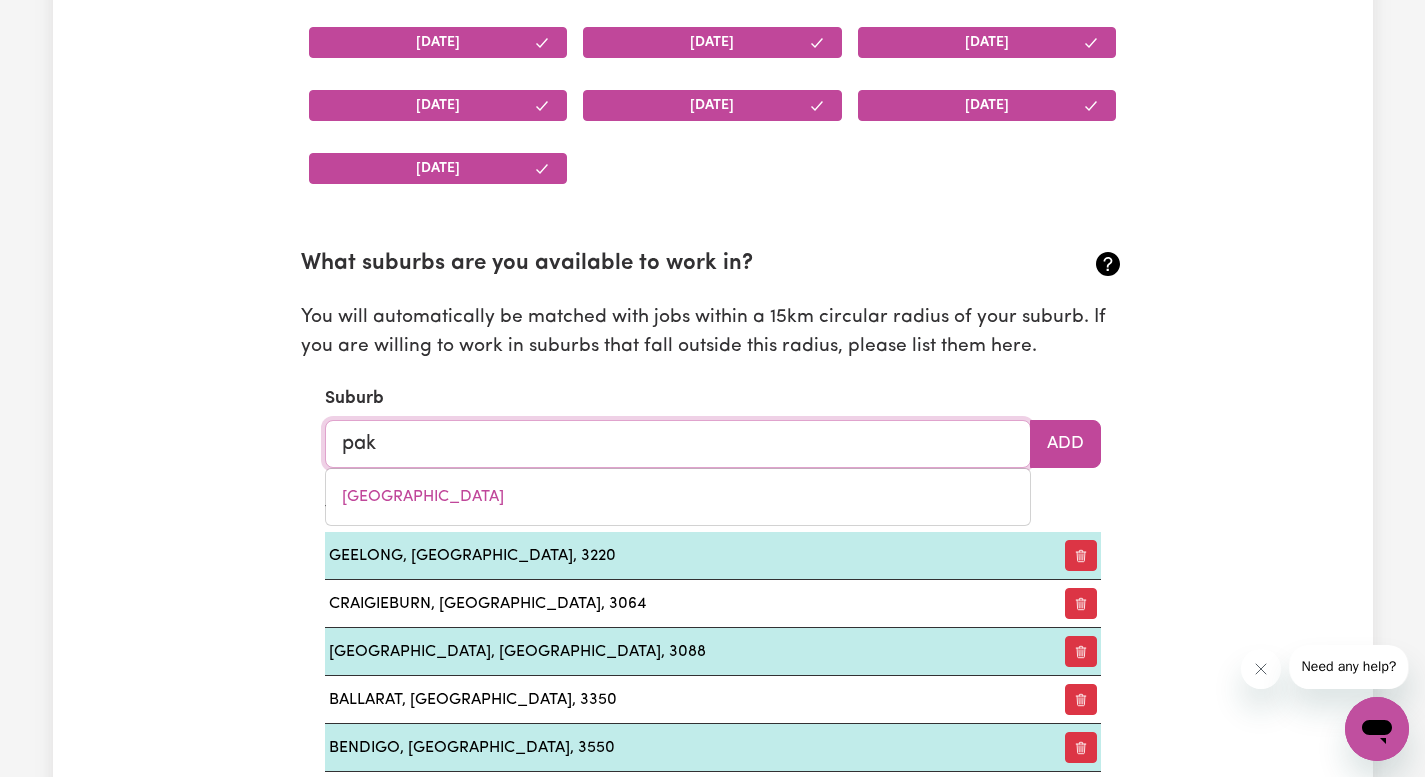 type on "pake" 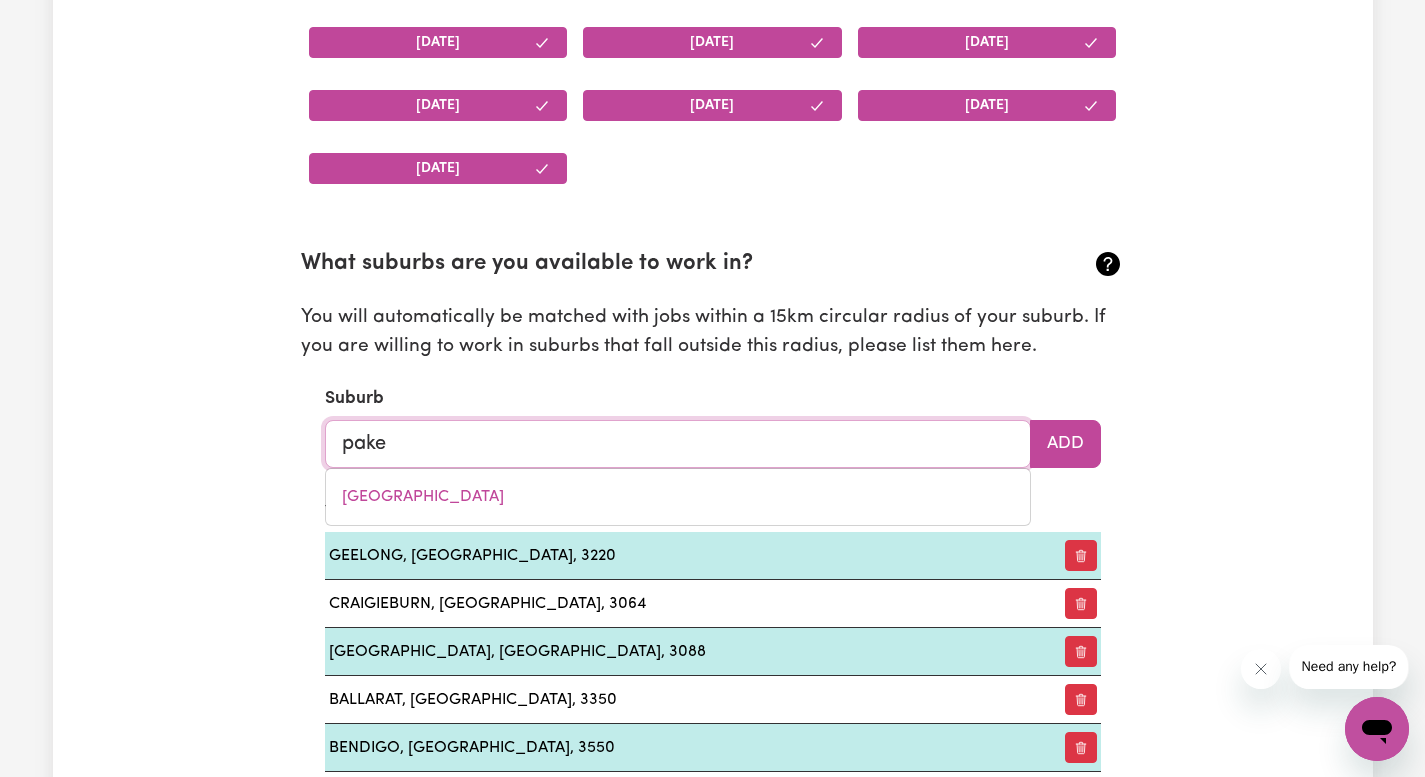 type on "pakeNHAM, [GEOGRAPHIC_DATA], 3810" 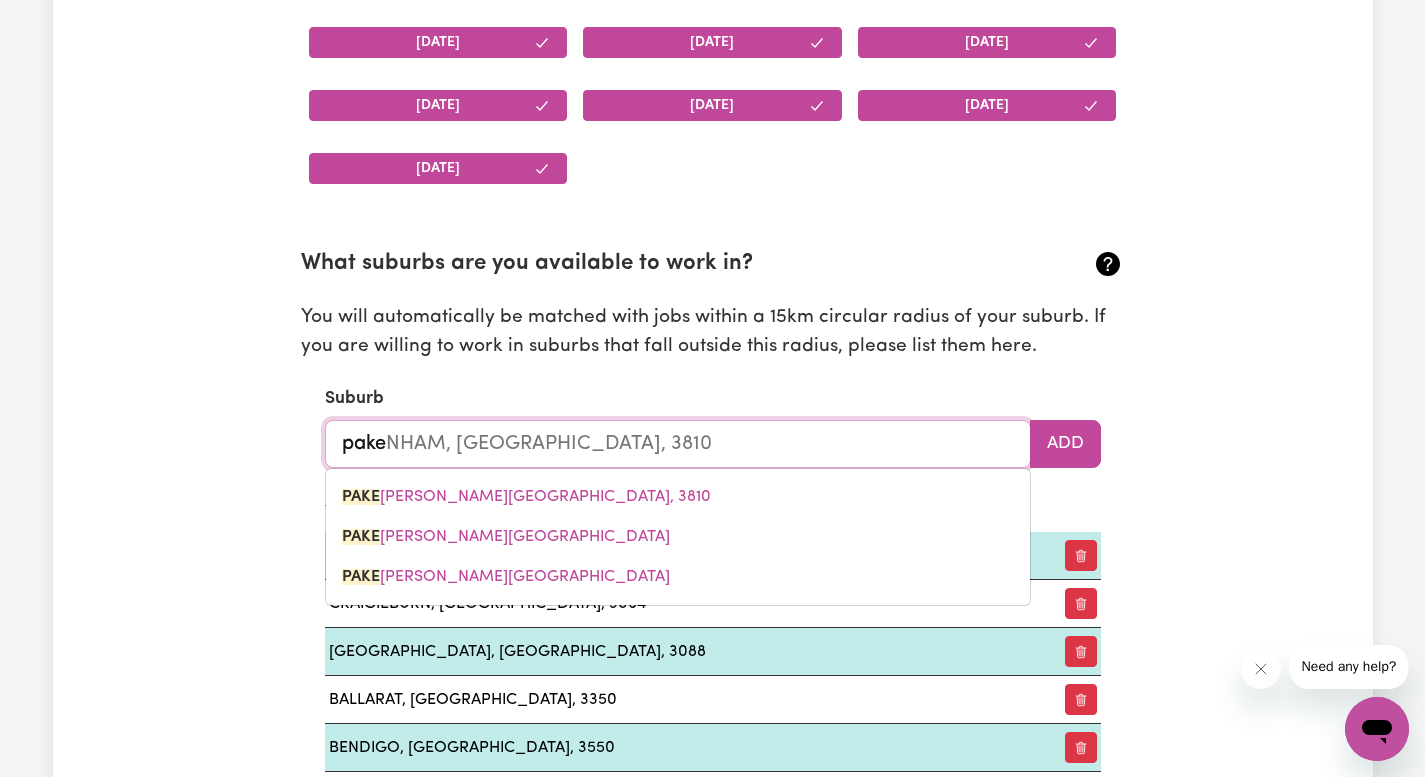 type on "paken" 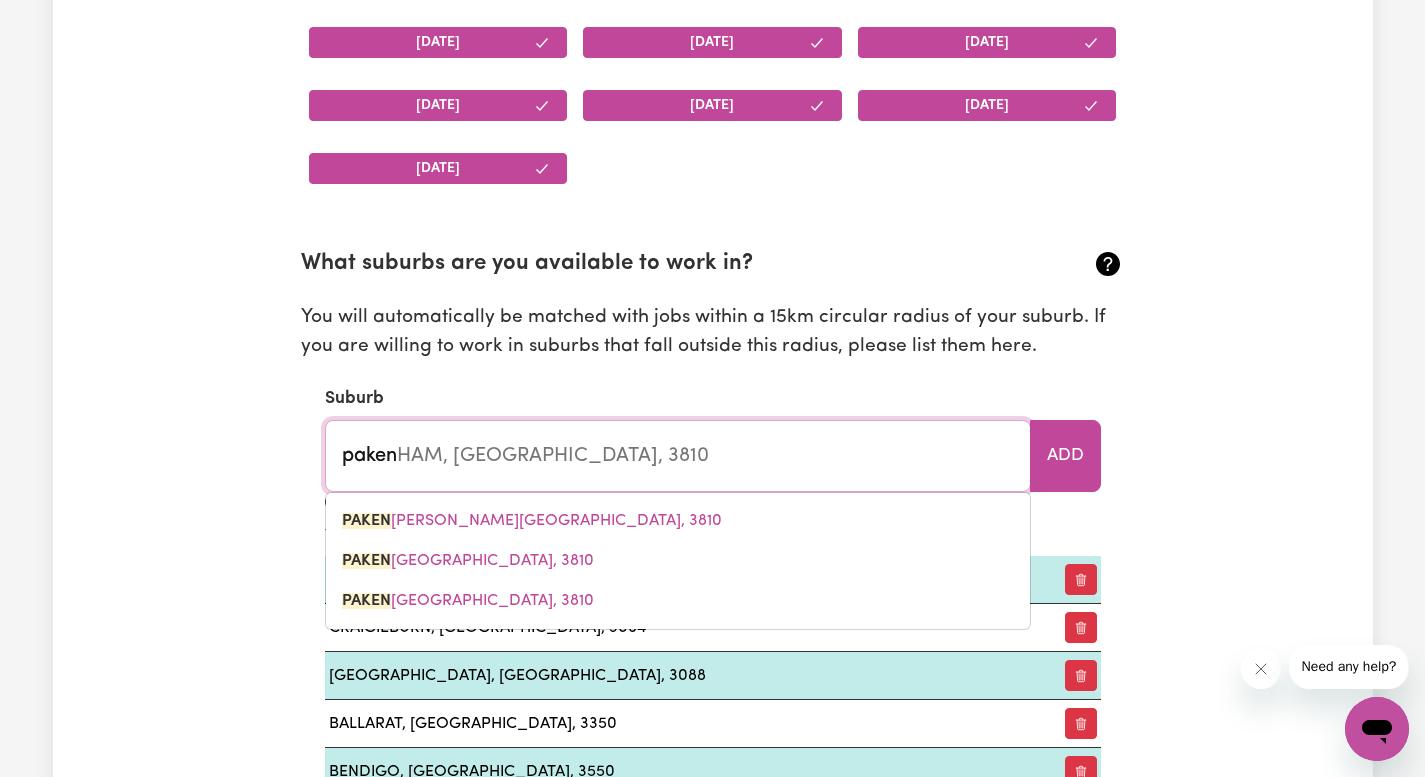 type on "pakenh" 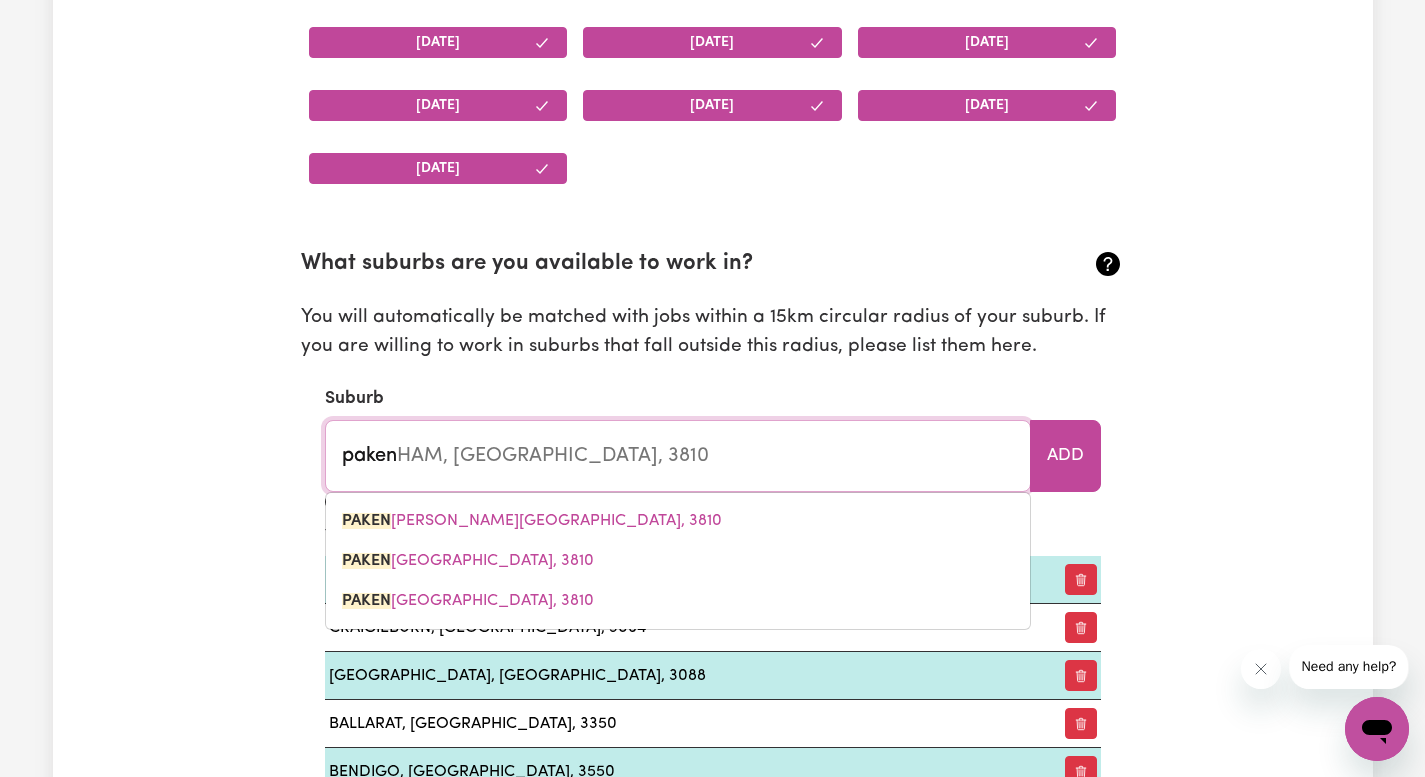 type on "pakenhAM, [GEOGRAPHIC_DATA], 3810" 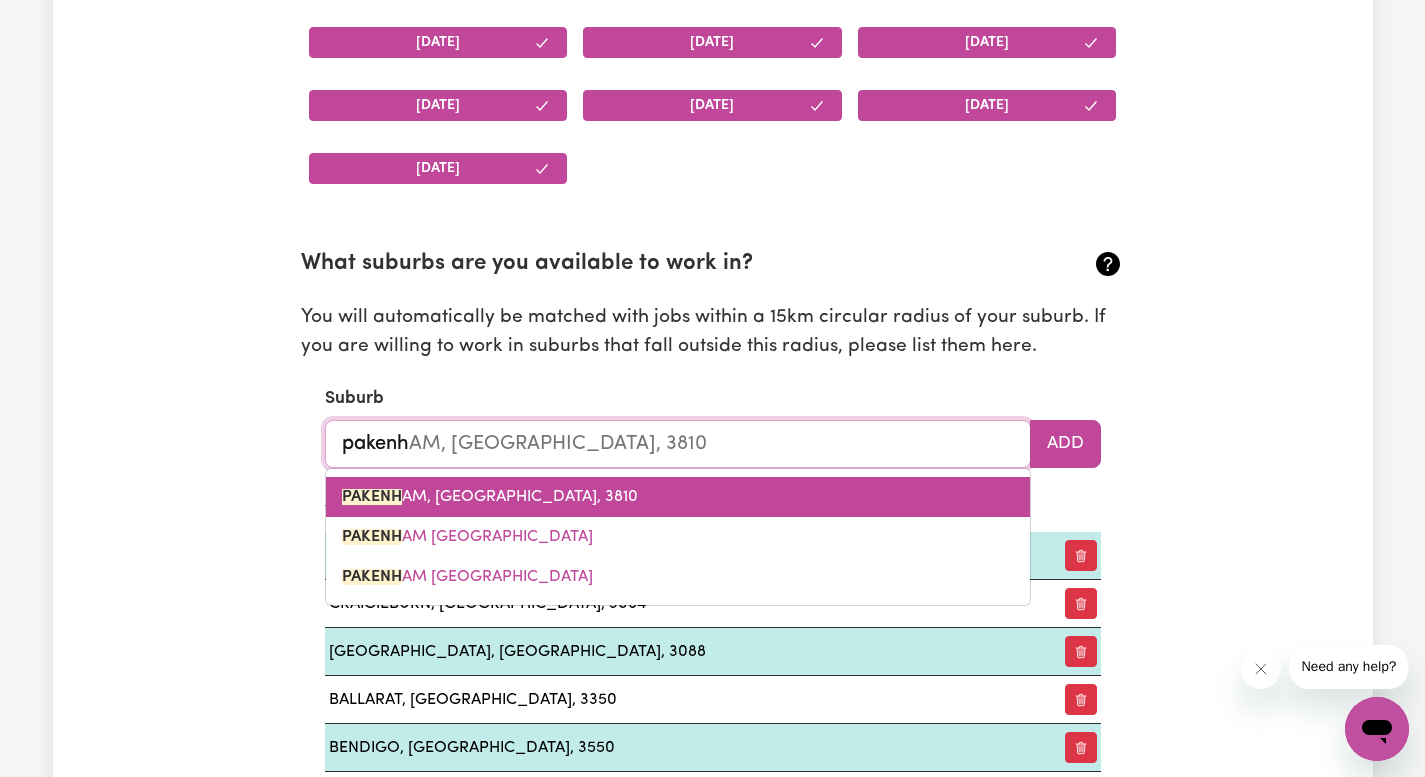 click on "PAKENH AM, [GEOGRAPHIC_DATA], 3810" at bounding box center (678, 497) 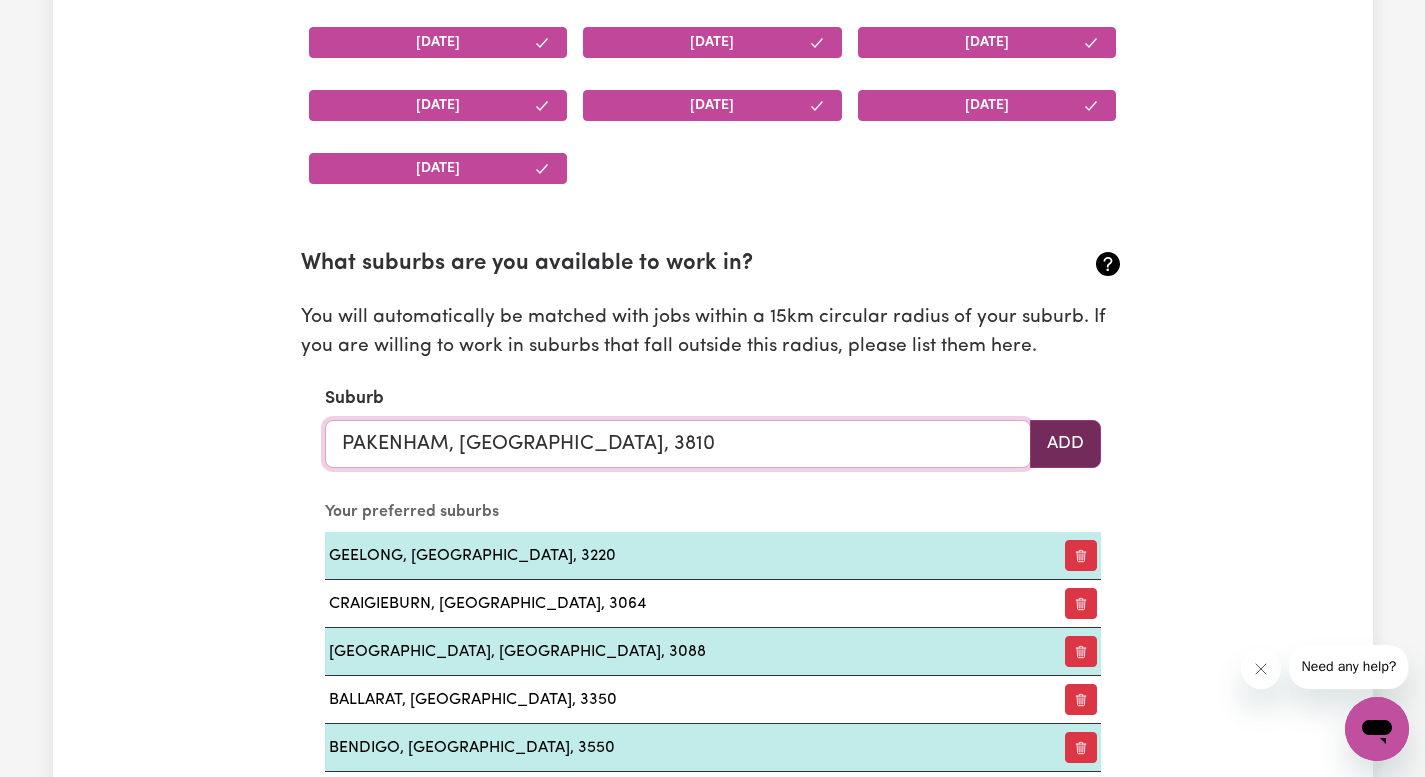 type on "PAKENHAM, [GEOGRAPHIC_DATA], 3810" 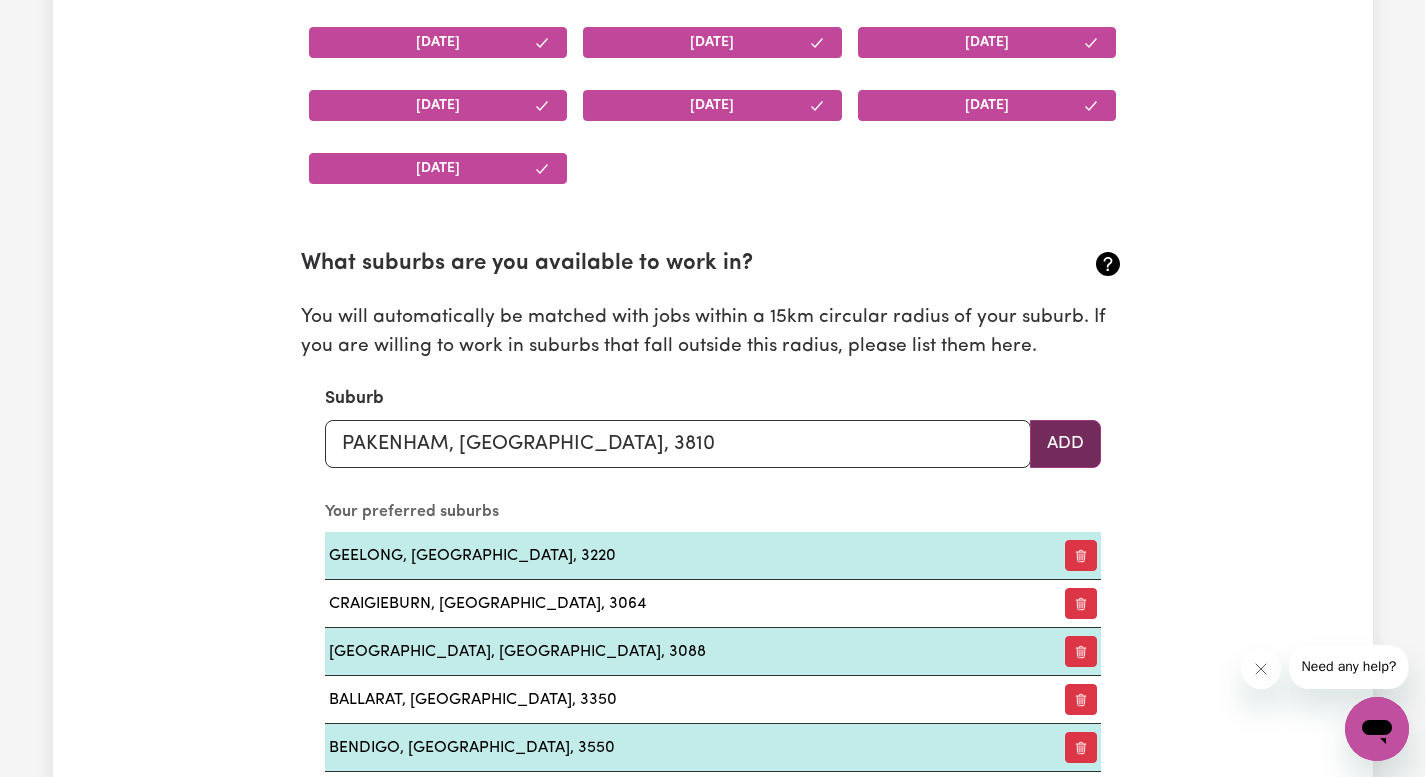 click on "Add" at bounding box center [1065, 444] 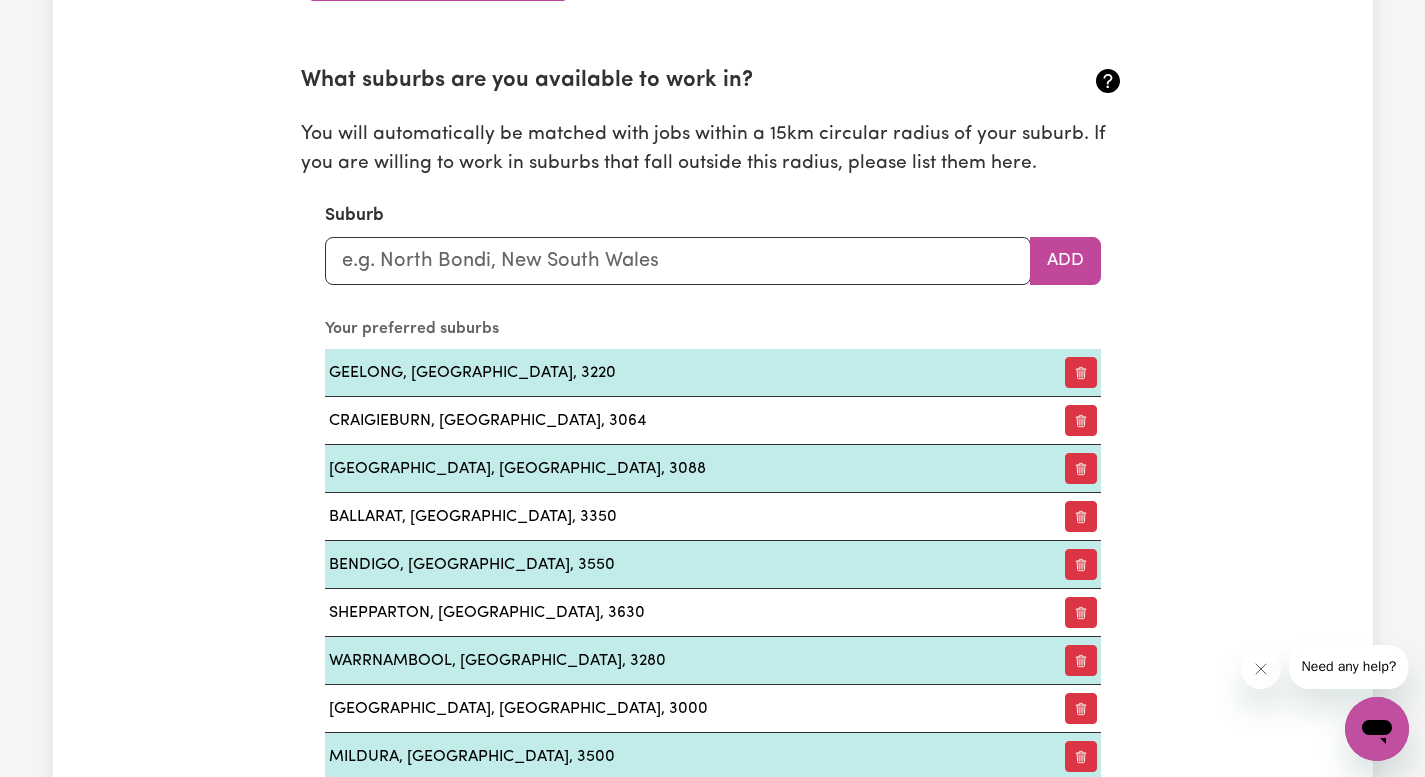 scroll, scrollTop: 2203, scrollLeft: 0, axis: vertical 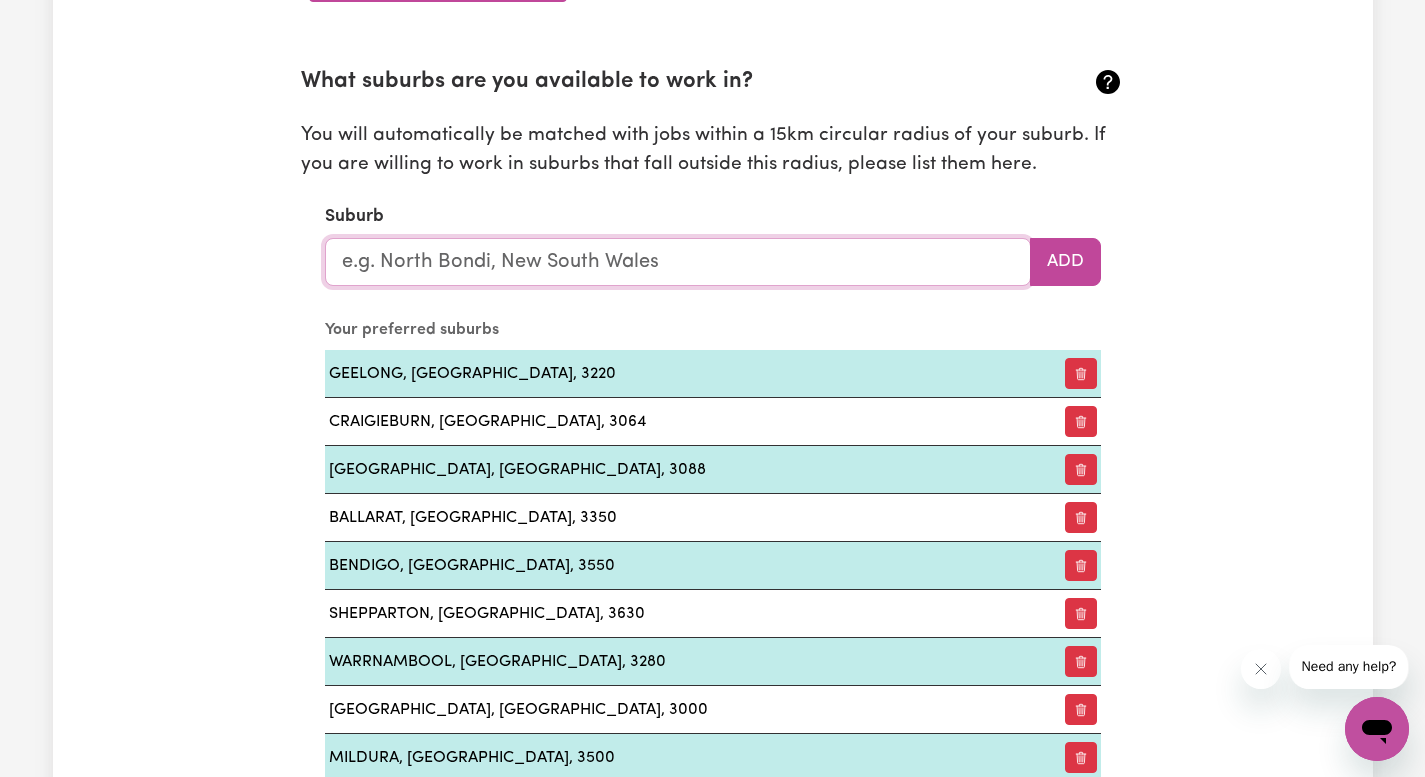 click at bounding box center (678, 262) 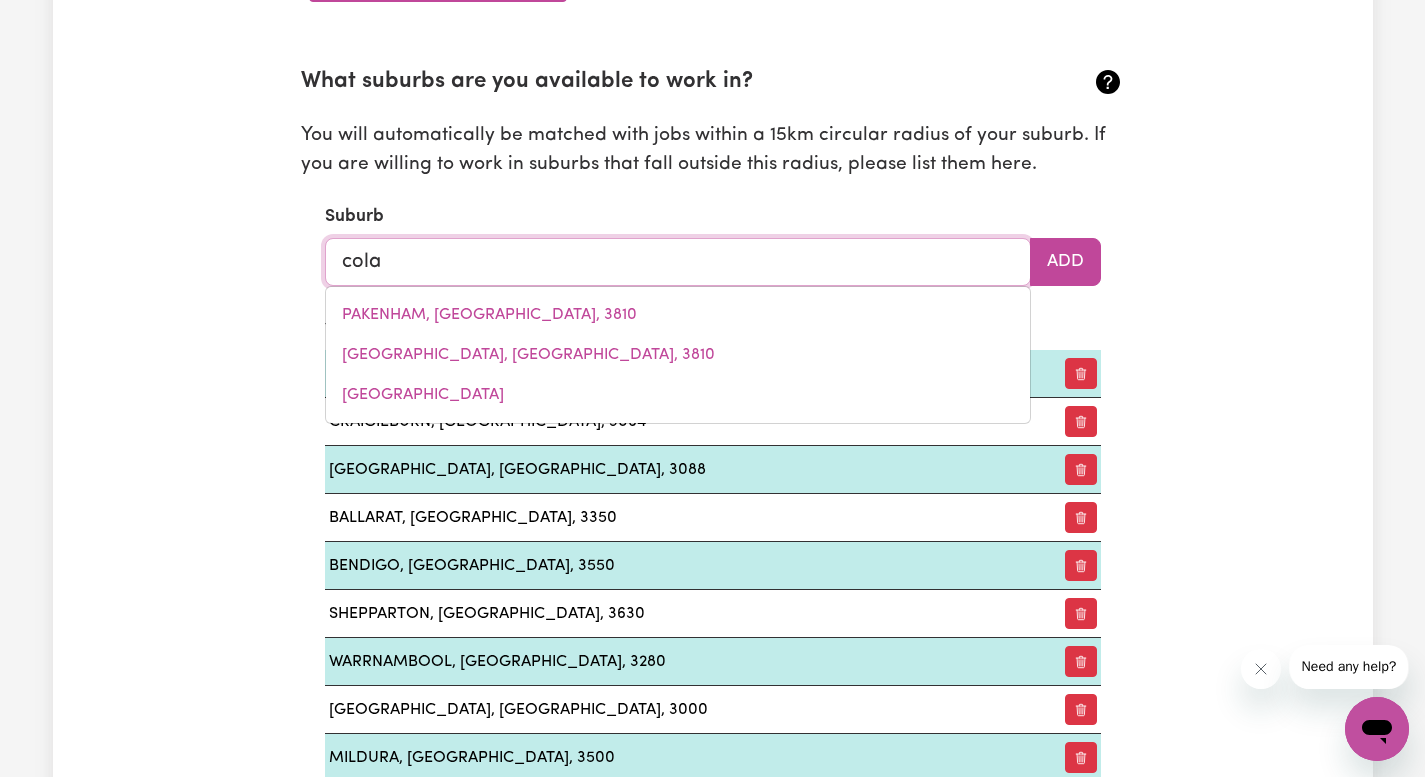 type on "colac" 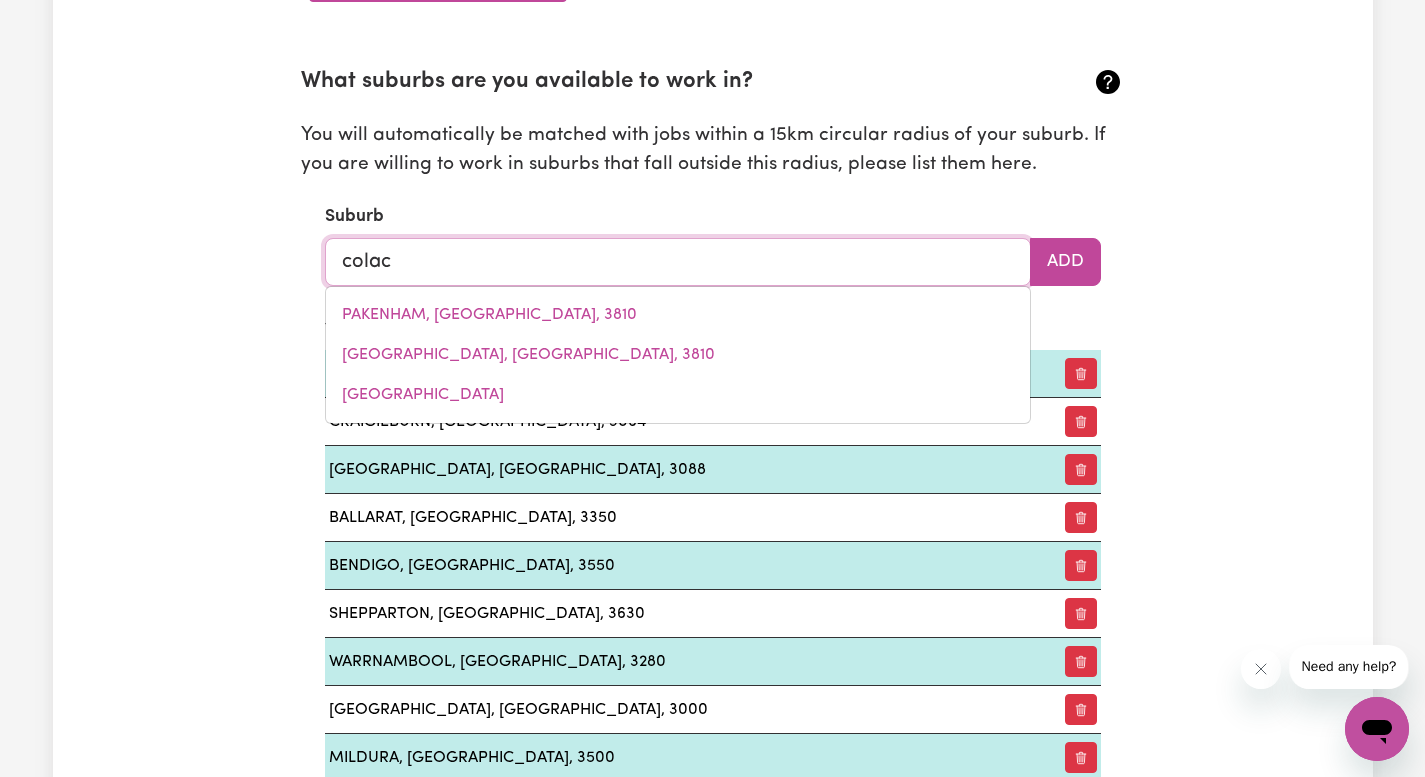 type on "colac, [GEOGRAPHIC_DATA], 3250" 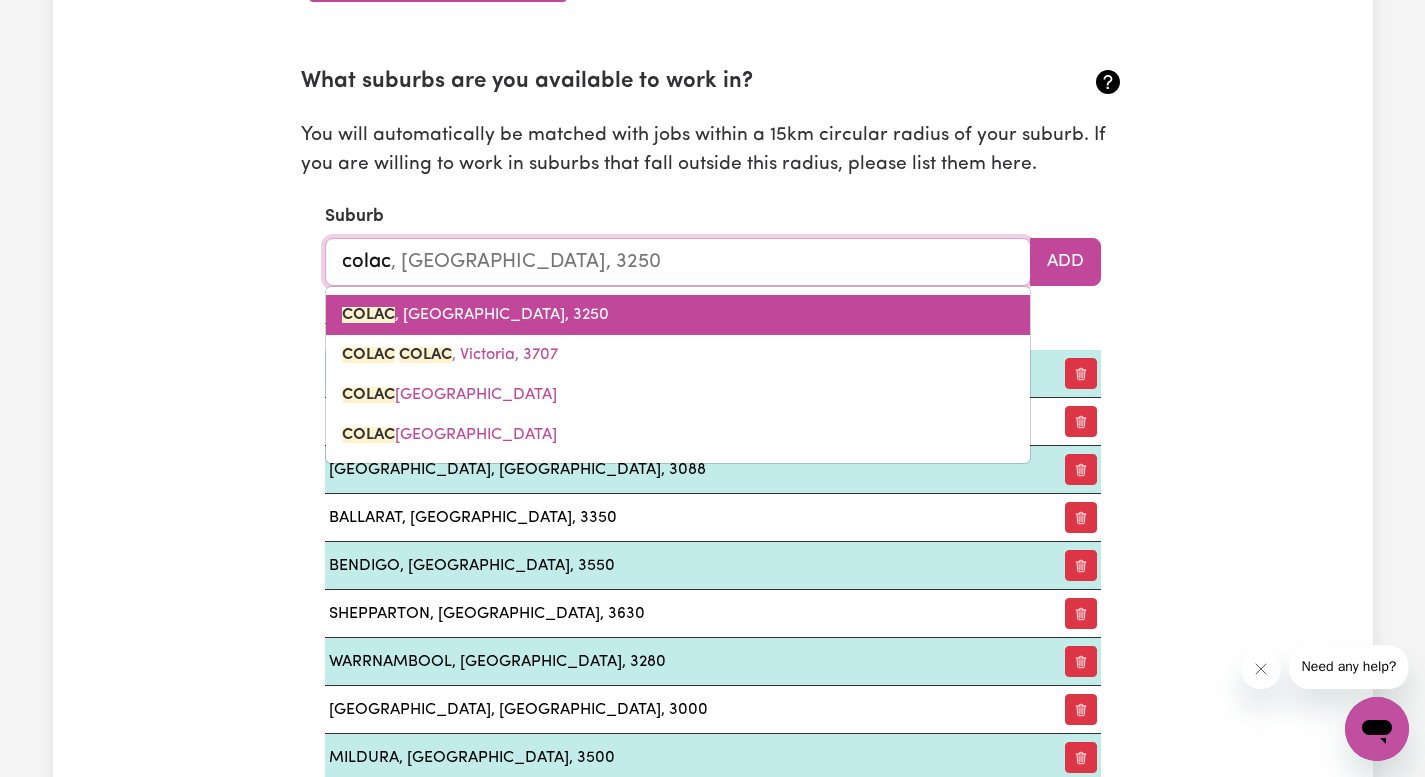 click on "COLAC , [GEOGRAPHIC_DATA], 3250" at bounding box center [678, 315] 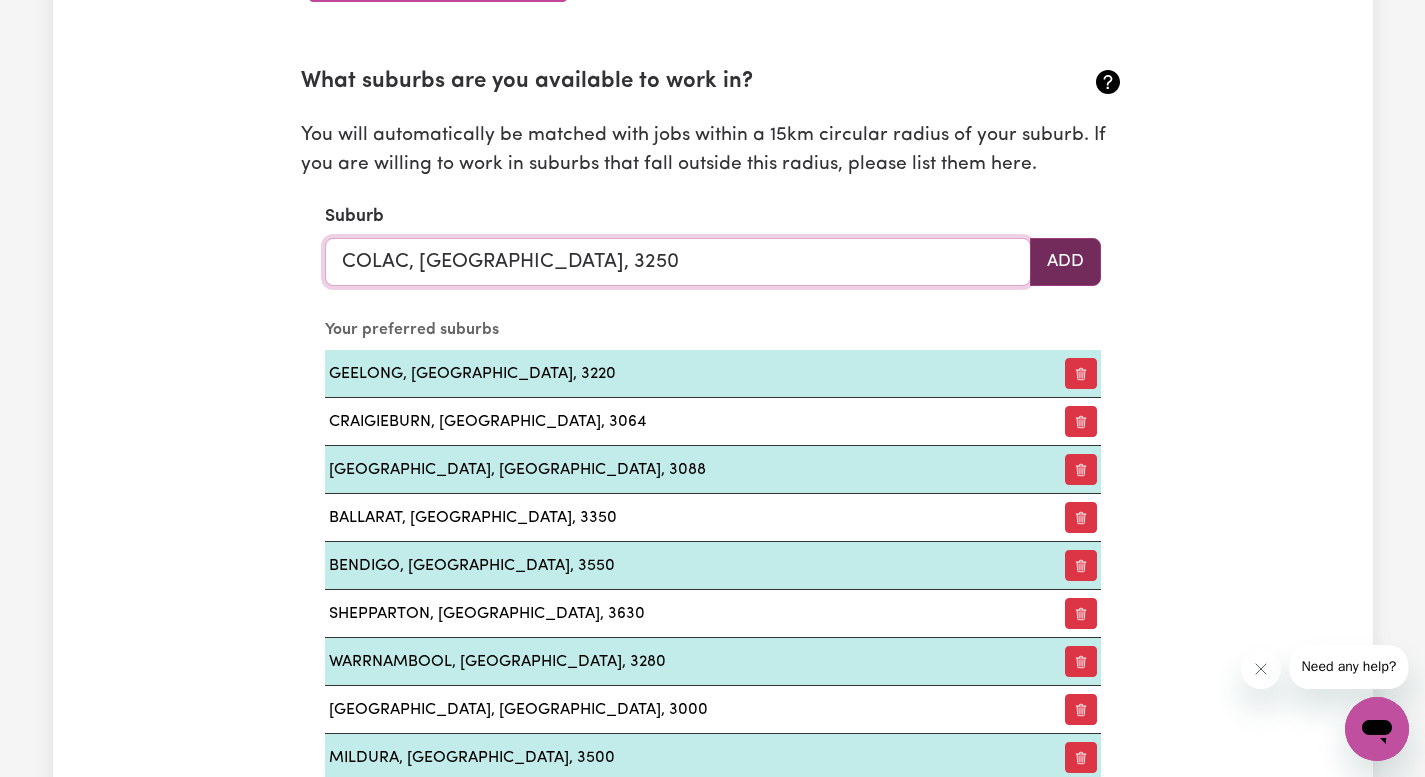 type on "COLAC, [GEOGRAPHIC_DATA], 3250" 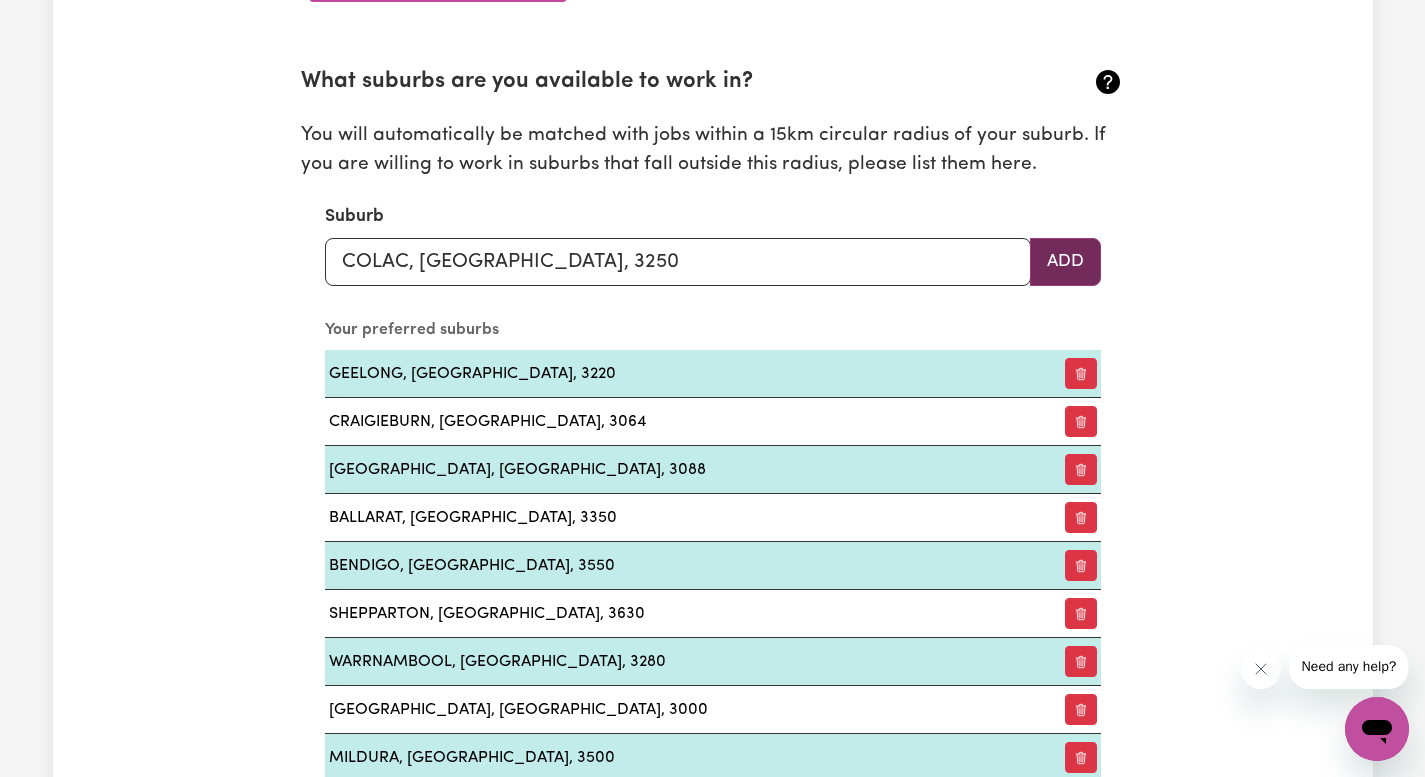 click on "Add" at bounding box center [1065, 262] 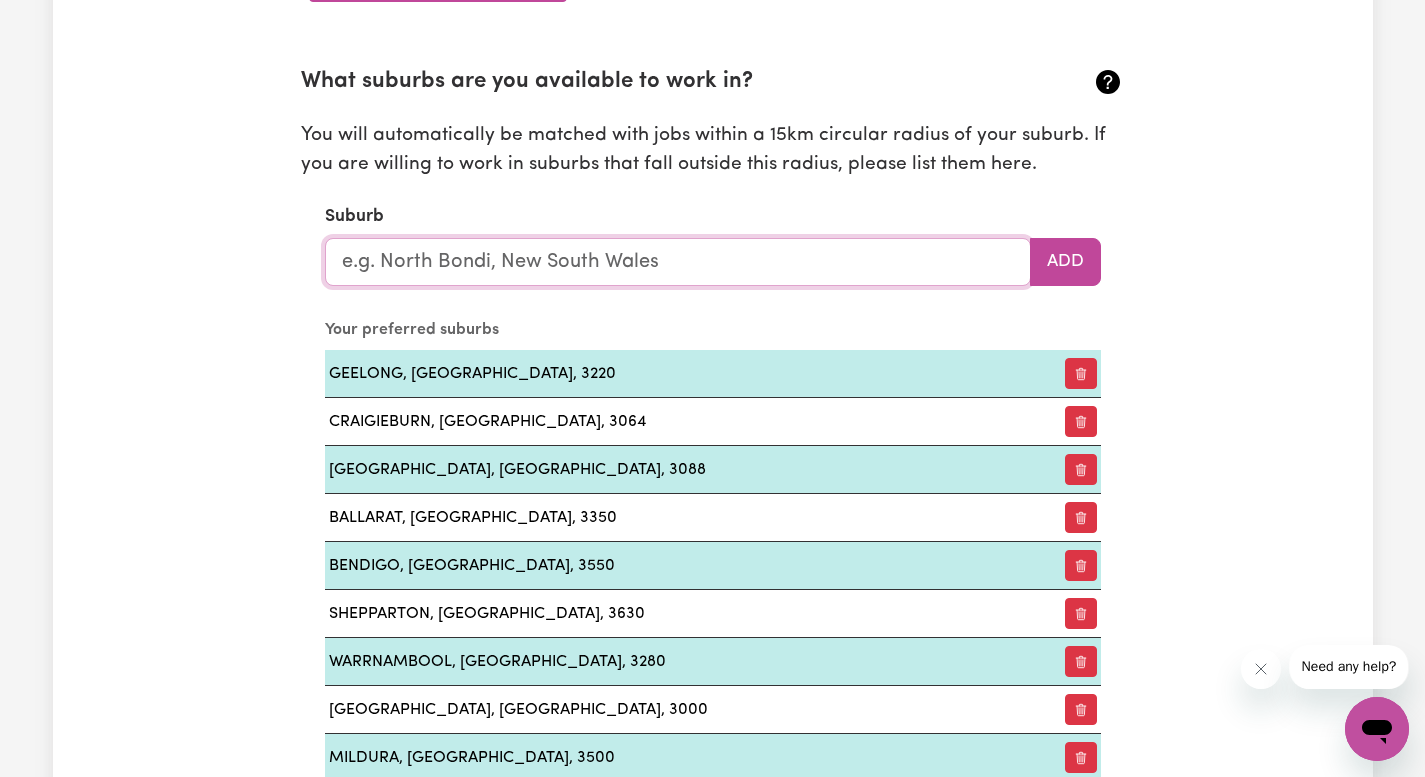 click at bounding box center (678, 262) 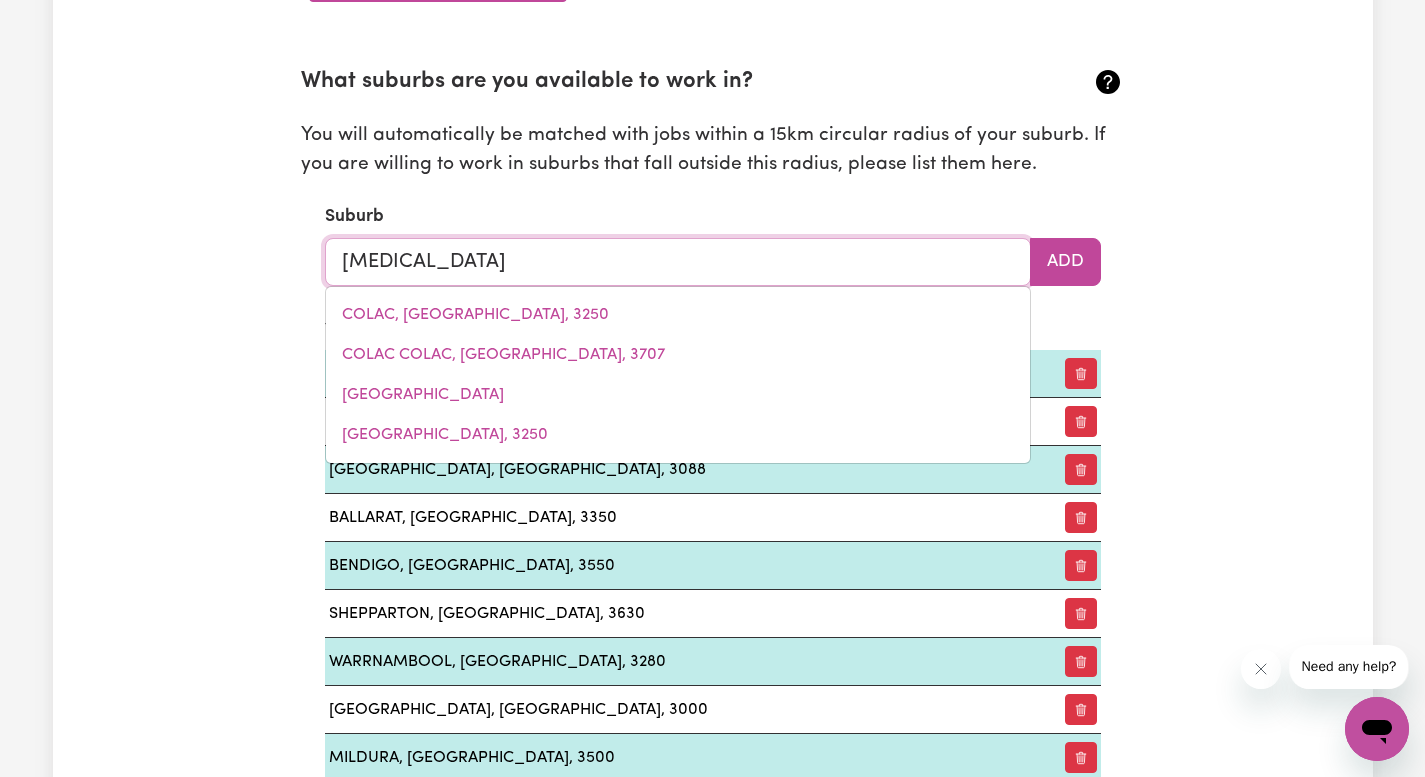 type on "ball" 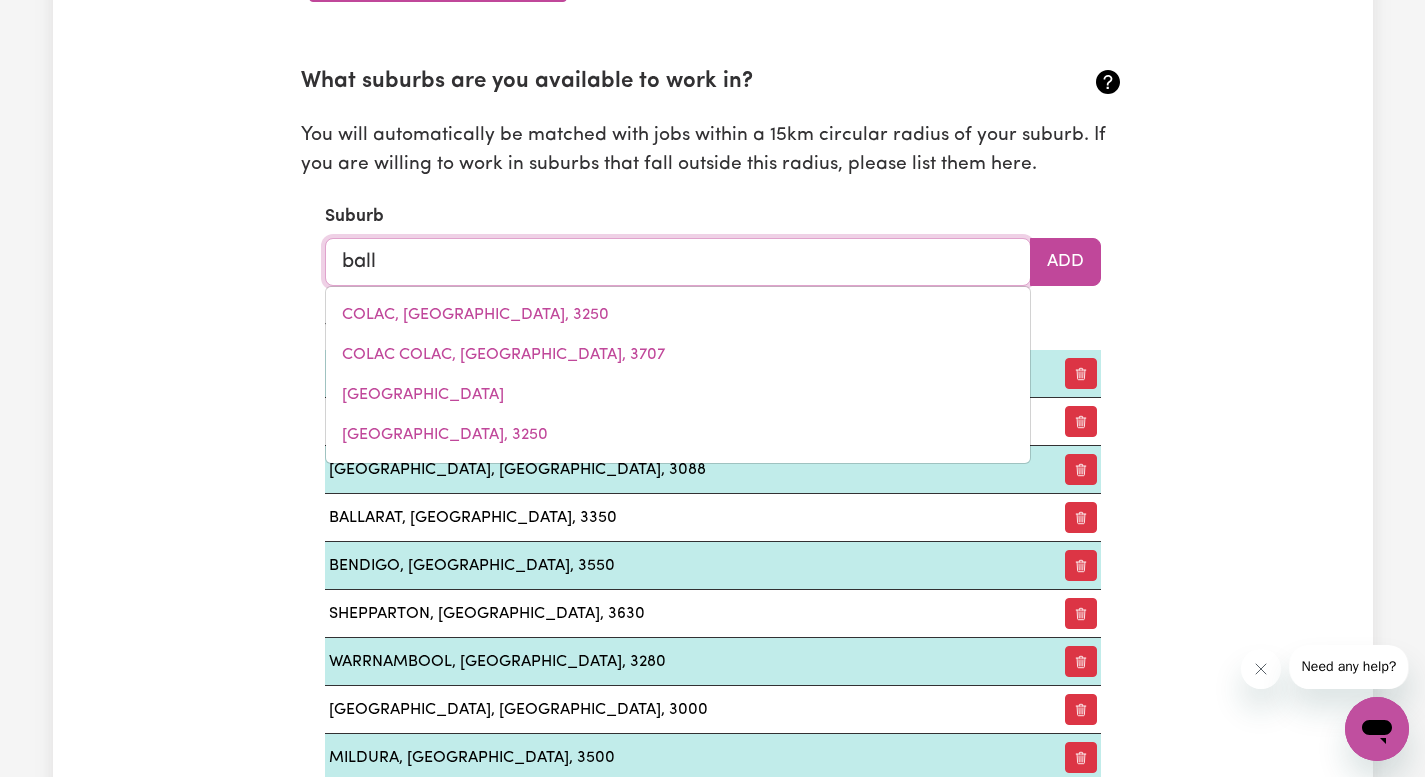 type on "[GEOGRAPHIC_DATA], [GEOGRAPHIC_DATA], 4741" 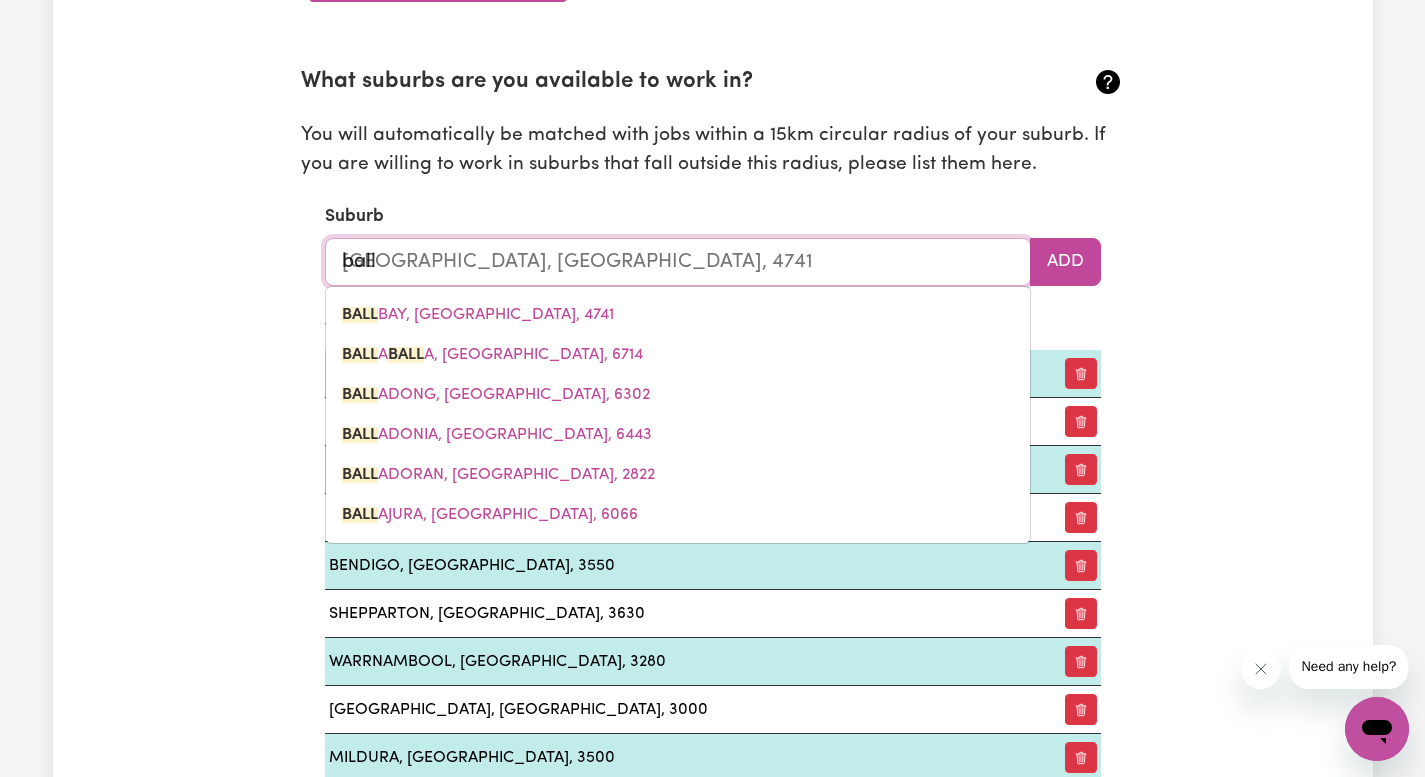 type on "balla" 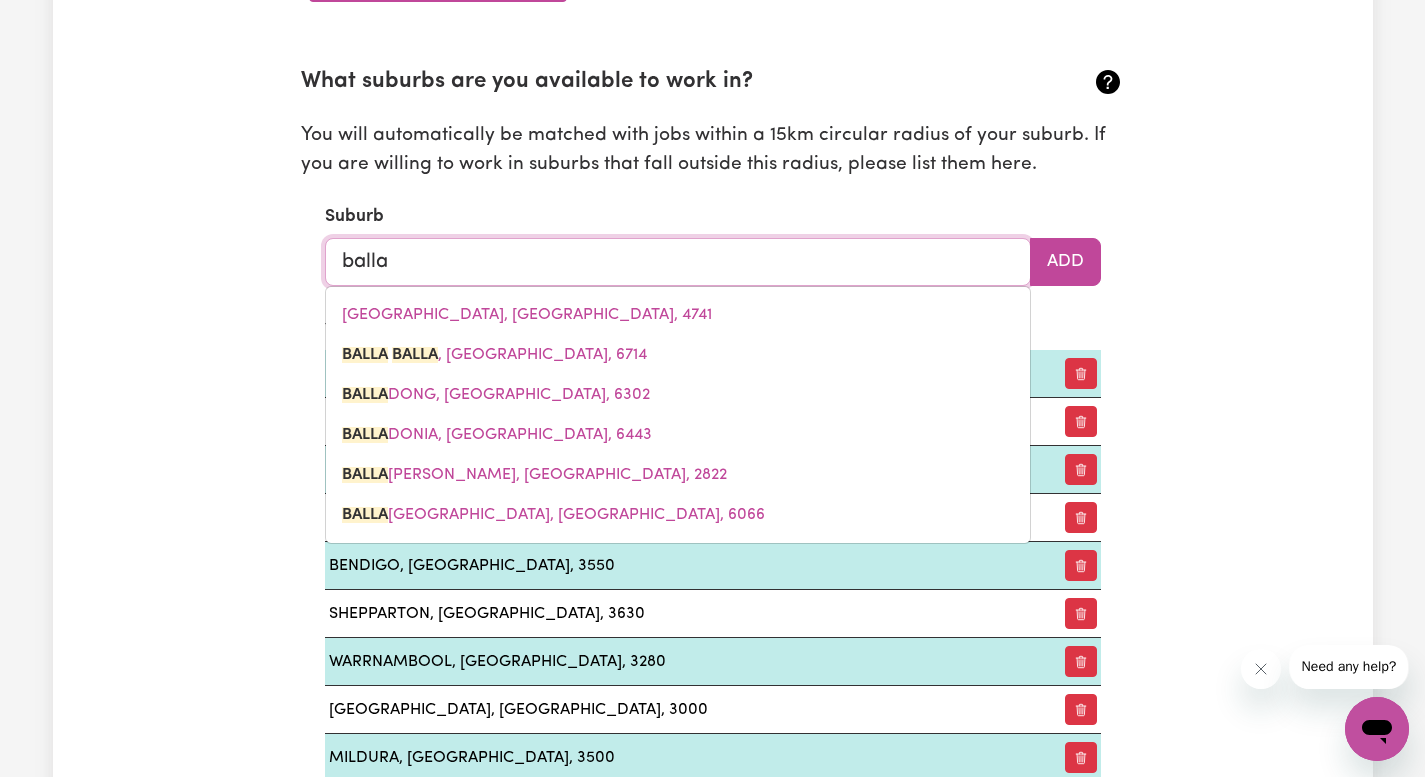type on "balla BALLA, [GEOGRAPHIC_DATA], 6714" 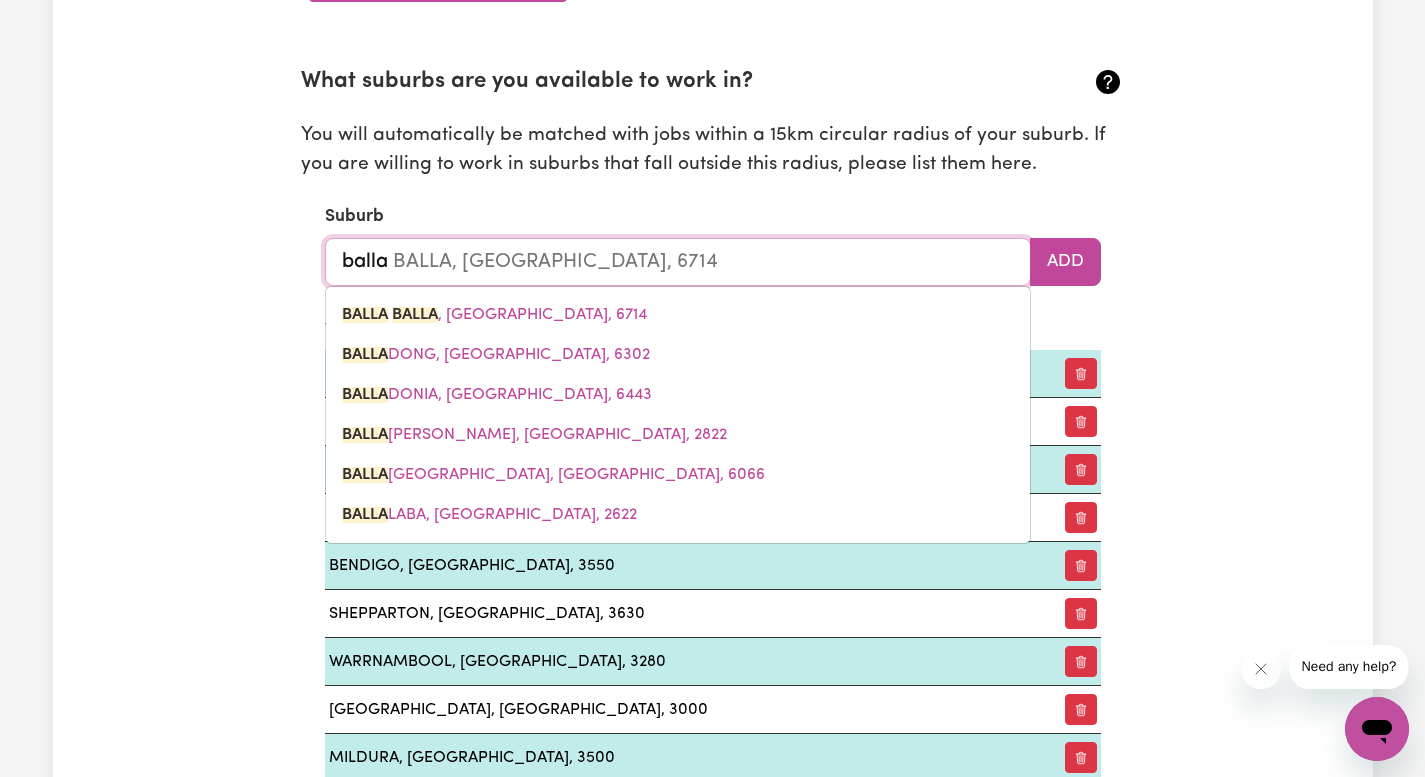 type on "ballar" 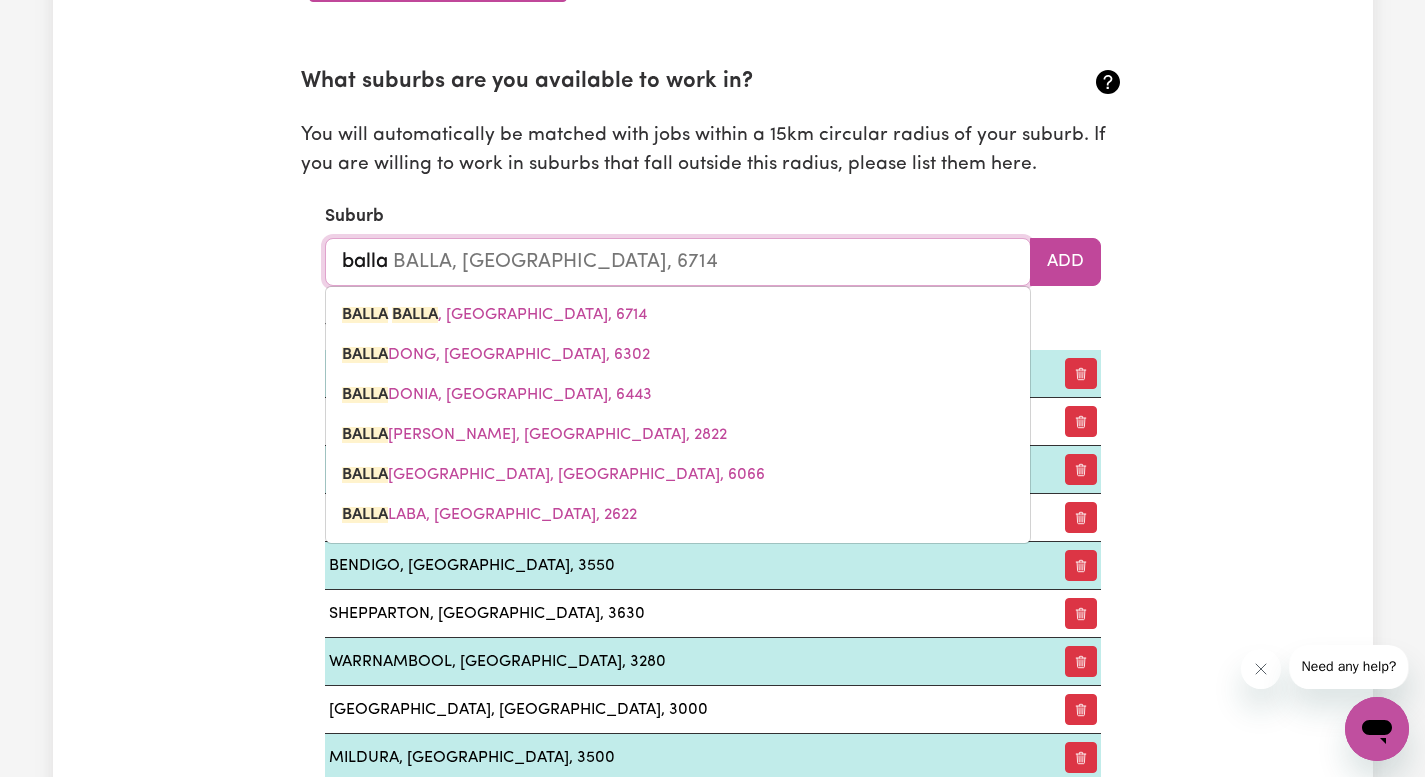 type 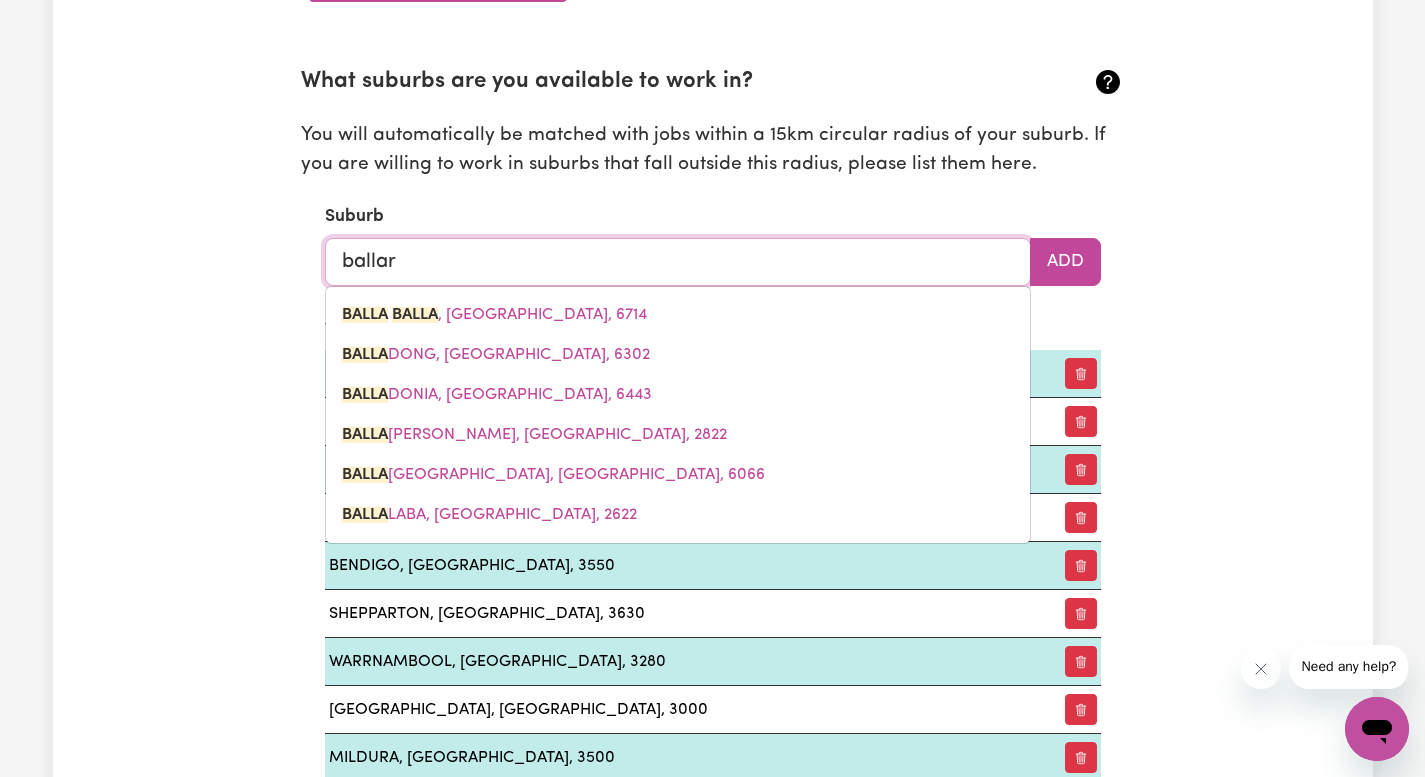type on "ballara" 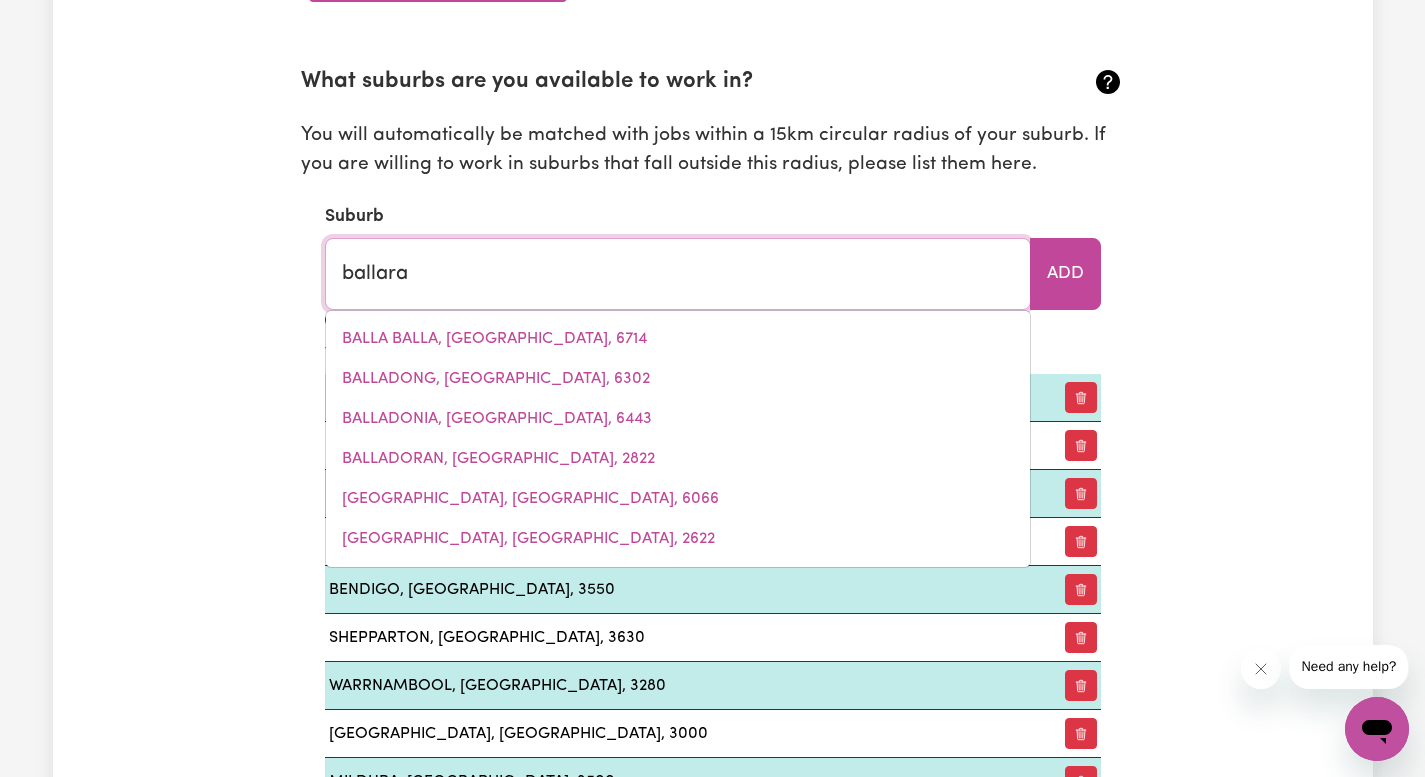 type on "ballaraT, [GEOGRAPHIC_DATA], 3350" 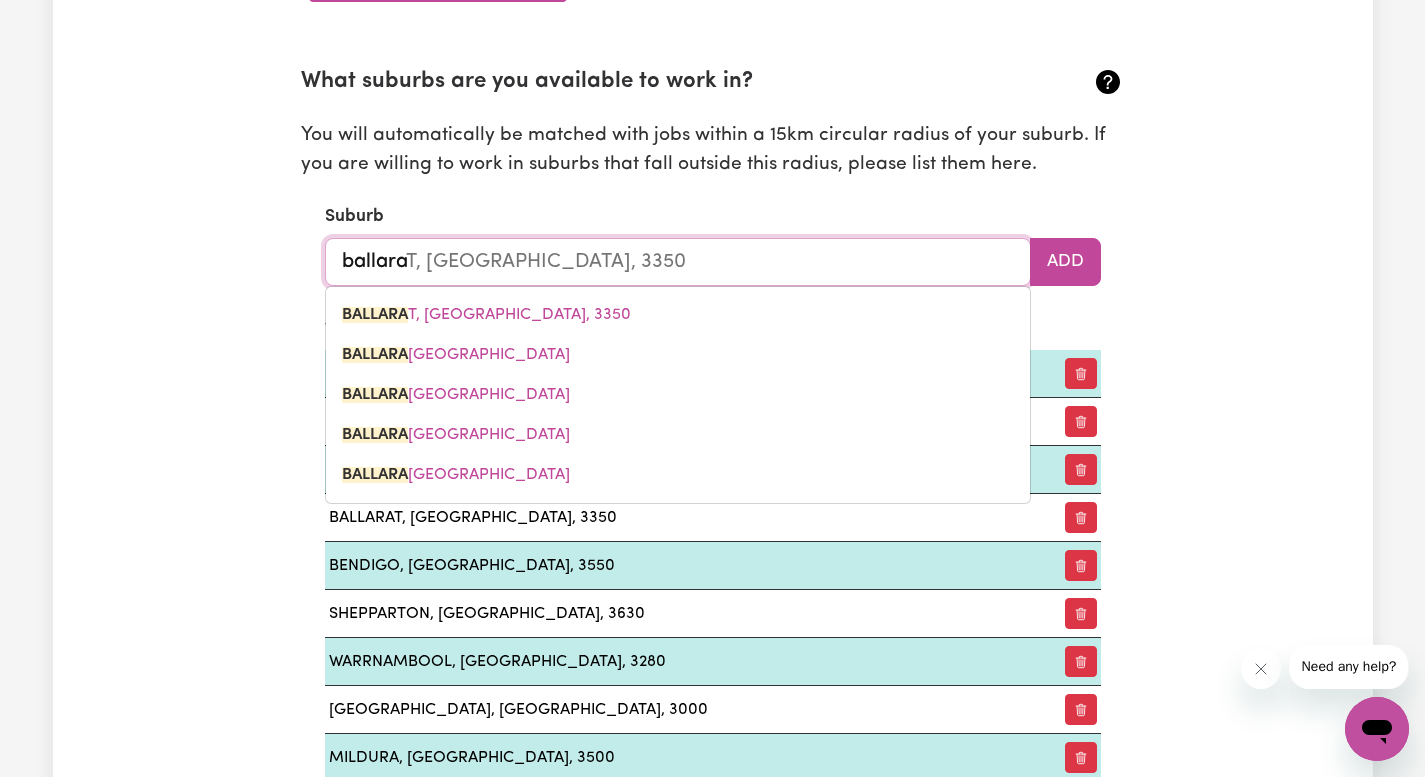type on "ballarat" 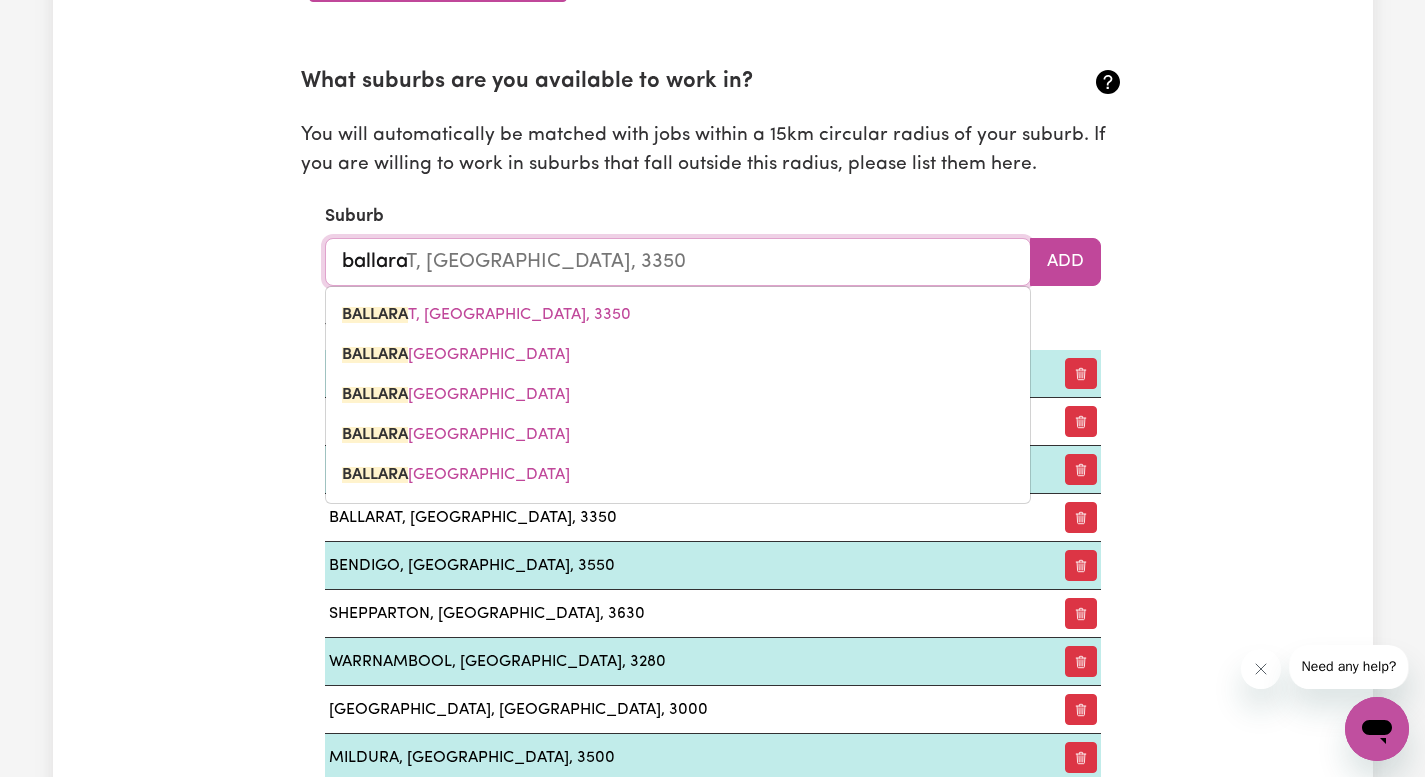 type on "ballarat, Victoria, 3350" 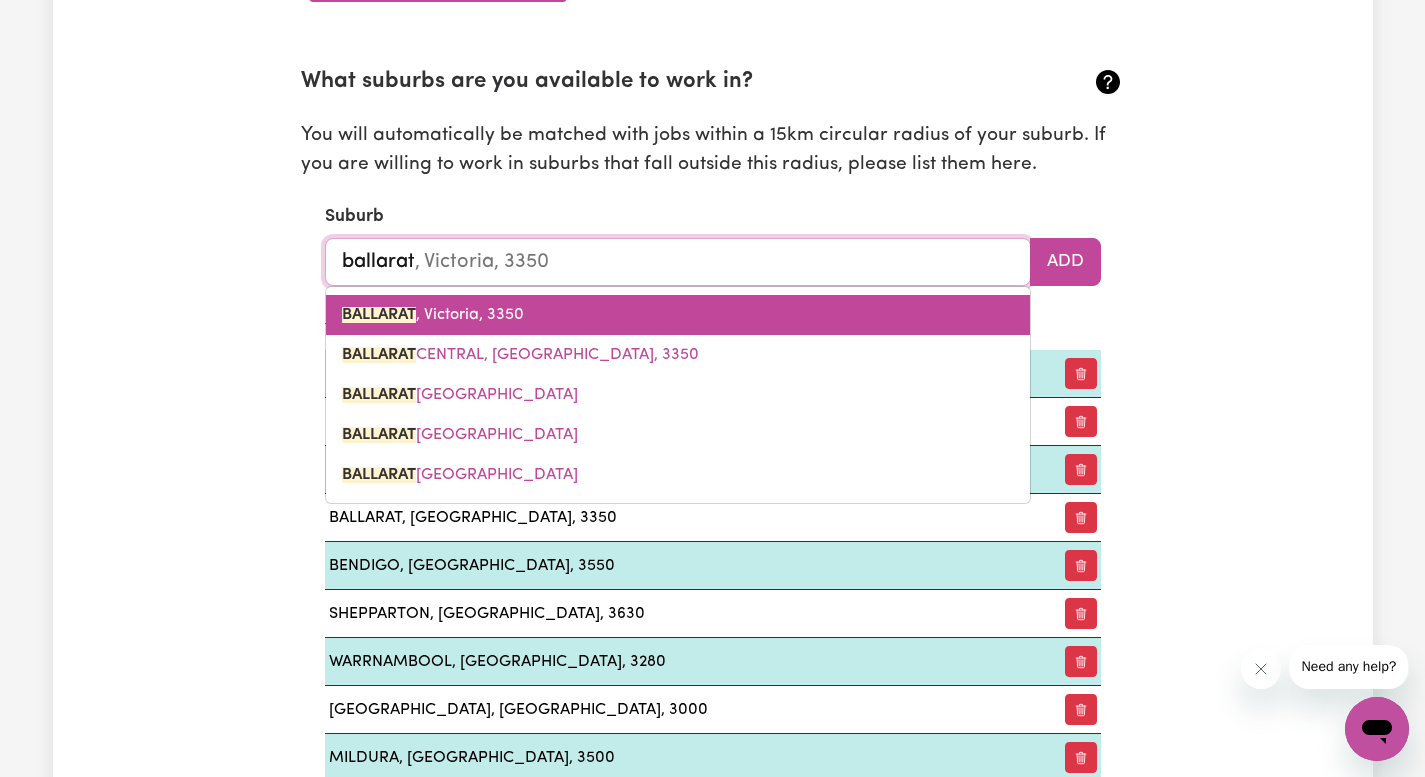 click on "BALLARAT , [GEOGRAPHIC_DATA], 3350" at bounding box center [678, 315] 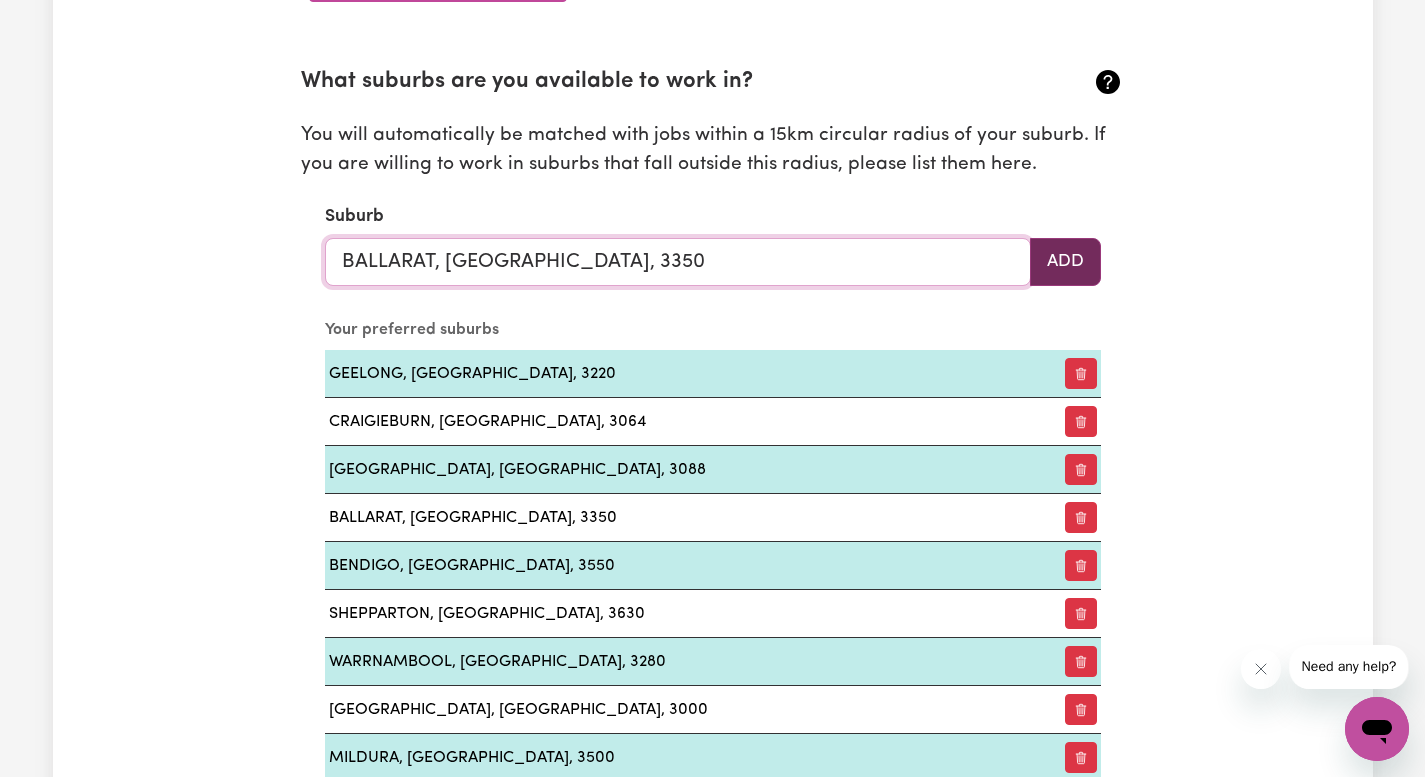 type on "BALLARAT, [GEOGRAPHIC_DATA], 3350" 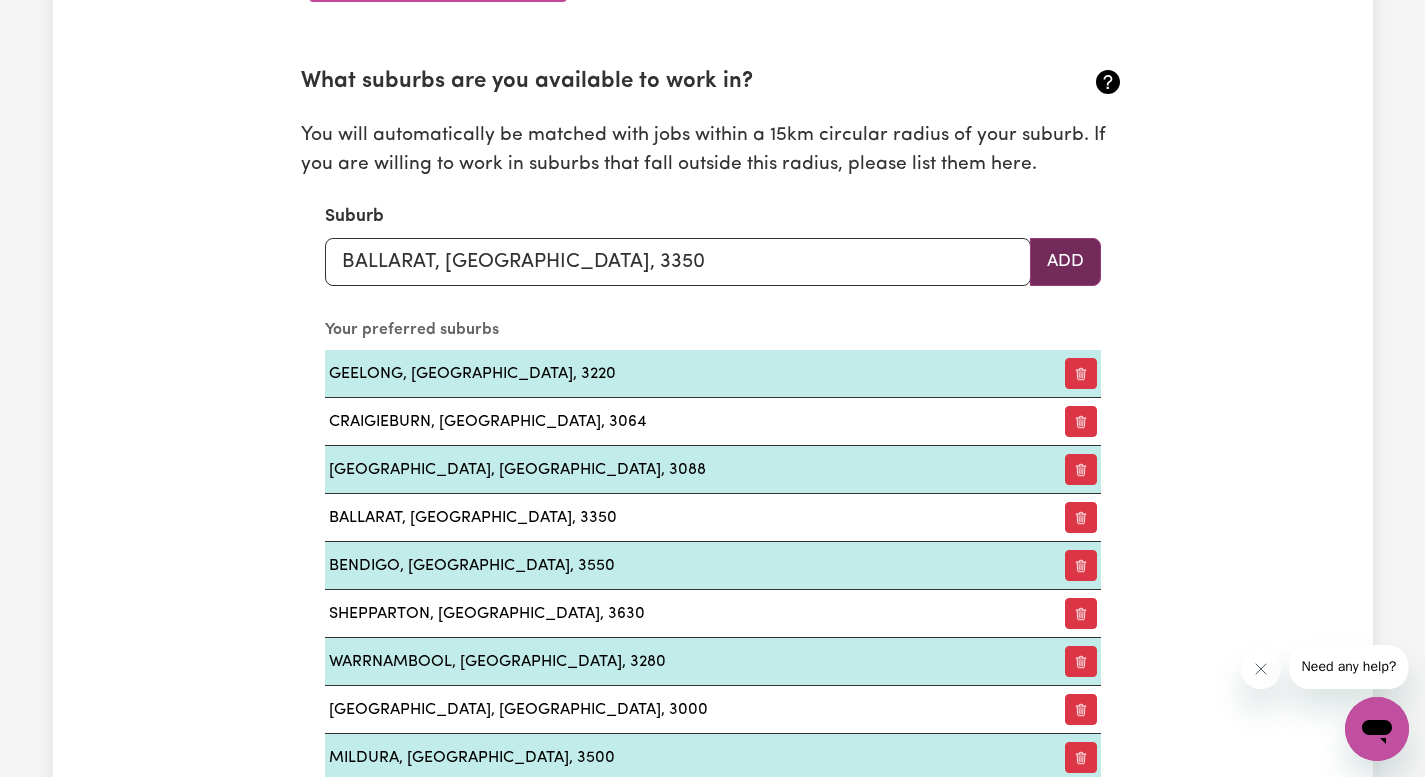 click on "Add" at bounding box center [1065, 262] 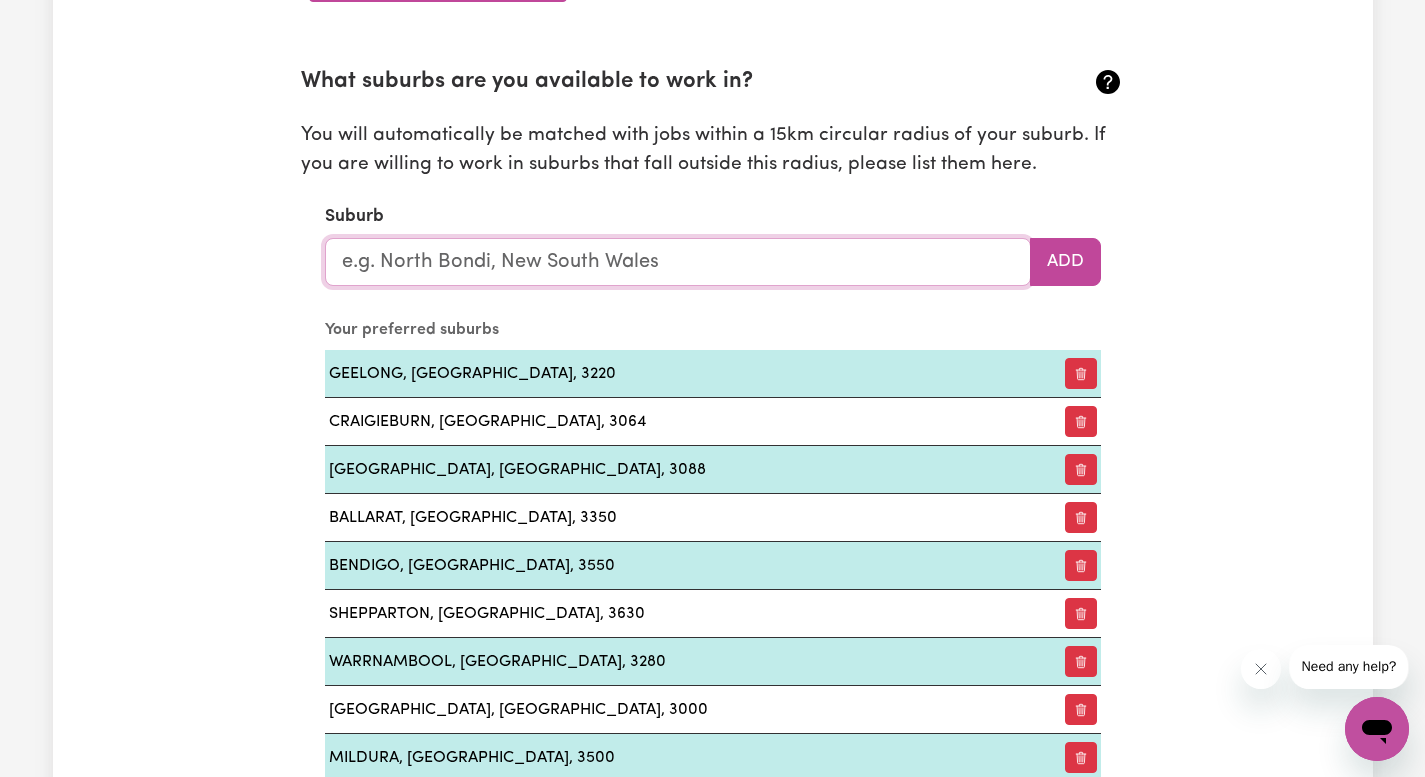 click at bounding box center (678, 262) 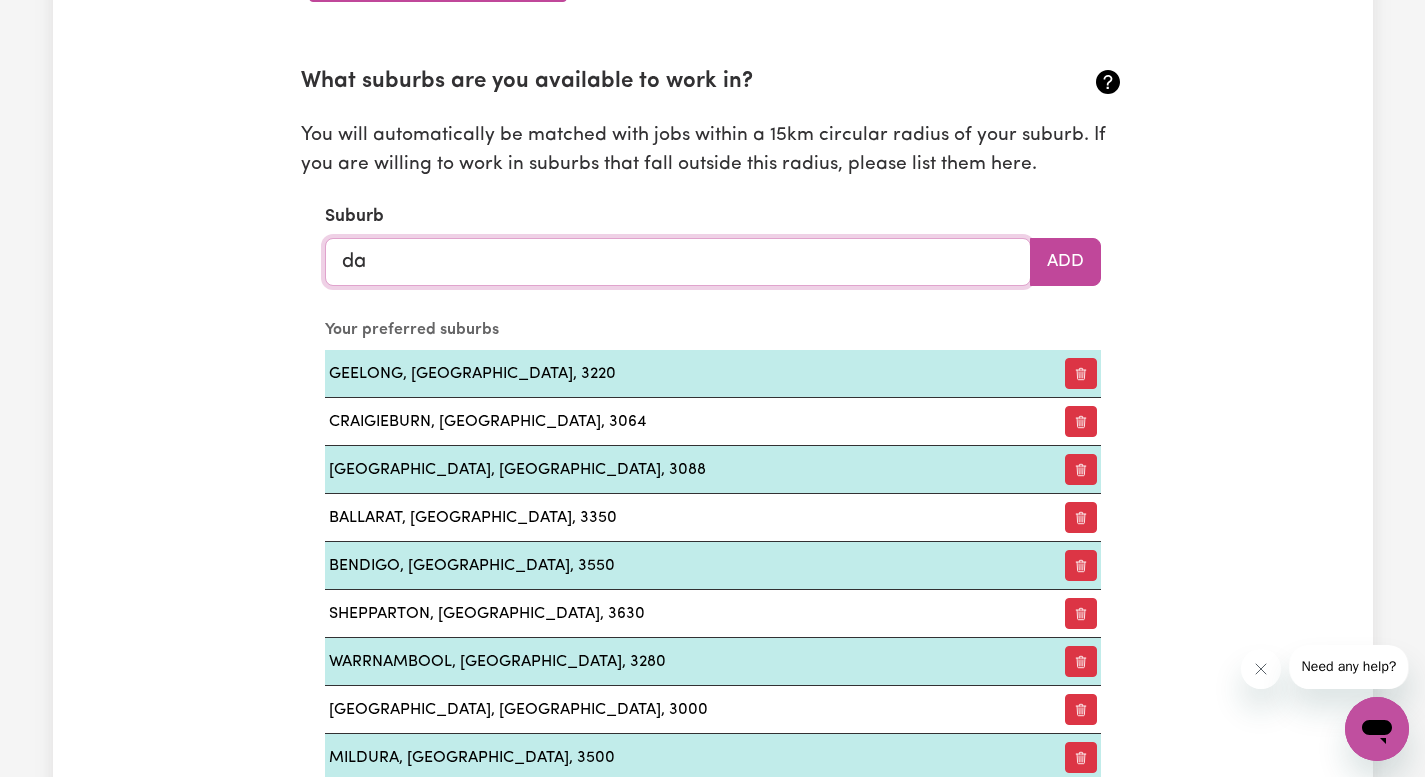 type on "[PERSON_NAME]" 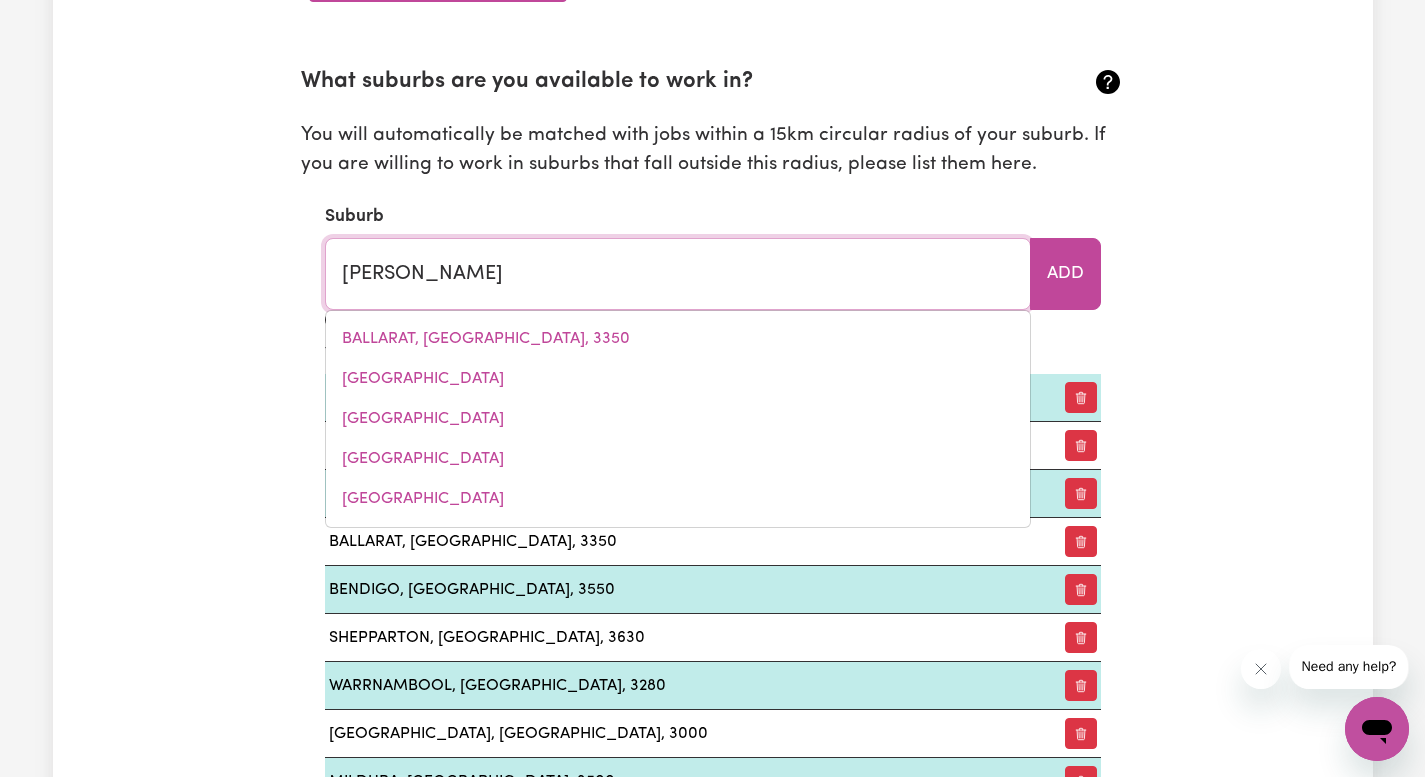 type on "danBULLA, [GEOGRAPHIC_DATA], 4872" 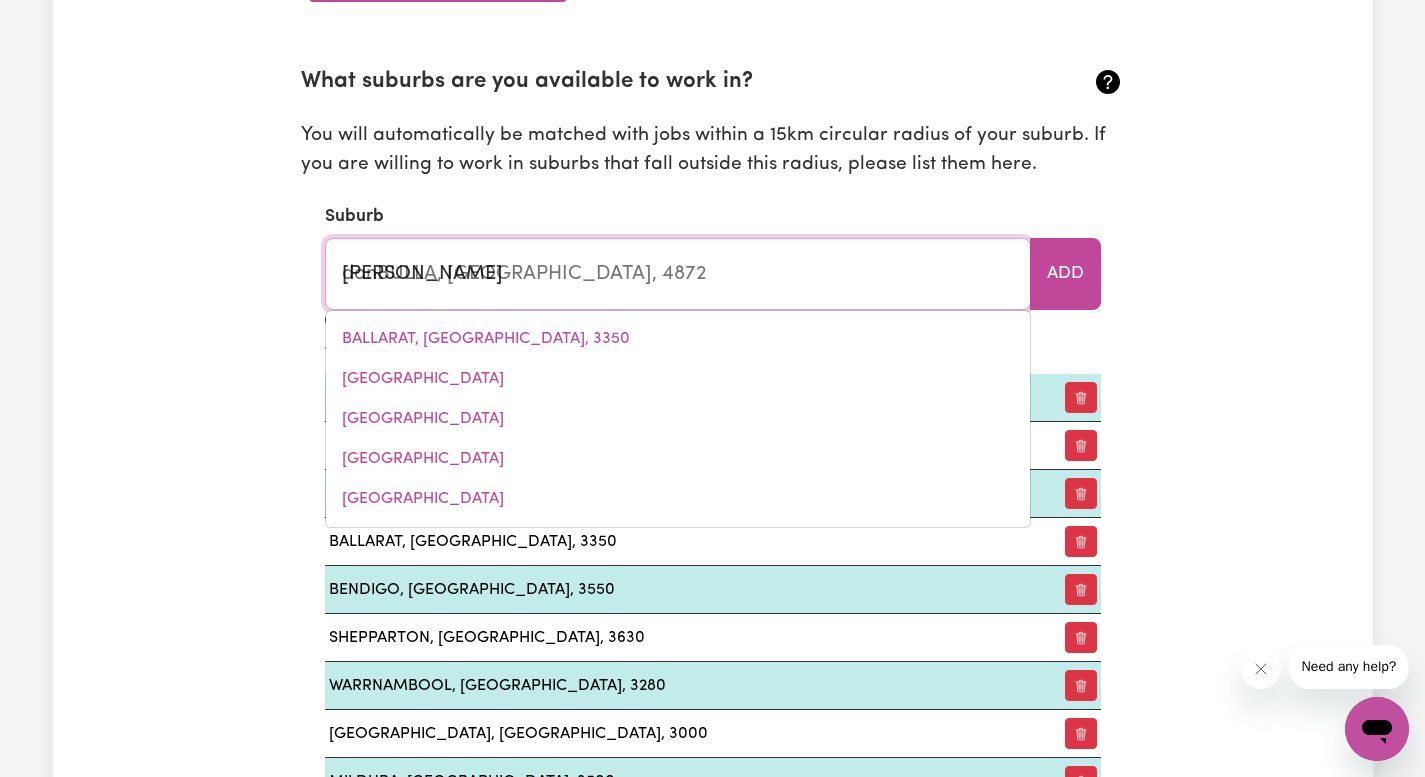 type on "dand" 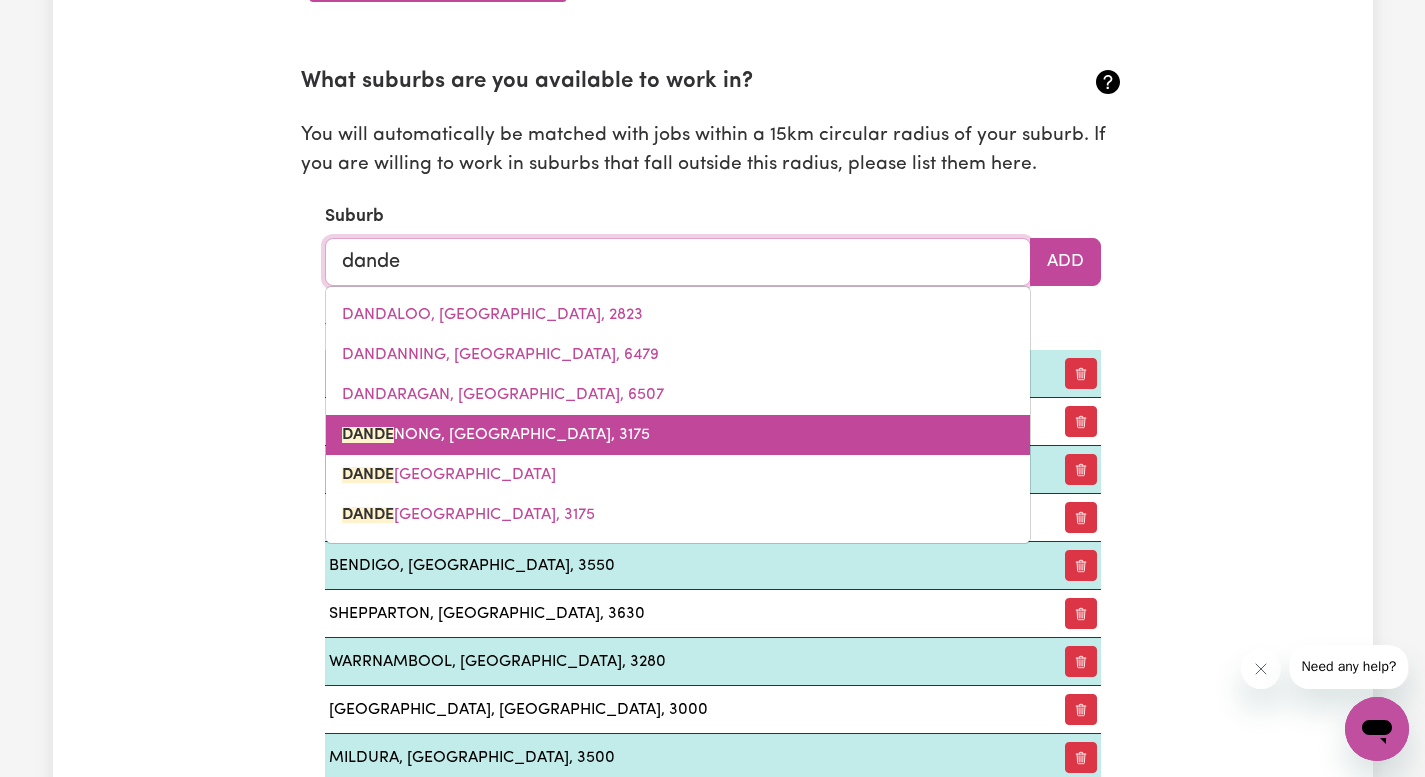 click on "DANDE NONG, [GEOGRAPHIC_DATA], 3175" at bounding box center [678, 435] 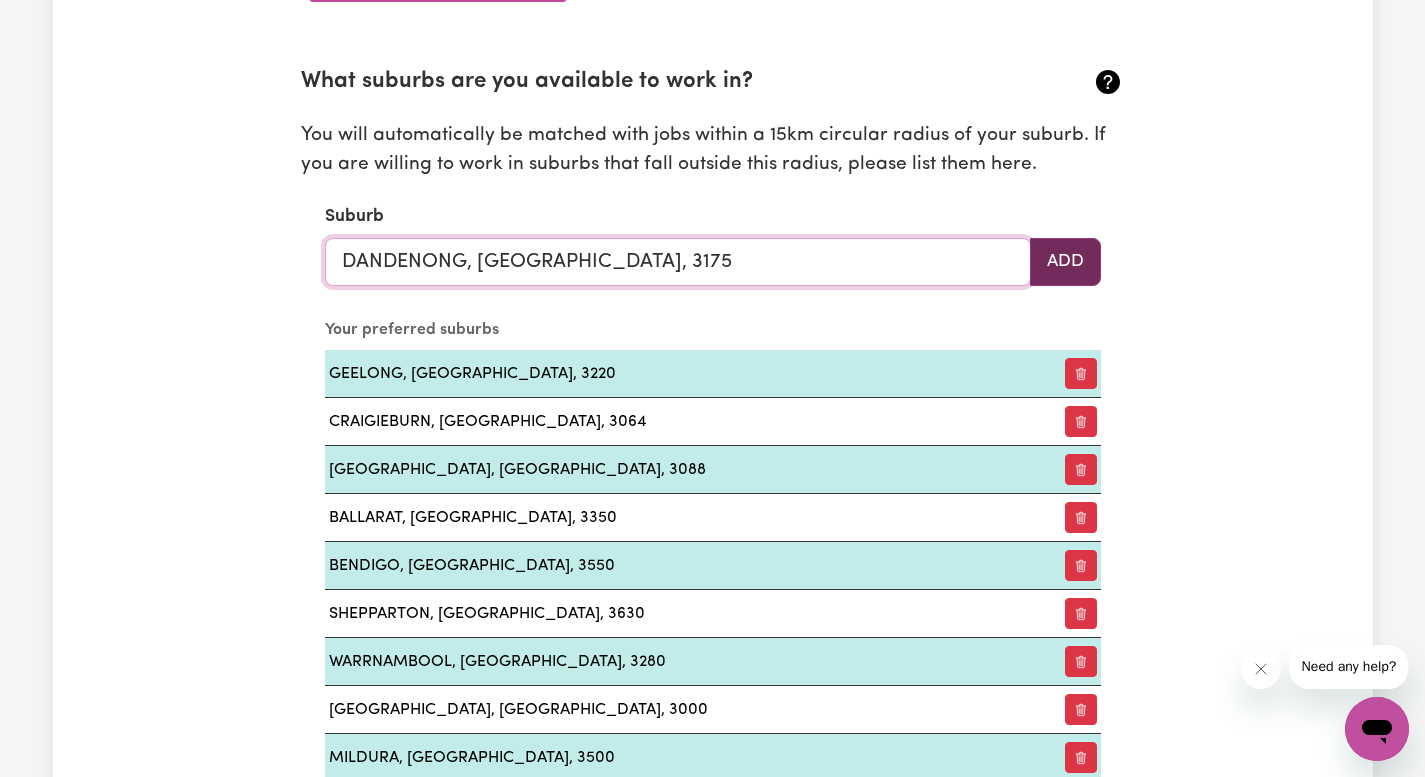 type on "DANDENONG, [GEOGRAPHIC_DATA], 3175" 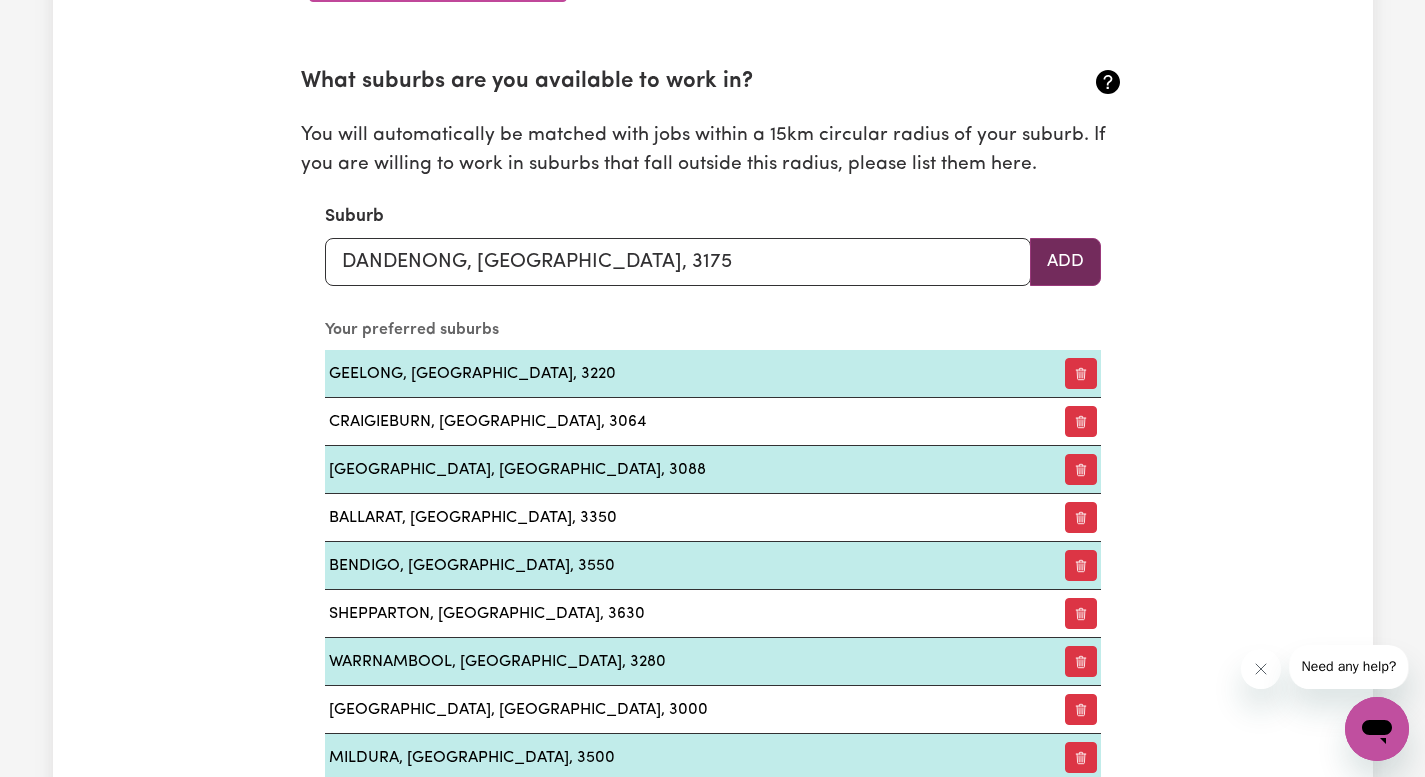 click on "Add" at bounding box center [1065, 262] 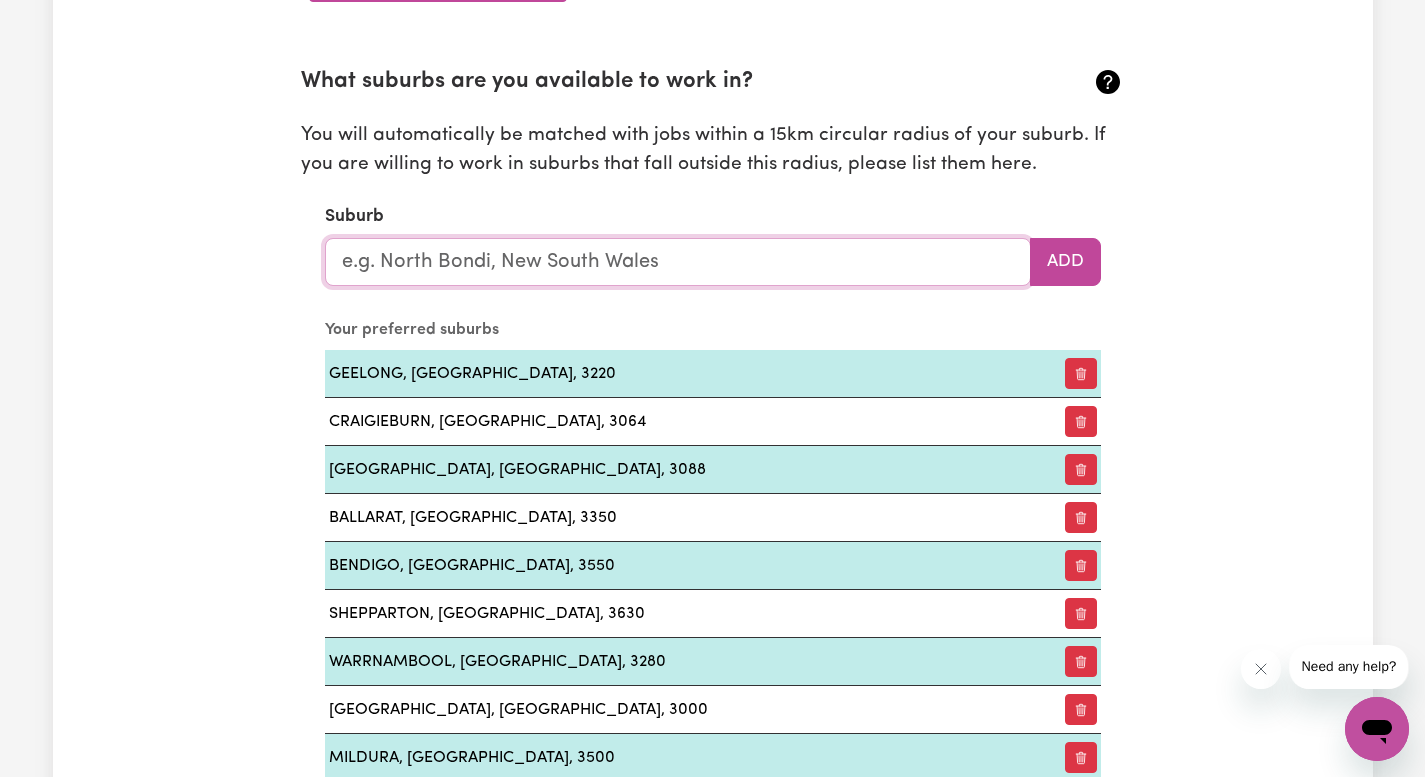 click at bounding box center (678, 262) 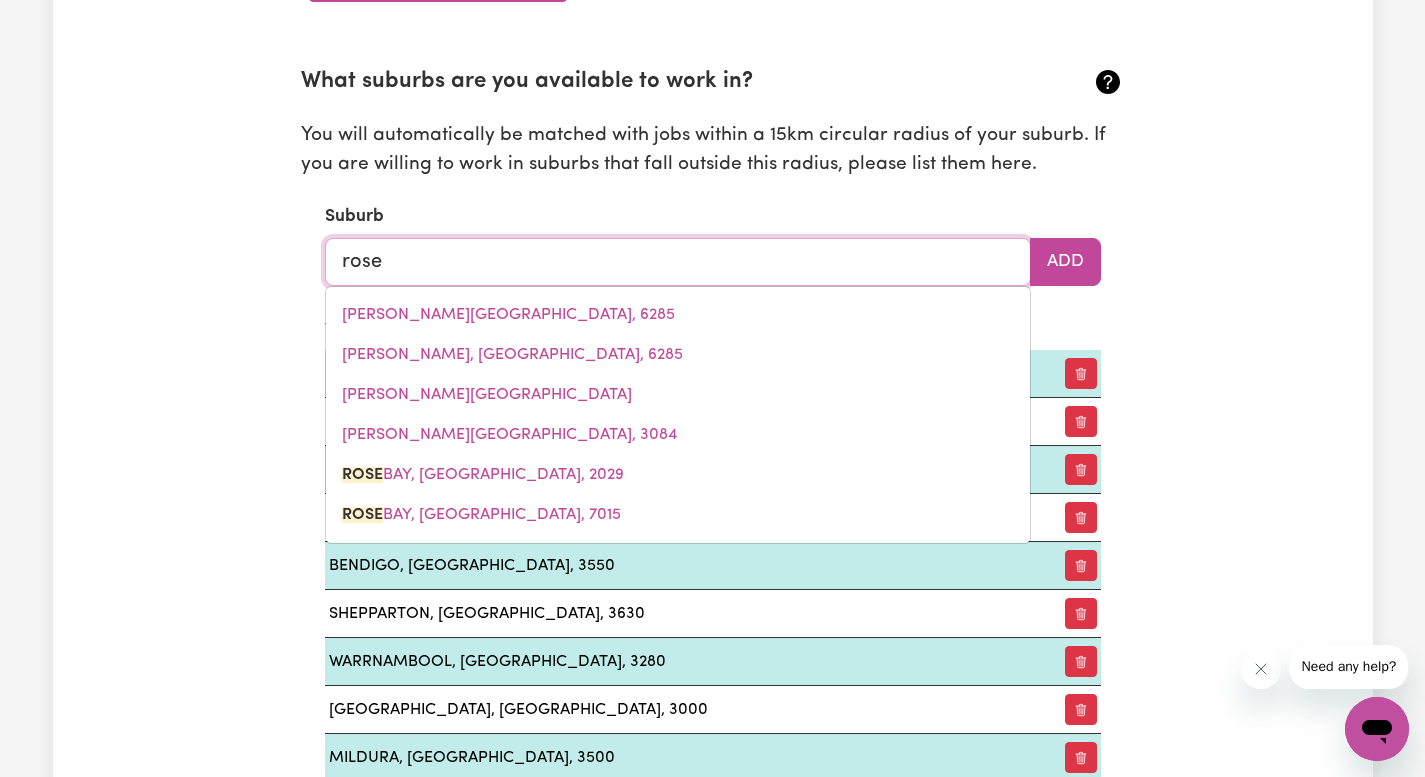 type on "roseb" 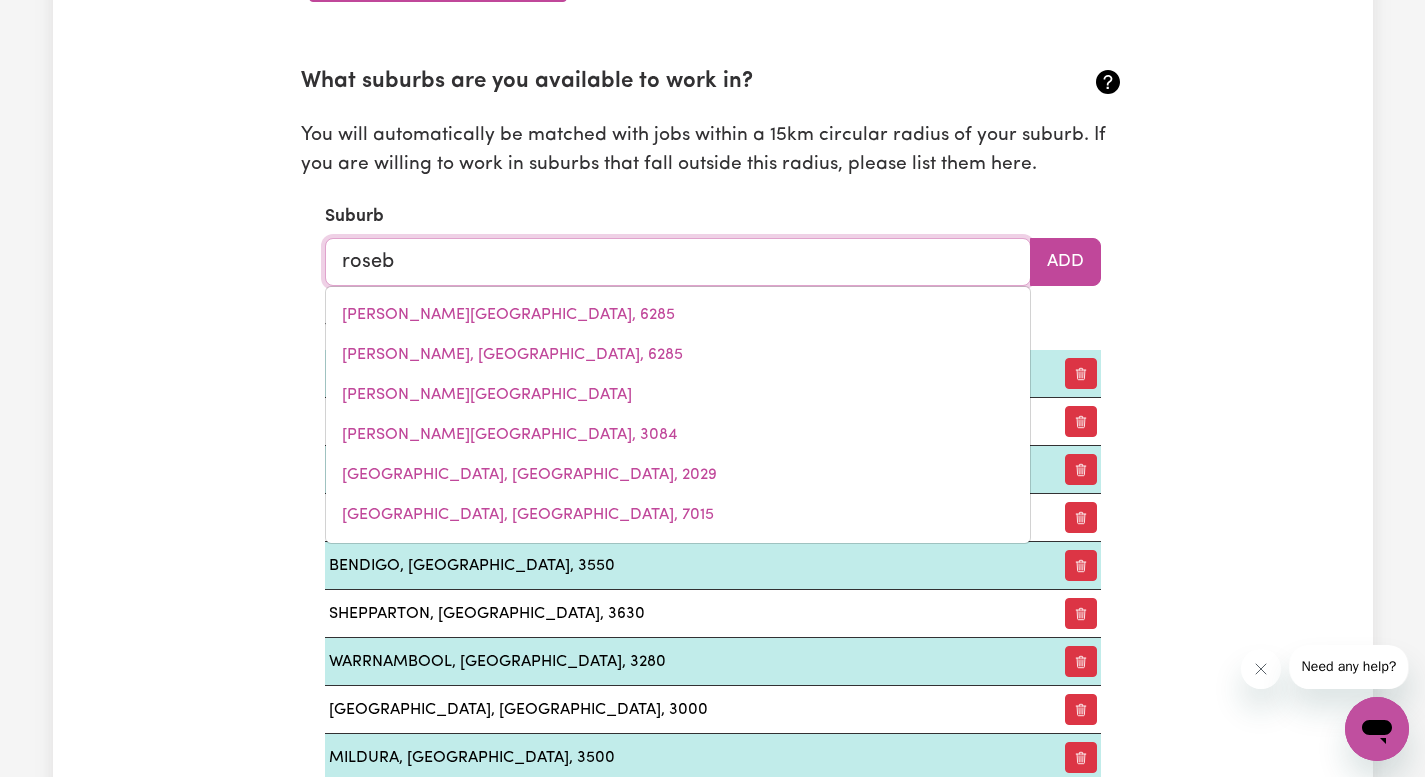 type on "rosebANK, [GEOGRAPHIC_DATA], 2480" 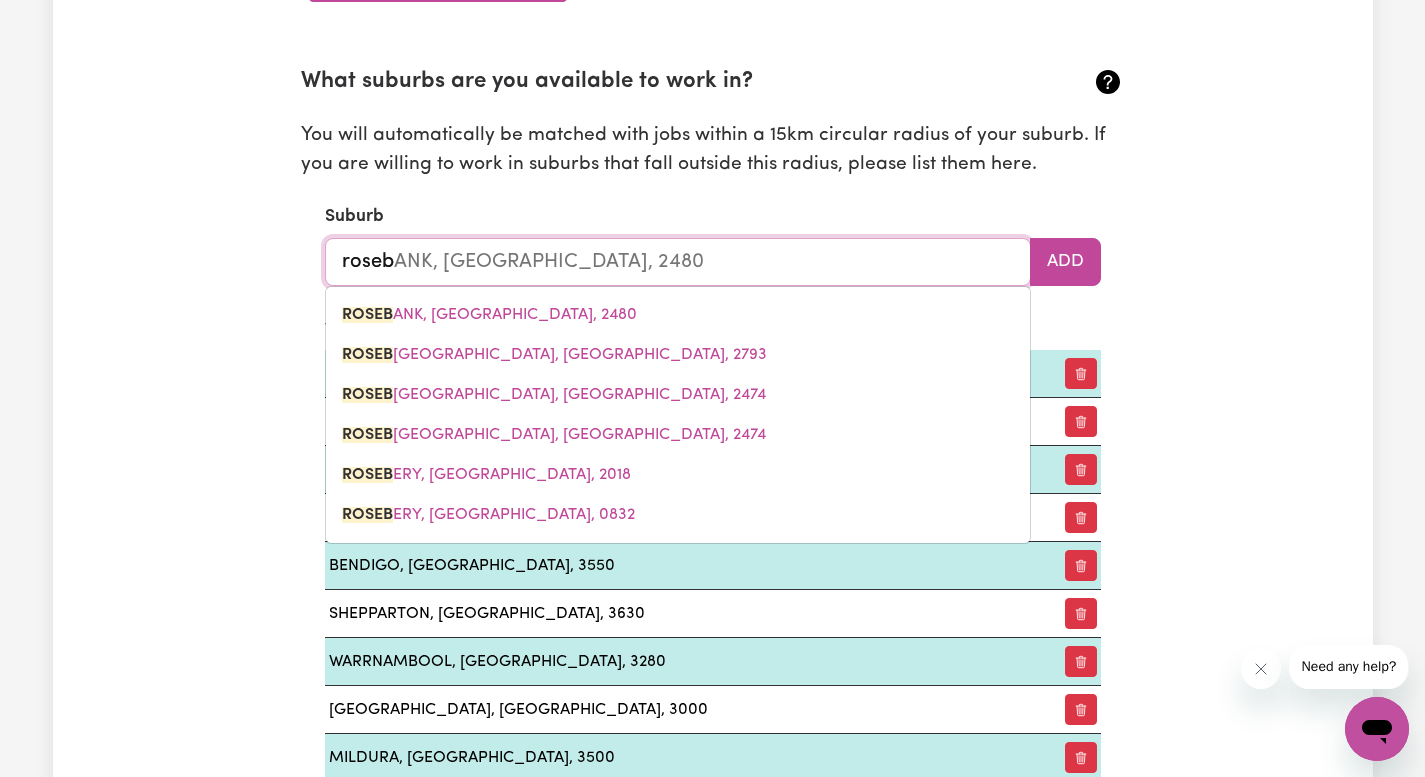 type on "rosebu" 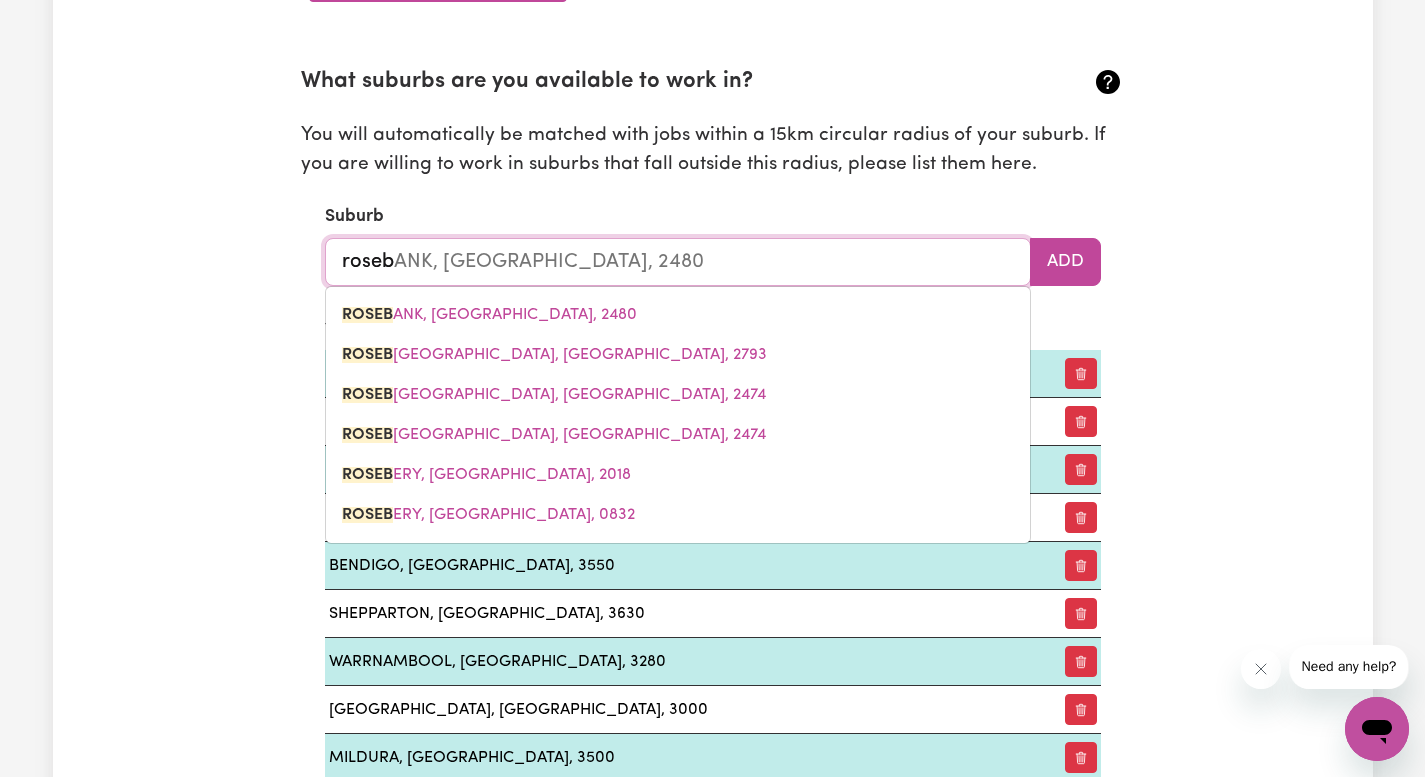 type 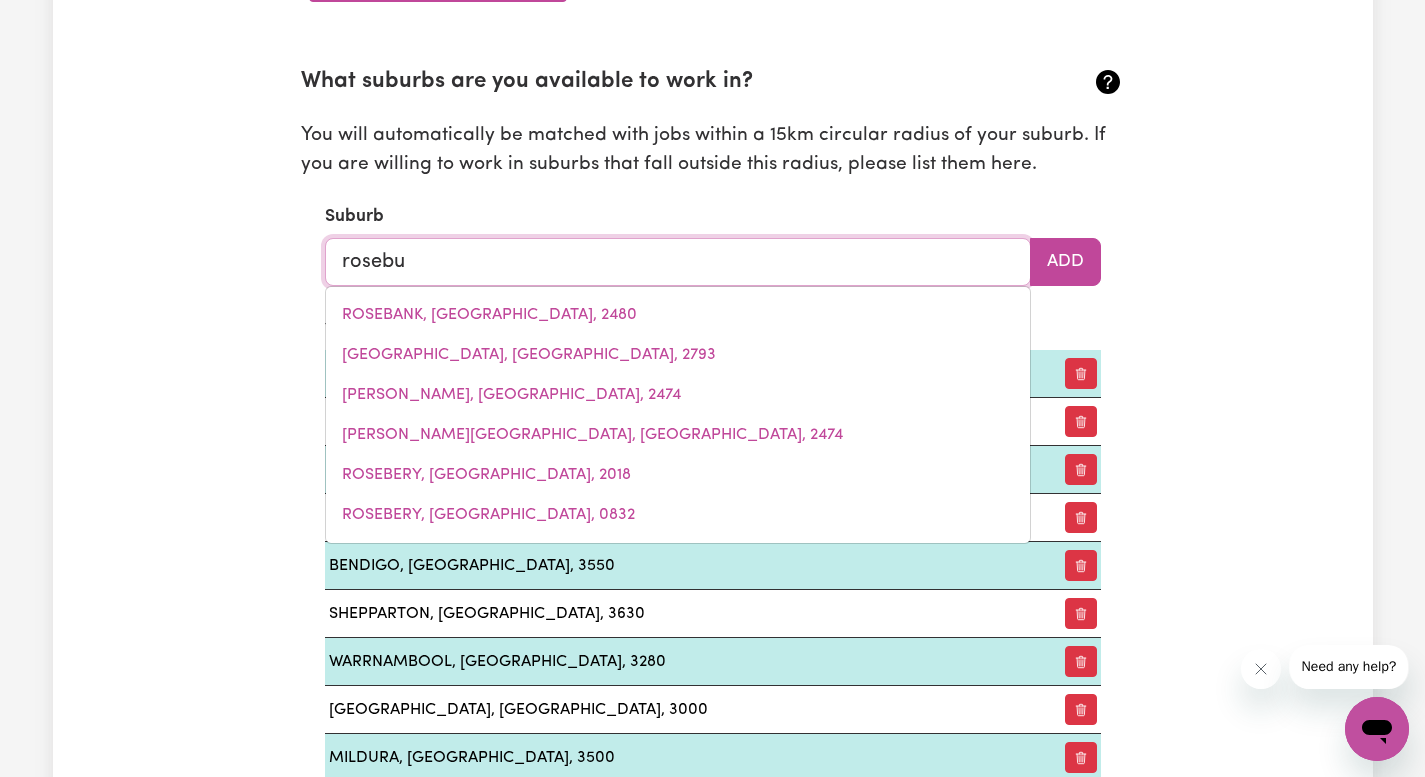 type on "rosebud" 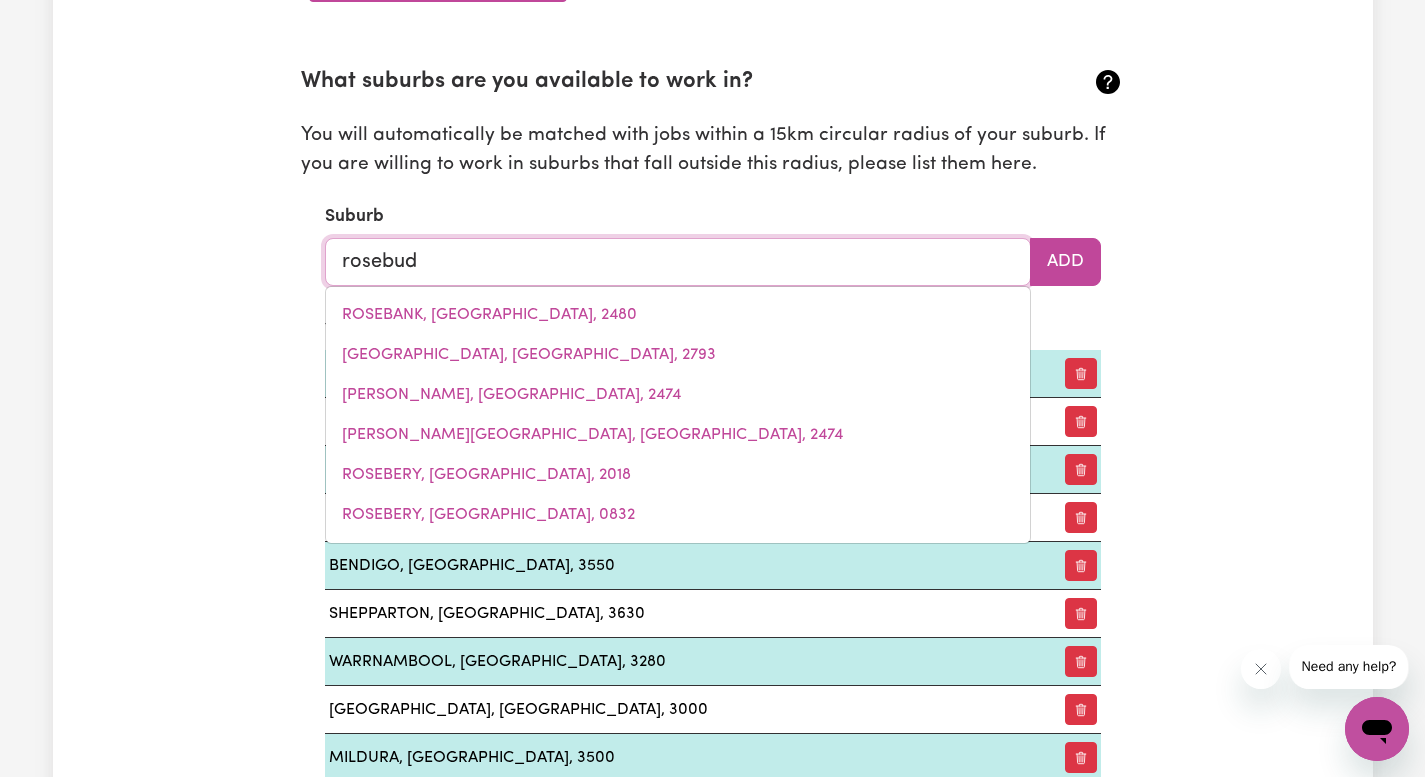 type on "rosebud, [GEOGRAPHIC_DATA], 3939" 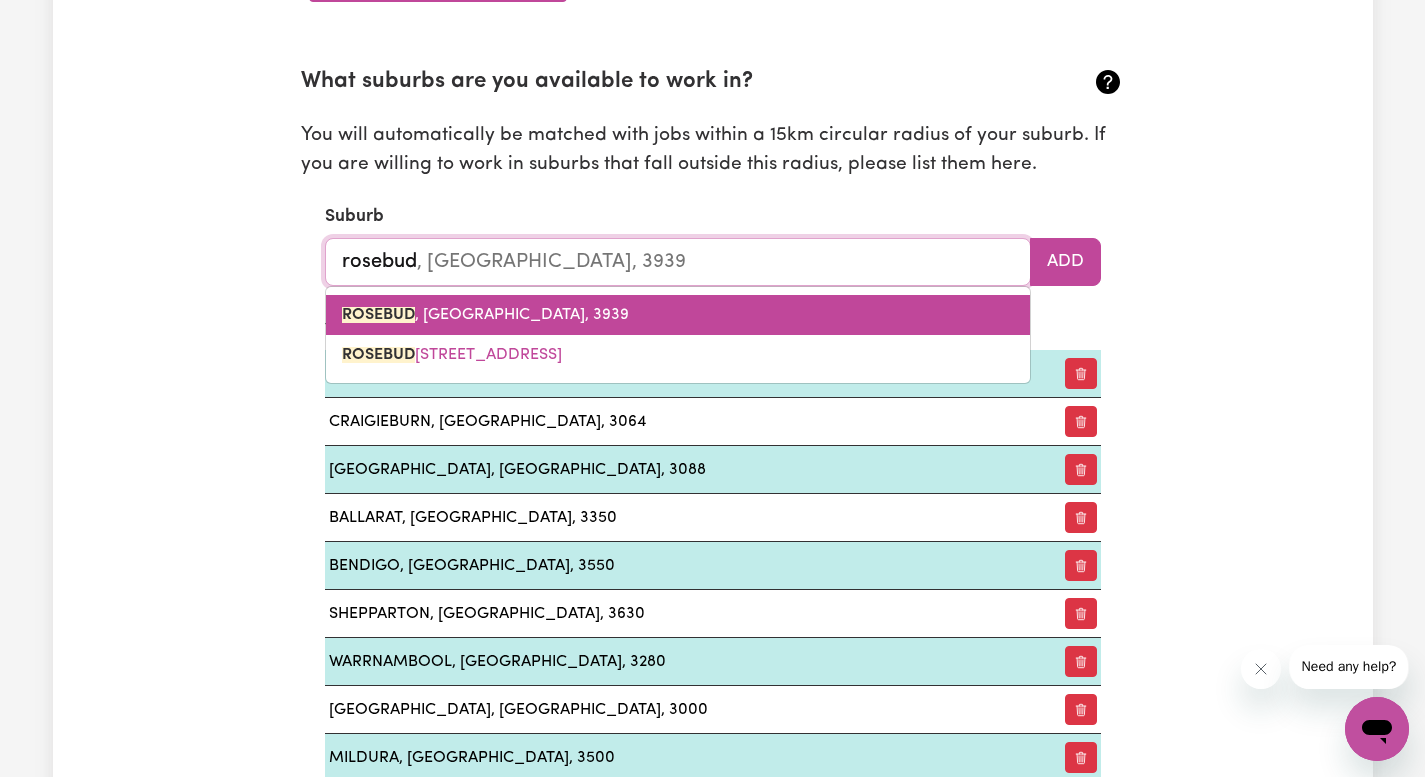 click on "ROSEBUD , [GEOGRAPHIC_DATA], 3939" at bounding box center [678, 315] 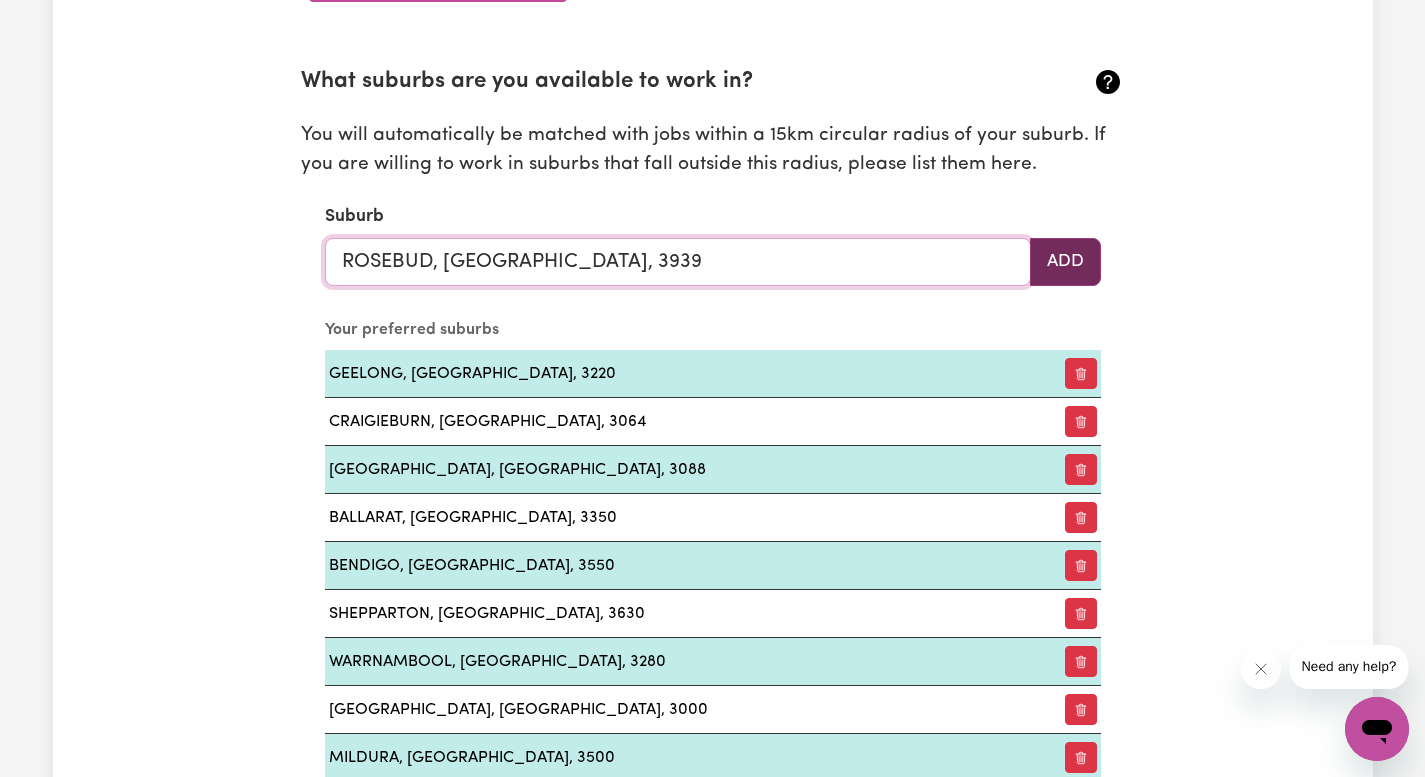 type on "ROSEBUD, [GEOGRAPHIC_DATA], 3939" 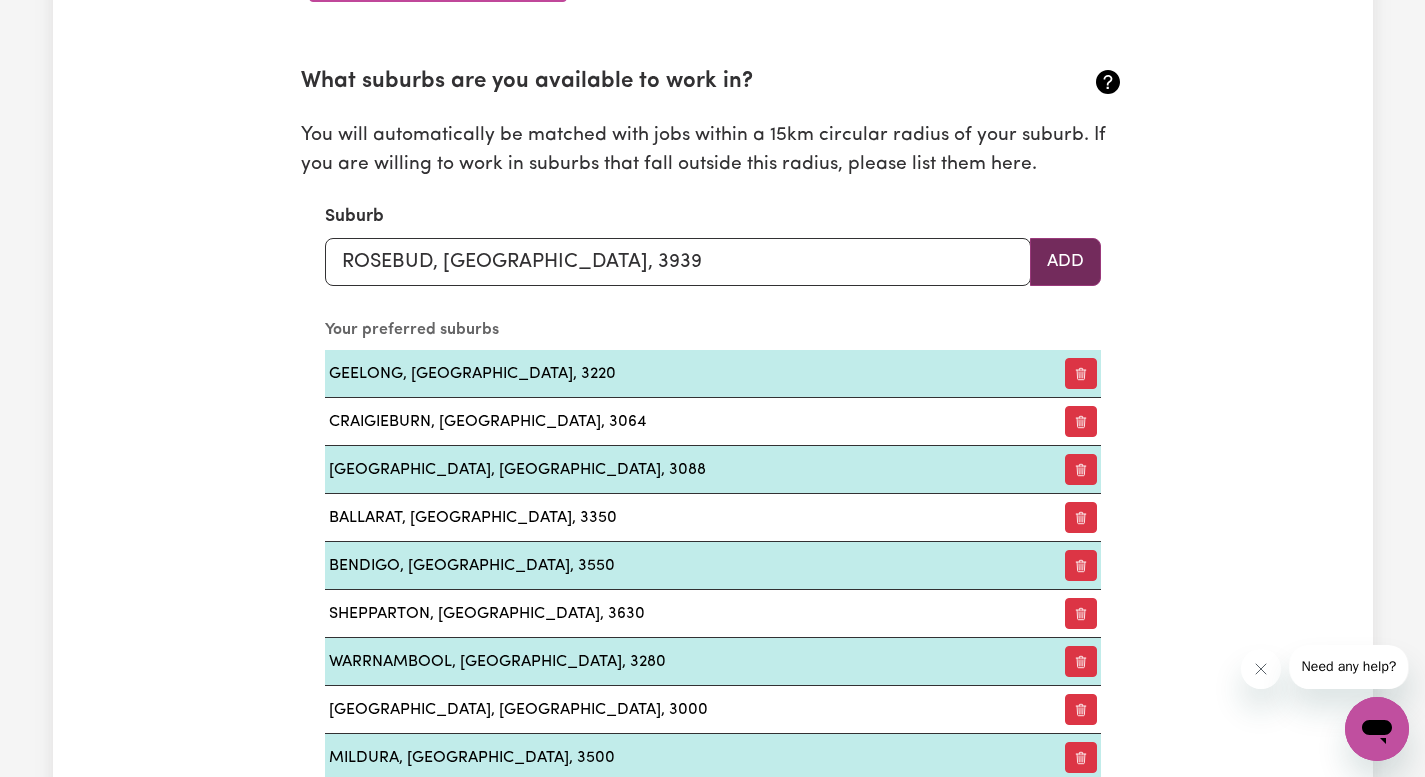 click on "Add" at bounding box center [1065, 262] 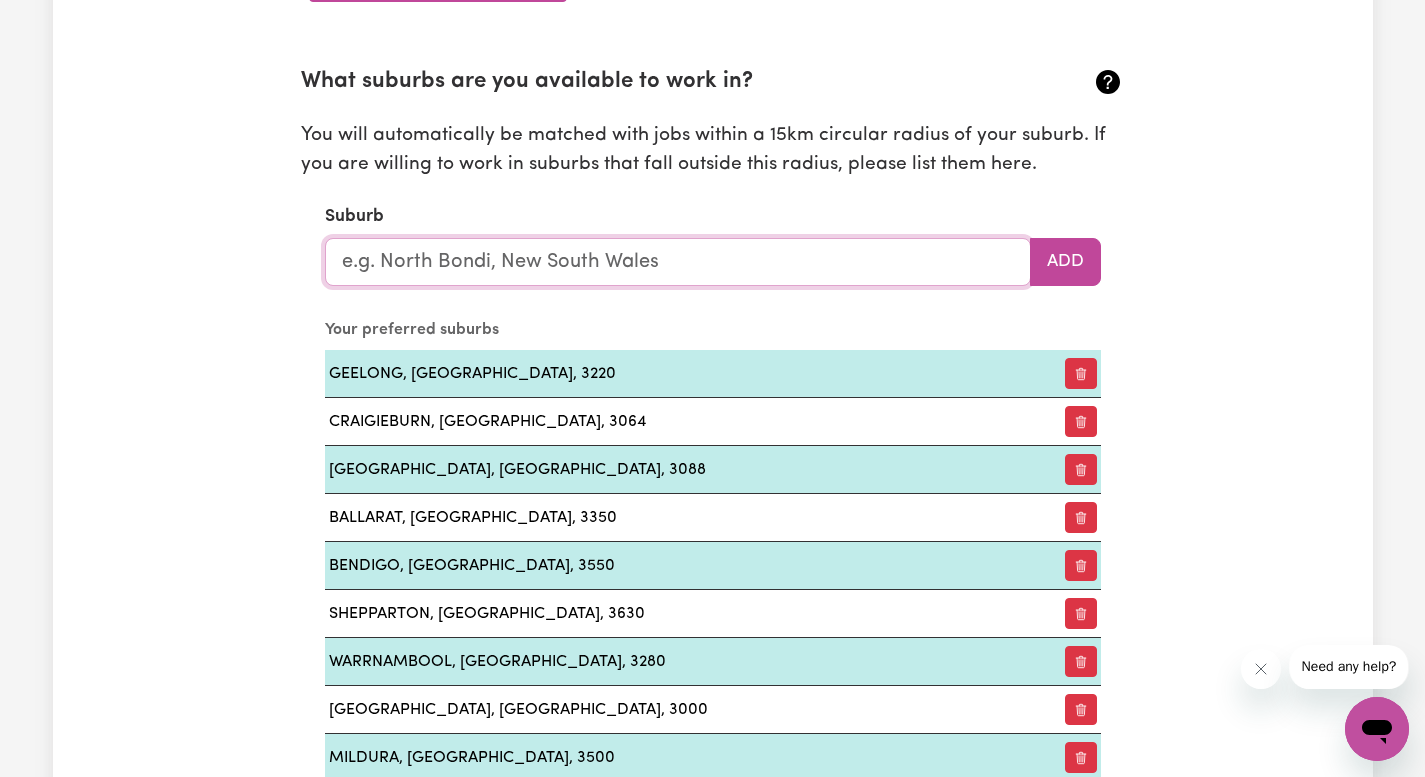 click at bounding box center (678, 262) 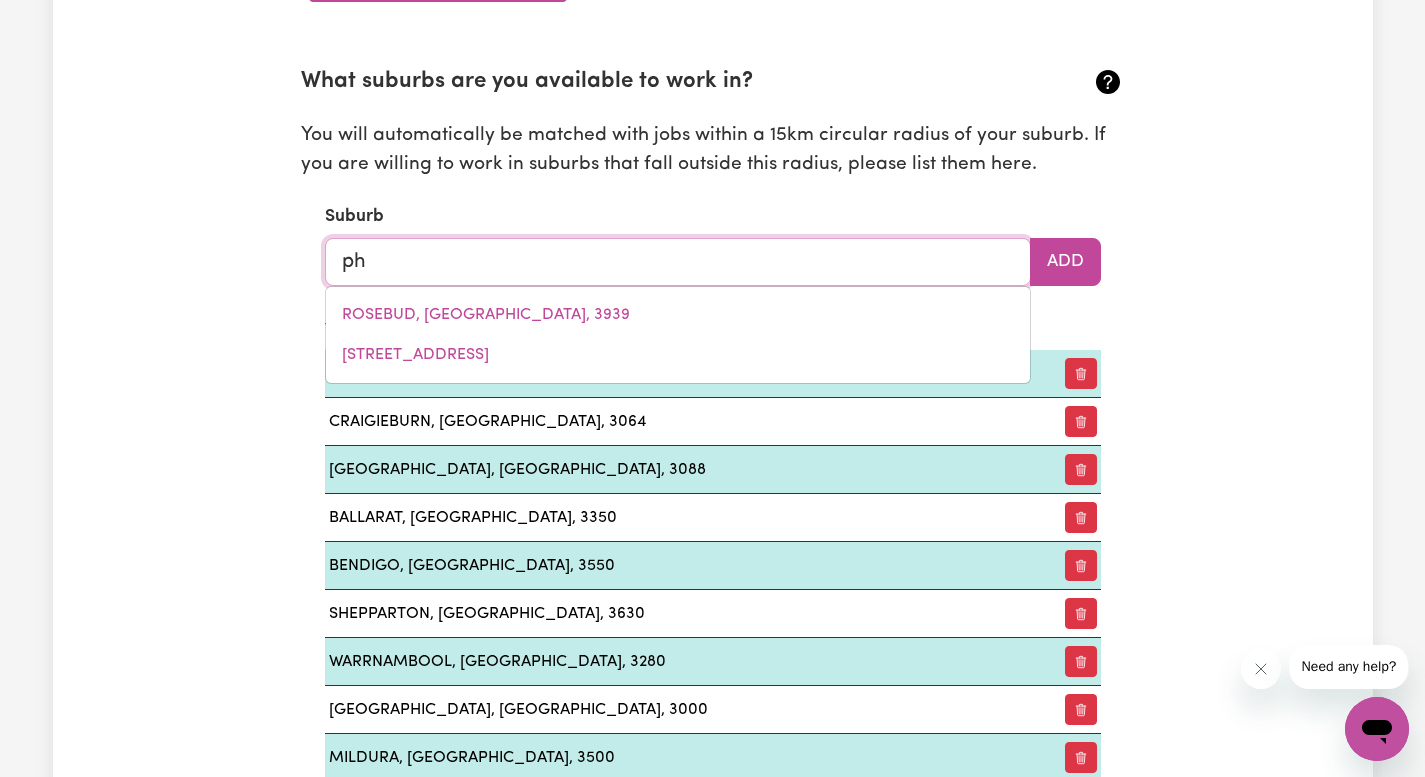 type on "phi" 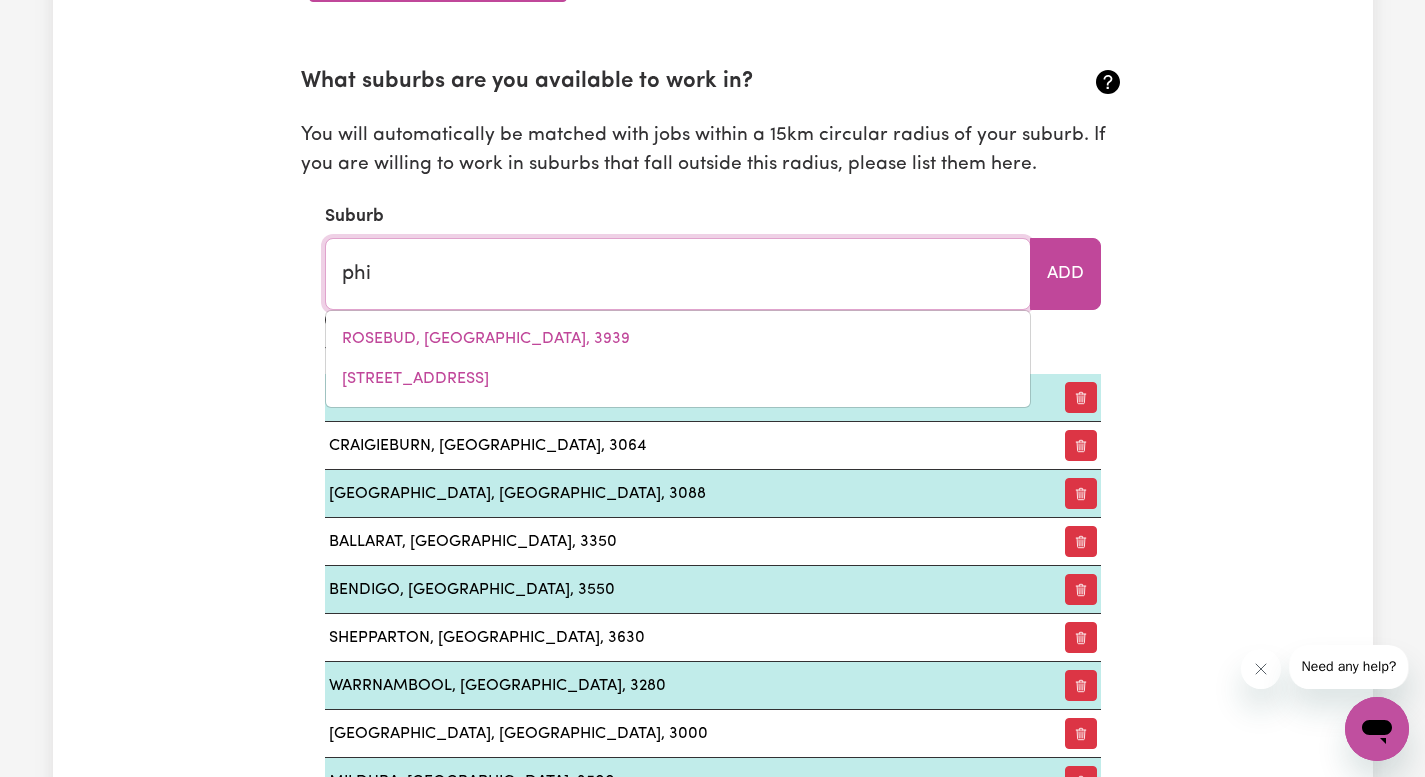 type on "[PERSON_NAME], [GEOGRAPHIC_DATA], 2606" 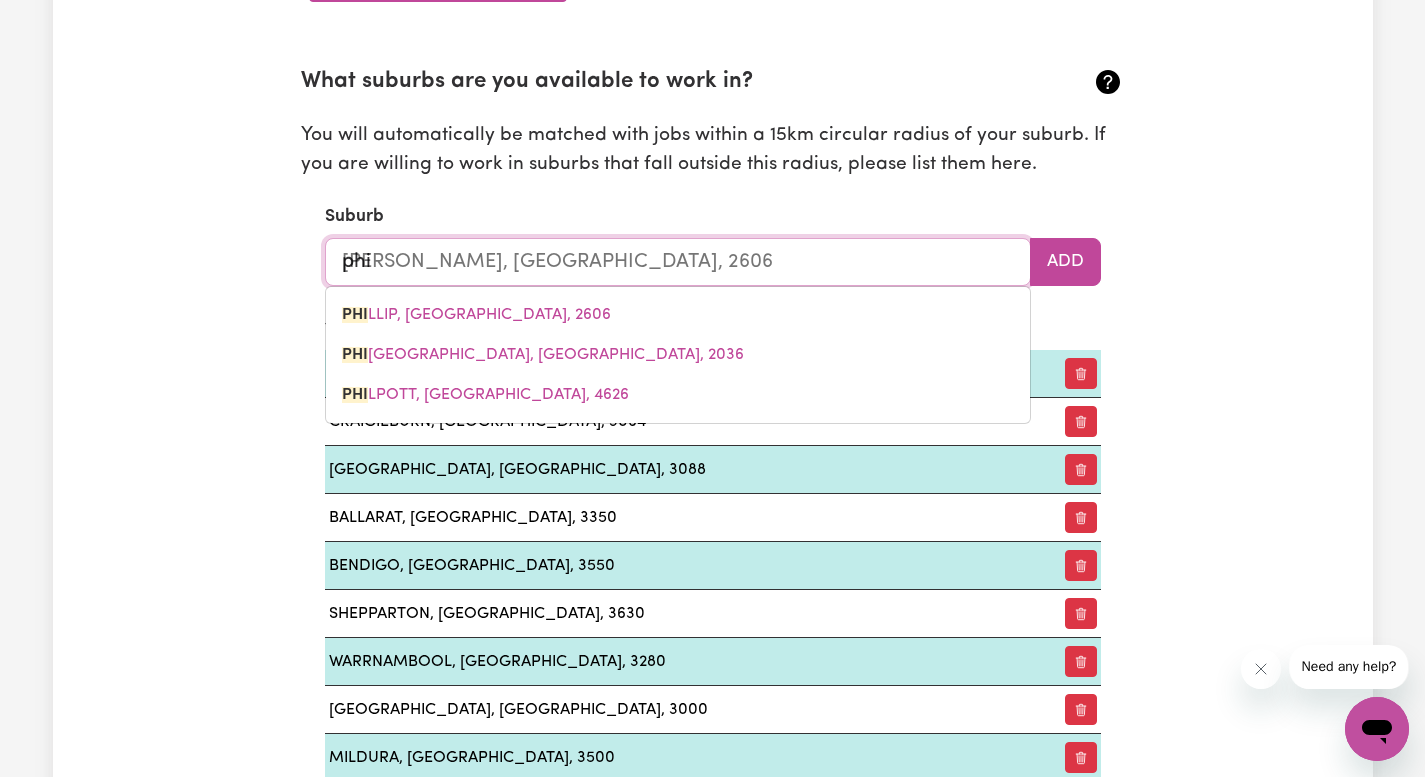 type on "phil" 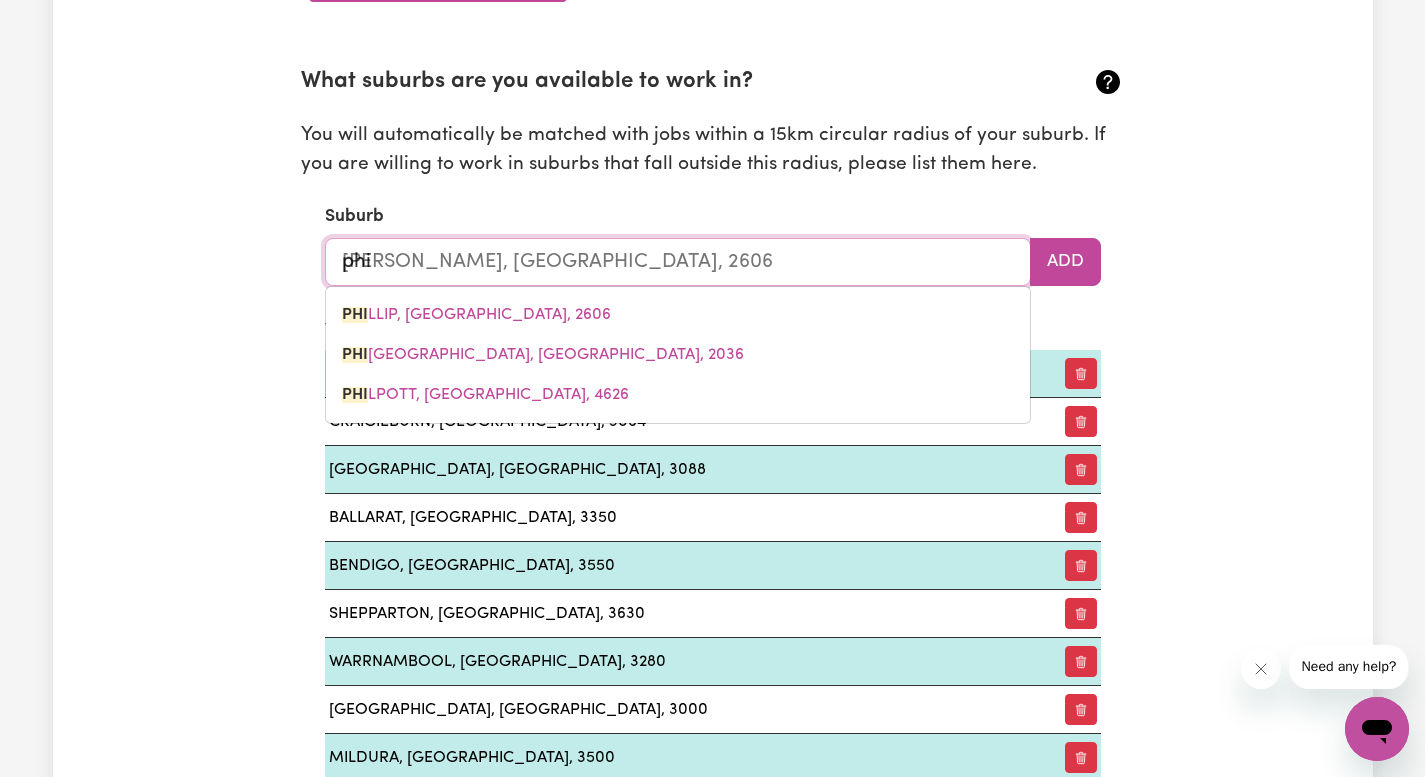 type on "[PERSON_NAME], [GEOGRAPHIC_DATA], 2606" 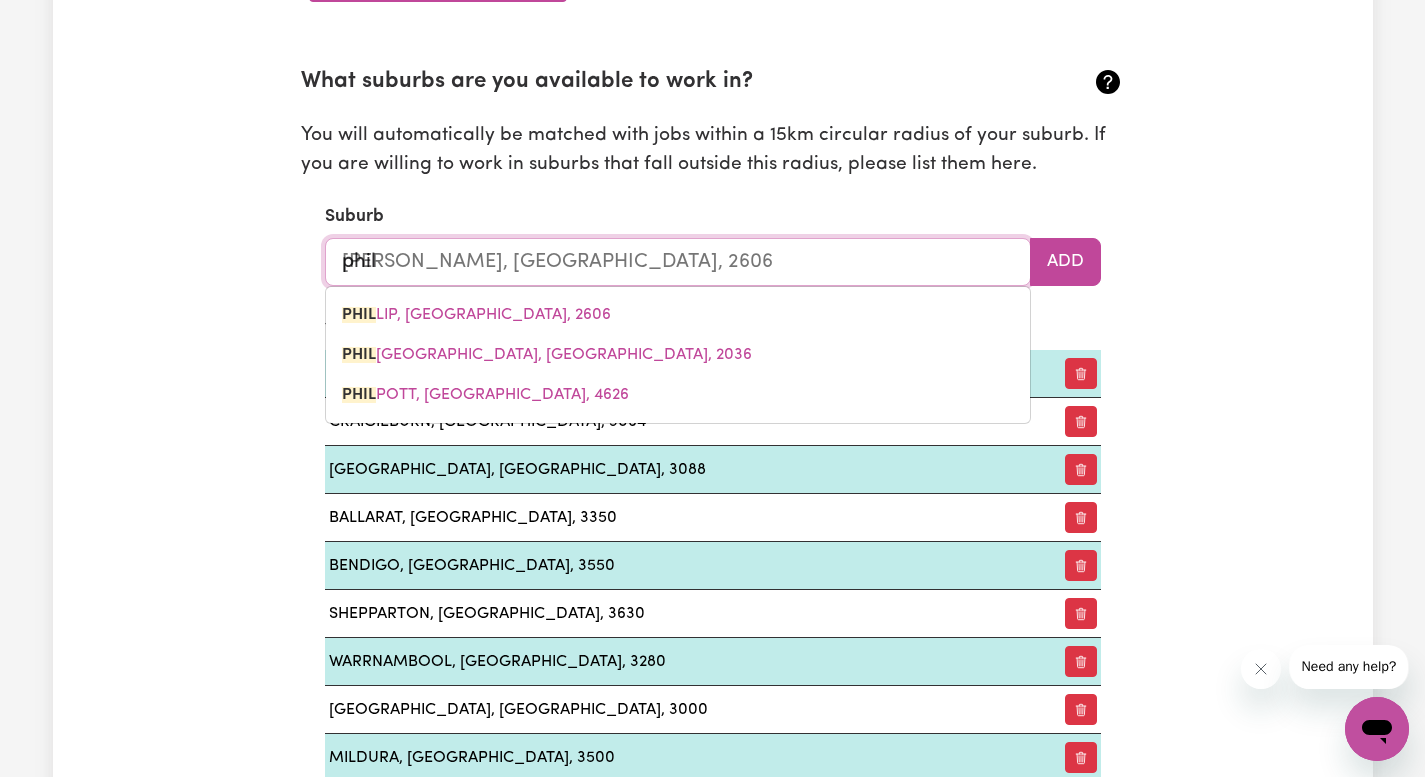 type on "phill" 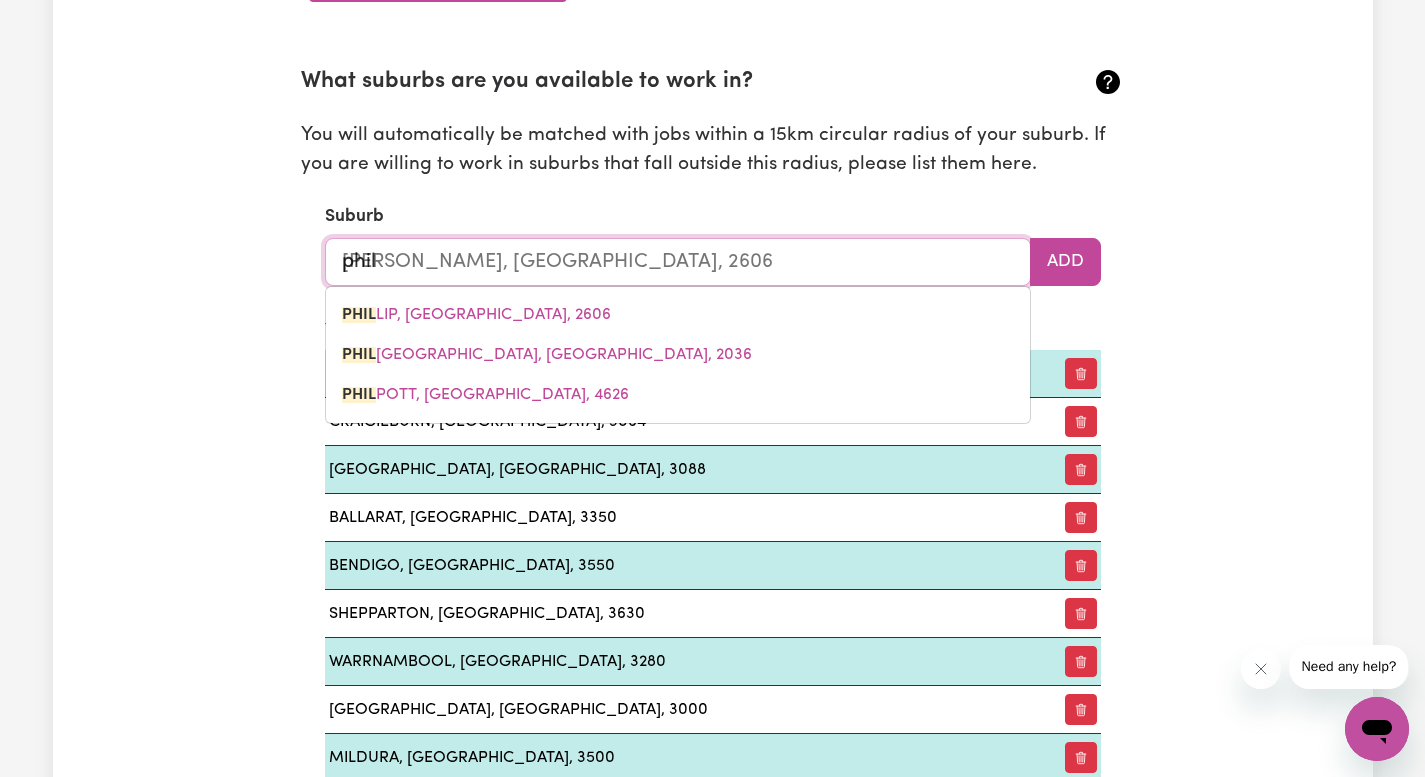 type on "[PERSON_NAME], [GEOGRAPHIC_DATA], 2606" 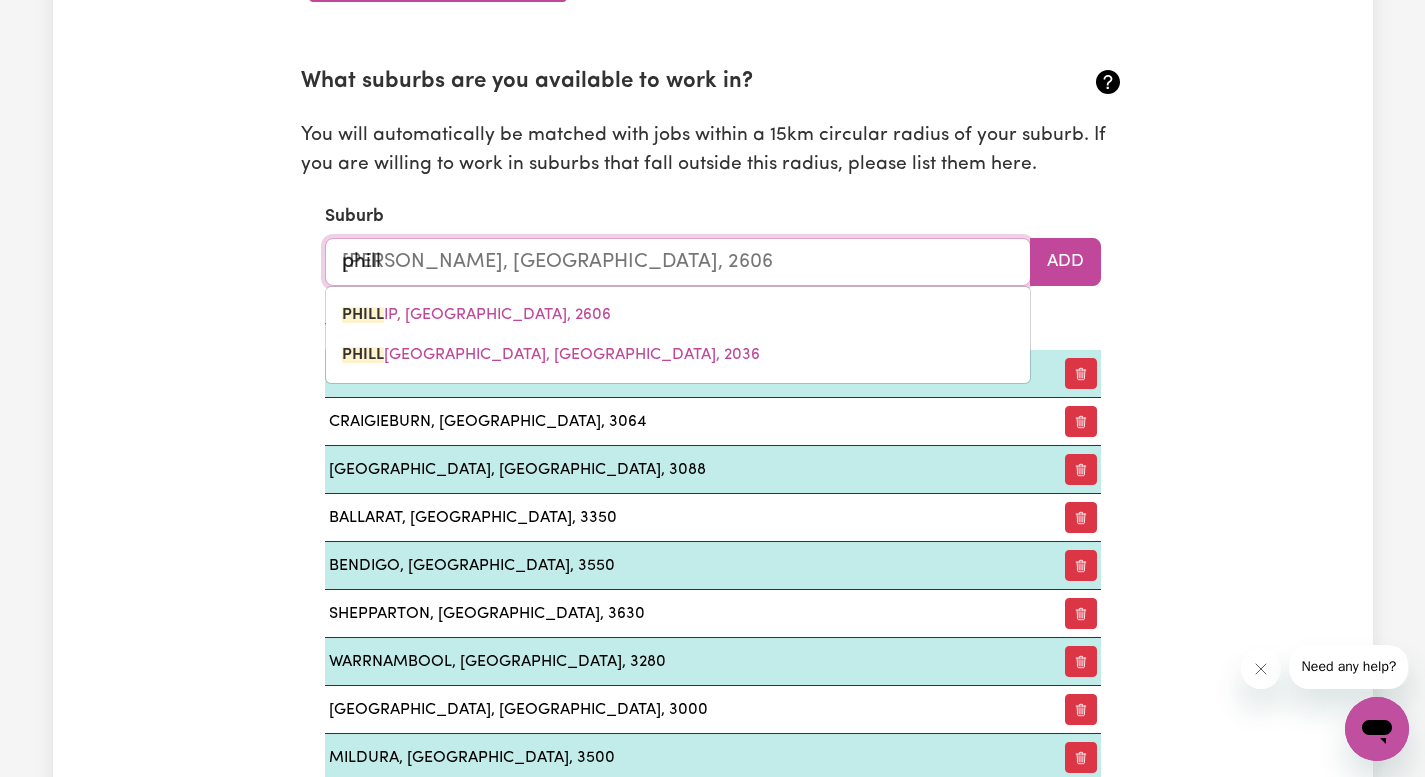 type on "phil" 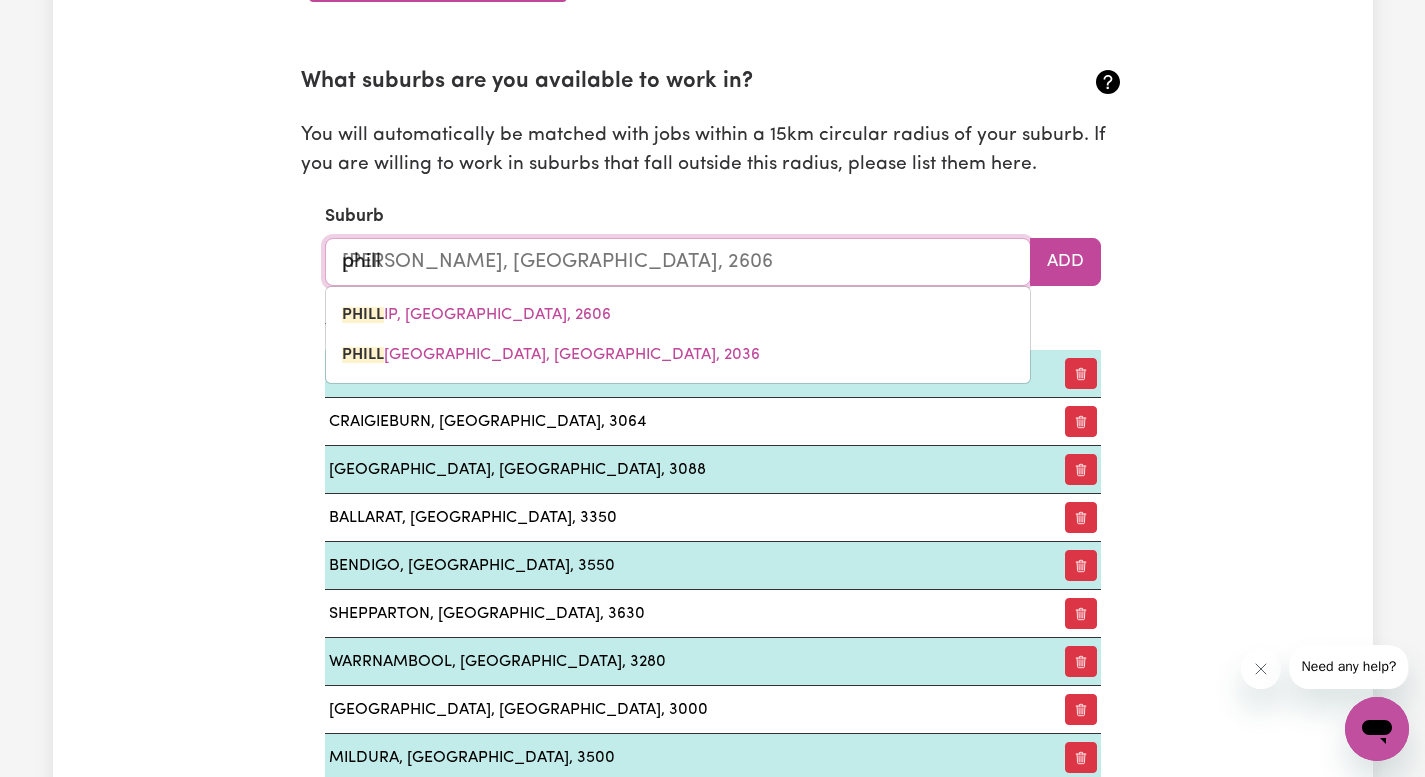 type on "[PERSON_NAME], [GEOGRAPHIC_DATA], 2606" 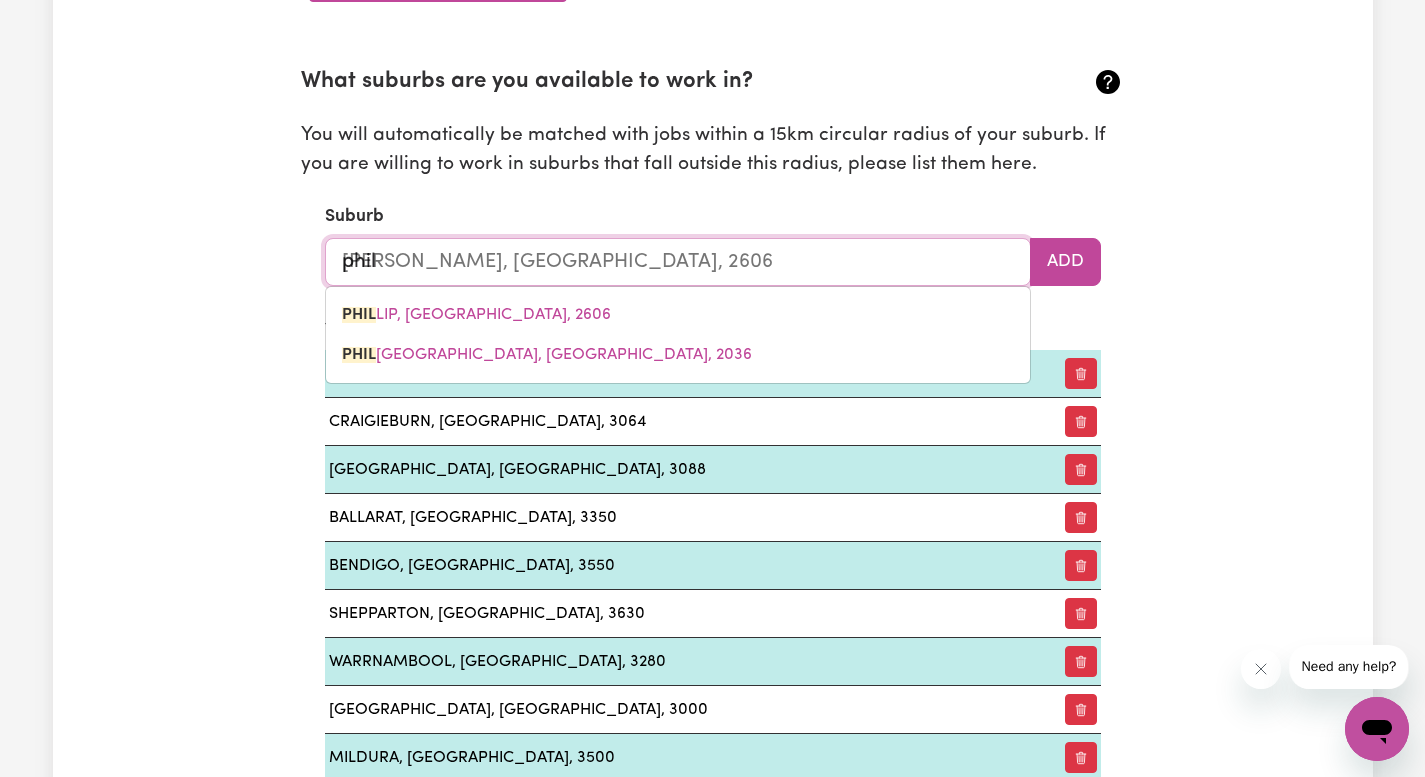 type on "phi" 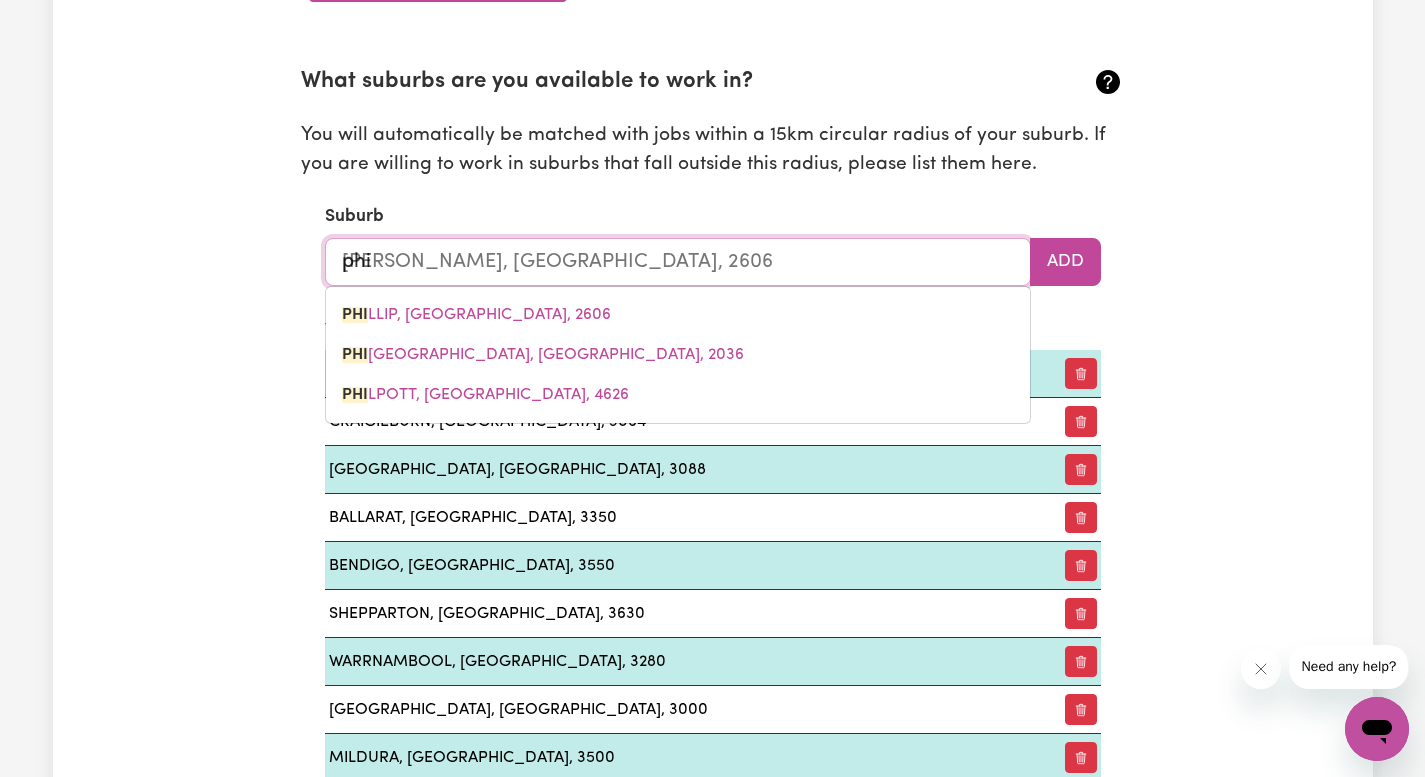 type on "ph" 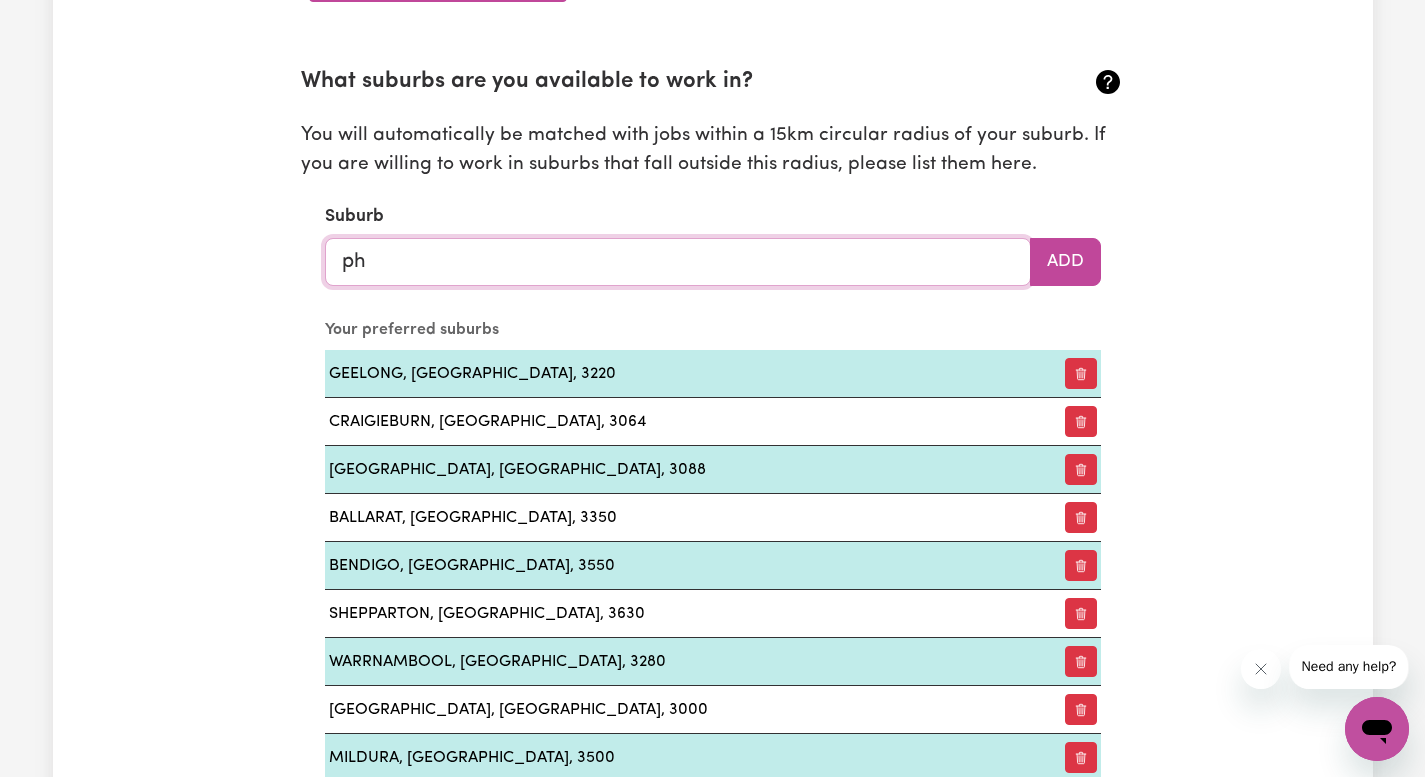 type on "p" 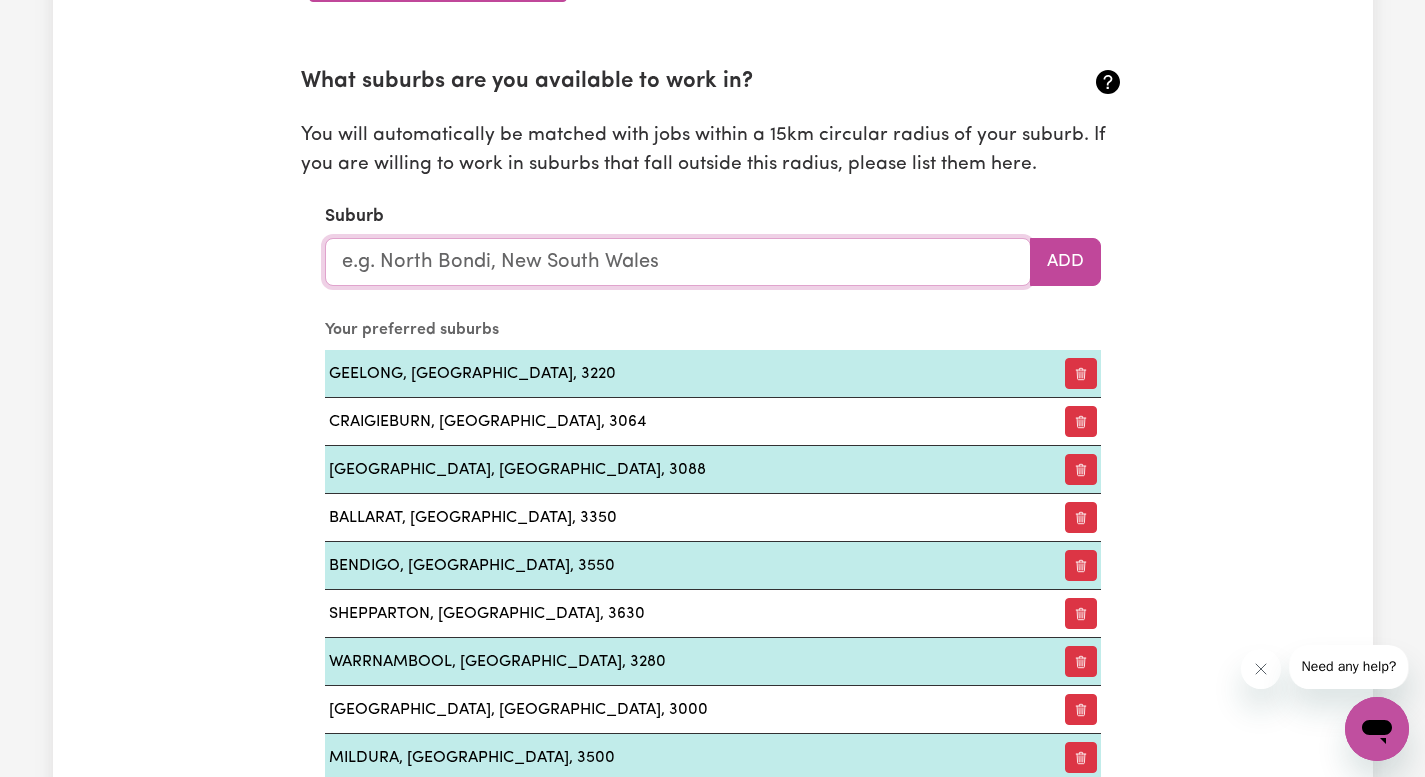 click at bounding box center (678, 262) 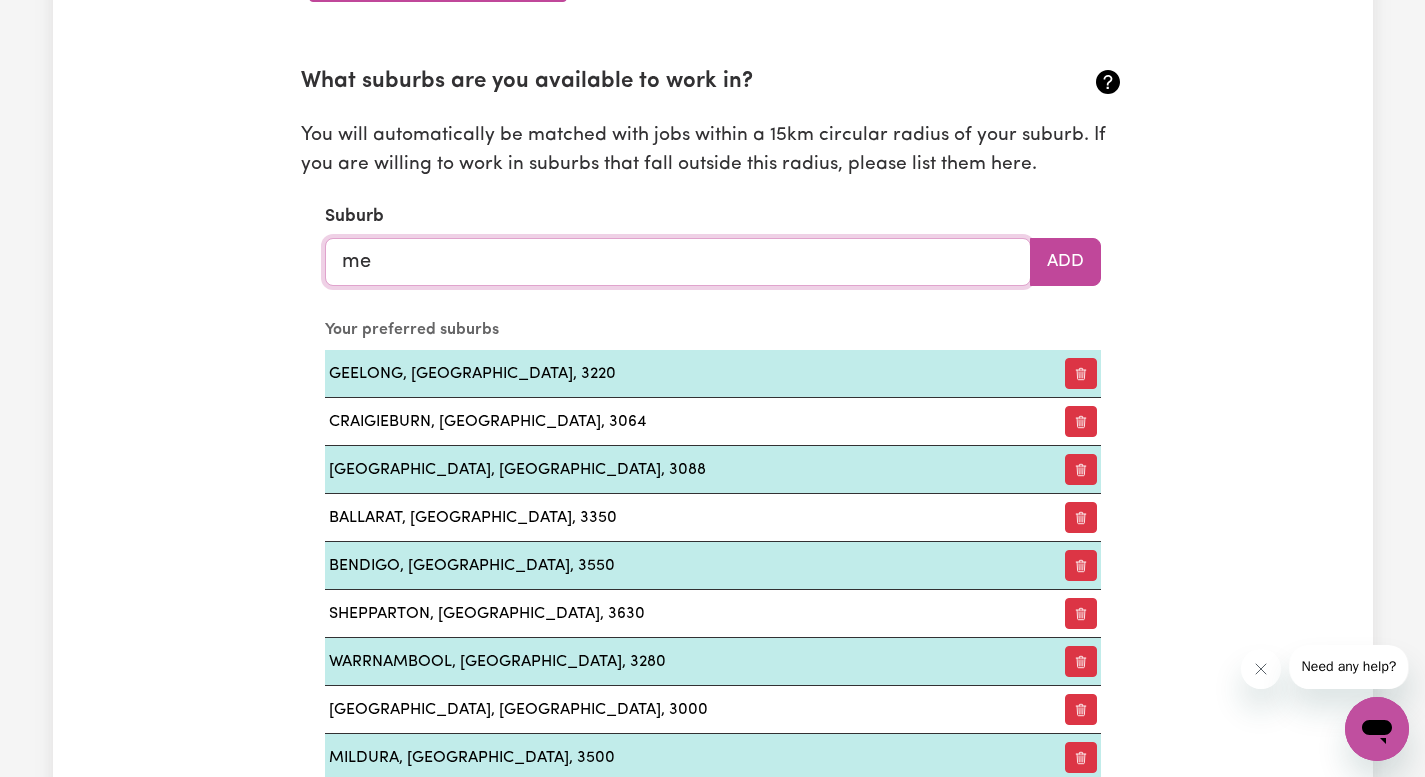 type on "[PERSON_NAME]" 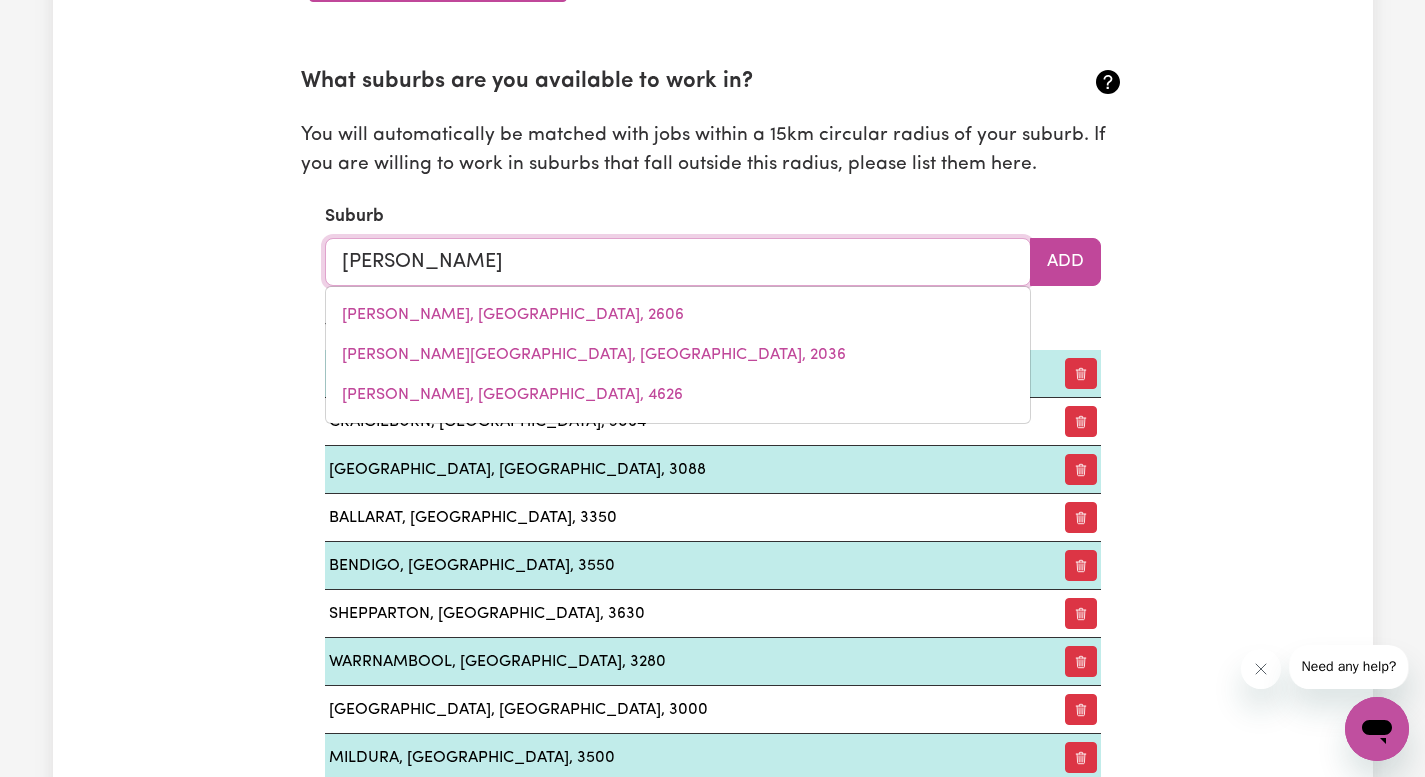 type on "melALEUCA, [GEOGRAPHIC_DATA], 6079" 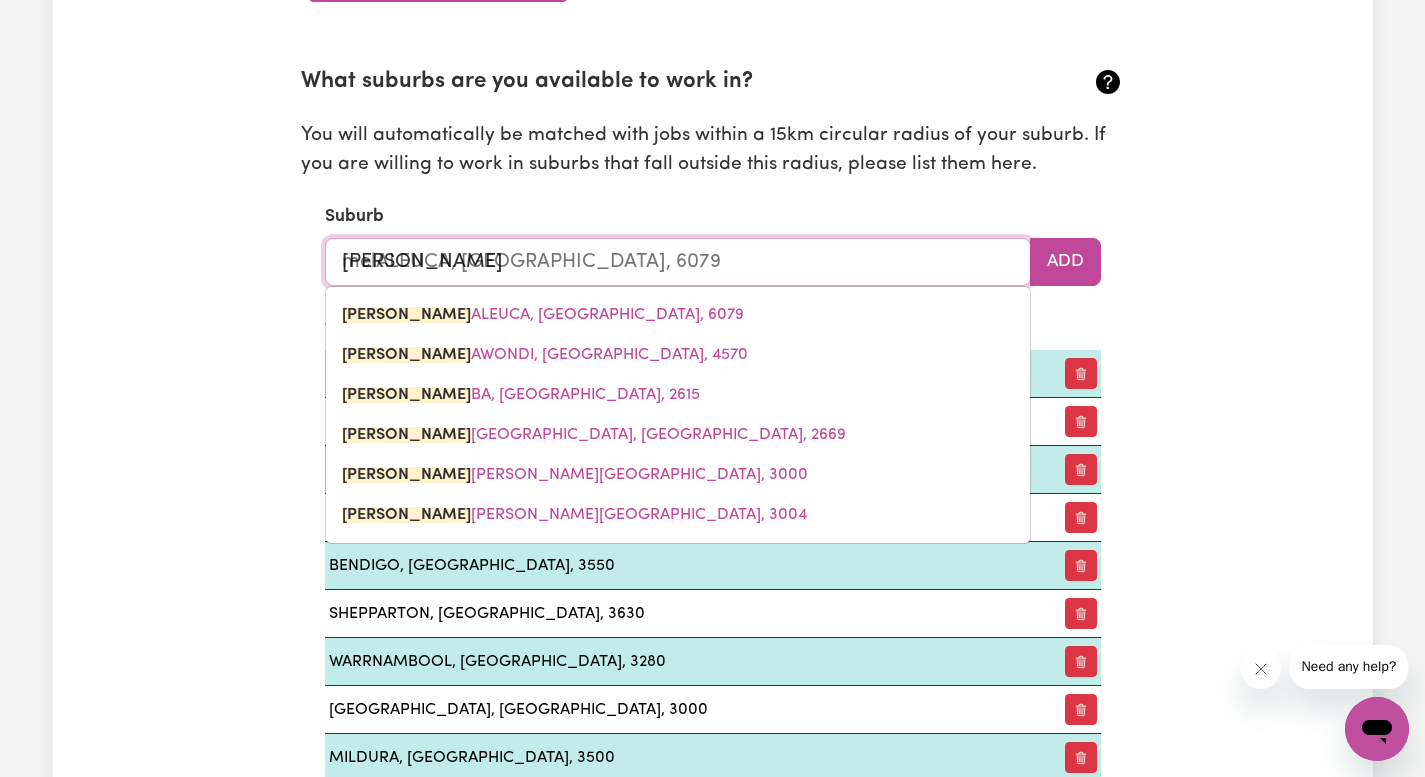 type on "melt" 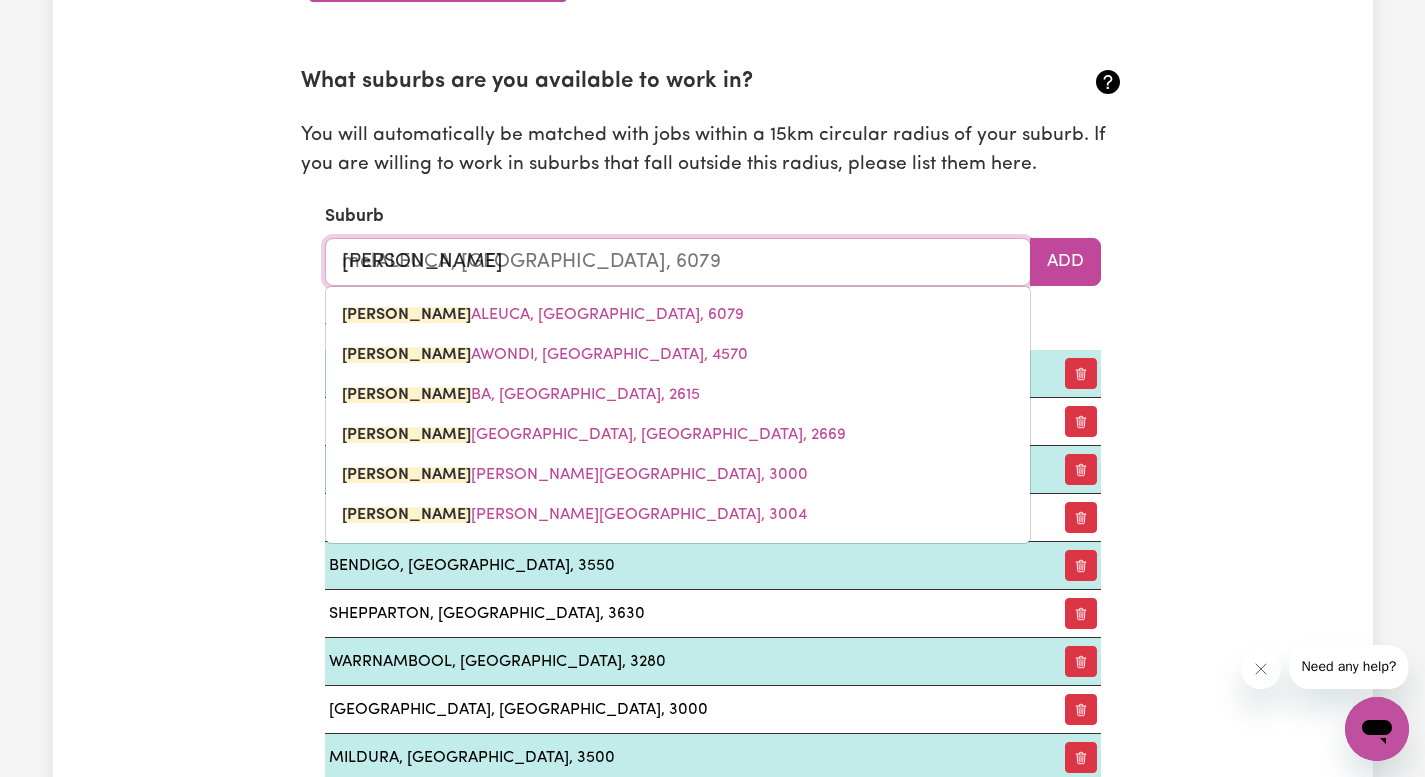 type 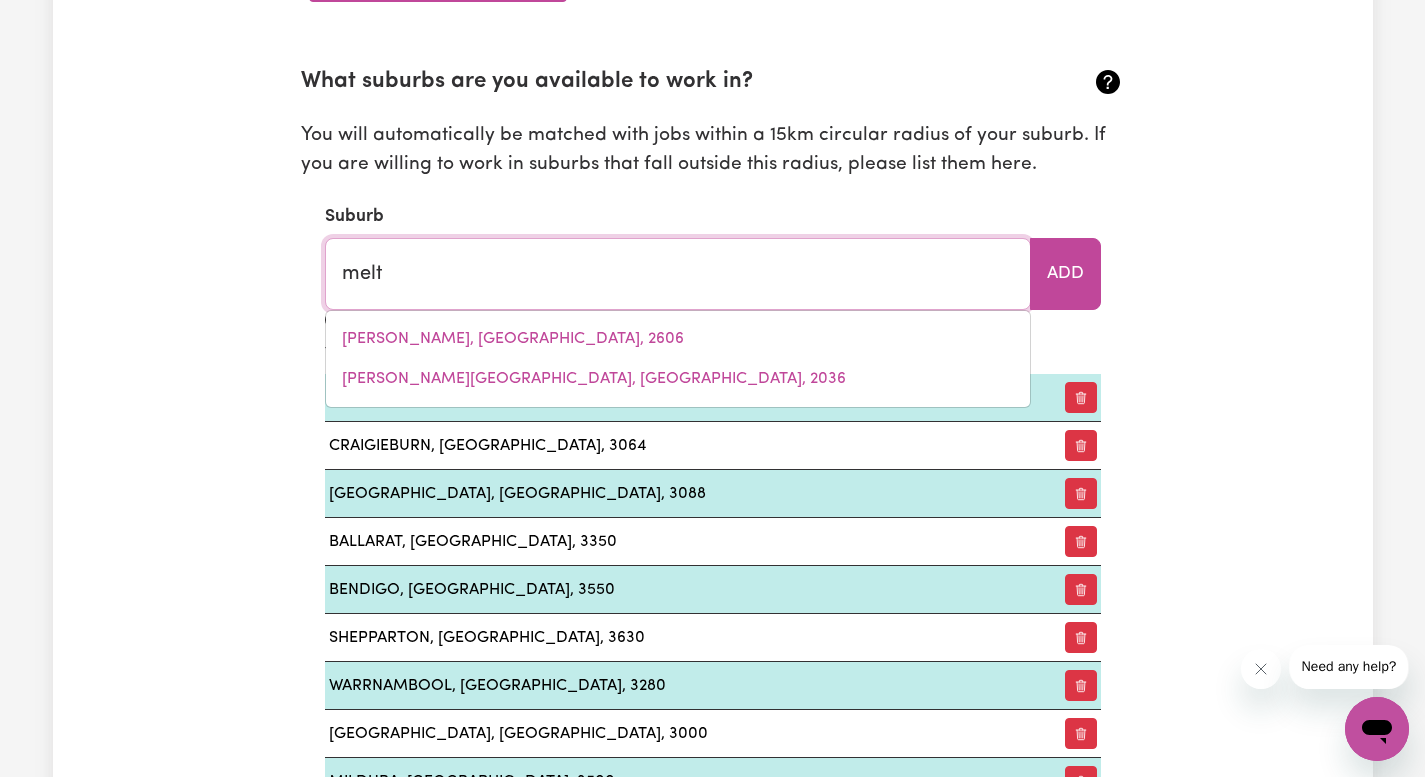 type on "melto" 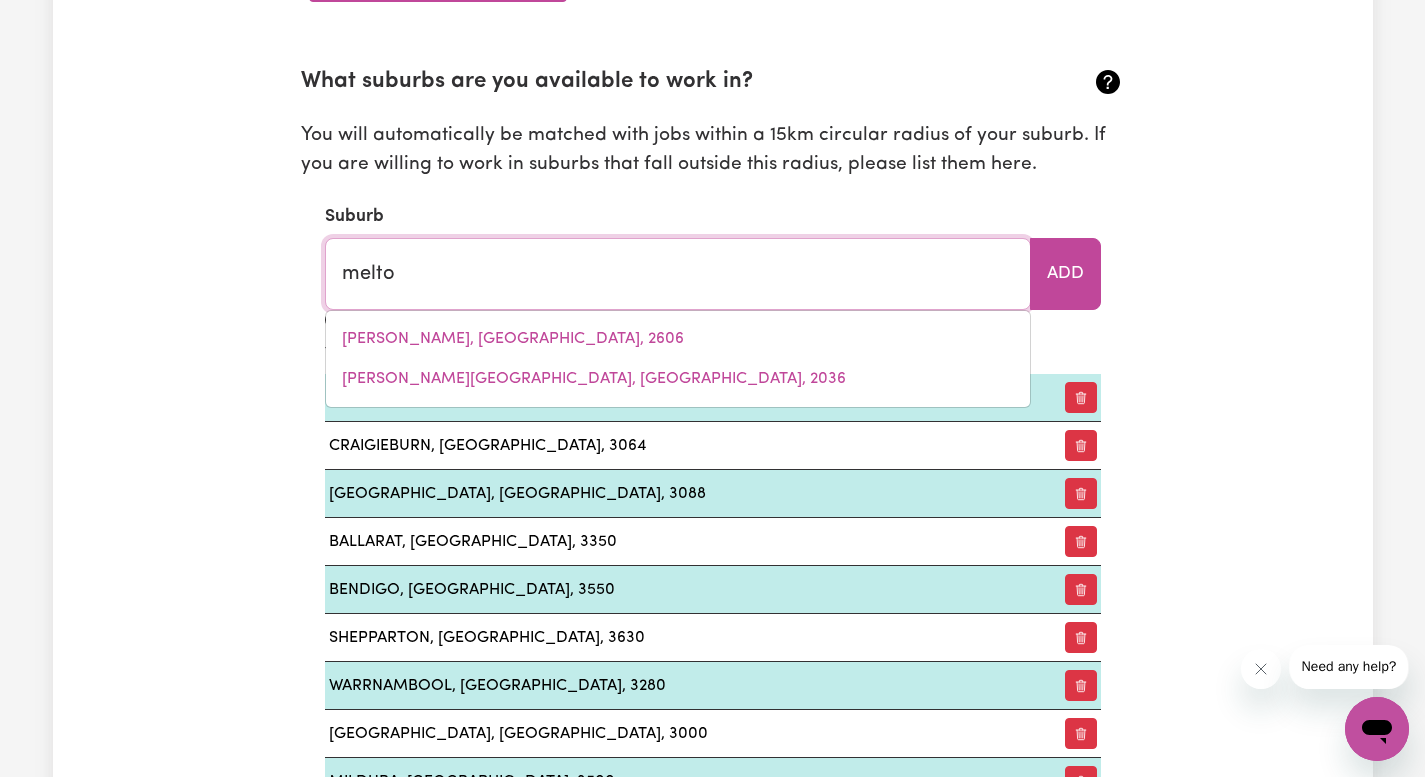 type on "[PERSON_NAME], [GEOGRAPHIC_DATA], 5552" 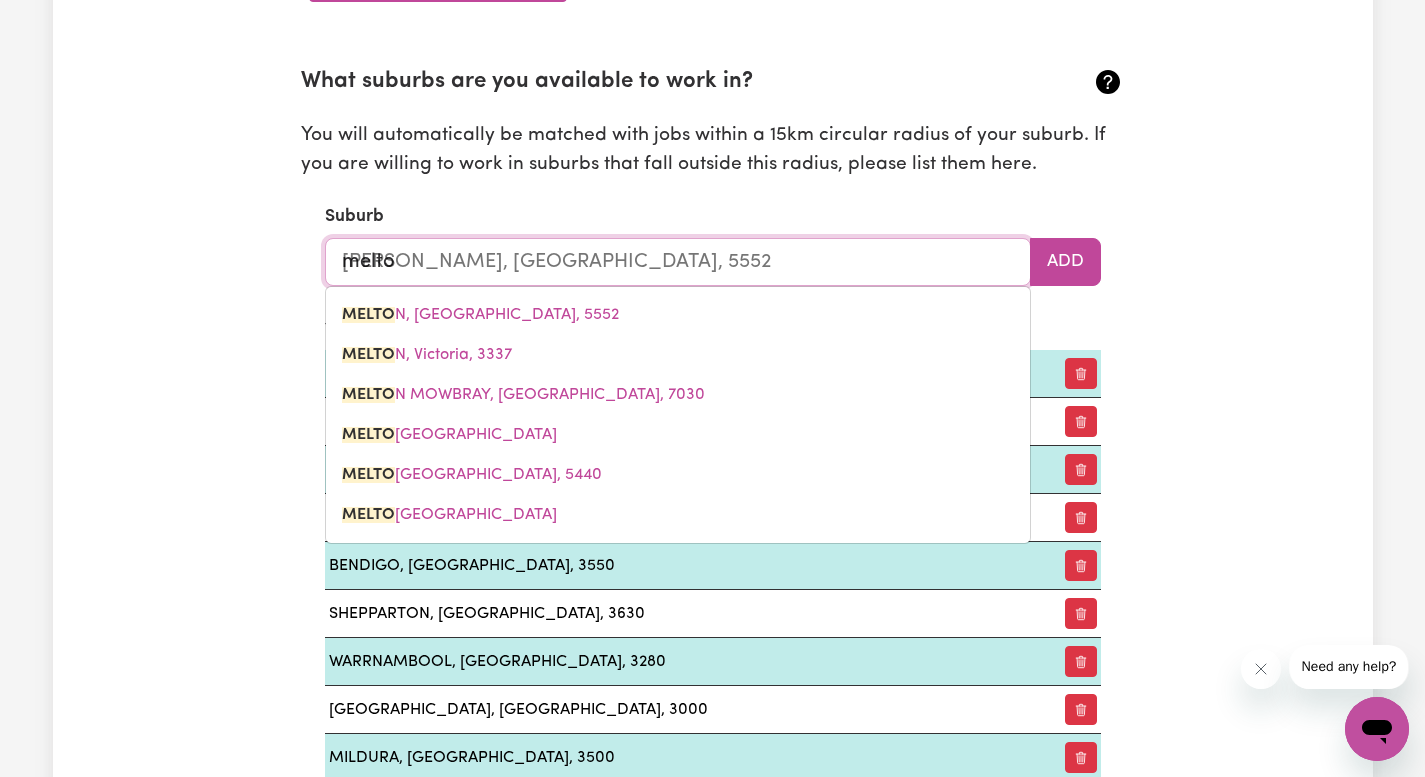type on "[PERSON_NAME]" 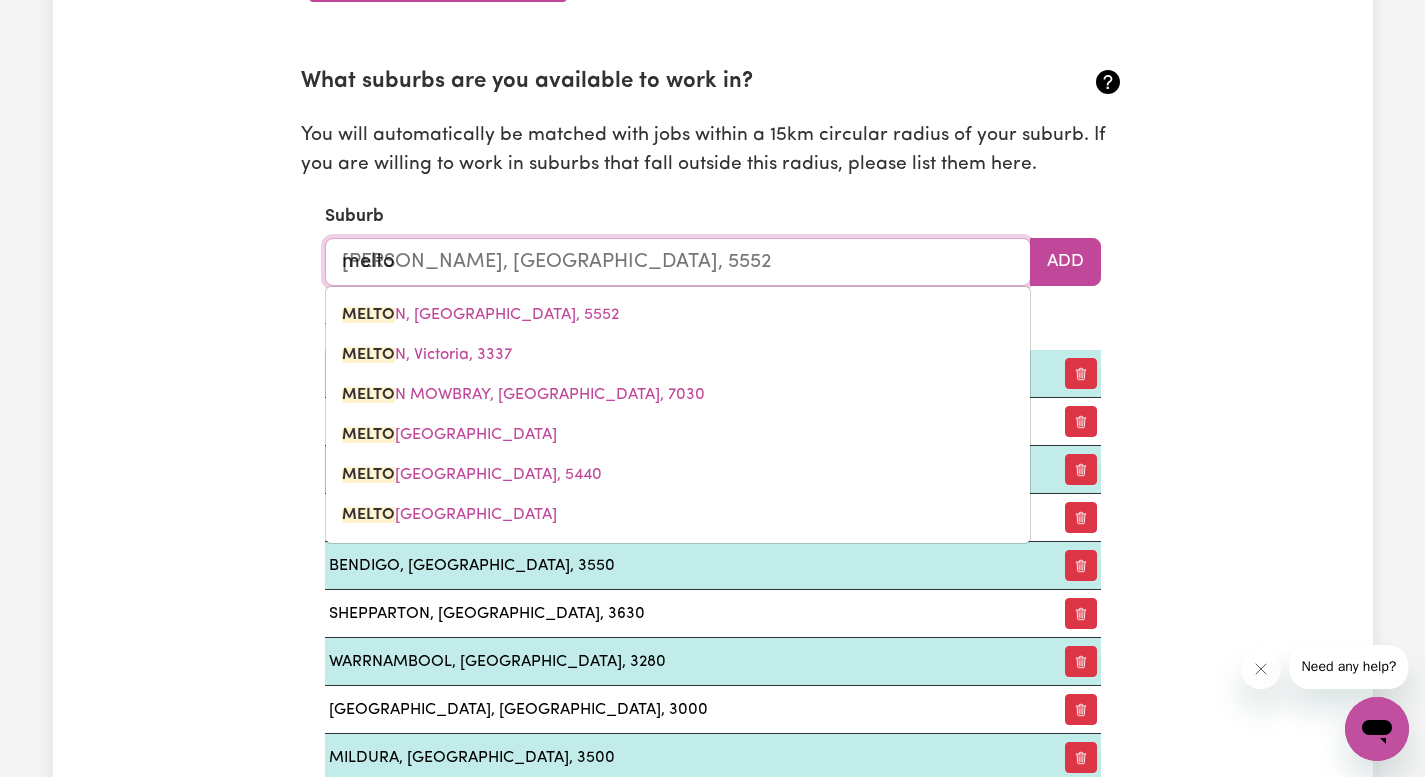 type on "[GEOGRAPHIC_DATA], [GEOGRAPHIC_DATA], 5552" 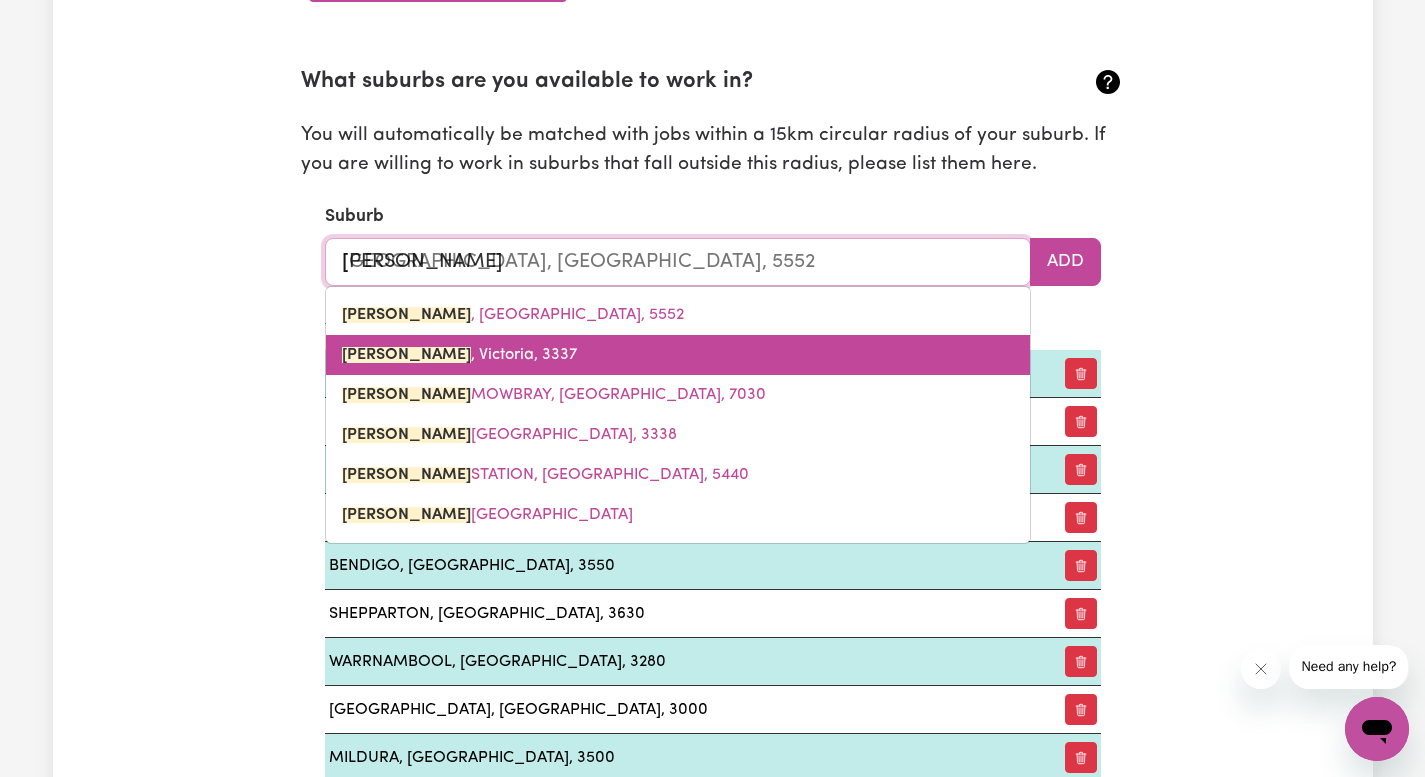 click on "[PERSON_NAME], 3337" at bounding box center (678, 355) 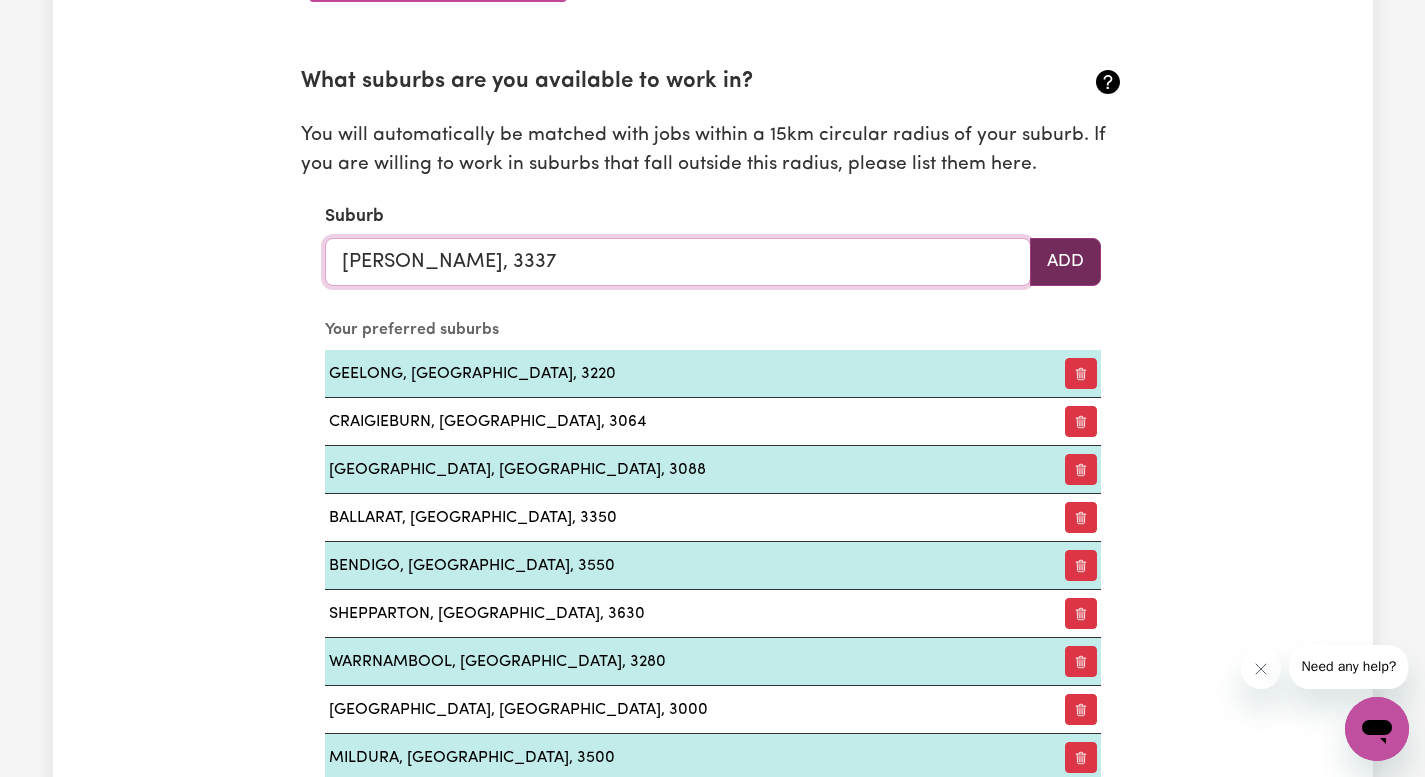 type on "[PERSON_NAME], 3337" 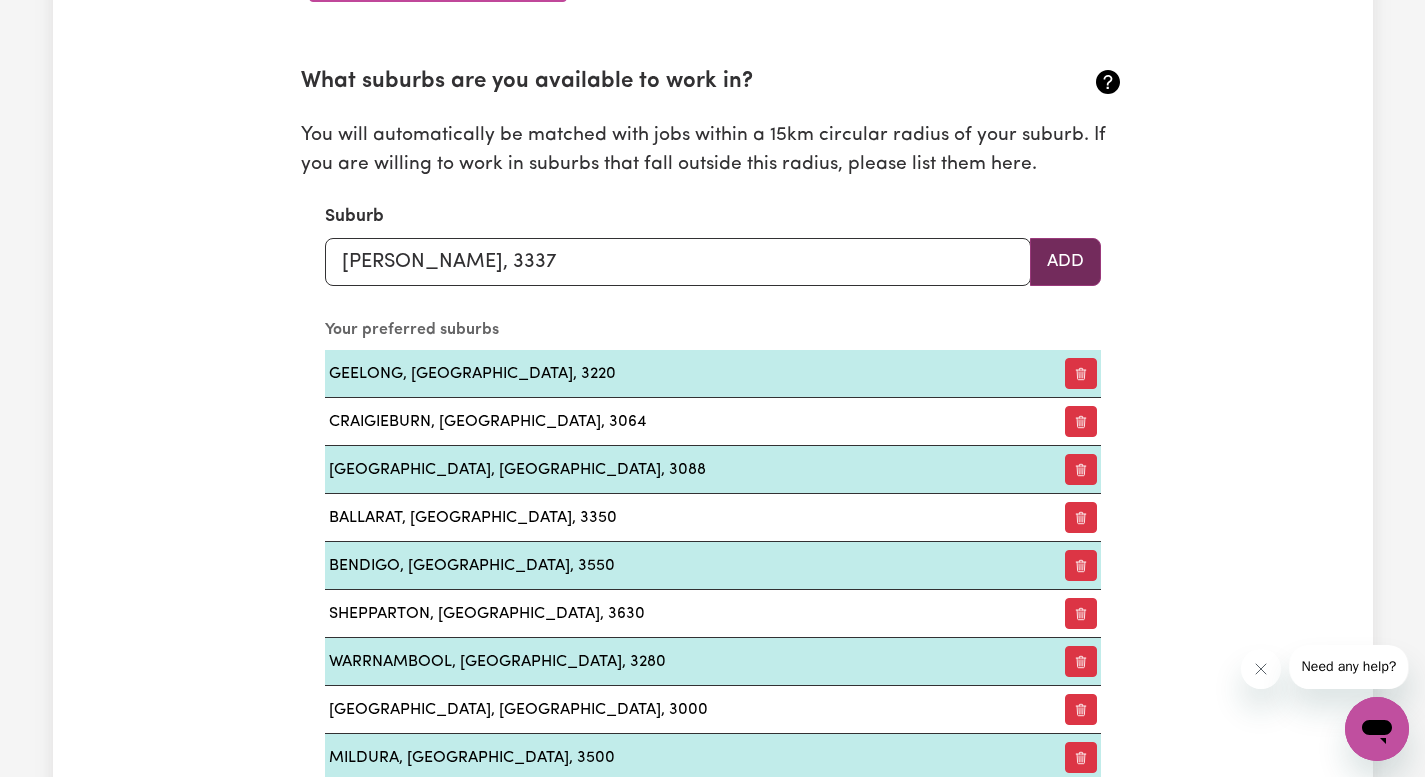 click on "Add" at bounding box center (1065, 262) 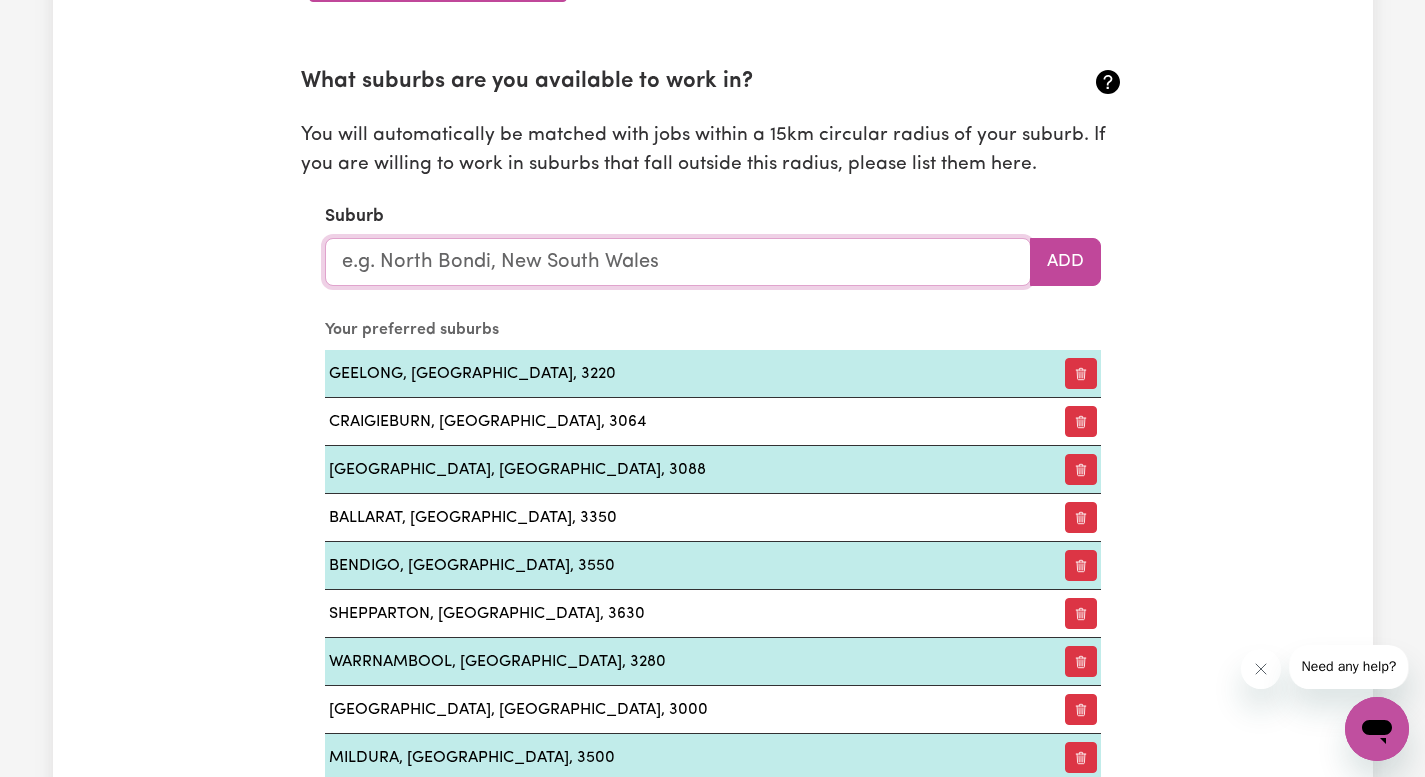 click at bounding box center (678, 262) 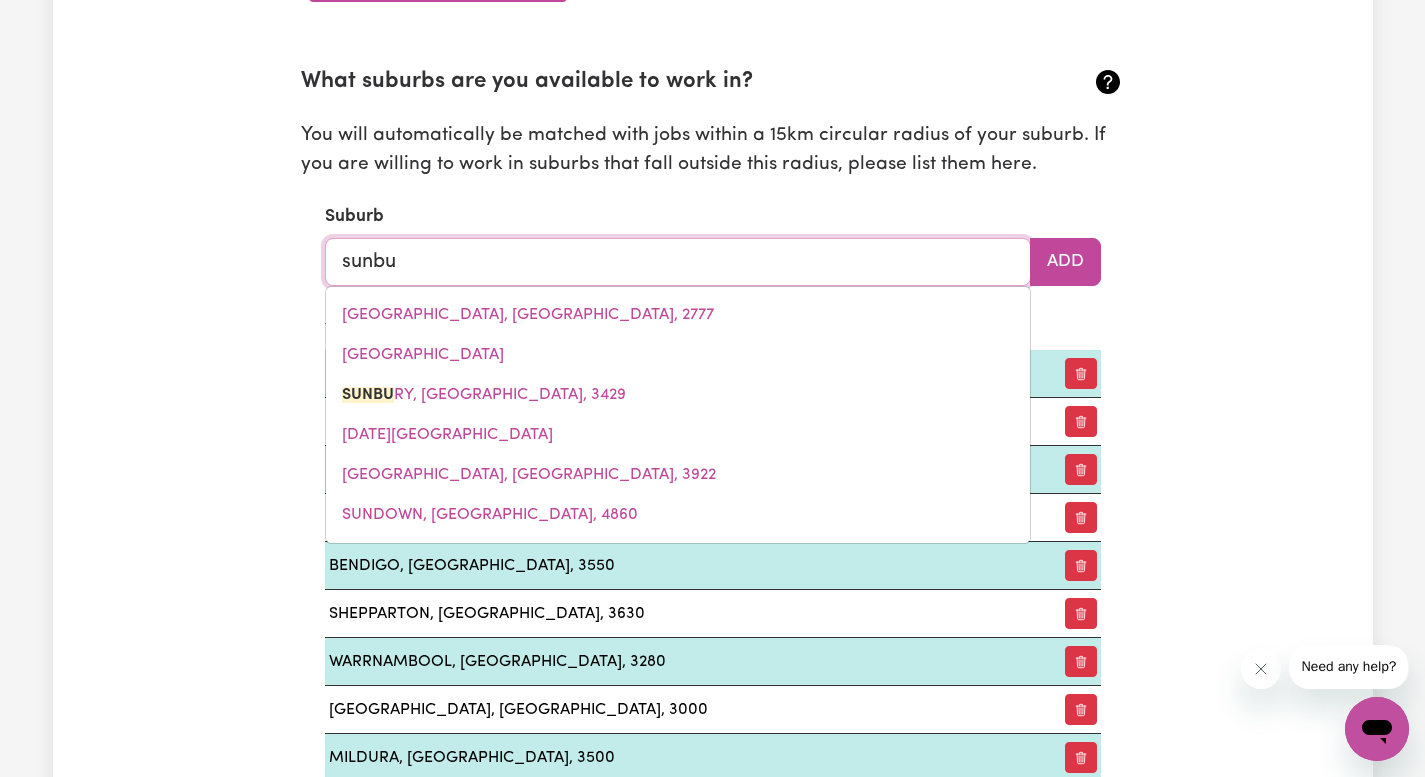 type on "sunbur" 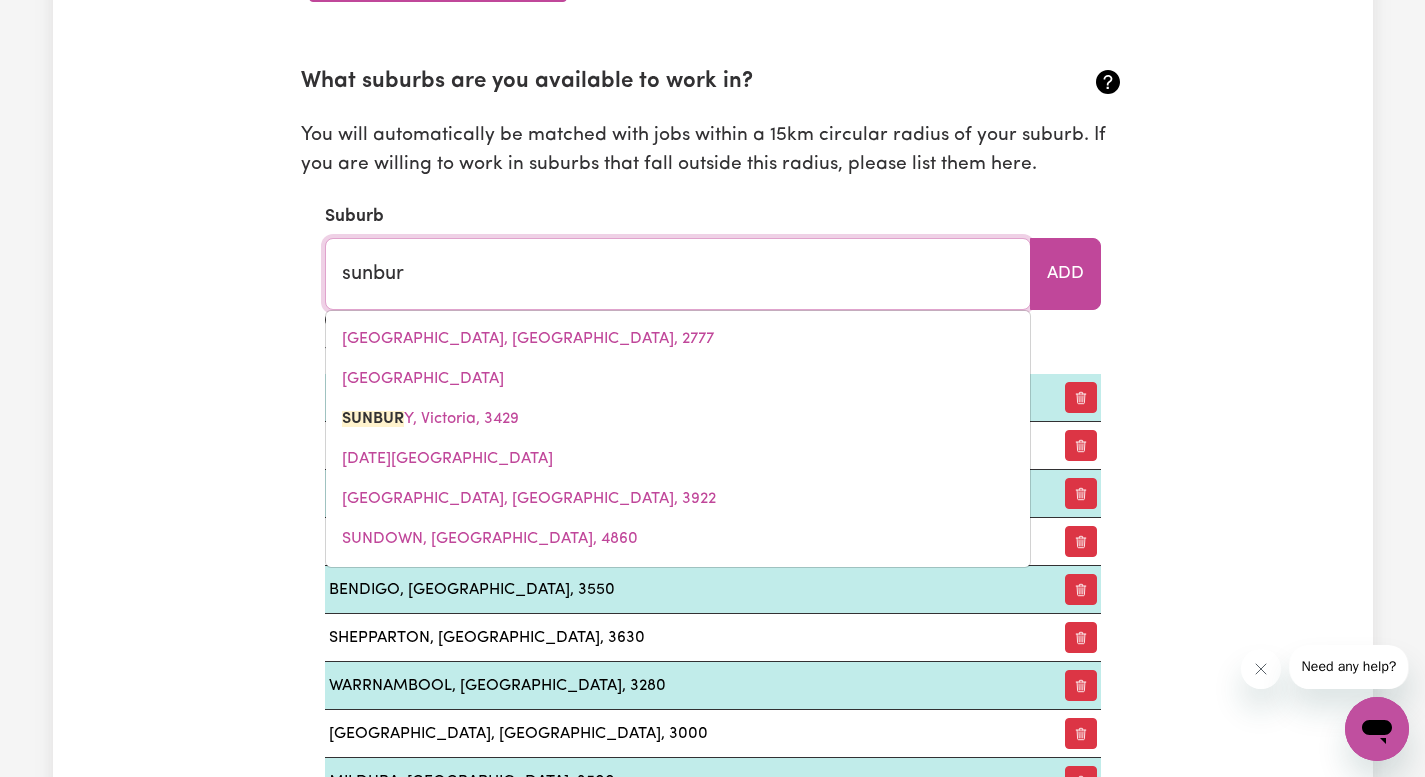 type on "sunburY, [GEOGRAPHIC_DATA], 3429" 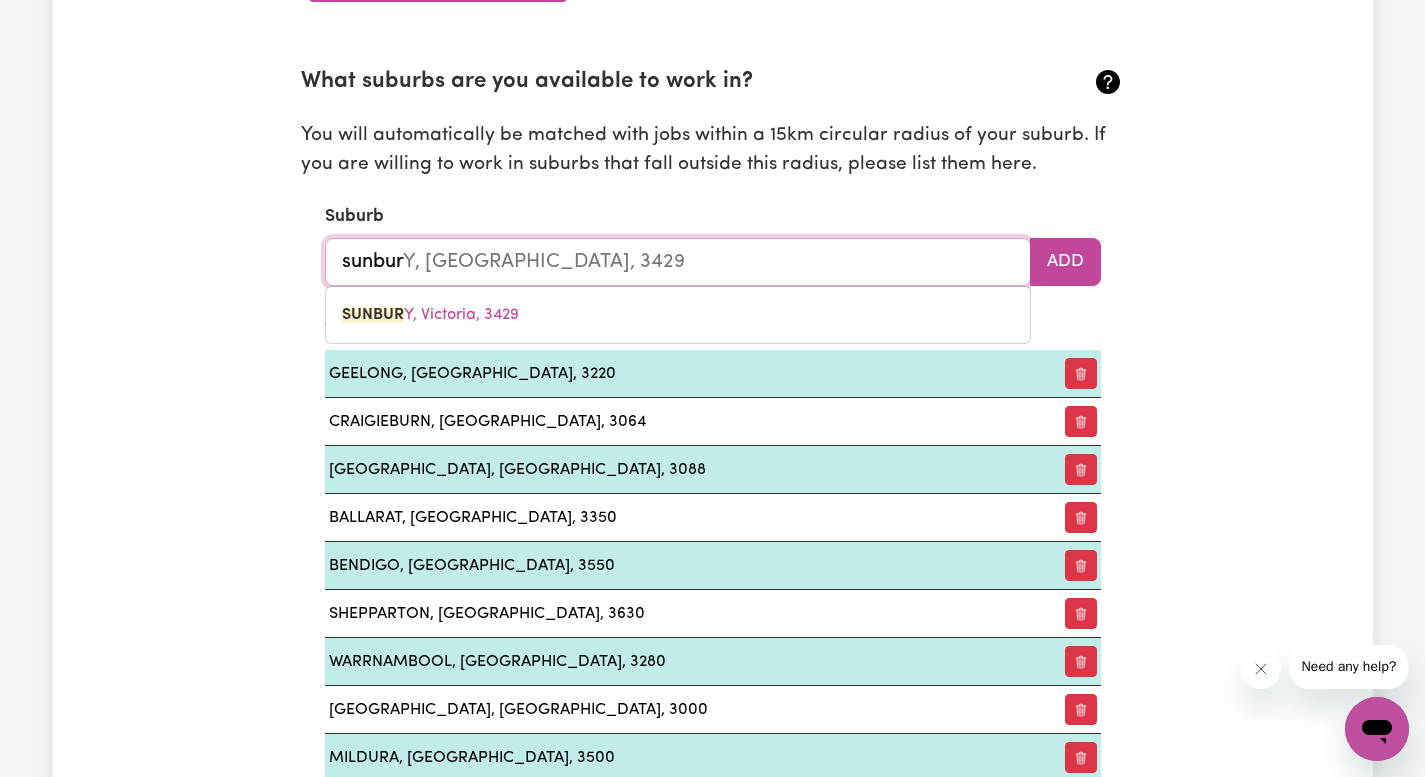 type on "sunbury" 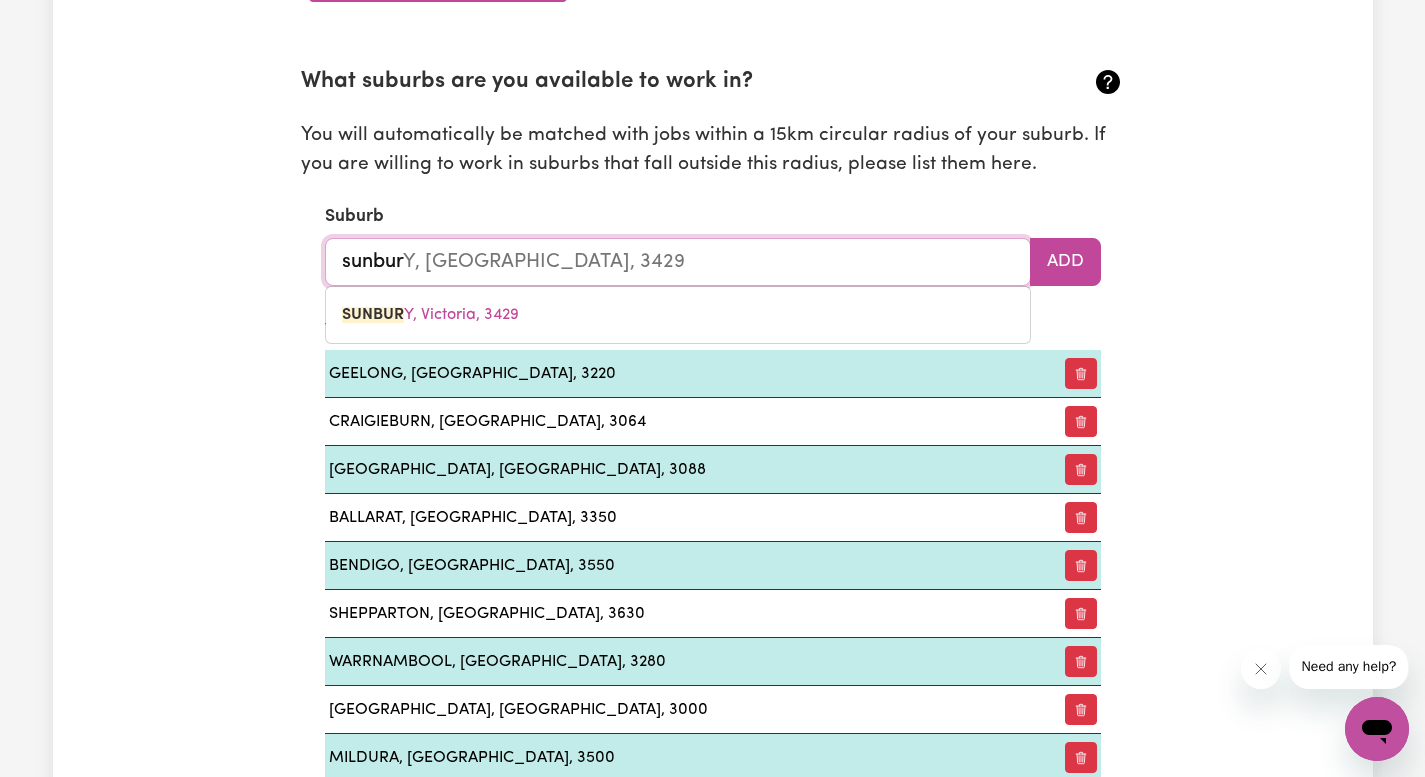 type on "sunbury, [GEOGRAPHIC_DATA], 3429" 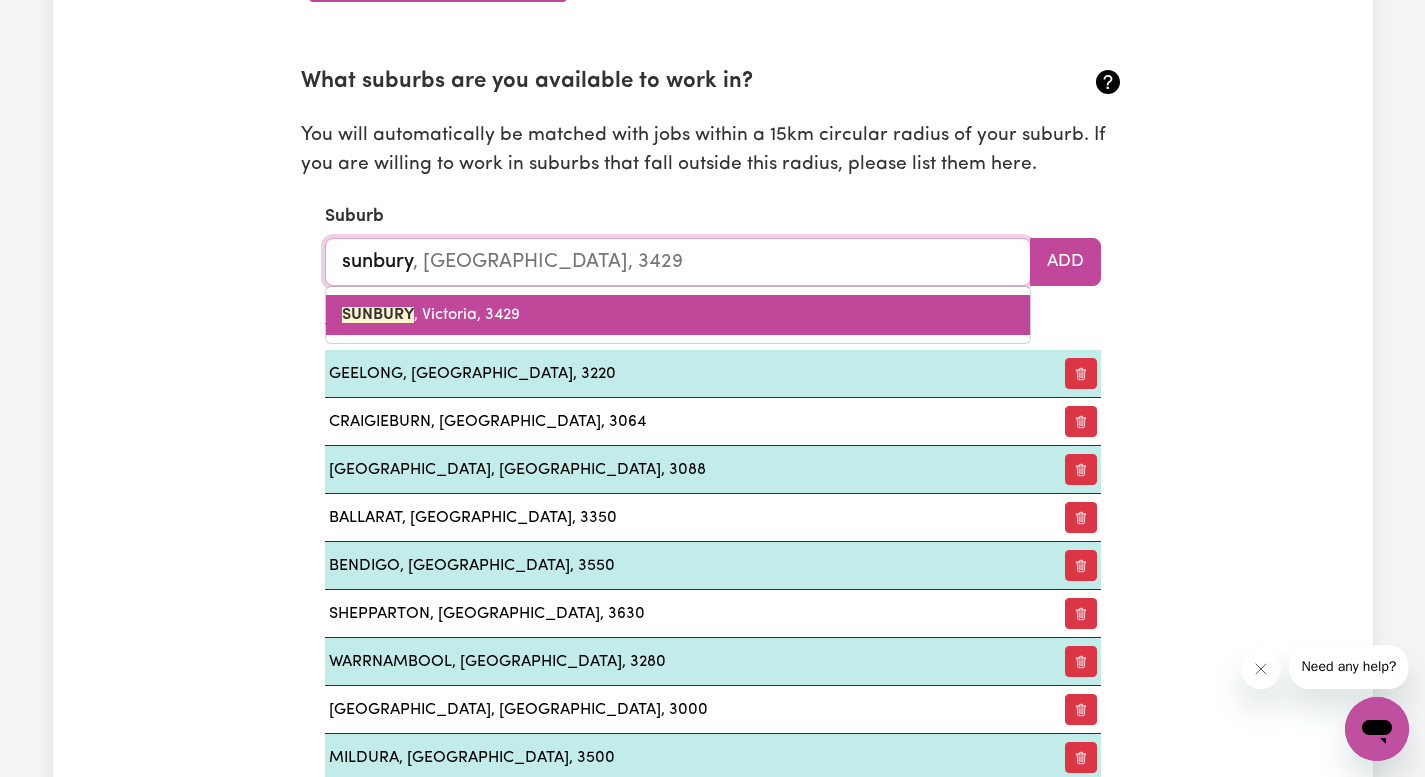 click on "[GEOGRAPHIC_DATA] , [GEOGRAPHIC_DATA], 3429" at bounding box center (678, 315) 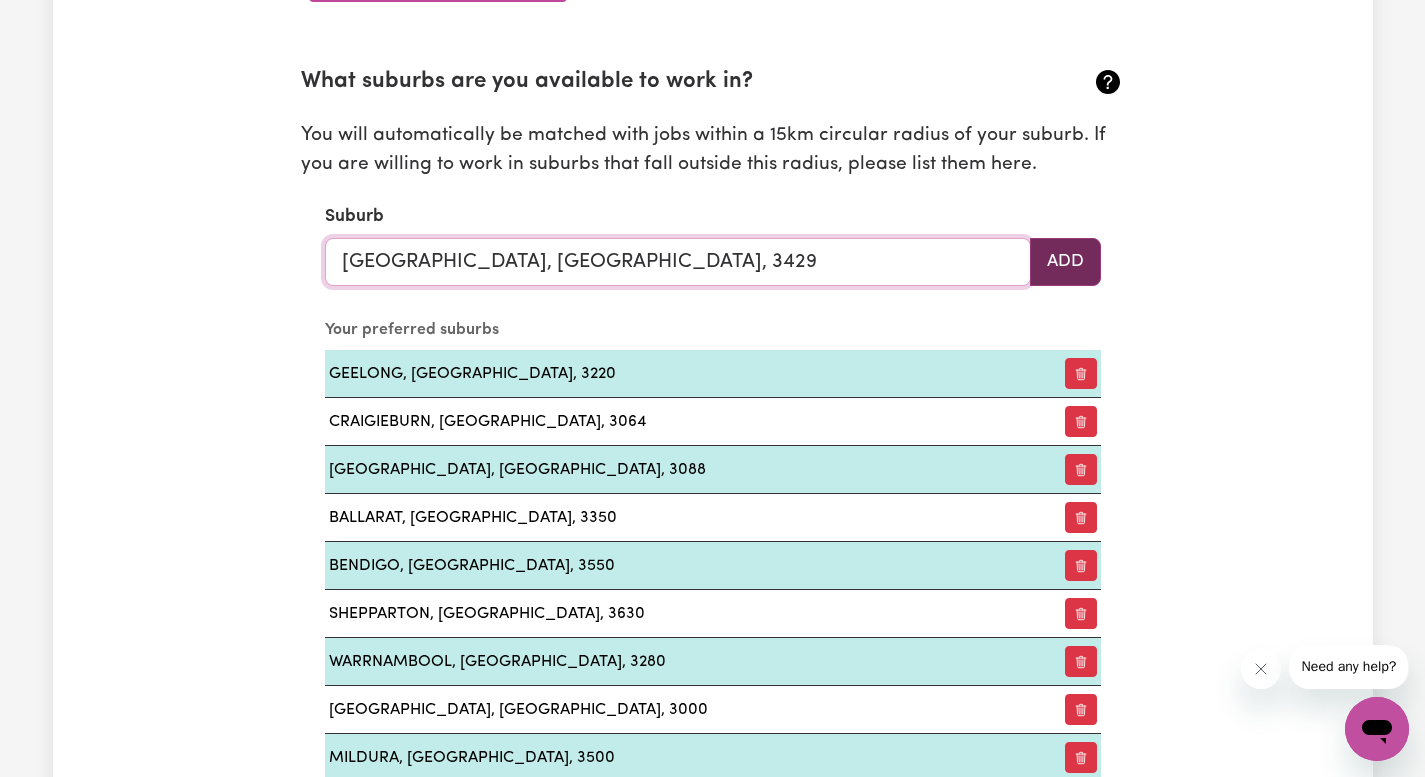 type on "[GEOGRAPHIC_DATA], [GEOGRAPHIC_DATA], 3429" 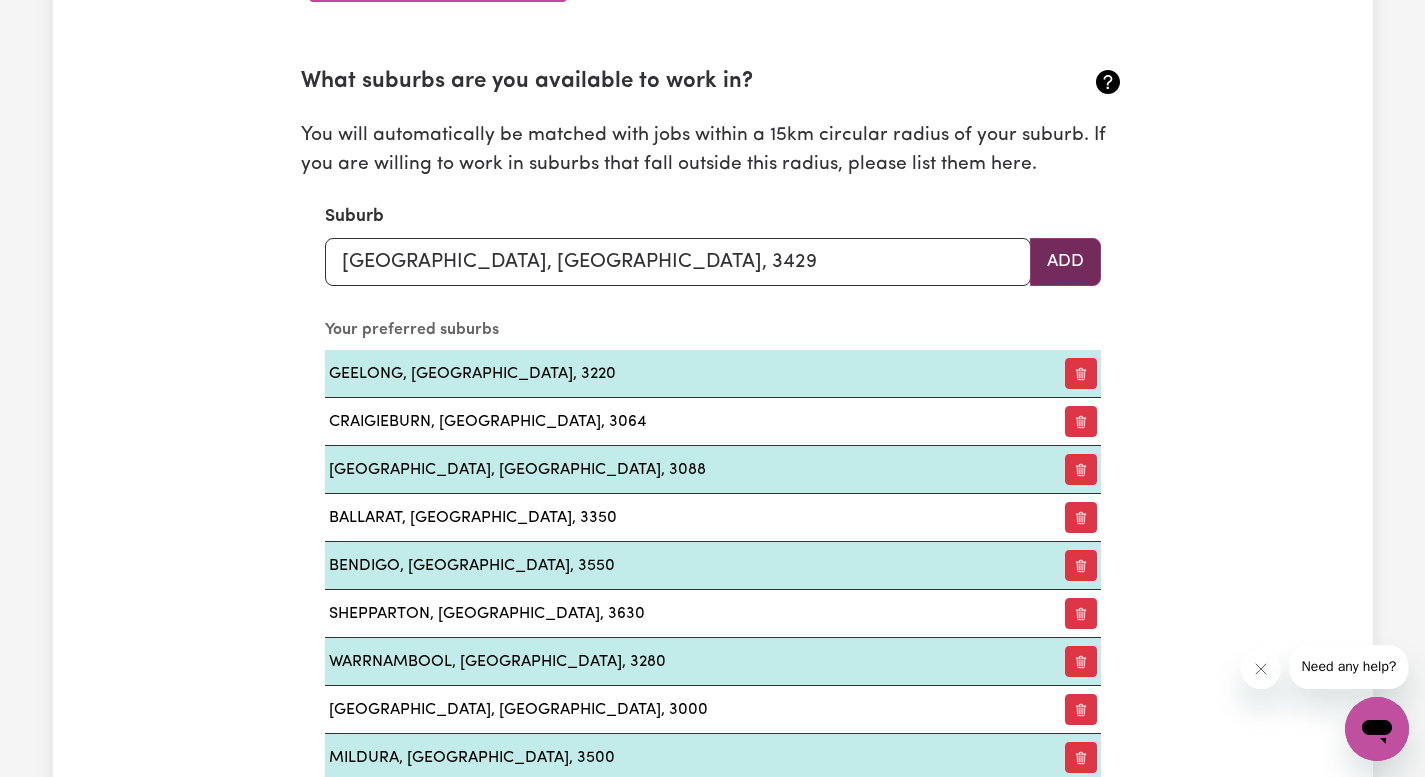 click on "Add" at bounding box center [1065, 262] 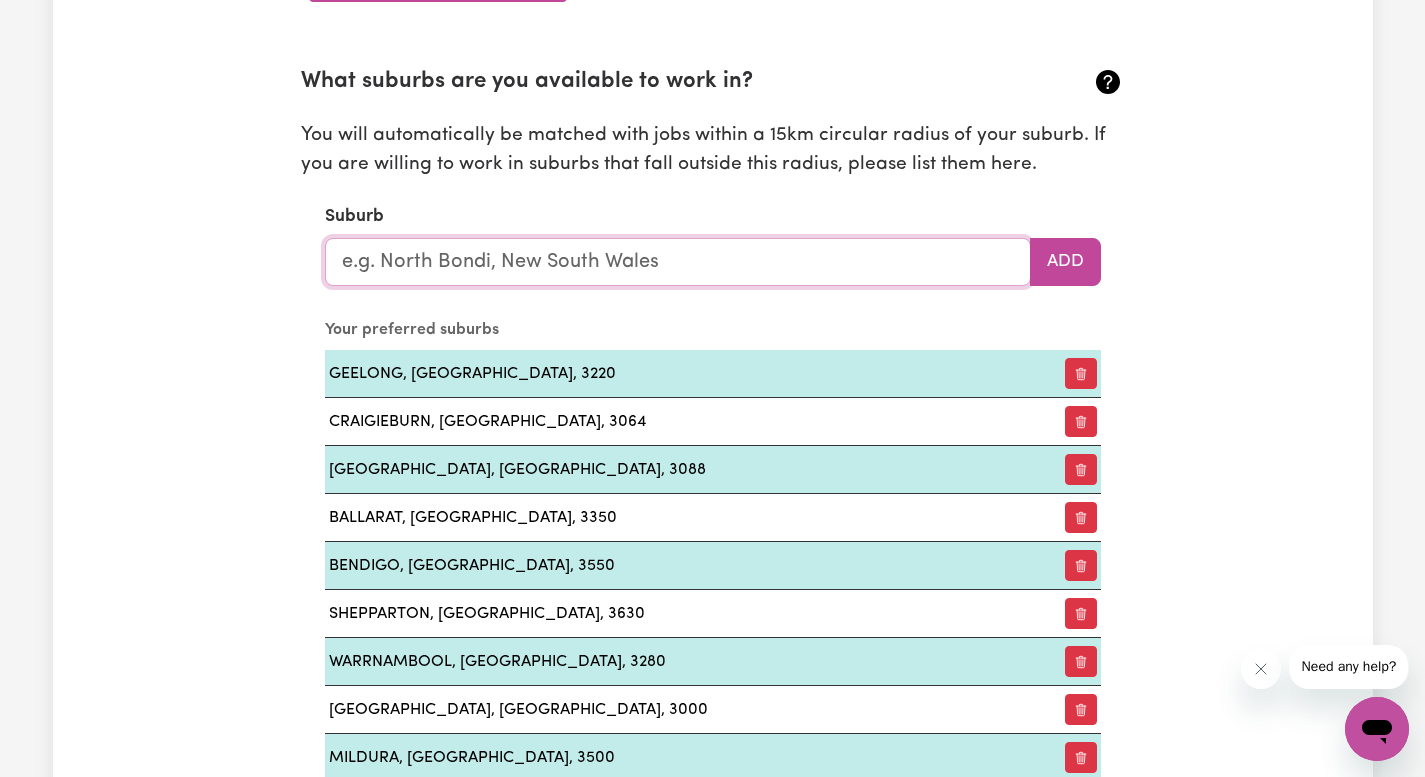 click at bounding box center (678, 262) 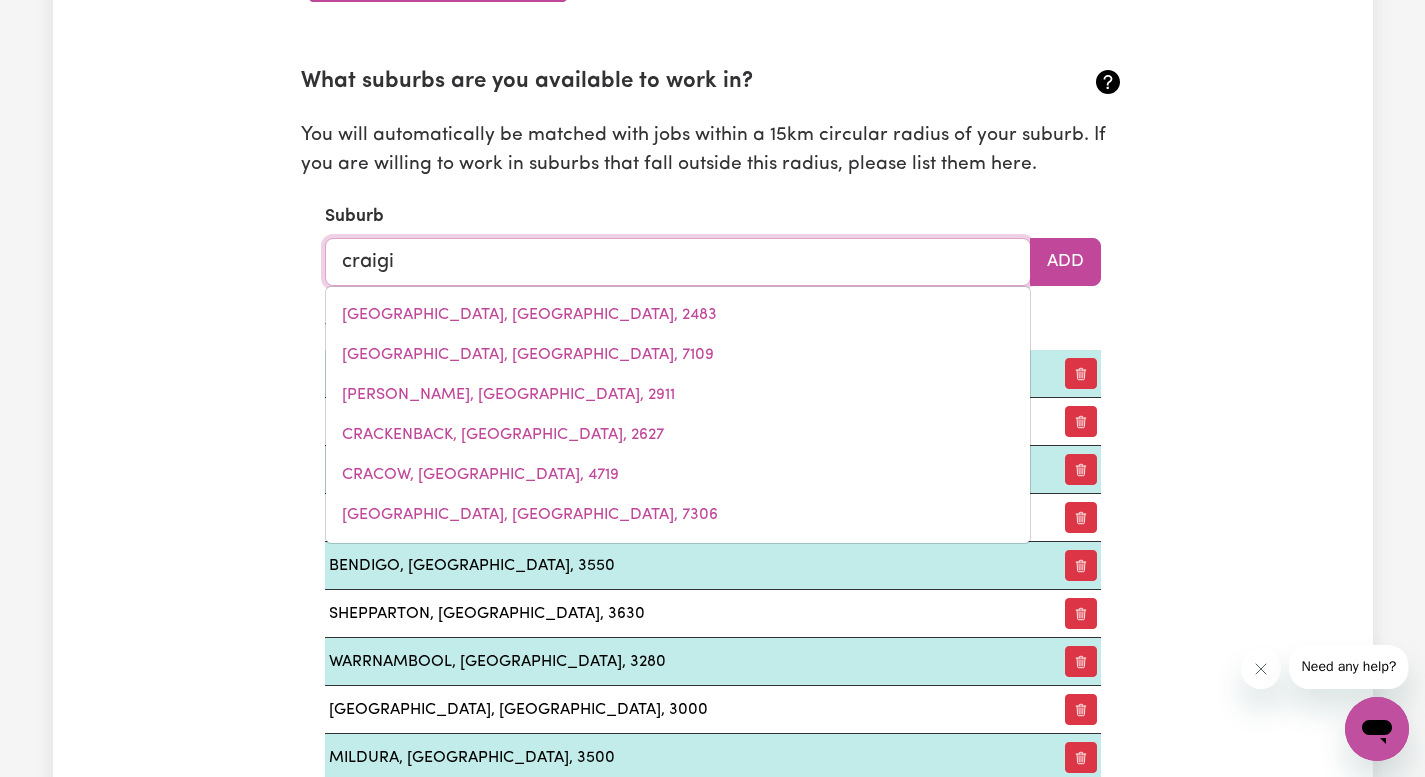 type on "craigie" 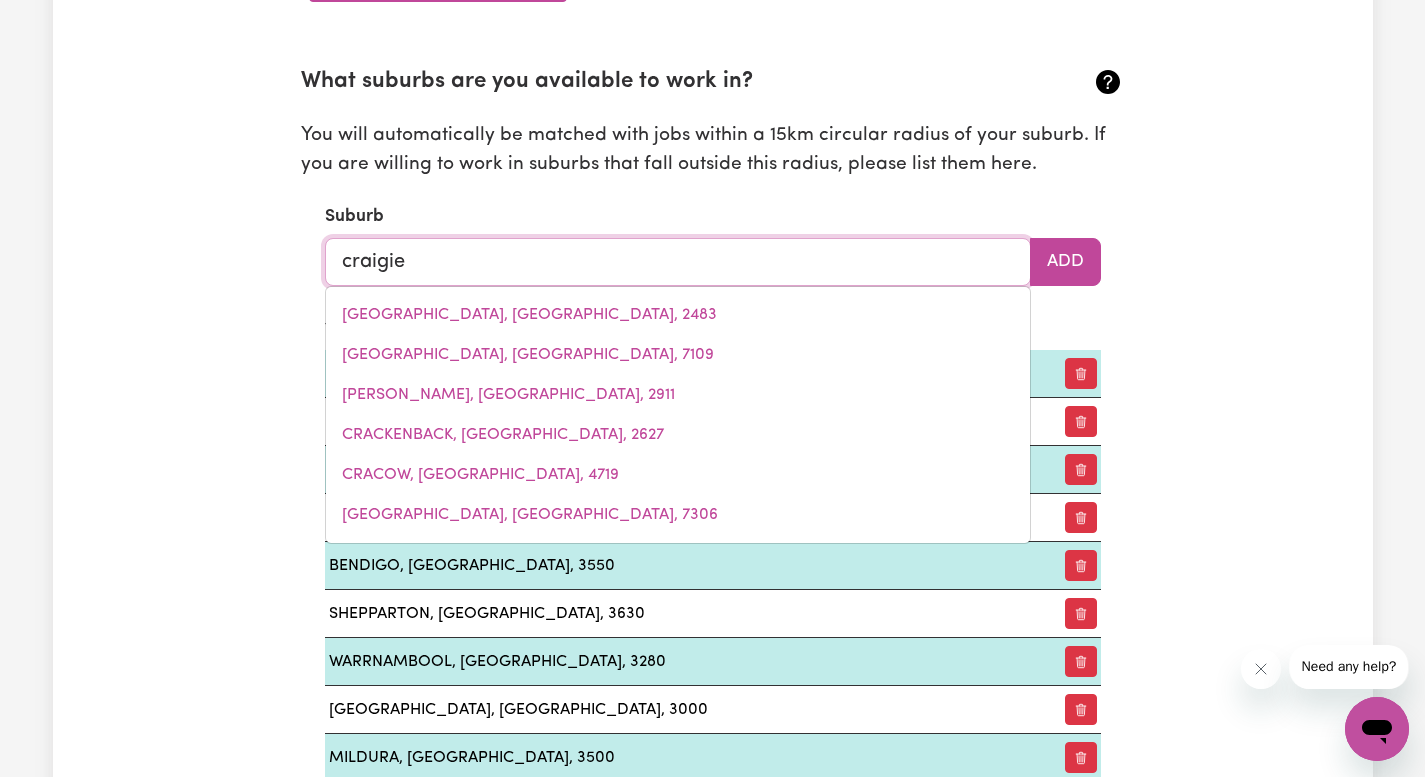 type on "craigie, [GEOGRAPHIC_DATA], 2632" 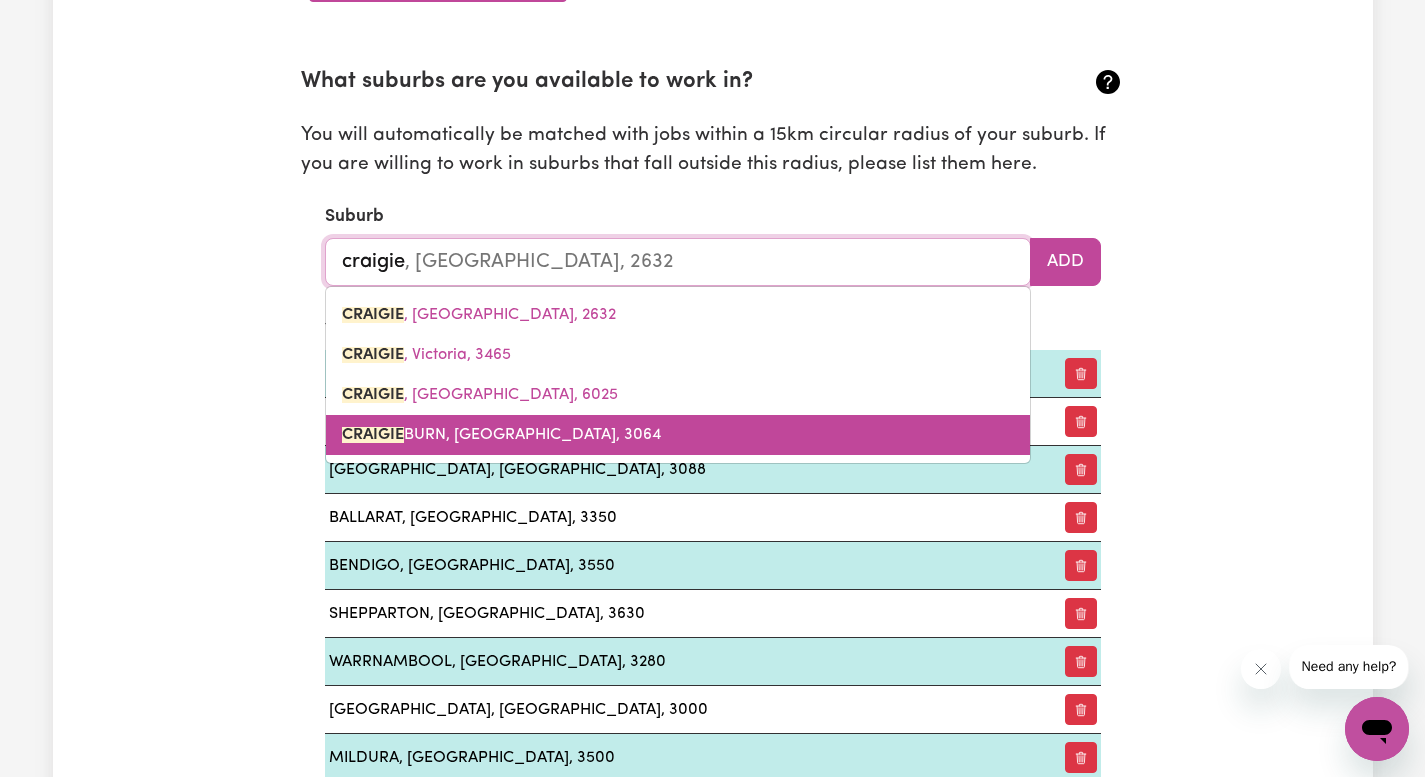 click on "[PERSON_NAME], [PERSON_NAME], 3064" at bounding box center (678, 435) 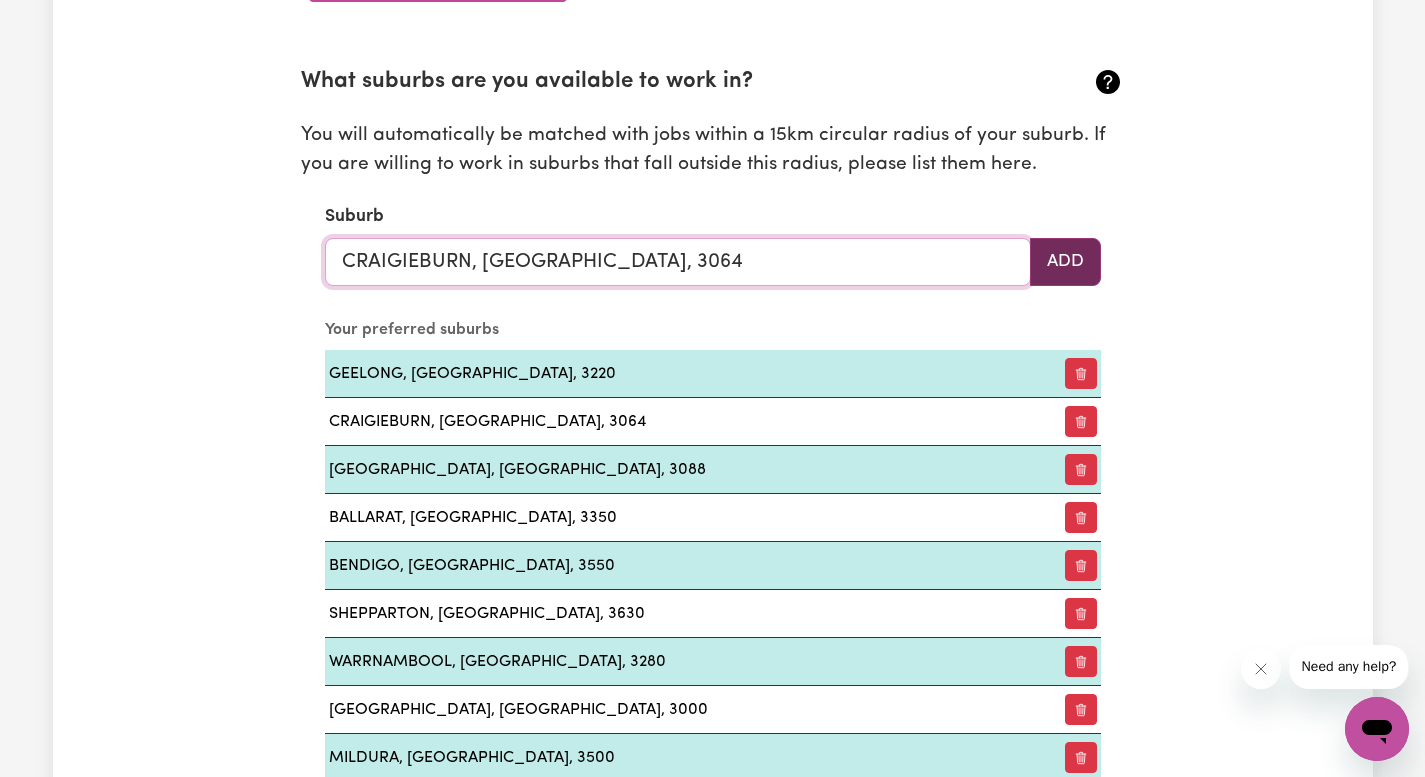 type on "CRAIGIEBURN, [GEOGRAPHIC_DATA], 3064" 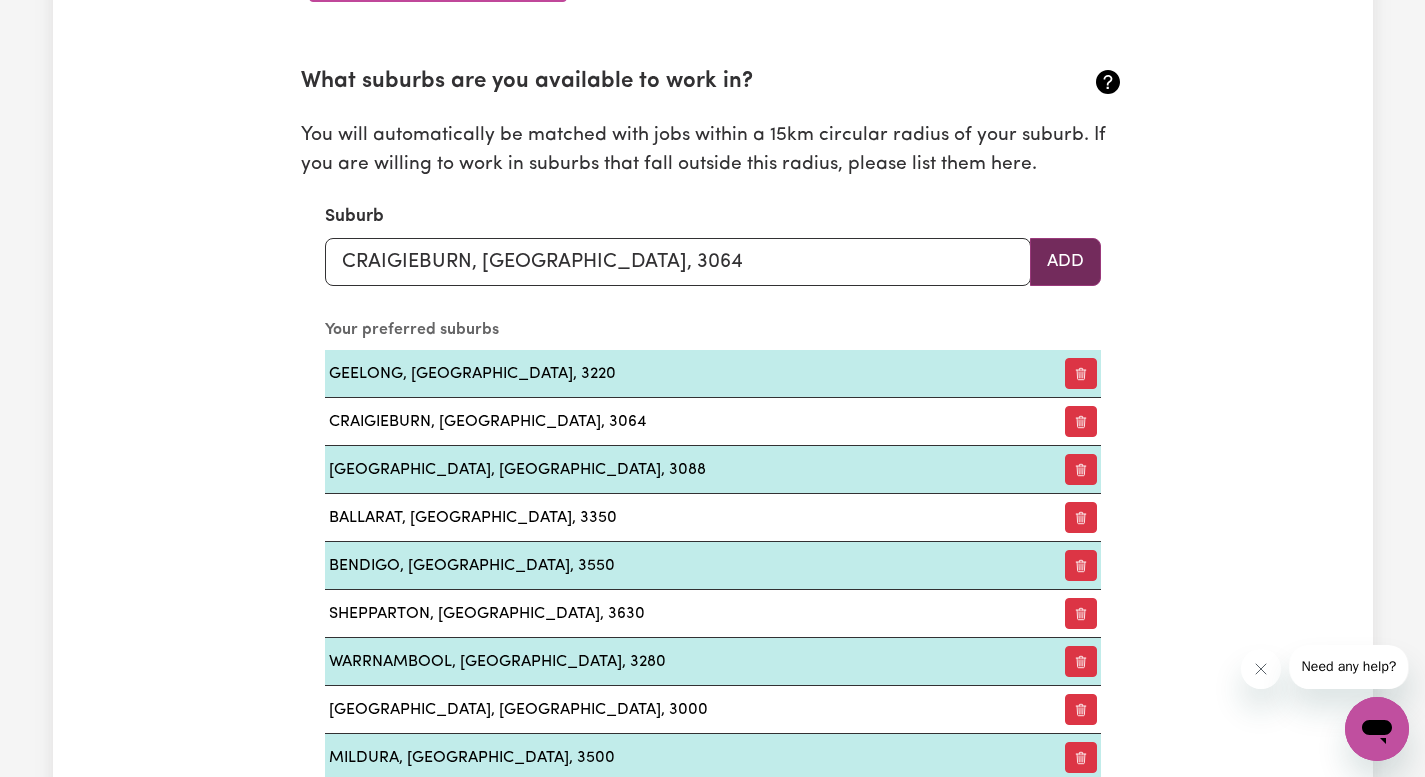 click on "Add" at bounding box center [1065, 262] 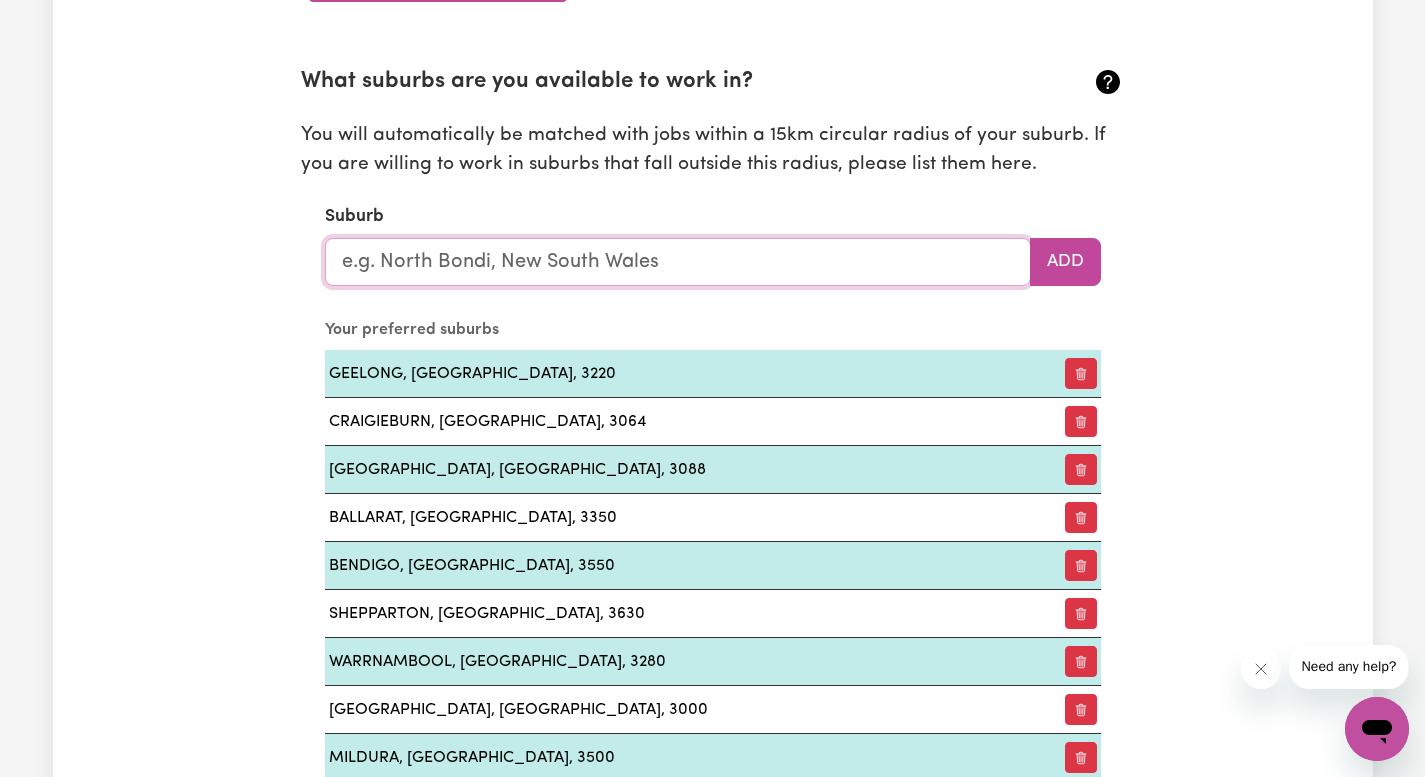 click at bounding box center [678, 262] 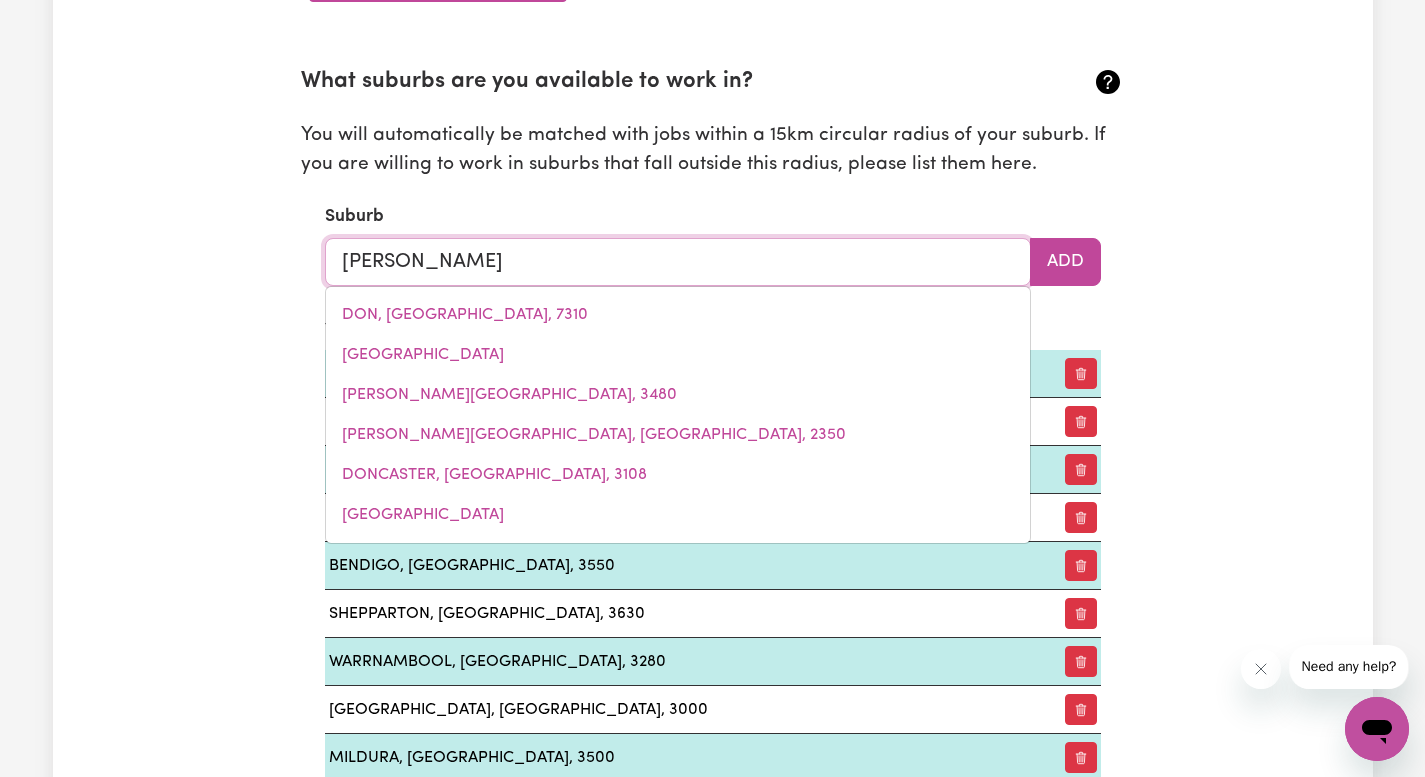 type on "[PERSON_NAME]" 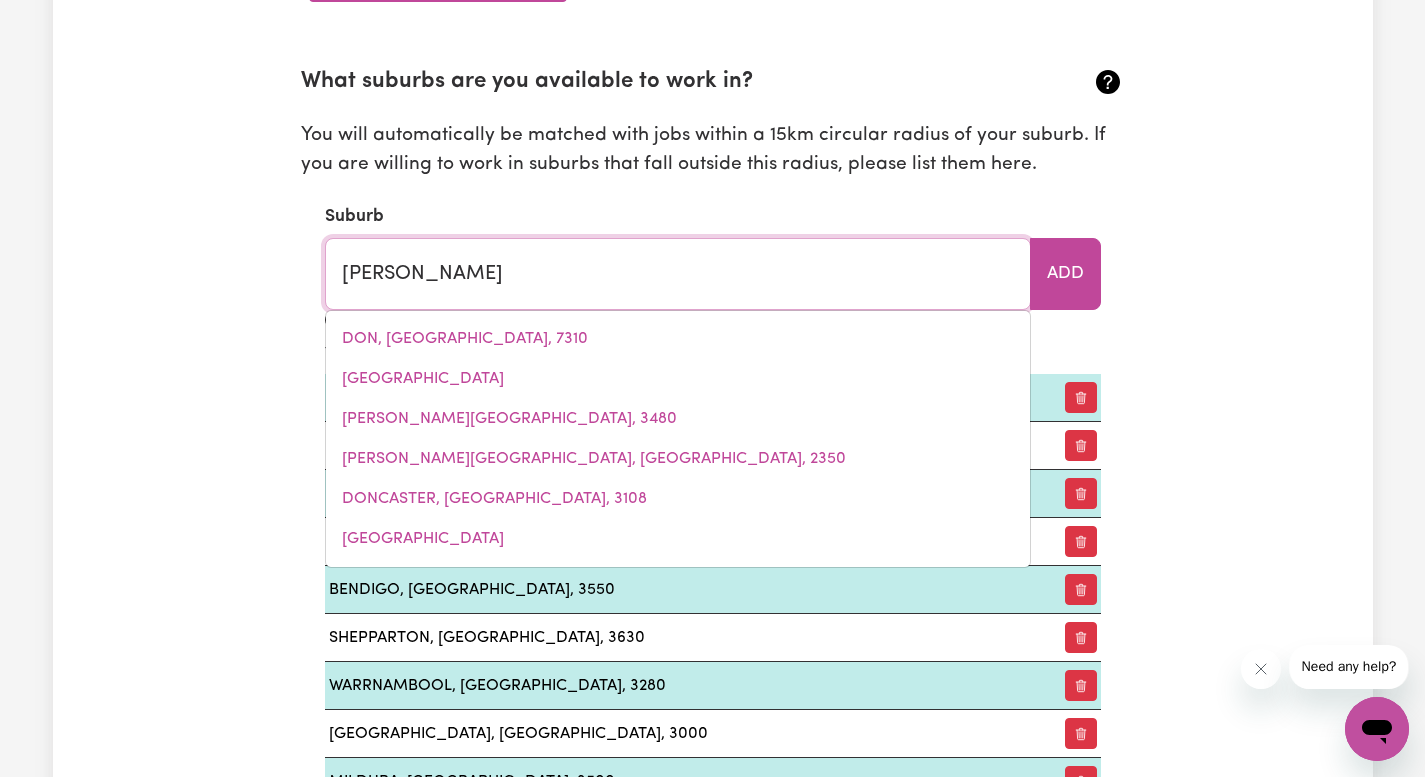 type on "donnyBROOK, [GEOGRAPHIC_DATA], 4510" 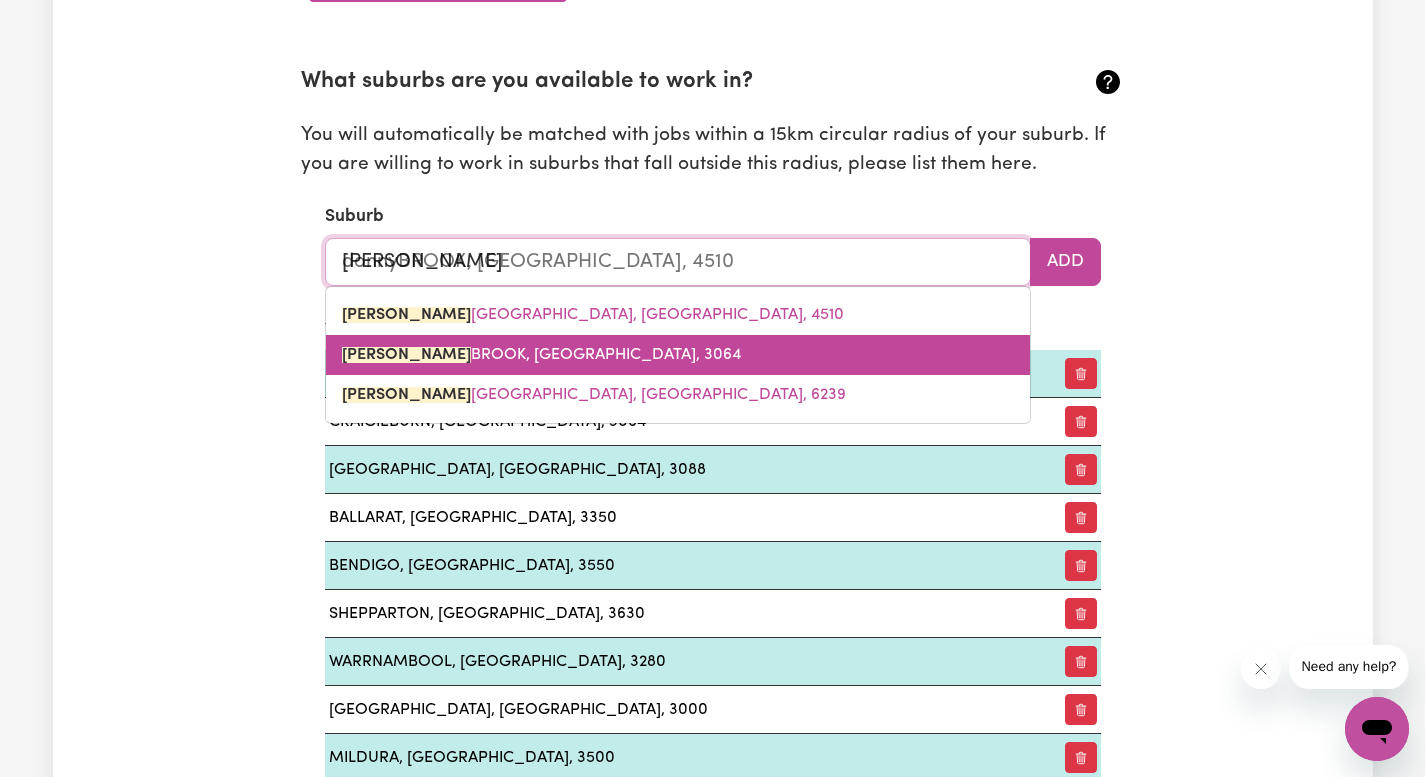 click on "[PERSON_NAME][GEOGRAPHIC_DATA][PERSON_NAME]" at bounding box center [678, 355] 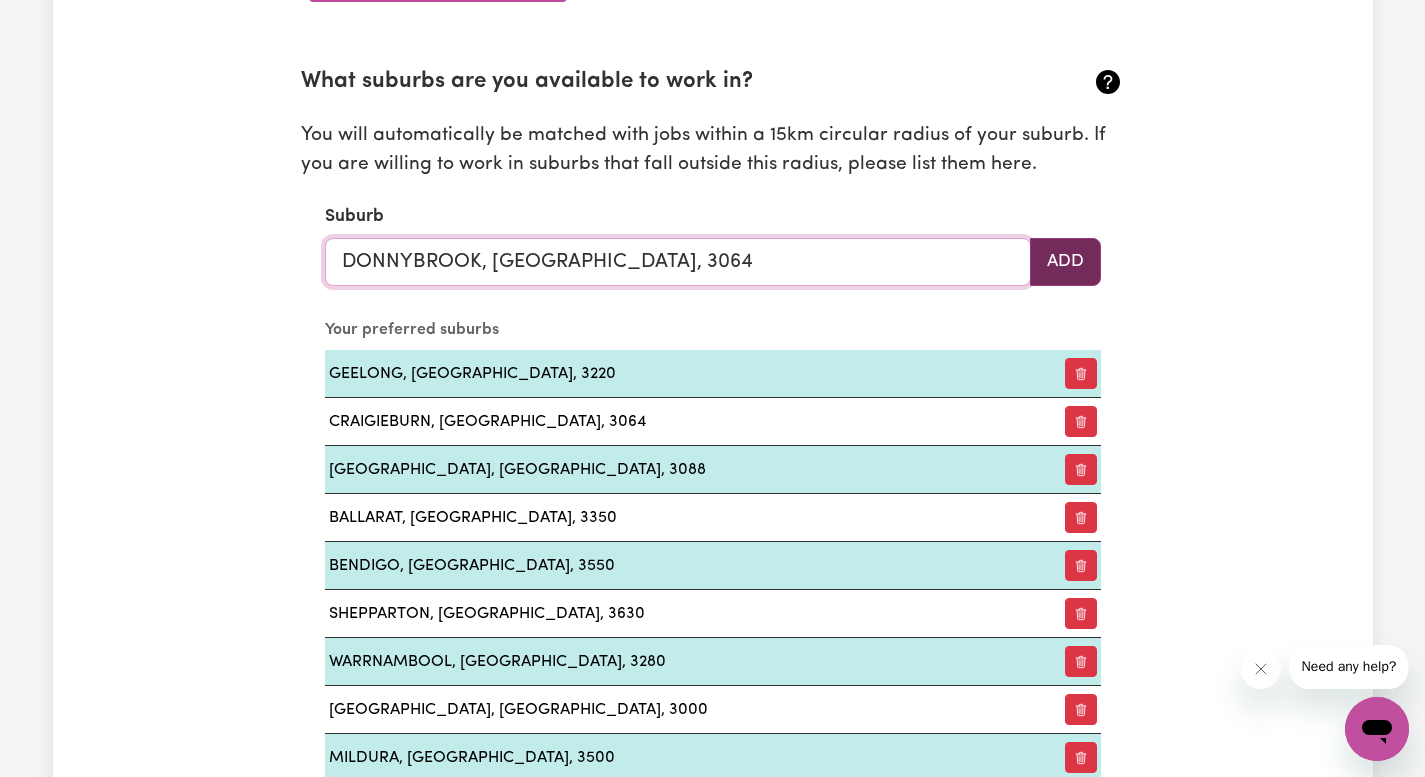 type on "DONNYBROOK, [GEOGRAPHIC_DATA], 3064" 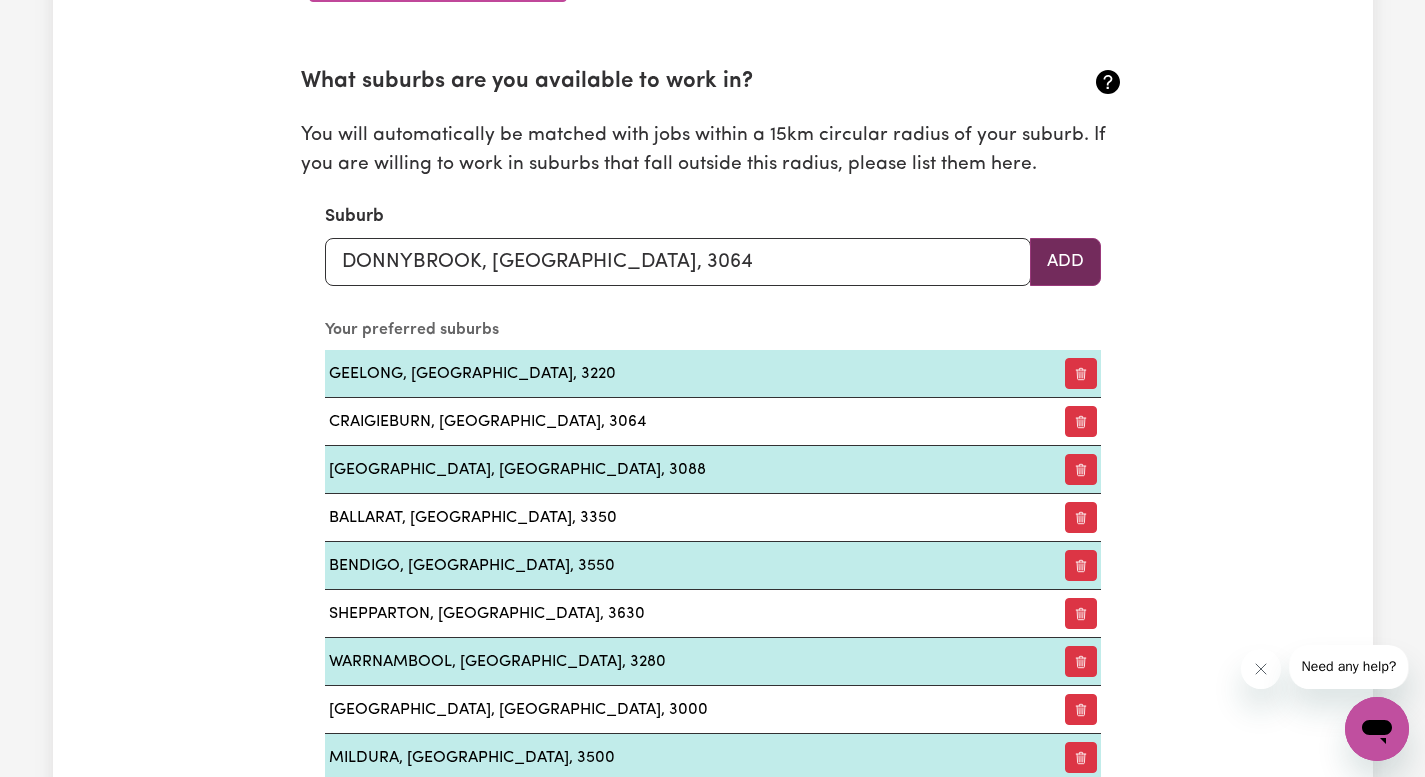 click on "Add" at bounding box center [1065, 262] 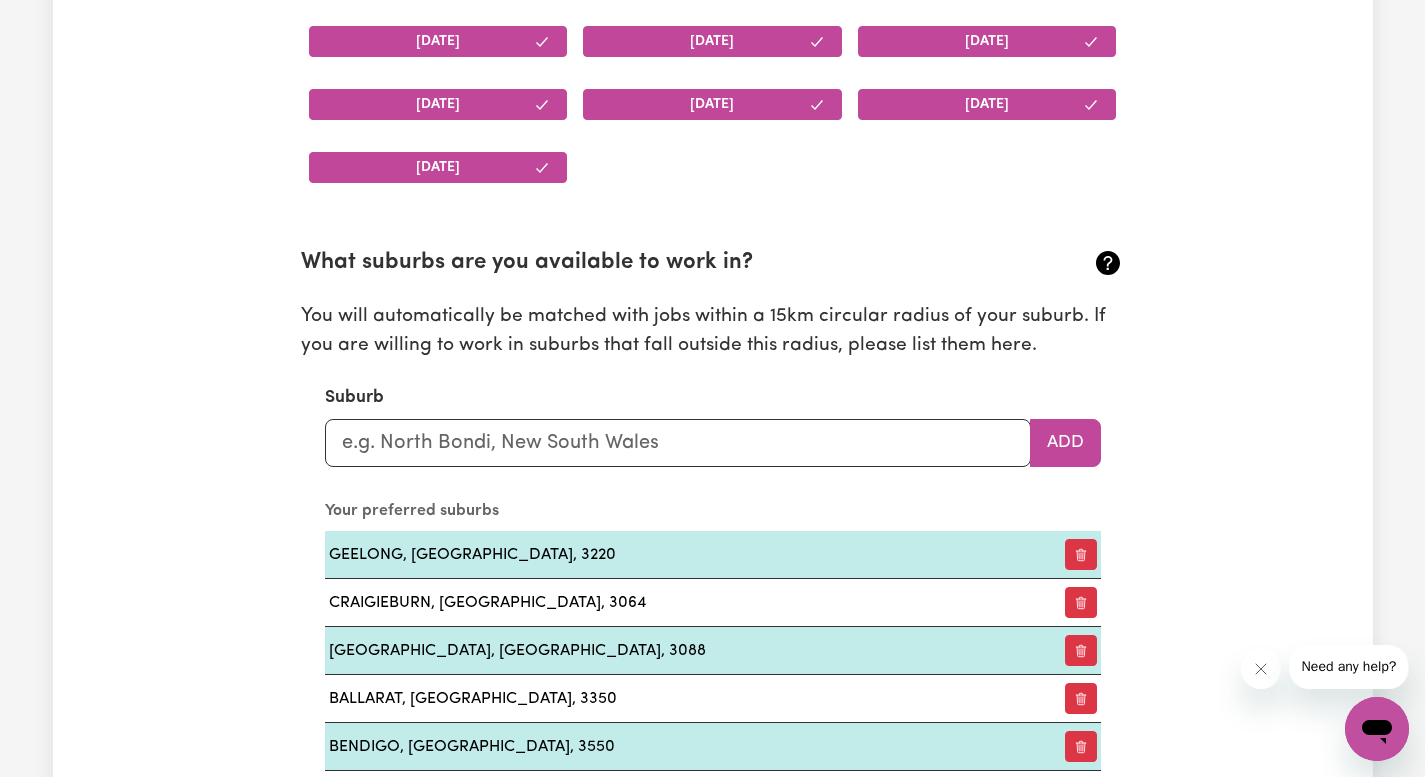 scroll, scrollTop: 2019, scrollLeft: 0, axis: vertical 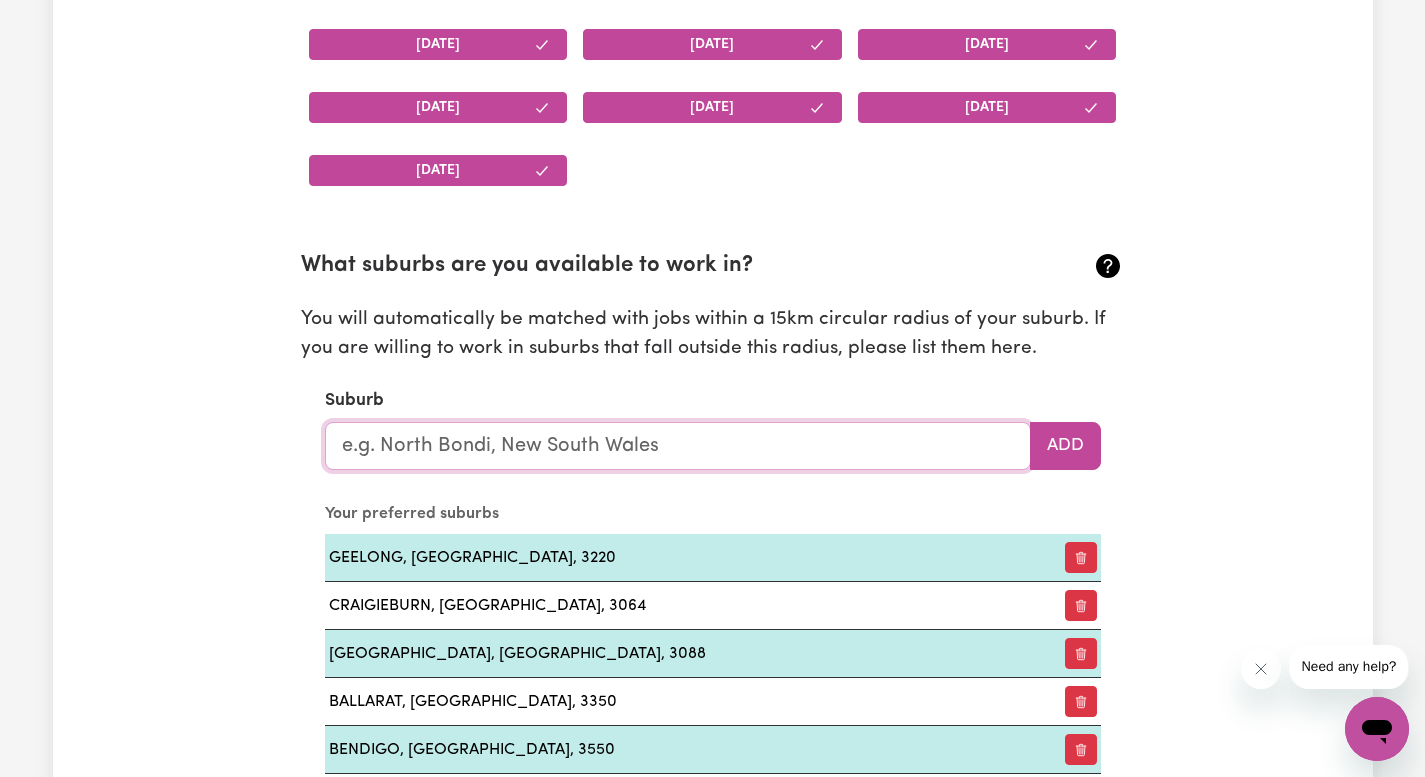 click at bounding box center [678, 446] 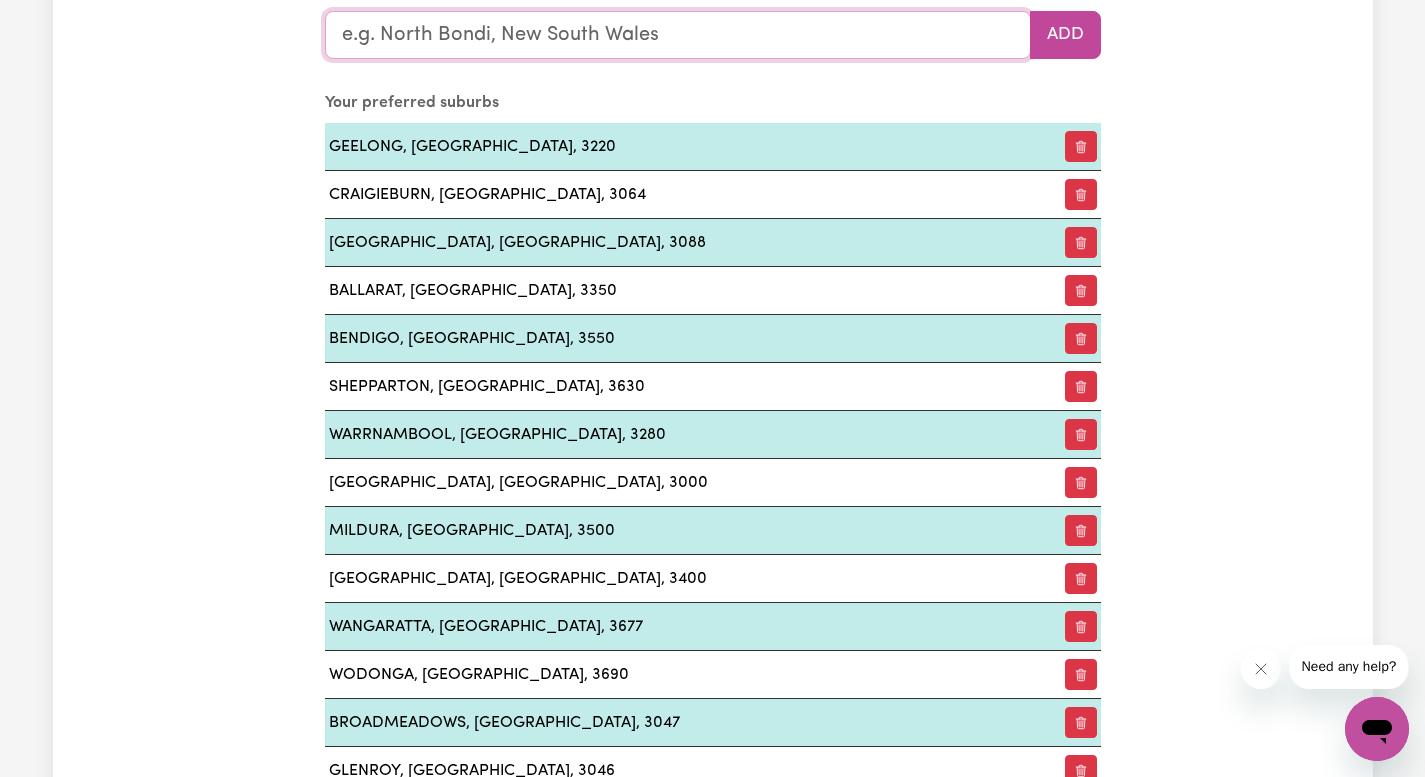scroll, scrollTop: 2427, scrollLeft: 0, axis: vertical 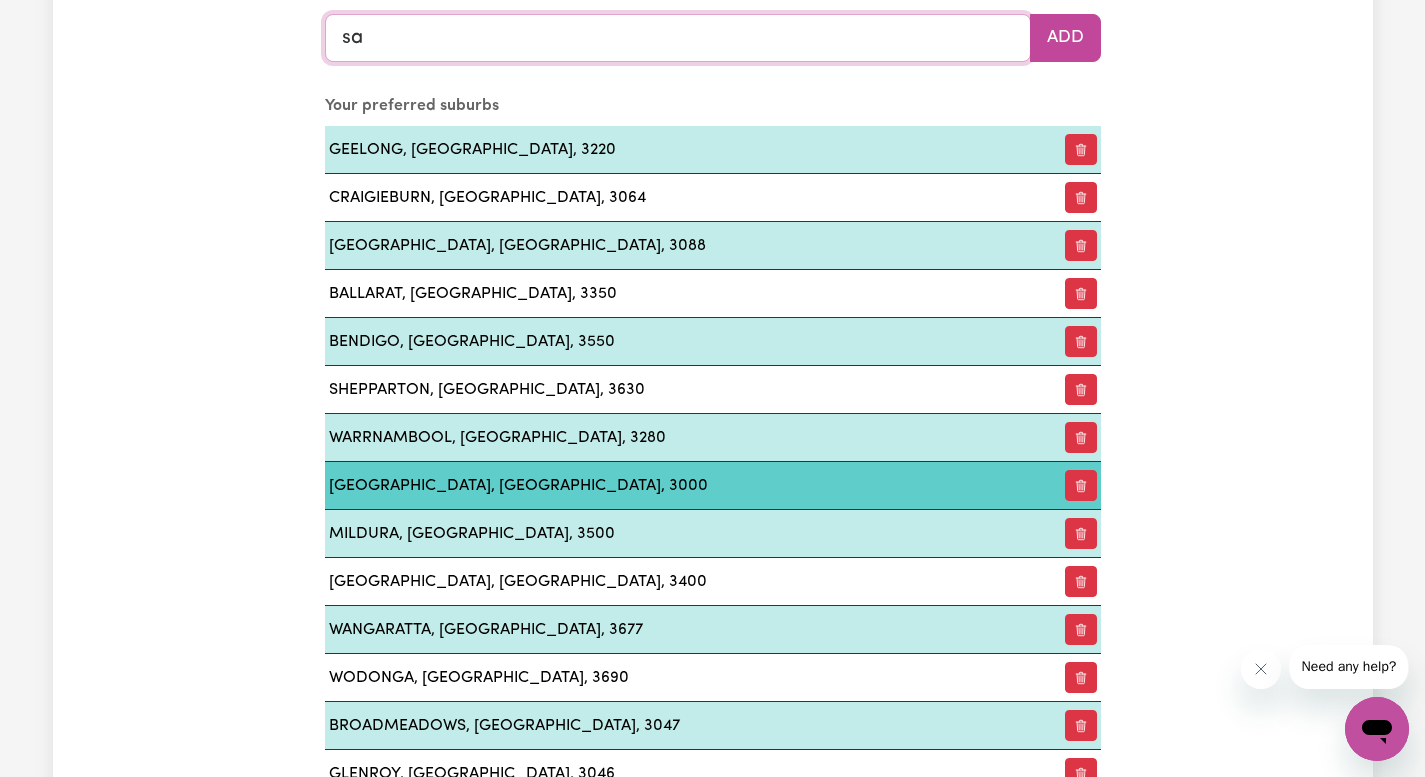 type on "san" 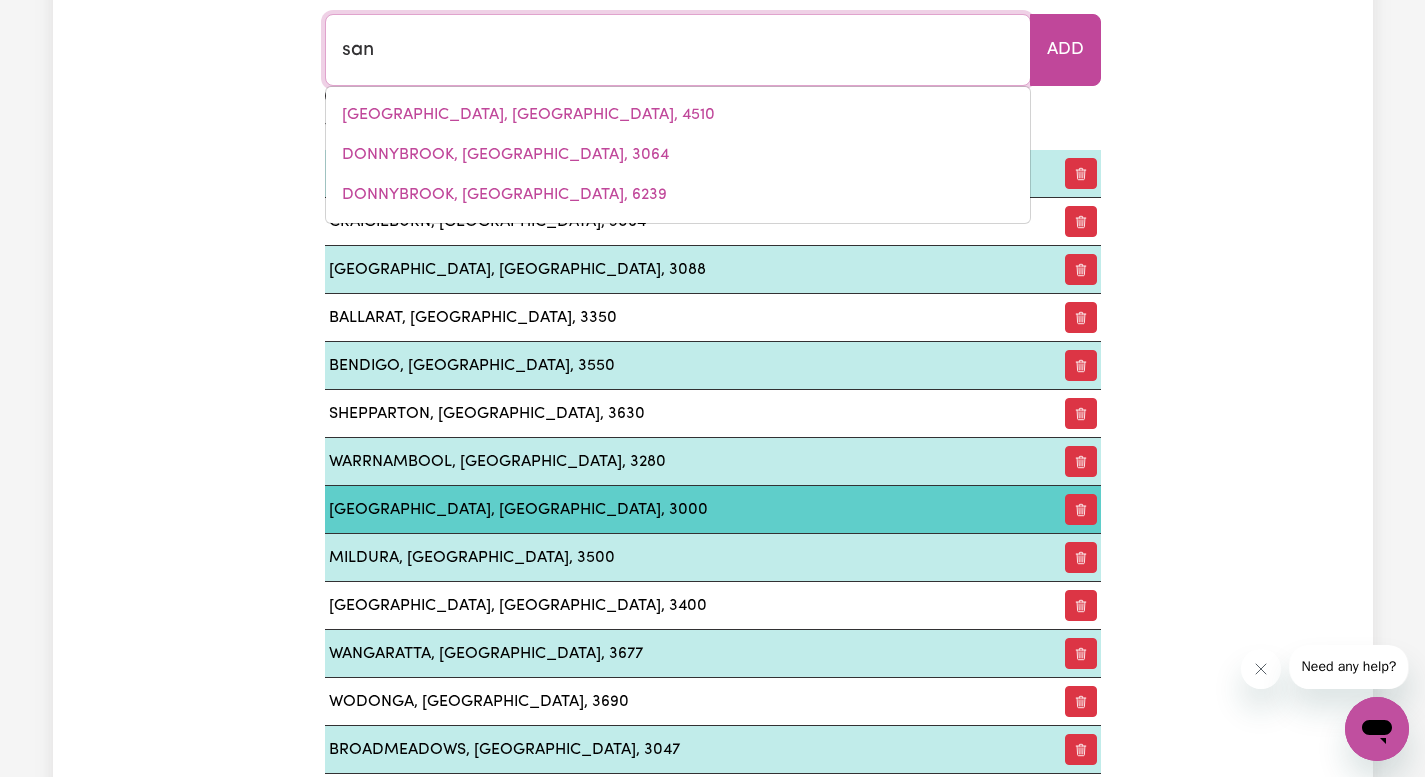 type on "san [PERSON_NAME], [GEOGRAPHIC_DATA], 2650" 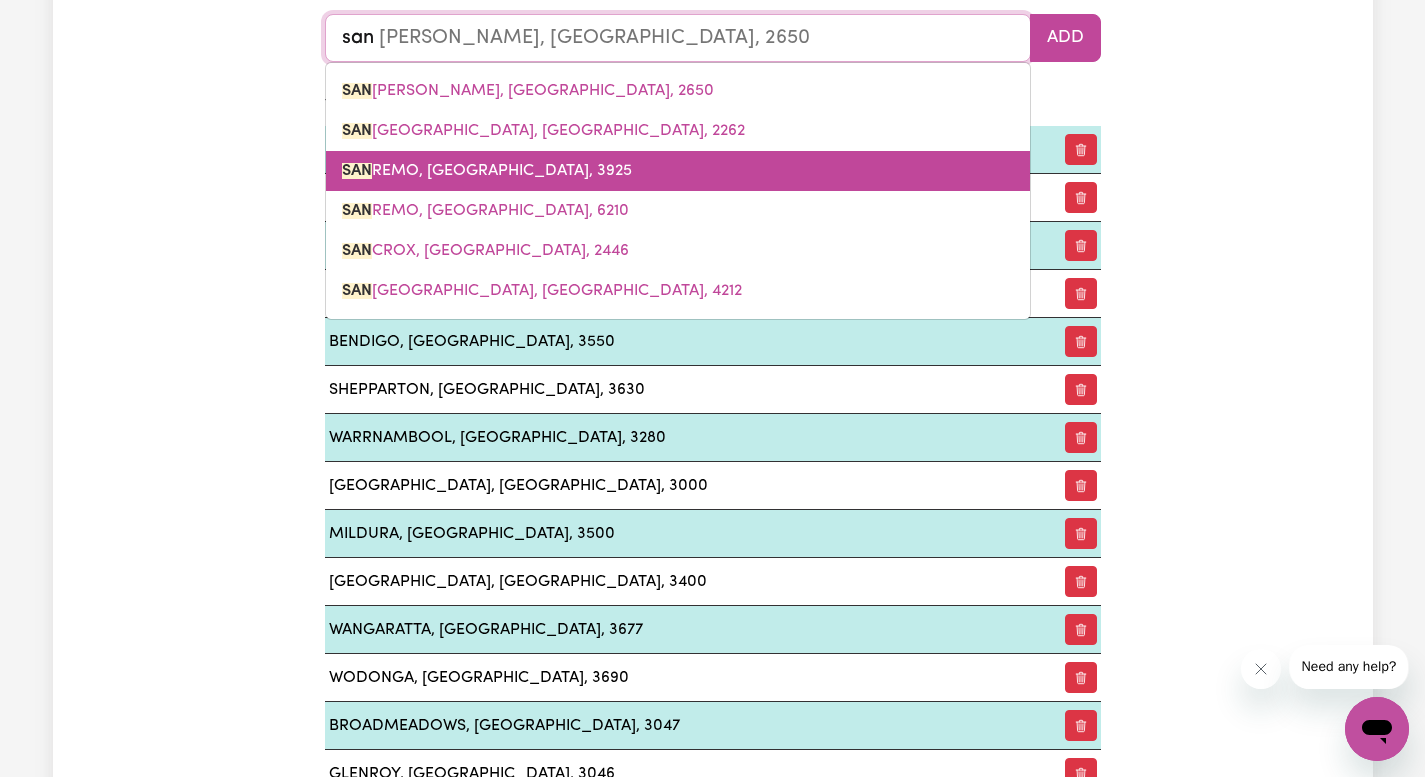 click on "[GEOGRAPHIC_DATA], [GEOGRAPHIC_DATA], 3925" at bounding box center [487, 171] 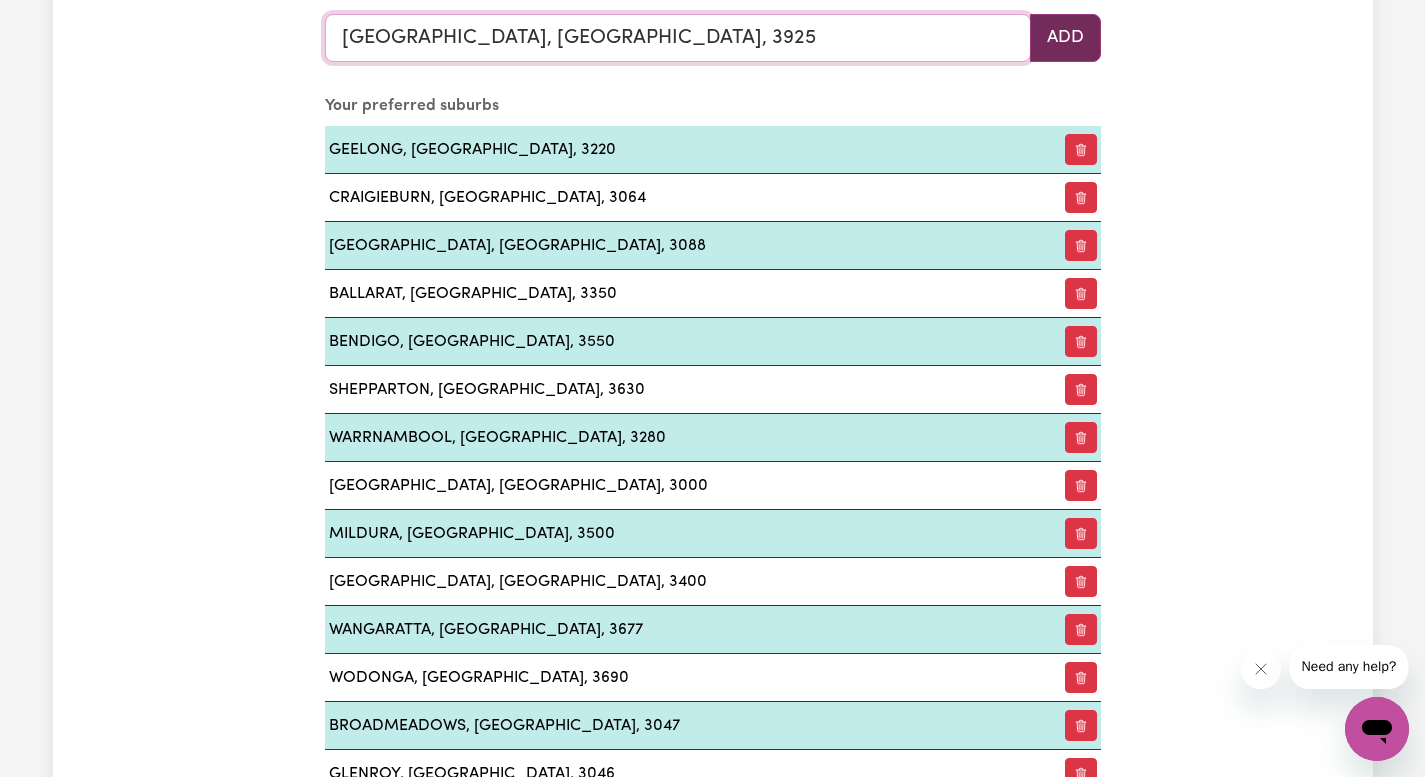 type on "[GEOGRAPHIC_DATA], [GEOGRAPHIC_DATA], 3925" 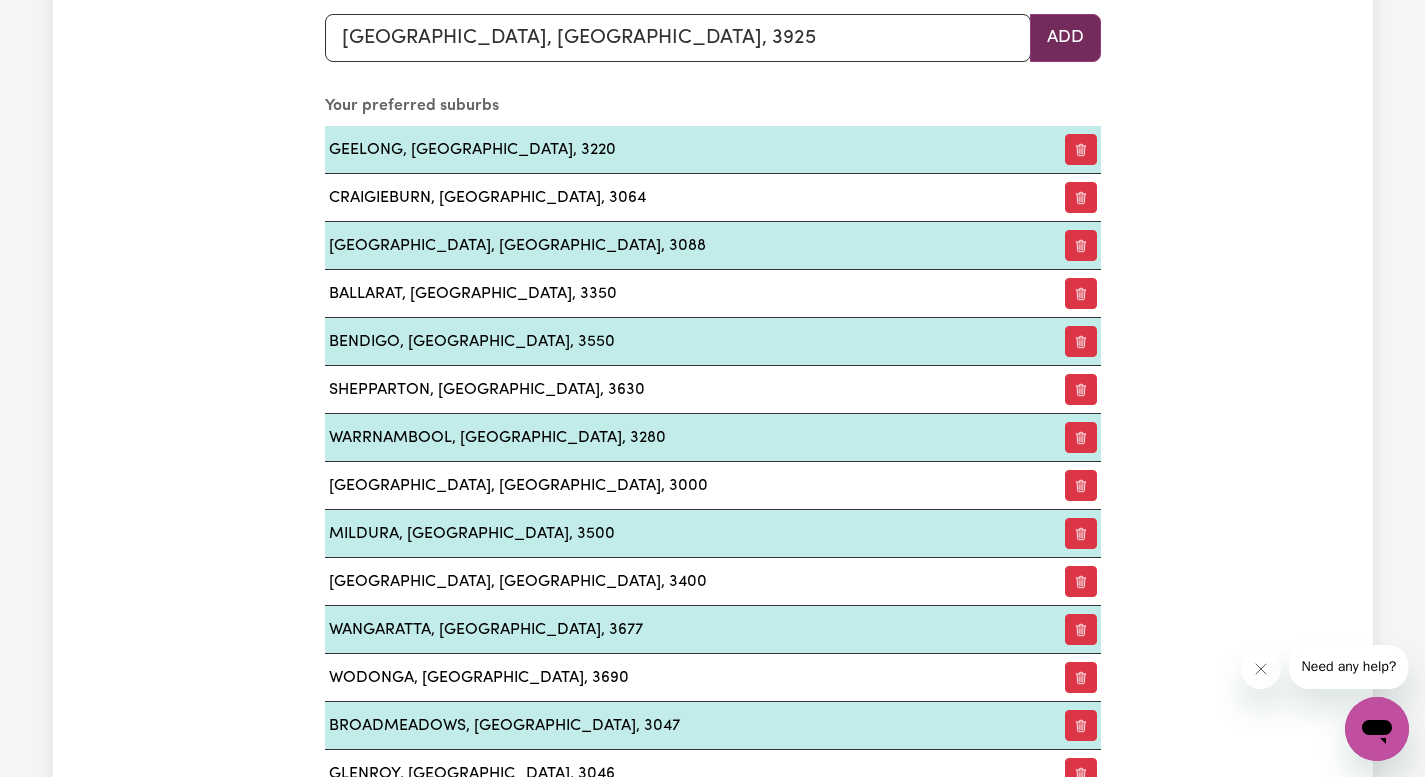 click on "Add" at bounding box center (1065, 38) 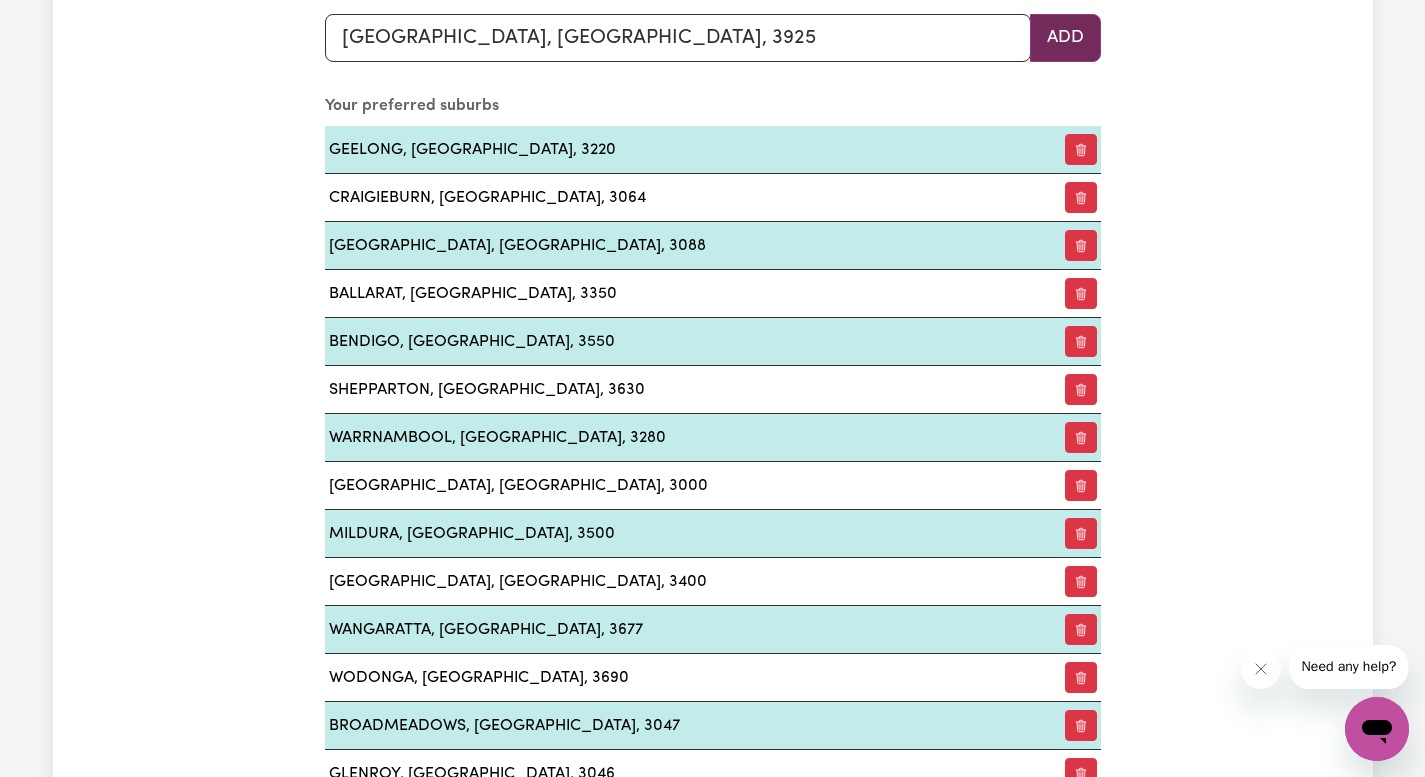 type 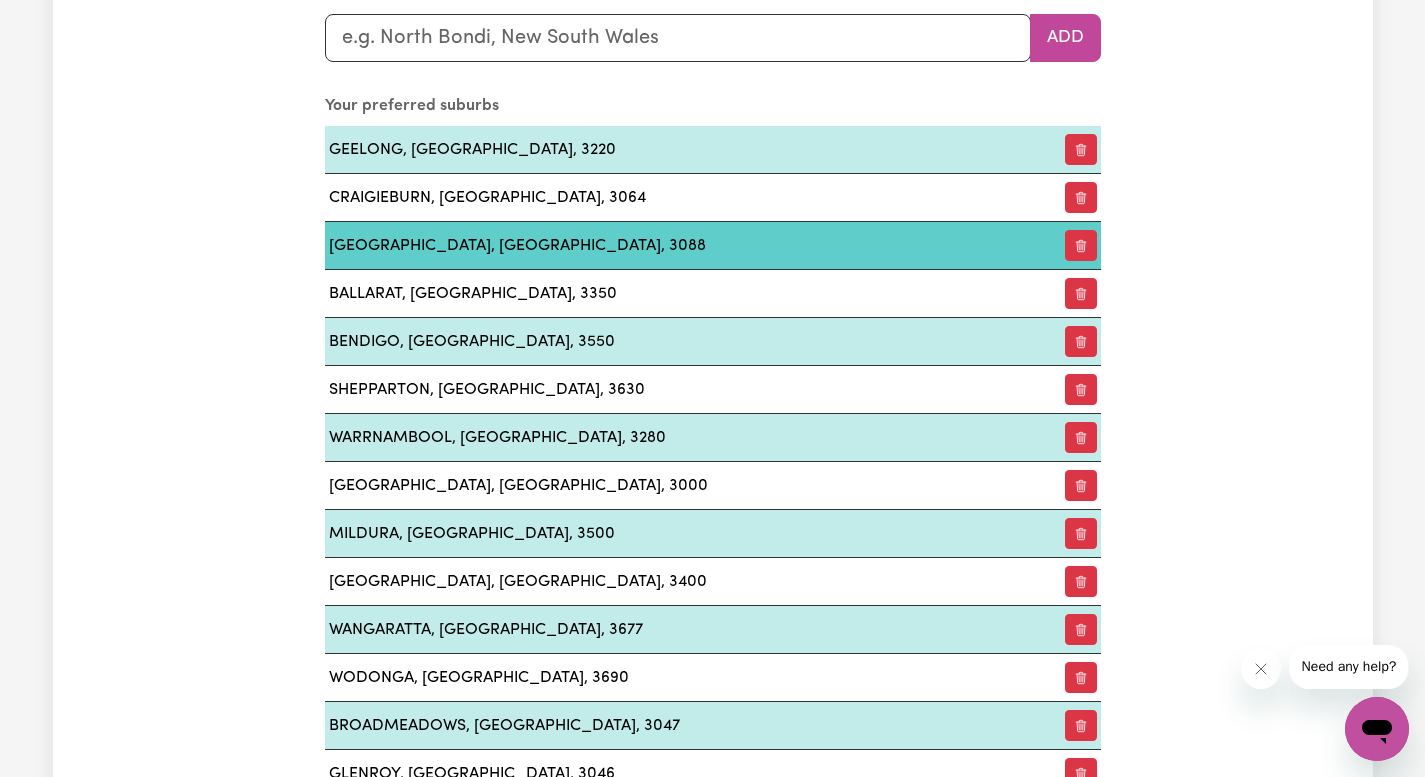 type 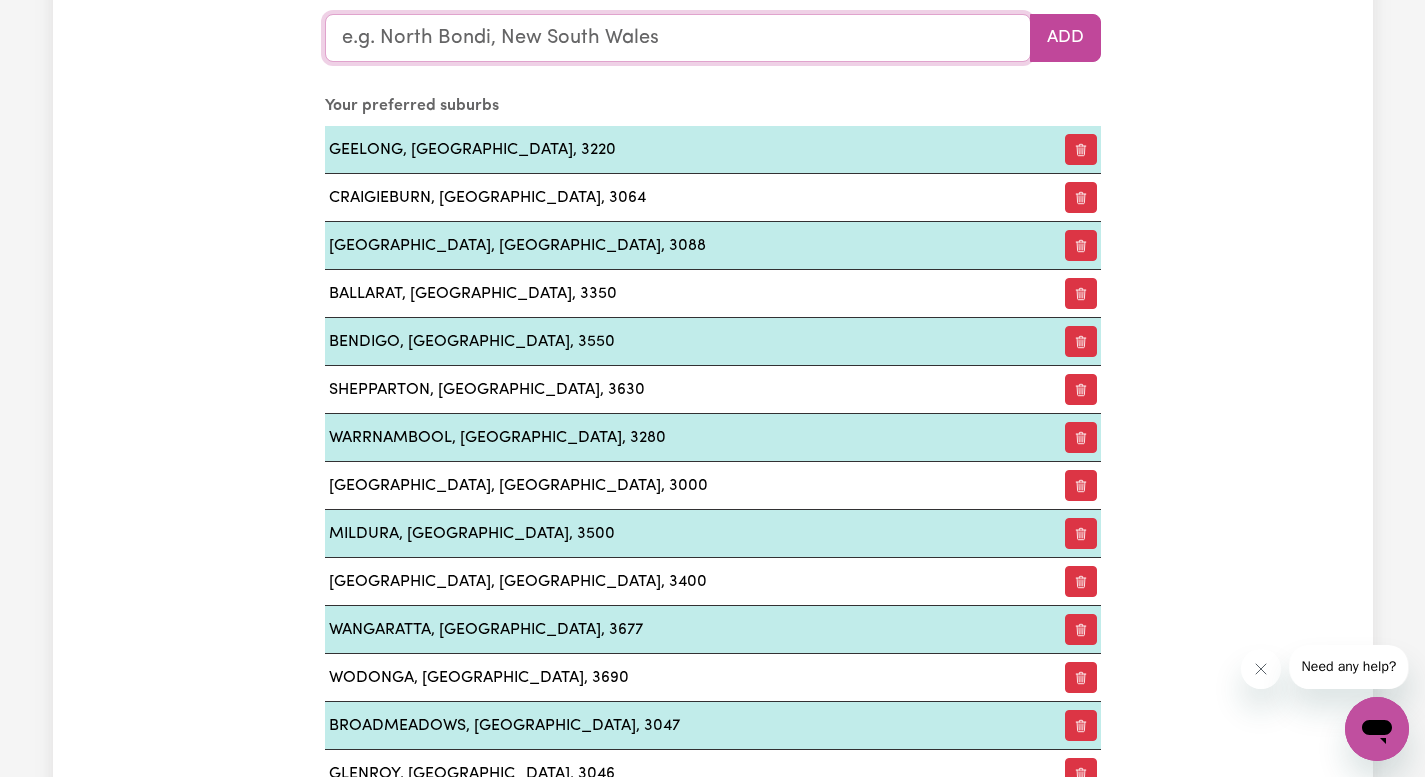 click at bounding box center (678, 38) 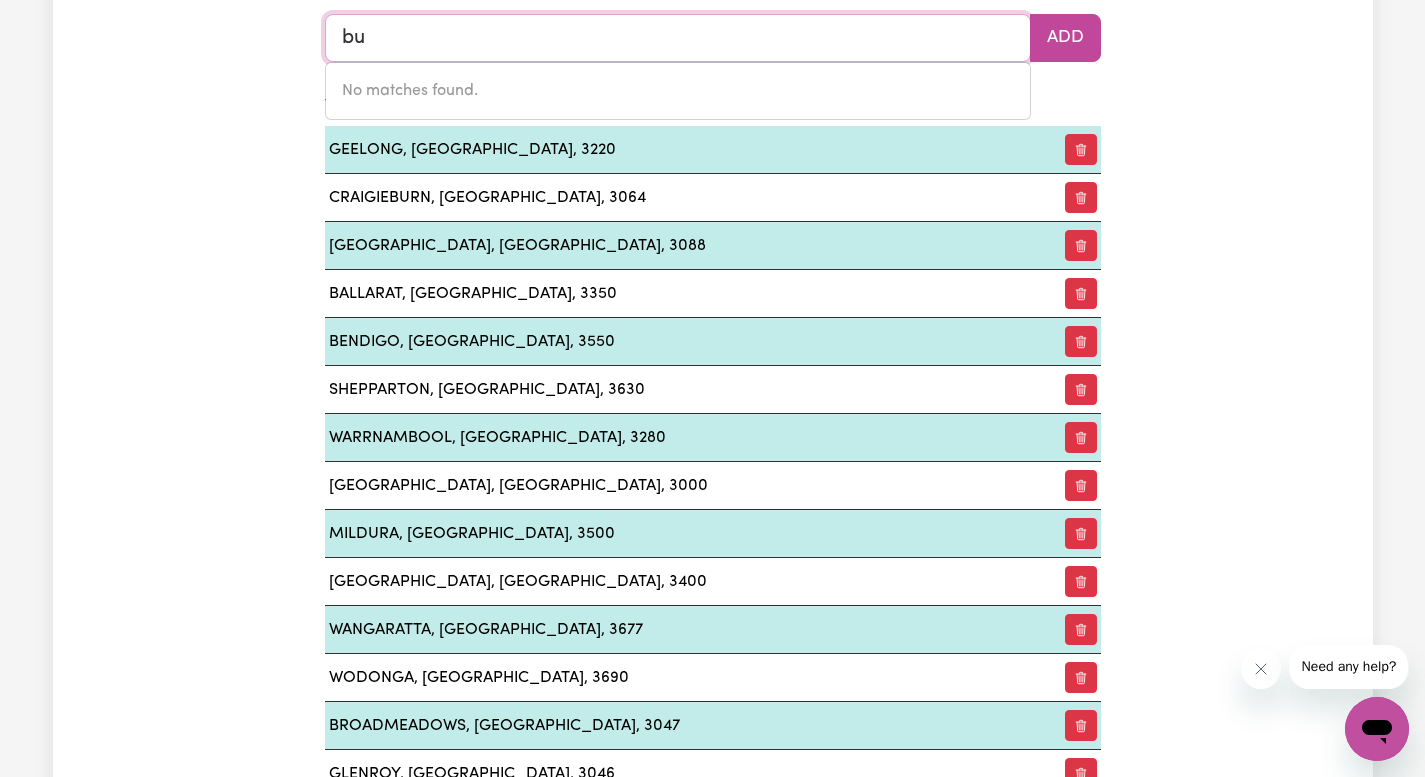 type on "b" 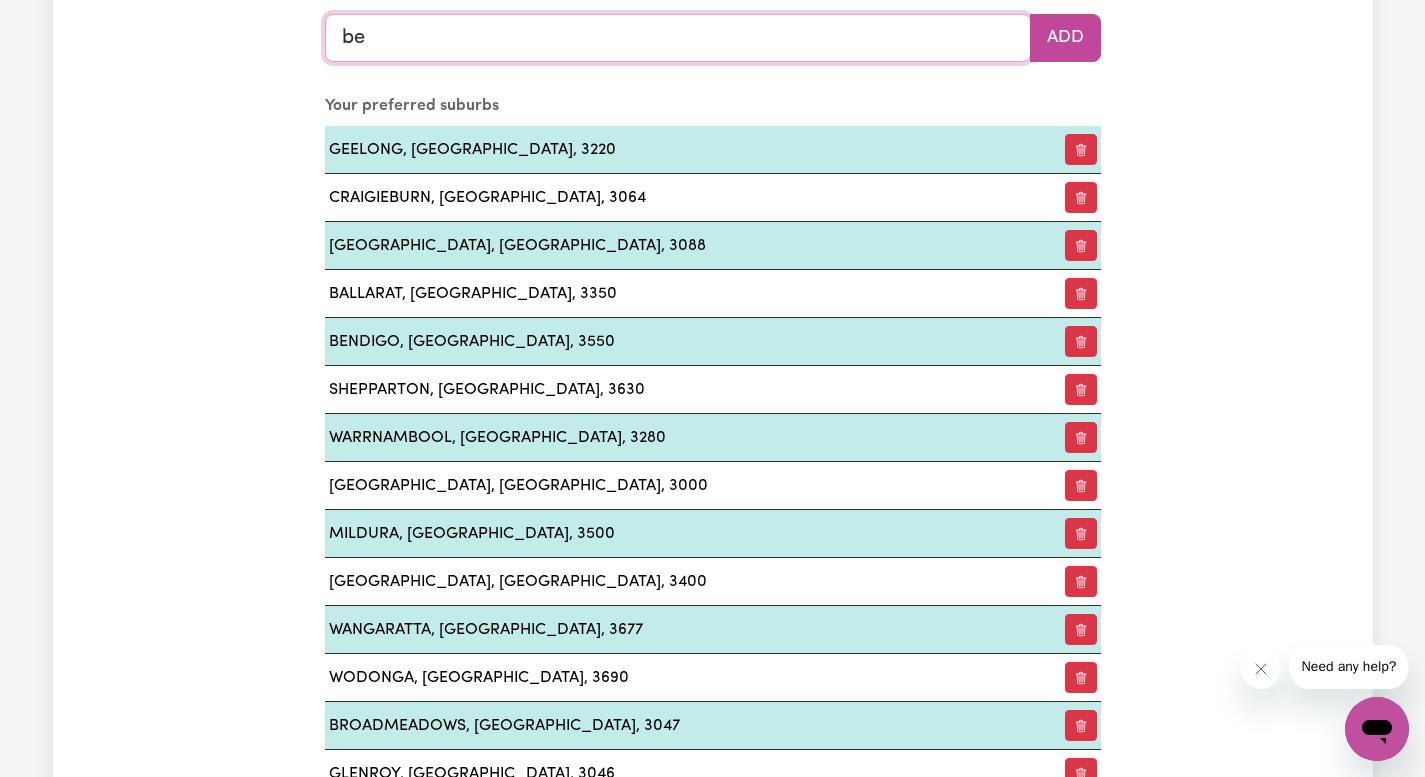 type on "ben" 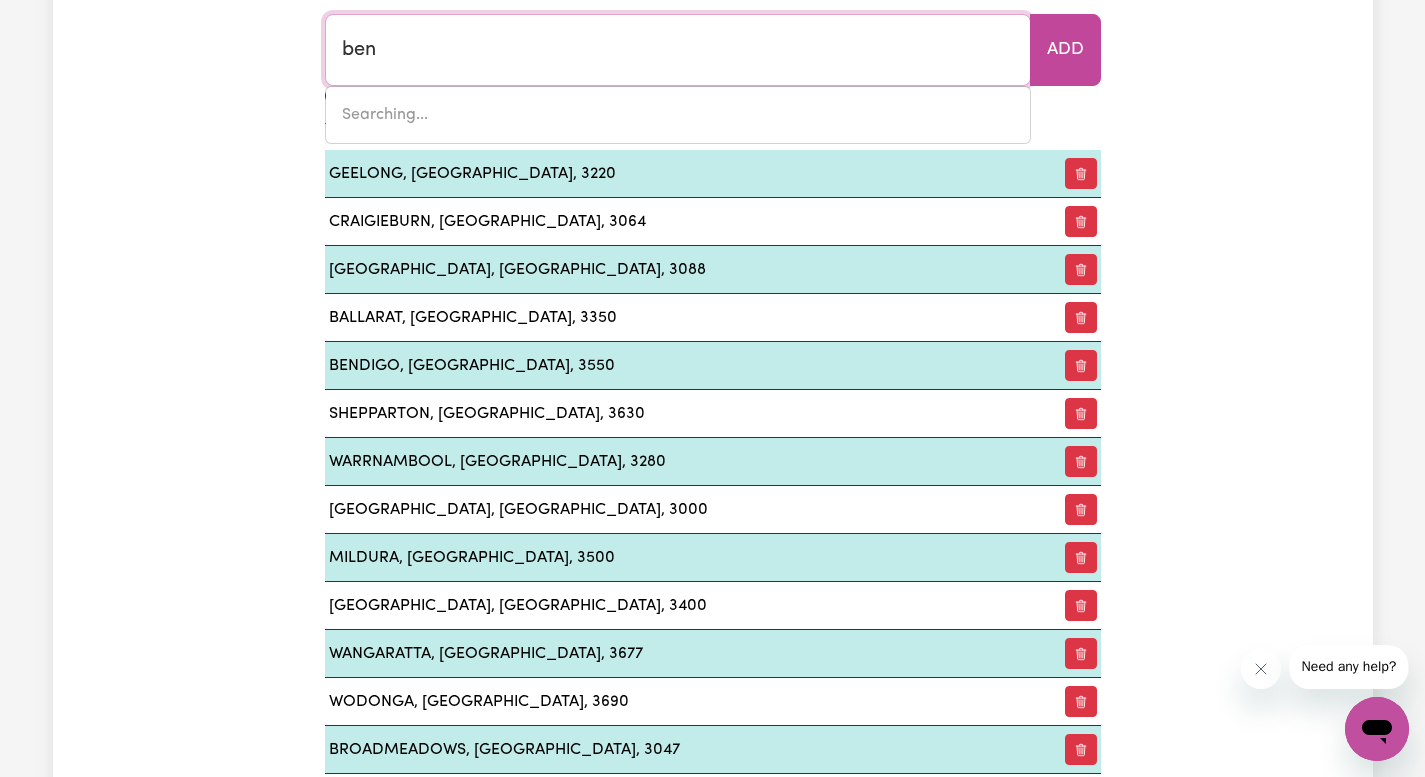 type on "[PERSON_NAME], [GEOGRAPHIC_DATA], 2790" 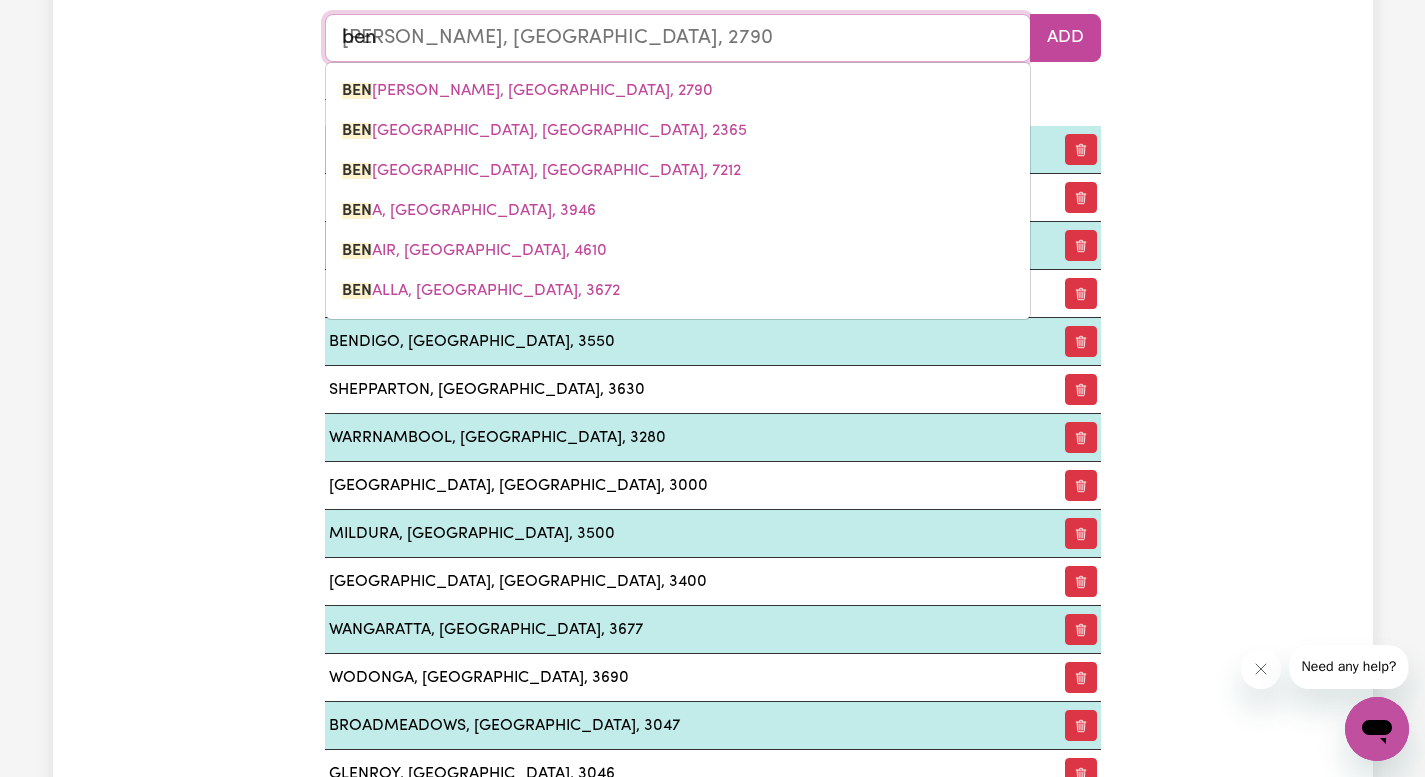 type on "bend" 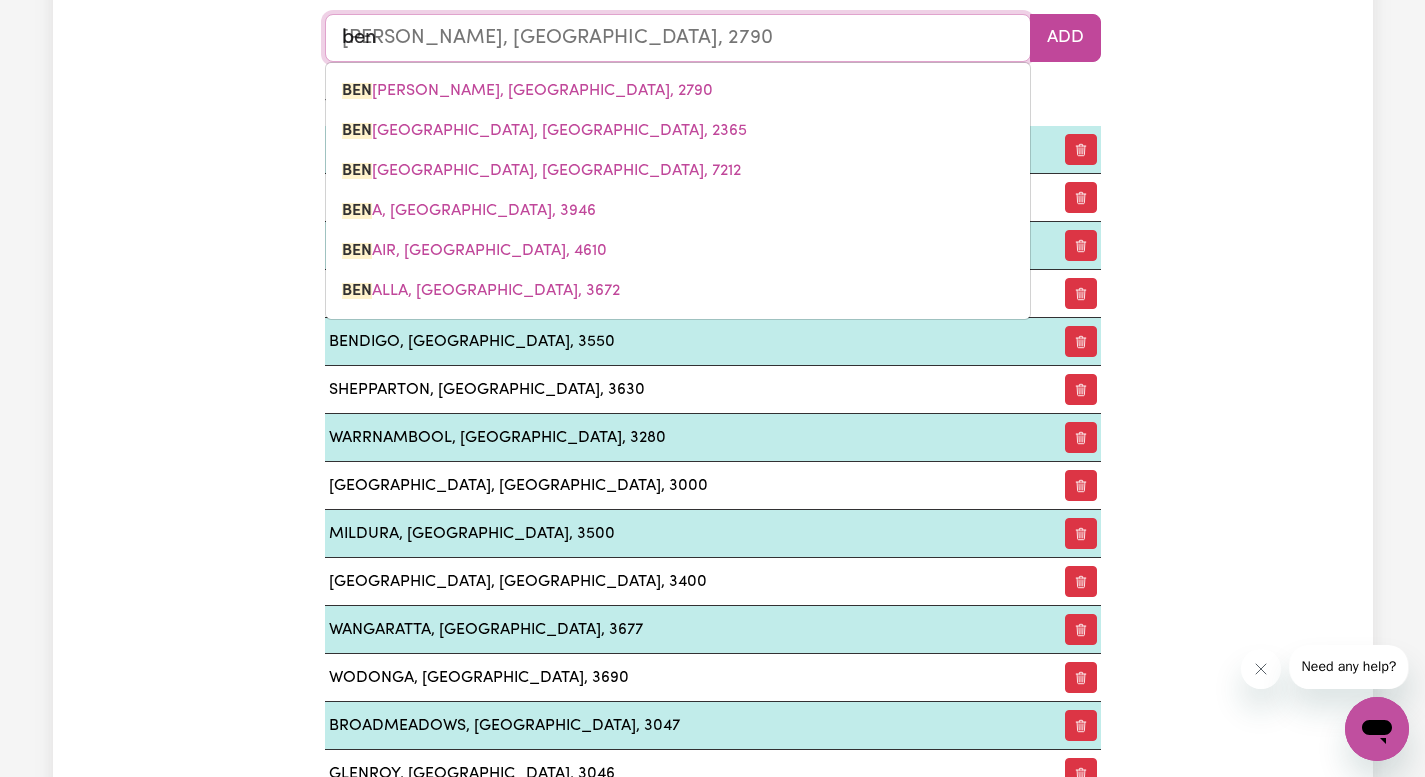 type 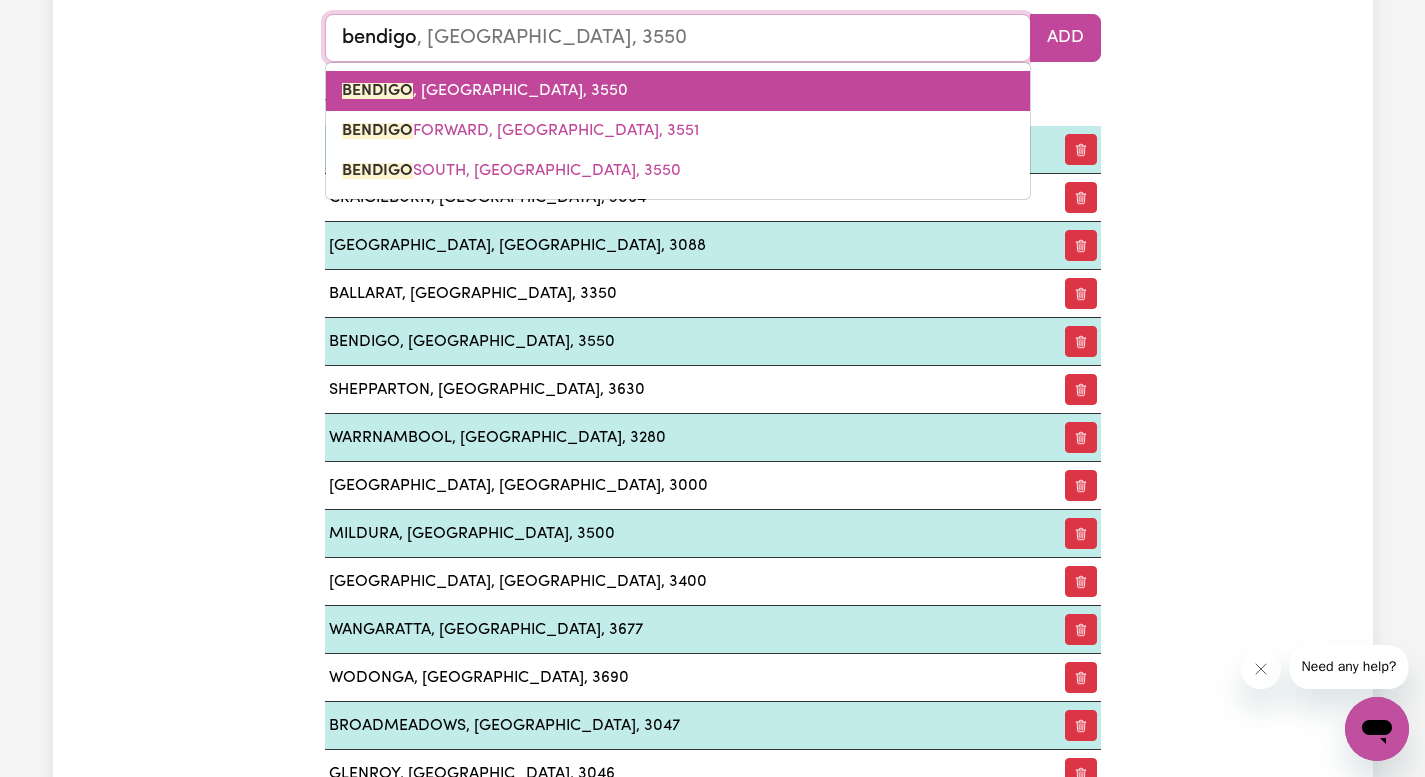 click on "BENDIGO , [GEOGRAPHIC_DATA], 3550" at bounding box center [678, 91] 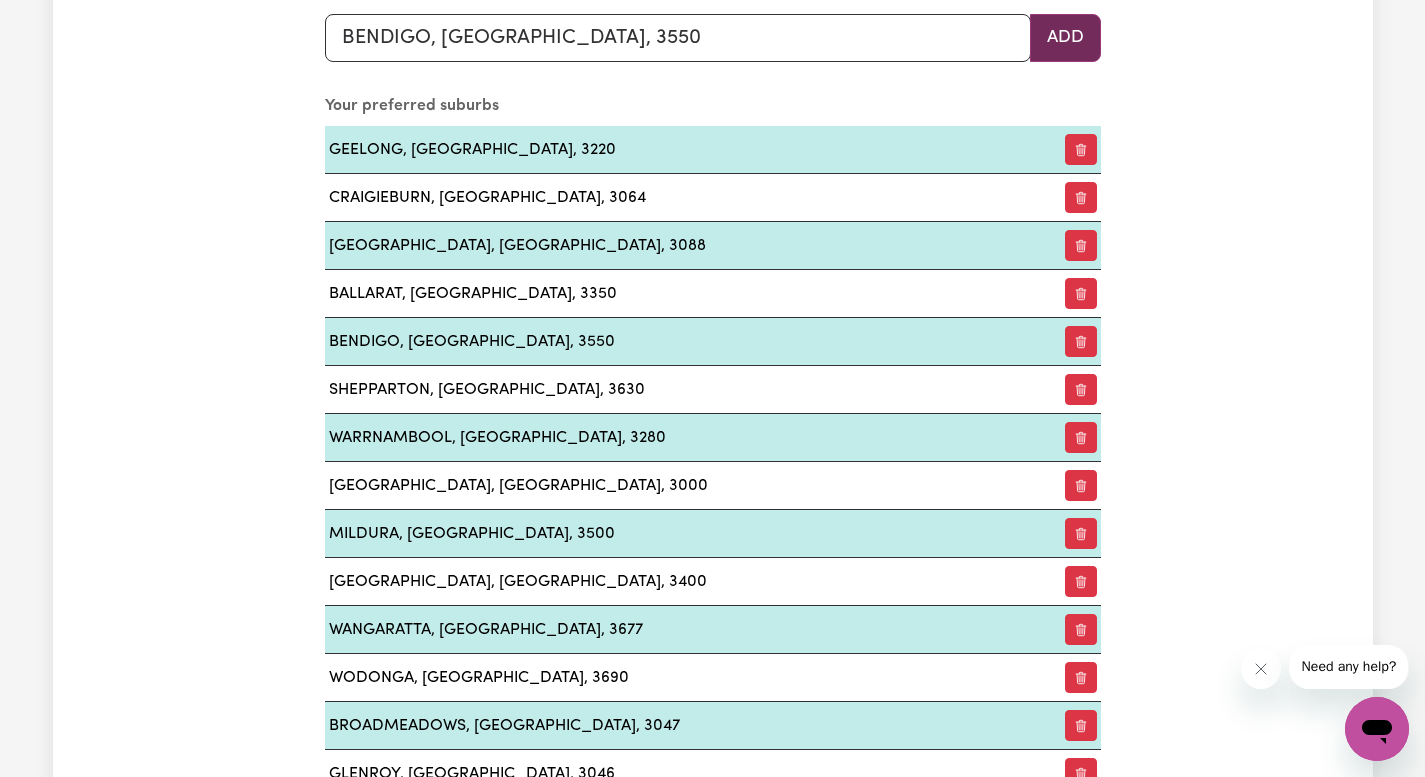 click on "Add" at bounding box center (1065, 38) 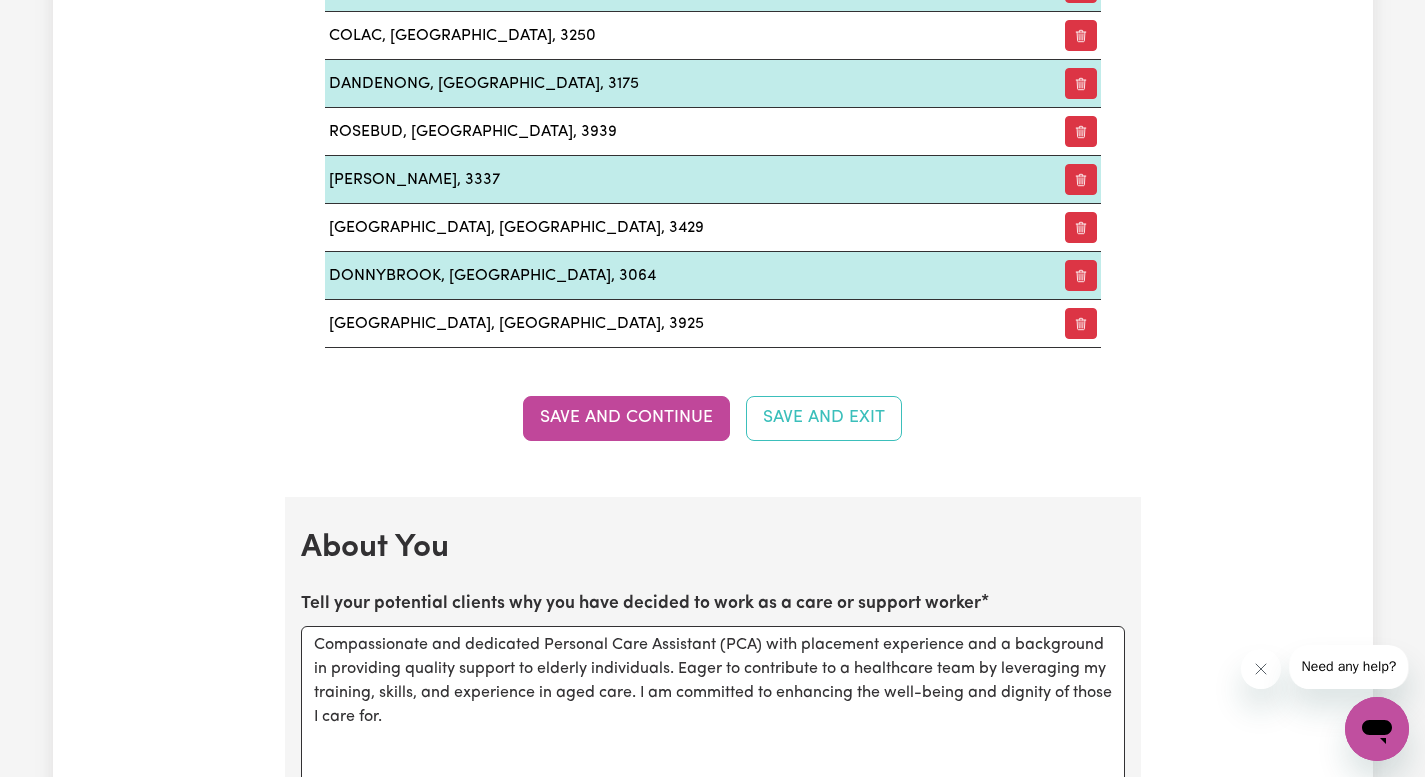scroll, scrollTop: 3454, scrollLeft: 0, axis: vertical 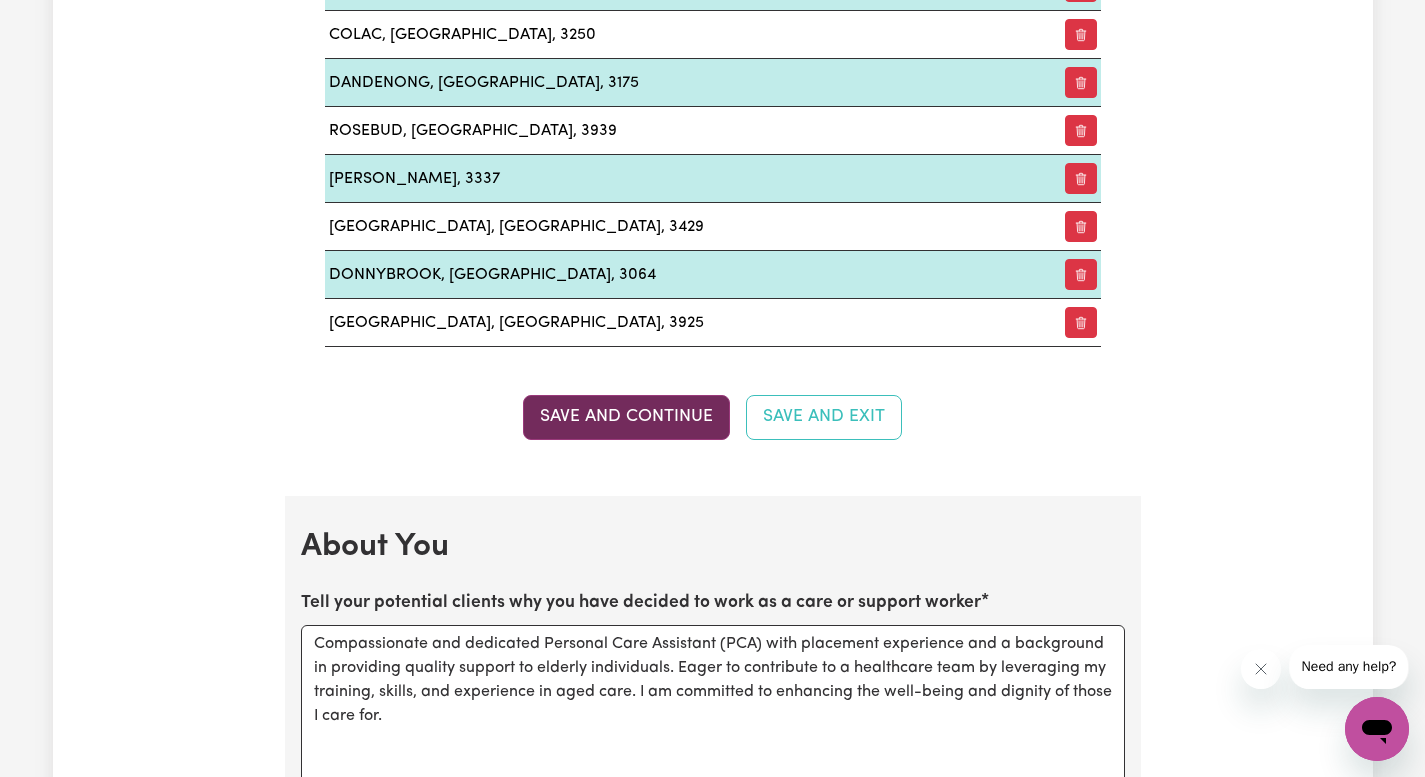 click on "Save and Continue" at bounding box center (626, 417) 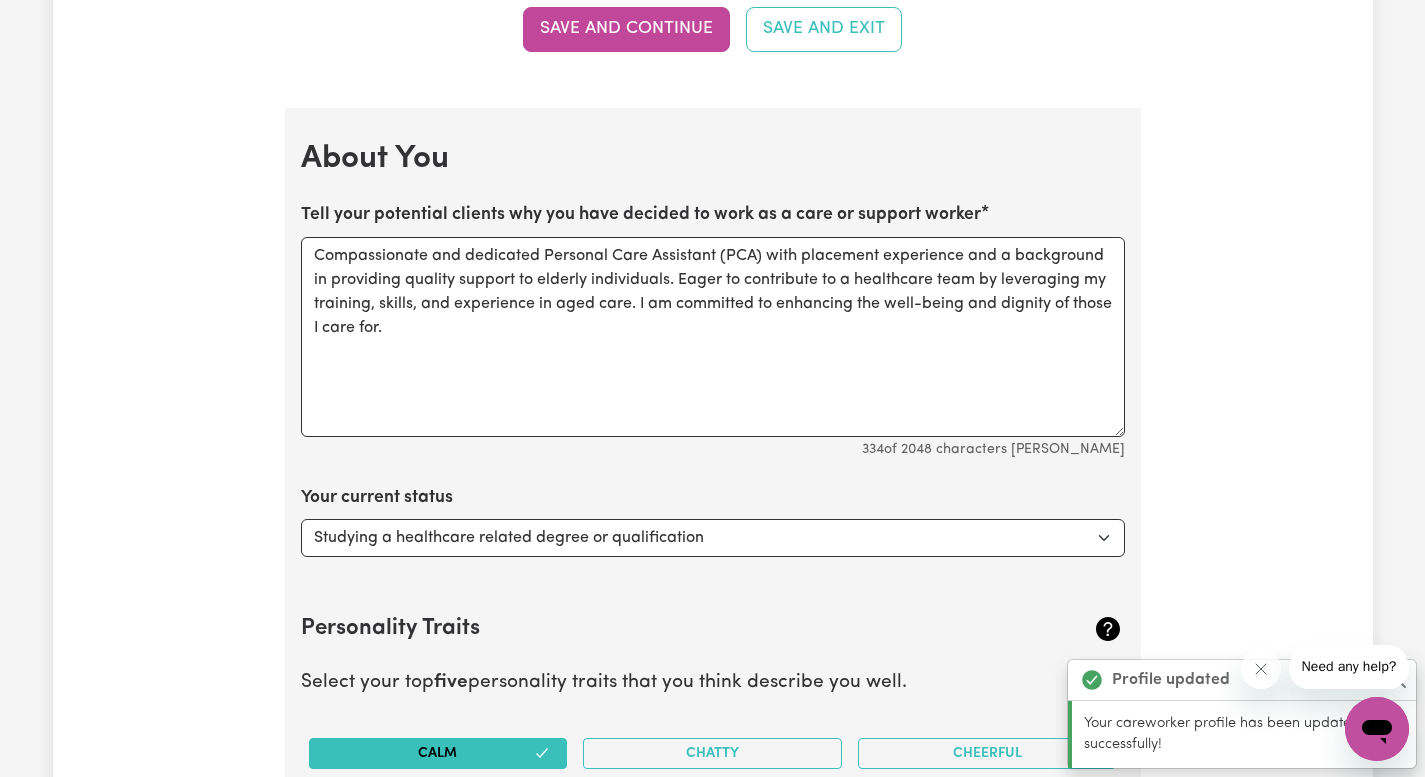 scroll, scrollTop: 3949, scrollLeft: 0, axis: vertical 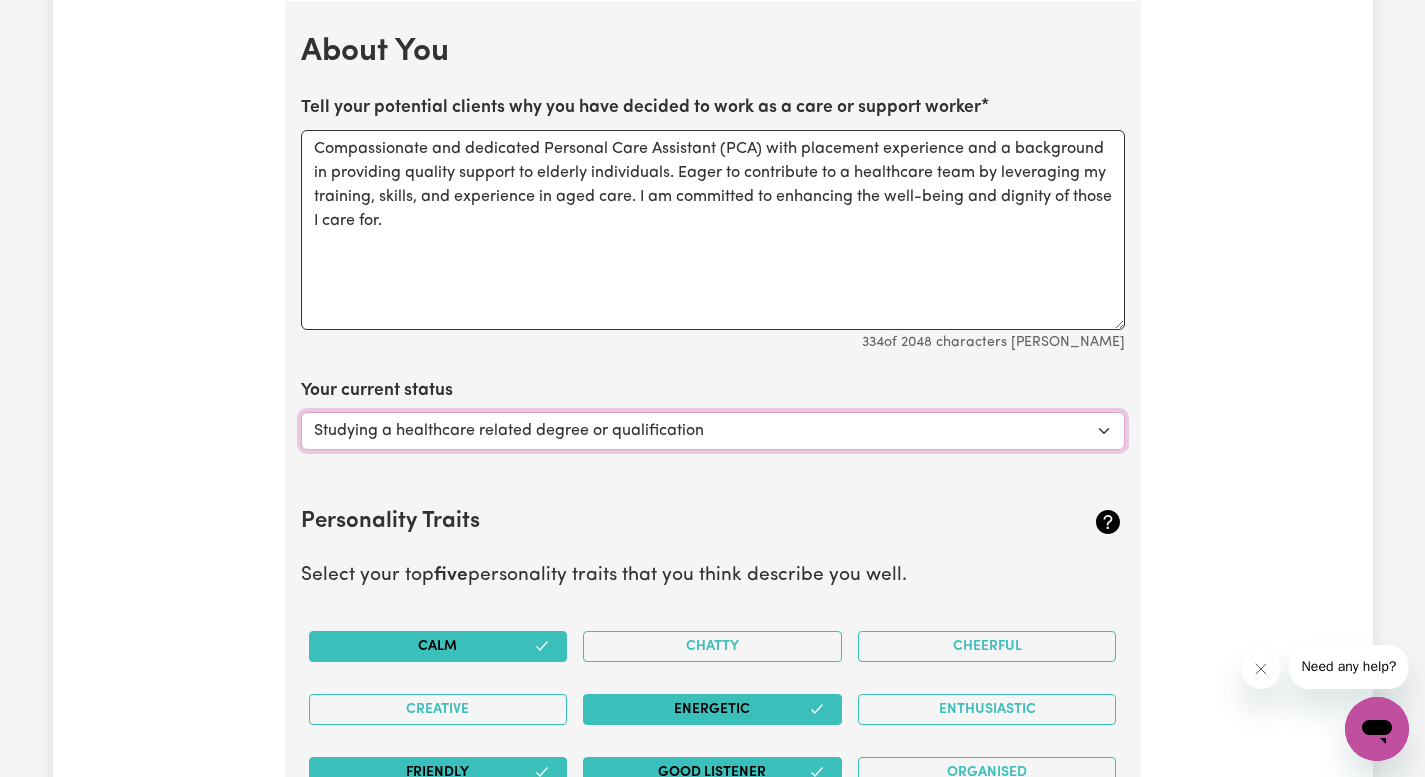 click on "Select... Studying a healthcare related degree or qualification Studying a non-healthcare related degree or qualification Looking for work - I just graduated Looking for extra work to fill my week and/or weekends Embarking on a career change into the care industry" at bounding box center [713, 431] 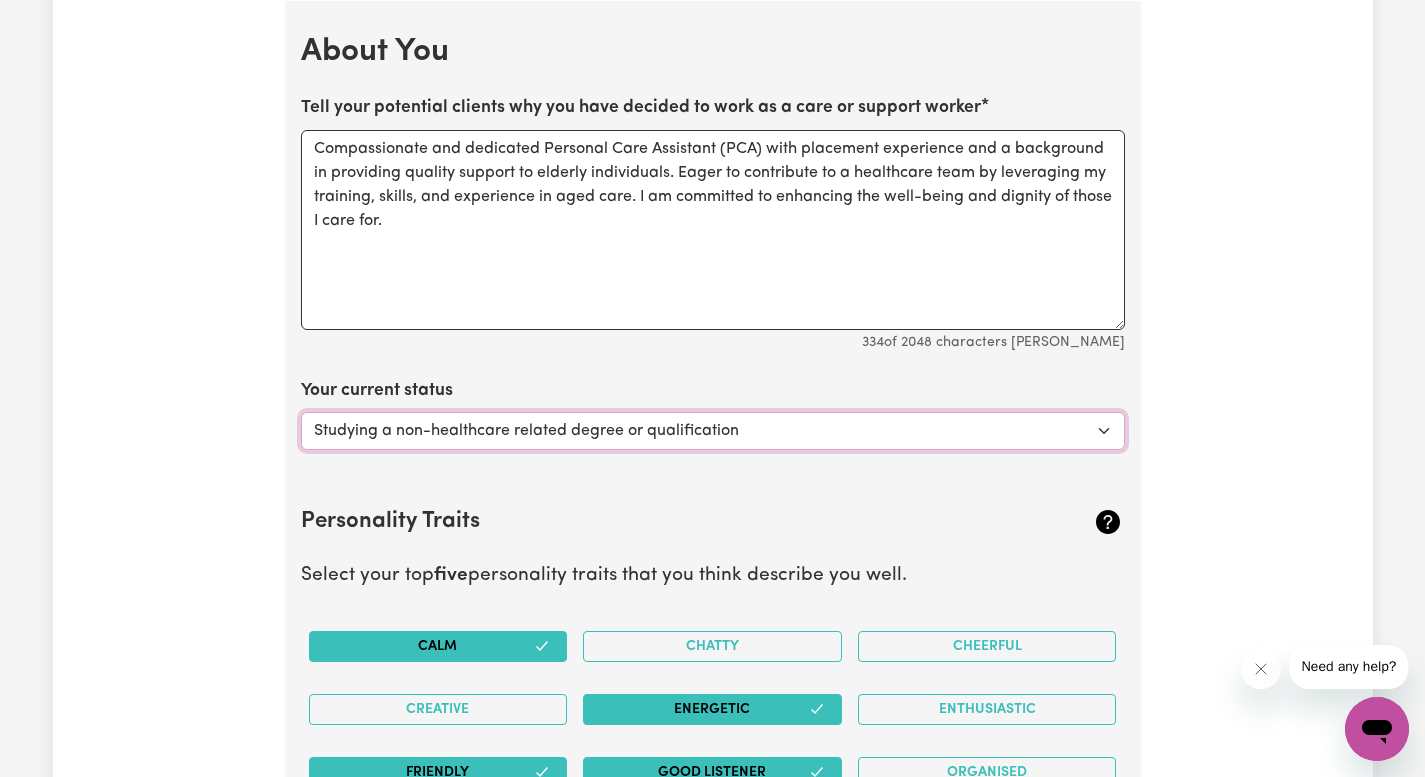 click on "Select... Studying a healthcare related degree or qualification Studying a non-healthcare related degree or qualification Looking for work - I just graduated Looking for extra work to fill my week and/or weekends Embarking on a career change into the care industry" at bounding box center (713, 431) 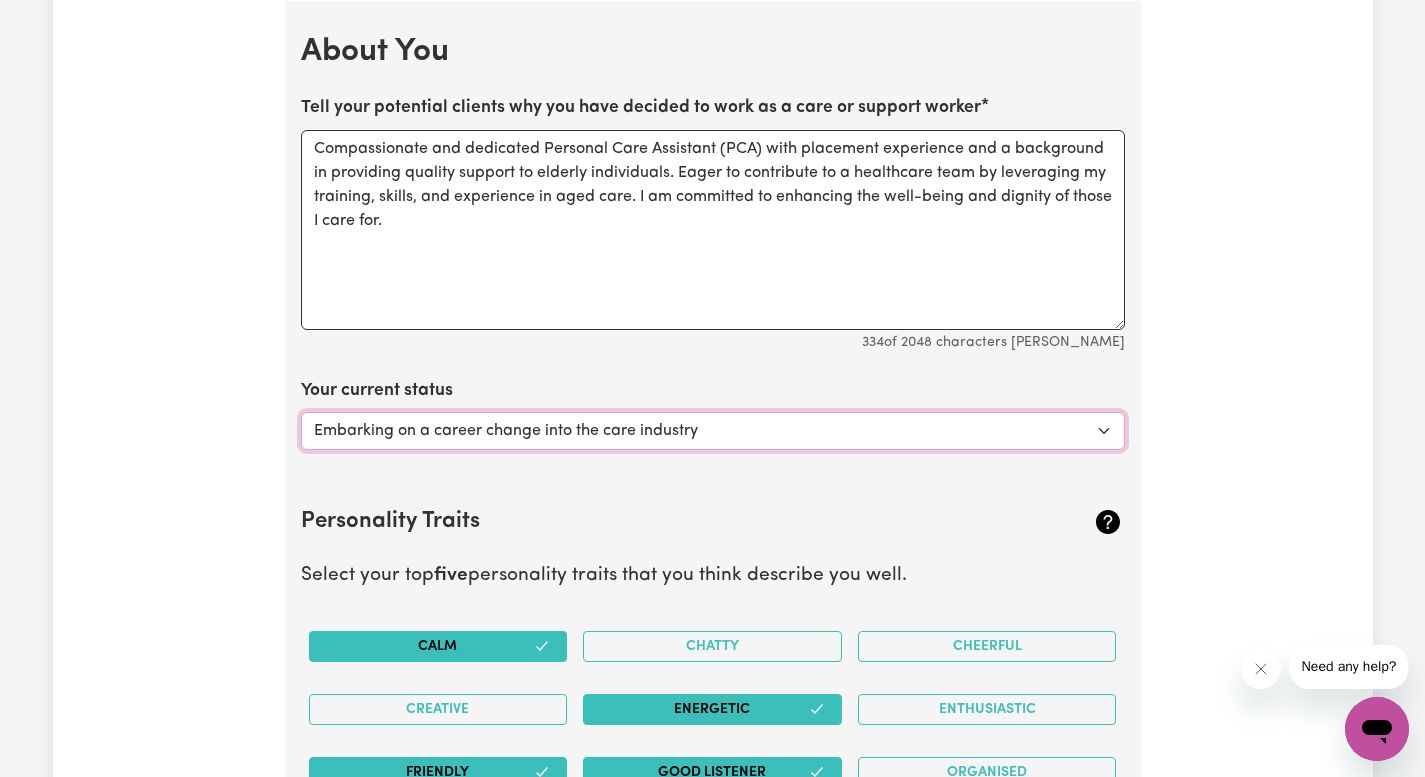 click on "Select... Studying a healthcare related degree or qualification Studying a non-healthcare related degree or qualification Looking for work - I just graduated Looking for extra work to fill my week and/or weekends Embarking on a career change into the care industry" at bounding box center [713, 431] 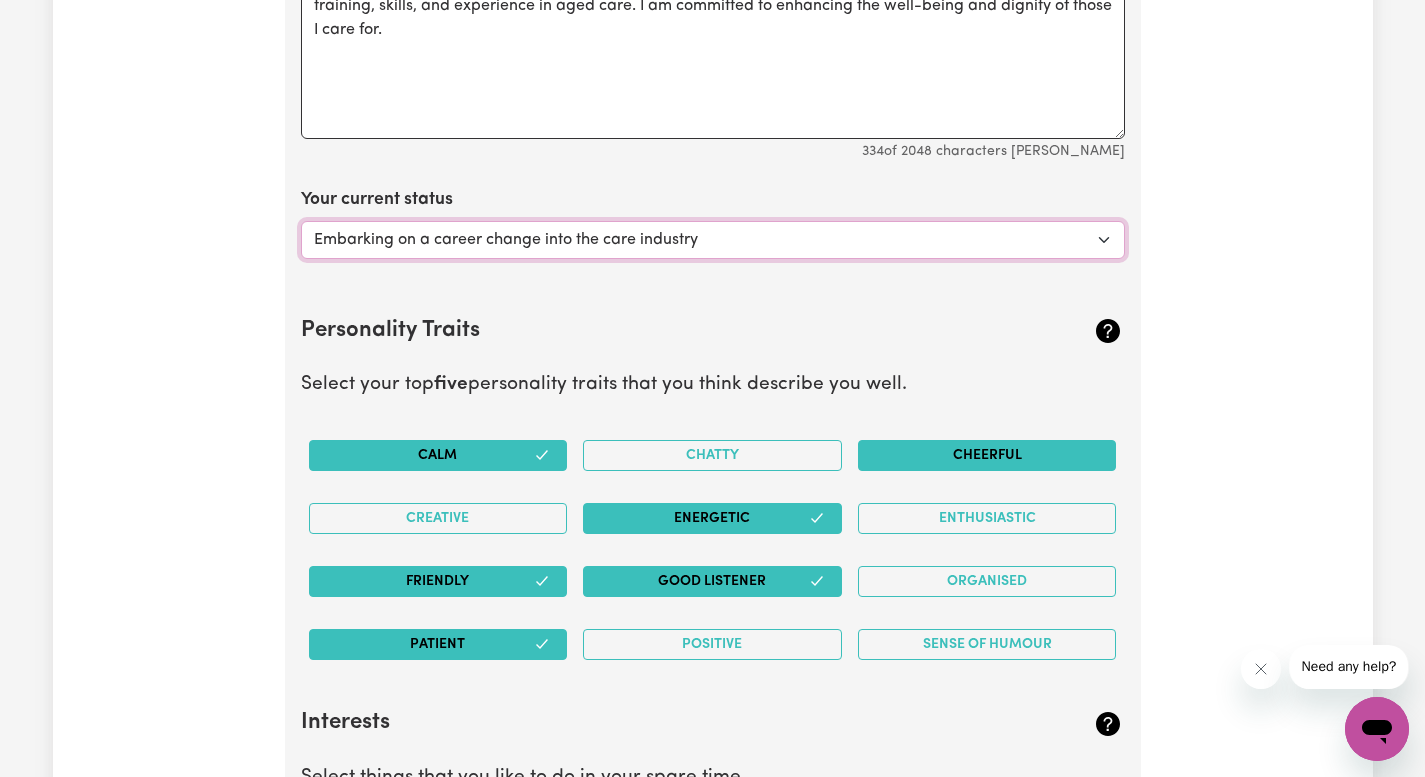 scroll, scrollTop: 4147, scrollLeft: 0, axis: vertical 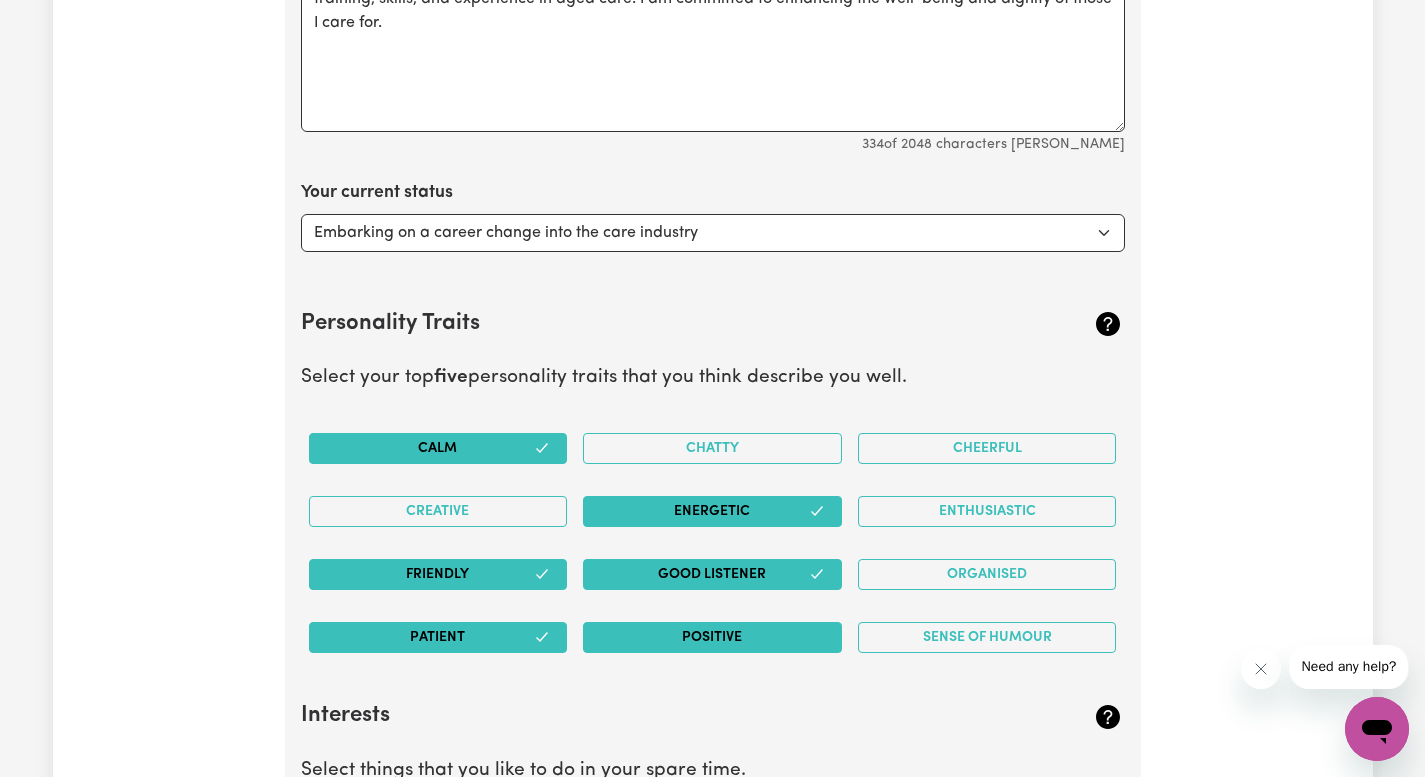 click on "Positive" at bounding box center (712, 637) 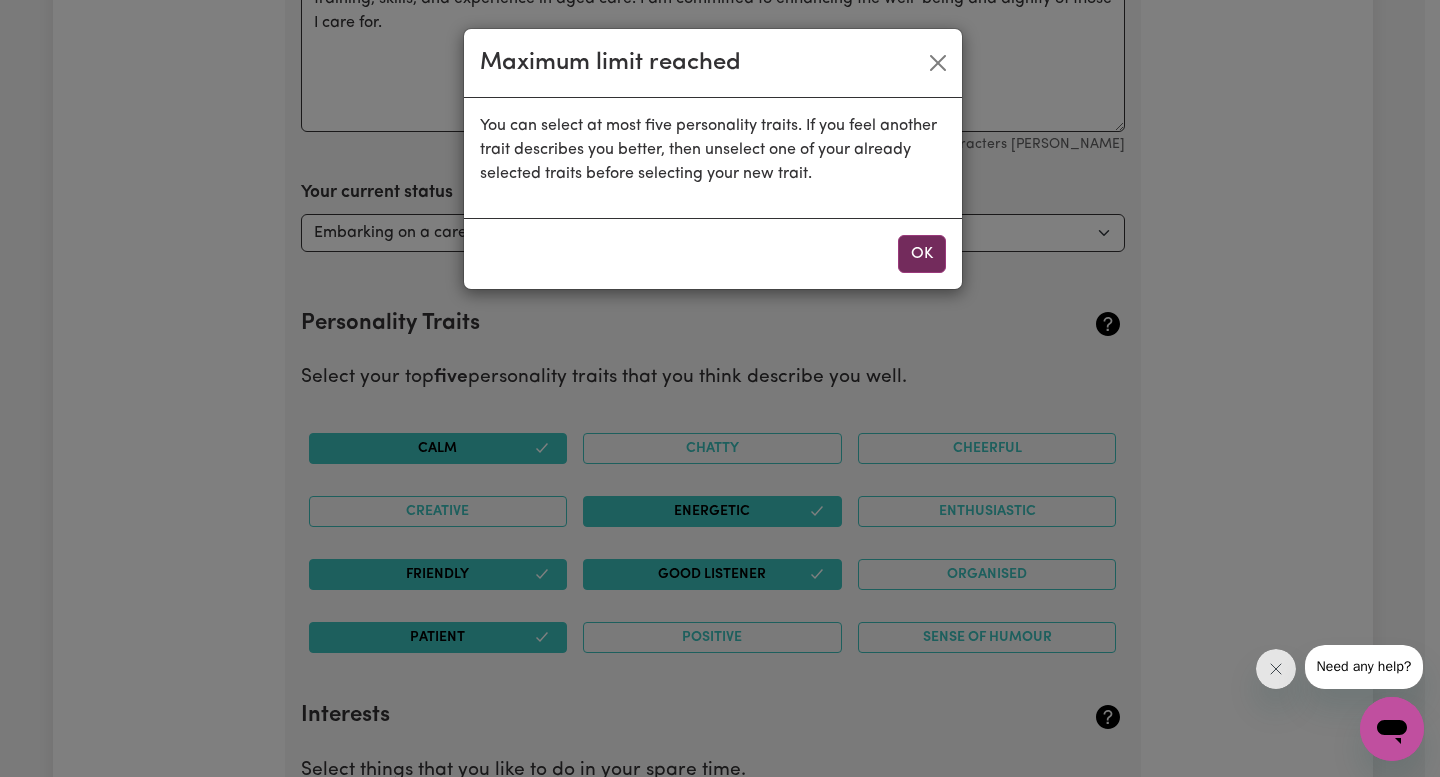 click on "OK" at bounding box center (922, 254) 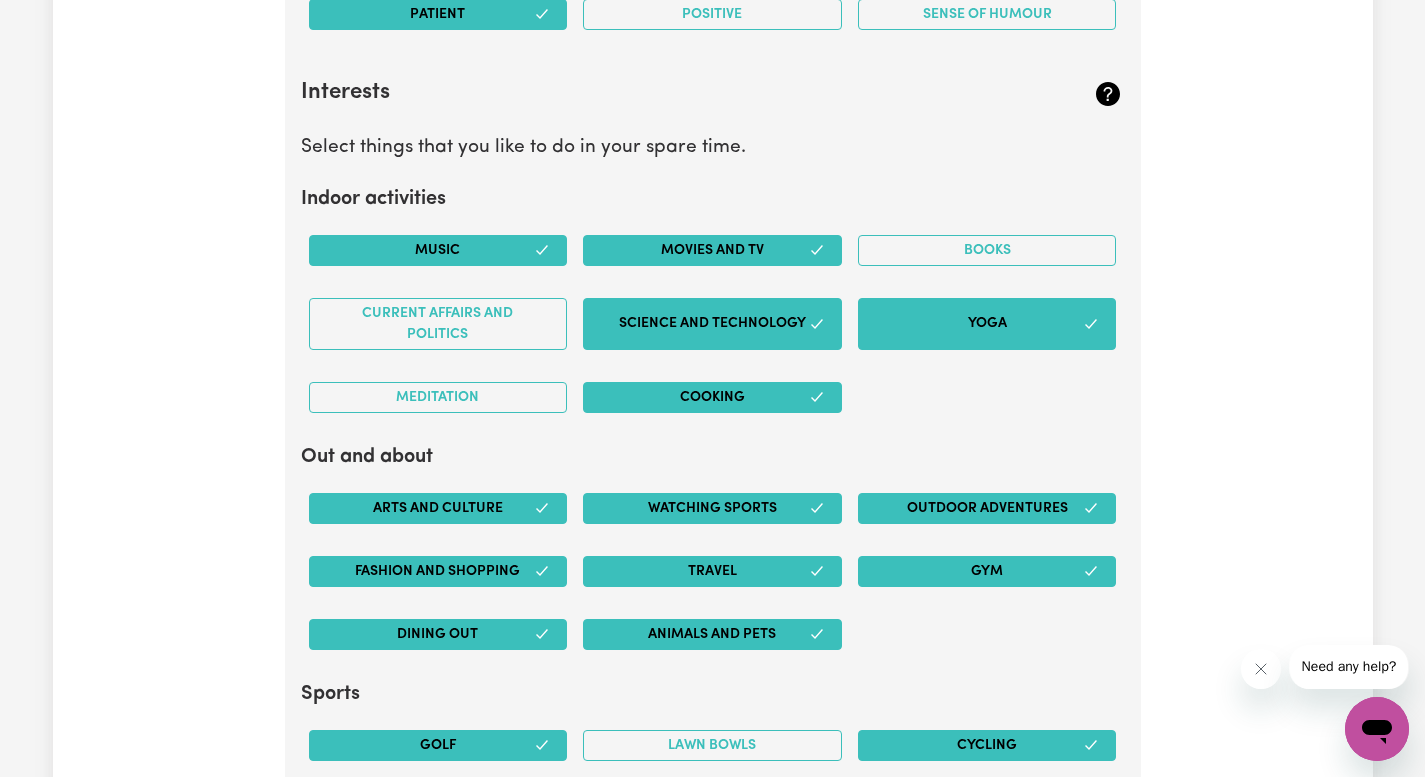 scroll, scrollTop: 4767, scrollLeft: 0, axis: vertical 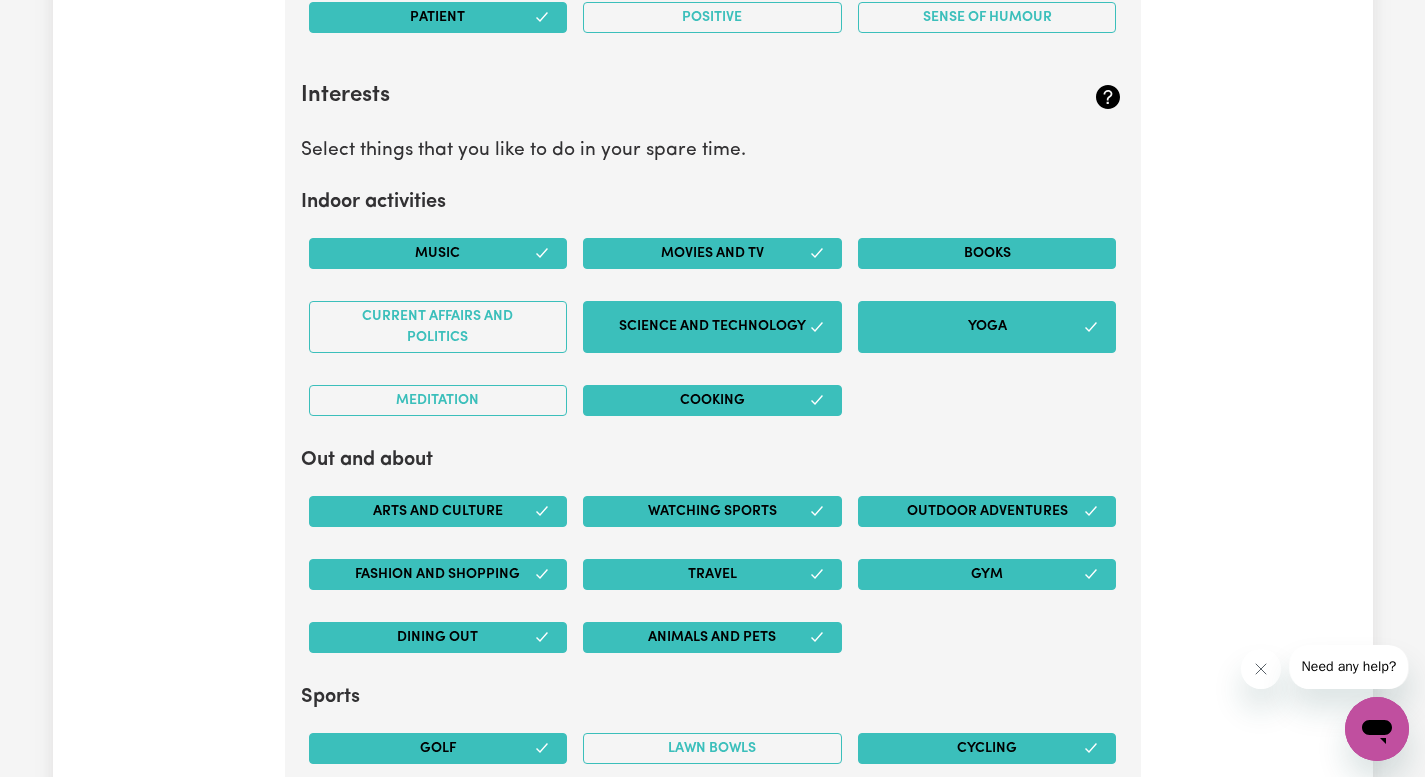 click on "Books" at bounding box center (987, 253) 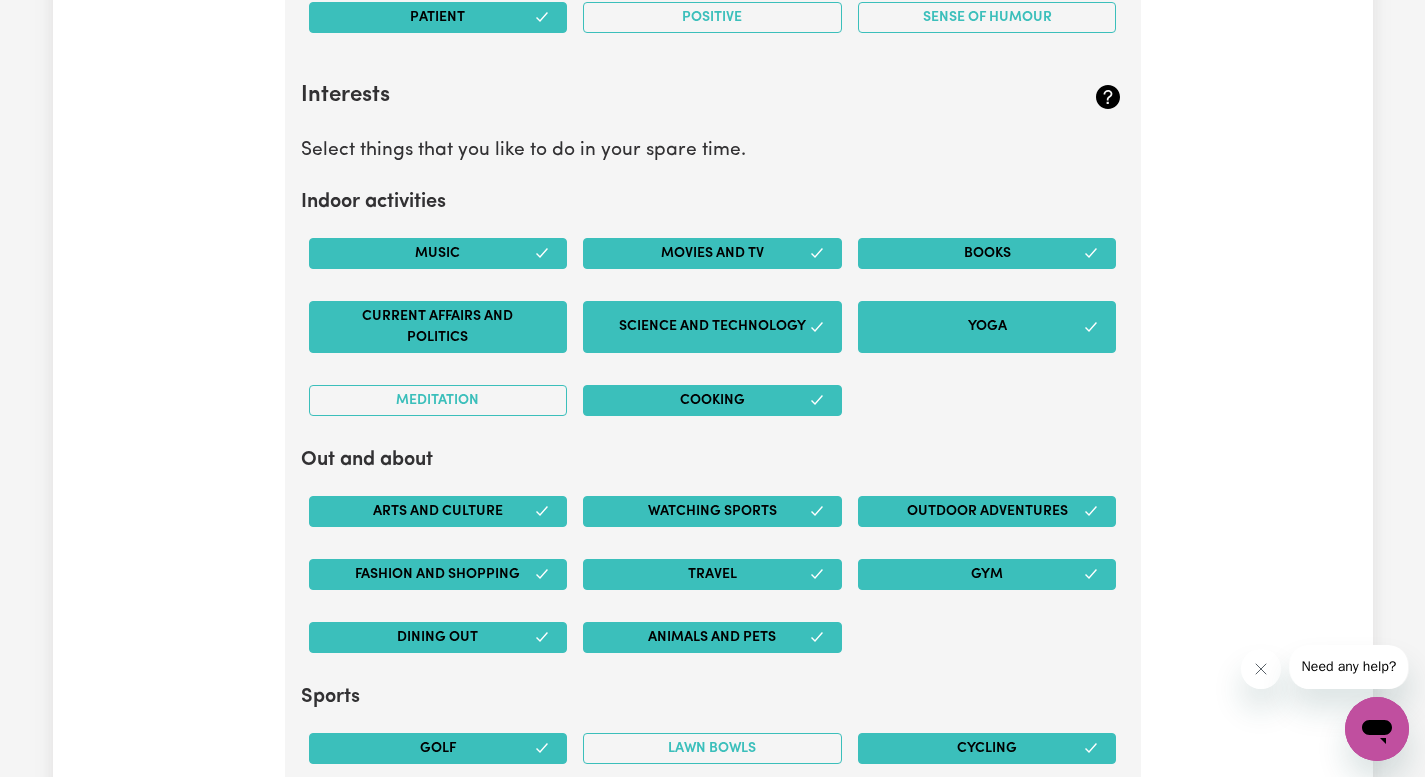 click on "Current Affairs and Politics" at bounding box center [438, 327] 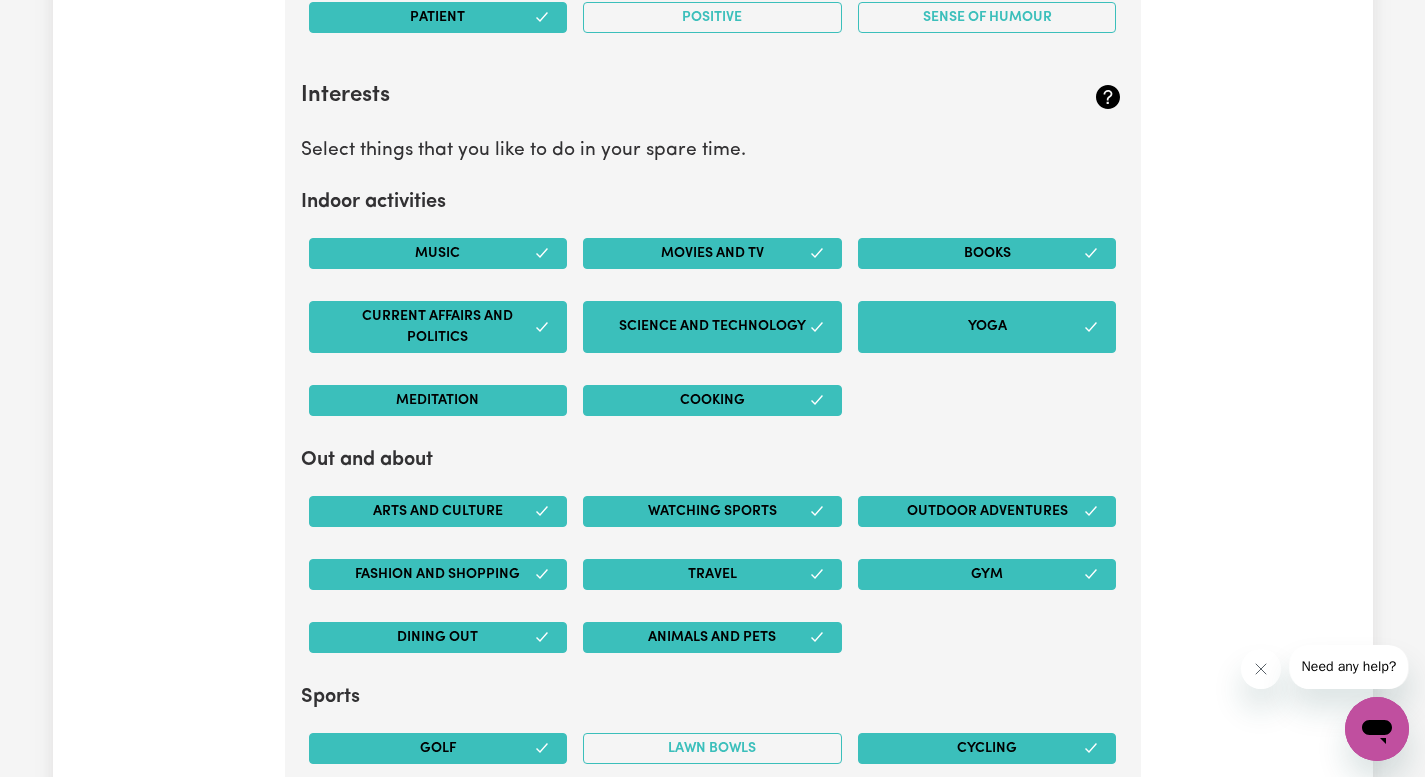 click on "Meditation" at bounding box center (438, 400) 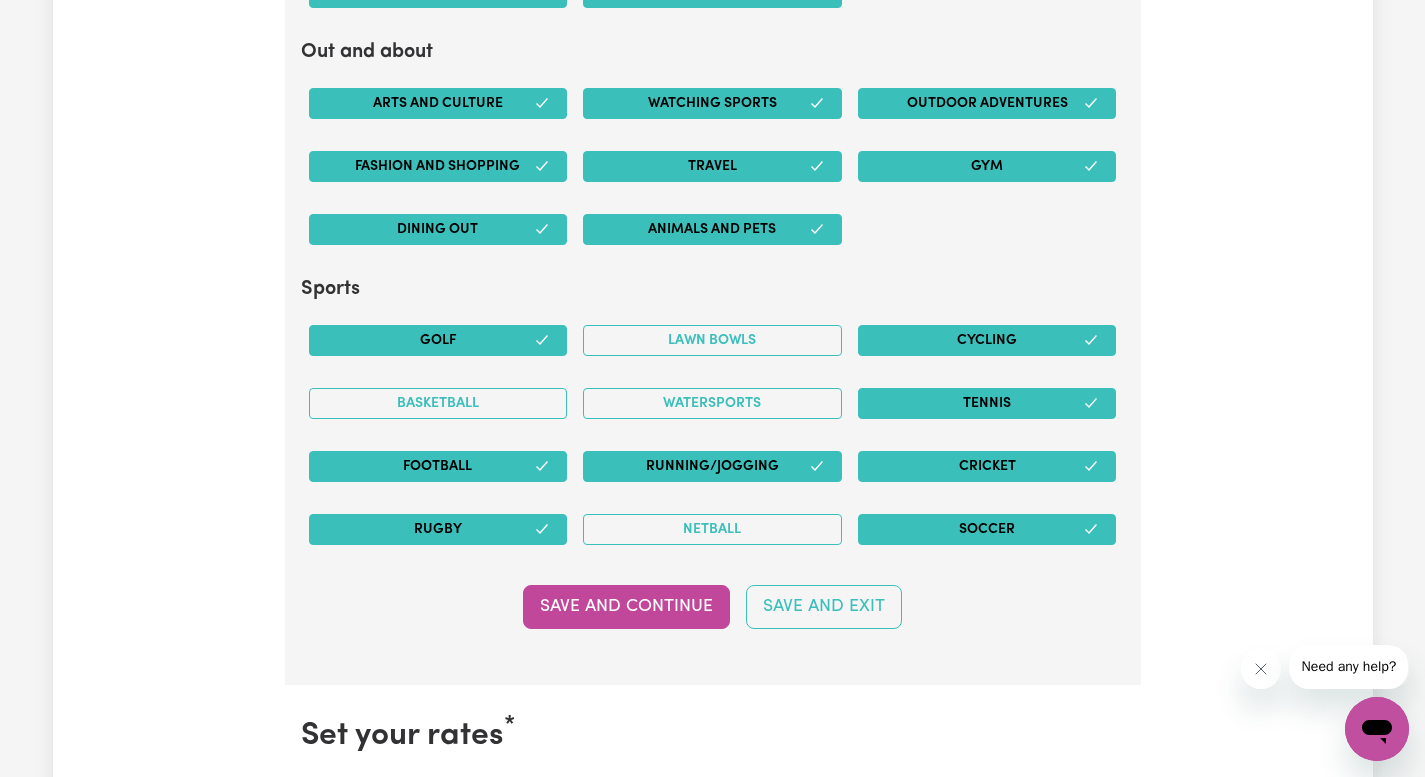 scroll, scrollTop: 5176, scrollLeft: 0, axis: vertical 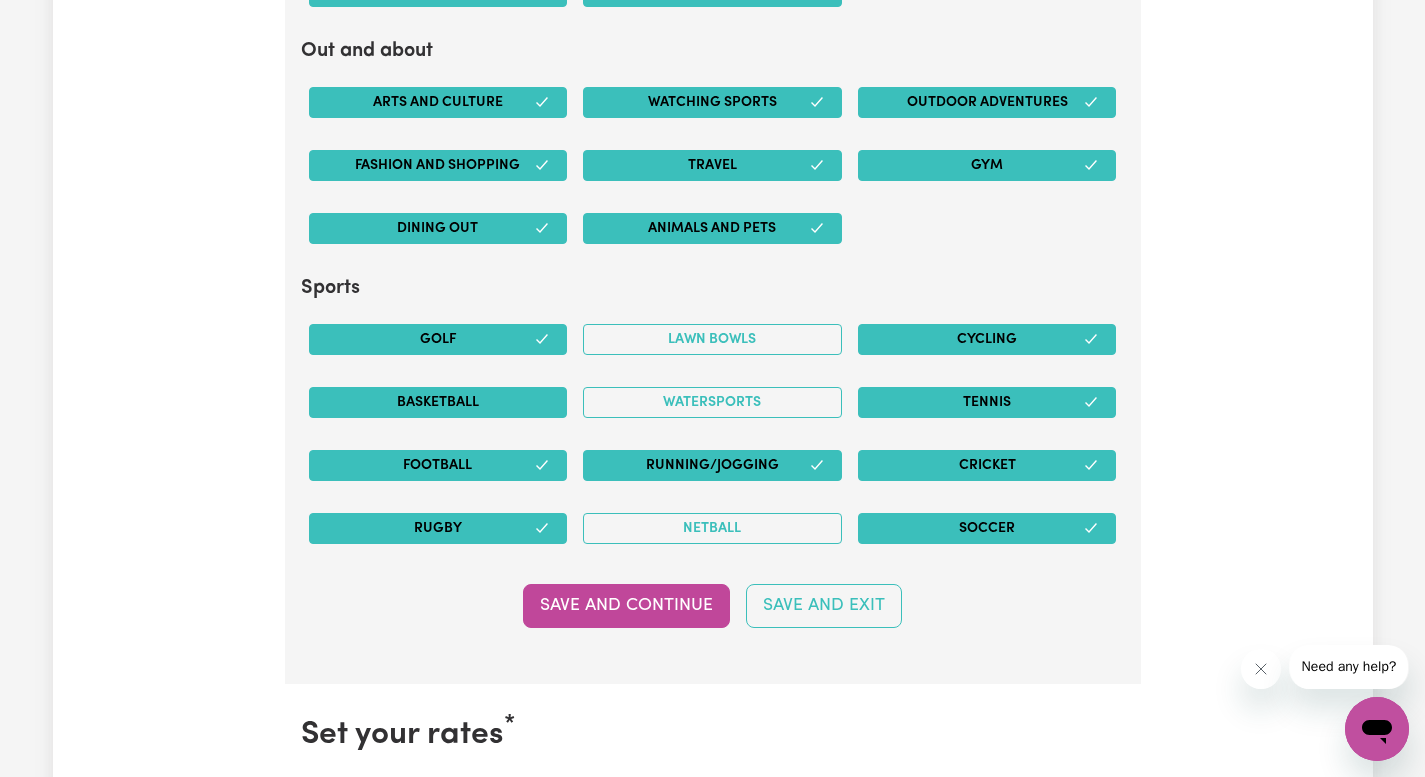 click on "Basketball" at bounding box center (438, 402) 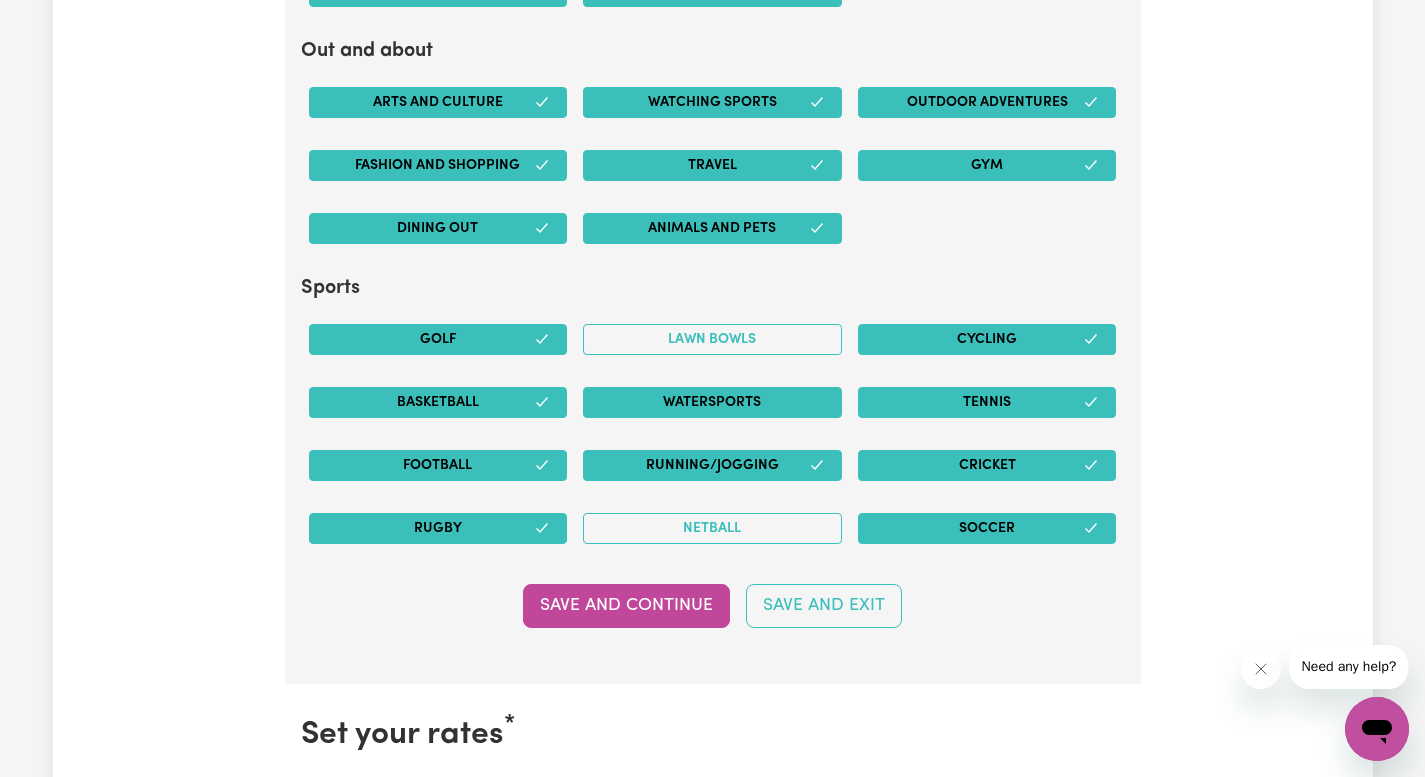 click on "Watersports" at bounding box center (712, 402) 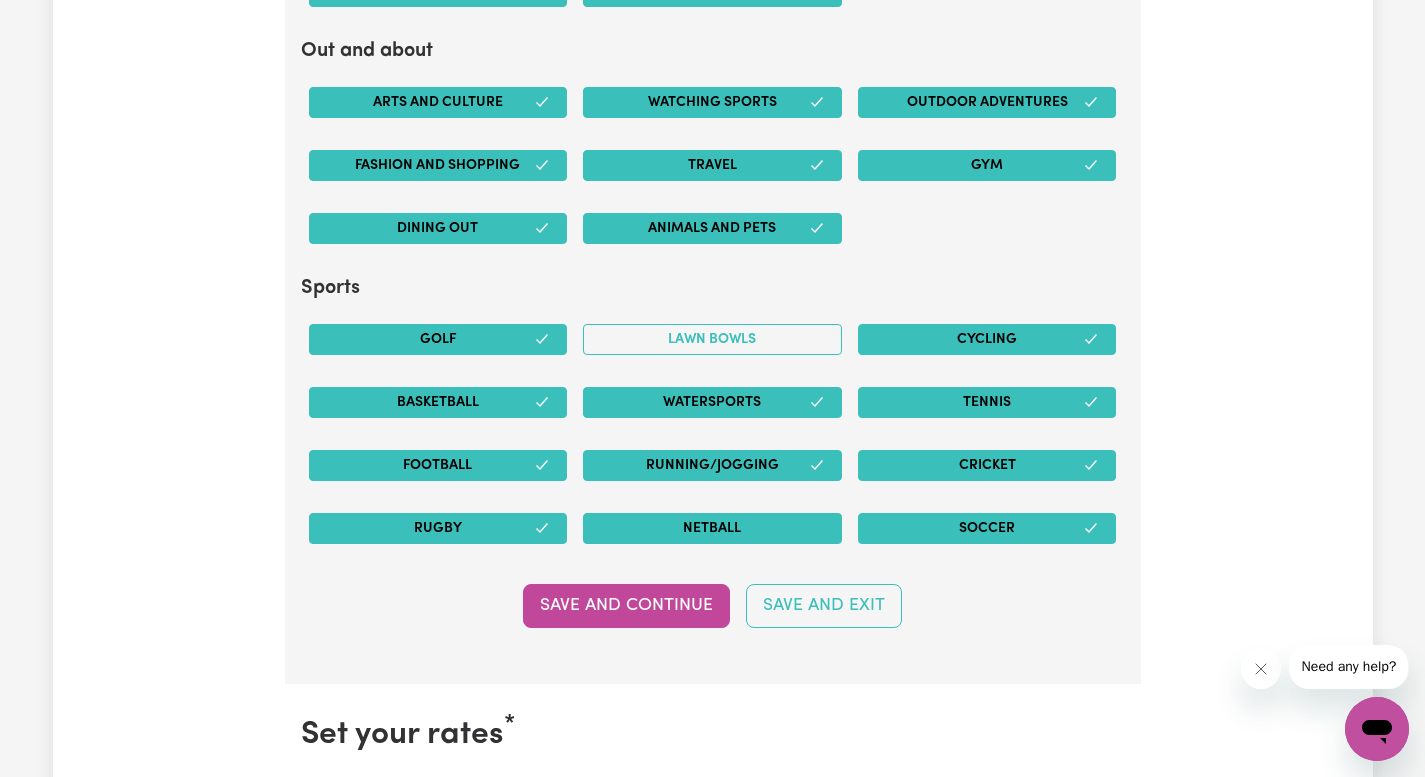click on "Netball" at bounding box center (712, 528) 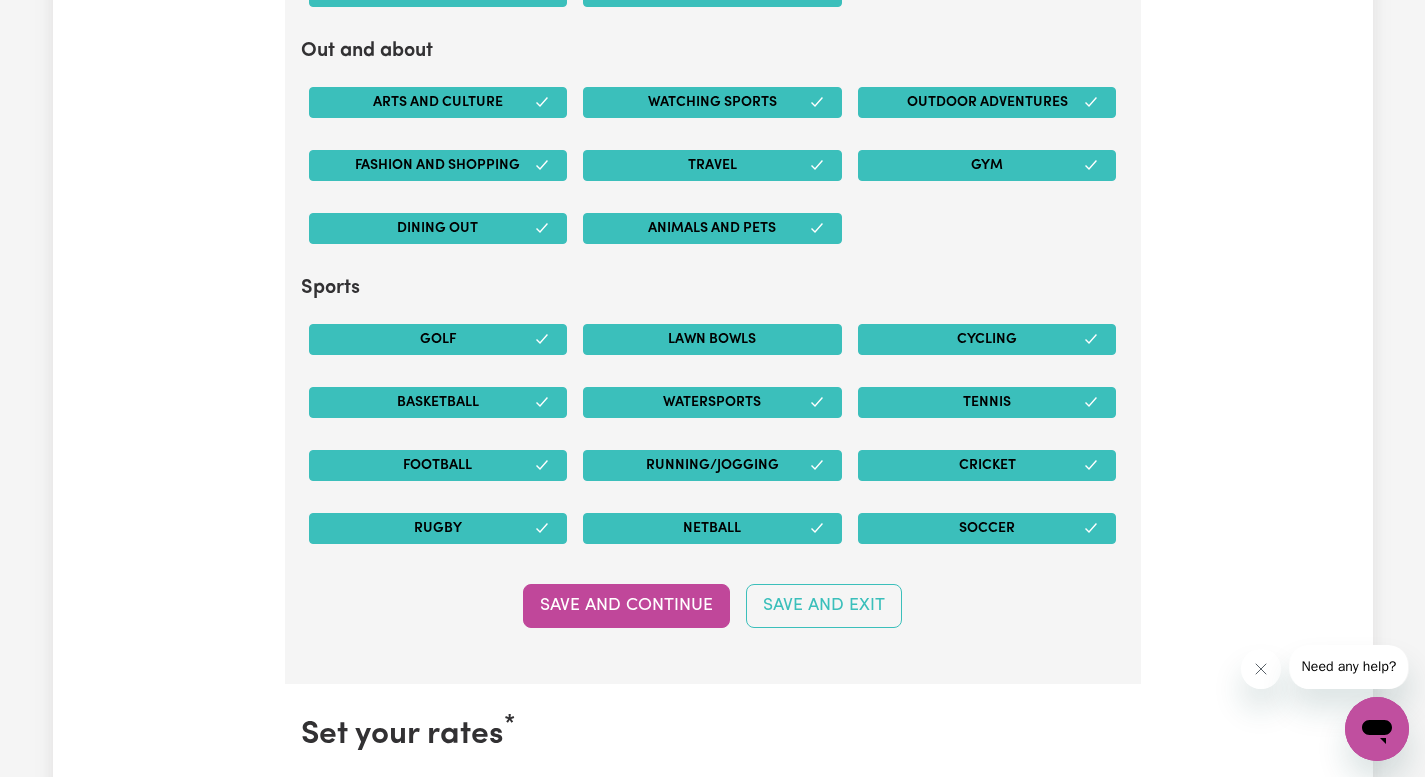 click on "Lawn bowls" at bounding box center (712, 339) 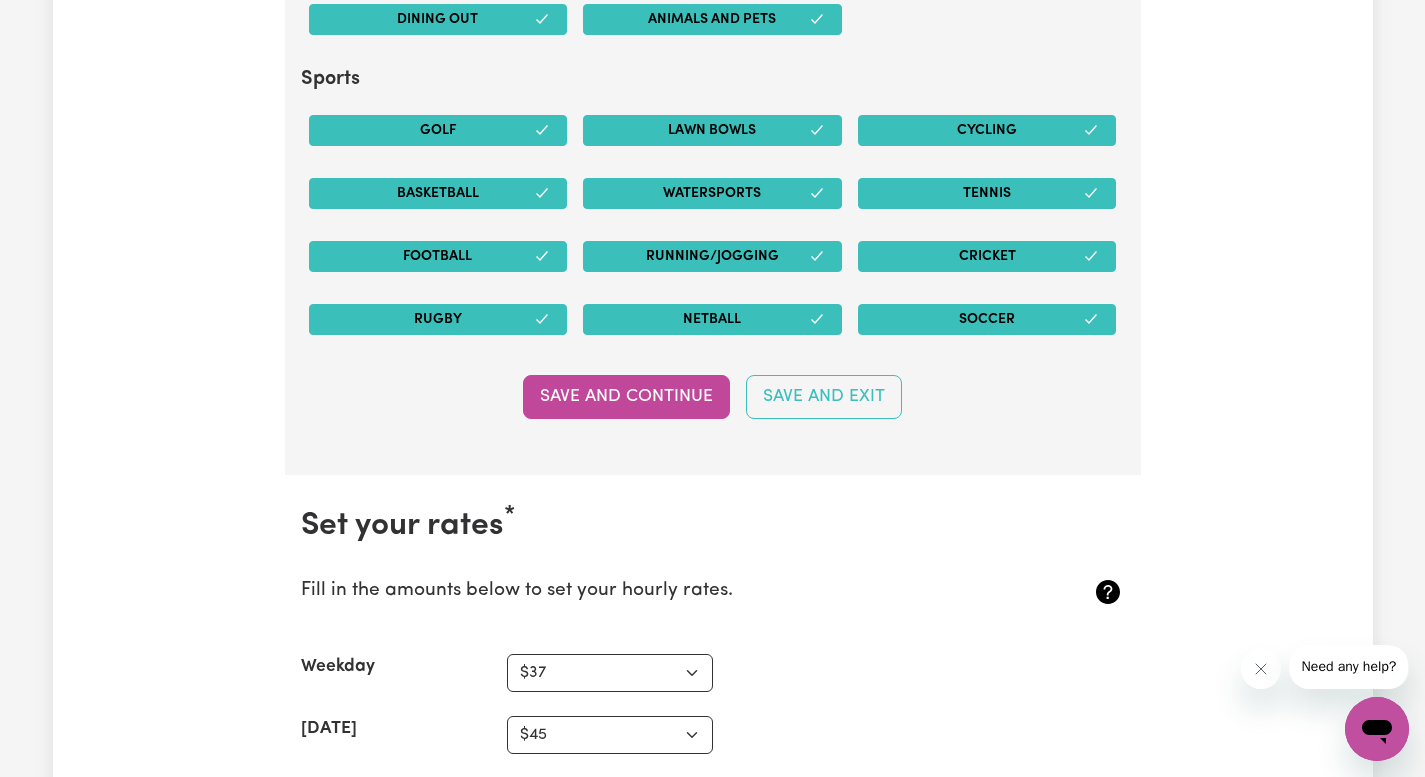 scroll, scrollTop: 5387, scrollLeft: 0, axis: vertical 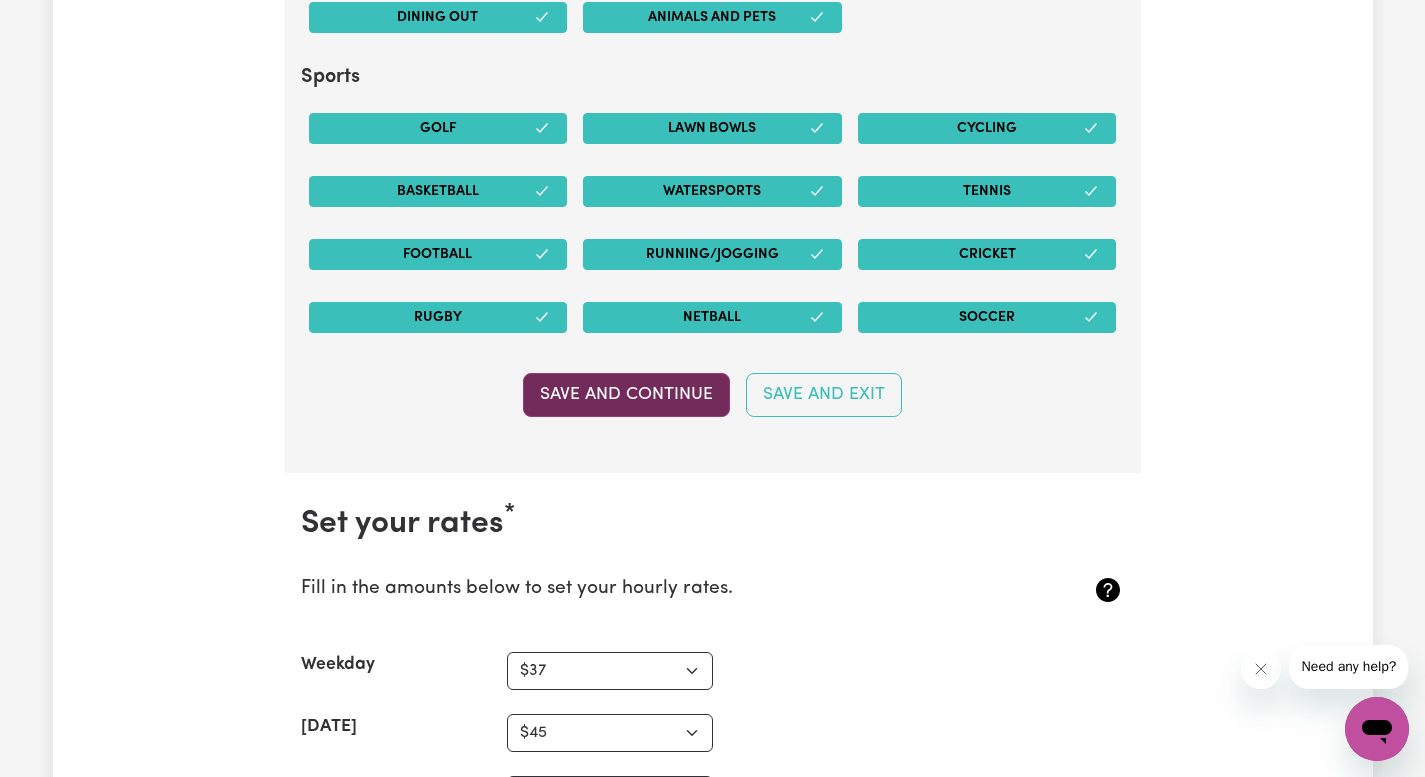 click on "Save and Continue" at bounding box center (626, 395) 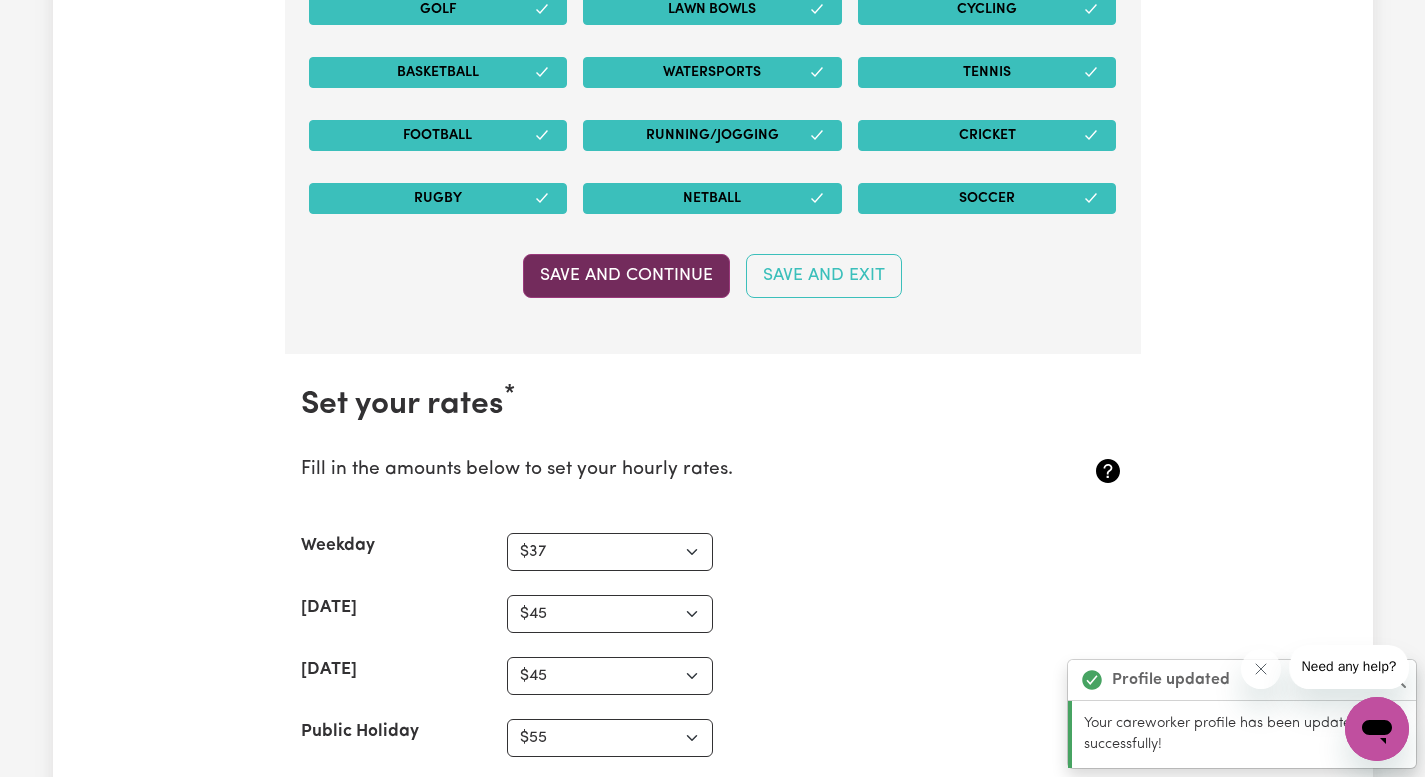 scroll, scrollTop: 5861, scrollLeft: 0, axis: vertical 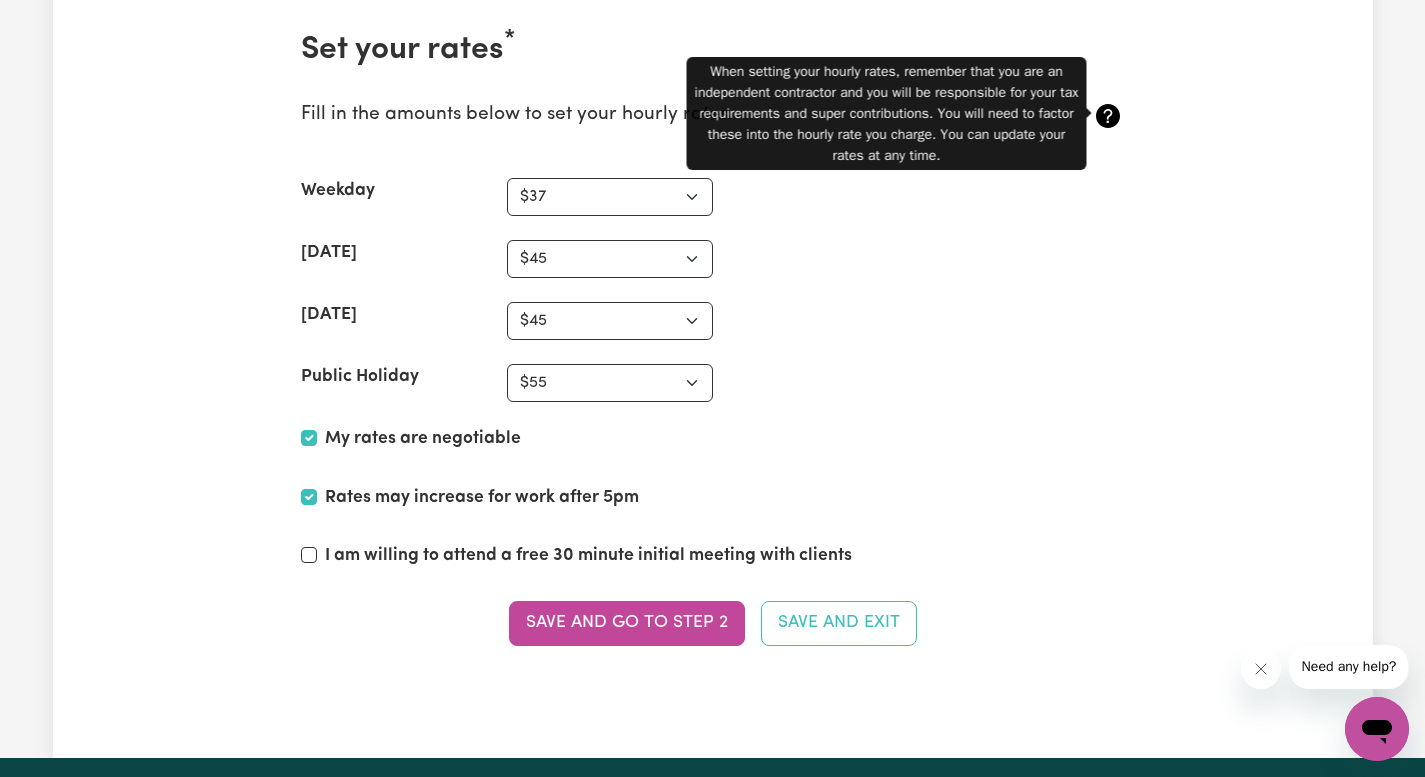 click 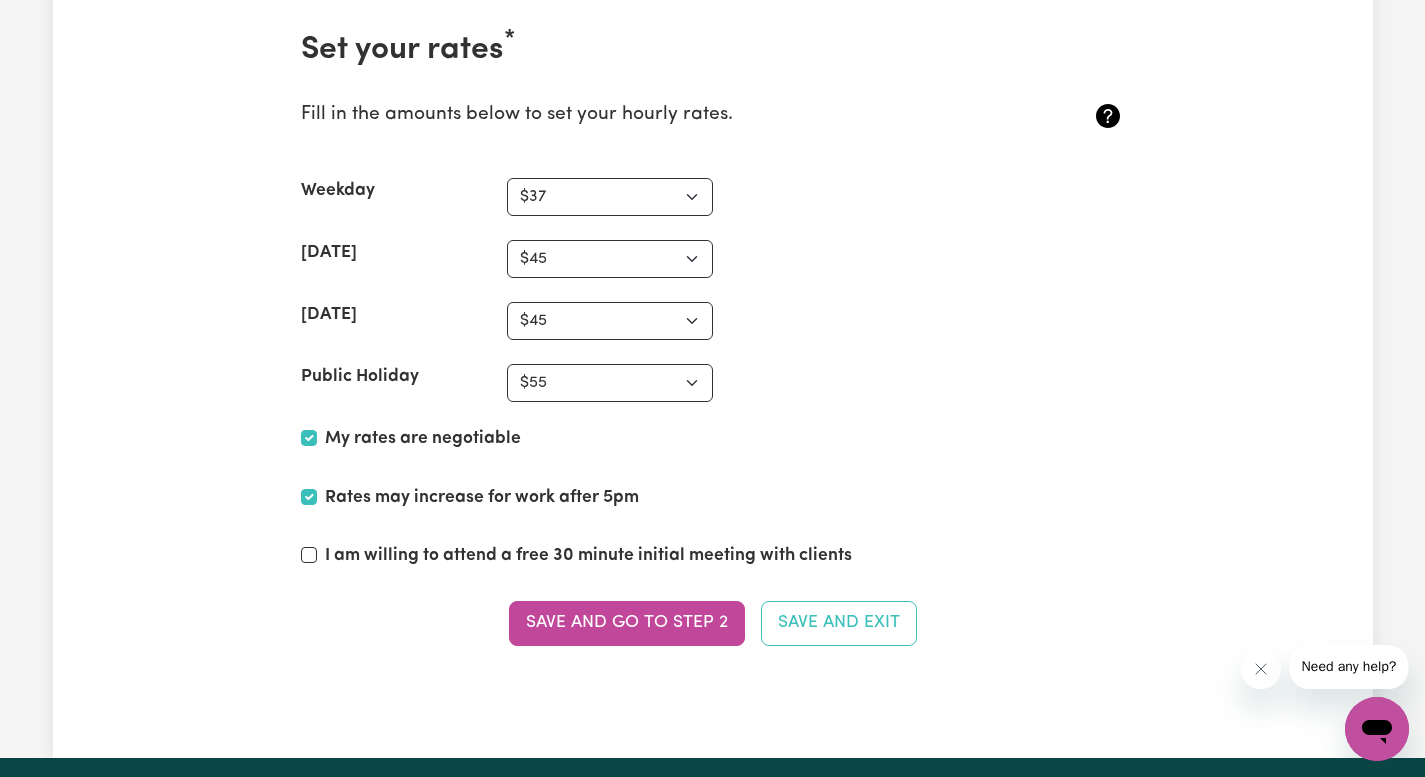 click 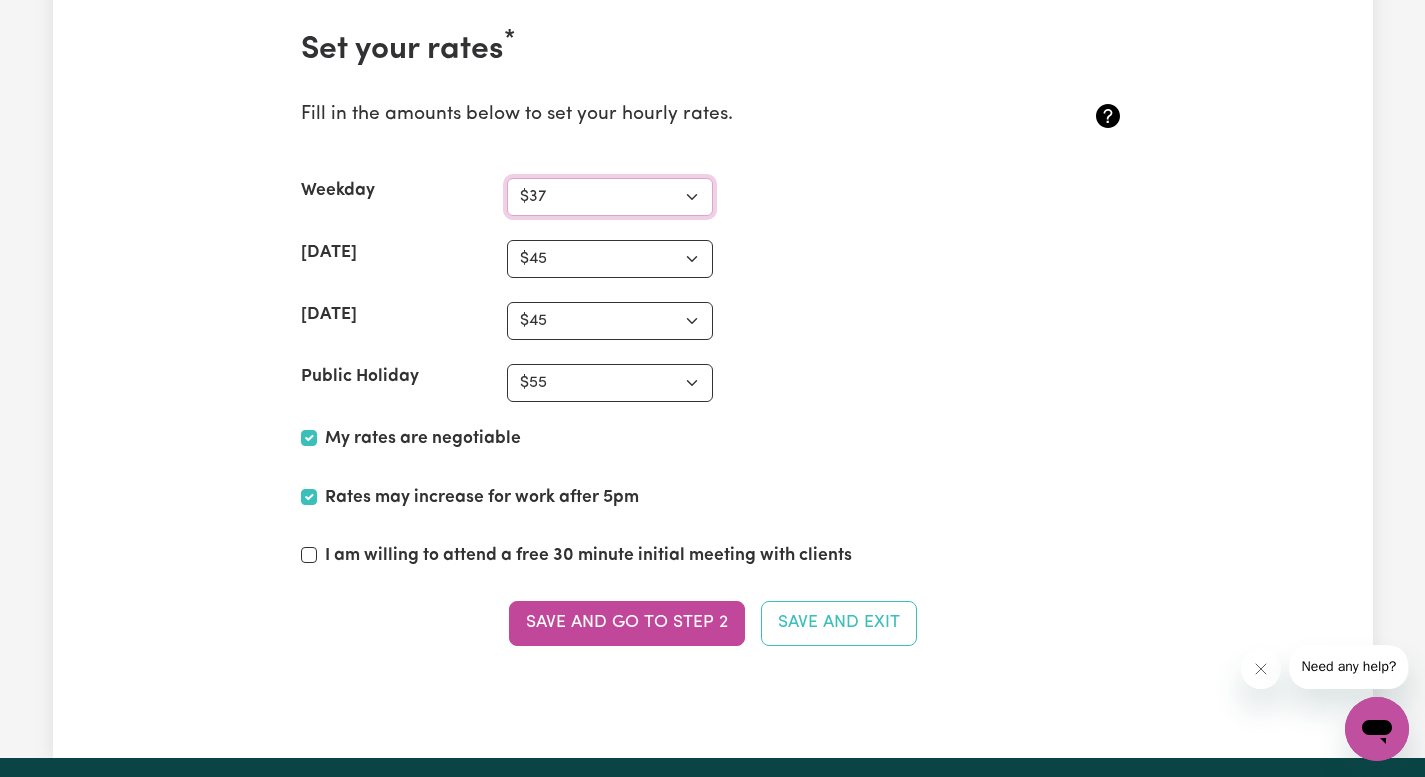 click on "N/A $37 $38 $39 $40 $41 $42 $43 $44 $45 $46 $47 $48 $49 $50 $51 $52 $53 $54 $55 $56 $57 $58 $59 $60 $61 $62 $63 $64 $65 $66 $67 $68 $69 $70 $71 $72 $73 $74 $75 $76 $77 $78 $79 $80 $81 $82 $83 $84 $85 $86 $87 $88 $89 $90 $91 $92 $93 $94 $95 $96 $97 $98 $99 $100 $101 $102 $103 $104 $105 $106 $107 $108 $109 $110 $111 $112 $113 $114 $115 $116 $117 $118 $119 $120 $121 $122 $123 $124 $125 $126 $127 $128 $129 $130 $131 $132 $133 $134 $135 $136 $137 $138 $139 $140 $141 $142 $143 $144 $145 $146 $147 $148 $149 $150 $151 $152 $153 $154 $155 $156 $157 $158 $159 $160 $161 $162" at bounding box center [610, 197] 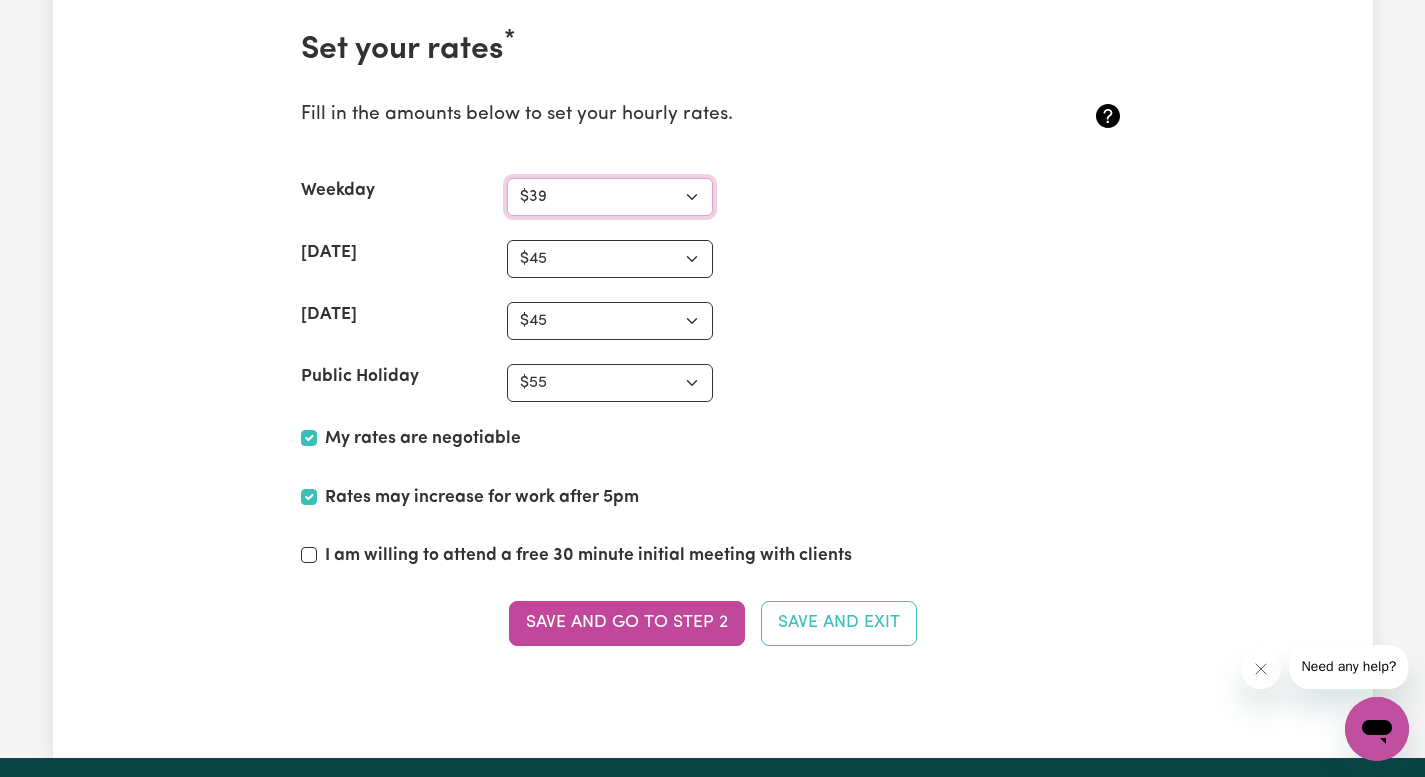 click on "N/A $37 $38 $39 $40 $41 $42 $43 $44 $45 $46 $47 $48 $49 $50 $51 $52 $53 $54 $55 $56 $57 $58 $59 $60 $61 $62 $63 $64 $65 $66 $67 $68 $69 $70 $71 $72 $73 $74 $75 $76 $77 $78 $79 $80 $81 $82 $83 $84 $85 $86 $87 $88 $89 $90 $91 $92 $93 $94 $95 $96 $97 $98 $99 $100 $101 $102 $103 $104 $105 $106 $107 $108 $109 $110 $111 $112 $113 $114 $115 $116 $117 $118 $119 $120 $121 $122 $123 $124 $125 $126 $127 $128 $129 $130 $131 $132 $133 $134 $135 $136 $137 $138 $139 $140 $141 $142 $143 $144 $145 $146 $147 $148 $149 $150 $151 $152 $153 $154 $155 $156 $157 $158 $159 $160 $161 $162" at bounding box center (610, 197) 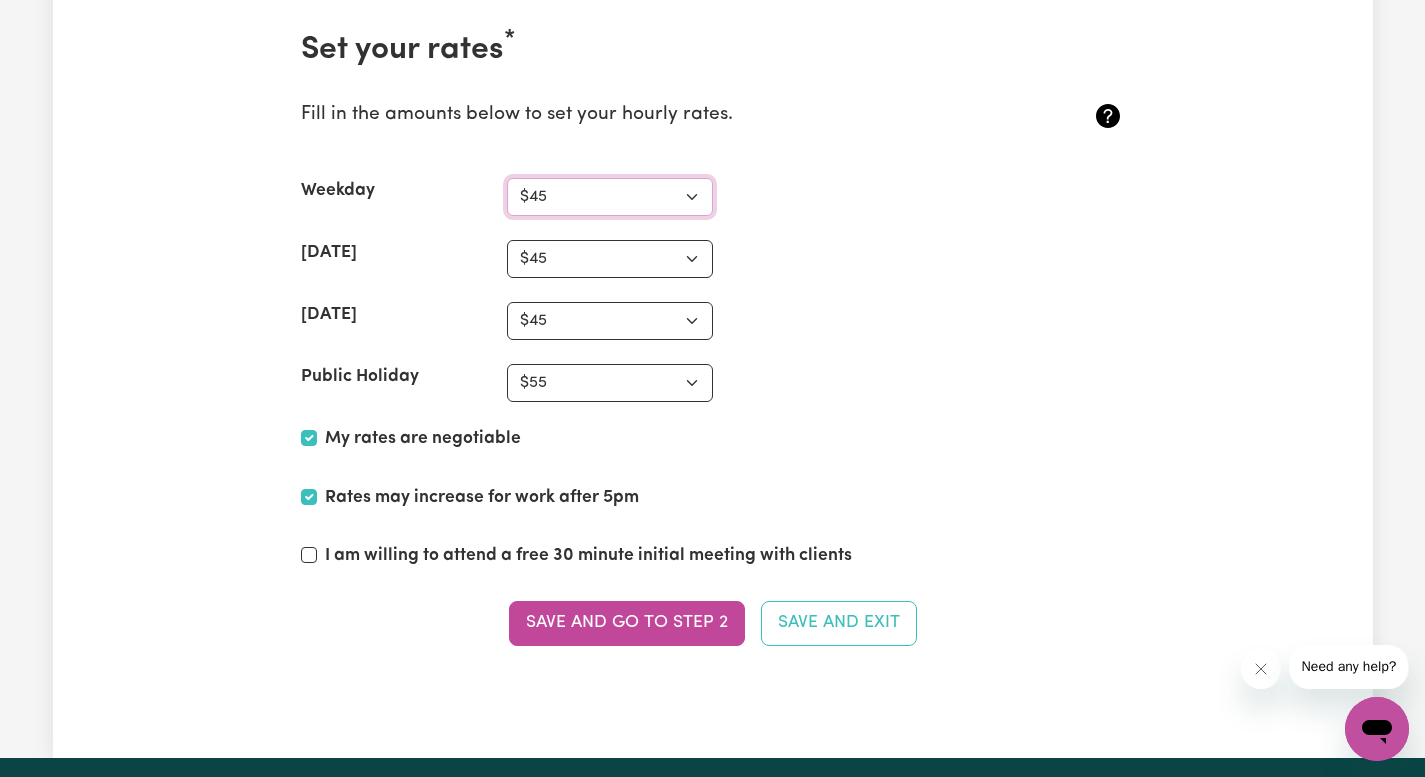 click on "N/A $37 $38 $39 $40 $41 $42 $43 $44 $45 $46 $47 $48 $49 $50 $51 $52 $53 $54 $55 $56 $57 $58 $59 $60 $61 $62 $63 $64 $65 $66 $67 $68 $69 $70 $71 $72 $73 $74 $75 $76 $77 $78 $79 $80 $81 $82 $83 $84 $85 $86 $87 $88 $89 $90 $91 $92 $93 $94 $95 $96 $97 $98 $99 $100 $101 $102 $103 $104 $105 $106 $107 $108 $109 $110 $111 $112 $113 $114 $115 $116 $117 $118 $119 $120 $121 $122 $123 $124 $125 $126 $127 $128 $129 $130 $131 $132 $133 $134 $135 $136 $137 $138 $139 $140 $141 $142 $143 $144 $145 $146 $147 $148 $149 $150 $151 $152 $153 $154 $155 $156 $157 $158 $159 $160 $161 $162" at bounding box center (610, 197) 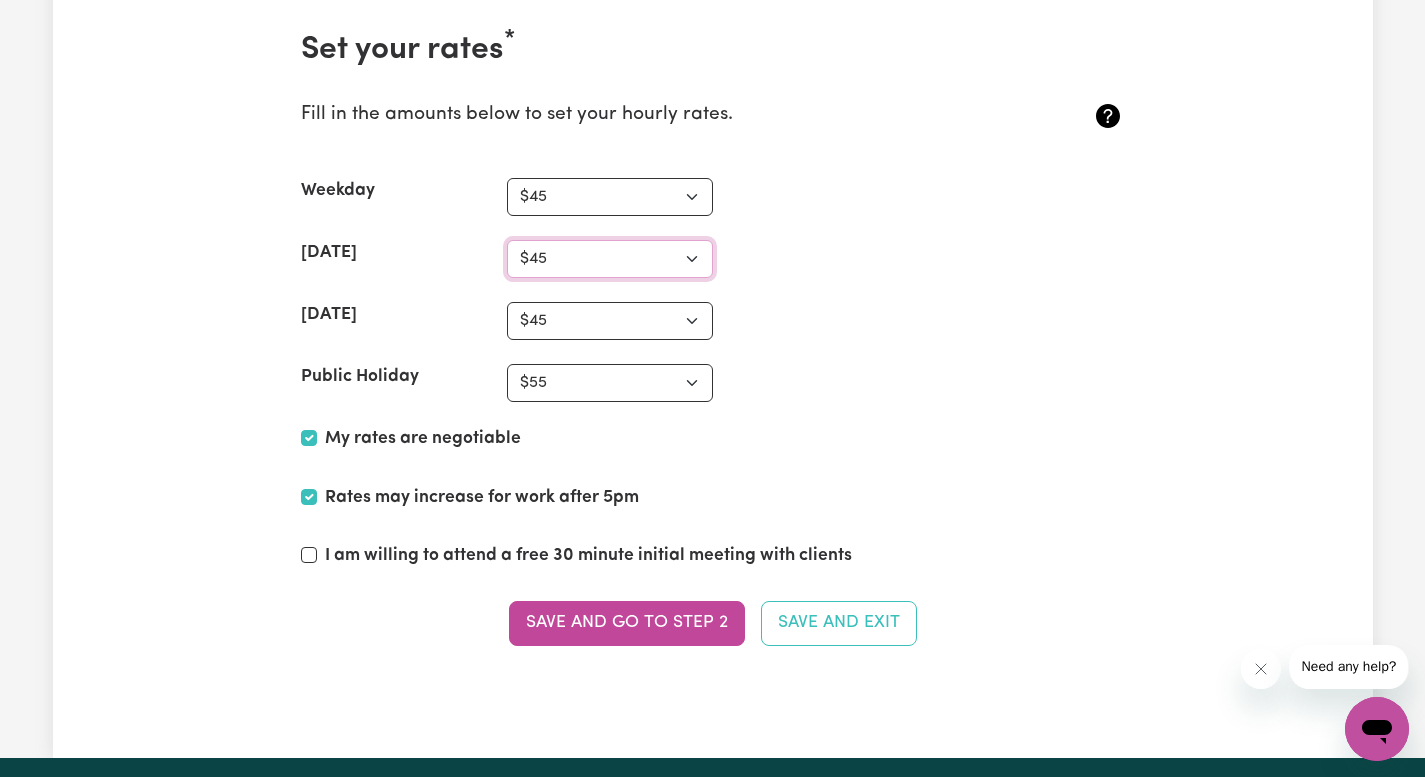 click on "N/A $37 $38 $39 $40 $41 $42 $43 $44 $45 $46 $47 $48 $49 $50 $51 $52 $53 $54 $55 $56 $57 $58 $59 $60 $61 $62 $63 $64 $65 $66 $67 $68 $69 $70 $71 $72 $73 $74 $75 $76 $77 $78 $79 $80 $81 $82 $83 $84 $85 $86 $87 $88 $89 $90 $91 $92 $93 $94 $95 $96 $97 $98 $99 $100 $101 $102 $103 $104 $105 $106 $107 $108 $109 $110 $111 $112 $113 $114 $115 $116 $117 $118 $119 $120 $121 $122 $123 $124 $125 $126 $127 $128 $129 $130 $131 $132 $133 $134 $135 $136 $137 $138 $139 $140 $141 $142 $143 $144 $145 $146 $147 $148 $149 $150 $151 $152 $153 $154 $155 $156 $157 $158 $159 $160 $161 $162" at bounding box center (610, 259) 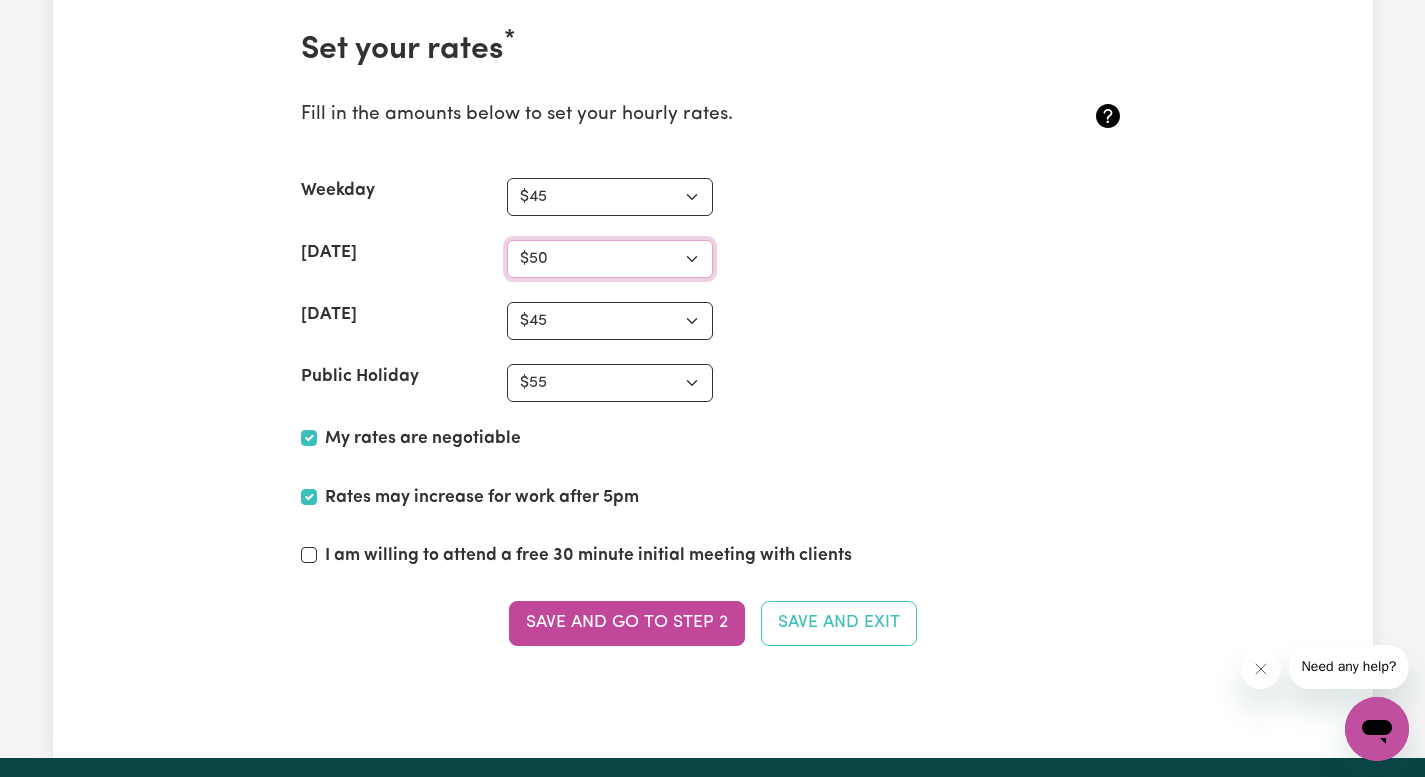 click on "N/A $37 $38 $39 $40 $41 $42 $43 $44 $45 $46 $47 $48 $49 $50 $51 $52 $53 $54 $55 $56 $57 $58 $59 $60 $61 $62 $63 $64 $65 $66 $67 $68 $69 $70 $71 $72 $73 $74 $75 $76 $77 $78 $79 $80 $81 $82 $83 $84 $85 $86 $87 $88 $89 $90 $91 $92 $93 $94 $95 $96 $97 $98 $99 $100 $101 $102 $103 $104 $105 $106 $107 $108 $109 $110 $111 $112 $113 $114 $115 $116 $117 $118 $119 $120 $121 $122 $123 $124 $125 $126 $127 $128 $129 $130 $131 $132 $133 $134 $135 $136 $137 $138 $139 $140 $141 $142 $143 $144 $145 $146 $147 $148 $149 $150 $151 $152 $153 $154 $155 $156 $157 $158 $159 $160 $161 $162" at bounding box center (610, 259) 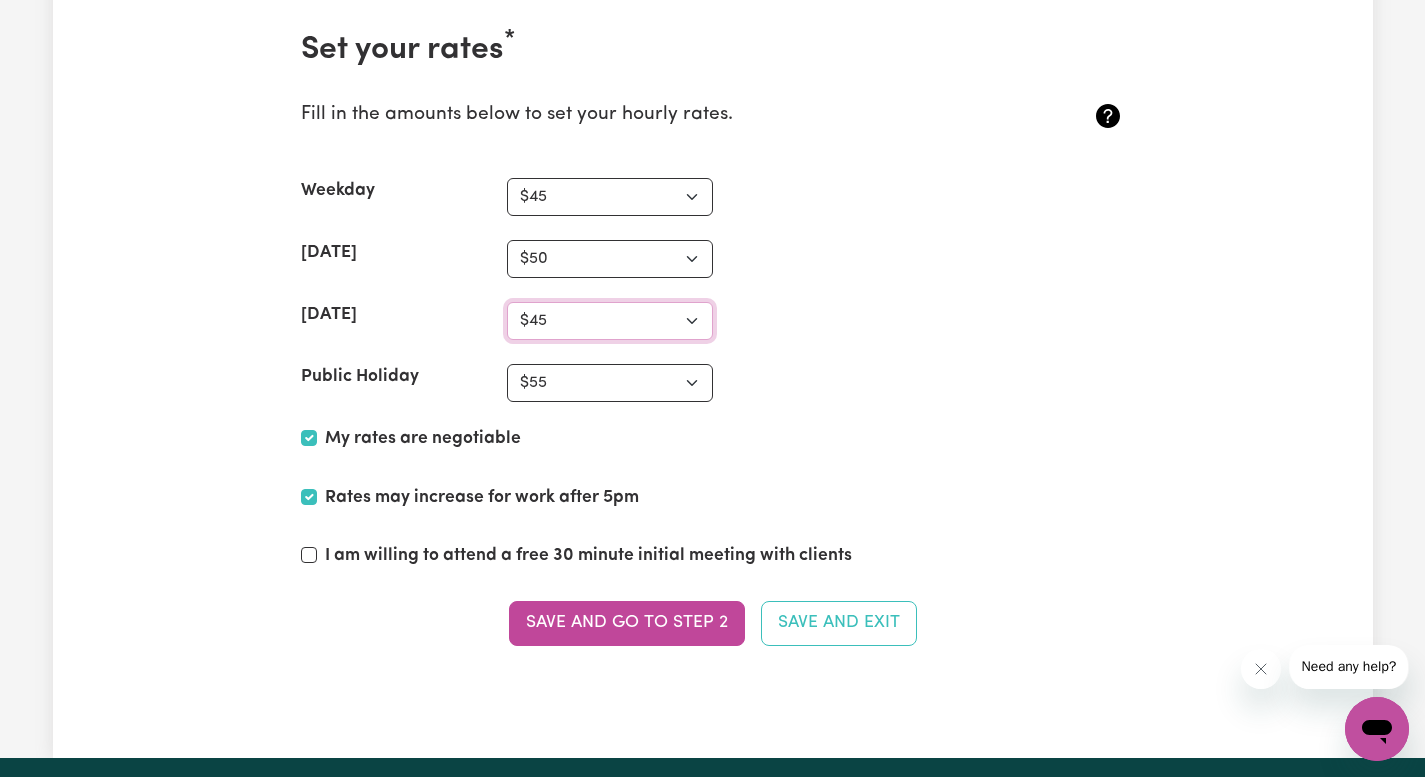 click on "N/A $37 $38 $39 $40 $41 $42 $43 $44 $45 $46 $47 $48 $49 $50 $51 $52 $53 $54 $55 $56 $57 $58 $59 $60 $61 $62 $63 $64 $65 $66 $67 $68 $69 $70 $71 $72 $73 $74 $75 $76 $77 $78 $79 $80 $81 $82 $83 $84 $85 $86 $87 $88 $89 $90 $91 $92 $93 $94 $95 $96 $97 $98 $99 $100 $101 $102 $103 $104 $105 $106 $107 $108 $109 $110 $111 $112 $113 $114 $115 $116 $117 $118 $119 $120 $121 $122 $123 $124 $125 $126 $127 $128 $129 $130 $131 $132 $133 $134 $135 $136 $137 $138 $139 $140 $141 $142 $143 $144 $145 $146 $147 $148 $149 $150 $151 $152 $153 $154 $155 $156 $157 $158 $159 $160 $161 $162" at bounding box center (610, 321) 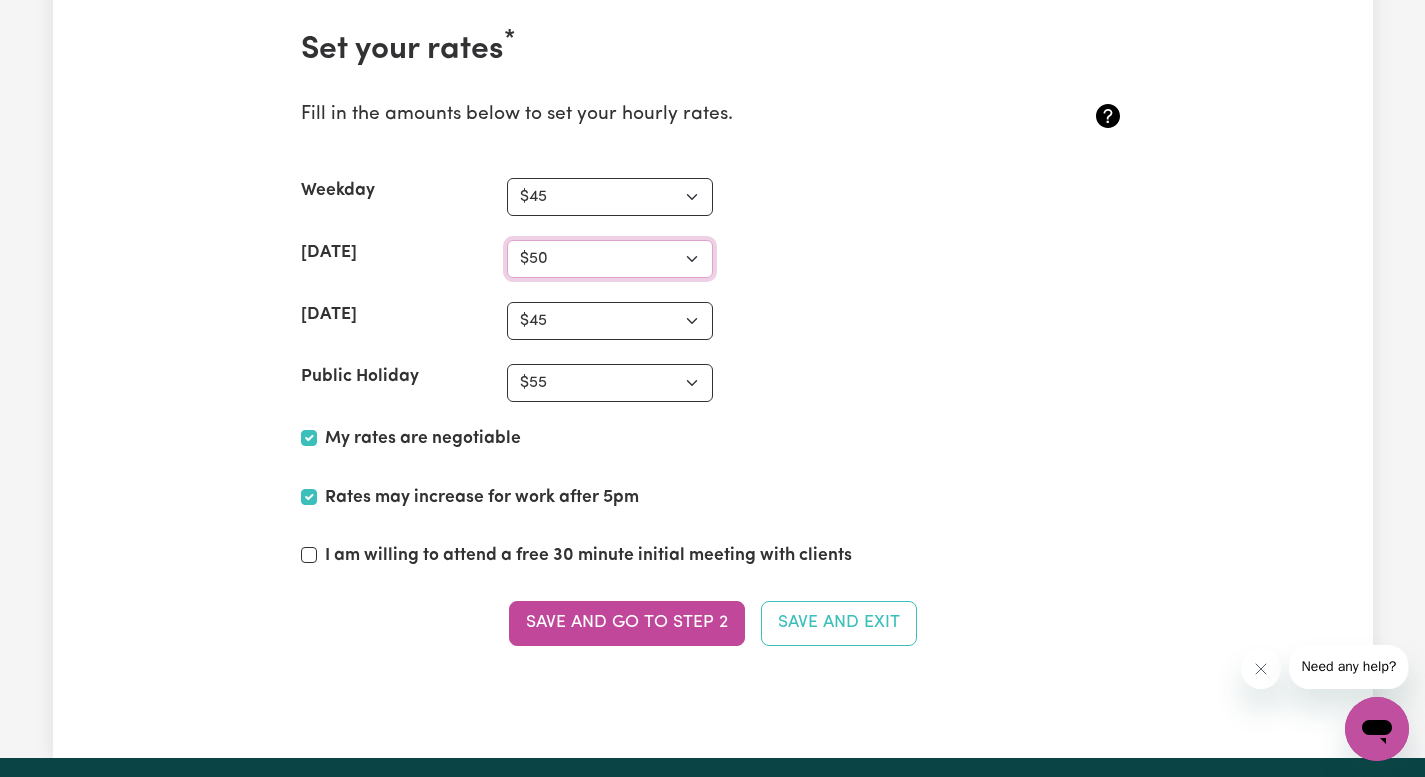 click on "N/A $37 $38 $39 $40 $41 $42 $43 $44 $45 $46 $47 $48 $49 $50 $51 $52 $53 $54 $55 $56 $57 $58 $59 $60 $61 $62 $63 $64 $65 $66 $67 $68 $69 $70 $71 $72 $73 $74 $75 $76 $77 $78 $79 $80 $81 $82 $83 $84 $85 $86 $87 $88 $89 $90 $91 $92 $93 $94 $95 $96 $97 $98 $99 $100 $101 $102 $103 $104 $105 $106 $107 $108 $109 $110 $111 $112 $113 $114 $115 $116 $117 $118 $119 $120 $121 $122 $123 $124 $125 $126 $127 $128 $129 $130 $131 $132 $133 $134 $135 $136 $137 $138 $139 $140 $141 $142 $143 $144 $145 $146 $147 $148 $149 $150 $151 $152 $153 $154 $155 $156 $157 $158 $159 $160 $161 $162" at bounding box center (610, 259) 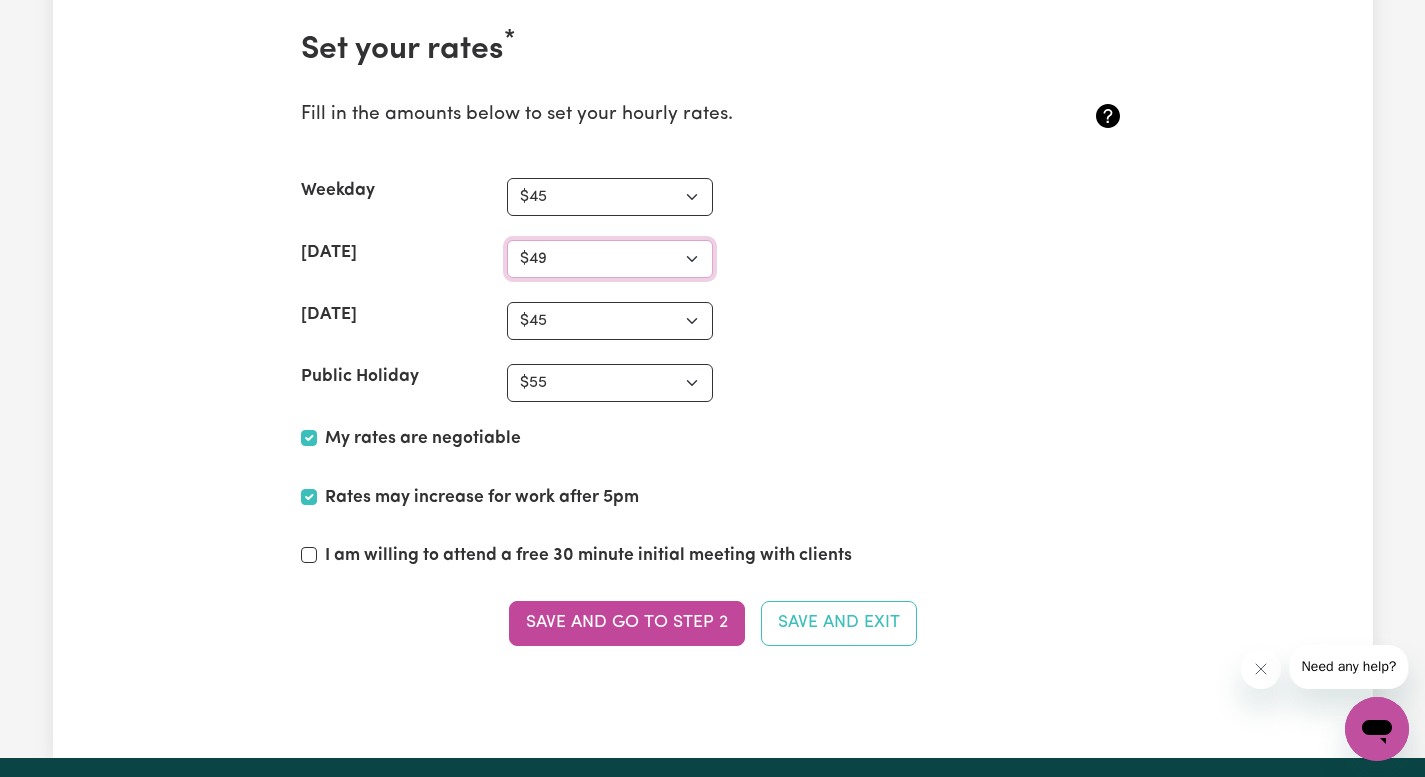 click on "N/A $37 $38 $39 $40 $41 $42 $43 $44 $45 $46 $47 $48 $49 $50 $51 $52 $53 $54 $55 $56 $57 $58 $59 $60 $61 $62 $63 $64 $65 $66 $67 $68 $69 $70 $71 $72 $73 $74 $75 $76 $77 $78 $79 $80 $81 $82 $83 $84 $85 $86 $87 $88 $89 $90 $91 $92 $93 $94 $95 $96 $97 $98 $99 $100 $101 $102 $103 $104 $105 $106 $107 $108 $109 $110 $111 $112 $113 $114 $115 $116 $117 $118 $119 $120 $121 $122 $123 $124 $125 $126 $127 $128 $129 $130 $131 $132 $133 $134 $135 $136 $137 $138 $139 $140 $141 $142 $143 $144 $145 $146 $147 $148 $149 $150 $151 $152 $153 $154 $155 $156 $157 $158 $159 $160 $161 $162" at bounding box center (610, 259) 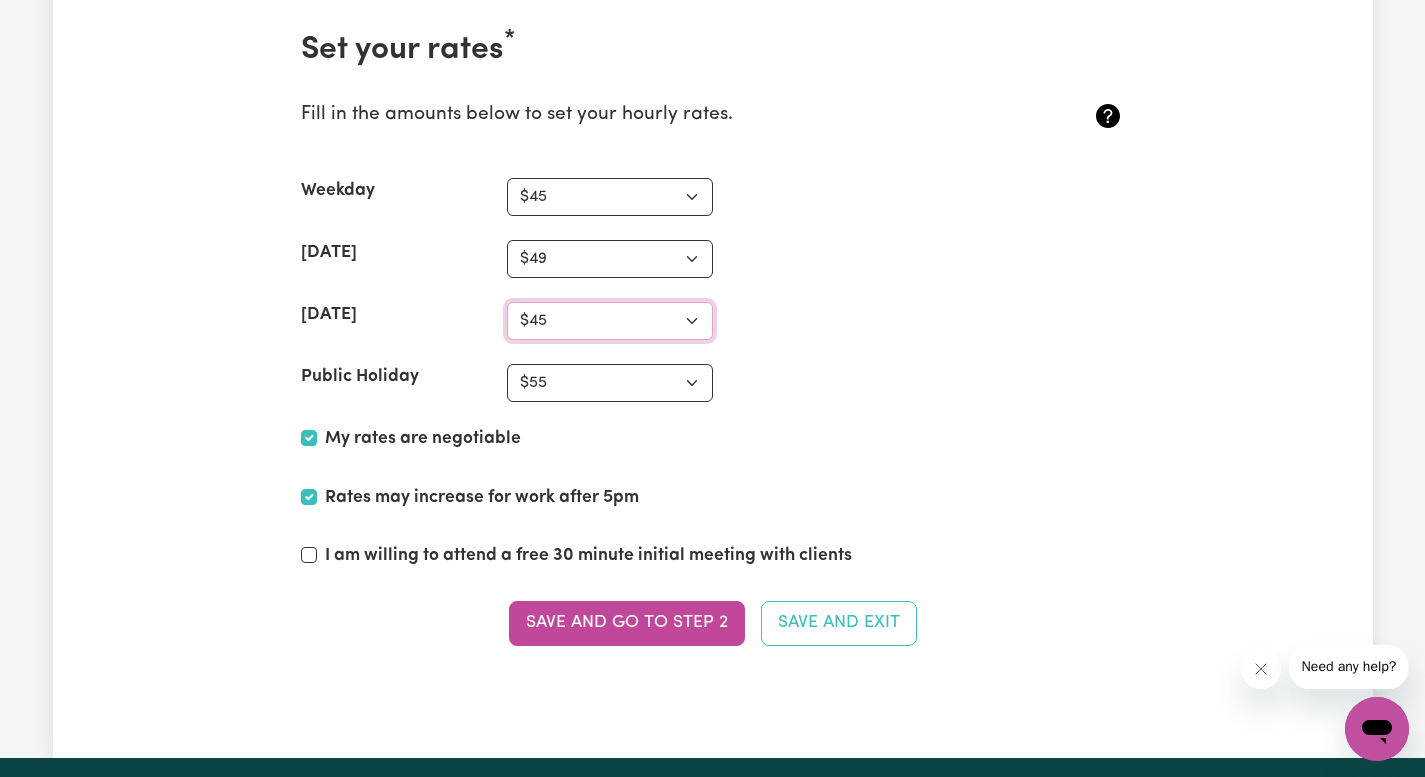 click on "N/A $37 $38 $39 $40 $41 $42 $43 $44 $45 $46 $47 $48 $49 $50 $51 $52 $53 $54 $55 $56 $57 $58 $59 $60 $61 $62 $63 $64 $65 $66 $67 $68 $69 $70 $71 $72 $73 $74 $75 $76 $77 $78 $79 $80 $81 $82 $83 $84 $85 $86 $87 $88 $89 $90 $91 $92 $93 $94 $95 $96 $97 $98 $99 $100 $101 $102 $103 $104 $105 $106 $107 $108 $109 $110 $111 $112 $113 $114 $115 $116 $117 $118 $119 $120 $121 $122 $123 $124 $125 $126 $127 $128 $129 $130 $131 $132 $133 $134 $135 $136 $137 $138 $139 $140 $141 $142 $143 $144 $145 $146 $147 $148 $149 $150 $151 $152 $153 $154 $155 $156 $157 $158 $159 $160 $161 $162" at bounding box center (610, 321) 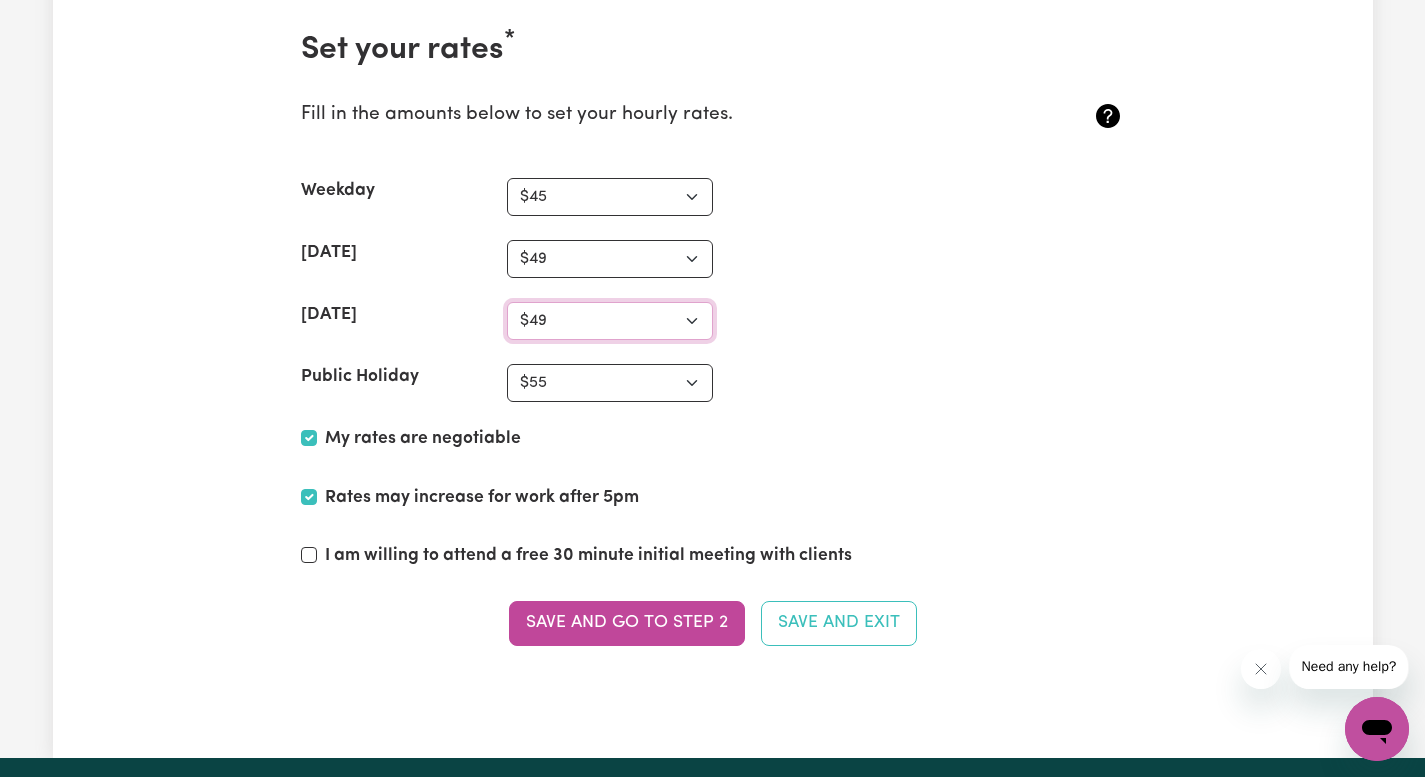 click on "N/A $37 $38 $39 $40 $41 $42 $43 $44 $45 $46 $47 $48 $49 $50 $51 $52 $53 $54 $55 $56 $57 $58 $59 $60 $61 $62 $63 $64 $65 $66 $67 $68 $69 $70 $71 $72 $73 $74 $75 $76 $77 $78 $79 $80 $81 $82 $83 $84 $85 $86 $87 $88 $89 $90 $91 $92 $93 $94 $95 $96 $97 $98 $99 $100 $101 $102 $103 $104 $105 $106 $107 $108 $109 $110 $111 $112 $113 $114 $115 $116 $117 $118 $119 $120 $121 $122 $123 $124 $125 $126 $127 $128 $129 $130 $131 $132 $133 $134 $135 $136 $137 $138 $139 $140 $141 $142 $143 $144 $145 $146 $147 $148 $149 $150 $151 $152 $153 $154 $155 $156 $157 $158 $159 $160 $161 $162" at bounding box center (610, 321) 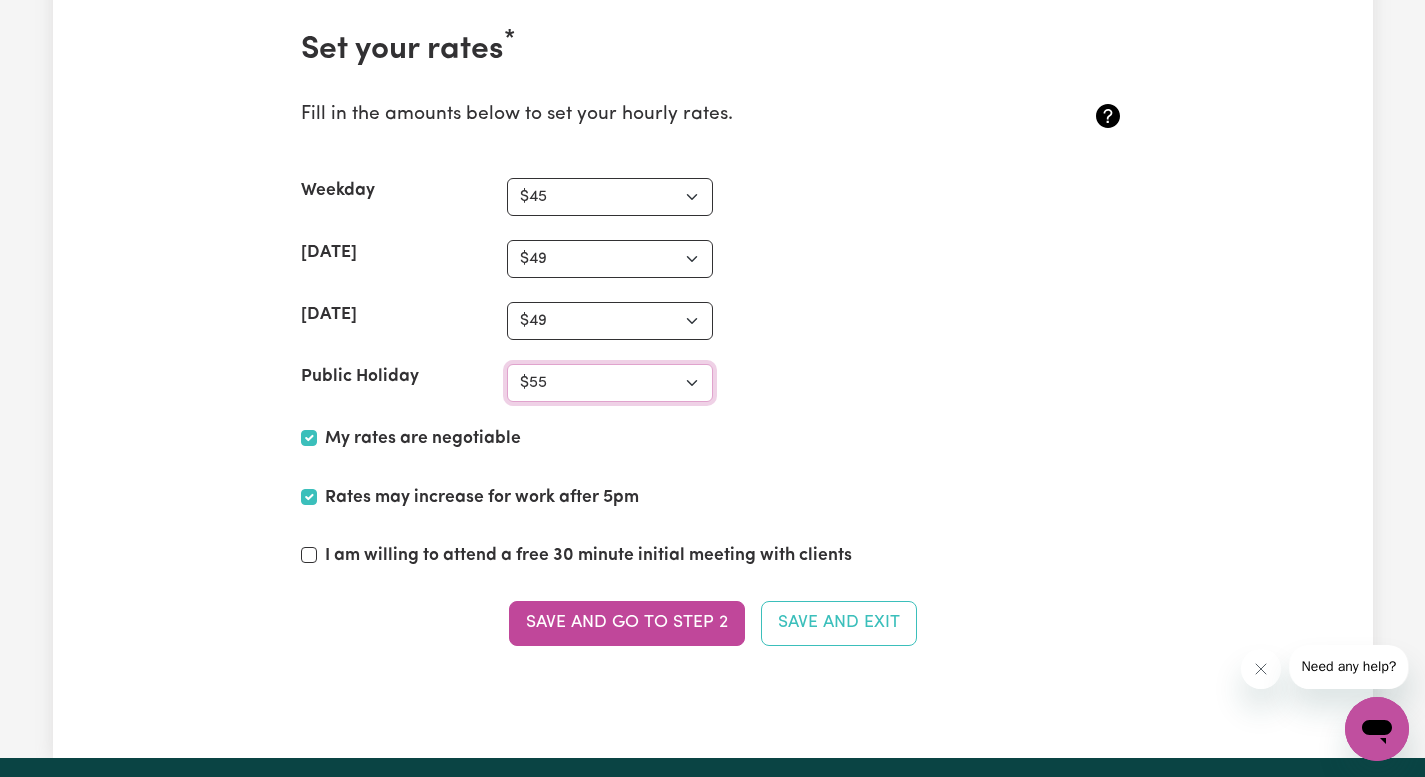 click on "N/A $37 $38 $39 $40 $41 $42 $43 $44 $45 $46 $47 $48 $49 $50 $51 $52 $53 $54 $55 $56 $57 $58 $59 $60 $61 $62 $63 $64 $65 $66 $67 $68 $69 $70 $71 $72 $73 $74 $75 $76 $77 $78 $79 $80 $81 $82 $83 $84 $85 $86 $87 $88 $89 $90 $91 $92 $93 $94 $95 $96 $97 $98 $99 $100 $101 $102 $103 $104 $105 $106 $107 $108 $109 $110 $111 $112 $113 $114 $115 $116 $117 $118 $119 $120 $121 $122 $123 $124 $125 $126 $127 $128 $129 $130 $131 $132 $133 $134 $135 $136 $137 $138 $139 $140 $141 $142 $143 $144 $145 $146 $147 $148 $149 $150 $151 $152 $153 $154 $155 $156 $157 $158 $159 $160 $161 $162" at bounding box center [610, 383] 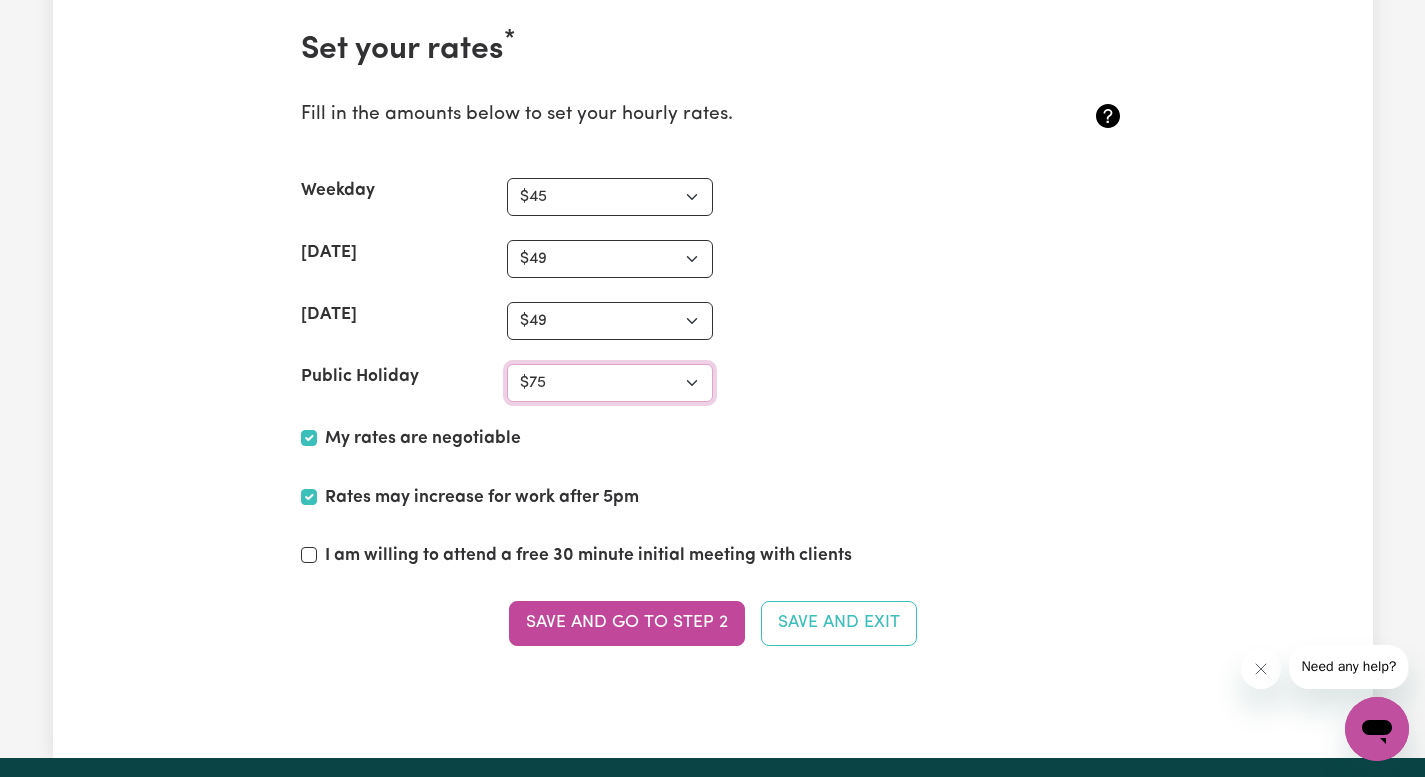 click on "N/A $37 $38 $39 $40 $41 $42 $43 $44 $45 $46 $47 $48 $49 $50 $51 $52 $53 $54 $55 $56 $57 $58 $59 $60 $61 $62 $63 $64 $65 $66 $67 $68 $69 $70 $71 $72 $73 $74 $75 $76 $77 $78 $79 $80 $81 $82 $83 $84 $85 $86 $87 $88 $89 $90 $91 $92 $93 $94 $95 $96 $97 $98 $99 $100 $101 $102 $103 $104 $105 $106 $107 $108 $109 $110 $111 $112 $113 $114 $115 $116 $117 $118 $119 $120 $121 $122 $123 $124 $125 $126 $127 $128 $129 $130 $131 $132 $133 $134 $135 $136 $137 $138 $139 $140 $141 $142 $143 $144 $145 $146 $147 $148 $149 $150 $151 $152 $153 $154 $155 $156 $157 $158 $159 $160 $161 $162" at bounding box center (610, 383) 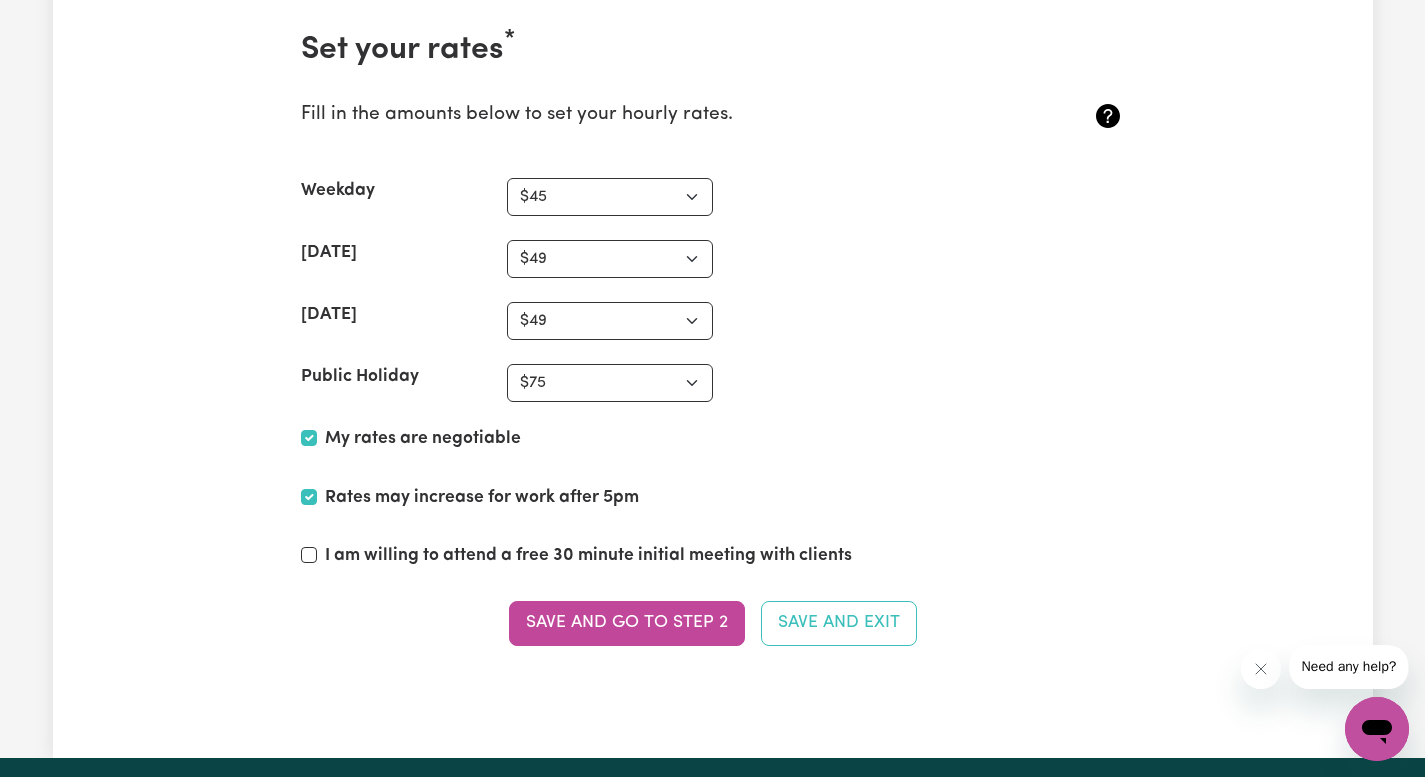 click on "I am willing to attend a free 30 minute initial meeting with clients" at bounding box center [588, 556] 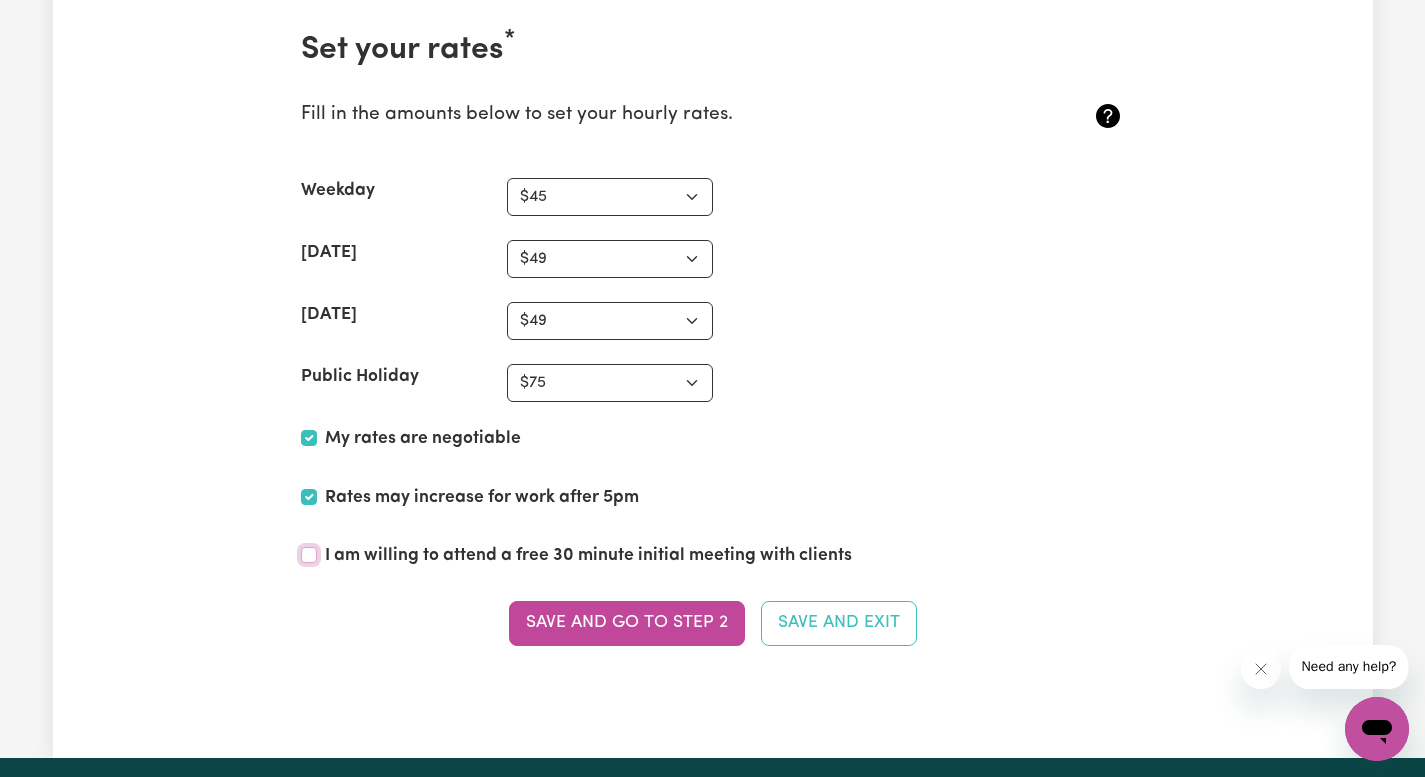 click on "I am willing to attend a free 30 minute initial meeting with clients" at bounding box center [309, 555] 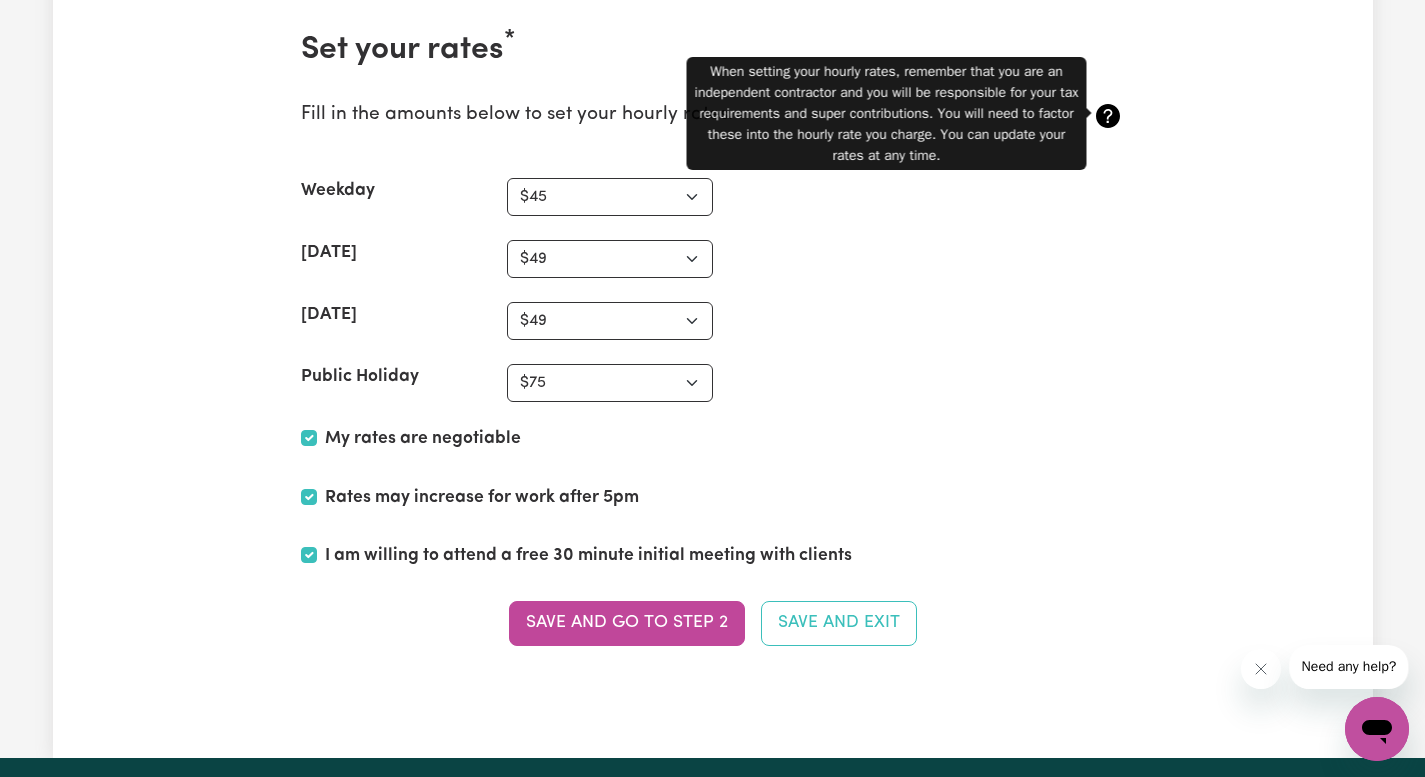 click 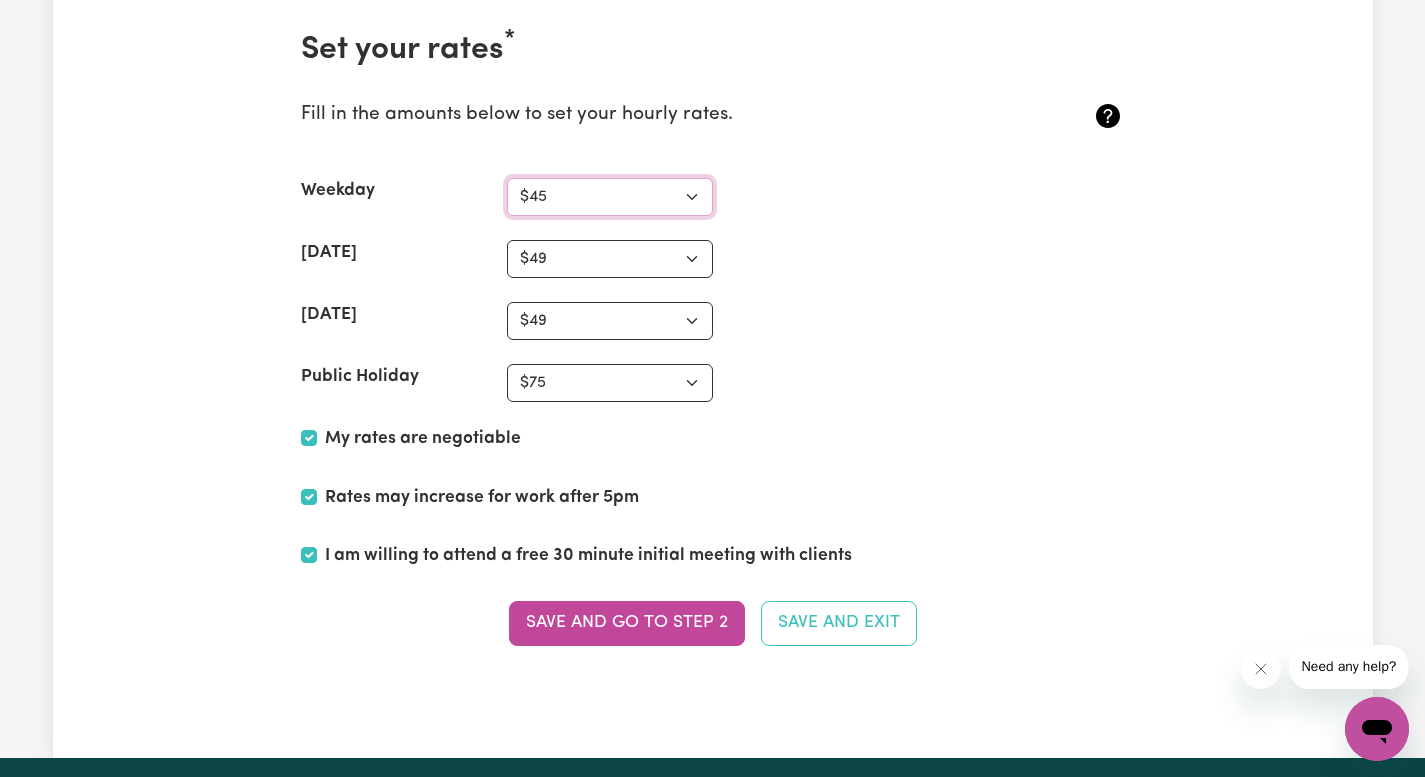 click on "N/A $37 $38 $39 $40 $41 $42 $43 $44 $45 $46 $47 $48 $49 $50 $51 $52 $53 $54 $55 $56 $57 $58 $59 $60 $61 $62 $63 $64 $65 $66 $67 $68 $69 $70 $71 $72 $73 $74 $75 $76 $77 $78 $79 $80 $81 $82 $83 $84 $85 $86 $87 $88 $89 $90 $91 $92 $93 $94 $95 $96 $97 $98 $99 $100 $101 $102 $103 $104 $105 $106 $107 $108 $109 $110 $111 $112 $113 $114 $115 $116 $117 $118 $119 $120 $121 $122 $123 $124 $125 $126 $127 $128 $129 $130 $131 $132 $133 $134 $135 $136 $137 $138 $139 $140 $141 $142 $143 $144 $145 $146 $147 $148 $149 $150 $151 $152 $153 $154 $155 $156 $157 $158 $159 $160 $161 $162" at bounding box center [610, 197] 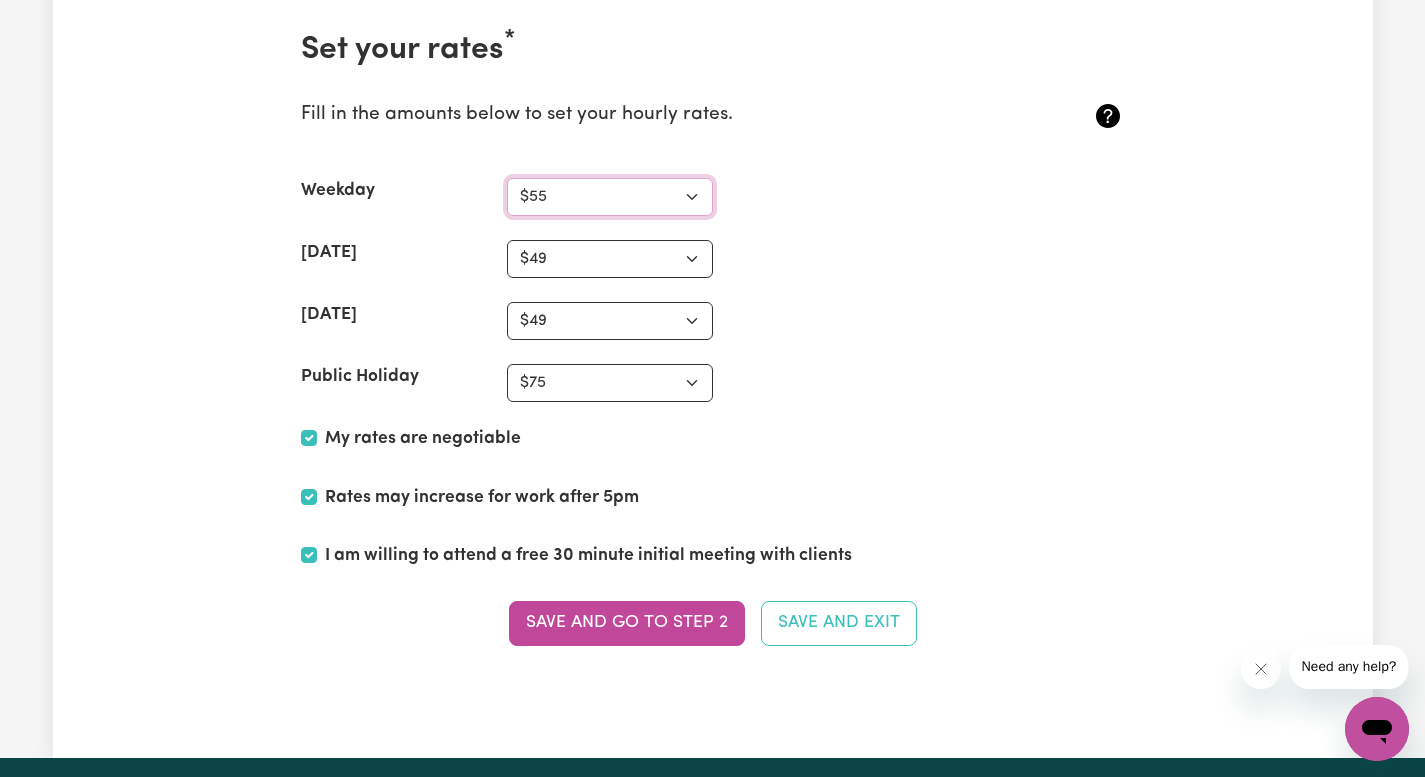 click on "N/A $37 $38 $39 $40 $41 $42 $43 $44 $45 $46 $47 $48 $49 $50 $51 $52 $53 $54 $55 $56 $57 $58 $59 $60 $61 $62 $63 $64 $65 $66 $67 $68 $69 $70 $71 $72 $73 $74 $75 $76 $77 $78 $79 $80 $81 $82 $83 $84 $85 $86 $87 $88 $89 $90 $91 $92 $93 $94 $95 $96 $97 $98 $99 $100 $101 $102 $103 $104 $105 $106 $107 $108 $109 $110 $111 $112 $113 $114 $115 $116 $117 $118 $119 $120 $121 $122 $123 $124 $125 $126 $127 $128 $129 $130 $131 $132 $133 $134 $135 $136 $137 $138 $139 $140 $141 $142 $143 $144 $145 $146 $147 $148 $149 $150 $151 $152 $153 $154 $155 $156 $157 $158 $159 $160 $161 $162" at bounding box center (610, 197) 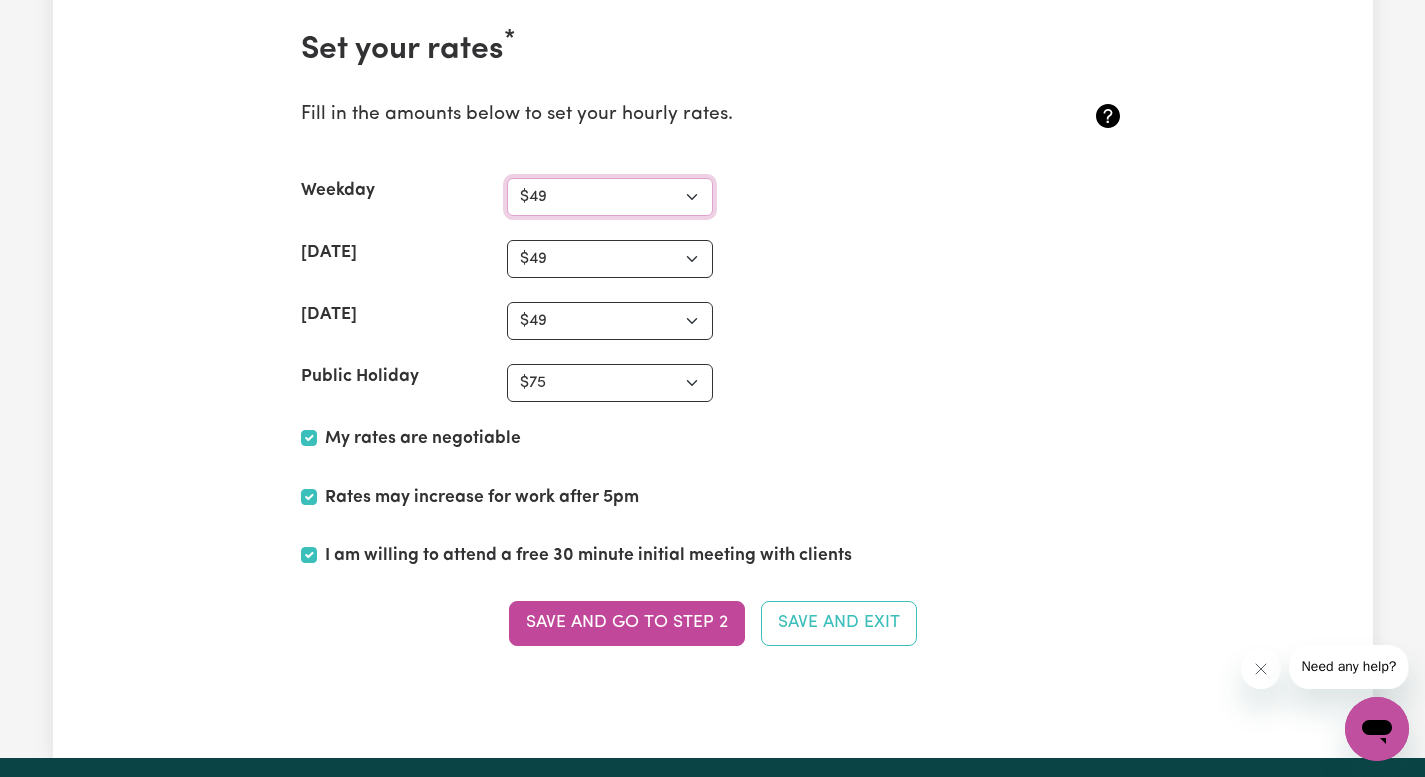 click on "N/A $37 $38 $39 $40 $41 $42 $43 $44 $45 $46 $47 $48 $49 $50 $51 $52 $53 $54 $55 $56 $57 $58 $59 $60 $61 $62 $63 $64 $65 $66 $67 $68 $69 $70 $71 $72 $73 $74 $75 $76 $77 $78 $79 $80 $81 $82 $83 $84 $85 $86 $87 $88 $89 $90 $91 $92 $93 $94 $95 $96 $97 $98 $99 $100 $101 $102 $103 $104 $105 $106 $107 $108 $109 $110 $111 $112 $113 $114 $115 $116 $117 $118 $119 $120 $121 $122 $123 $124 $125 $126 $127 $128 $129 $130 $131 $132 $133 $134 $135 $136 $137 $138 $139 $140 $141 $142 $143 $144 $145 $146 $147 $148 $149 $150 $151 $152 $153 $154 $155 $156 $157 $158 $159 $160 $161 $162" at bounding box center (610, 197) 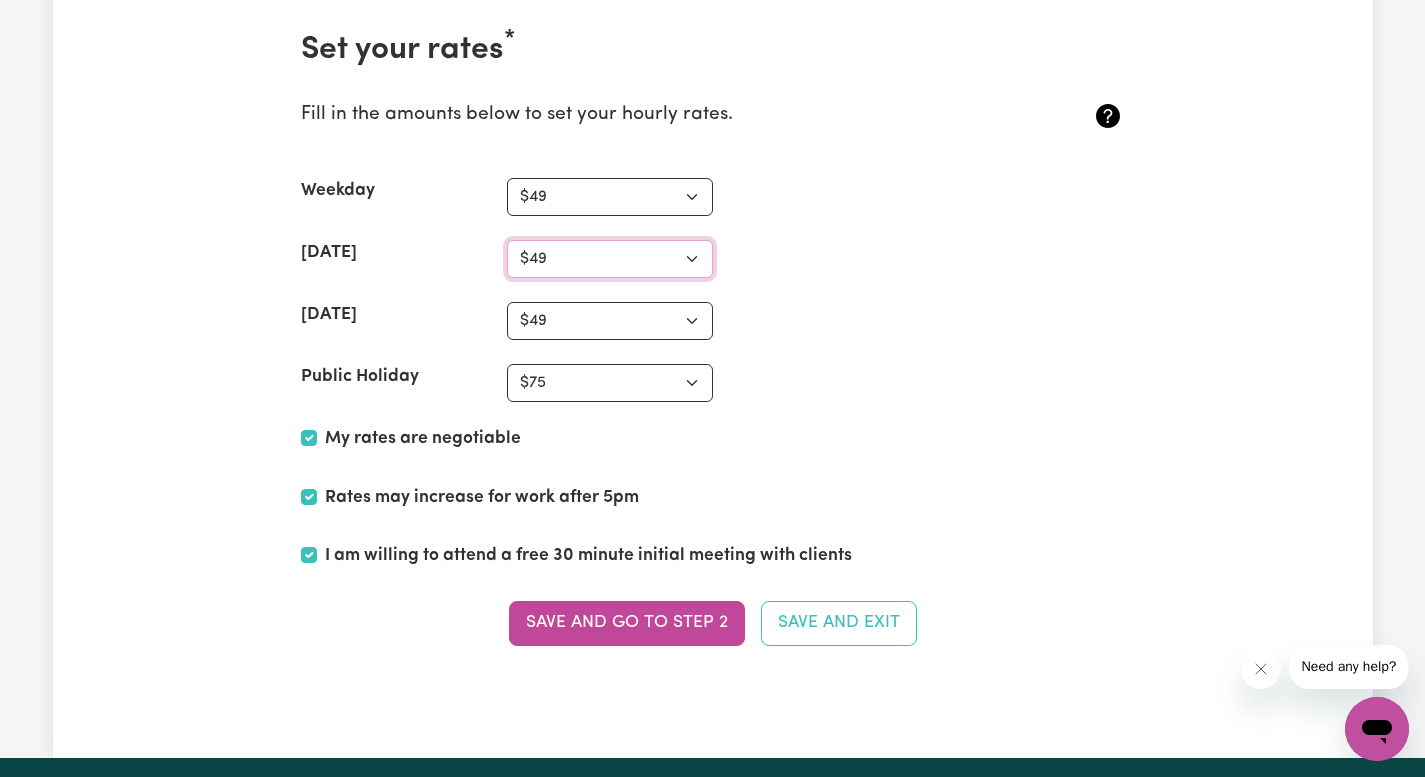 click on "N/A $37 $38 $39 $40 $41 $42 $43 $44 $45 $46 $47 $48 $49 $50 $51 $52 $53 $54 $55 $56 $57 $58 $59 $60 $61 $62 $63 $64 $65 $66 $67 $68 $69 $70 $71 $72 $73 $74 $75 $76 $77 $78 $79 $80 $81 $82 $83 $84 $85 $86 $87 $88 $89 $90 $91 $92 $93 $94 $95 $96 $97 $98 $99 $100 $101 $102 $103 $104 $105 $106 $107 $108 $109 $110 $111 $112 $113 $114 $115 $116 $117 $118 $119 $120 $121 $122 $123 $124 $125 $126 $127 $128 $129 $130 $131 $132 $133 $134 $135 $136 $137 $138 $139 $140 $141 $142 $143 $144 $145 $146 $147 $148 $149 $150 $151 $152 $153 $154 $155 $156 $157 $158 $159 $160 $161 $162" at bounding box center (610, 259) 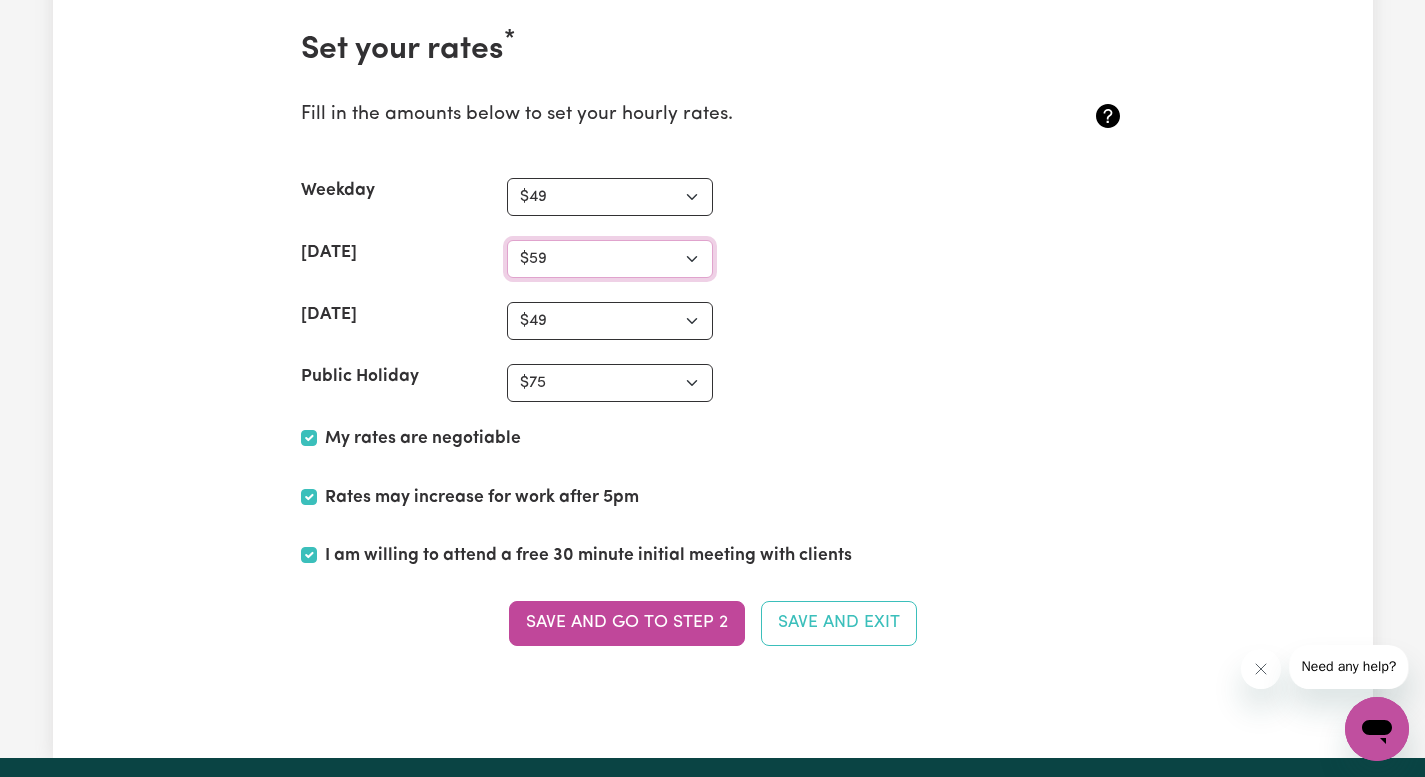 click on "N/A $37 $38 $39 $40 $41 $42 $43 $44 $45 $46 $47 $48 $49 $50 $51 $52 $53 $54 $55 $56 $57 $58 $59 $60 $61 $62 $63 $64 $65 $66 $67 $68 $69 $70 $71 $72 $73 $74 $75 $76 $77 $78 $79 $80 $81 $82 $83 $84 $85 $86 $87 $88 $89 $90 $91 $92 $93 $94 $95 $96 $97 $98 $99 $100 $101 $102 $103 $104 $105 $106 $107 $108 $109 $110 $111 $112 $113 $114 $115 $116 $117 $118 $119 $120 $121 $122 $123 $124 $125 $126 $127 $128 $129 $130 $131 $132 $133 $134 $135 $136 $137 $138 $139 $140 $141 $142 $143 $144 $145 $146 $147 $148 $149 $150 $151 $152 $153 $154 $155 $156 $157 $158 $159 $160 $161 $162" at bounding box center [610, 259] 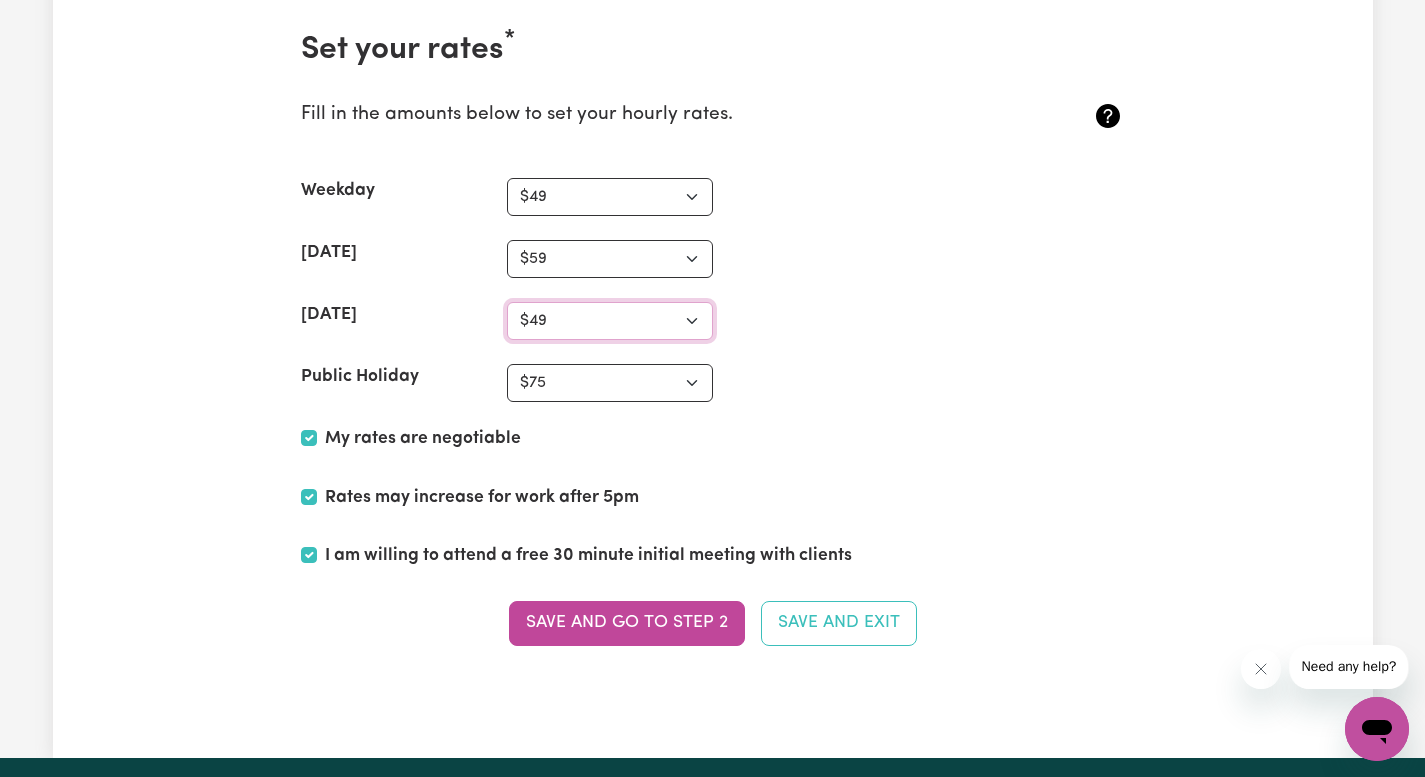 click on "N/A $37 $38 $39 $40 $41 $42 $43 $44 $45 $46 $47 $48 $49 $50 $51 $52 $53 $54 $55 $56 $57 $58 $59 $60 $61 $62 $63 $64 $65 $66 $67 $68 $69 $70 $71 $72 $73 $74 $75 $76 $77 $78 $79 $80 $81 $82 $83 $84 $85 $86 $87 $88 $89 $90 $91 $92 $93 $94 $95 $96 $97 $98 $99 $100 $101 $102 $103 $104 $105 $106 $107 $108 $109 $110 $111 $112 $113 $114 $115 $116 $117 $118 $119 $120 $121 $122 $123 $124 $125 $126 $127 $128 $129 $130 $131 $132 $133 $134 $135 $136 $137 $138 $139 $140 $141 $142 $143 $144 $145 $146 $147 $148 $149 $150 $151 $152 $153 $154 $155 $156 $157 $158 $159 $160 $161 $162" at bounding box center [610, 321] 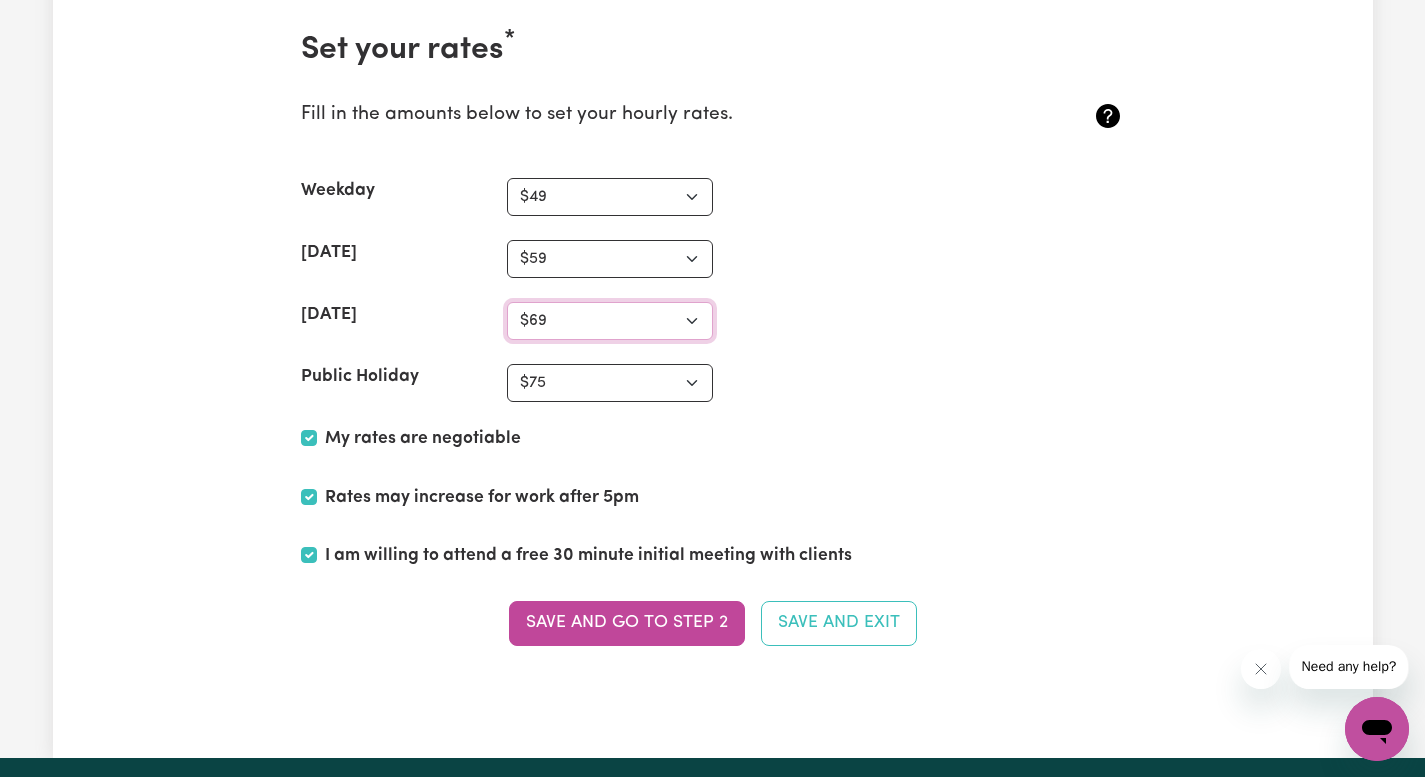 click on "N/A $37 $38 $39 $40 $41 $42 $43 $44 $45 $46 $47 $48 $49 $50 $51 $52 $53 $54 $55 $56 $57 $58 $59 $60 $61 $62 $63 $64 $65 $66 $67 $68 $69 $70 $71 $72 $73 $74 $75 $76 $77 $78 $79 $80 $81 $82 $83 $84 $85 $86 $87 $88 $89 $90 $91 $92 $93 $94 $95 $96 $97 $98 $99 $100 $101 $102 $103 $104 $105 $106 $107 $108 $109 $110 $111 $112 $113 $114 $115 $116 $117 $118 $119 $120 $121 $122 $123 $124 $125 $126 $127 $128 $129 $130 $131 $132 $133 $134 $135 $136 $137 $138 $139 $140 $141 $142 $143 $144 $145 $146 $147 $148 $149 $150 $151 $152 $153 $154 $155 $156 $157 $158 $159 $160 $161 $162" at bounding box center (610, 321) 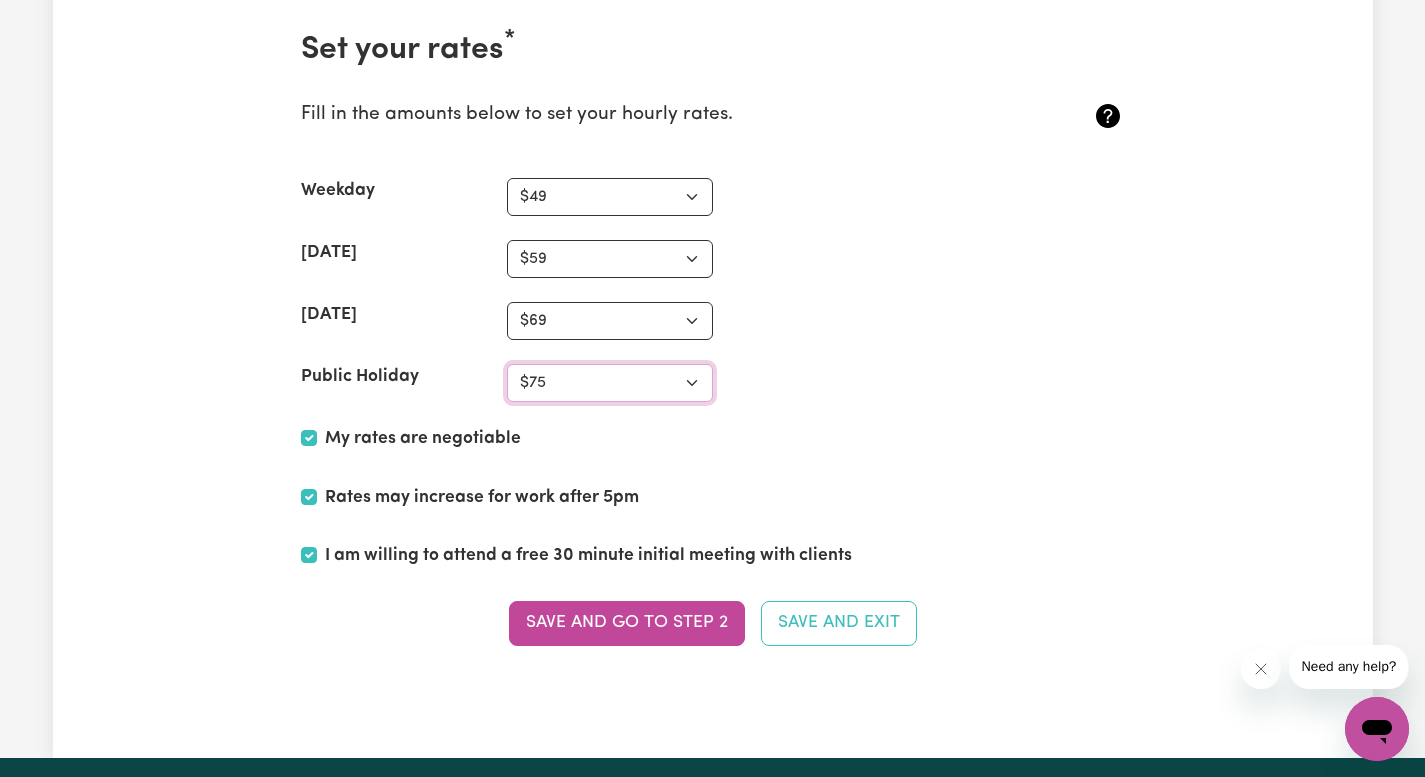 click on "N/A $37 $38 $39 $40 $41 $42 $43 $44 $45 $46 $47 $48 $49 $50 $51 $52 $53 $54 $55 $56 $57 $58 $59 $60 $61 $62 $63 $64 $65 $66 $67 $68 $69 $70 $71 $72 $73 $74 $75 $76 $77 $78 $79 $80 $81 $82 $83 $84 $85 $86 $87 $88 $89 $90 $91 $92 $93 $94 $95 $96 $97 $98 $99 $100 $101 $102 $103 $104 $105 $106 $107 $108 $109 $110 $111 $112 $113 $114 $115 $116 $117 $118 $119 $120 $121 $122 $123 $124 $125 $126 $127 $128 $129 $130 $131 $132 $133 $134 $135 $136 $137 $138 $139 $140 $141 $142 $143 $144 $145 $146 $147 $148 $149 $150 $151 $152 $153 $154 $155 $156 $157 $158 $159 $160 $161 $162" at bounding box center [610, 383] 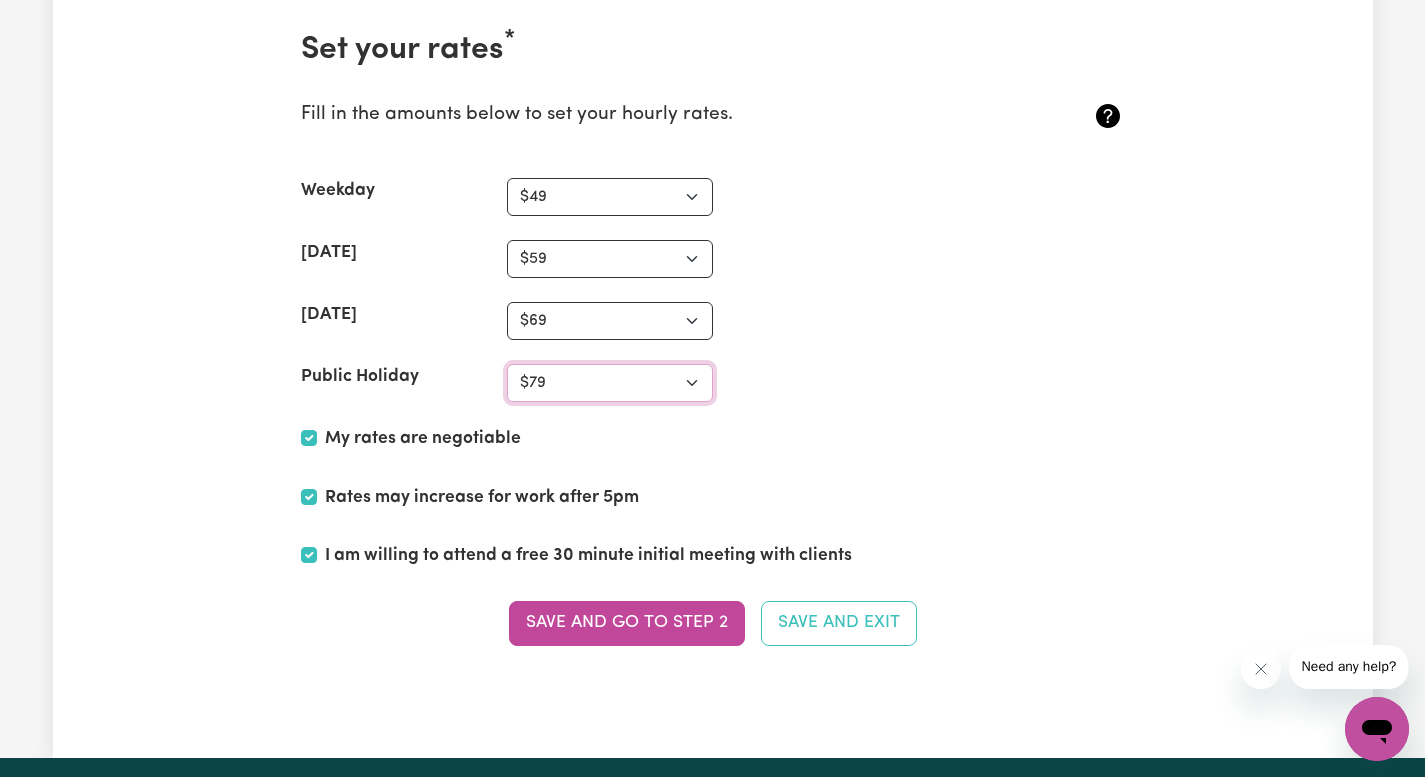click on "N/A $37 $38 $39 $40 $41 $42 $43 $44 $45 $46 $47 $48 $49 $50 $51 $52 $53 $54 $55 $56 $57 $58 $59 $60 $61 $62 $63 $64 $65 $66 $67 $68 $69 $70 $71 $72 $73 $74 $75 $76 $77 $78 $79 $80 $81 $82 $83 $84 $85 $86 $87 $88 $89 $90 $91 $92 $93 $94 $95 $96 $97 $98 $99 $100 $101 $102 $103 $104 $105 $106 $107 $108 $109 $110 $111 $112 $113 $114 $115 $116 $117 $118 $119 $120 $121 $122 $123 $124 $125 $126 $127 $128 $129 $130 $131 $132 $133 $134 $135 $136 $137 $138 $139 $140 $141 $142 $143 $144 $145 $146 $147 $148 $149 $150 $151 $152 $153 $154 $155 $156 $157 $158 $159 $160 $161 $162" at bounding box center (610, 383) 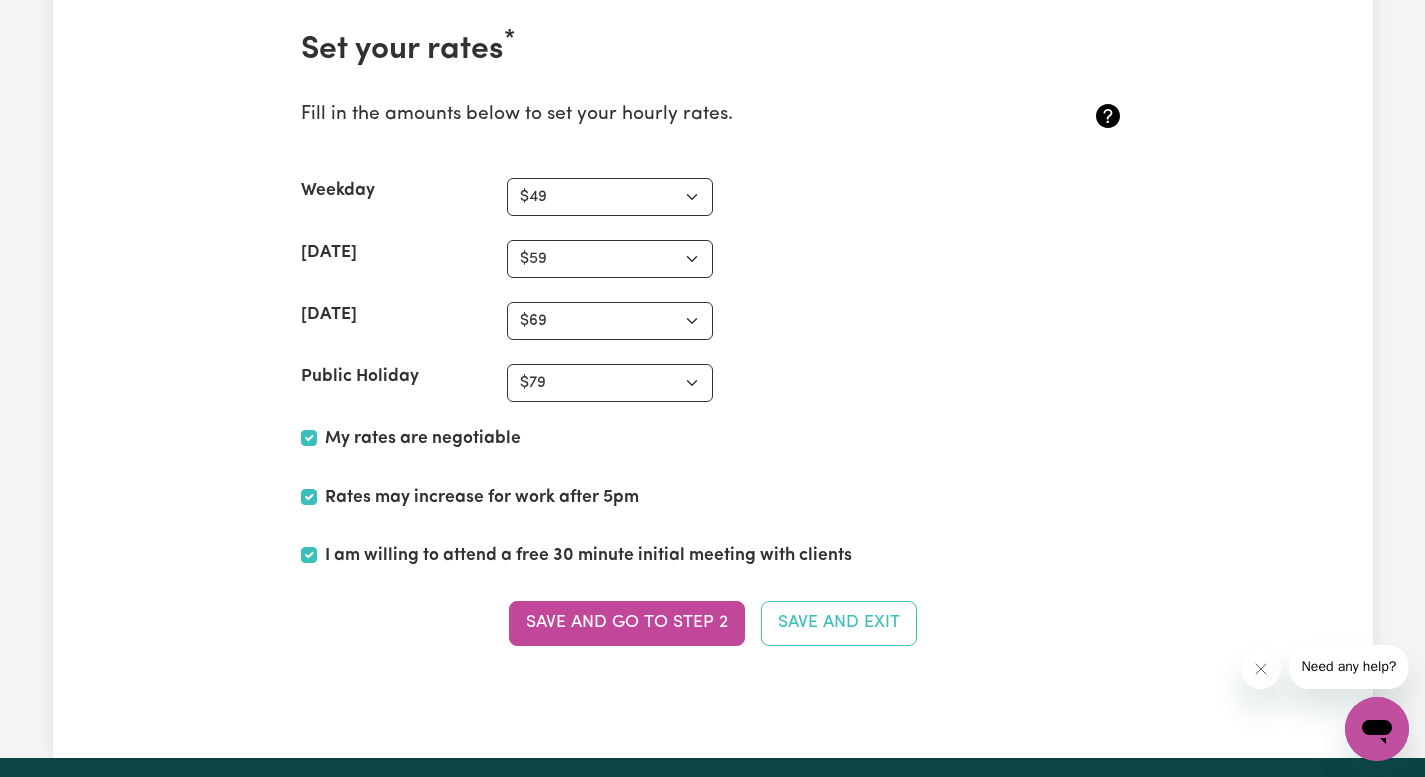 click on "[DATE] N/A $37 $38 $39 $40 $41 $42 $43 $44 $45 $46 $47 $48 $49 $50 $51 $52 $53 $54 $55 $56 $57 $58 $59 $60 $61 $62 $63 $64 $65 $66 $67 $68 $69 $70 $71 $72 $73 $74 $75 $76 $77 $78 $79 $80 $81 $82 $83 $84 $85 $86 $87 $88 $89 $90 $91 $92 $93 $94 $95 $96 $97 $98 $99 $100 $101 $102 $103 $104 $105 $106 $107 $108 $109 $110 $111 $112 $113 $114 $115 $116 $117 $118 $119 $120 $121 $122 $123 $124 $125 $126 $127 $128 $129 $130 $131 $132 $133 $134 $135 $136 $137 $138 $139 $140 $141 $142 $143 $144 $145 $146 $147 $148 $149 $150 $151 $152 $153 $154 $155 $156 $157 $158 $159 $160 $161 $162" at bounding box center [713, 259] 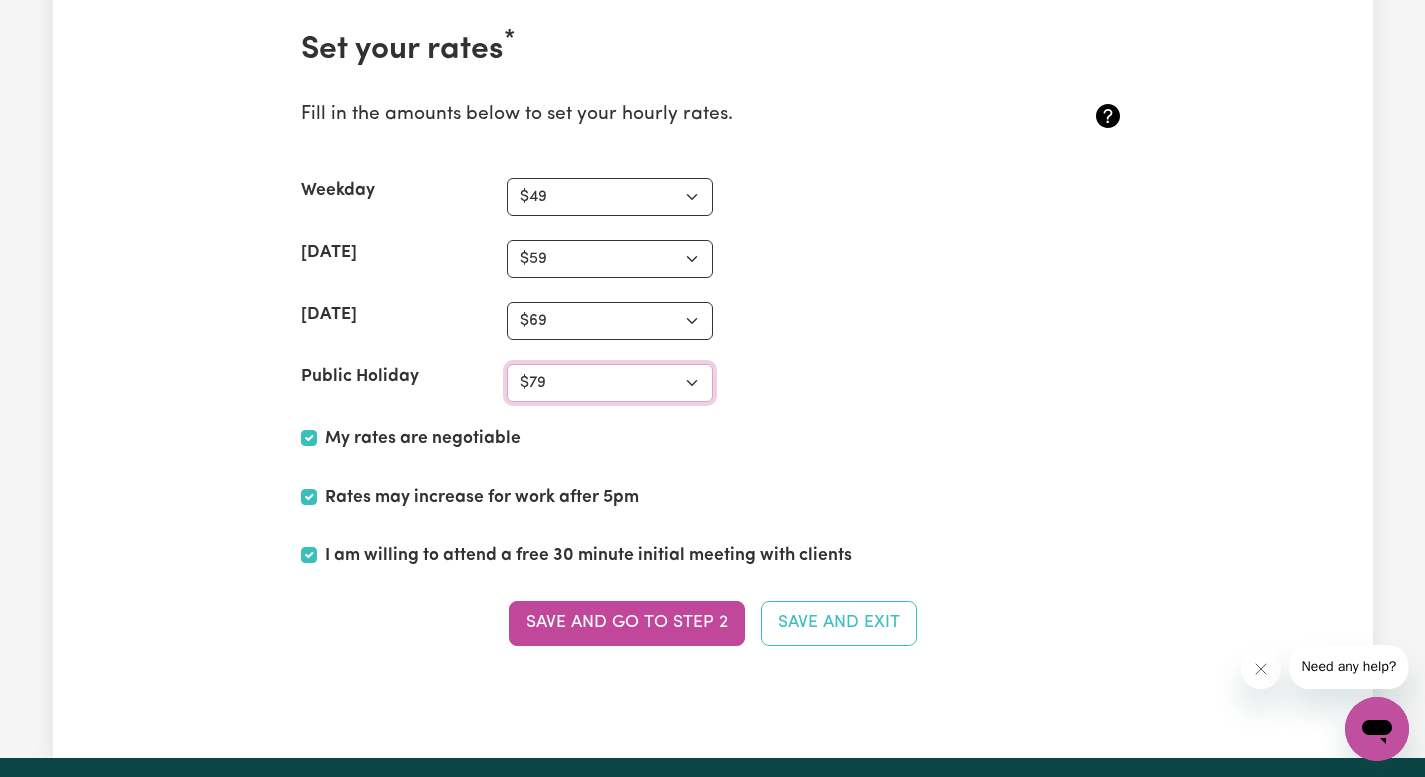 click on "N/A $37 $38 $39 $40 $41 $42 $43 $44 $45 $46 $47 $48 $49 $50 $51 $52 $53 $54 $55 $56 $57 $58 $59 $60 $61 $62 $63 $64 $65 $66 $67 $68 $69 $70 $71 $72 $73 $74 $75 $76 $77 $78 $79 $80 $81 $82 $83 $84 $85 $86 $87 $88 $89 $90 $91 $92 $93 $94 $95 $96 $97 $98 $99 $100 $101 $102 $103 $104 $105 $106 $107 $108 $109 $110 $111 $112 $113 $114 $115 $116 $117 $118 $119 $120 $121 $122 $123 $124 $125 $126 $127 $128 $129 $130 $131 $132 $133 $134 $135 $136 $137 $138 $139 $140 $141 $142 $143 $144 $145 $146 $147 $148 $149 $150 $151 $152 $153 $154 $155 $156 $157 $158 $159 $160 $161 $162" at bounding box center [610, 383] 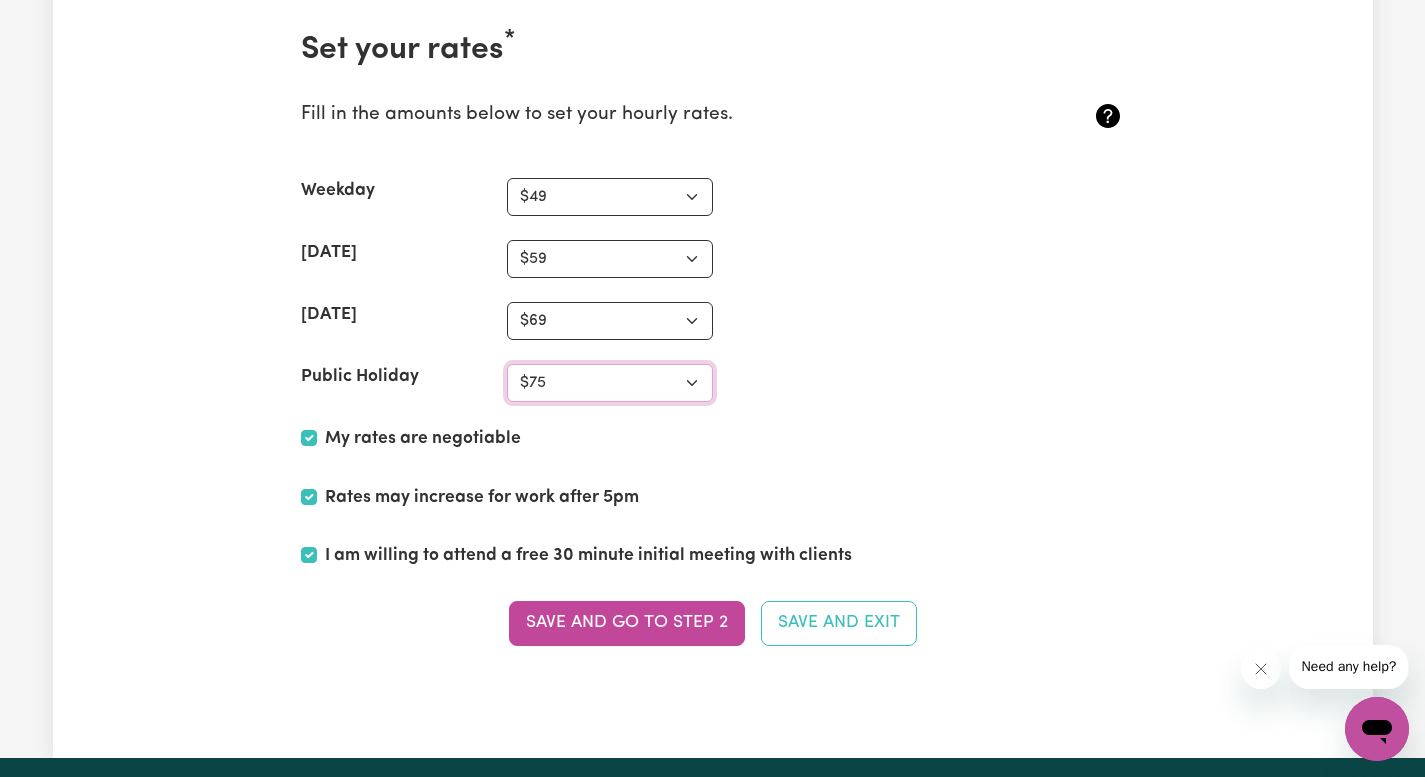 click on "N/A $37 $38 $39 $40 $41 $42 $43 $44 $45 $46 $47 $48 $49 $50 $51 $52 $53 $54 $55 $56 $57 $58 $59 $60 $61 $62 $63 $64 $65 $66 $67 $68 $69 $70 $71 $72 $73 $74 $75 $76 $77 $78 $79 $80 $81 $82 $83 $84 $85 $86 $87 $88 $89 $90 $91 $92 $93 $94 $95 $96 $97 $98 $99 $100 $101 $102 $103 $104 $105 $106 $107 $108 $109 $110 $111 $112 $113 $114 $115 $116 $117 $118 $119 $120 $121 $122 $123 $124 $125 $126 $127 $128 $129 $130 $131 $132 $133 $134 $135 $136 $137 $138 $139 $140 $141 $142 $143 $144 $145 $146 $147 $148 $149 $150 $151 $152 $153 $154 $155 $156 $157 $158 $159 $160 $161 $162" at bounding box center (610, 383) 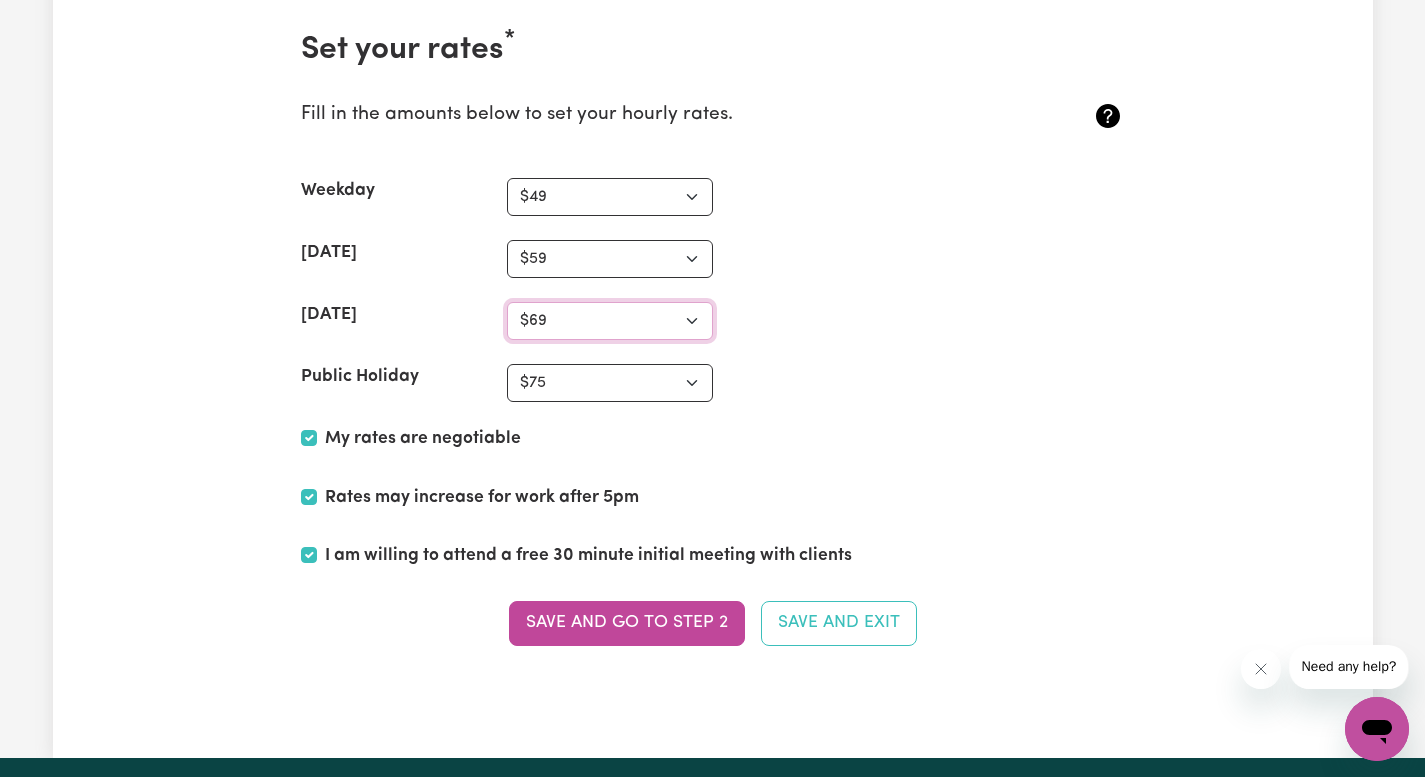 click on "N/A $37 $38 $39 $40 $41 $42 $43 $44 $45 $46 $47 $48 $49 $50 $51 $52 $53 $54 $55 $56 $57 $58 $59 $60 $61 $62 $63 $64 $65 $66 $67 $68 $69 $70 $71 $72 $73 $74 $75 $76 $77 $78 $79 $80 $81 $82 $83 $84 $85 $86 $87 $88 $89 $90 $91 $92 $93 $94 $95 $96 $97 $98 $99 $100 $101 $102 $103 $104 $105 $106 $107 $108 $109 $110 $111 $112 $113 $114 $115 $116 $117 $118 $119 $120 $121 $122 $123 $124 $125 $126 $127 $128 $129 $130 $131 $132 $133 $134 $135 $136 $137 $138 $139 $140 $141 $142 $143 $144 $145 $146 $147 $148 $149 $150 $151 $152 $153 $154 $155 $156 $157 $158 $159 $160 $161 $162" at bounding box center [610, 321] 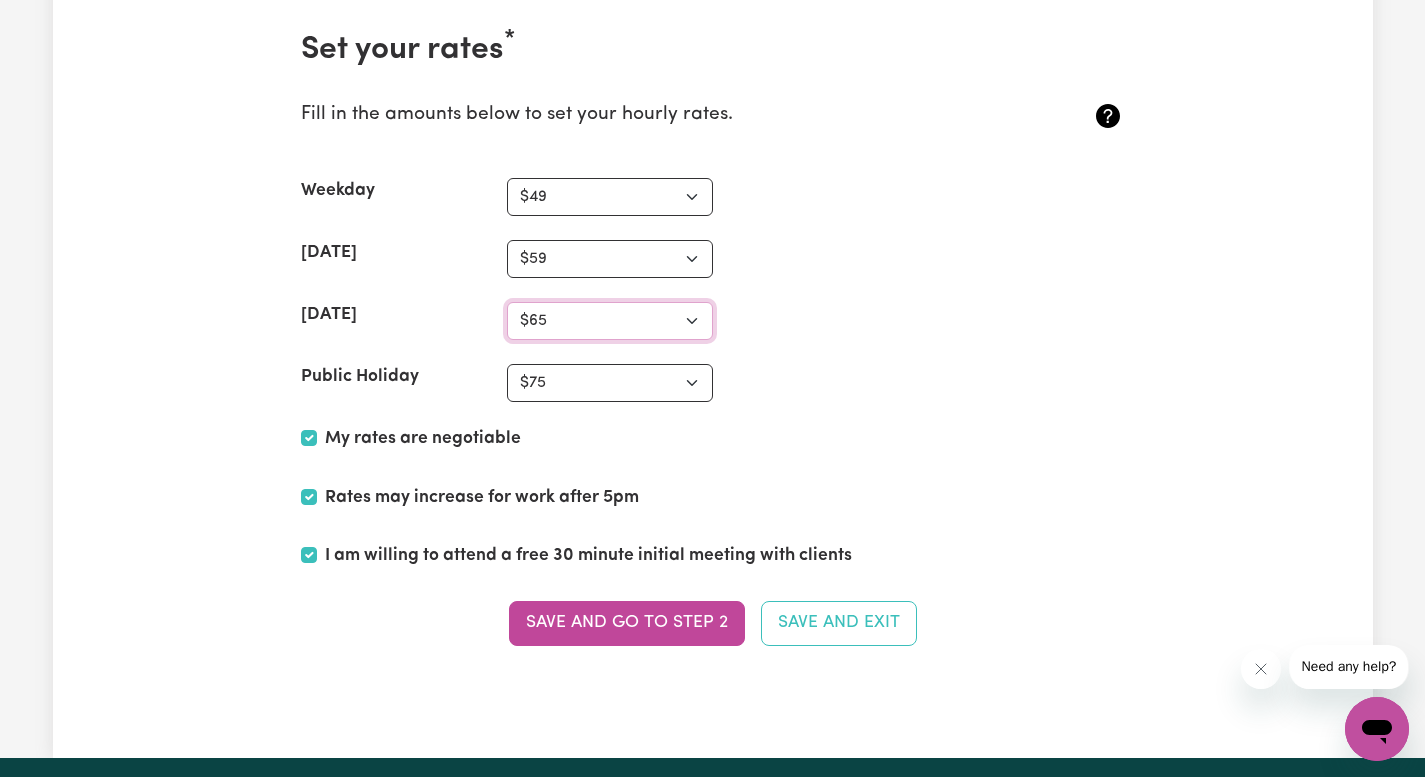 click on "N/A $37 $38 $39 $40 $41 $42 $43 $44 $45 $46 $47 $48 $49 $50 $51 $52 $53 $54 $55 $56 $57 $58 $59 $60 $61 $62 $63 $64 $65 $66 $67 $68 $69 $70 $71 $72 $73 $74 $75 $76 $77 $78 $79 $80 $81 $82 $83 $84 $85 $86 $87 $88 $89 $90 $91 $92 $93 $94 $95 $96 $97 $98 $99 $100 $101 $102 $103 $104 $105 $106 $107 $108 $109 $110 $111 $112 $113 $114 $115 $116 $117 $118 $119 $120 $121 $122 $123 $124 $125 $126 $127 $128 $129 $130 $131 $132 $133 $134 $135 $136 $137 $138 $139 $140 $141 $142 $143 $144 $145 $146 $147 $148 $149 $150 $151 $152 $153 $154 $155 $156 $157 $158 $159 $160 $161 $162" at bounding box center [610, 321] 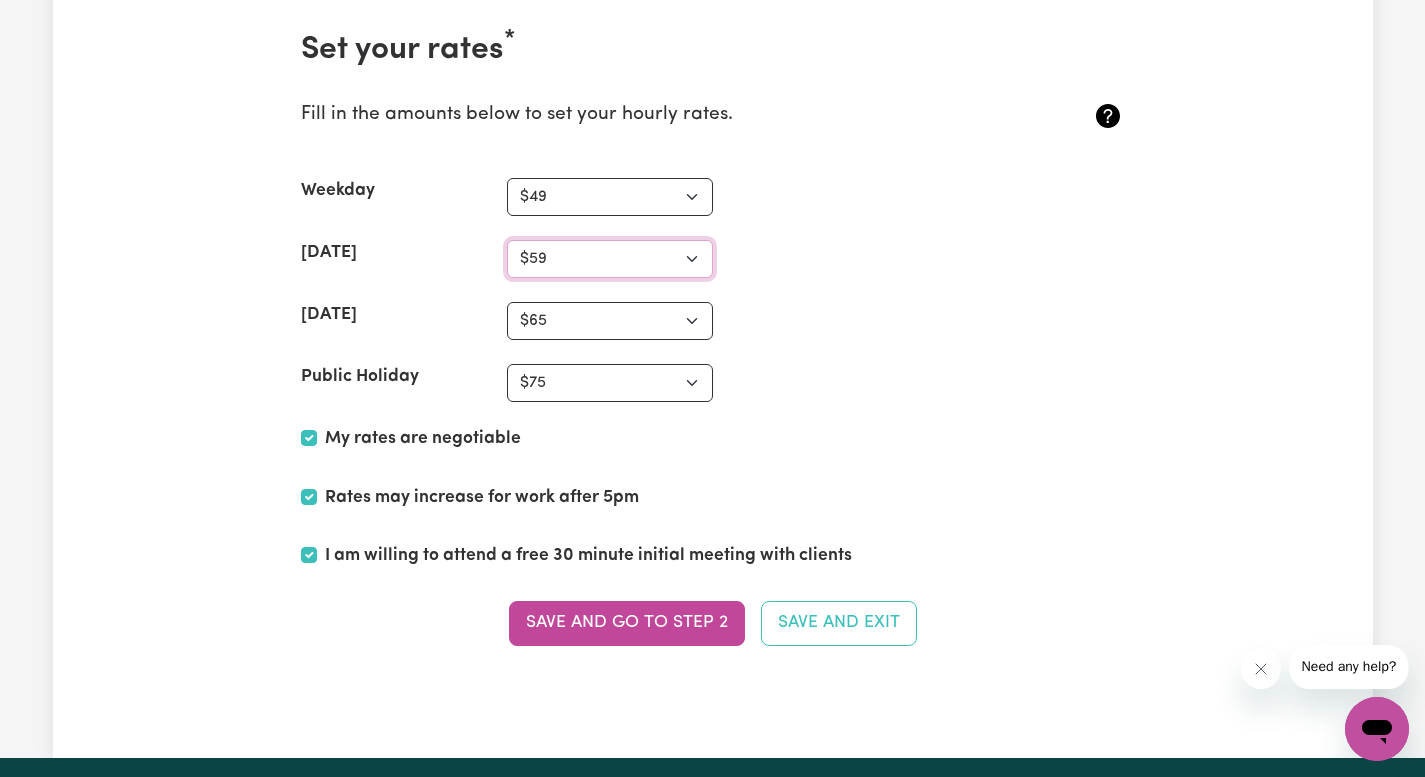click on "N/A $37 $38 $39 $40 $41 $42 $43 $44 $45 $46 $47 $48 $49 $50 $51 $52 $53 $54 $55 $56 $57 $58 $59 $60 $61 $62 $63 $64 $65 $66 $67 $68 $69 $70 $71 $72 $73 $74 $75 $76 $77 $78 $79 $80 $81 $82 $83 $84 $85 $86 $87 $88 $89 $90 $91 $92 $93 $94 $95 $96 $97 $98 $99 $100 $101 $102 $103 $104 $105 $106 $107 $108 $109 $110 $111 $112 $113 $114 $115 $116 $117 $118 $119 $120 $121 $122 $123 $124 $125 $126 $127 $128 $129 $130 $131 $132 $133 $134 $135 $136 $137 $138 $139 $140 $141 $142 $143 $144 $145 $146 $147 $148 $149 $150 $151 $152 $153 $154 $155 $156 $157 $158 $159 $160 $161 $162" at bounding box center (610, 259) 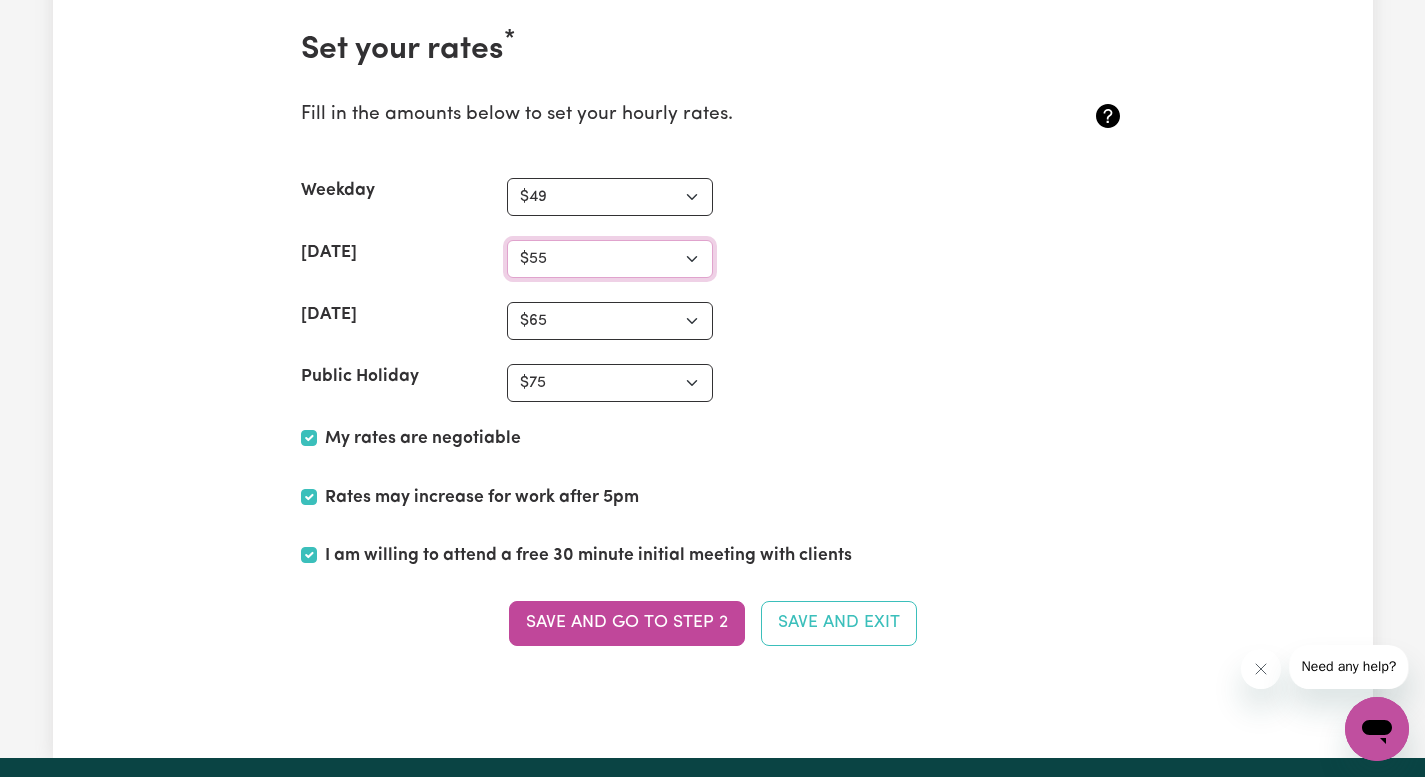 click on "N/A $37 $38 $39 $40 $41 $42 $43 $44 $45 $46 $47 $48 $49 $50 $51 $52 $53 $54 $55 $56 $57 $58 $59 $60 $61 $62 $63 $64 $65 $66 $67 $68 $69 $70 $71 $72 $73 $74 $75 $76 $77 $78 $79 $80 $81 $82 $83 $84 $85 $86 $87 $88 $89 $90 $91 $92 $93 $94 $95 $96 $97 $98 $99 $100 $101 $102 $103 $104 $105 $106 $107 $108 $109 $110 $111 $112 $113 $114 $115 $116 $117 $118 $119 $120 $121 $122 $123 $124 $125 $126 $127 $128 $129 $130 $131 $132 $133 $134 $135 $136 $137 $138 $139 $140 $141 $142 $143 $144 $145 $146 $147 $148 $149 $150 $151 $152 $153 $154 $155 $156 $157 $158 $159 $160 $161 $162" at bounding box center [610, 259] 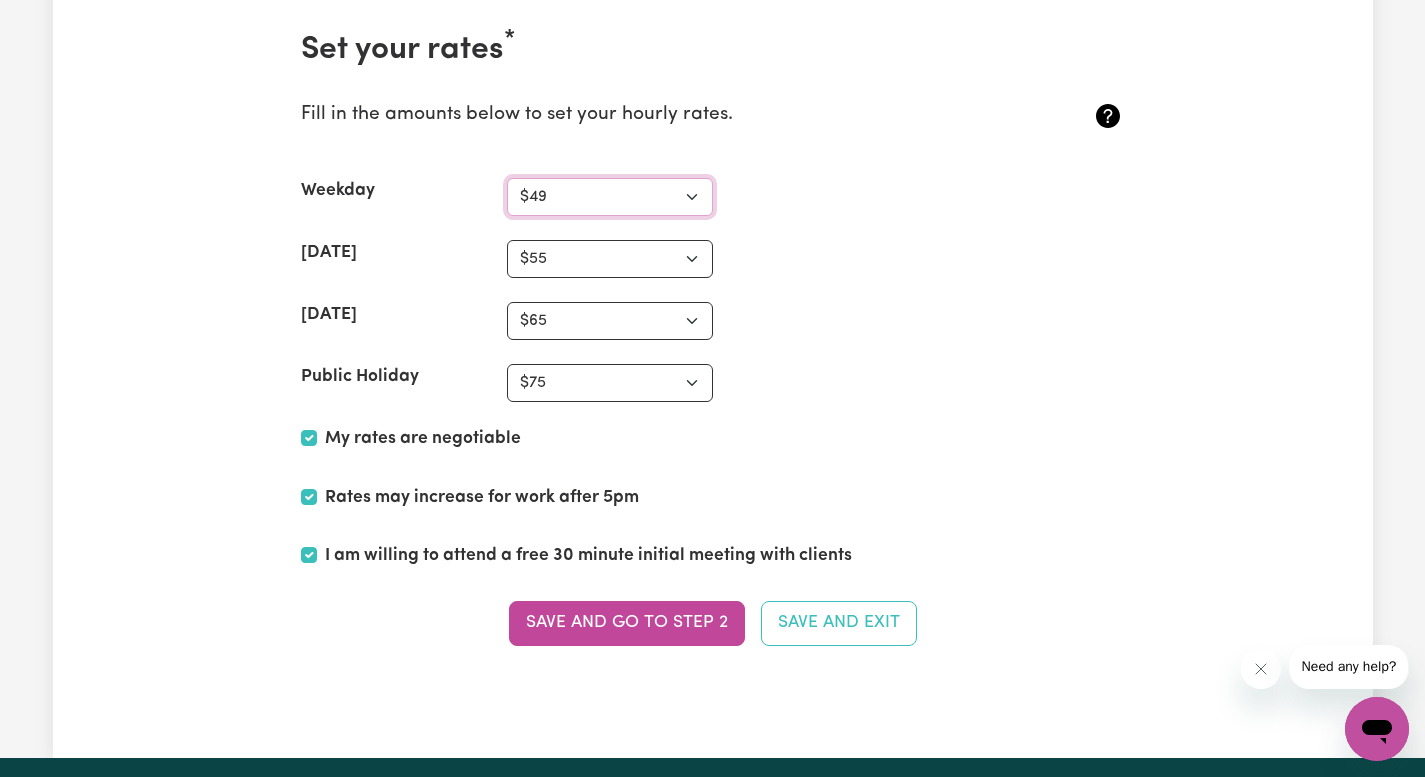 click on "N/A $37 $38 $39 $40 $41 $42 $43 $44 $45 $46 $47 $48 $49 $50 $51 $52 $53 $54 $55 $56 $57 $58 $59 $60 $61 $62 $63 $64 $65 $66 $67 $68 $69 $70 $71 $72 $73 $74 $75 $76 $77 $78 $79 $80 $81 $82 $83 $84 $85 $86 $87 $88 $89 $90 $91 $92 $93 $94 $95 $96 $97 $98 $99 $100 $101 $102 $103 $104 $105 $106 $107 $108 $109 $110 $111 $112 $113 $114 $115 $116 $117 $118 $119 $120 $121 $122 $123 $124 $125 $126 $127 $128 $129 $130 $131 $132 $133 $134 $135 $136 $137 $138 $139 $140 $141 $142 $143 $144 $145 $146 $147 $148 $149 $150 $151 $152 $153 $154 $155 $156 $157 $158 $159 $160 $161 $162" at bounding box center [610, 197] 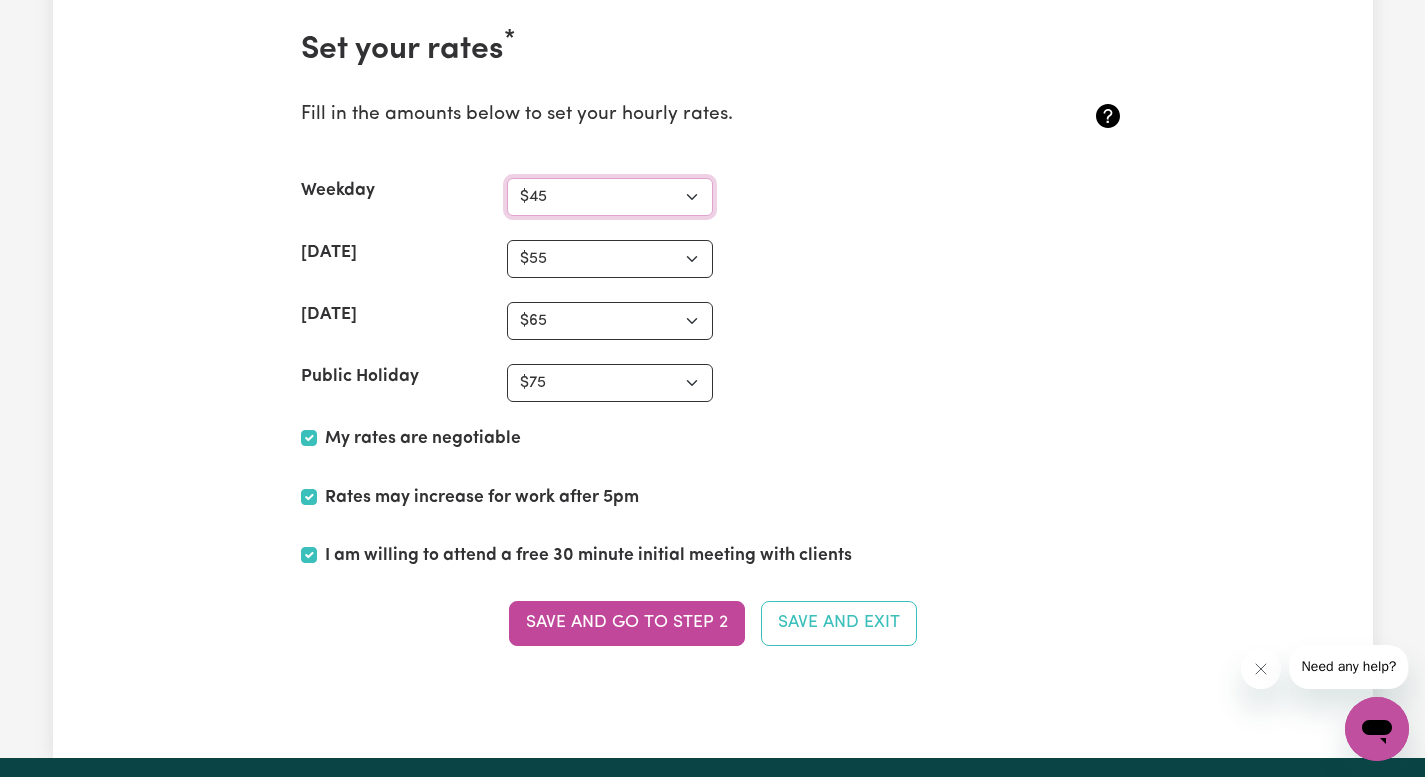 click on "N/A $37 $38 $39 $40 $41 $42 $43 $44 $45 $46 $47 $48 $49 $50 $51 $52 $53 $54 $55 $56 $57 $58 $59 $60 $61 $62 $63 $64 $65 $66 $67 $68 $69 $70 $71 $72 $73 $74 $75 $76 $77 $78 $79 $80 $81 $82 $83 $84 $85 $86 $87 $88 $89 $90 $91 $92 $93 $94 $95 $96 $97 $98 $99 $100 $101 $102 $103 $104 $105 $106 $107 $108 $109 $110 $111 $112 $113 $114 $115 $116 $117 $118 $119 $120 $121 $122 $123 $124 $125 $126 $127 $128 $129 $130 $131 $132 $133 $134 $135 $136 $137 $138 $139 $140 $141 $142 $143 $144 $145 $146 $147 $148 $149 $150 $151 $152 $153 $154 $155 $156 $157 $158 $159 $160 $161 $162" at bounding box center (610, 197) 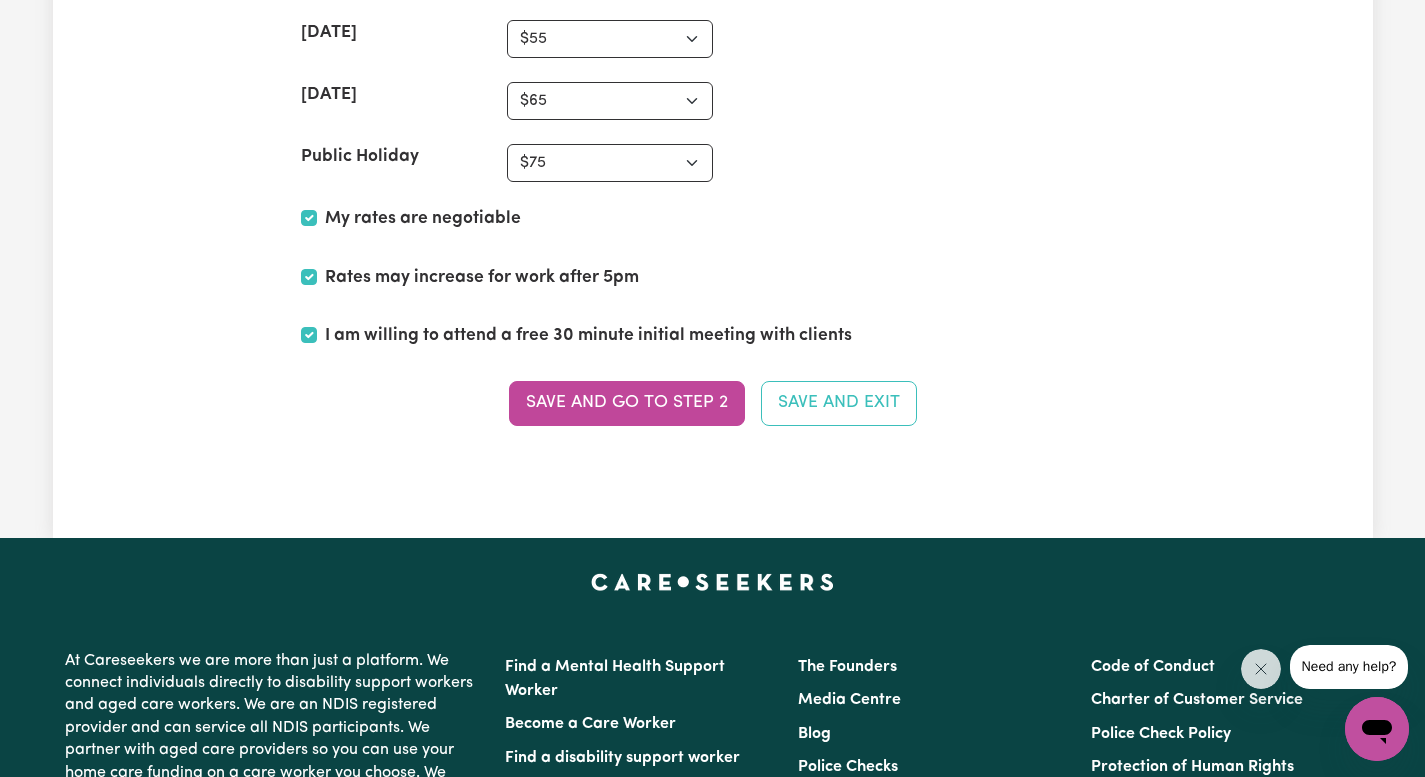 scroll, scrollTop: 6082, scrollLeft: 0, axis: vertical 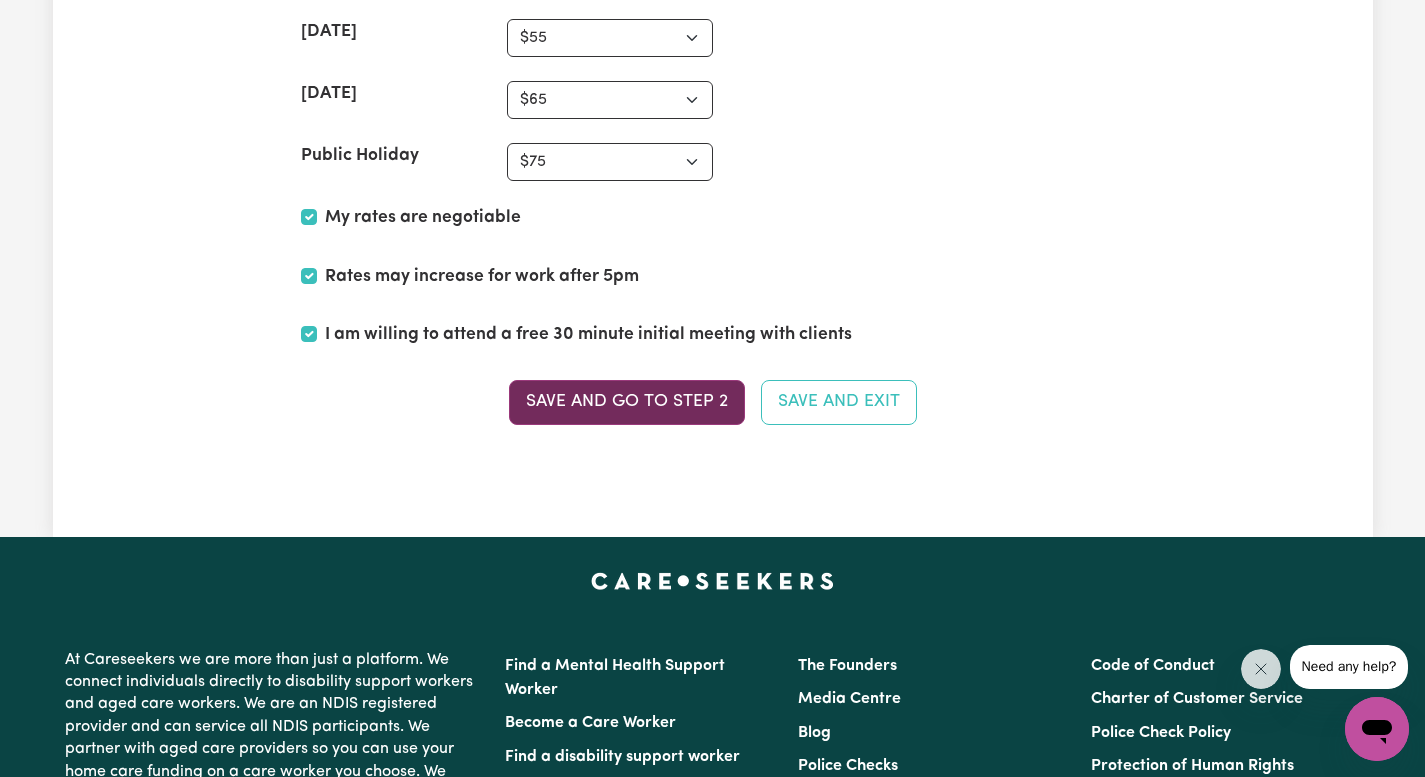 click on "Save and go to Step 2" at bounding box center (627, 402) 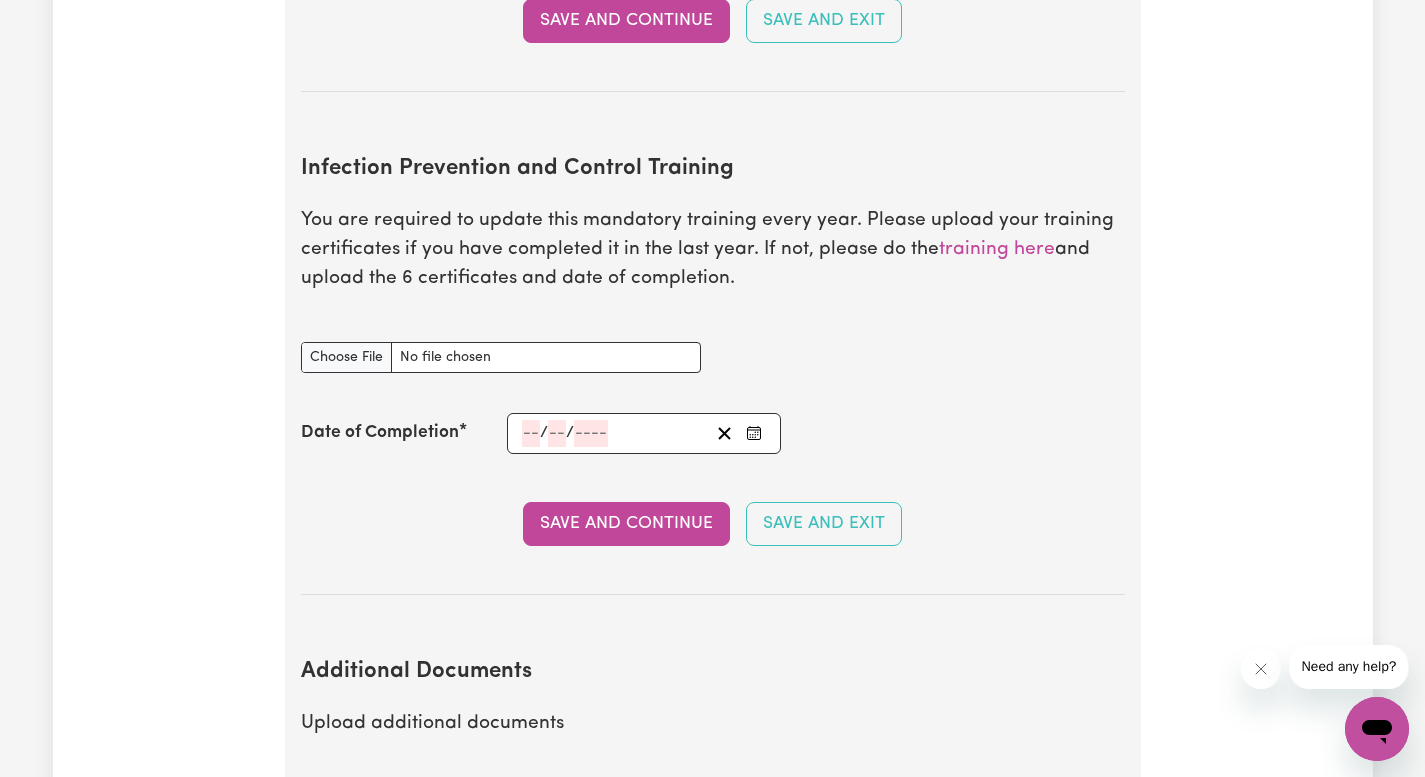 scroll, scrollTop: 2902, scrollLeft: 0, axis: vertical 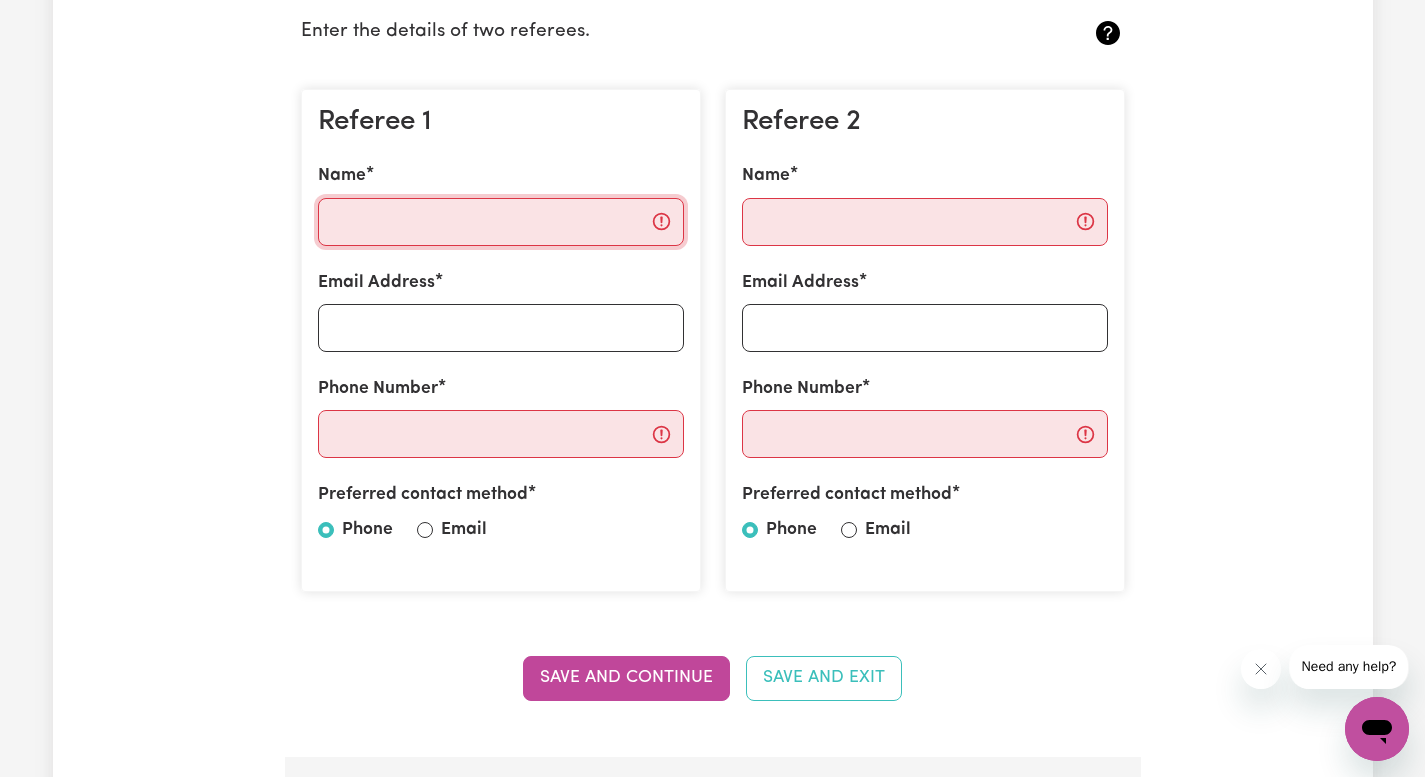click on "Name" at bounding box center [501, 222] 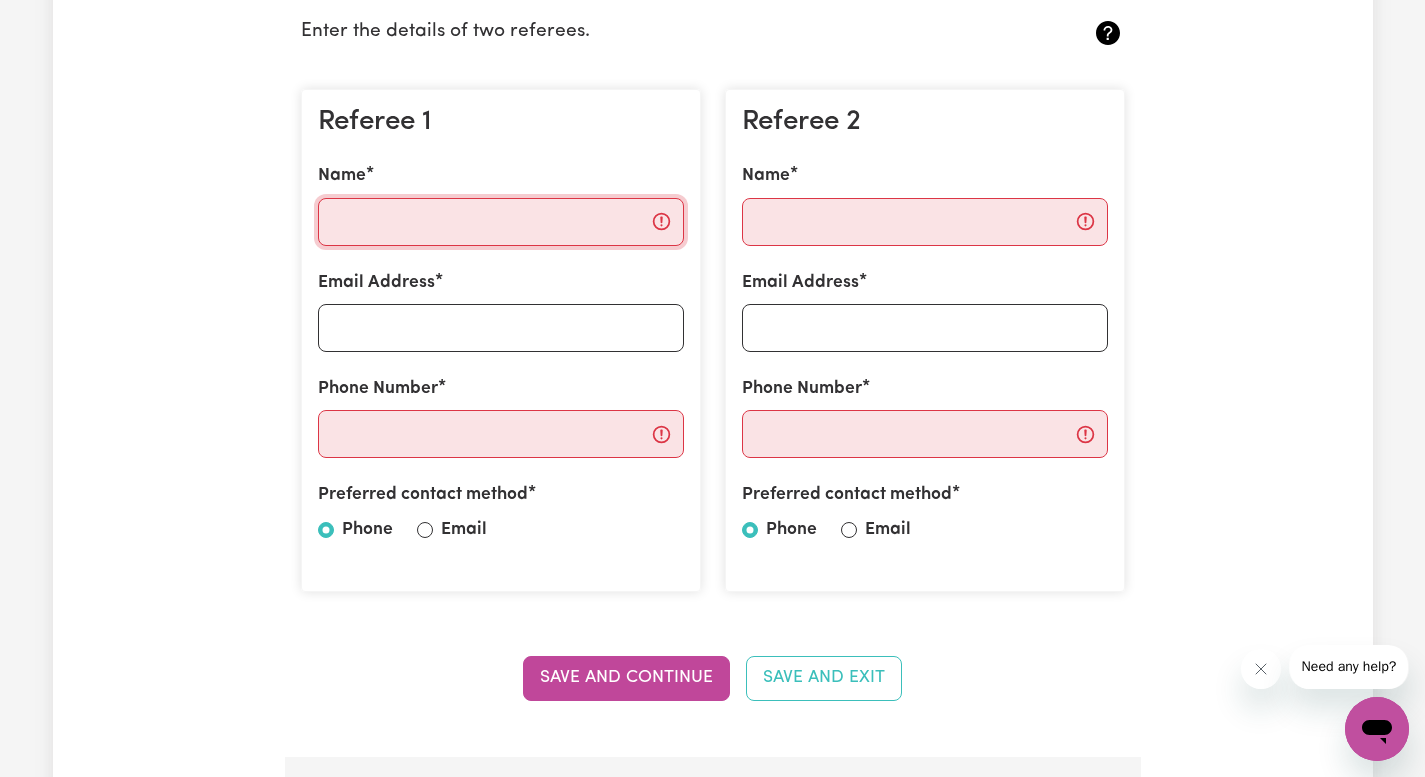 paste on "[PERSON_NAME]" 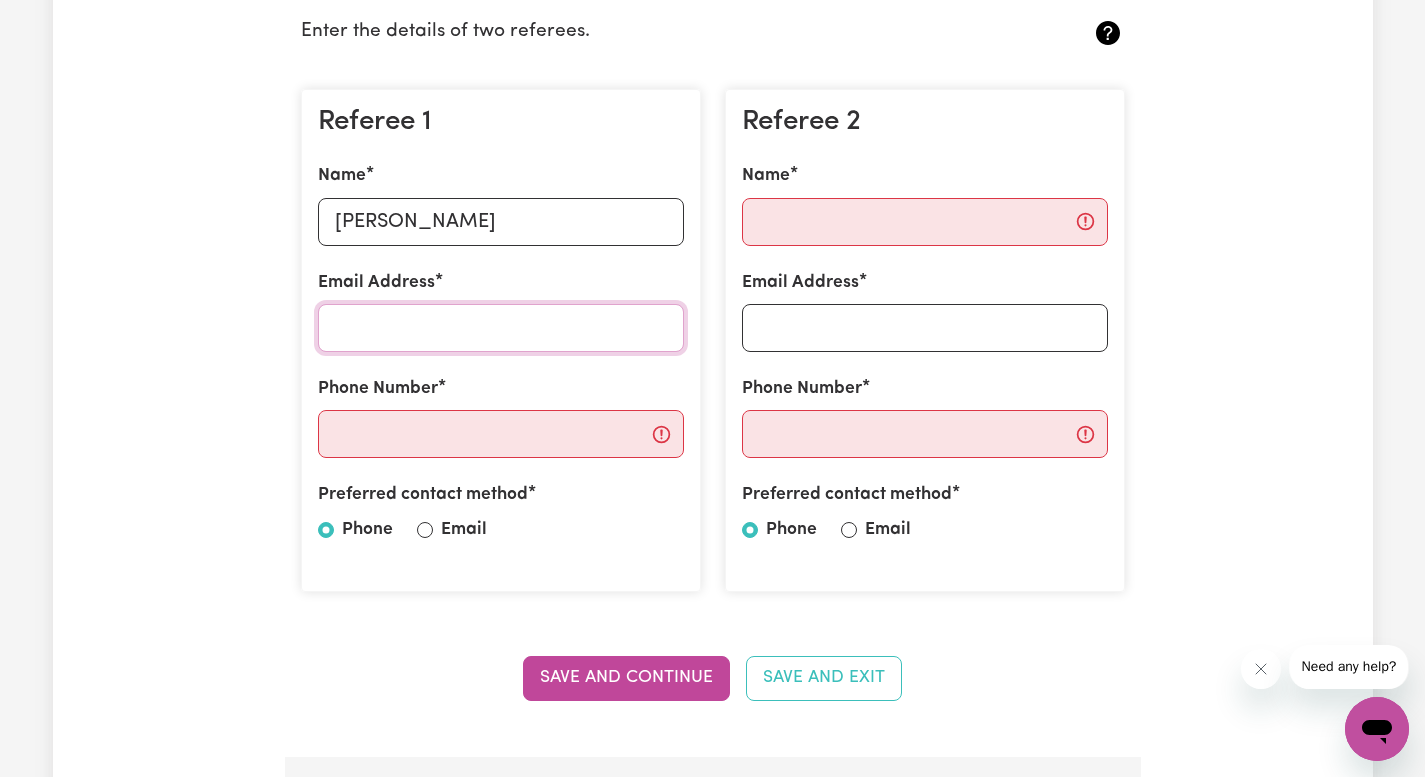 click on "Email Address" at bounding box center [501, 328] 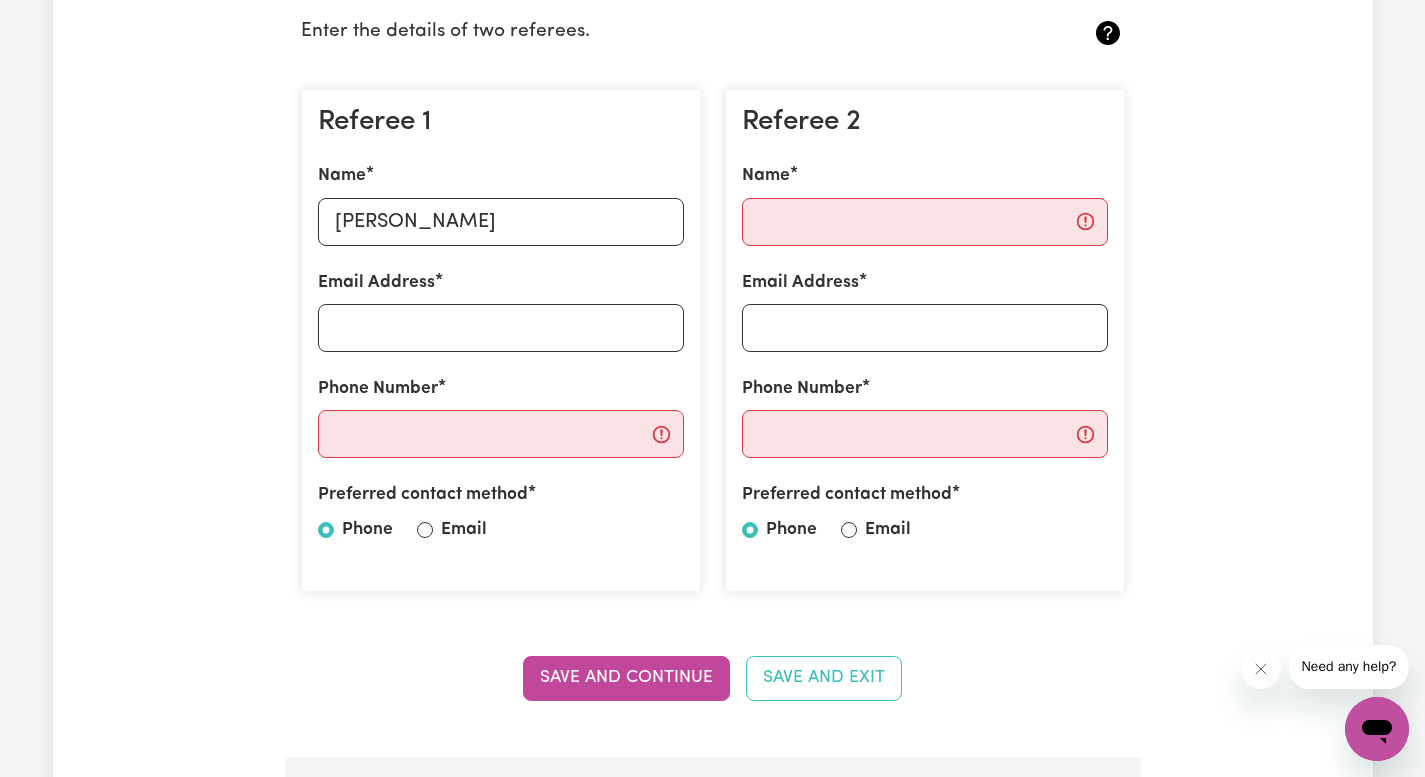 click on "Update Profile 1 2 3 4 5 Step  2 :  Referees and Safety Checks To have an active profile, we need your up to date Police Check and the names of two professional referees who we can contact. Referees Enter the details of two referees. Referee 1 Name [PERSON_NAME] Email Address Phone Number Preferred contact method Phone Email Referee 2 Name Email Address Phone Number Preferred contact method Phone Email Save and Continue Save and Exit Safety National Police Check To register on our platform, you need to have a National Police Check Certificate that was obtained in the last 12 months. National Police Check  document Date of Issue / / Save and Continue Save and Exit Working with Children Check To work with children, you are required to have a Working with Children Check for your state. Working with Children Check  document Date of Expiry / / Working with Children Check Number Save and Continue Save and Exit NDIS Worker Screening Check NDIS Worker Screening Check  document Date of Expiry / / Save and Continue /" at bounding box center [713, 1509] 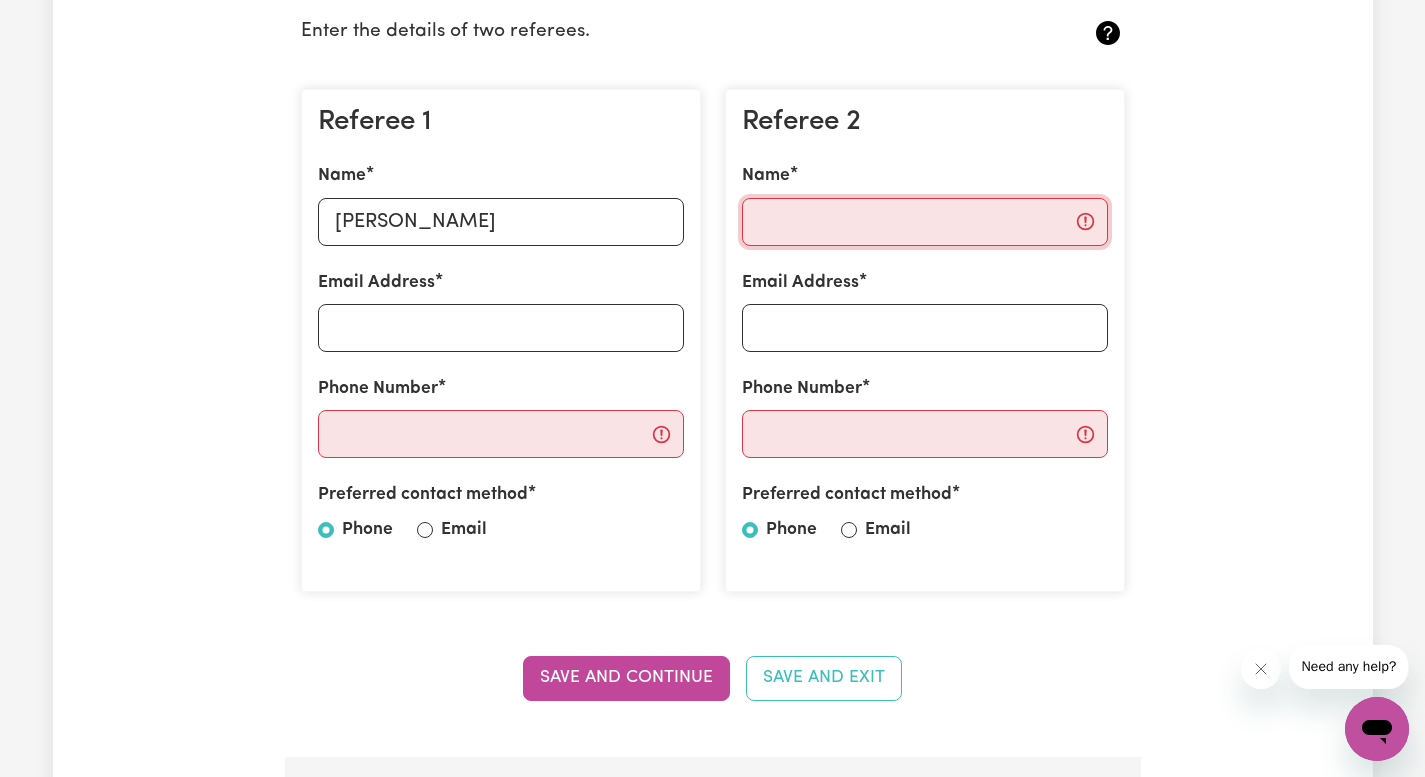 click on "Name" at bounding box center (925, 222) 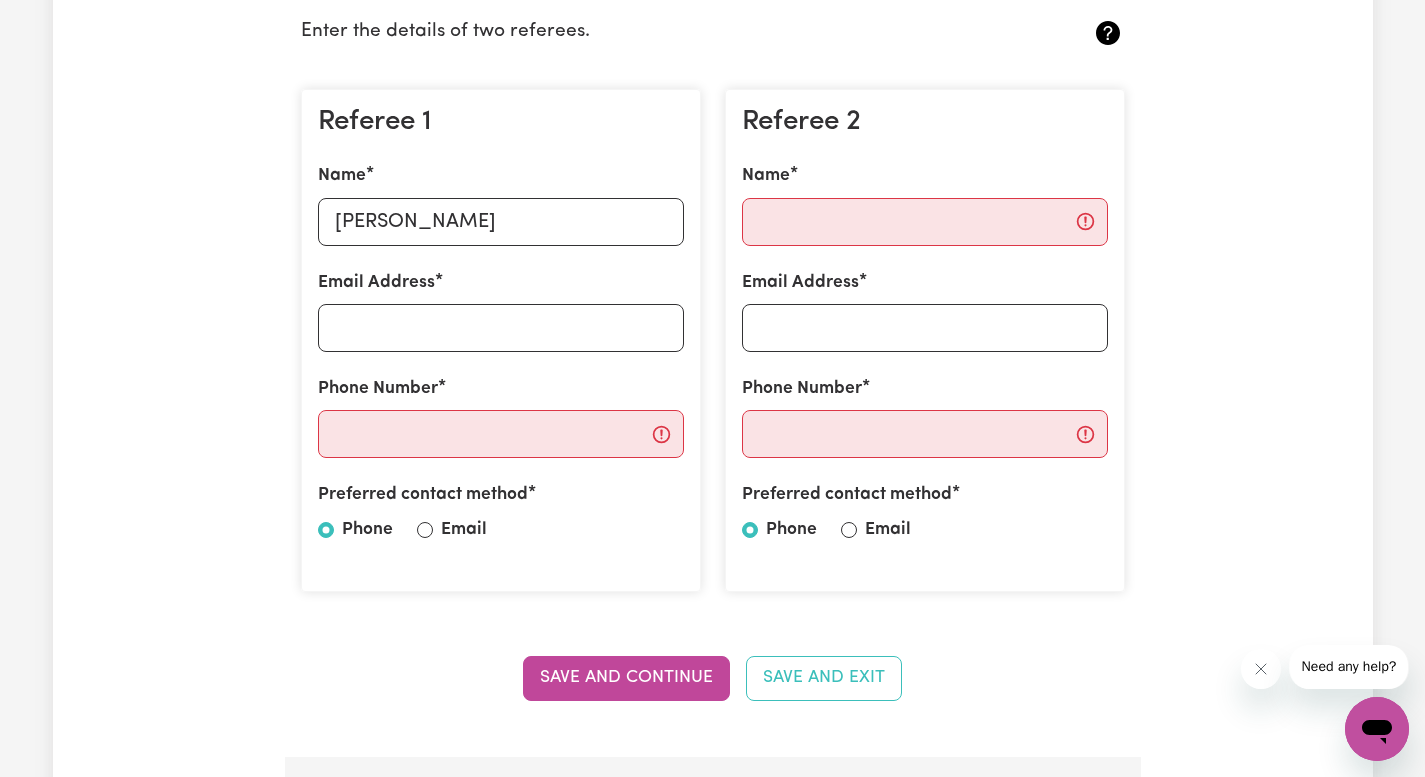 click on "Update Profile 1 2 3 4 5 Step  2 :  Referees and Safety Checks To have an active profile, we need your up to date Police Check and the names of two professional referees who we can contact. Referees Enter the details of two referees. Referee 1 Name [PERSON_NAME] Email Address Phone Number Preferred contact method Phone Email Referee 2 Name Email Address Phone Number Preferred contact method Phone Email Save and Continue Save and Exit Safety National Police Check To register on our platform, you need to have a National Police Check Certificate that was obtained in the last 12 months. National Police Check  document Date of Issue / / Save and Continue Save and Exit Working with Children Check To work with children, you are required to have a Working with Children Check for your state. Working with Children Check  document Date of Expiry / / Working with Children Check Number Save and Continue Save and Exit NDIS Worker Screening Check NDIS Worker Screening Check  document Date of Expiry / / Save and Continue /" at bounding box center (713, 1509) 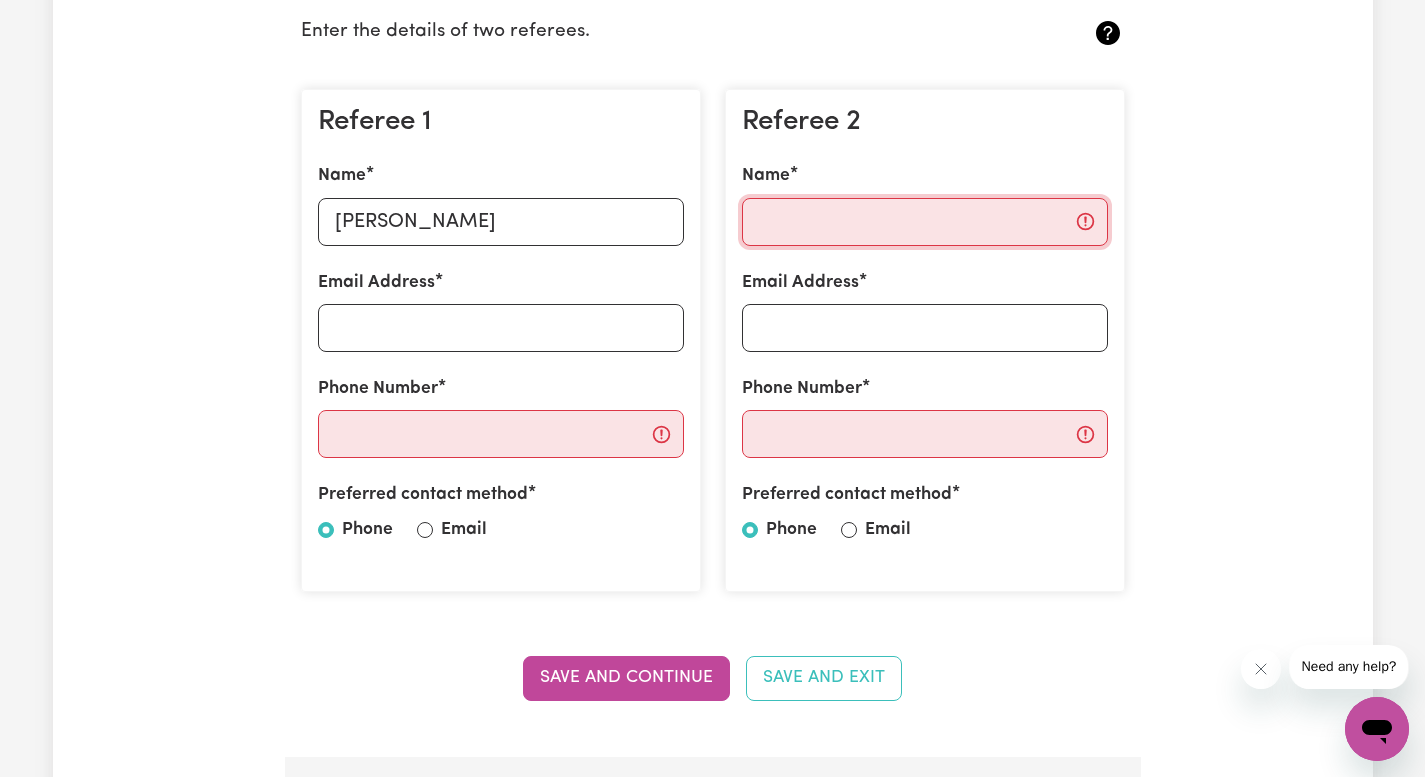 click on "Name" at bounding box center [925, 222] 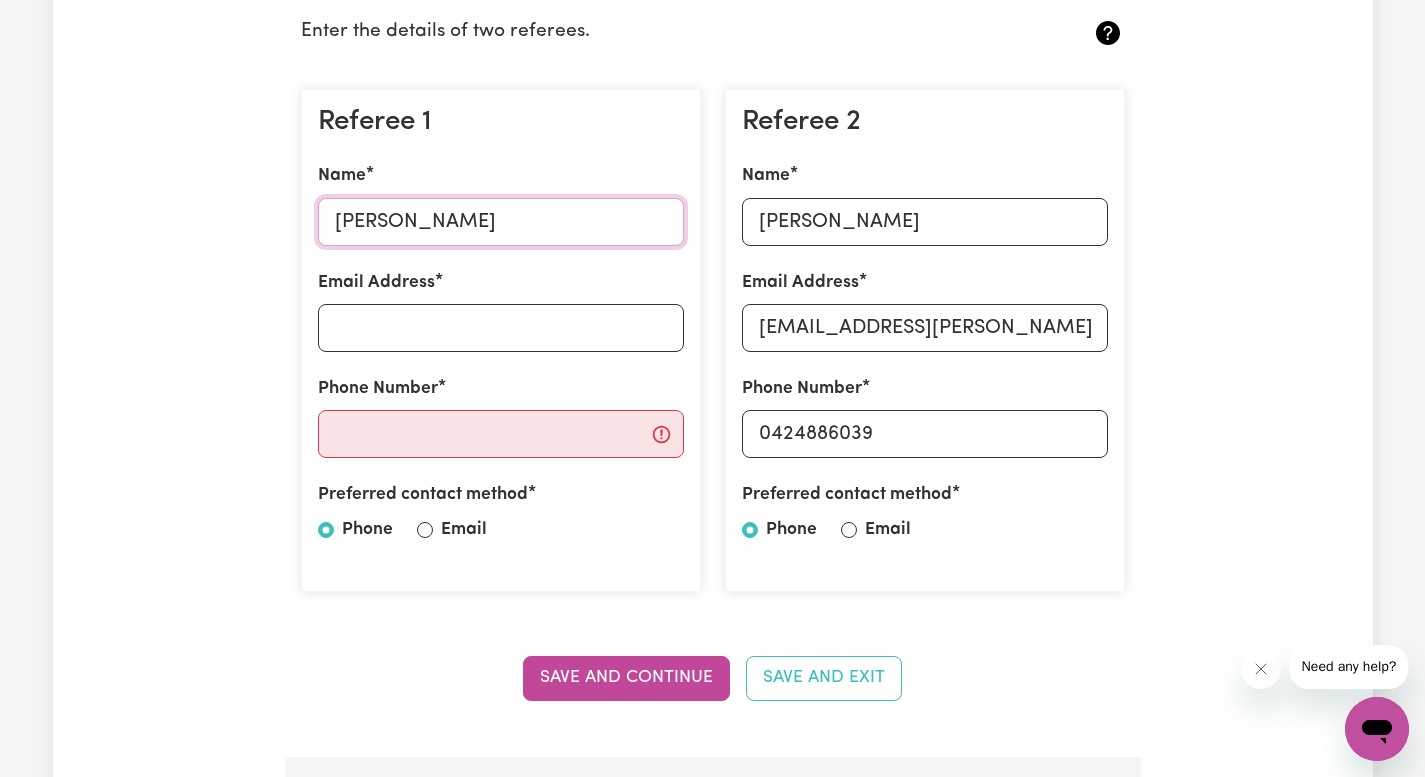 click on "[PERSON_NAME]" at bounding box center (501, 222) 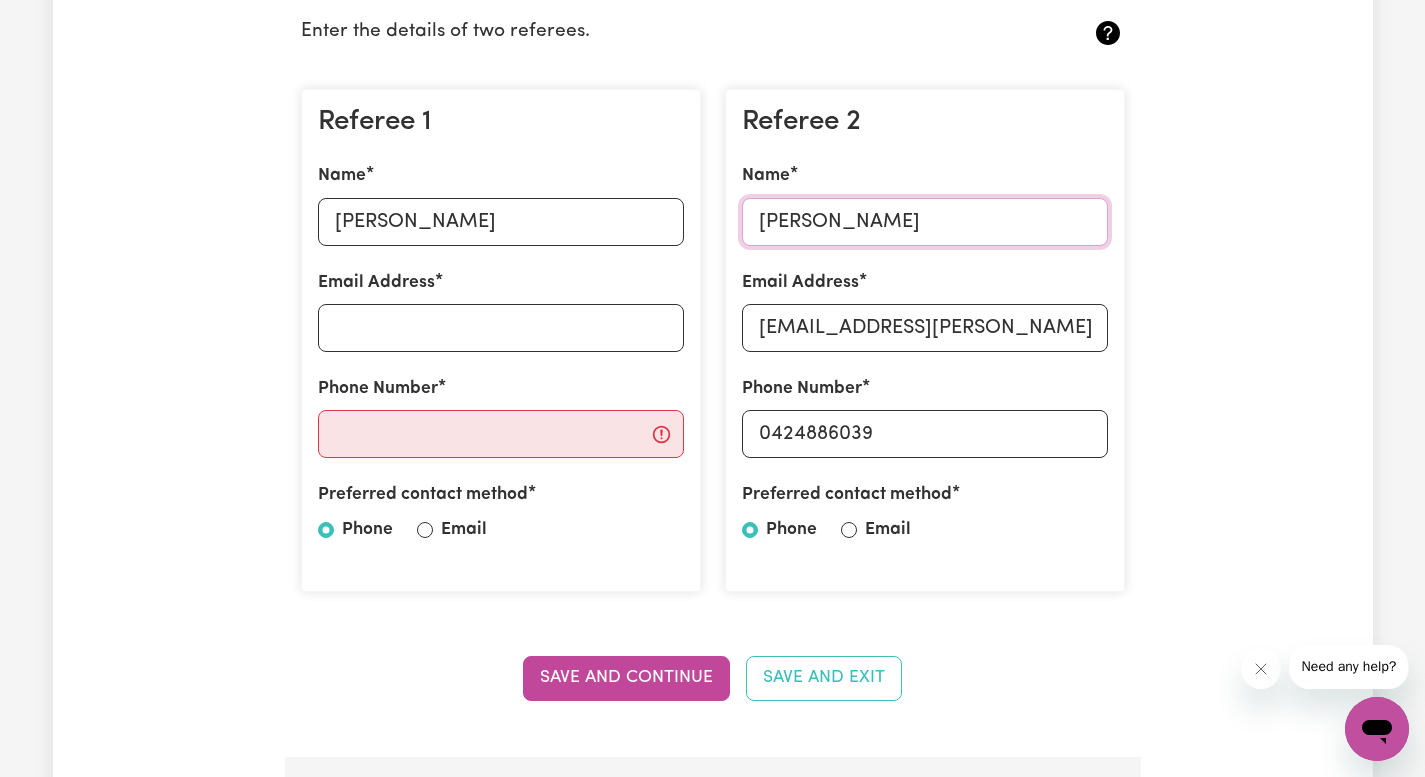 click on "[PERSON_NAME]" at bounding box center (925, 222) 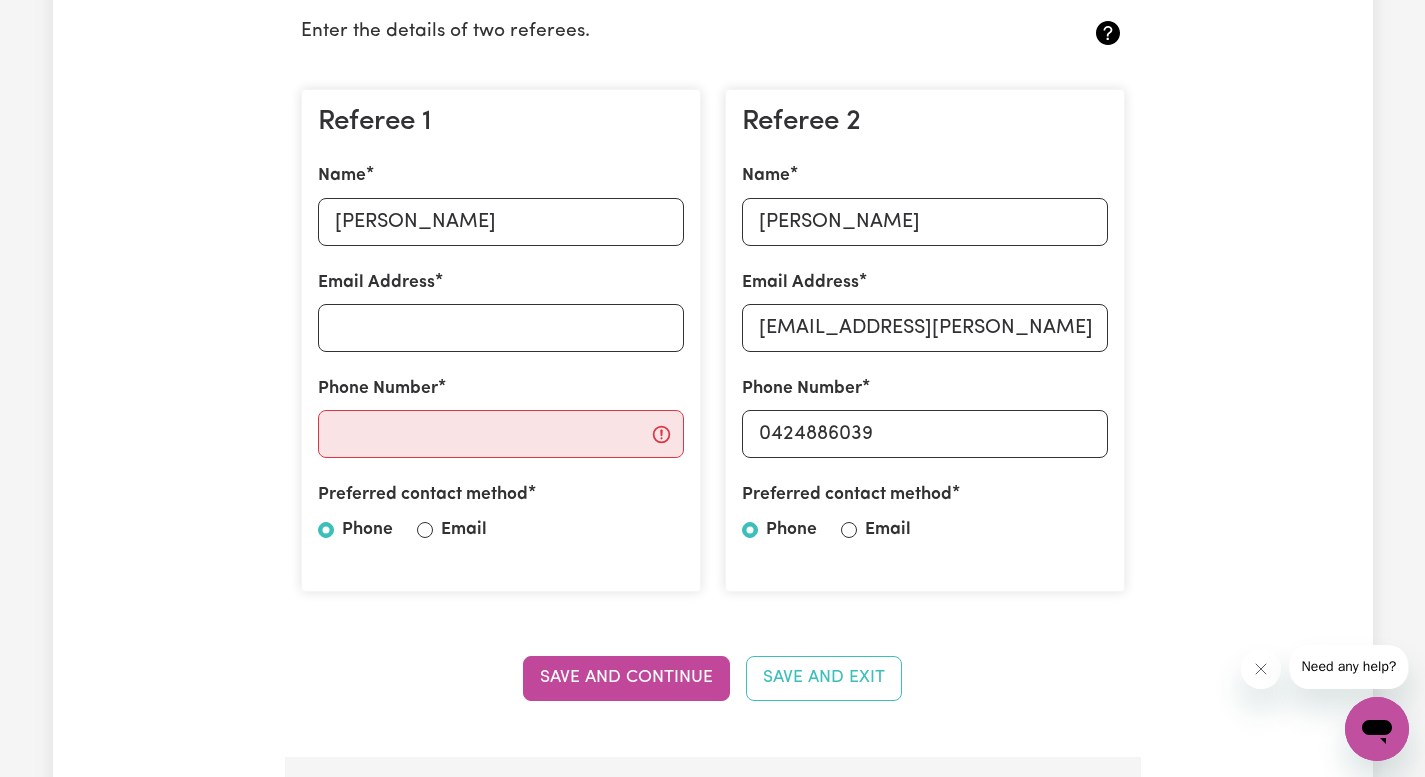 click on "Update Profile 1 2 3 4 5 Step  2 :  Referees and Safety Checks To have an active profile, we need your up to date Police Check and the names of two professional referees who we can contact. Referees Enter the details of two referees. Referee 1 Name [PERSON_NAME] Address Phone Number Preferred contact method Phone Email Referee 2 Name [PERSON_NAME] Email Address [EMAIL_ADDRESS][PERSON_NAME][DOMAIN_NAME] Phone Number [PHONE_NUMBER] Preferred contact method Phone Email Save and Continue Save and Exit Safety National Police Check To register on our platform, you need to have a National Police Check Certificate that was obtained in the last 12 months. National Police Check  document Date of Issue / / Save and Continue Save and Exit Working with Children Check To work with children, you are required to have a Working with Children Check for your state. Working with Children Check  document Date of Expiry / / Working with Children Check Number Save and Continue Save and Exit NDIS Worker Screening Check NDIS Worker Screening Check / / / /" at bounding box center (713, 1509) 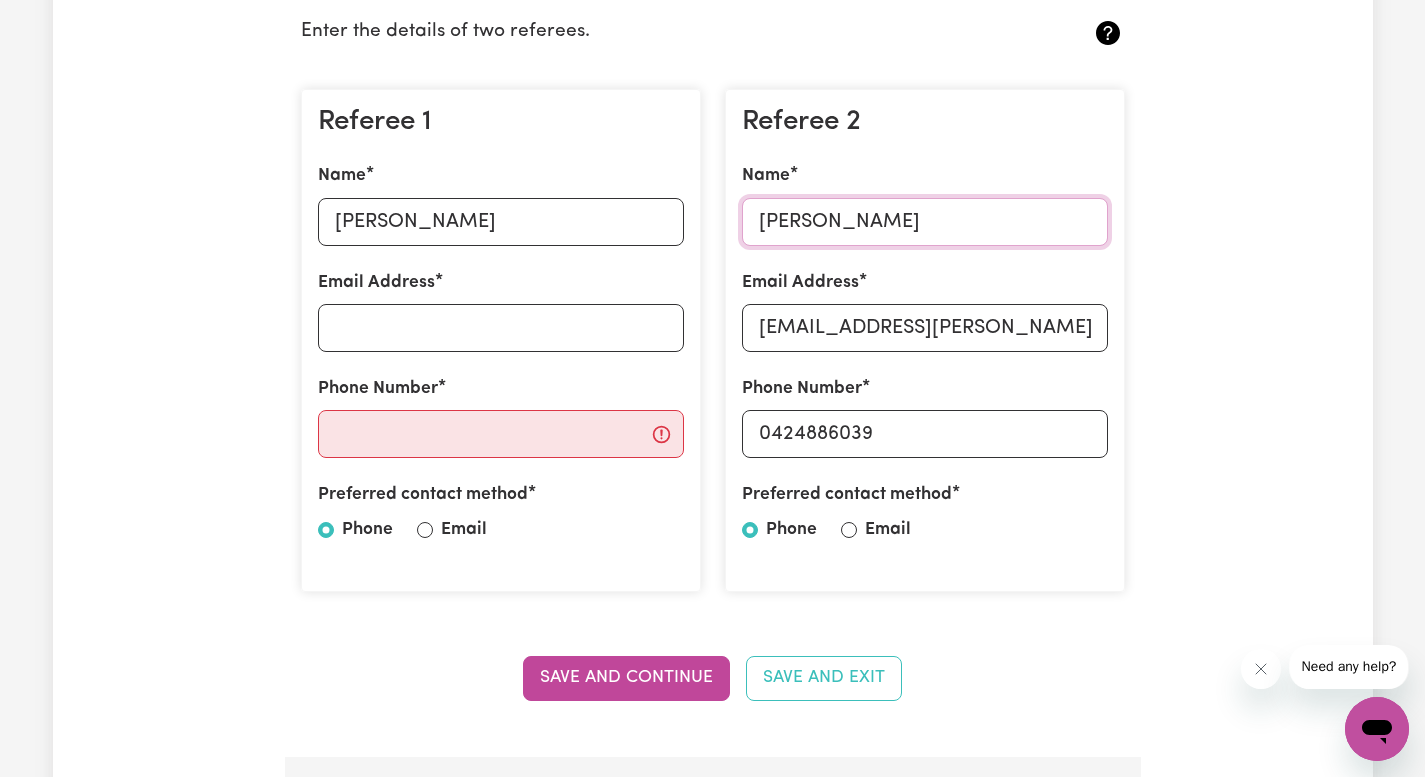 click on "[PERSON_NAME]" at bounding box center [925, 222] 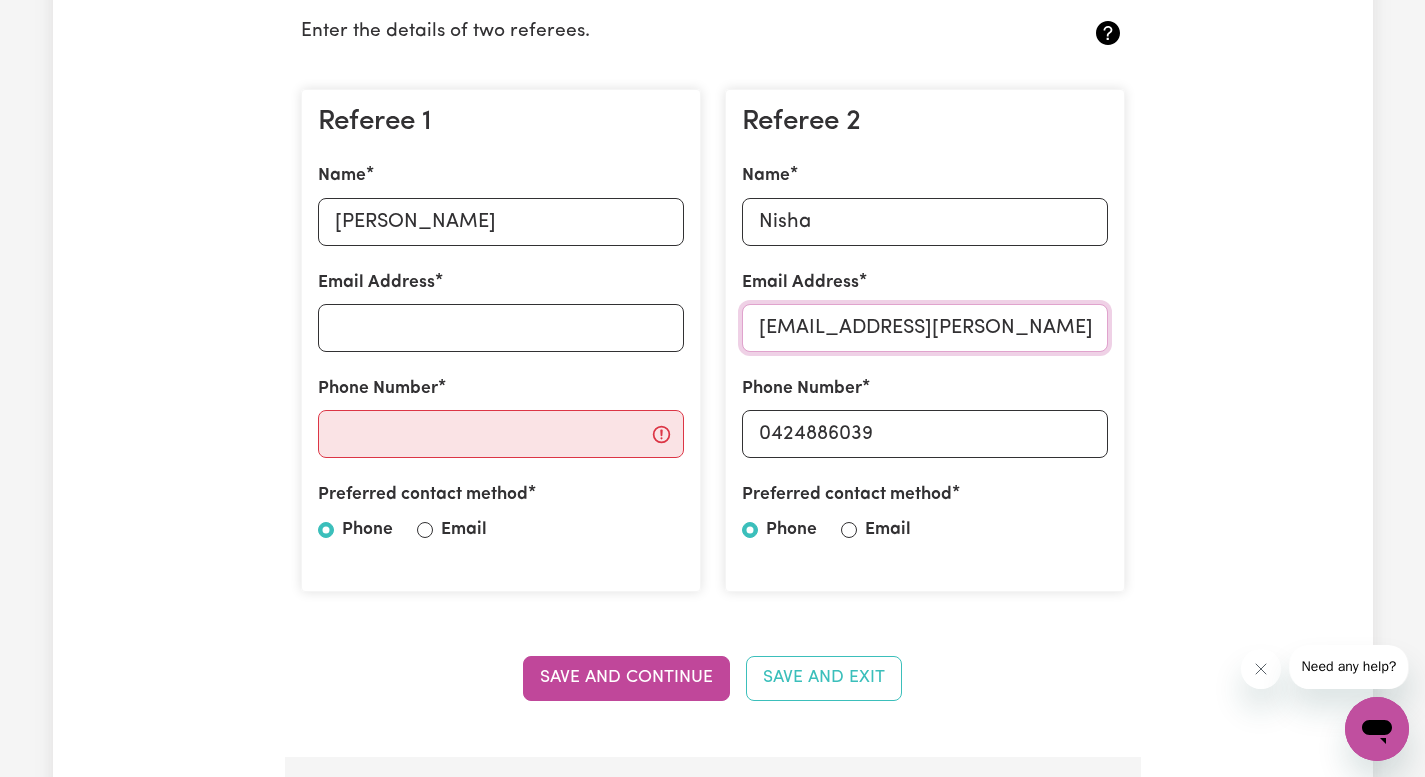 drag, startPoint x: 1009, startPoint y: 328, endPoint x: 712, endPoint y: 333, distance: 297.04208 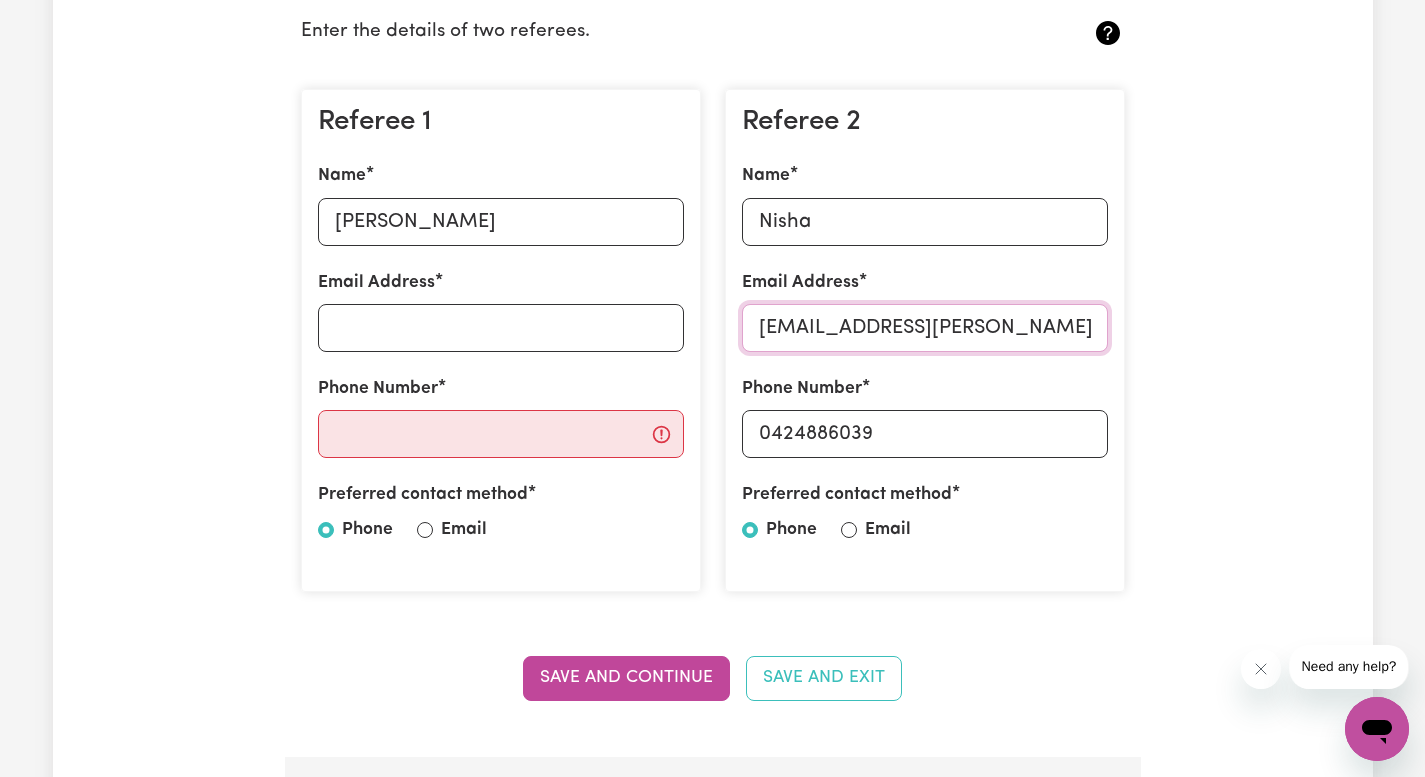 click on "Referee 2 Name [PERSON_NAME] Address [EMAIL_ADDRESS][PERSON_NAME][DOMAIN_NAME] Phone Number [PHONE_NUMBER] Preferred contact method Phone Email" at bounding box center (925, 341) 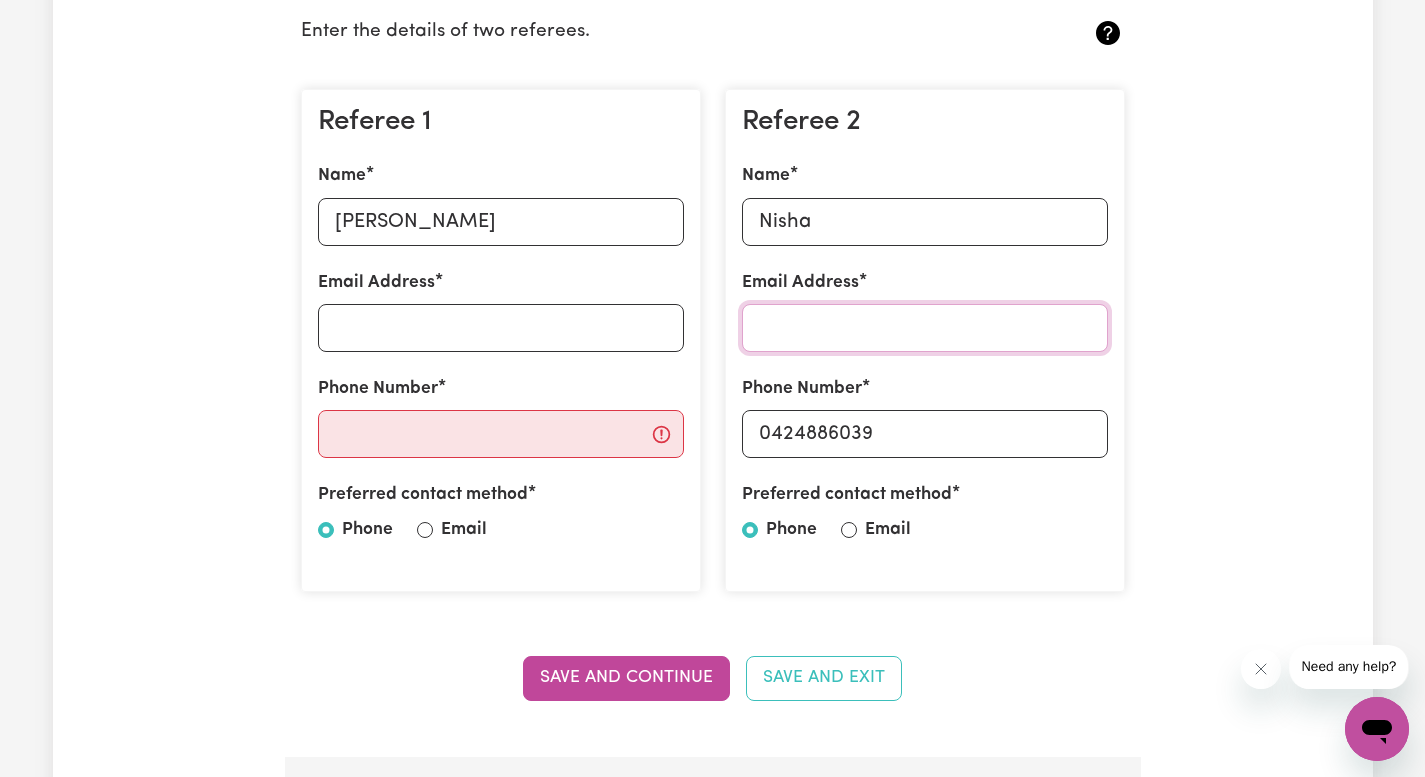 click on "Email Address" at bounding box center [925, 328] 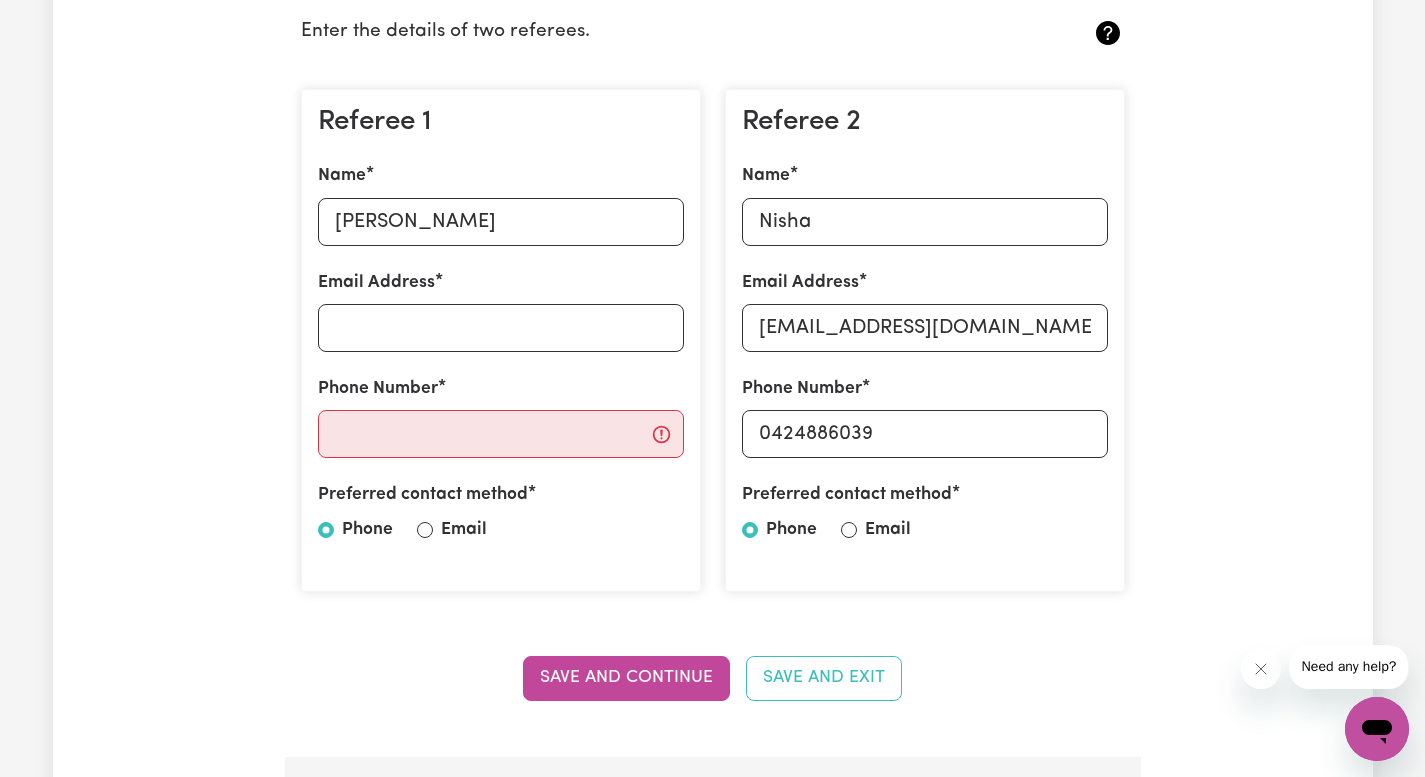 click on "Update Profile 1 2 3 4 5 Step  2 :  Referees and Safety Checks To have an active profile, we need your up to date Police Check and the names of two professional referees who we can contact. Referees Enter the details of two referees. Referee 1 Name [PERSON_NAME] Address Phone Number Preferred contact method Phone Email Referee 2 Name [PERSON_NAME] Email Address [EMAIL_ADDRESS][DOMAIN_NAME] Phone Number [PHONE_NUMBER] Preferred contact method Phone Email Save and Continue Save and Exit Safety National Police Check To register on our platform, you need to have a National Police Check Certificate that was obtained in the last 12 months. National Police Check  document Date of Issue / / Save and Continue Save and Exit Working with Children Check To work with children, you are required to have a Working with Children Check for your state. Working with Children Check  document Date of Expiry / / Working with Children Check Number Save and Continue Save and Exit NDIS Worker Screening Check NDIS Worker Screening Check  document / / / /" at bounding box center [713, 1509] 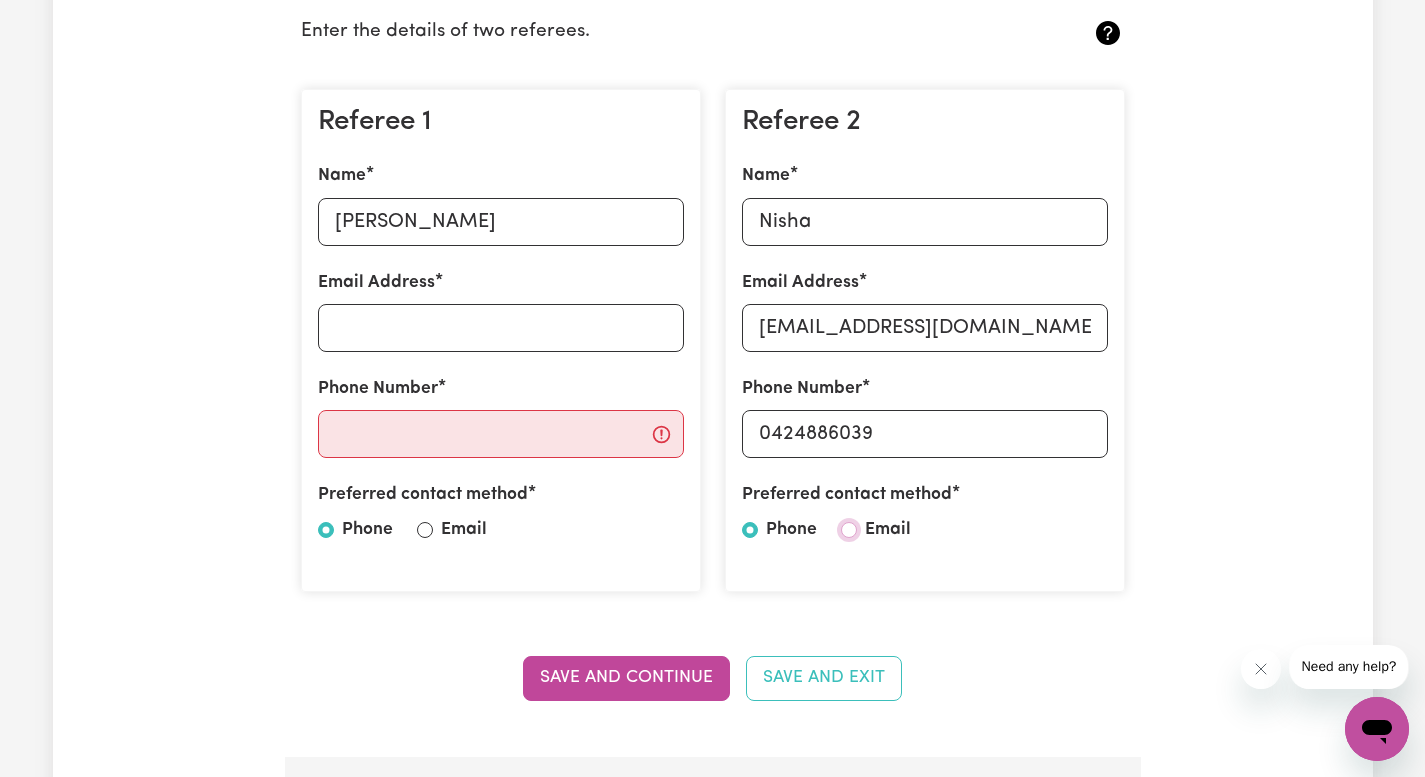 click on "Email" at bounding box center [849, 530] 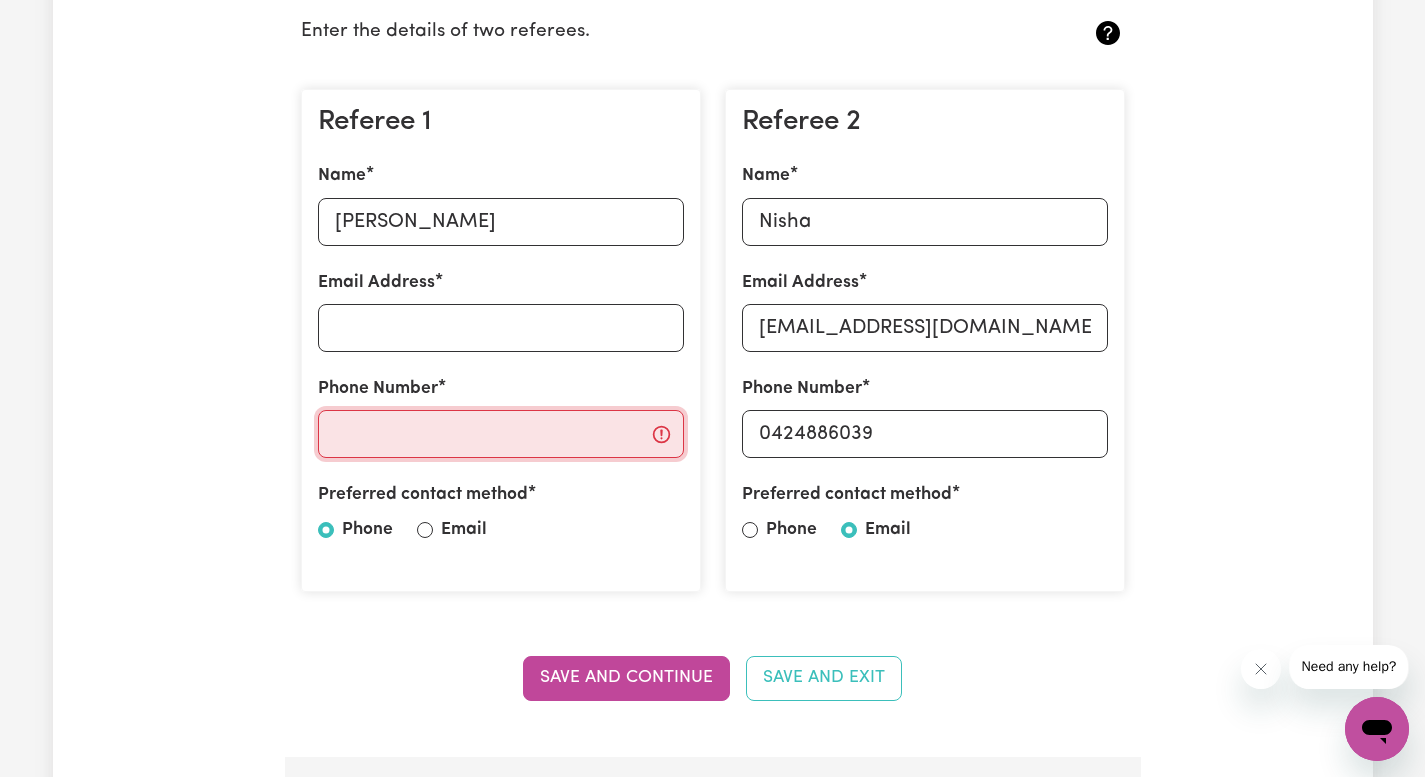 click on "Phone Number" at bounding box center [501, 434] 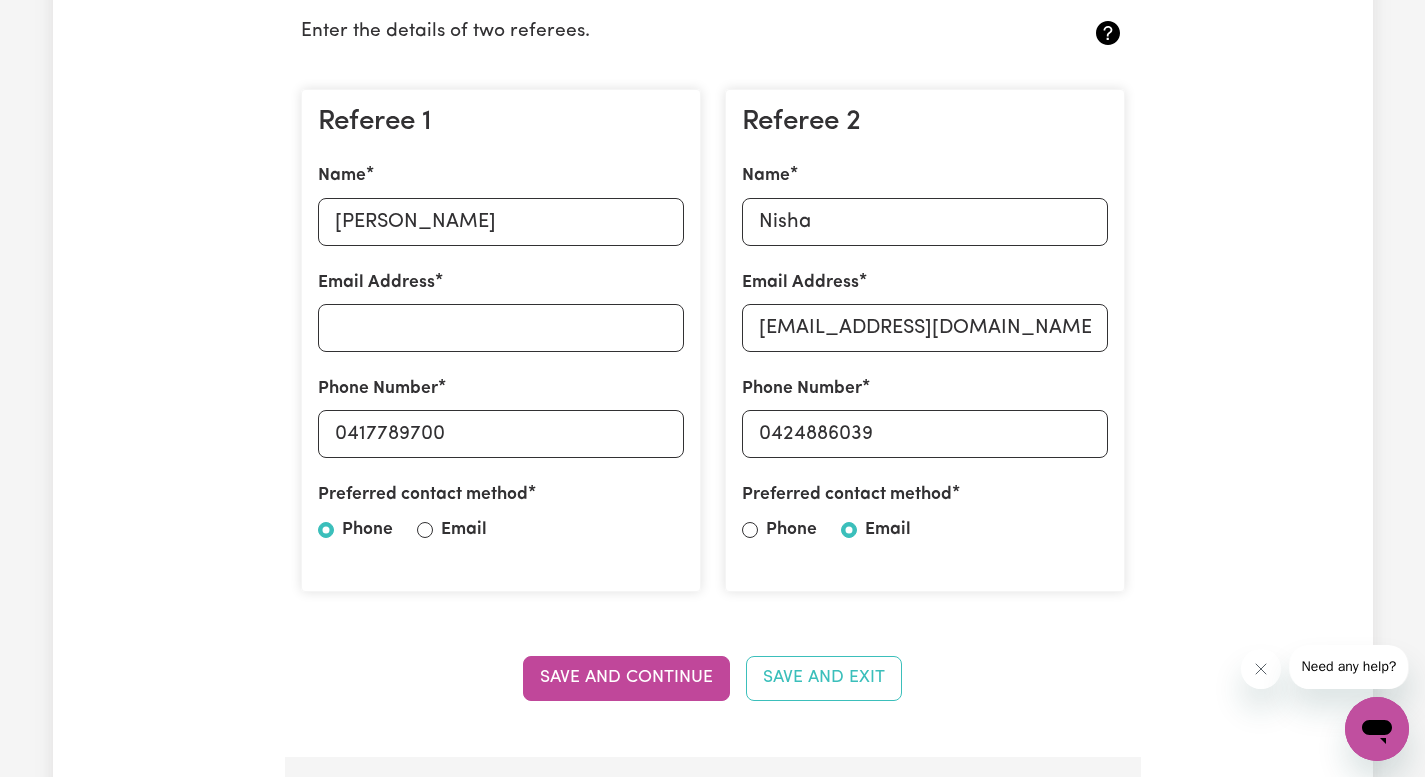 click on "Update Profile 1 2 3 4 5 Step  2 :  Referees and Safety Checks To have an active profile, we need your up to date Police Check and the names of two professional referees who we can contact. Referees Enter the details of two referees. Referee 1 Name [PERSON_NAME] Address Phone Number [PHONE_NUMBER] Preferred contact method Phone Email Referee 2 Name [PERSON_NAME] Address [EMAIL_ADDRESS][DOMAIN_NAME] Phone Number [PHONE_NUMBER] Preferred contact method Phone Email Save and Continue Save and Exit Safety National Police Check To register on our platform, you need to have a National Police Check Certificate that was obtained in the last 12 months. National Police Check  document Date of Issue / / Save and Continue Save and Exit Working with Children Check To work with children, you are required to have a Working with Children Check for your state. Working with Children Check  document Date of Expiry / / Working with Children Check Number Save and Continue Save and Exit NDIS Worker Screening Check NDIS Worker Screening Check / / / /" at bounding box center [713, 1509] 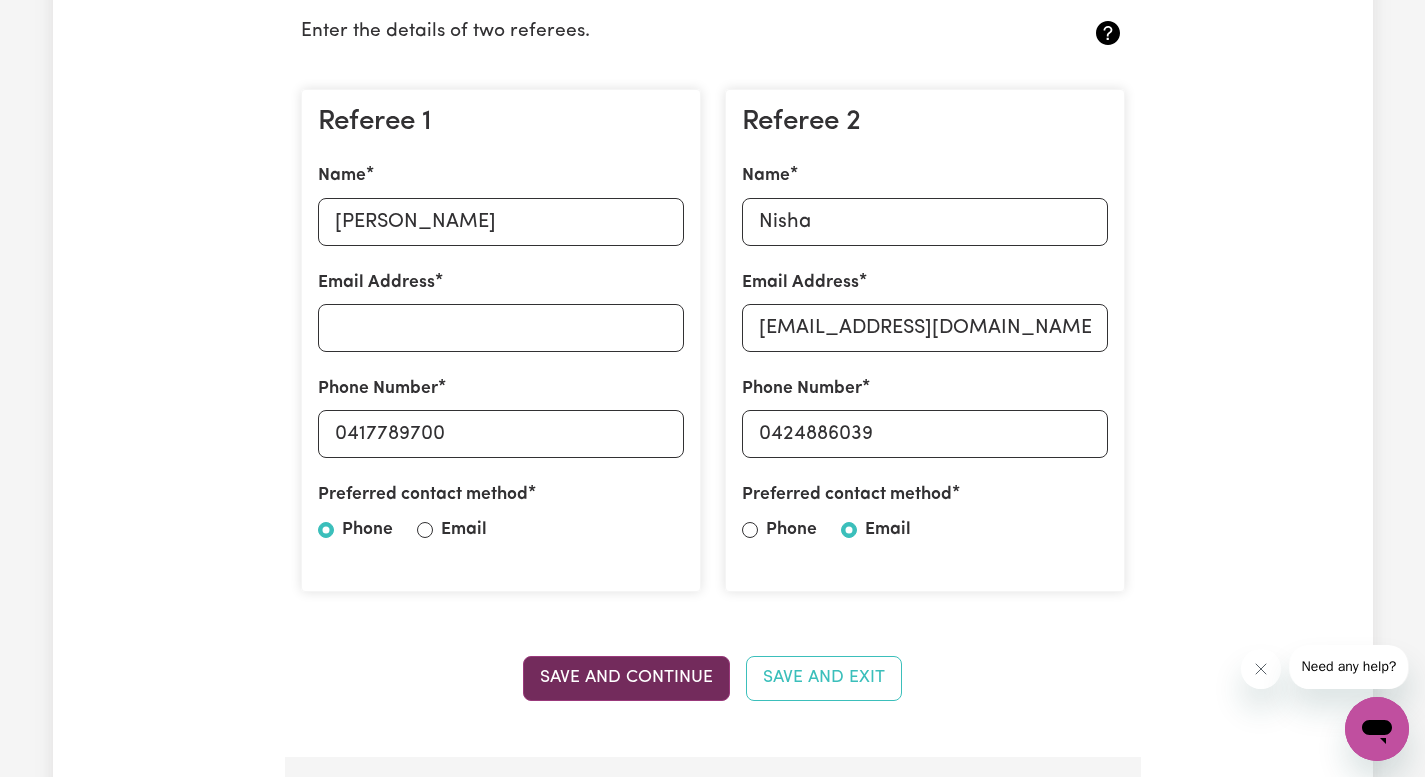 click on "Save and Continue" at bounding box center (626, 678) 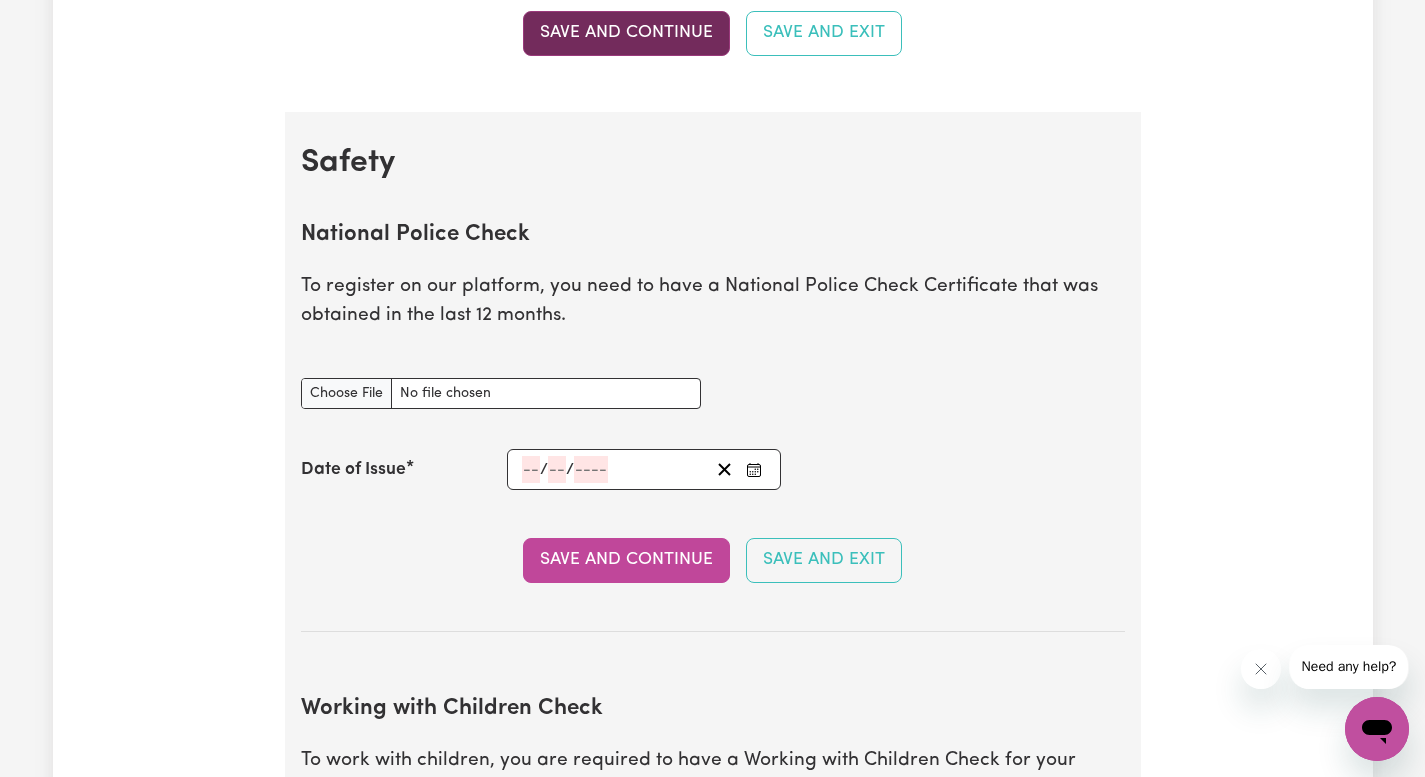 scroll, scrollTop: 1181, scrollLeft: 0, axis: vertical 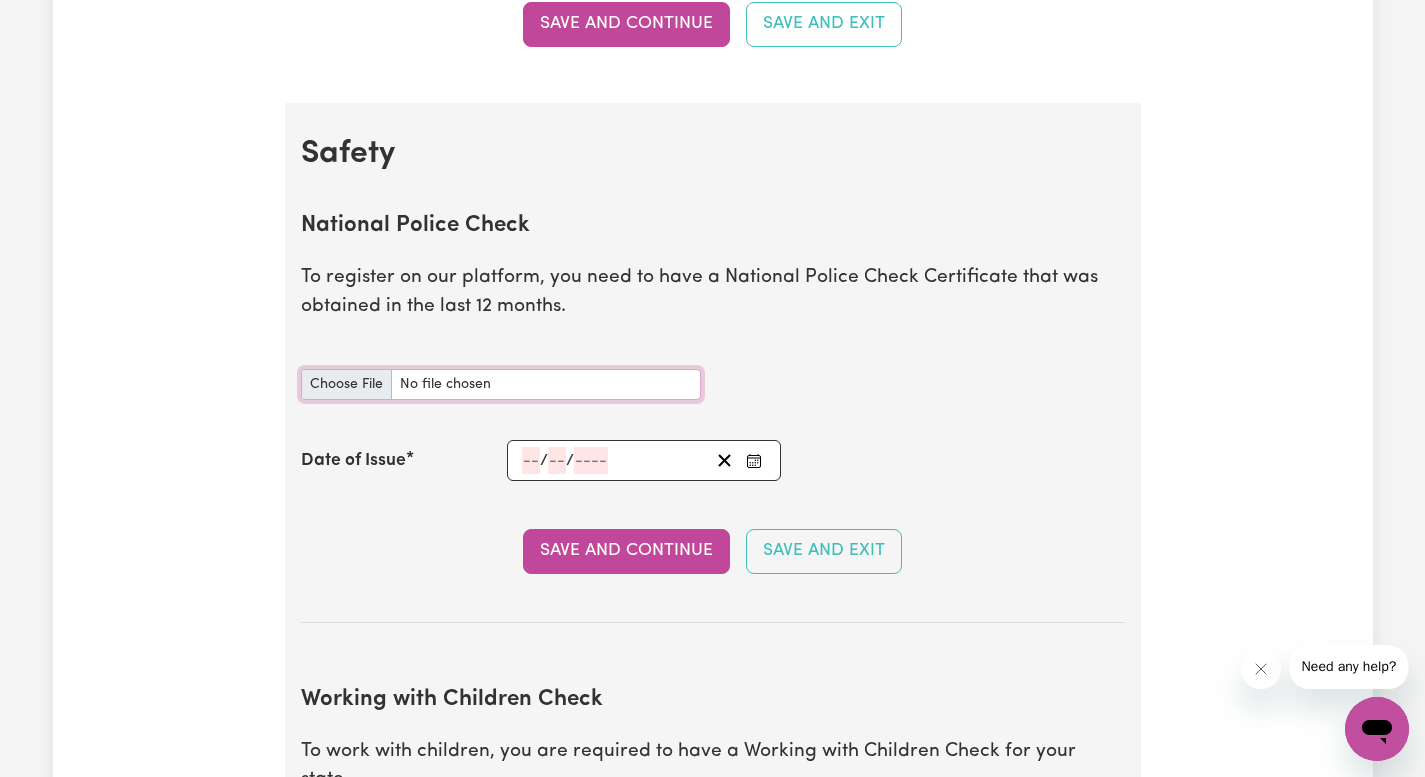 click on "National Police Check  document" at bounding box center (501, 384) 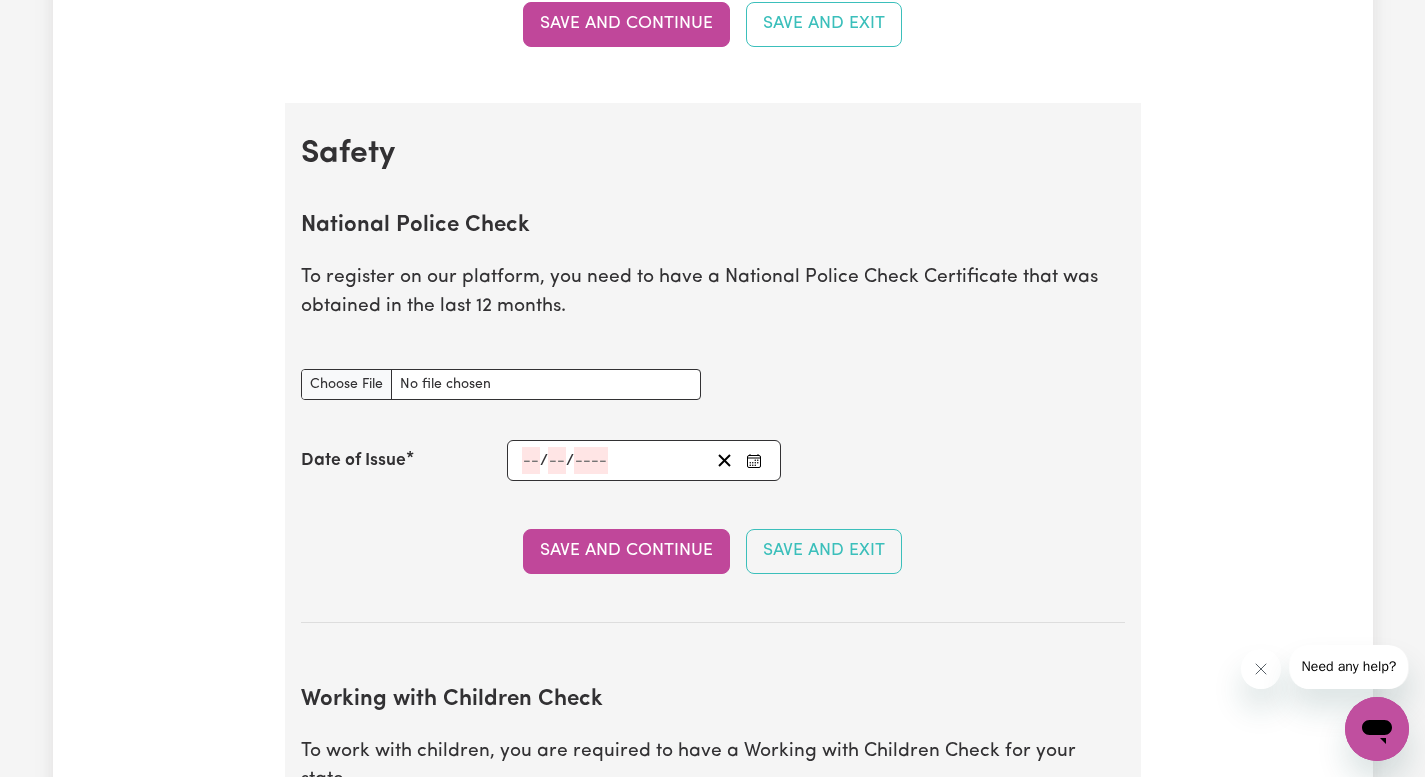 click at bounding box center [754, 460] 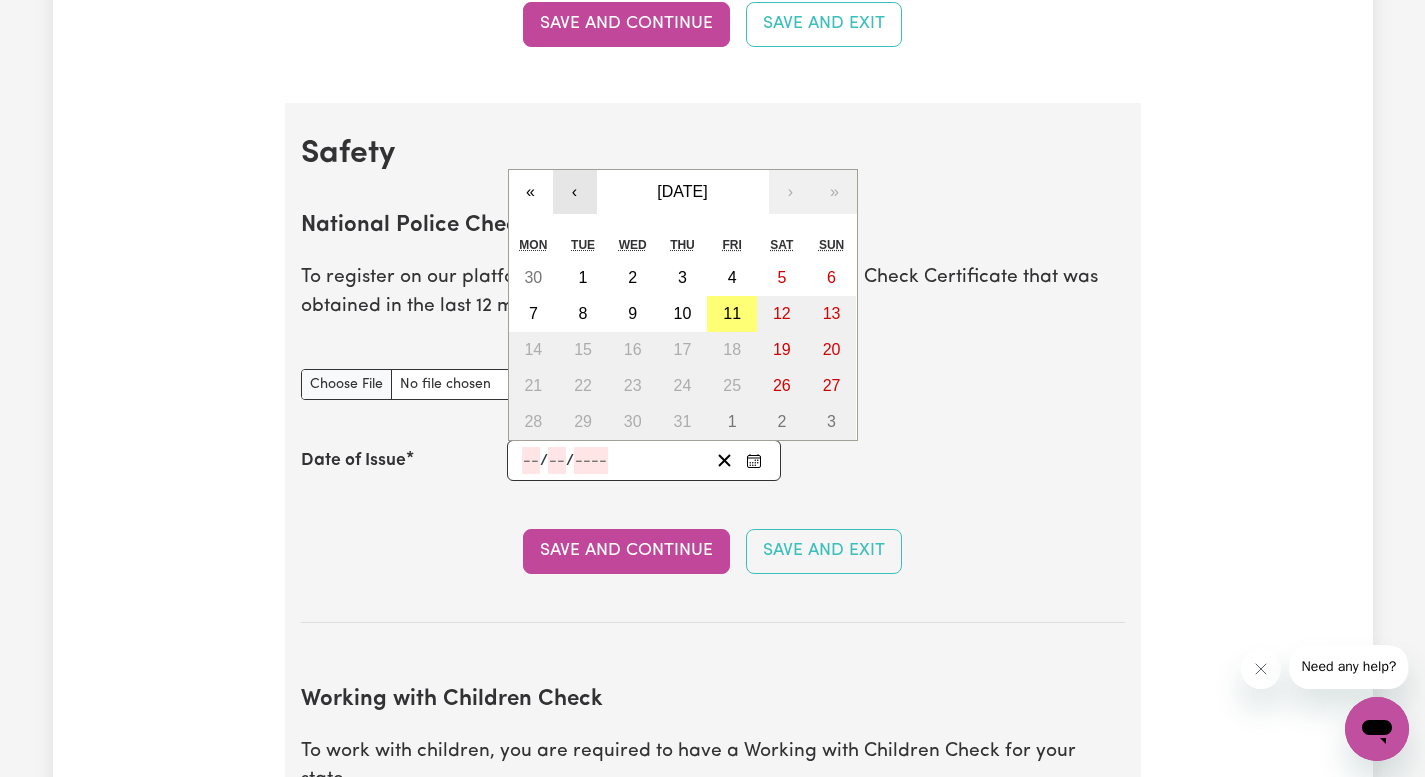 click on "‹" at bounding box center [575, 192] 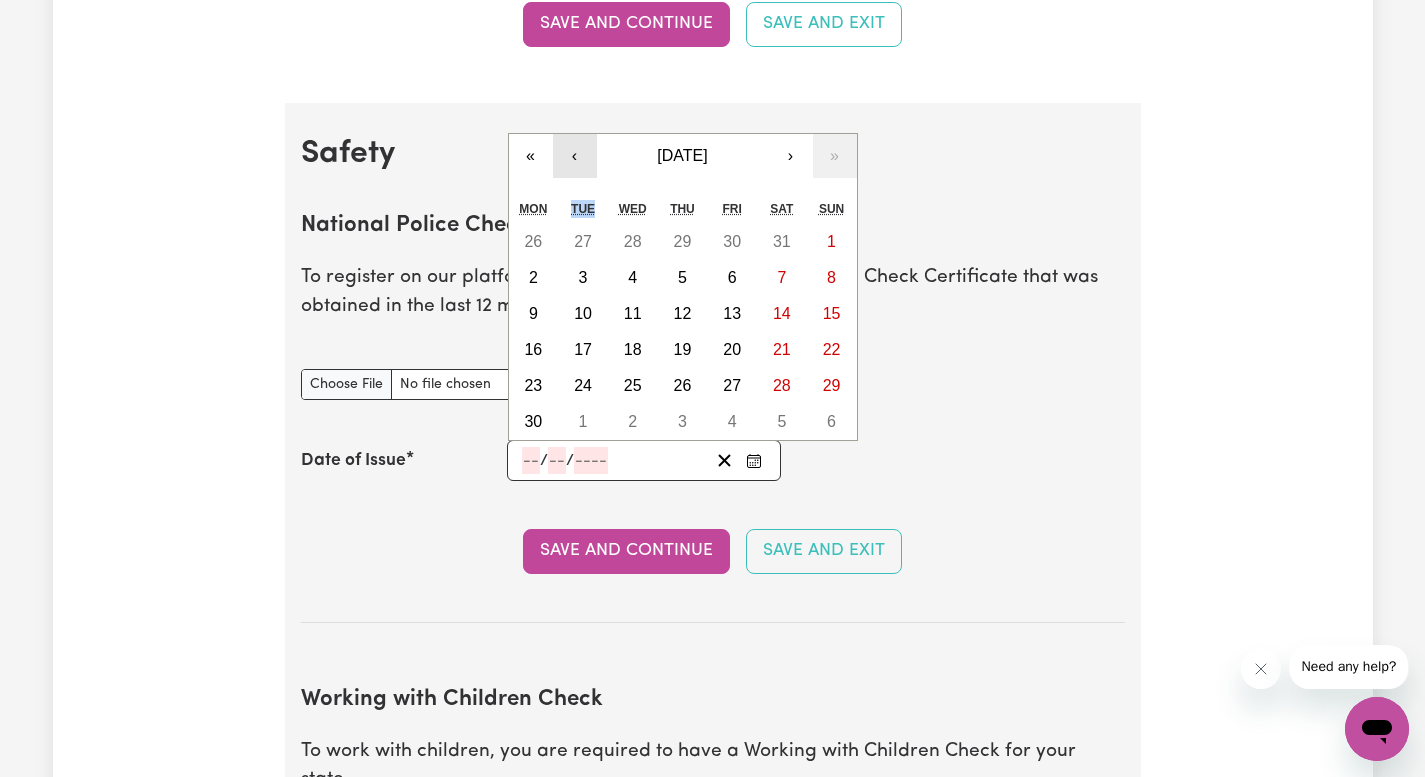 click on "« ‹ [DATE] › » Mon Tue Wed Thu Fri Sat Sun 26 27 28 29 30 31 1 2 3 4 5 6 7 8 9 10 11 12 13 14 15 16 17 18 19 20 21 22 23 24 25 26 27 28 29 30 1 2 3 4 5 6" at bounding box center [683, 287] 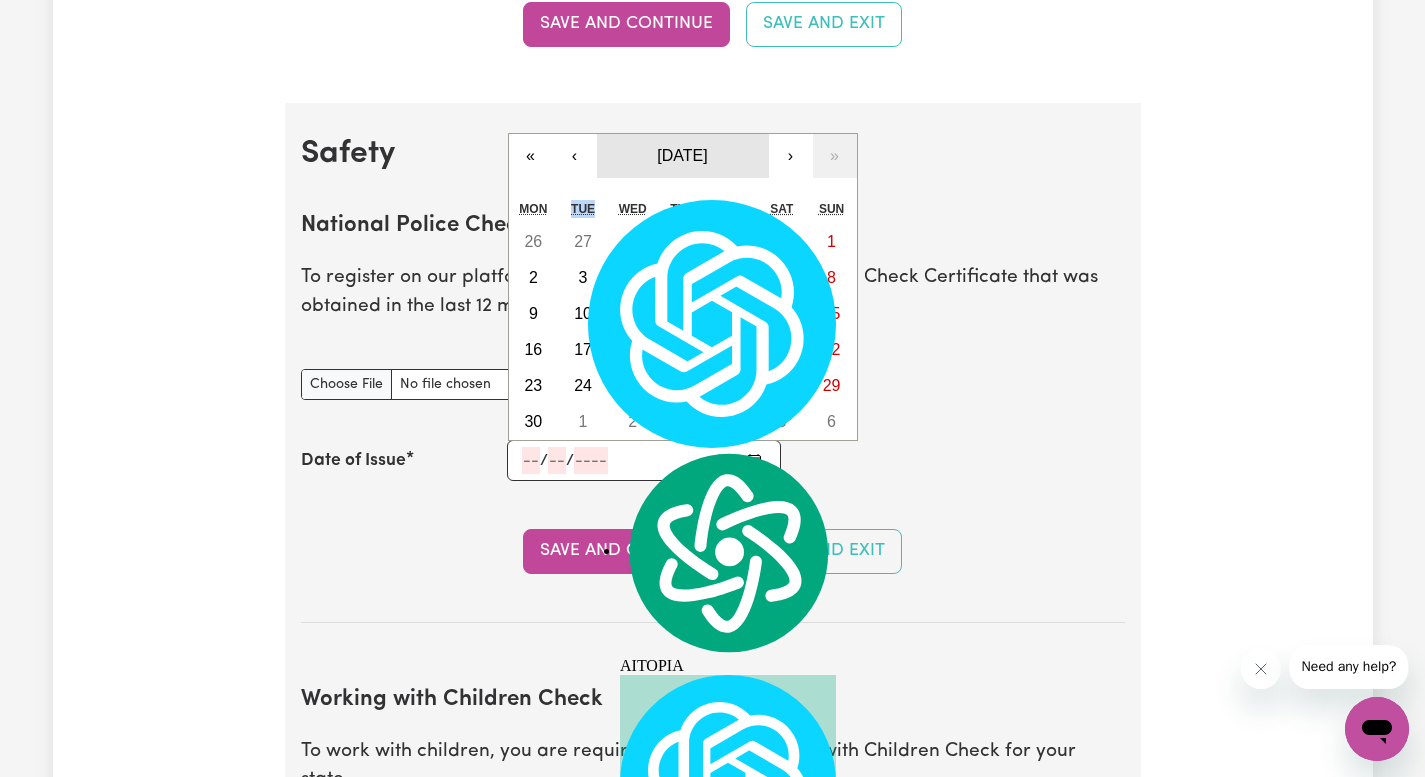 drag, startPoint x: 578, startPoint y: 190, endPoint x: 675, endPoint y: 159, distance: 101.8332 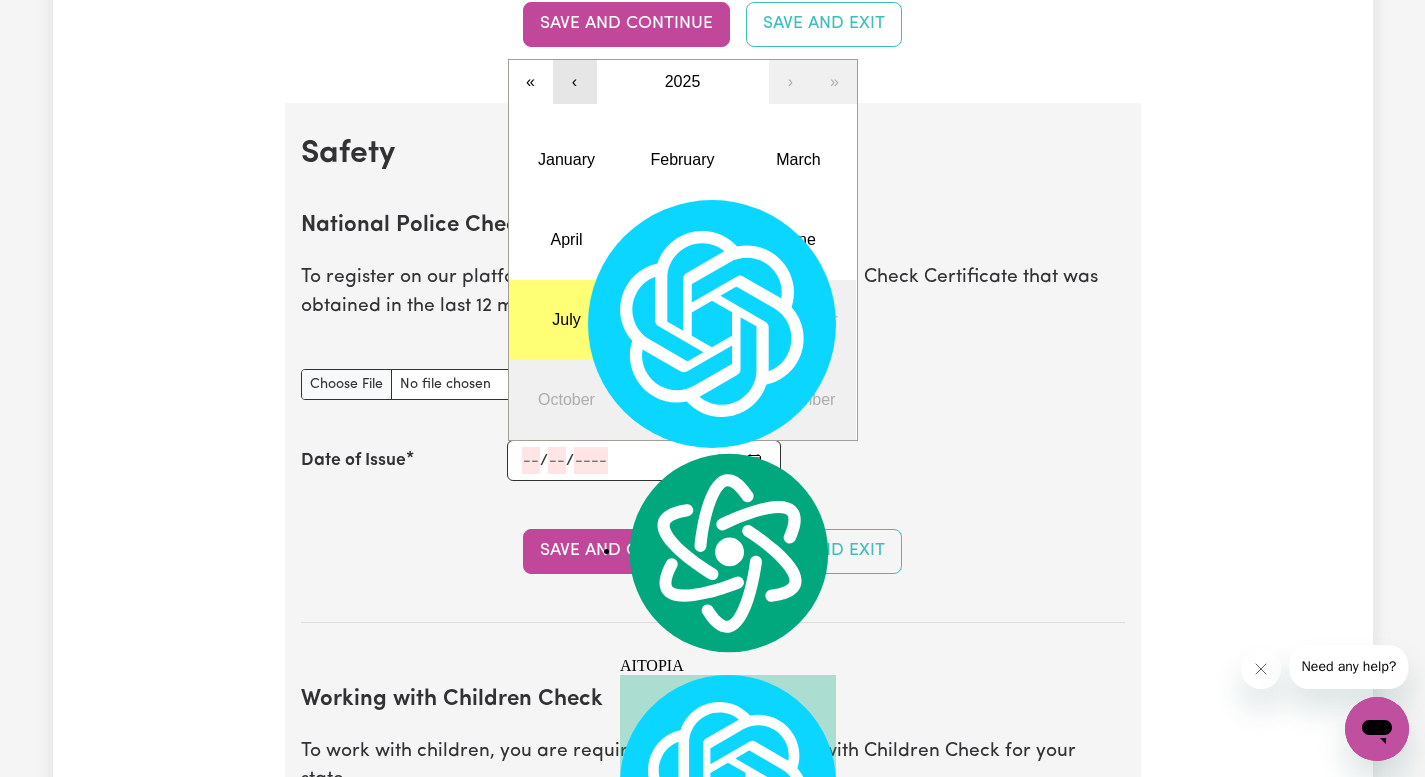 click on "‹" at bounding box center (575, 82) 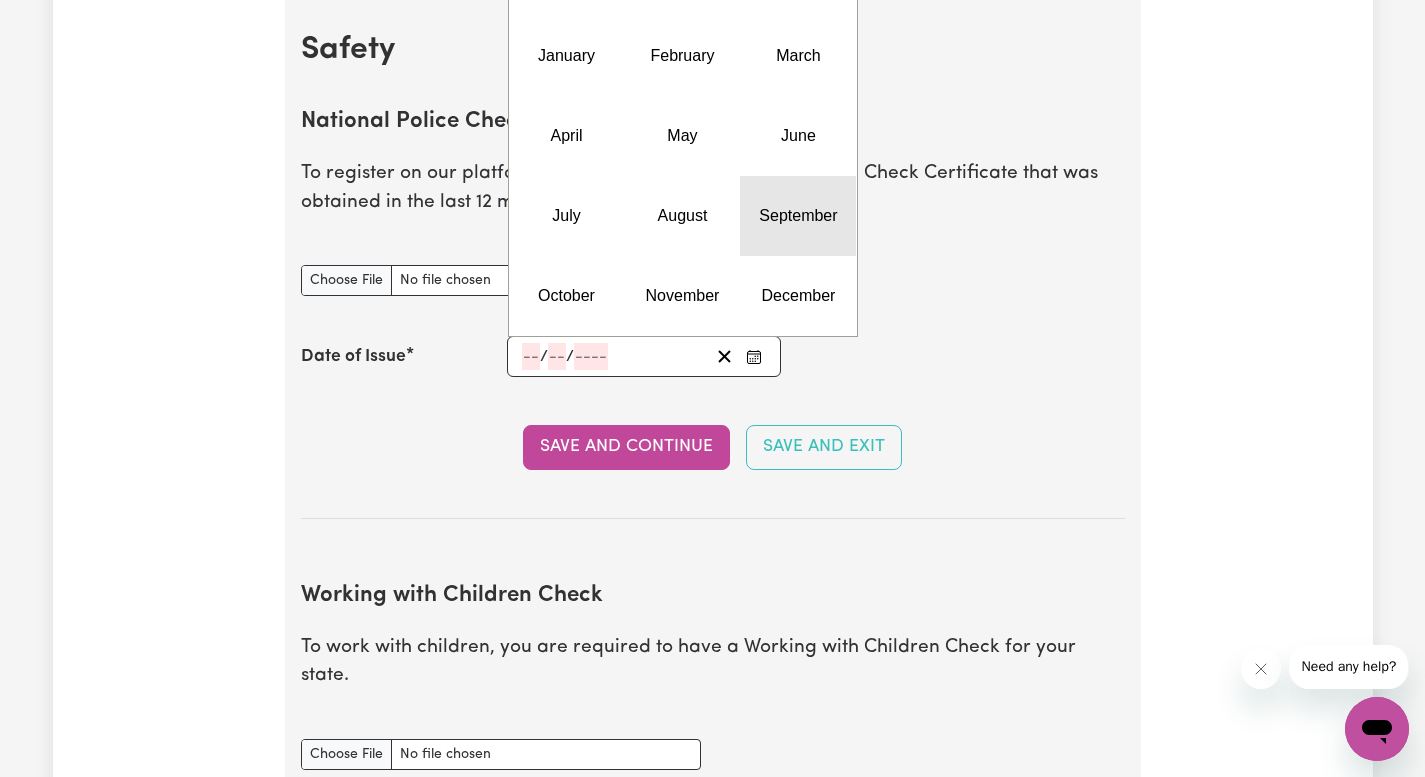 scroll, scrollTop: 1281, scrollLeft: 0, axis: vertical 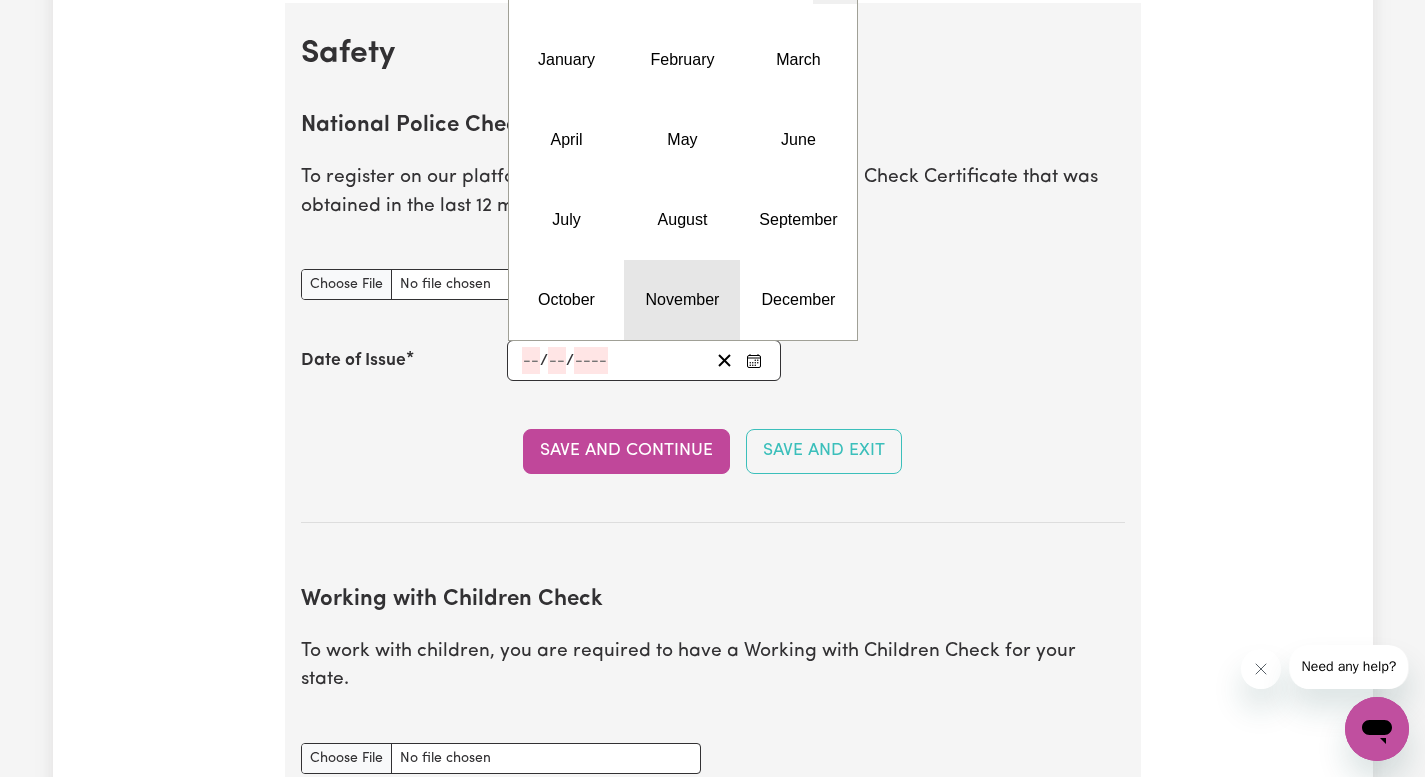 click on "November" at bounding box center (683, 299) 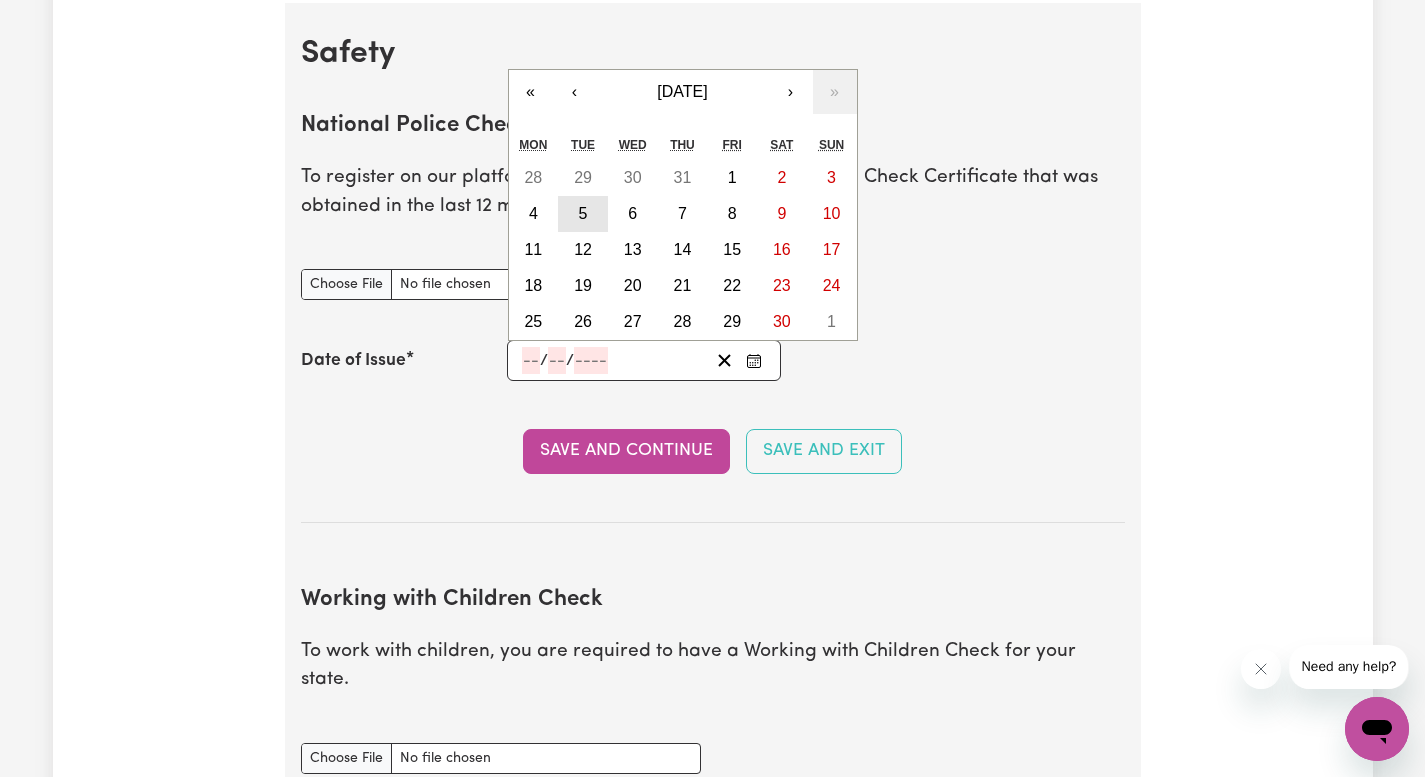 click on "5" at bounding box center [583, 214] 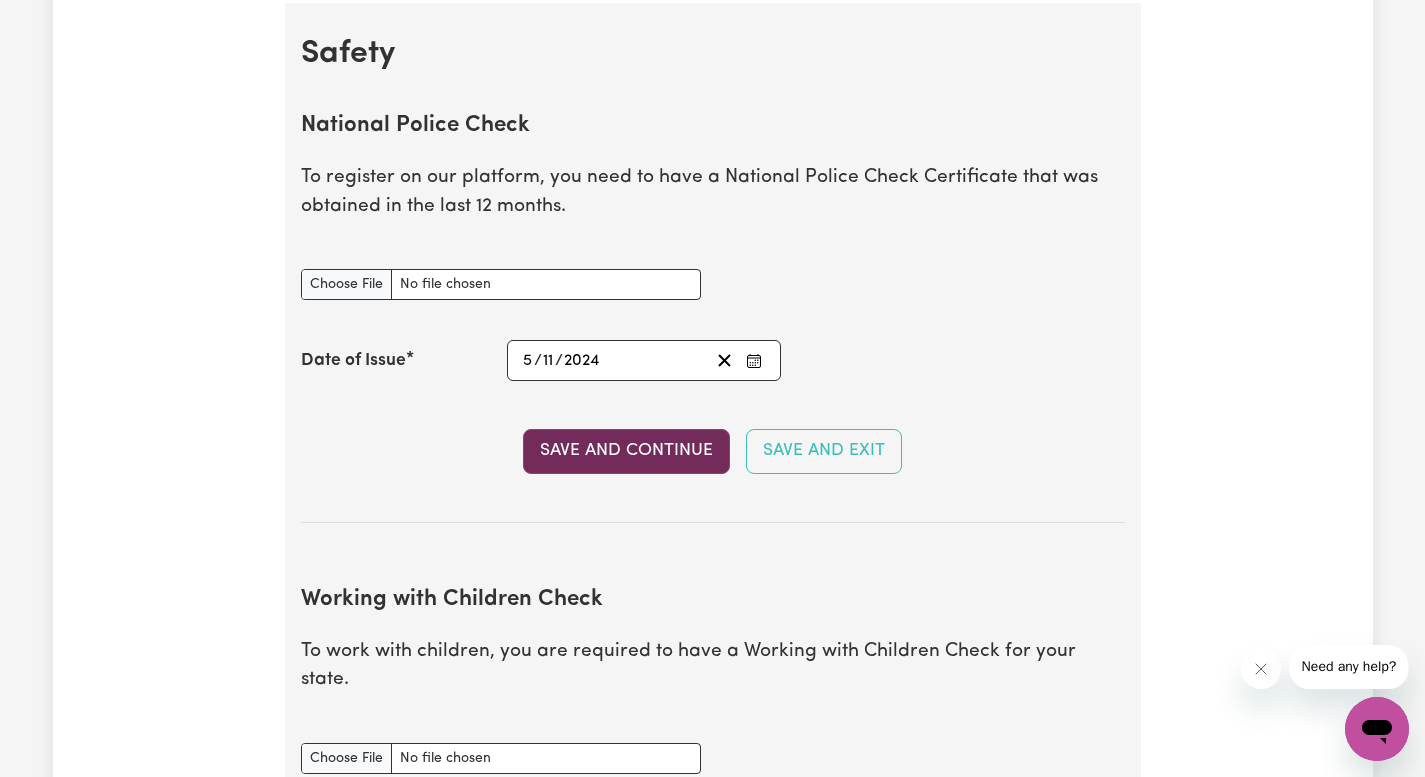 click on "Save and Continue" at bounding box center (626, 451) 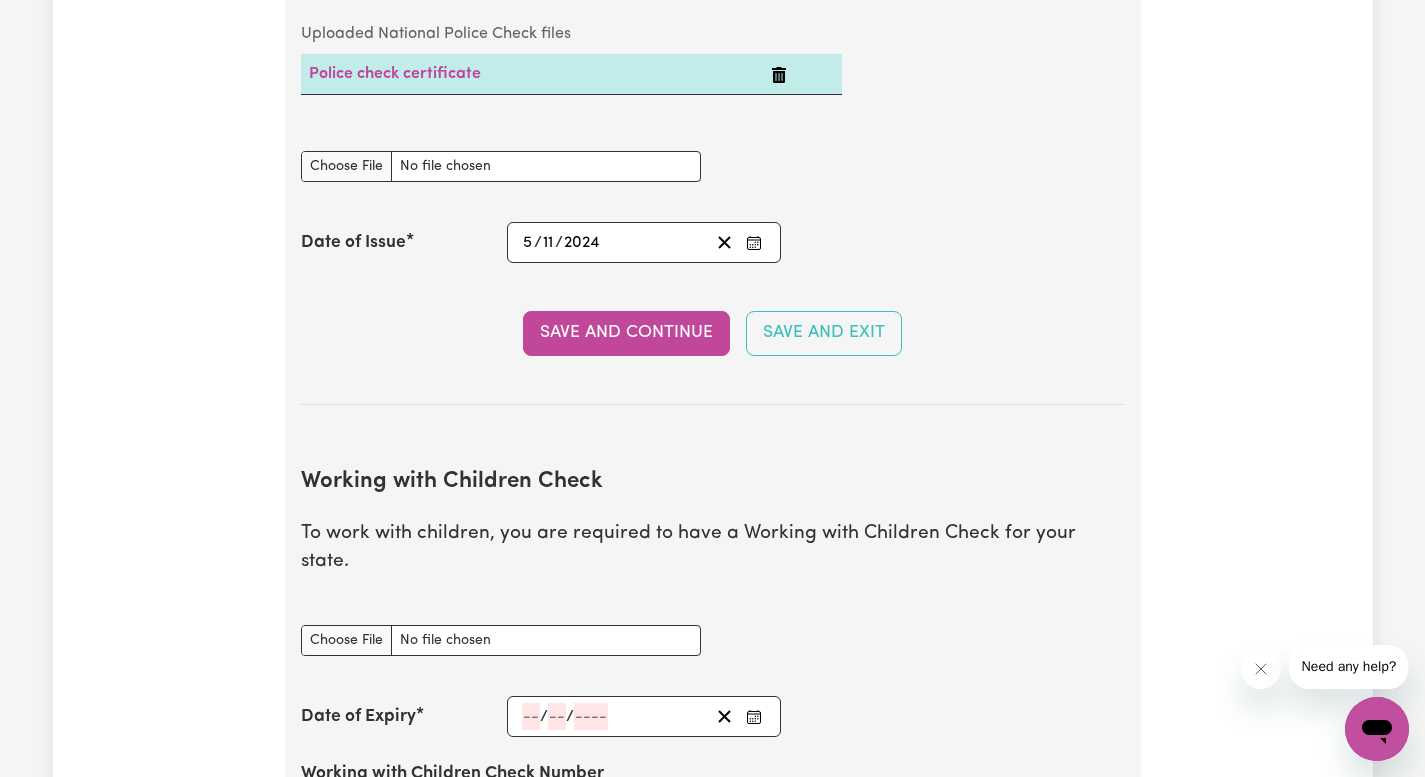 scroll, scrollTop: 1526, scrollLeft: 0, axis: vertical 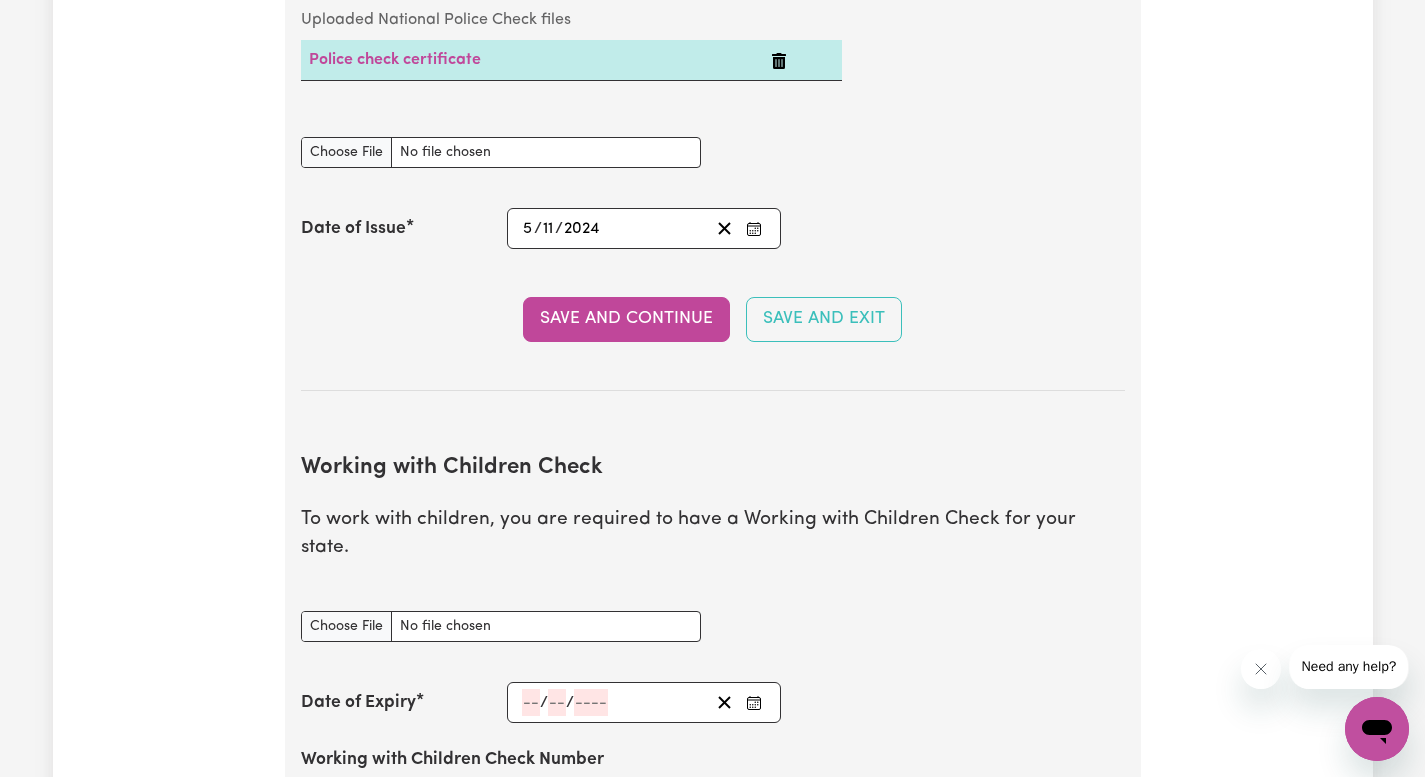 click 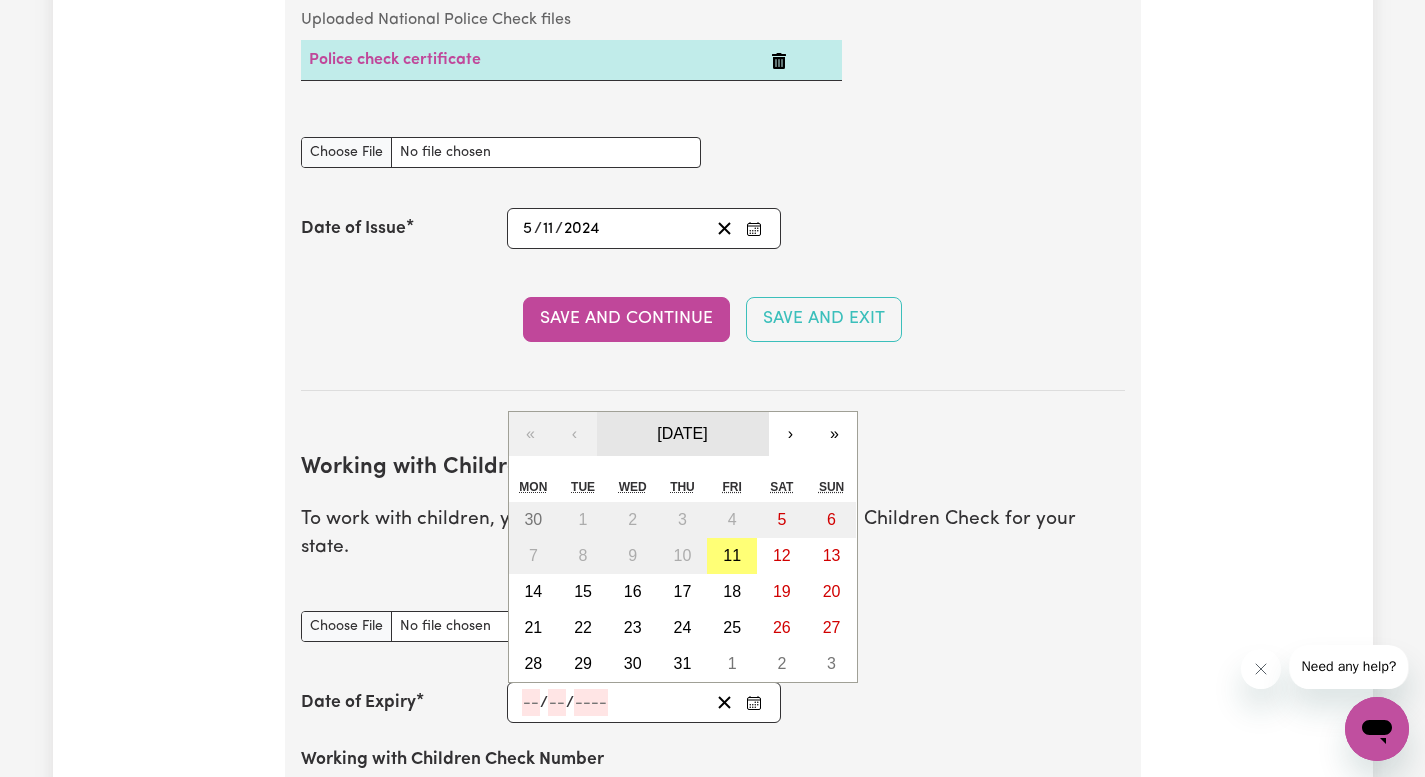 click on "[DATE]" at bounding box center (683, 434) 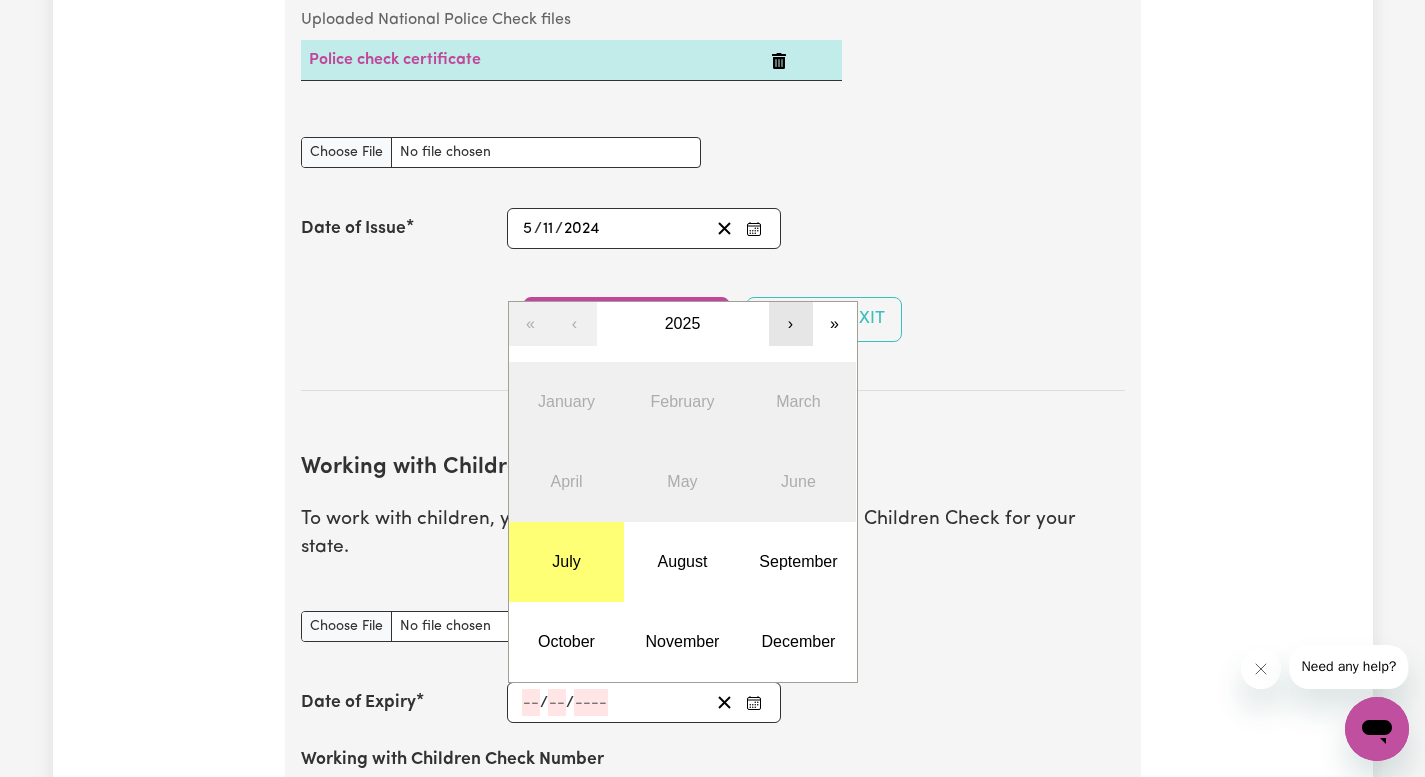 click on "›" at bounding box center [791, 324] 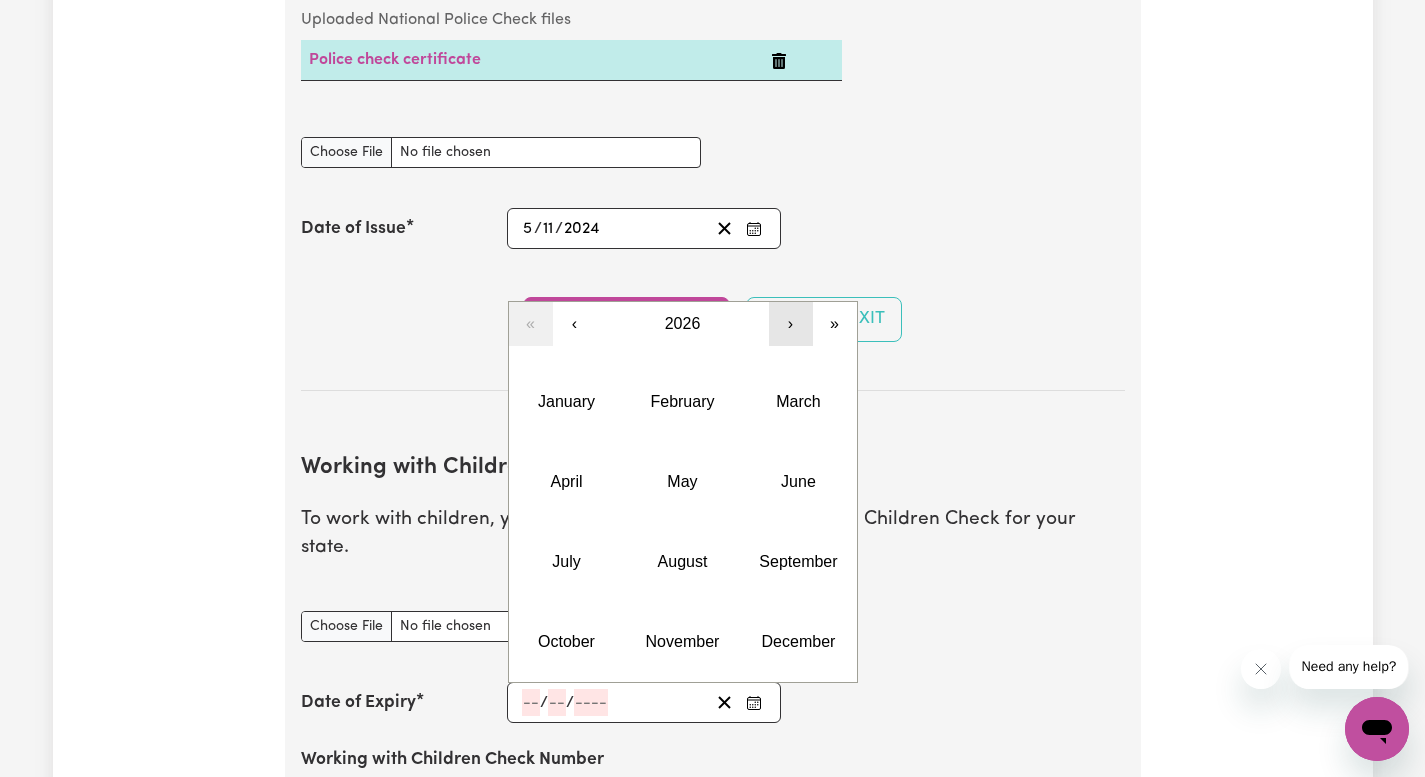 click on "›" at bounding box center (791, 324) 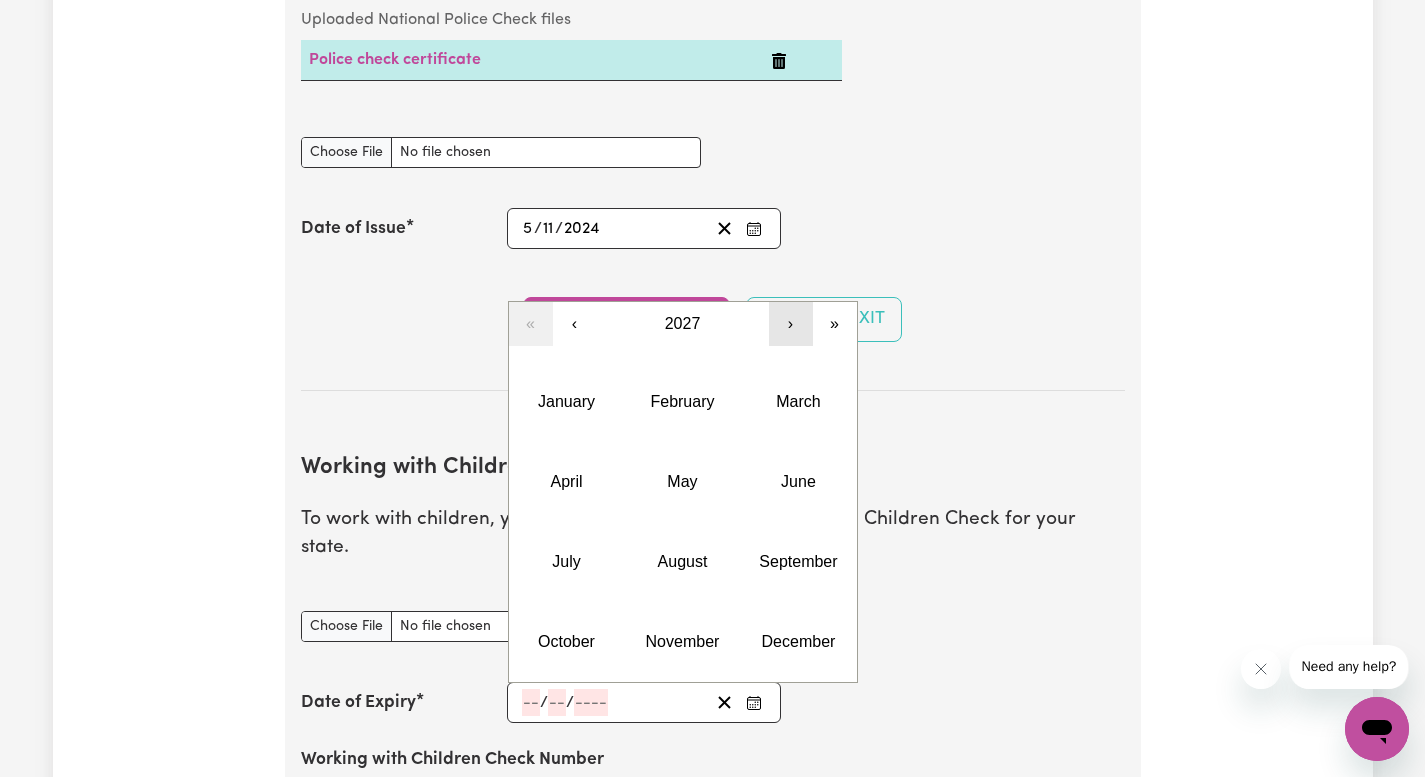 click on "›" at bounding box center [791, 324] 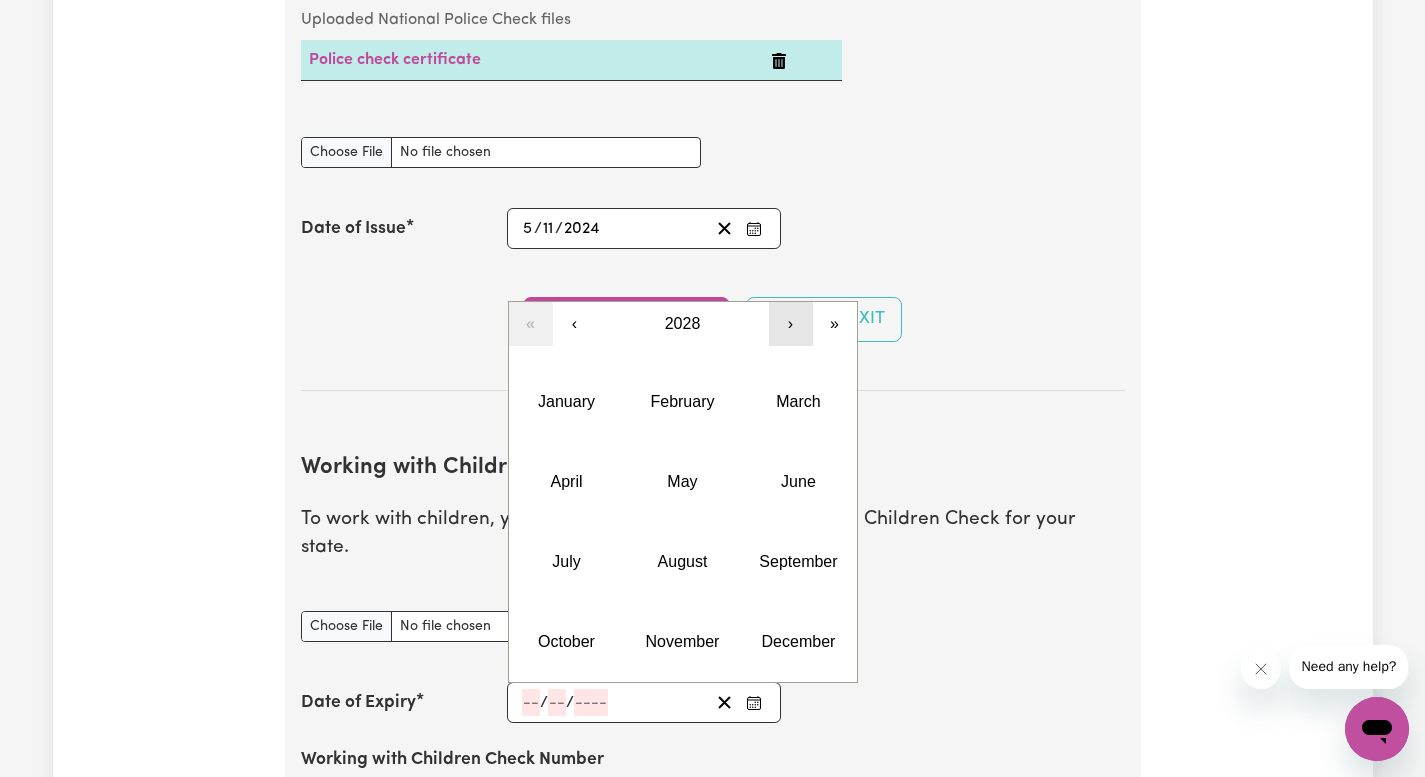 click on "›" at bounding box center (791, 324) 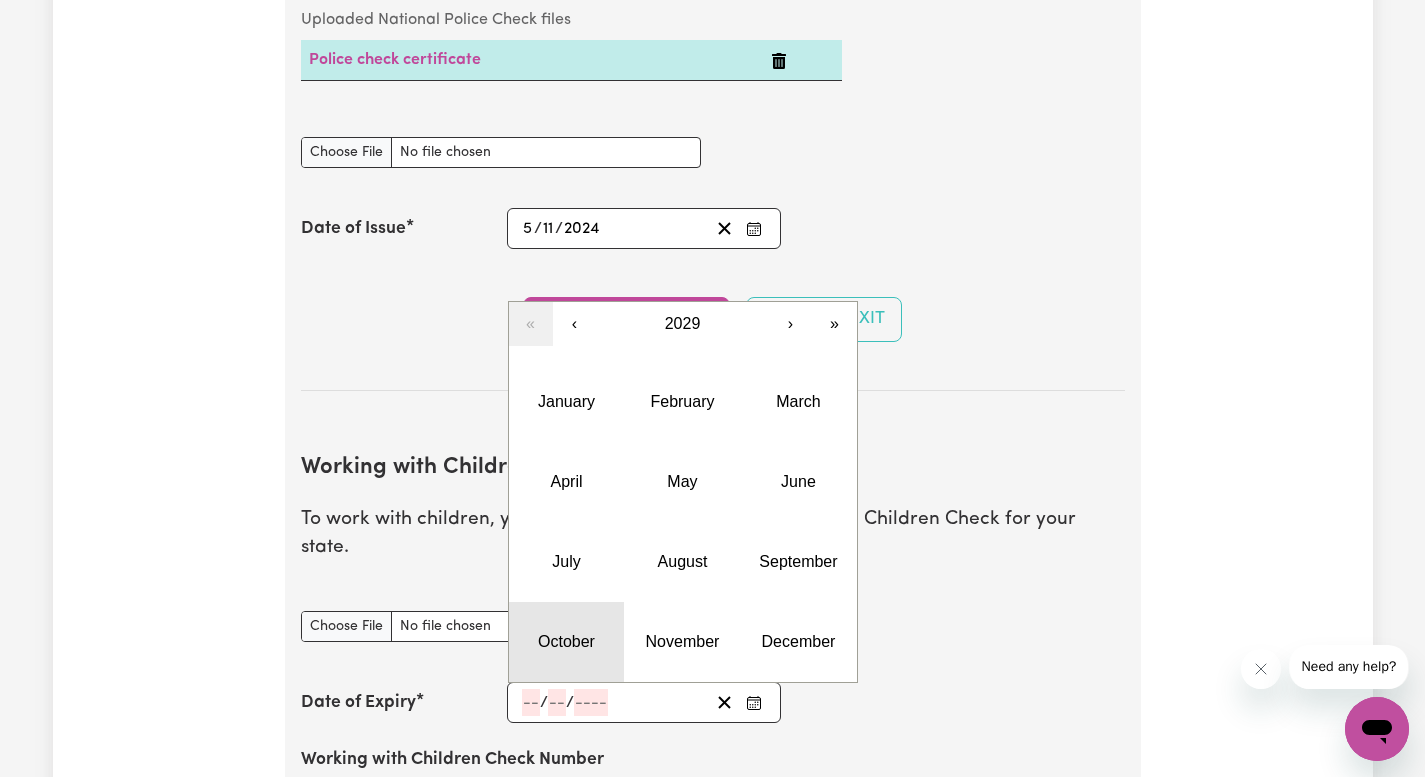 click on "October" at bounding box center [566, 641] 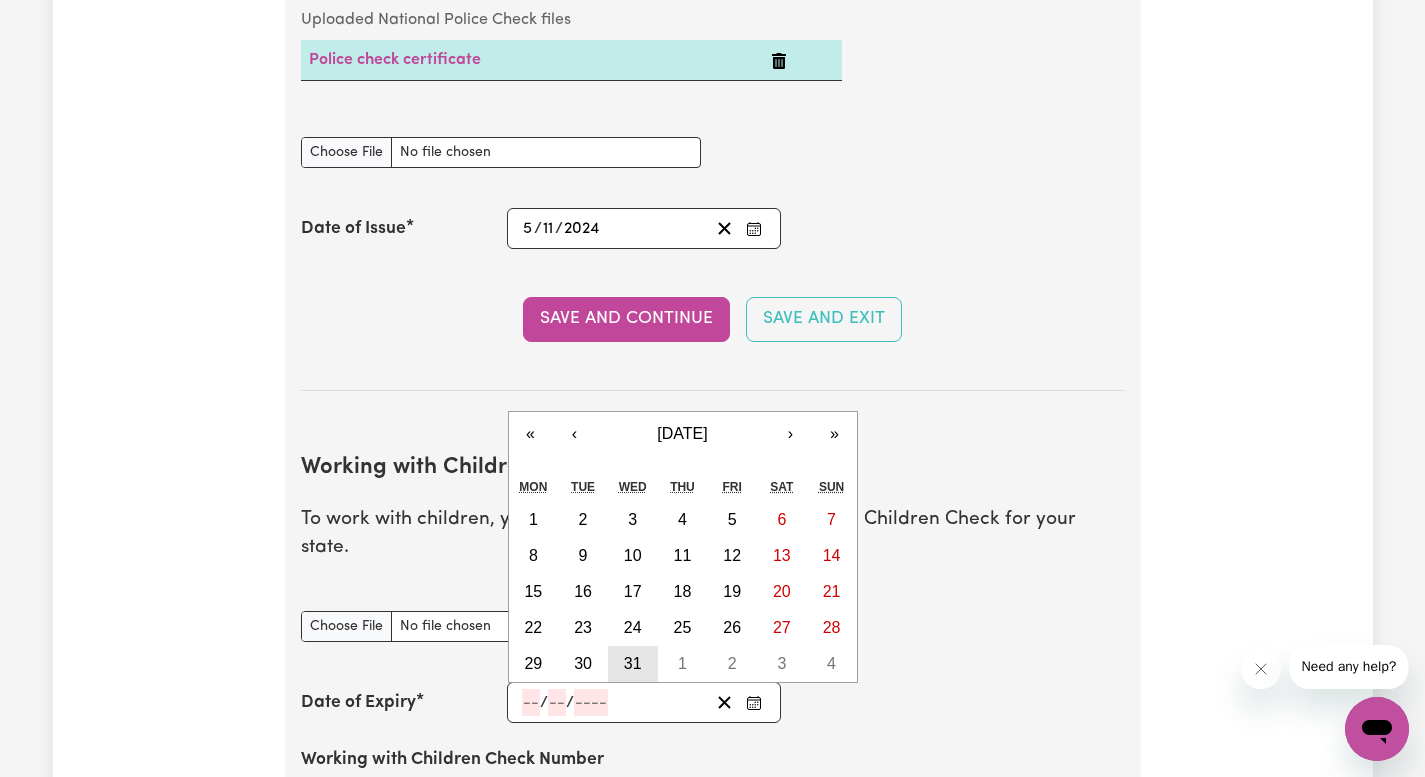 click on "31" at bounding box center (633, 664) 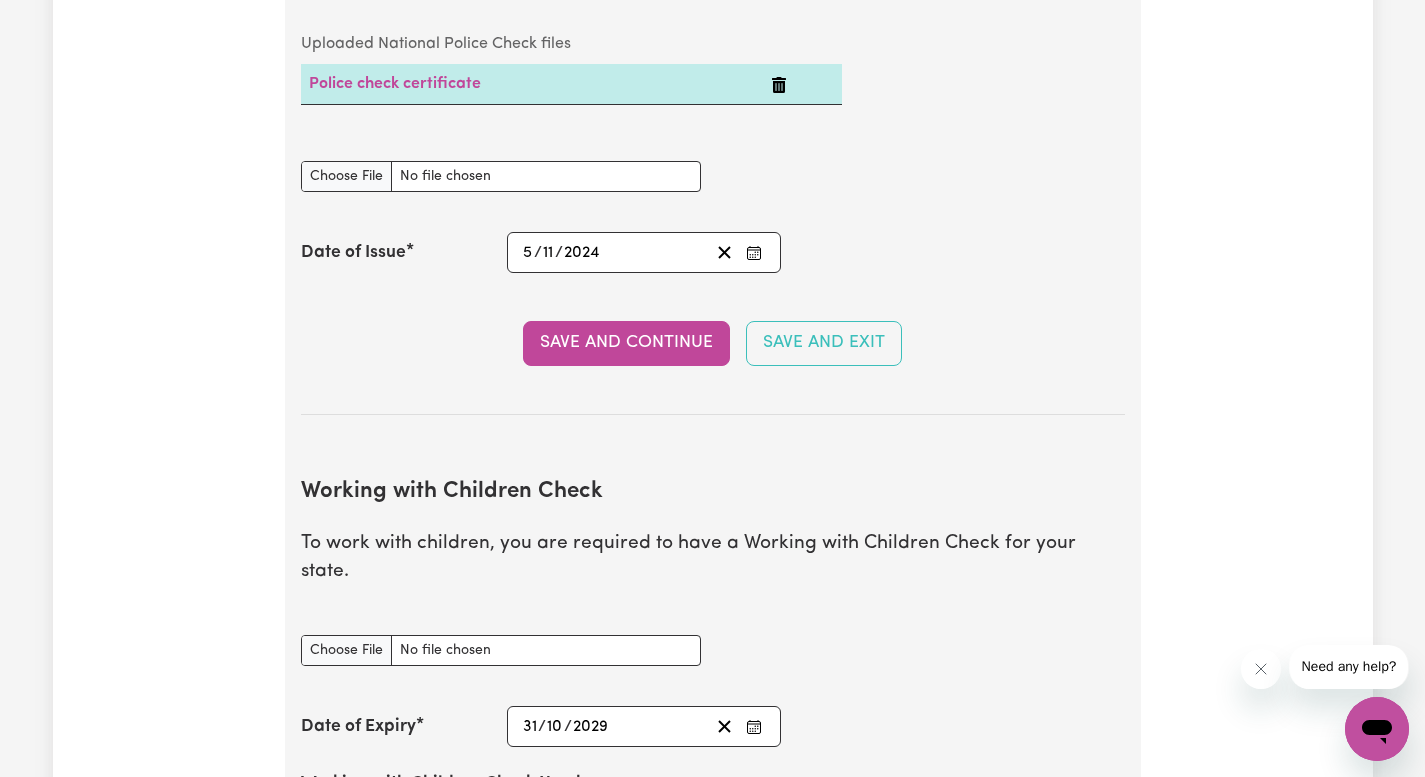 scroll, scrollTop: 1498, scrollLeft: 0, axis: vertical 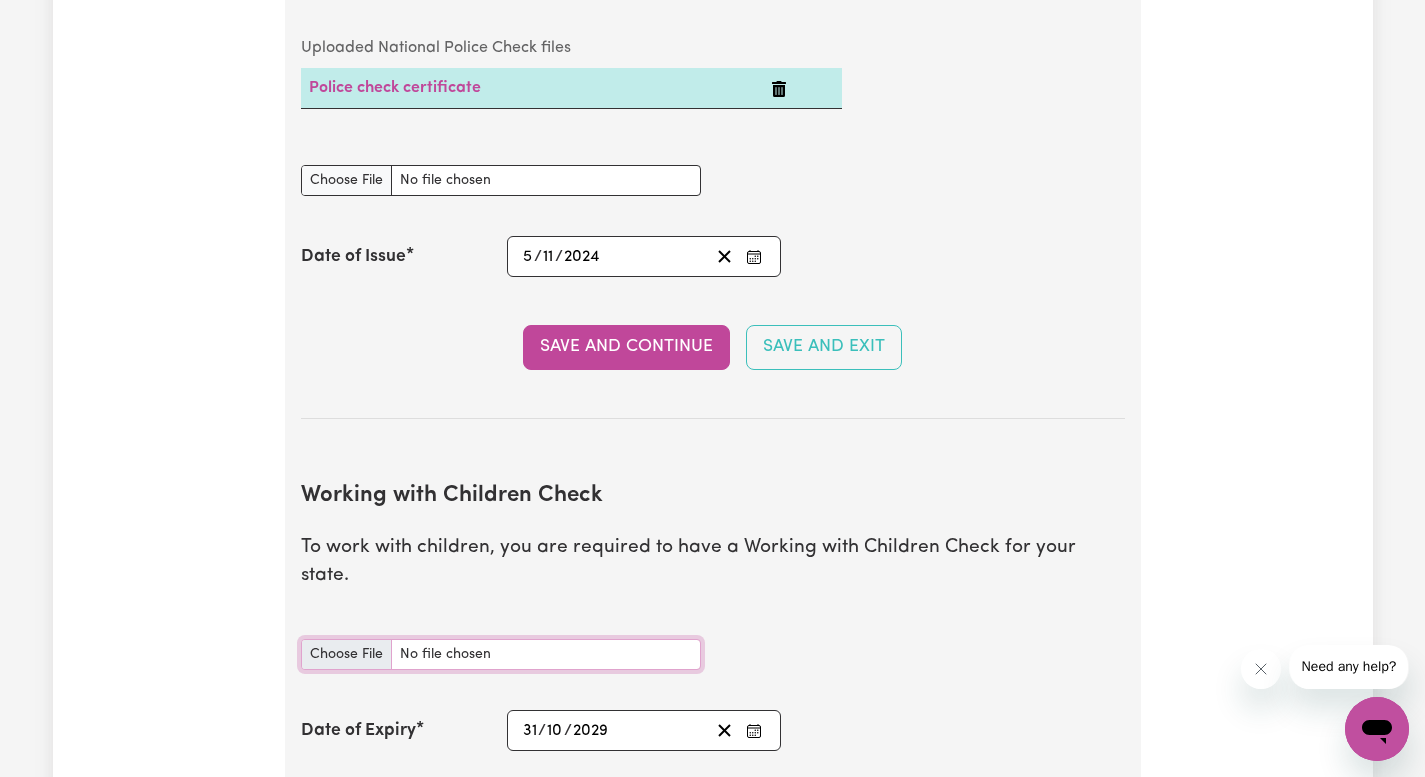 click on "Working with Children Check  document" at bounding box center (501, 654) 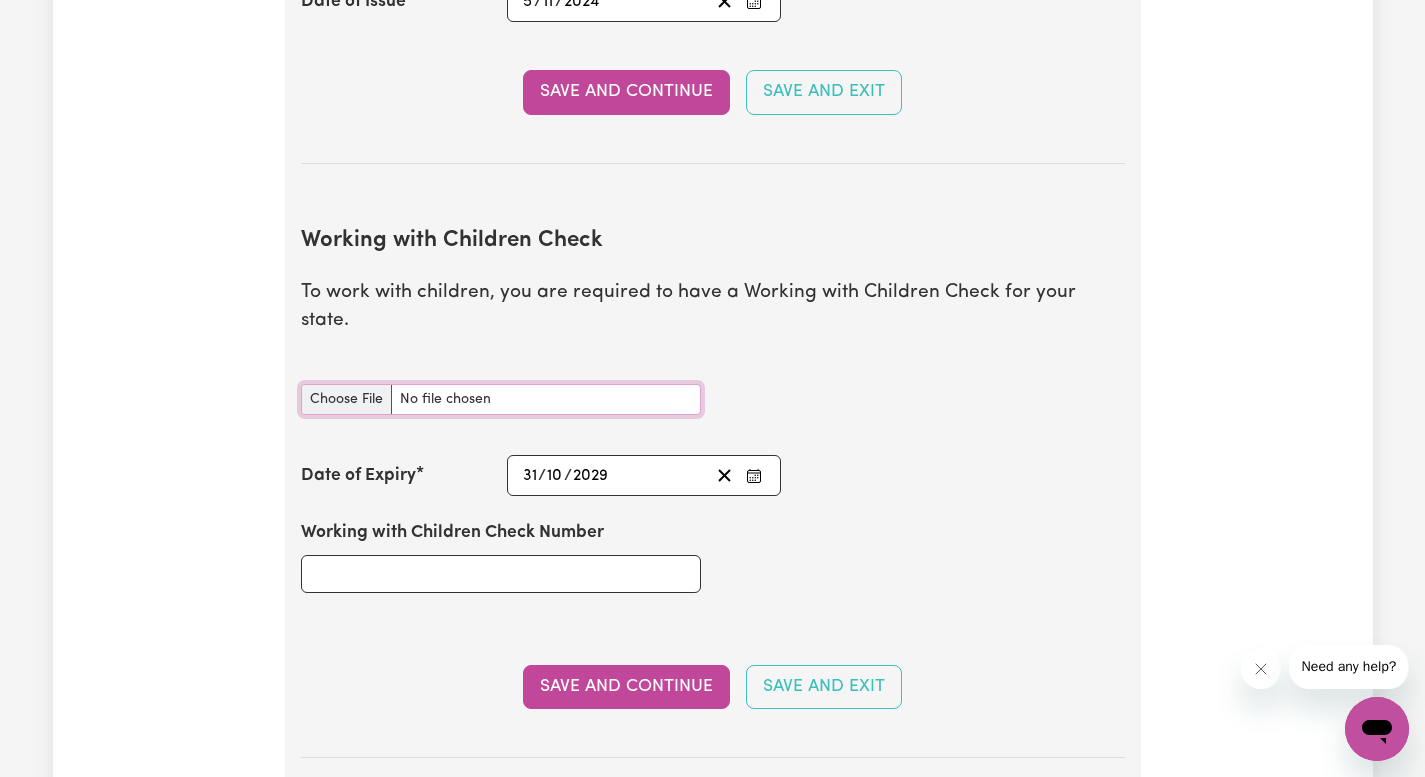 scroll, scrollTop: 1755, scrollLeft: 0, axis: vertical 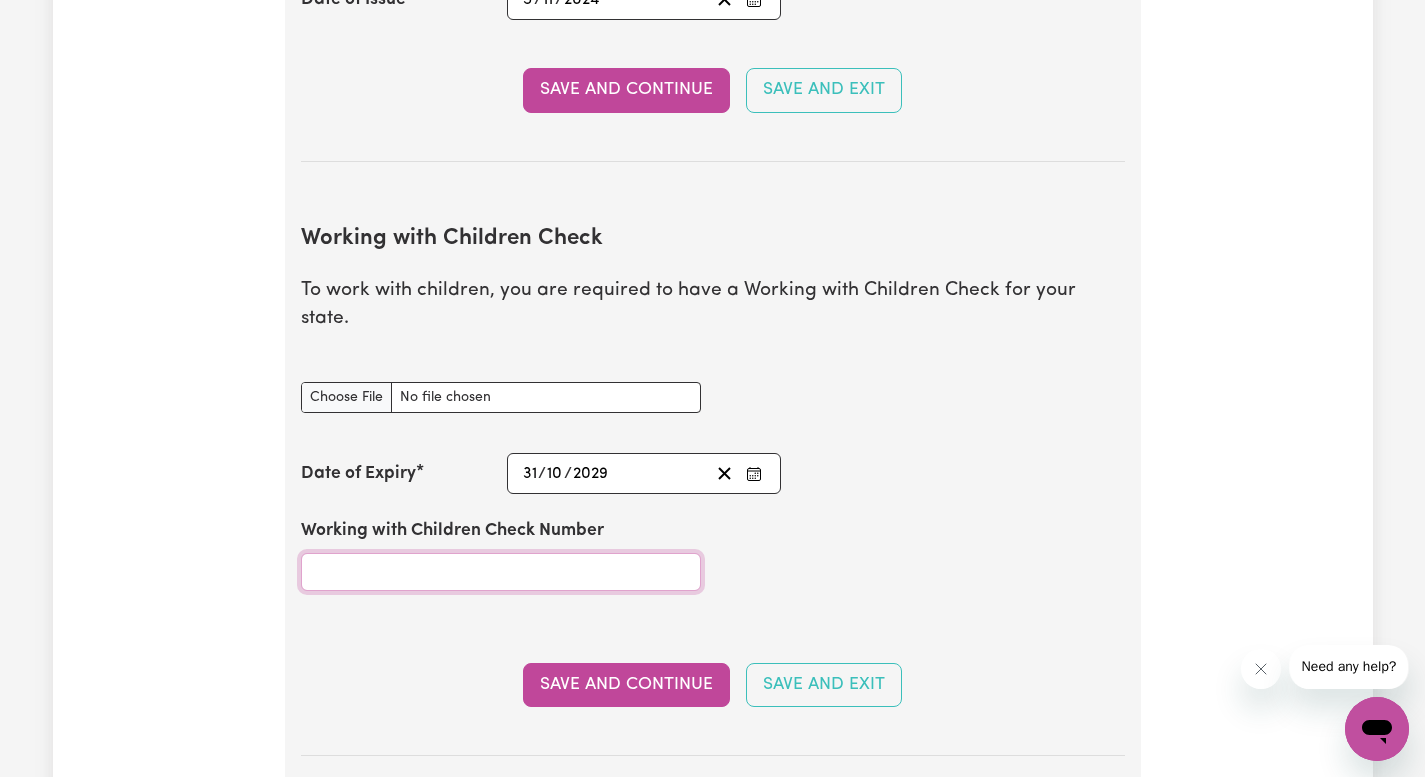 click on "Working with Children Check Number" at bounding box center [501, 572] 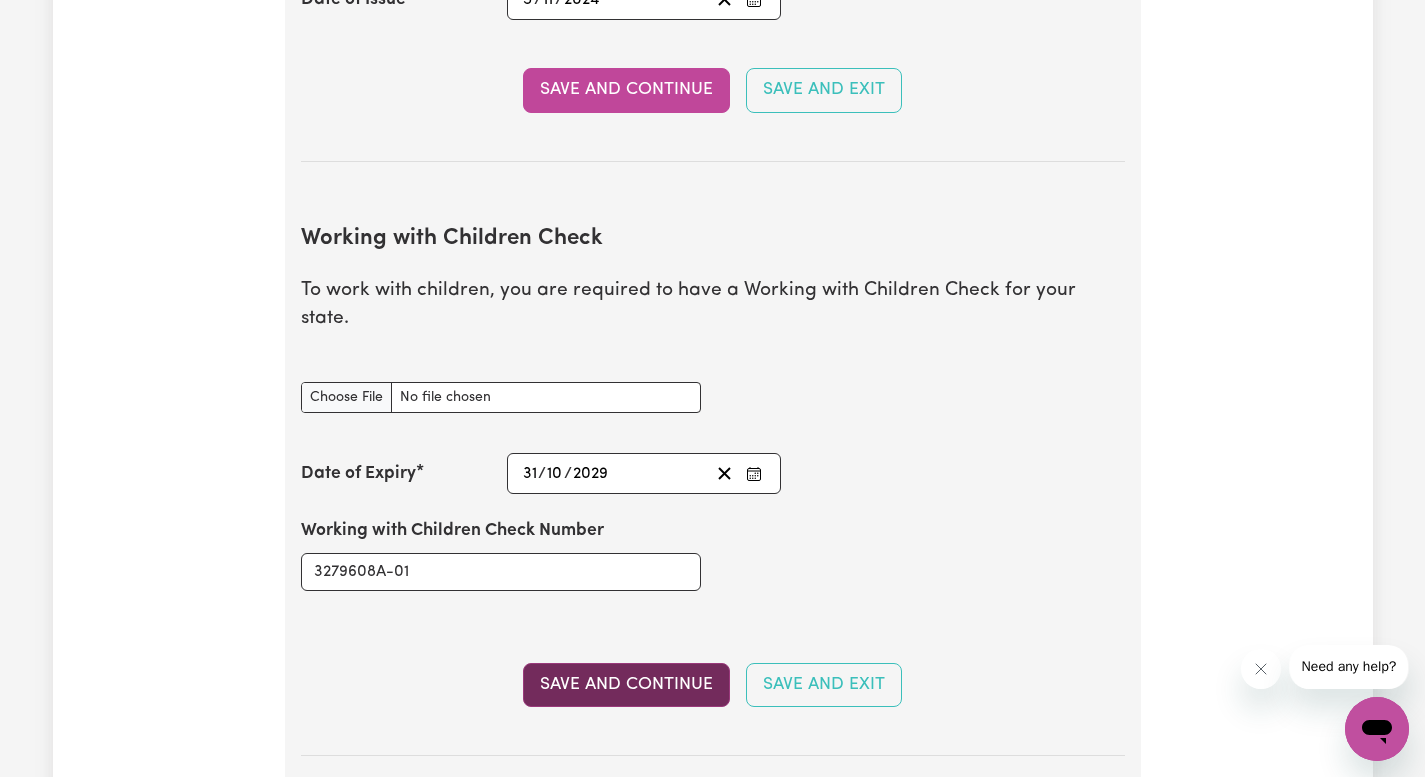 click on "Save and Continue" at bounding box center (626, 685) 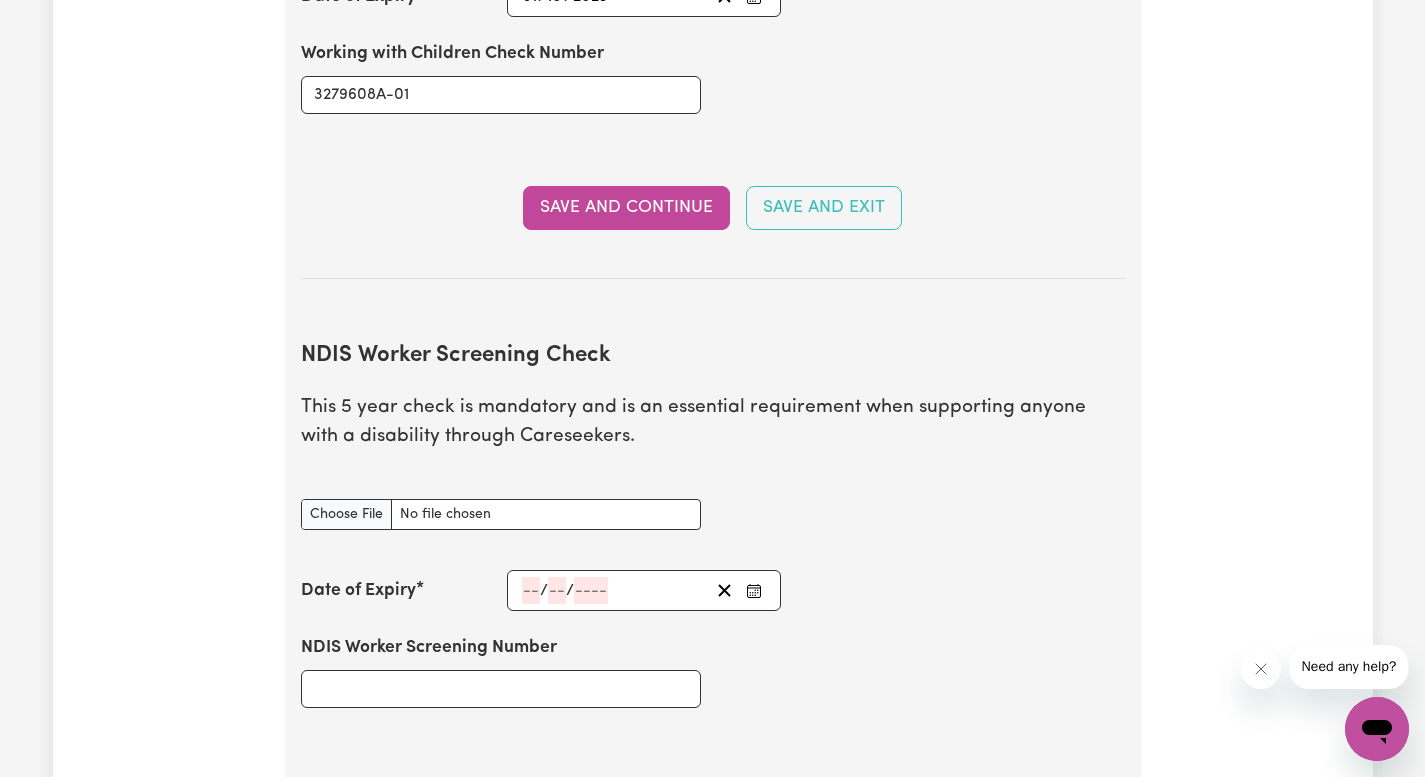 scroll, scrollTop: 2351, scrollLeft: 0, axis: vertical 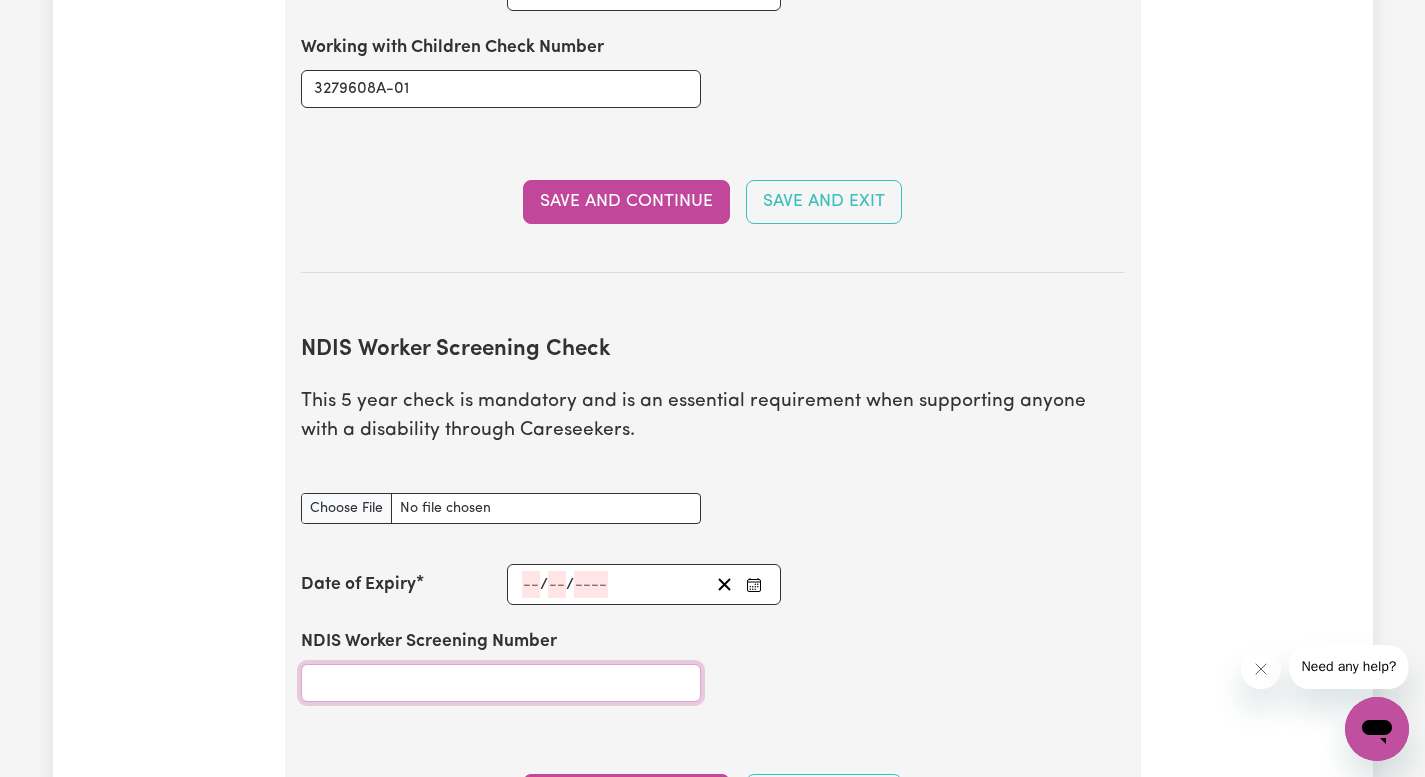 click on "NDIS Worker Screening Number" at bounding box center (501, 683) 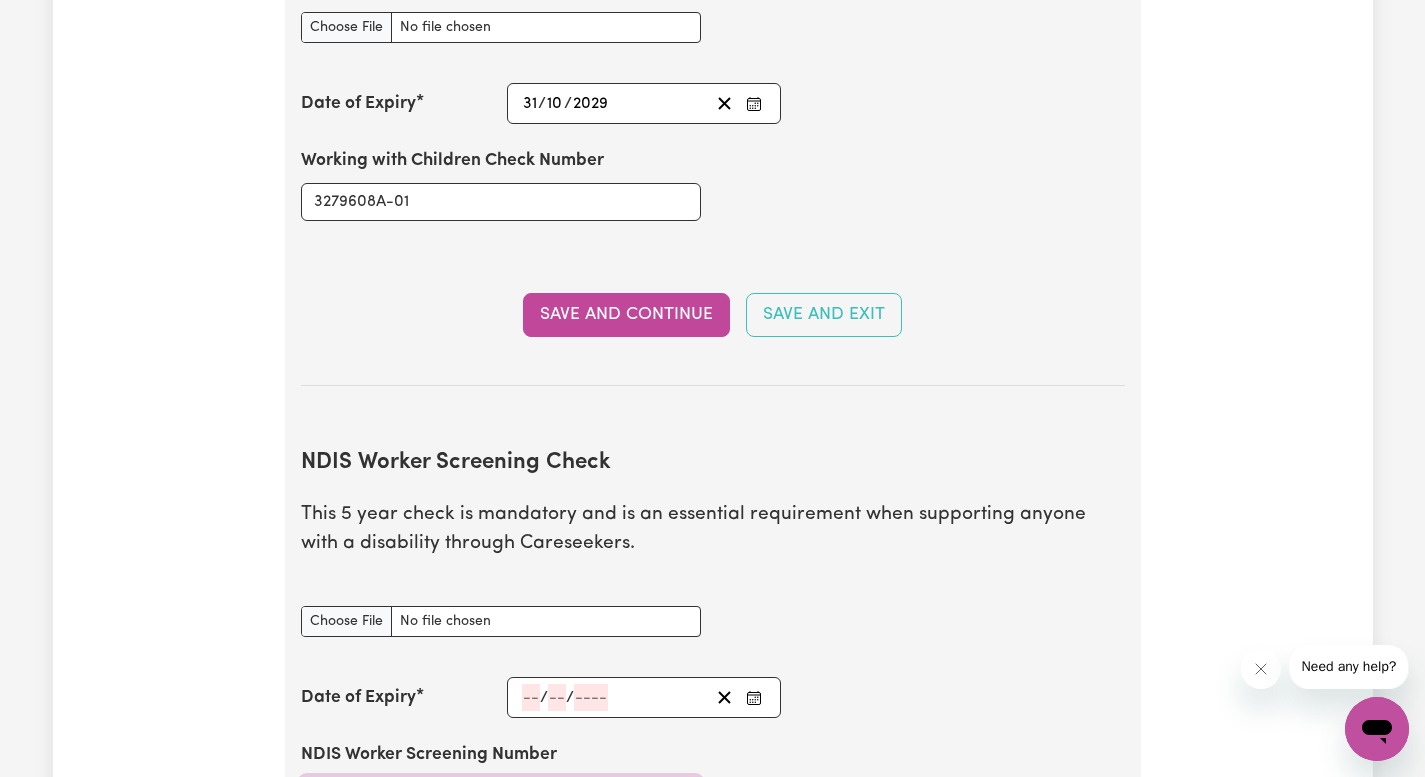 scroll, scrollTop: 2241, scrollLeft: 0, axis: vertical 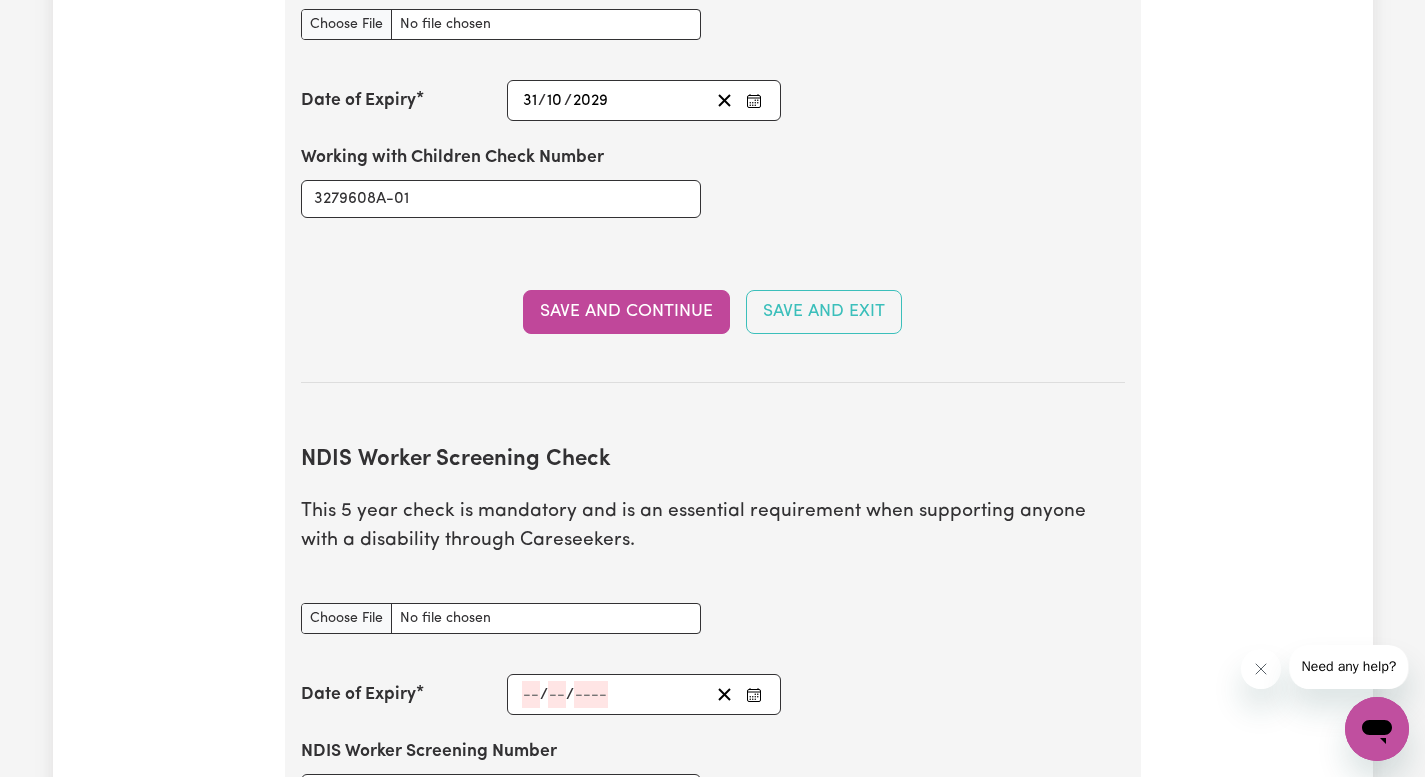click at bounding box center (754, 694) 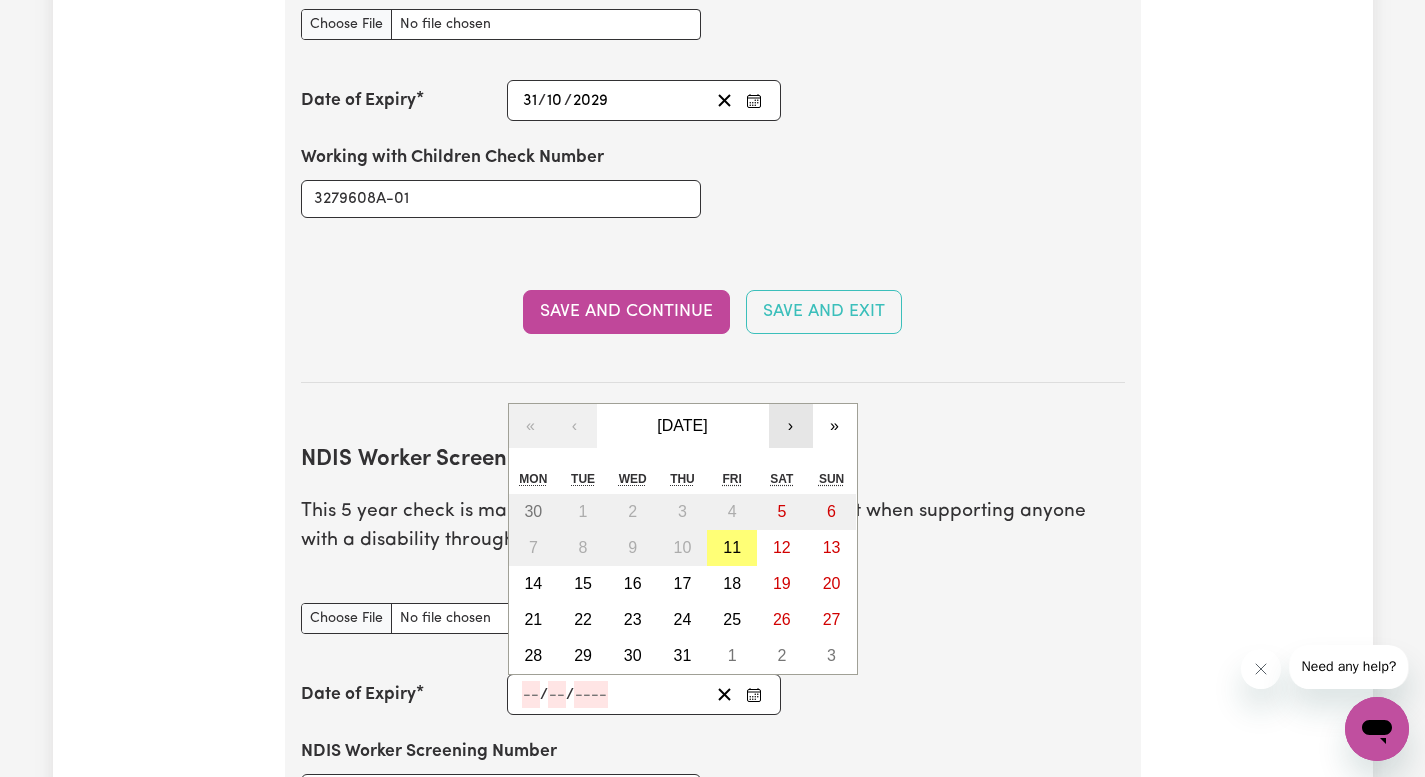 click on "›" at bounding box center (791, 426) 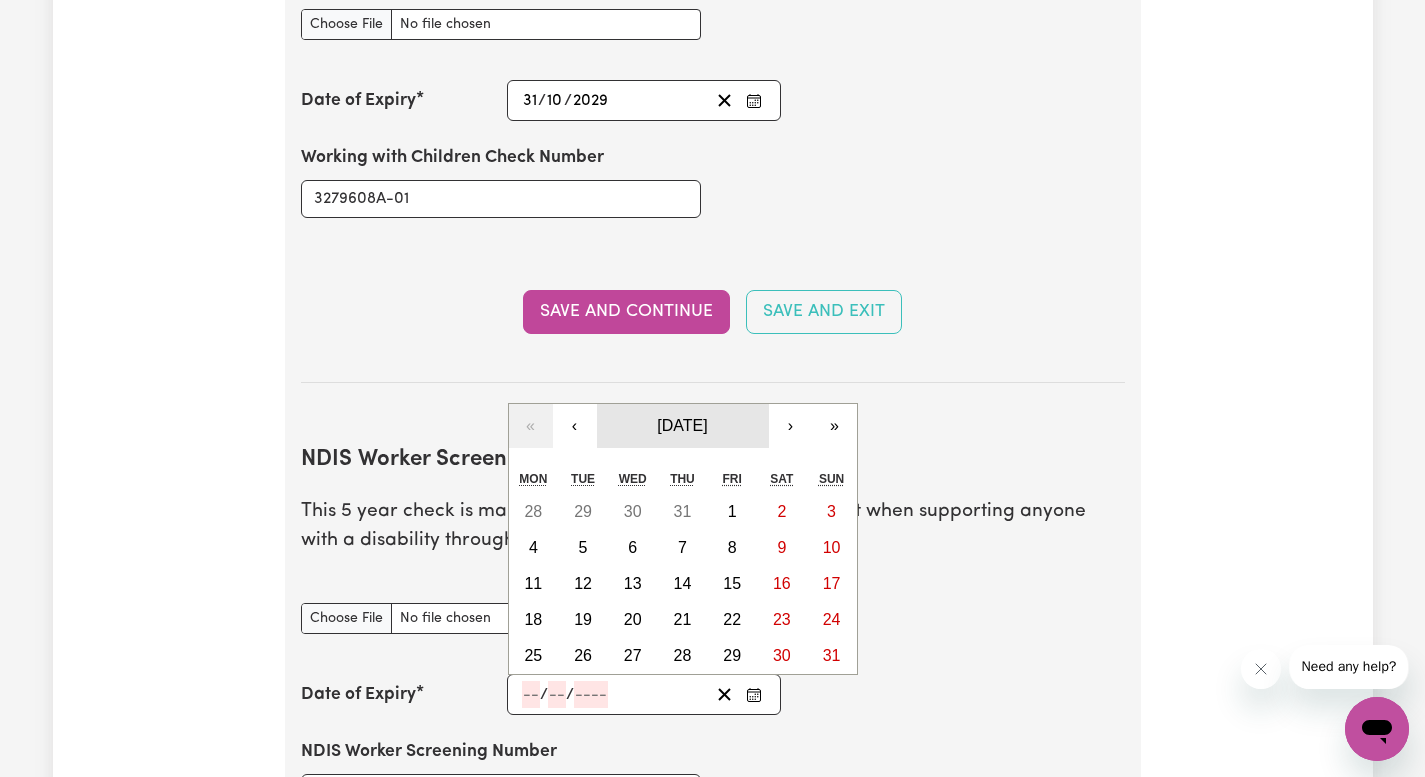 click on "[DATE]" at bounding box center (682, 425) 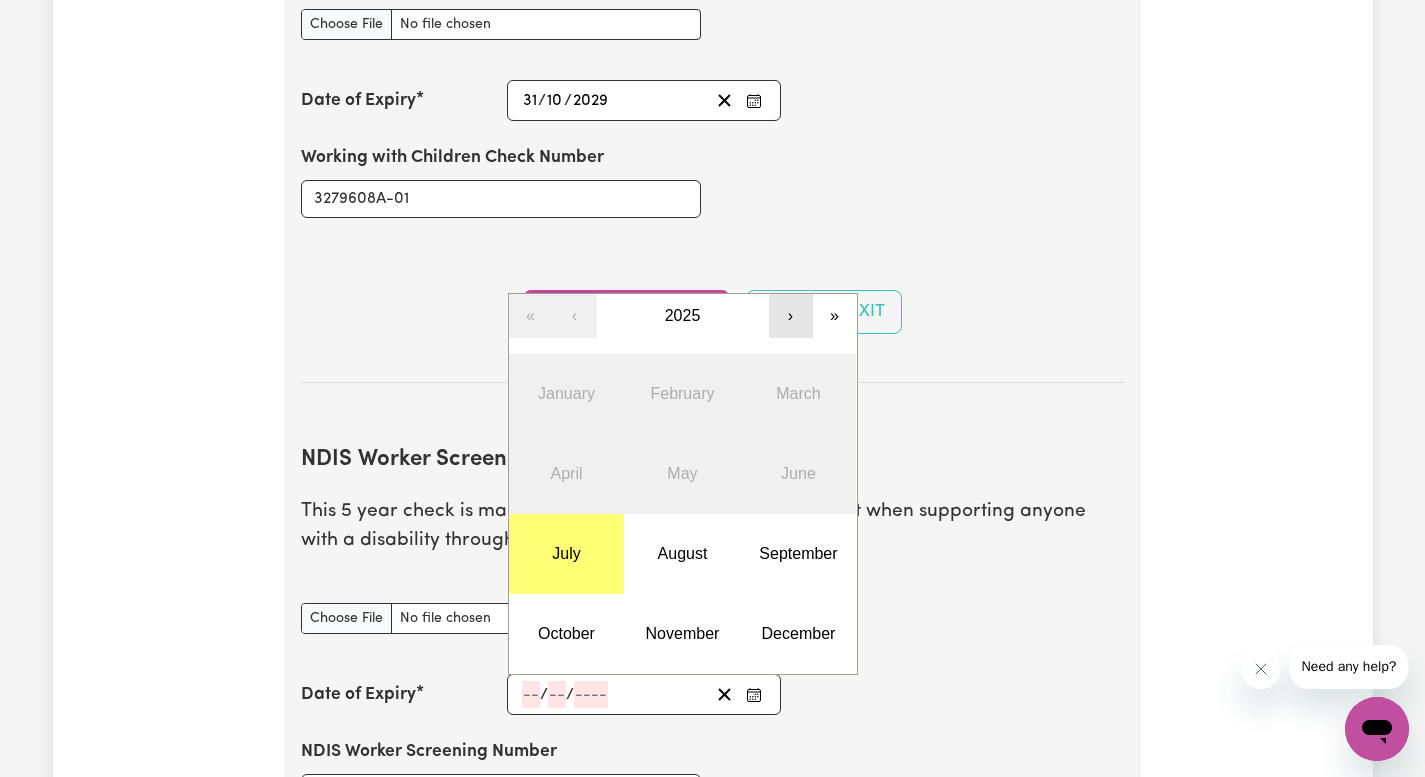 click on "›" at bounding box center [791, 316] 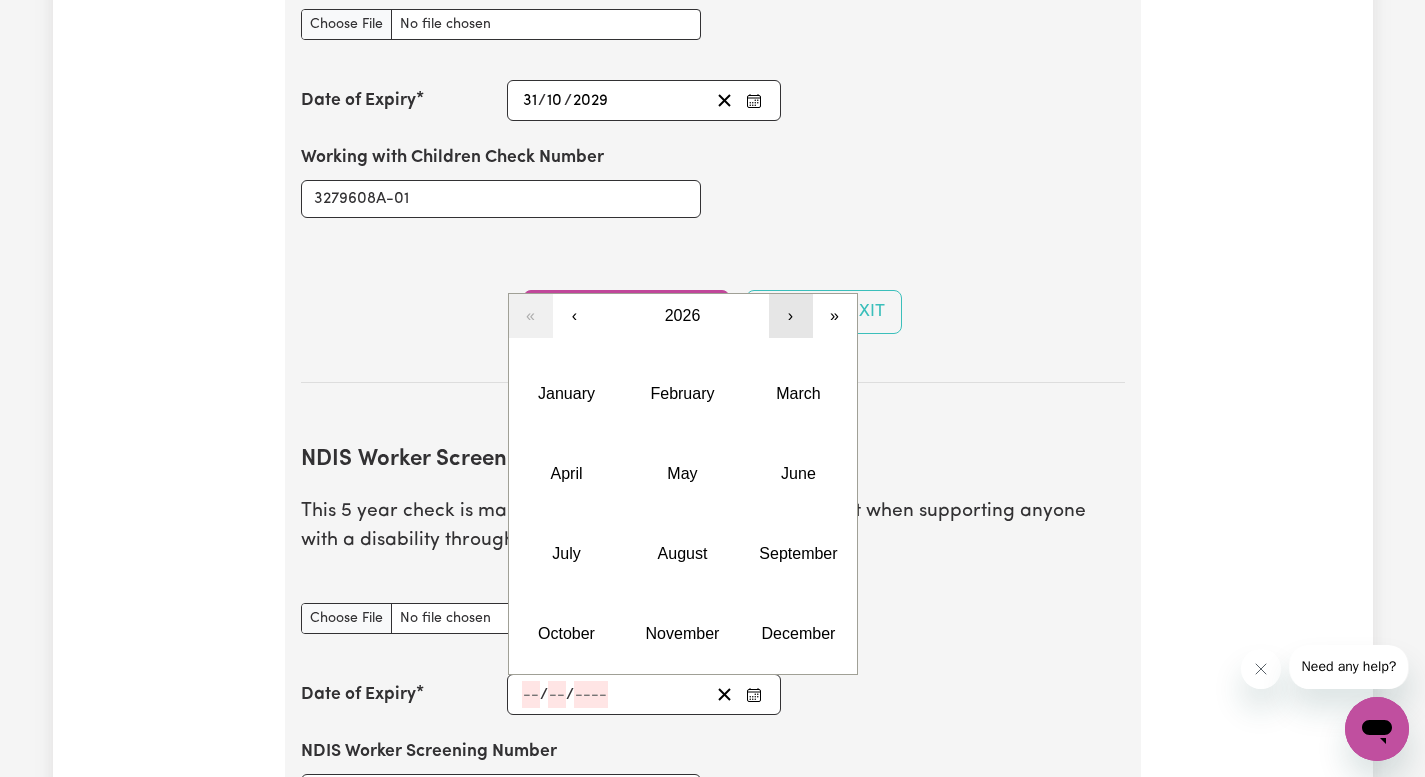 click on "›" at bounding box center [791, 316] 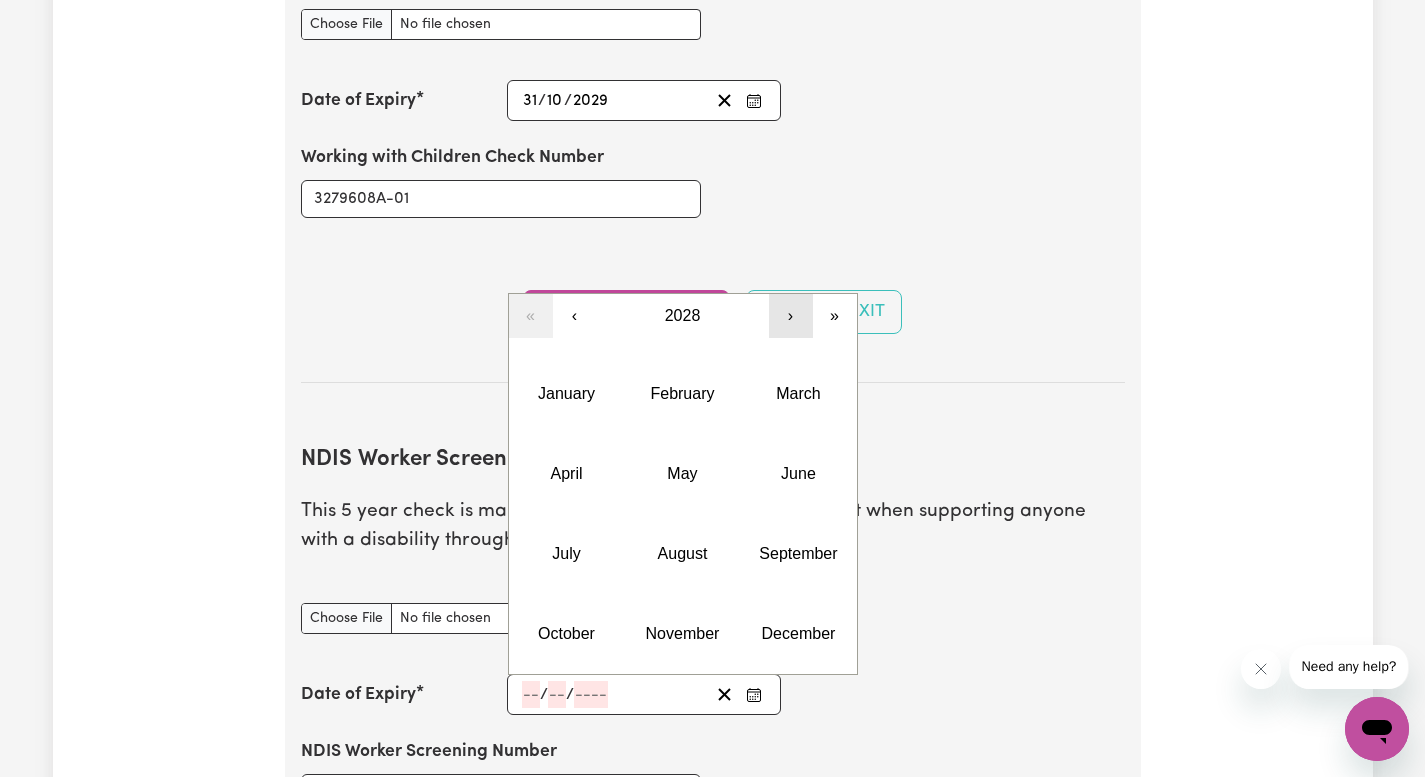 click on "›" at bounding box center [791, 316] 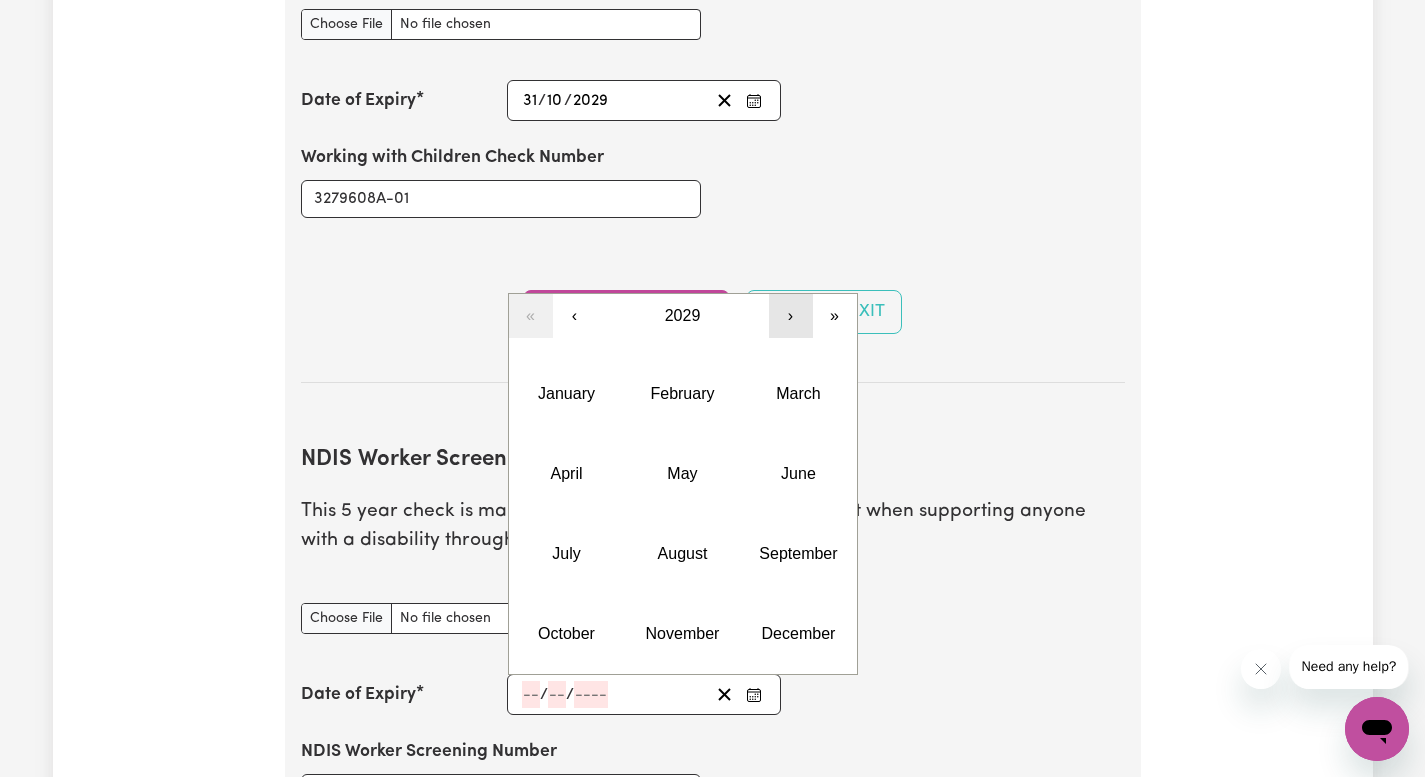 click on "›" at bounding box center (791, 316) 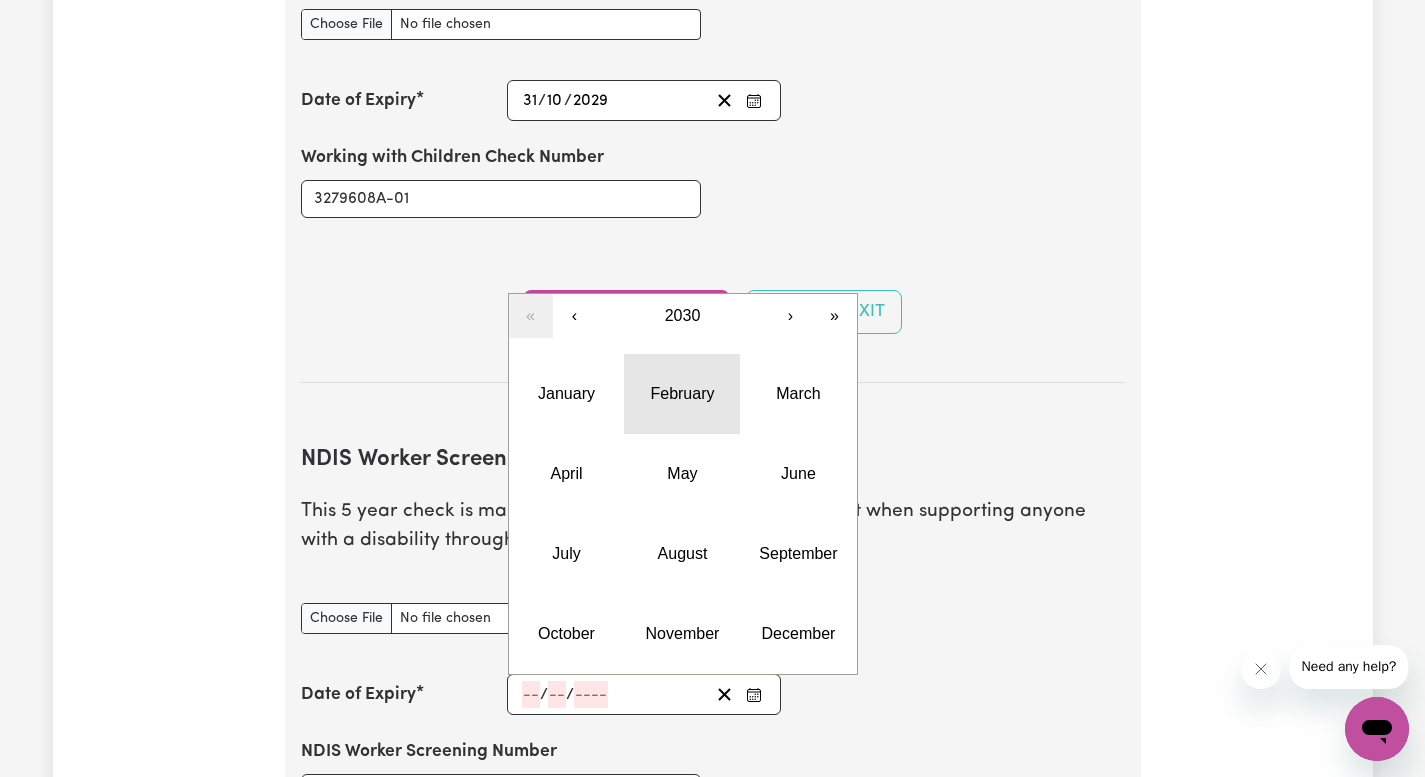 click on "February" at bounding box center (682, 394) 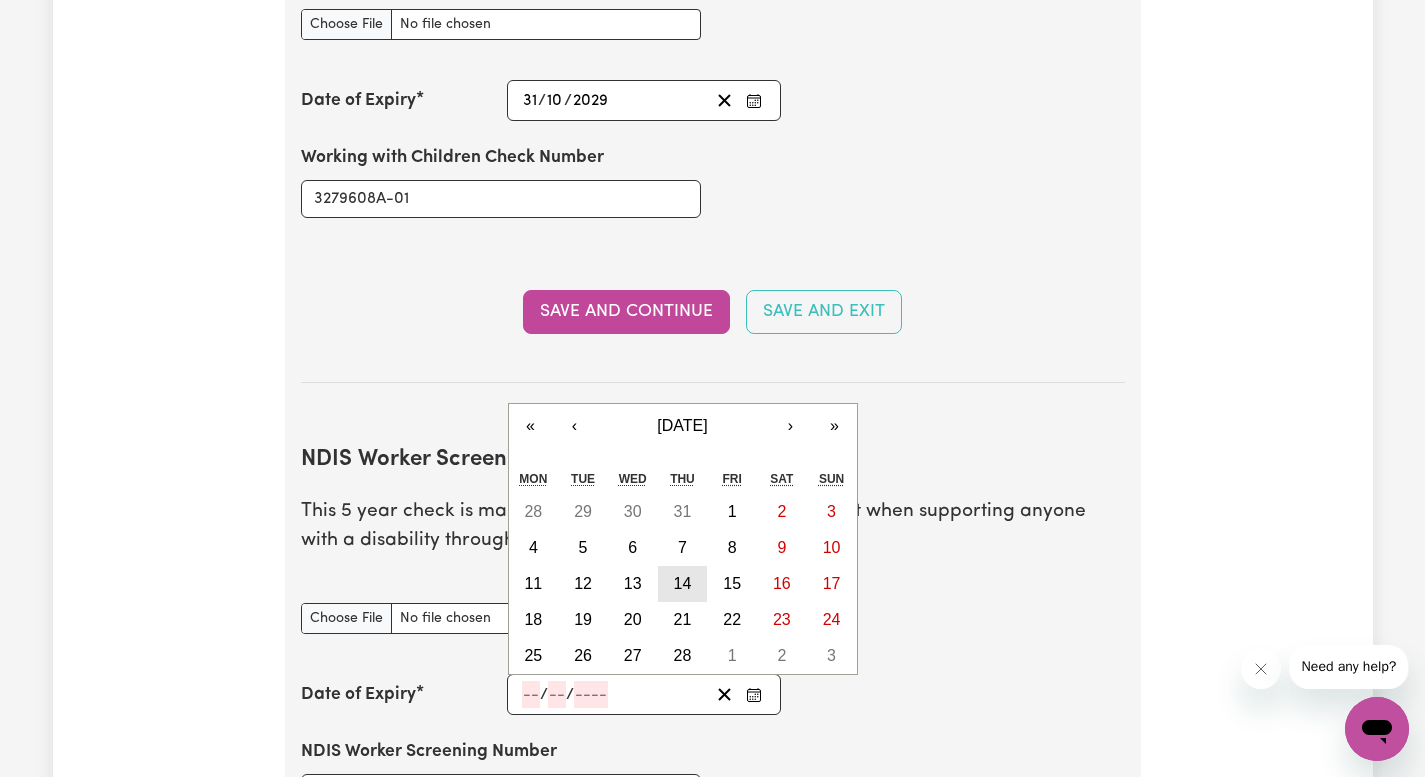 click on "14" at bounding box center (683, 583) 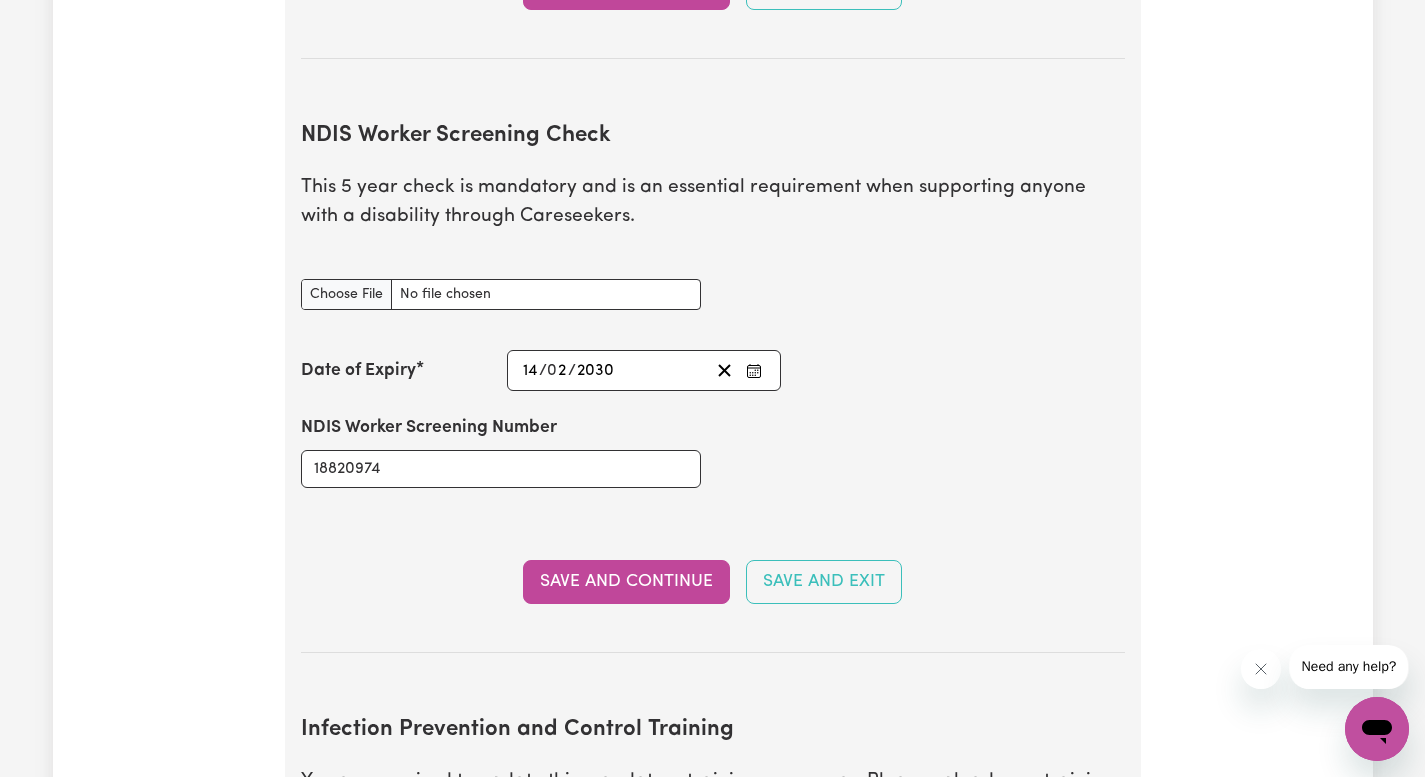 scroll, scrollTop: 2566, scrollLeft: 0, axis: vertical 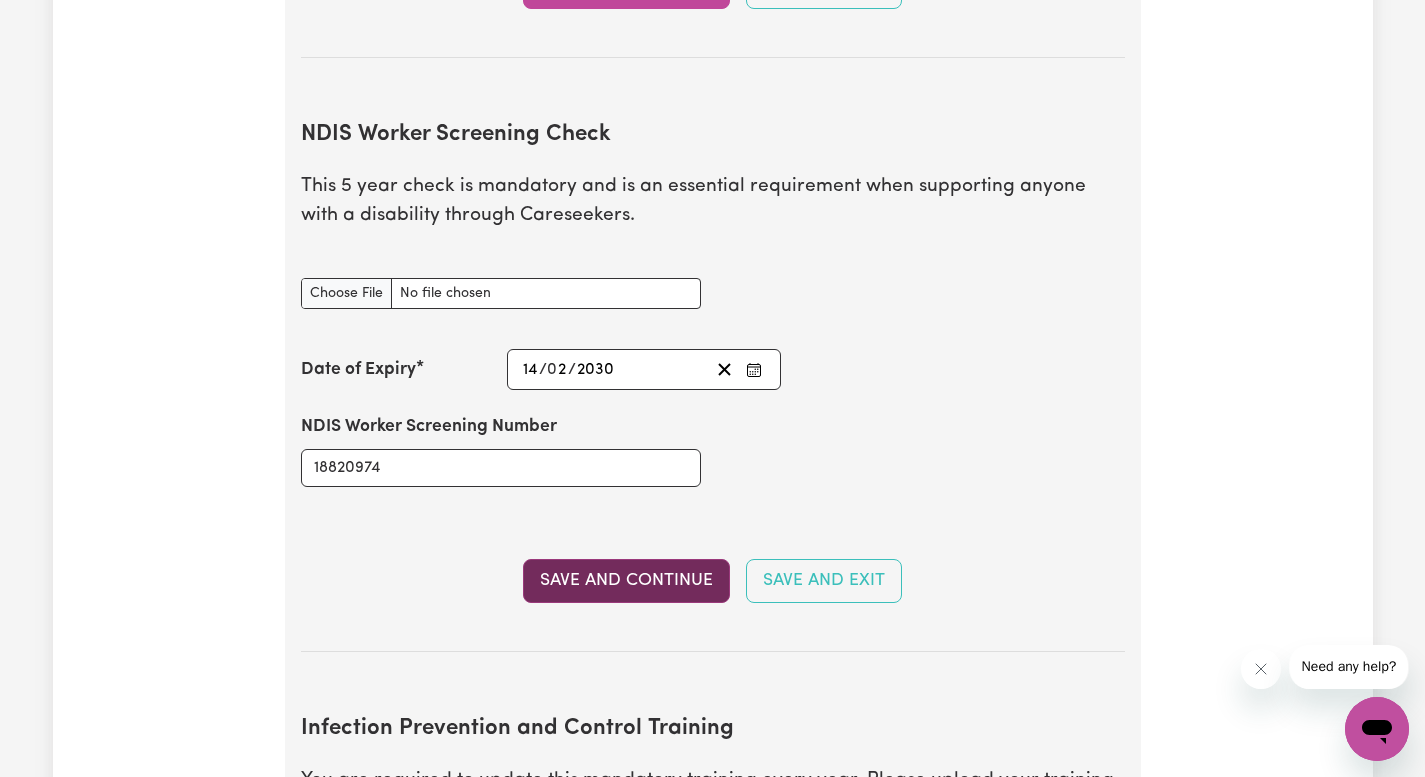 click on "Save and Continue" at bounding box center [626, 581] 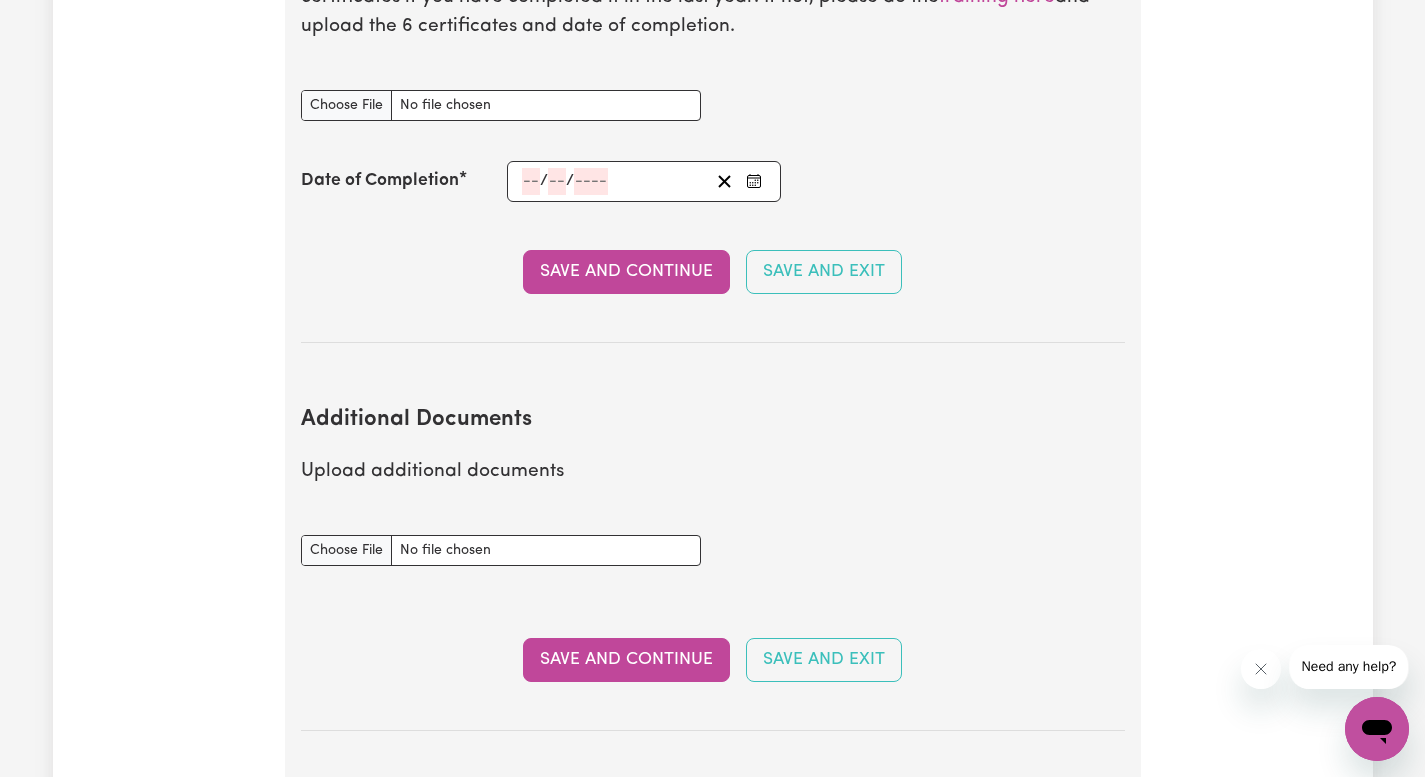 scroll, scrollTop: 3379, scrollLeft: 0, axis: vertical 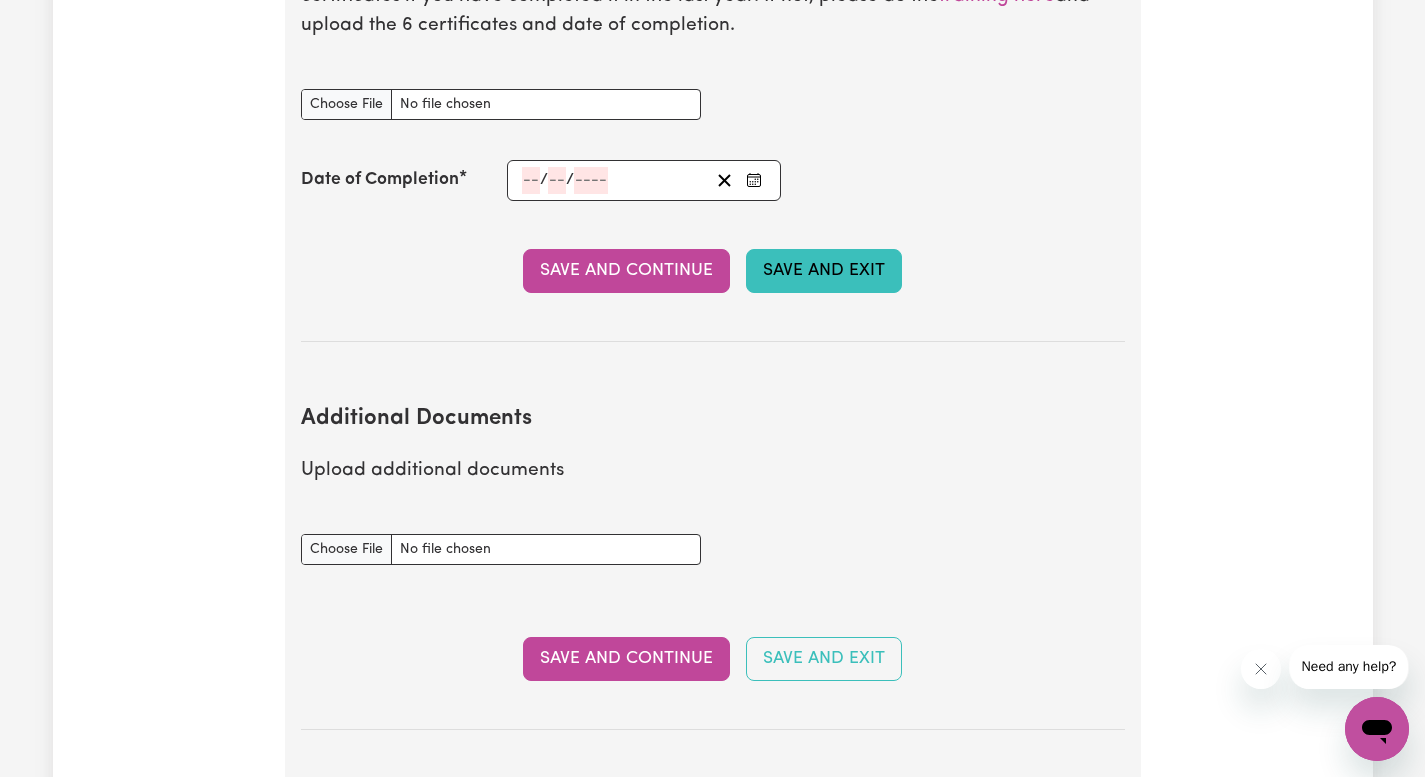 click on "Save and Exit" at bounding box center [824, 271] 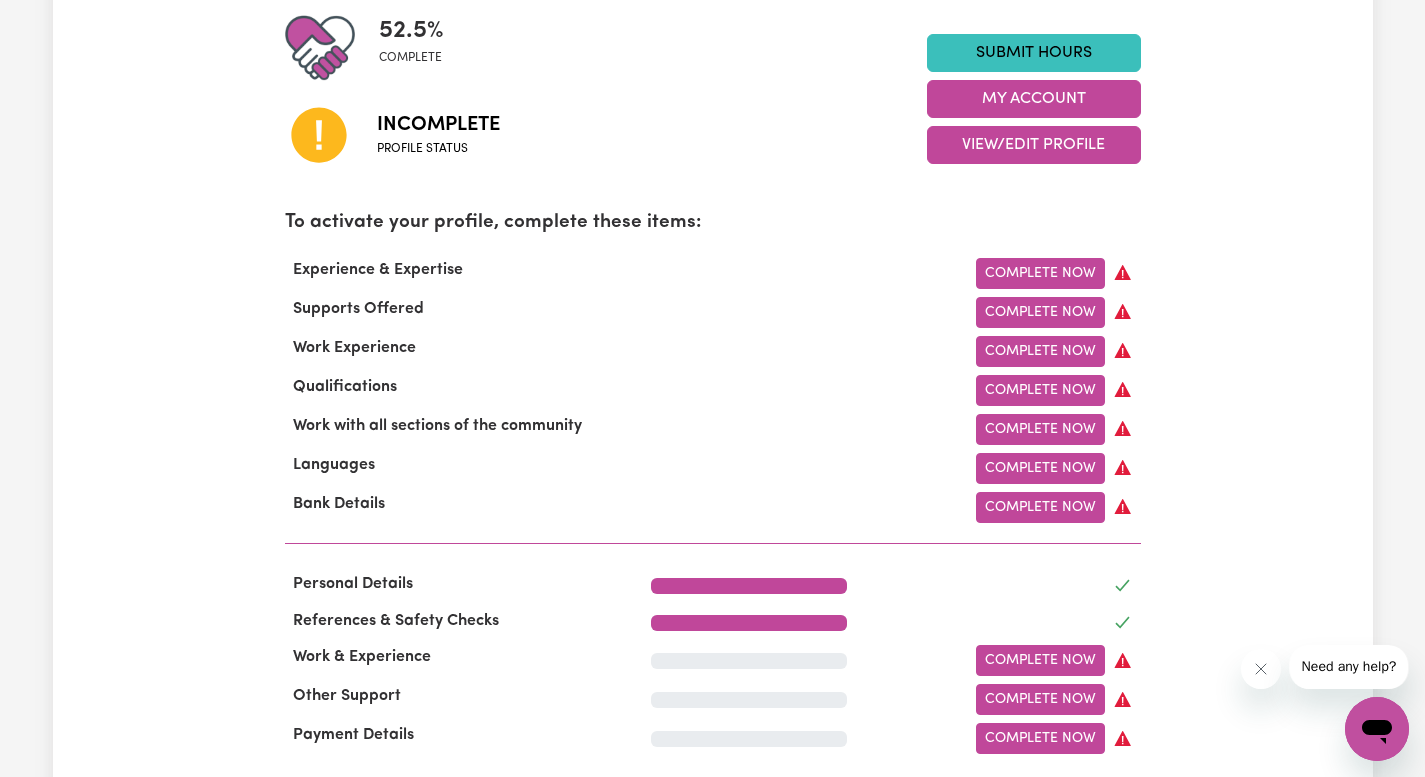 scroll, scrollTop: 482, scrollLeft: 0, axis: vertical 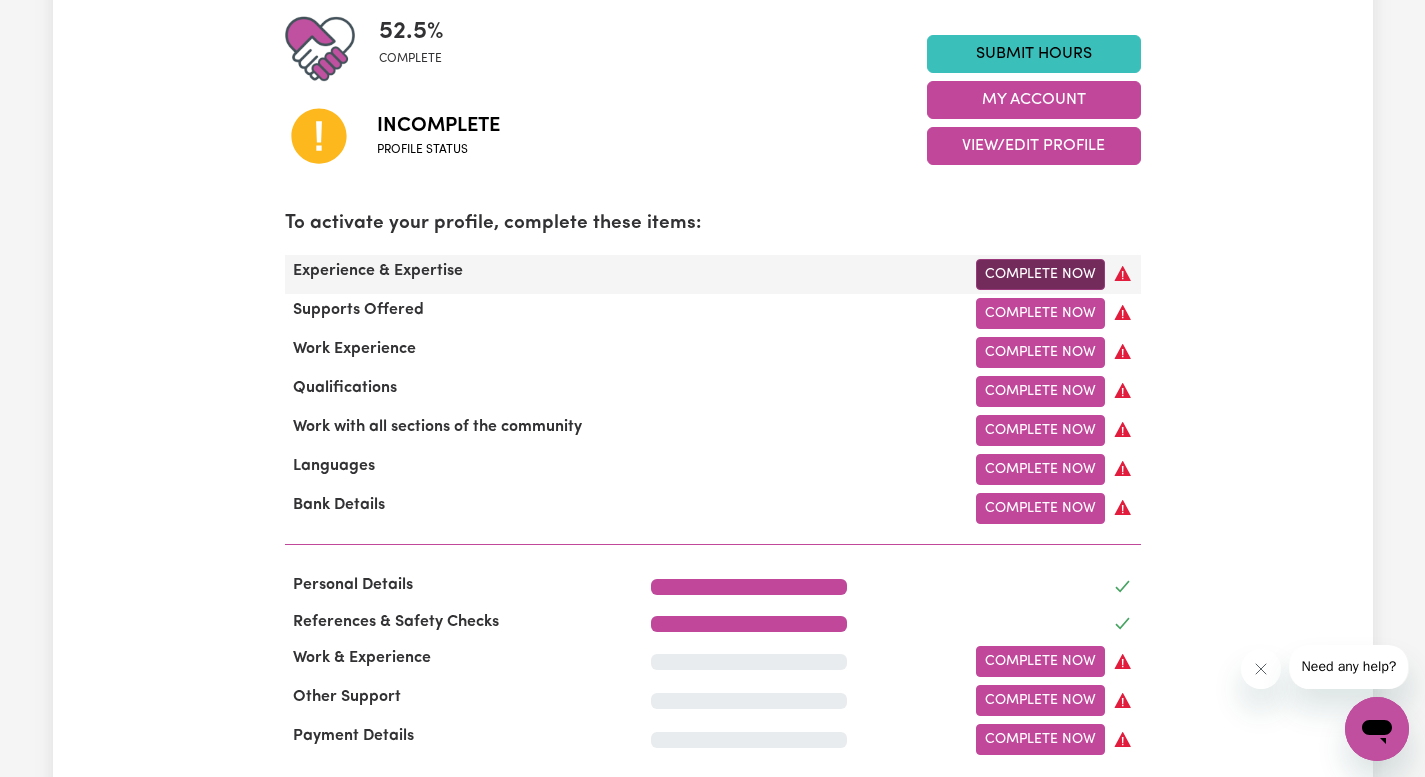 click on "Complete Now" at bounding box center [1040, 274] 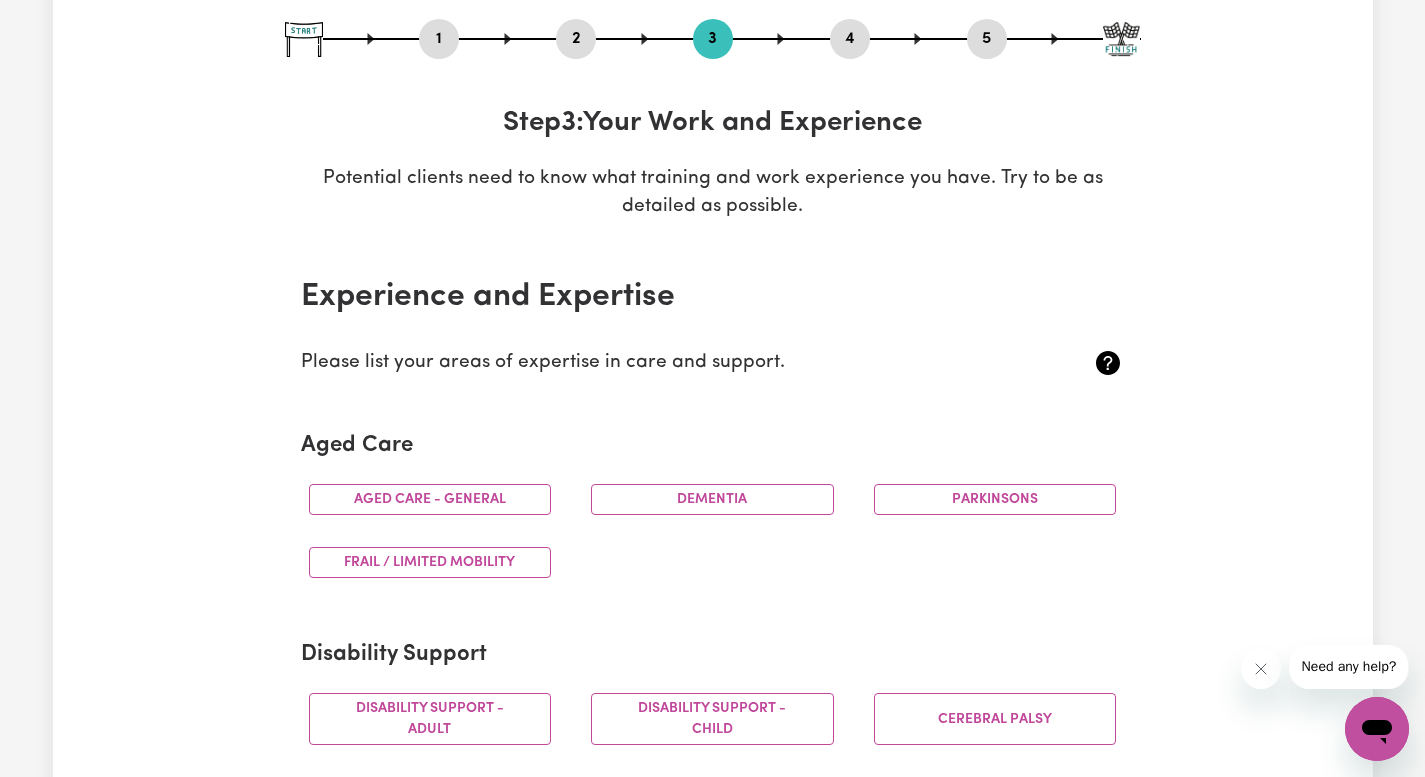 scroll, scrollTop: 222, scrollLeft: 0, axis: vertical 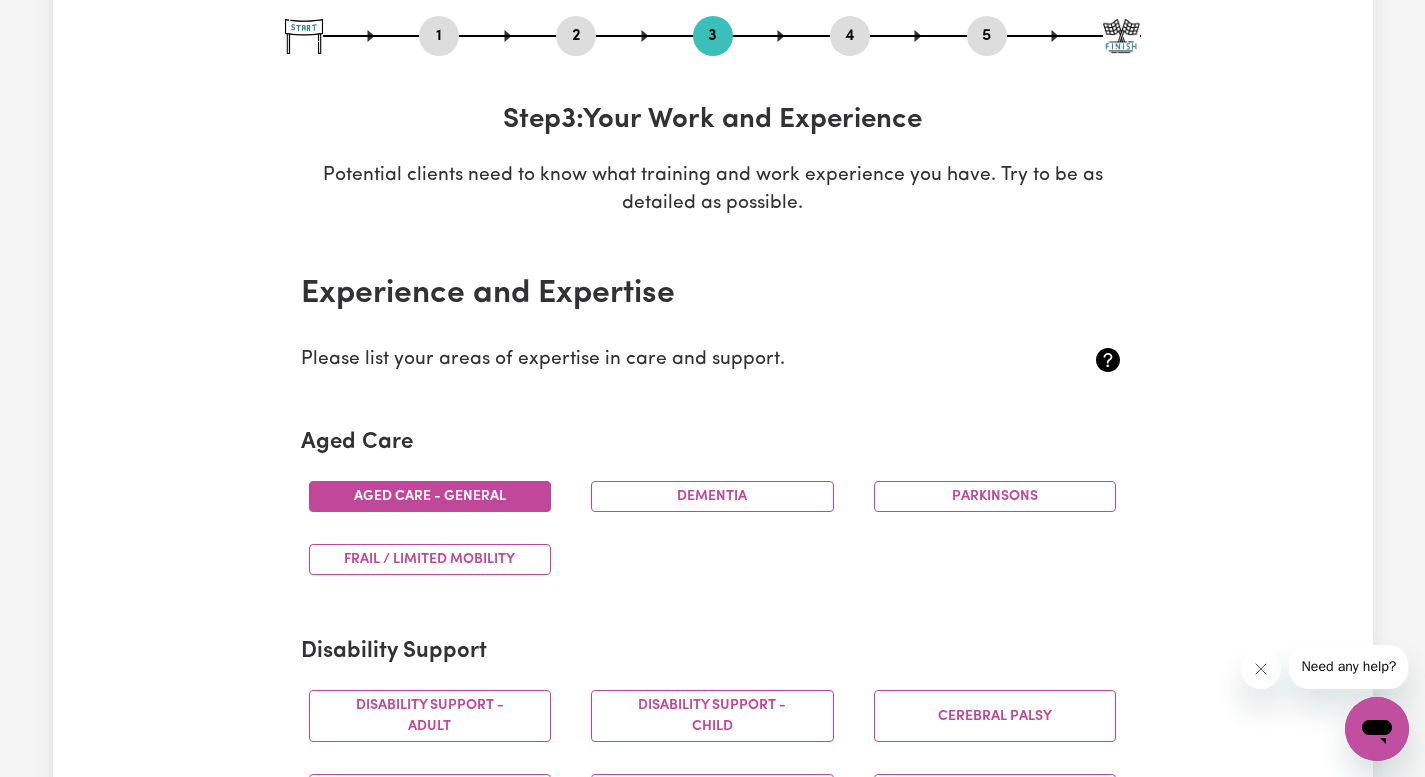 click on "Aged care - General" at bounding box center (430, 496) 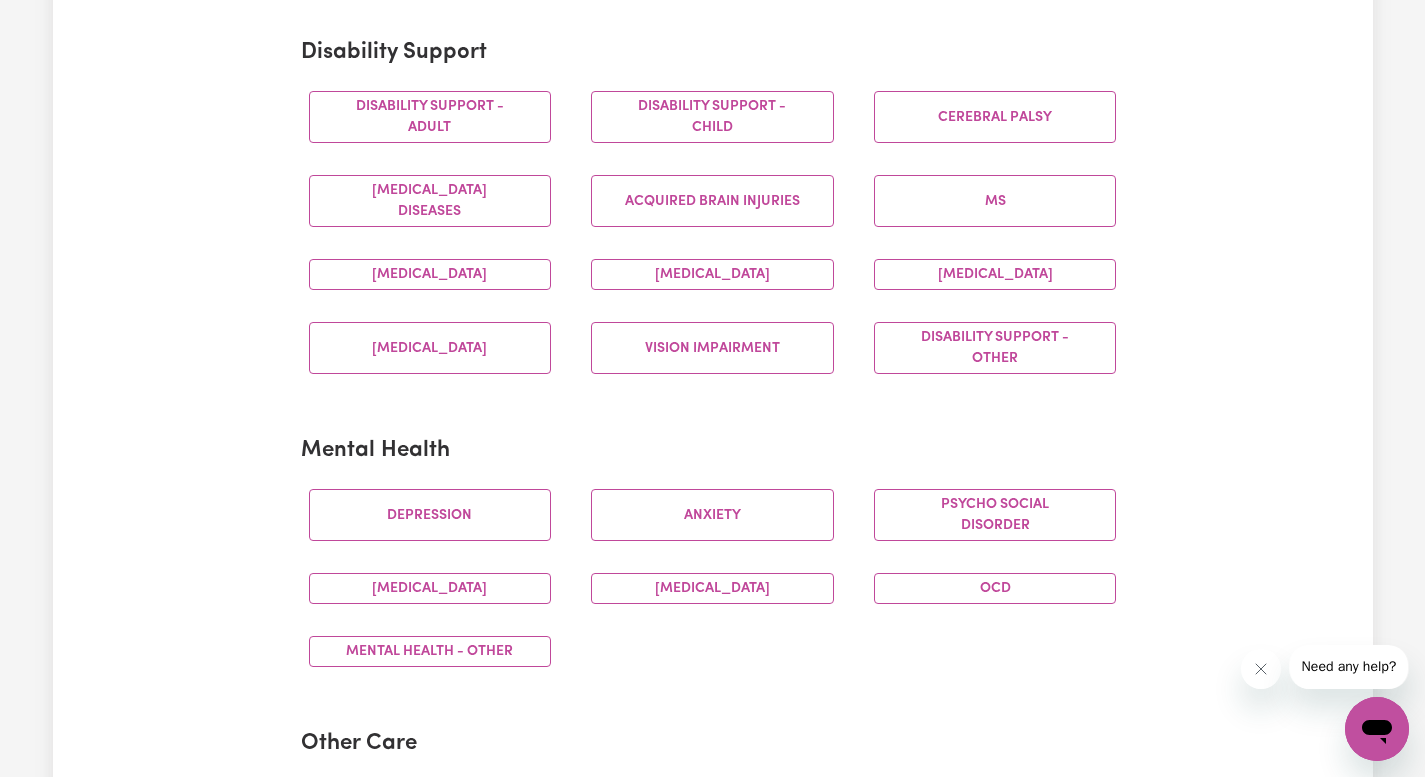 scroll, scrollTop: 613, scrollLeft: 0, axis: vertical 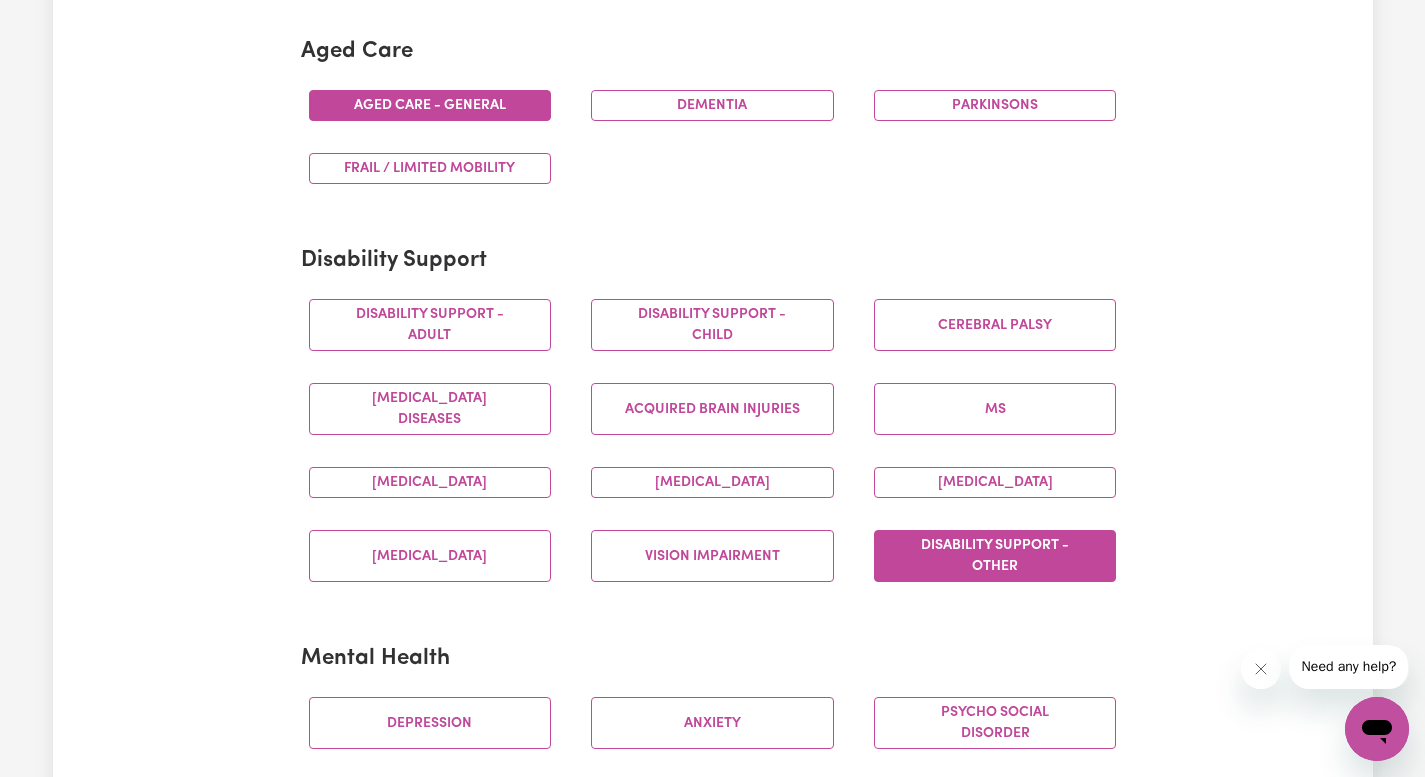 click on "Disability support - Other" at bounding box center [995, 556] 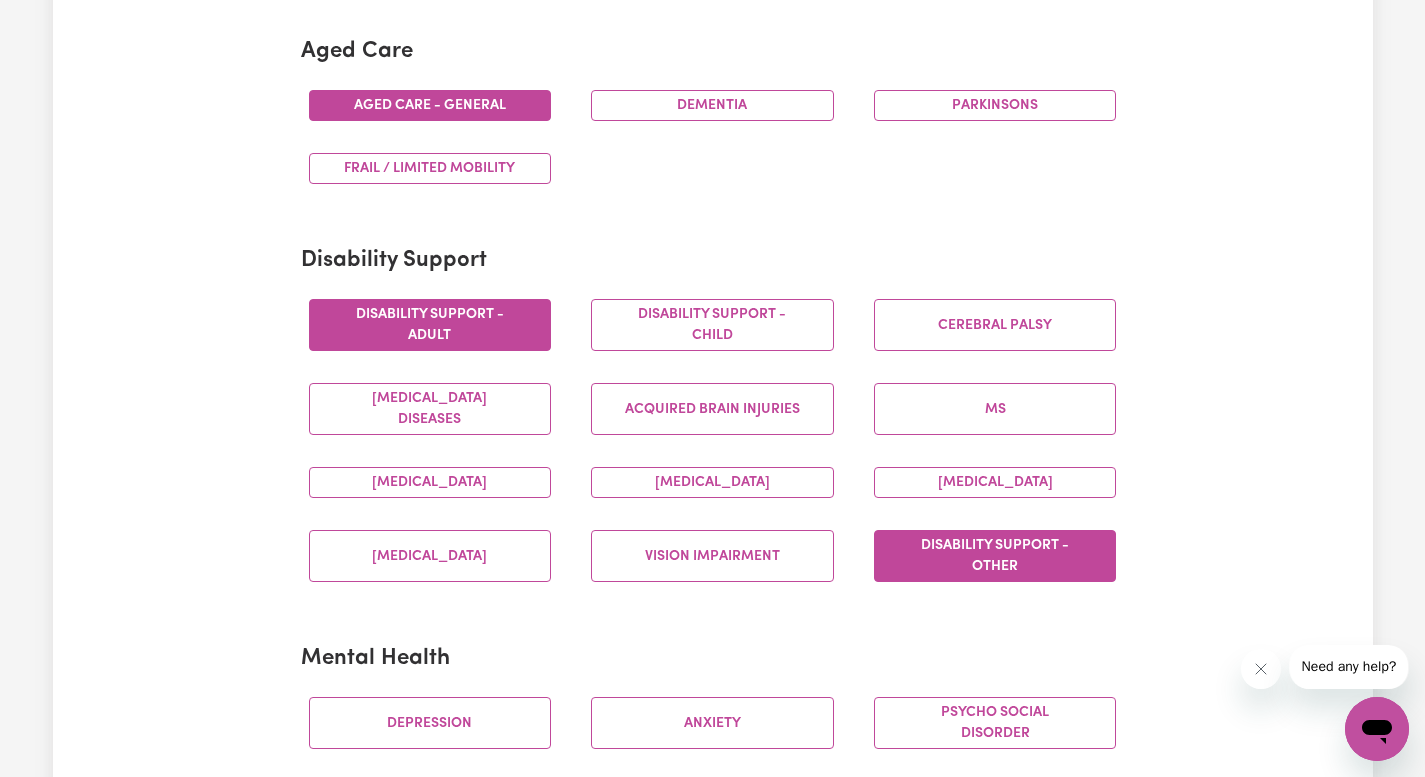 click on "Disability support - Adult" at bounding box center [430, 325] 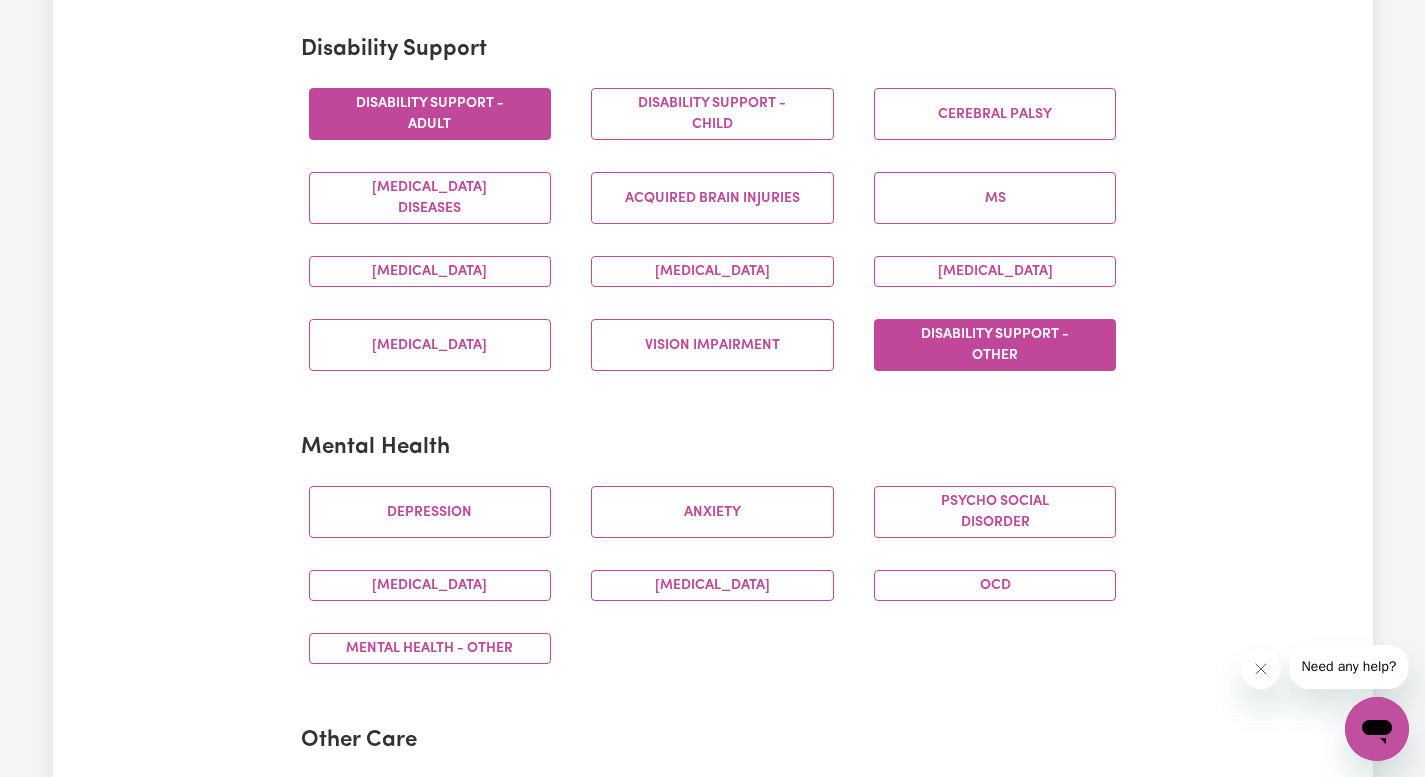 scroll, scrollTop: 826, scrollLeft: 0, axis: vertical 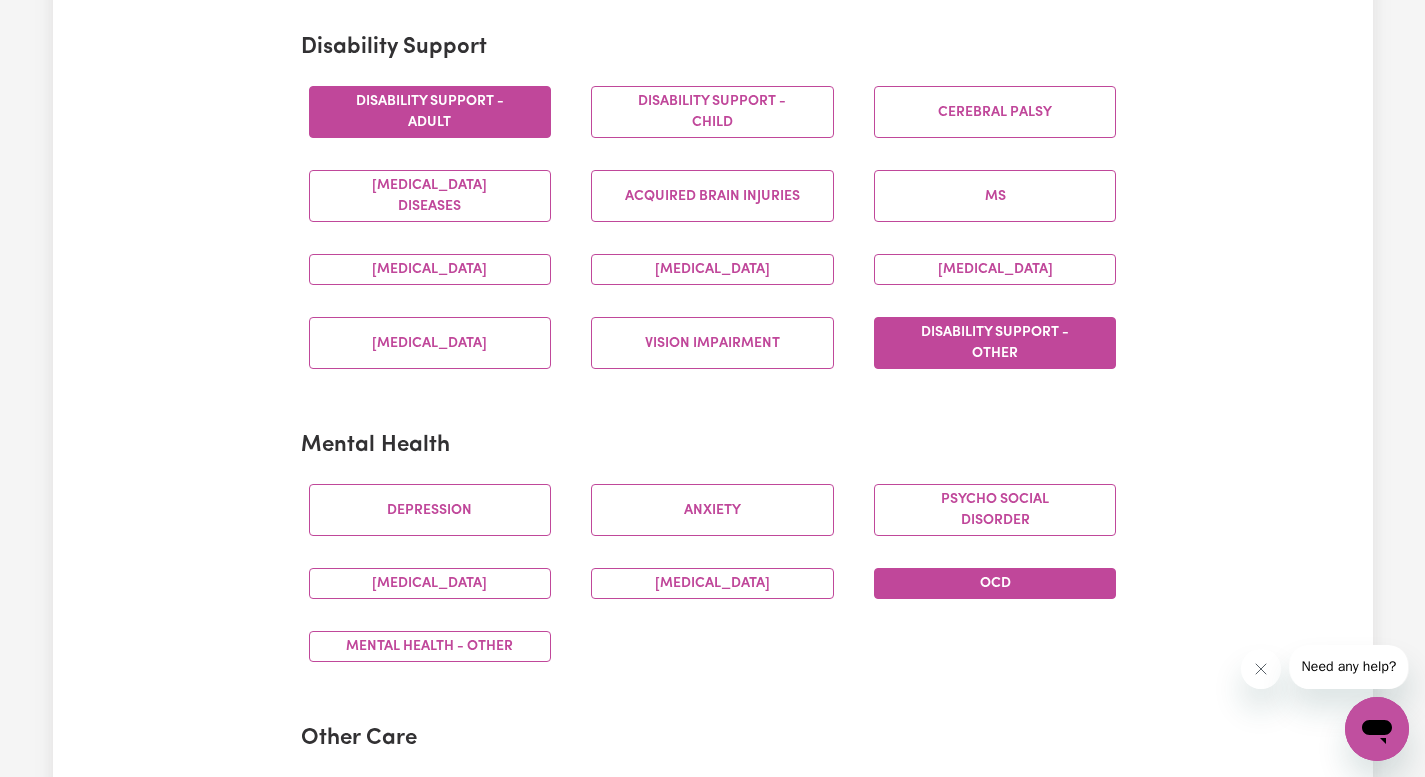 click on "OCD" at bounding box center (995, 583) 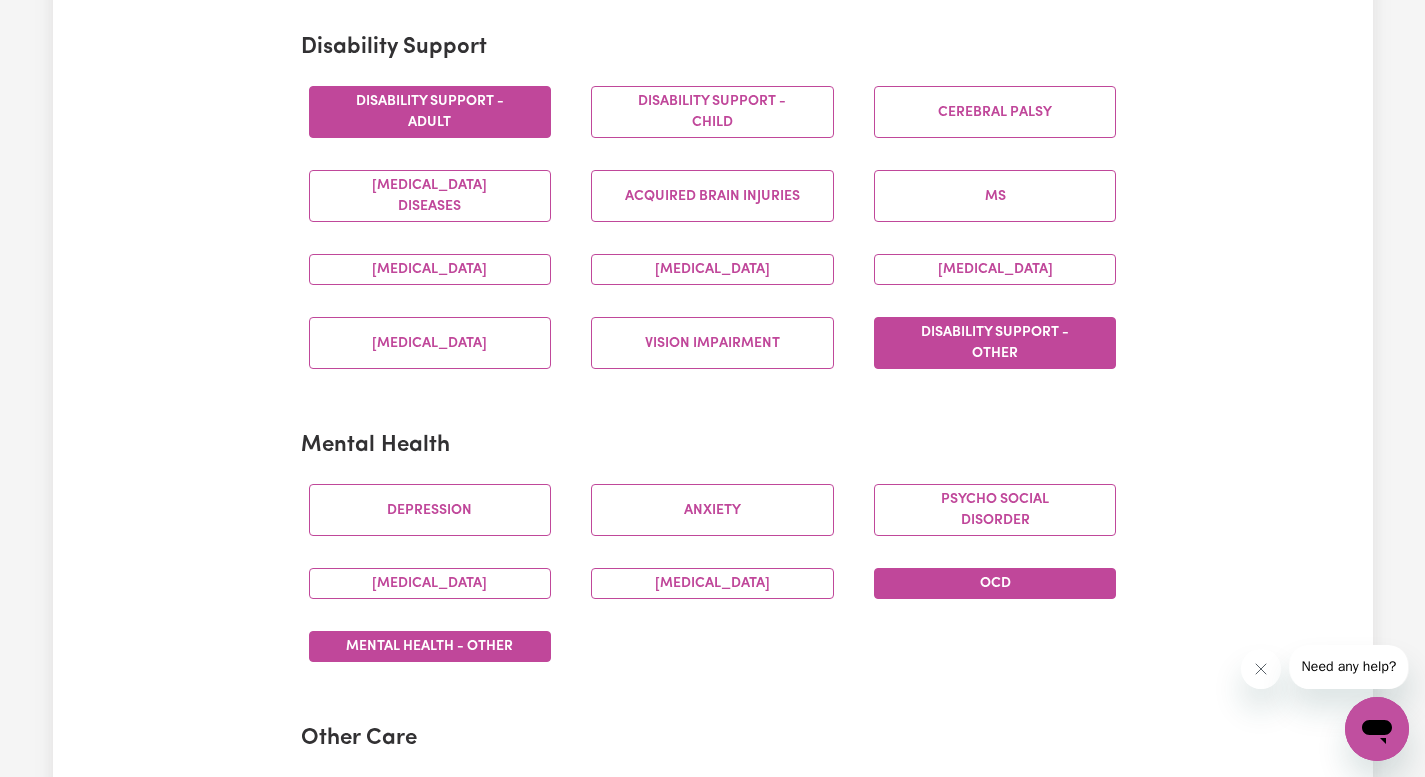 click on "Mental Health - Other" at bounding box center (430, 646) 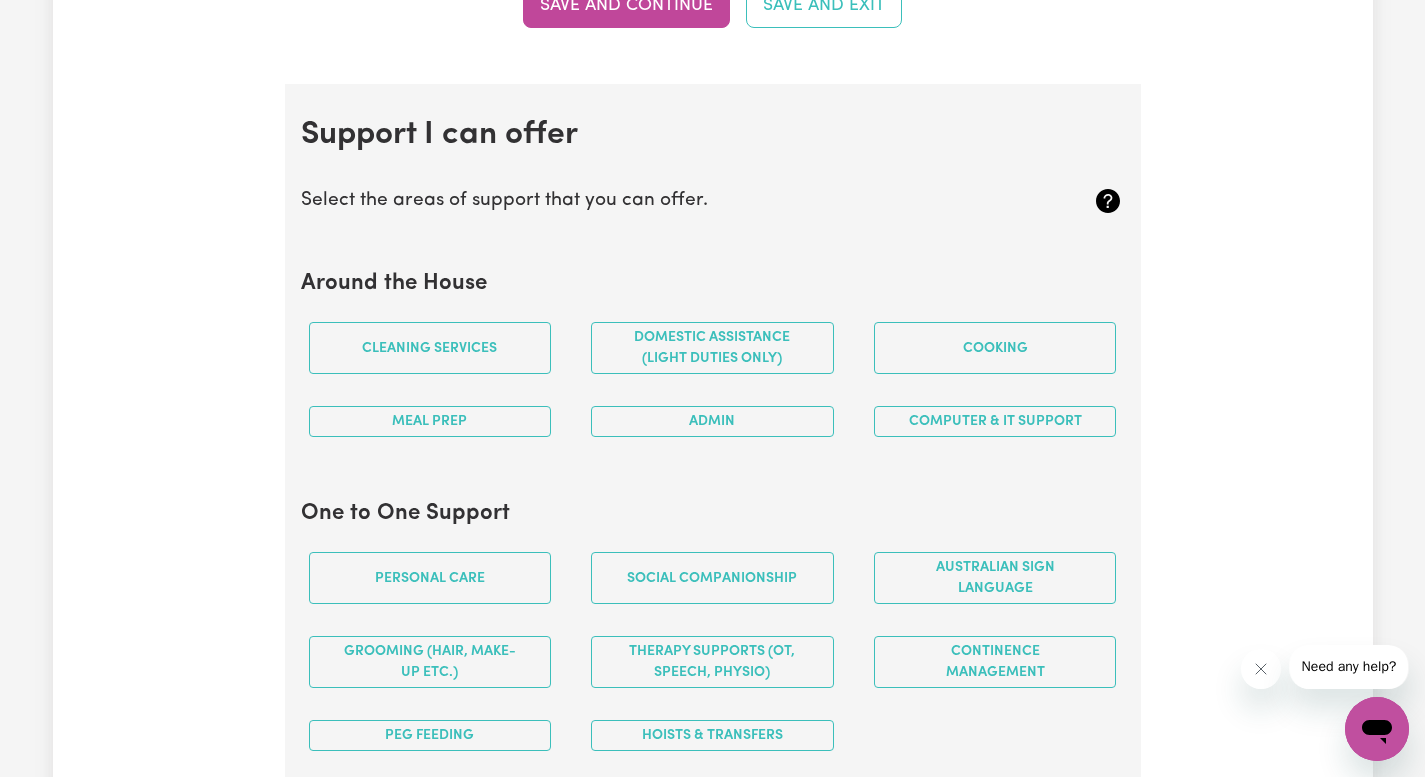 scroll, scrollTop: 1717, scrollLeft: 0, axis: vertical 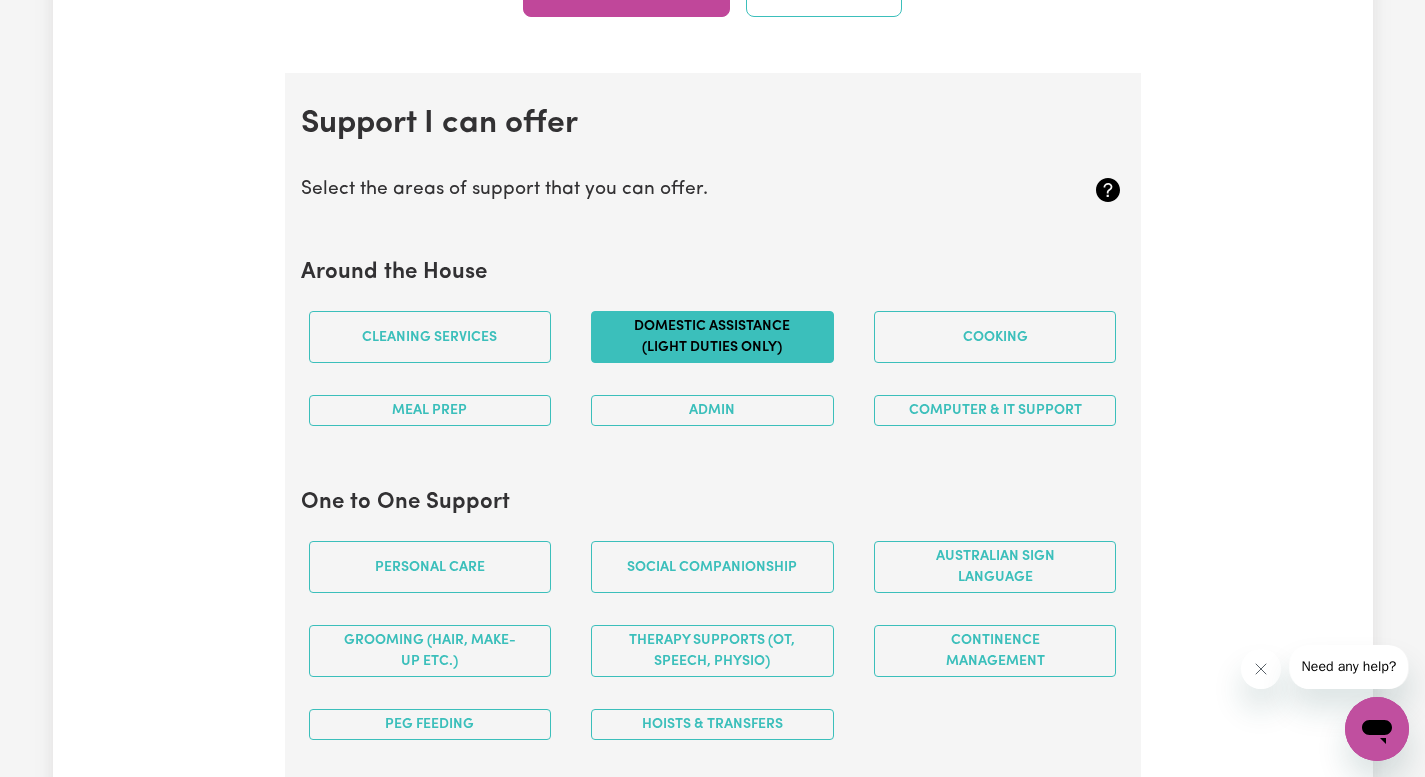 click on "Domestic assistance (light duties only)" at bounding box center [712, 337] 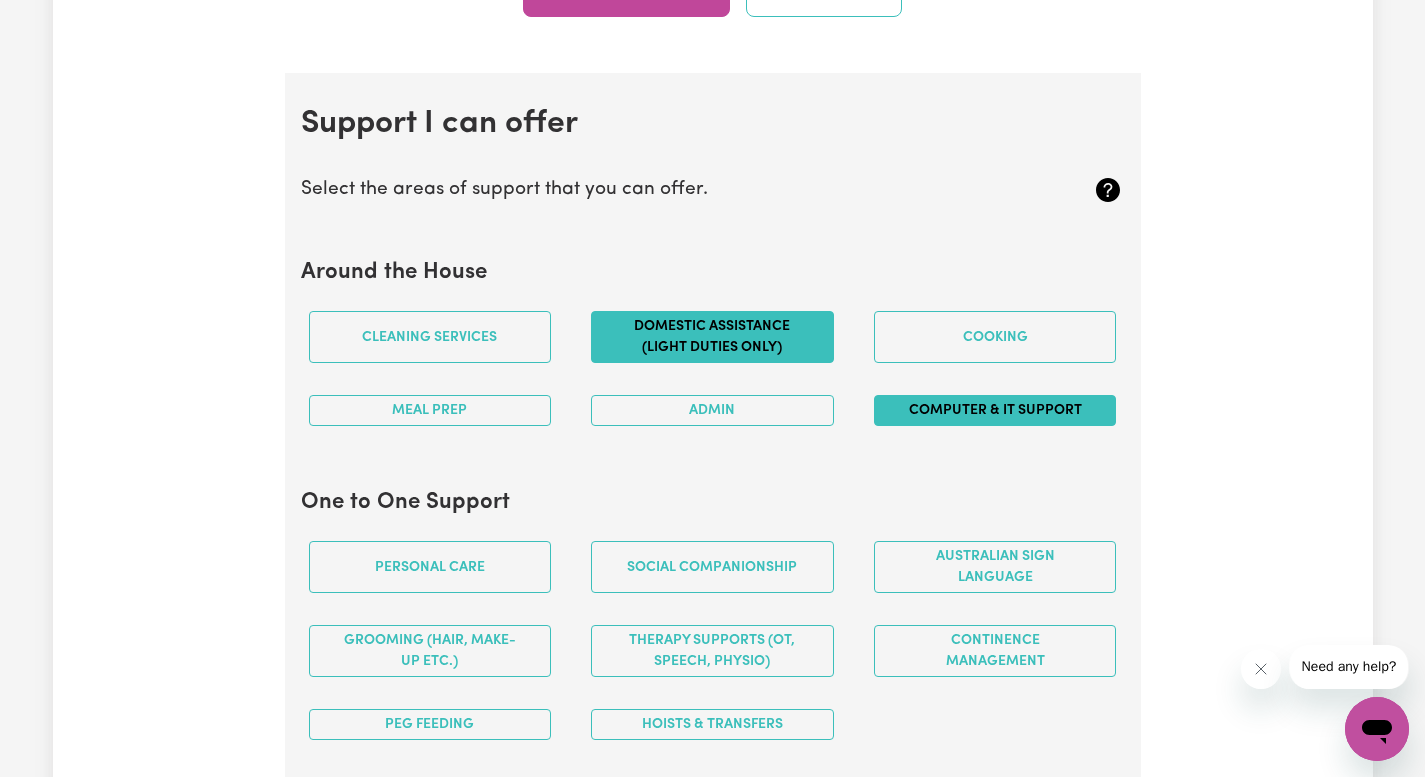 click on "Computer & IT Support" at bounding box center [995, 410] 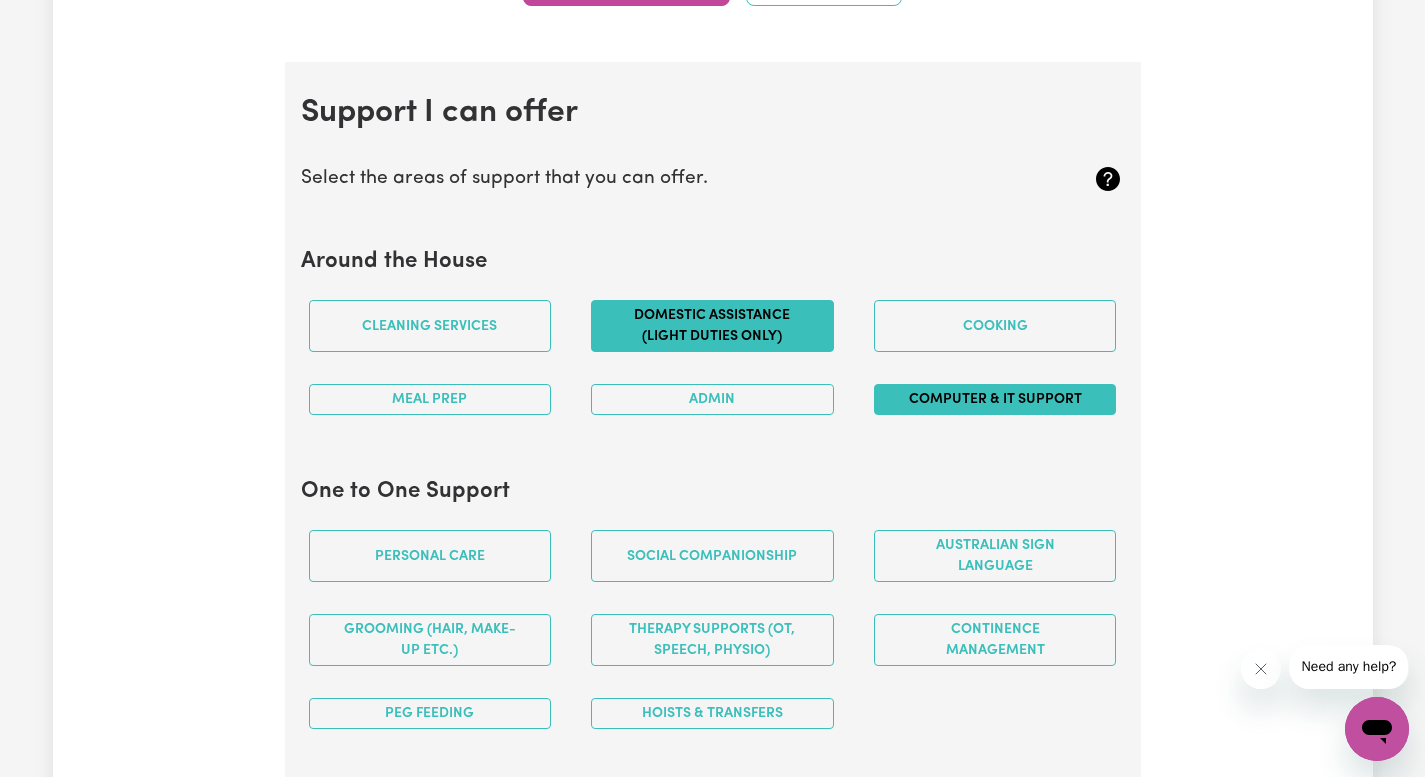 scroll, scrollTop: 1736, scrollLeft: 0, axis: vertical 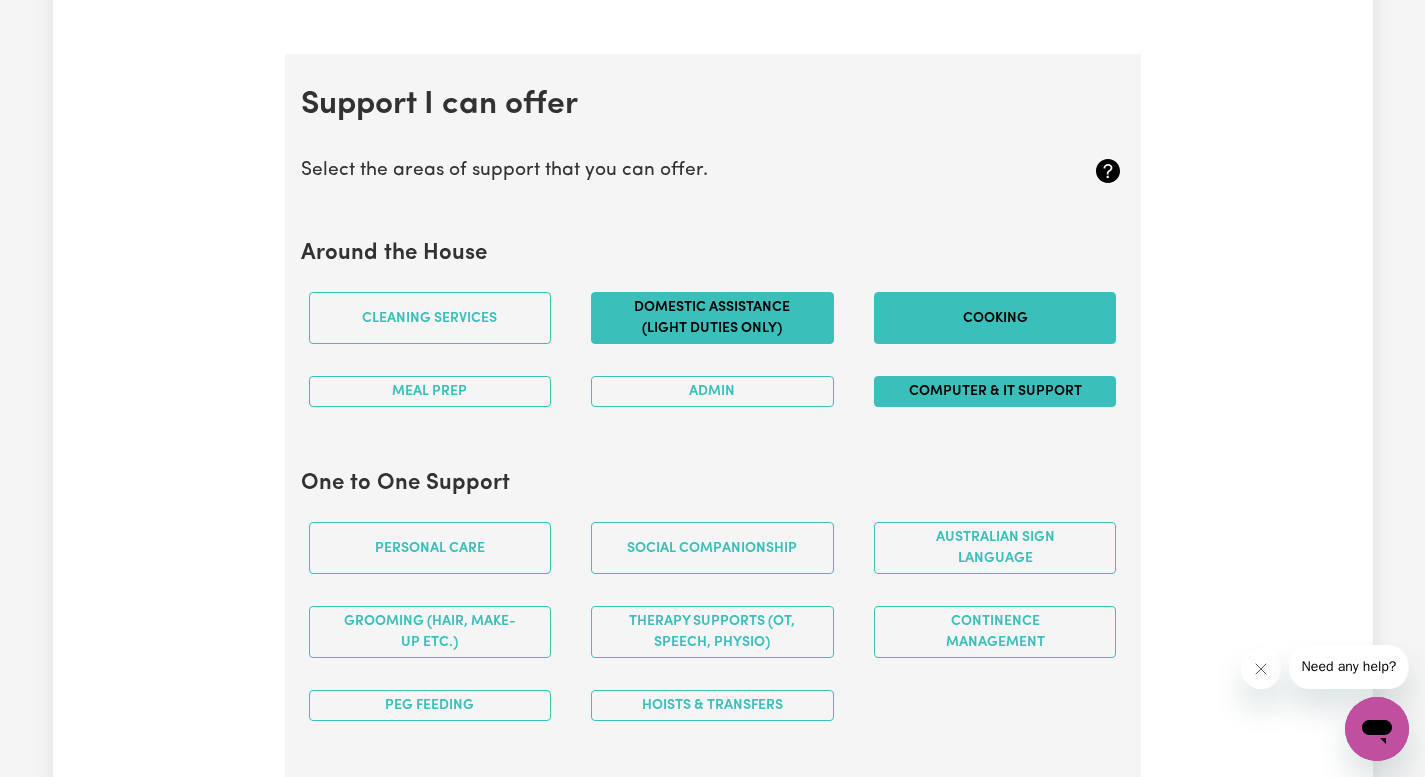 click on "Cooking" at bounding box center [995, 318] 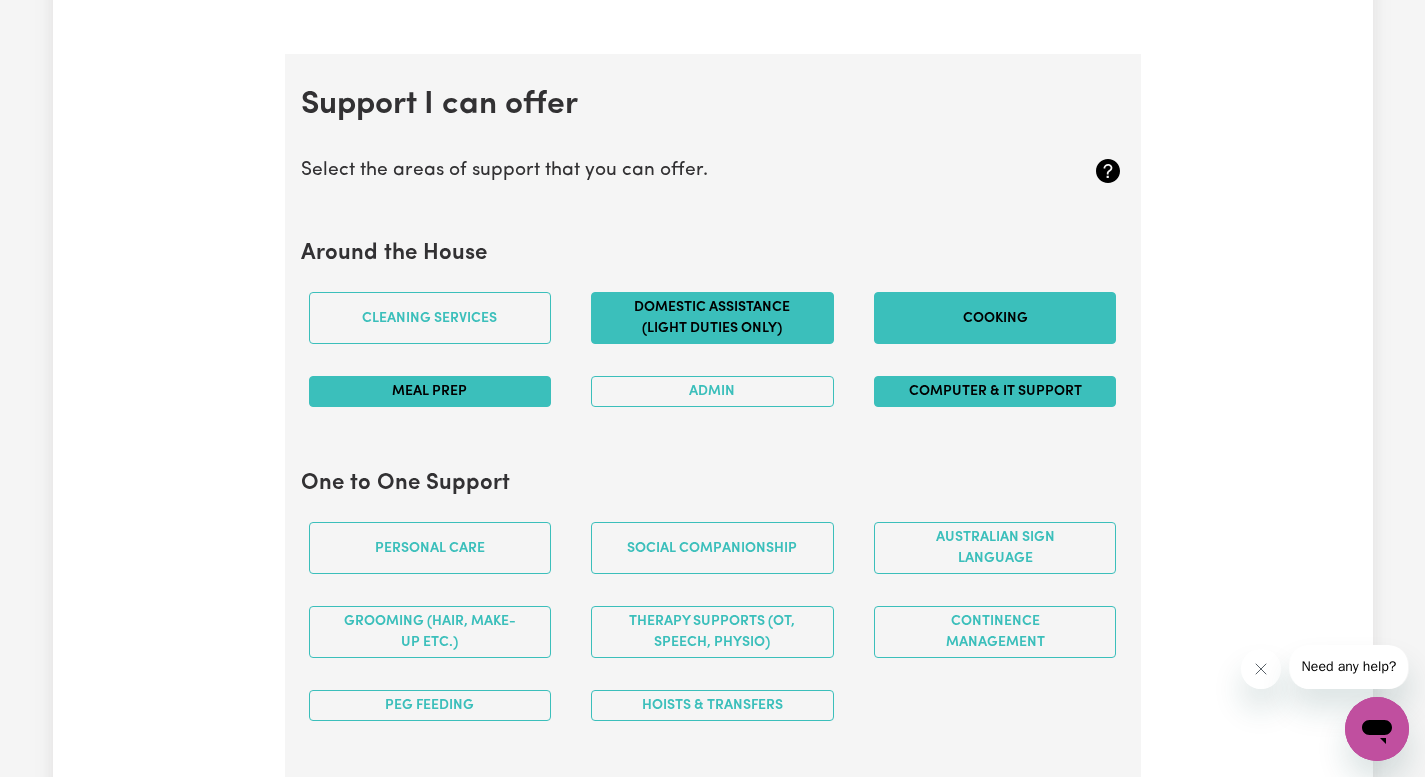 click on "Meal prep" at bounding box center [430, 391] 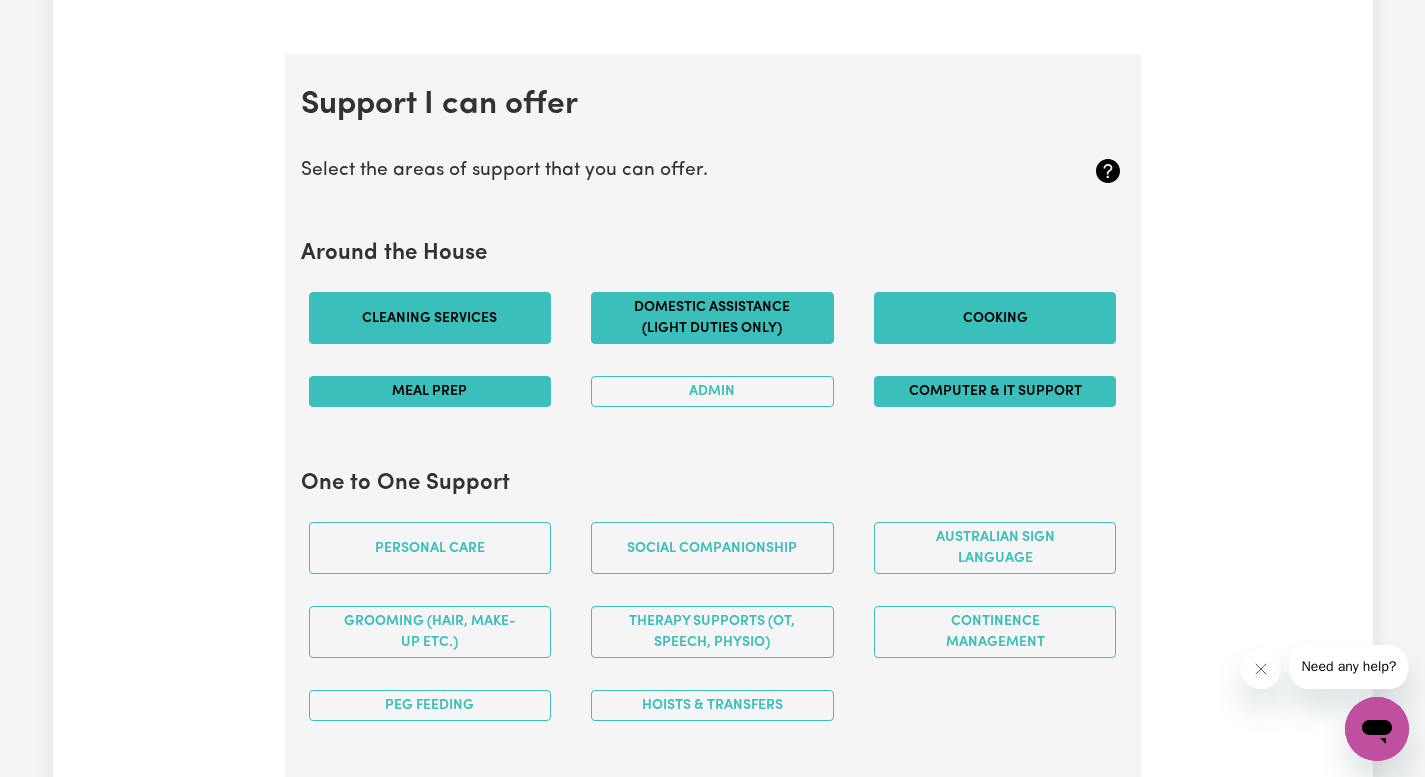 click on "Cleaning services" at bounding box center (430, 318) 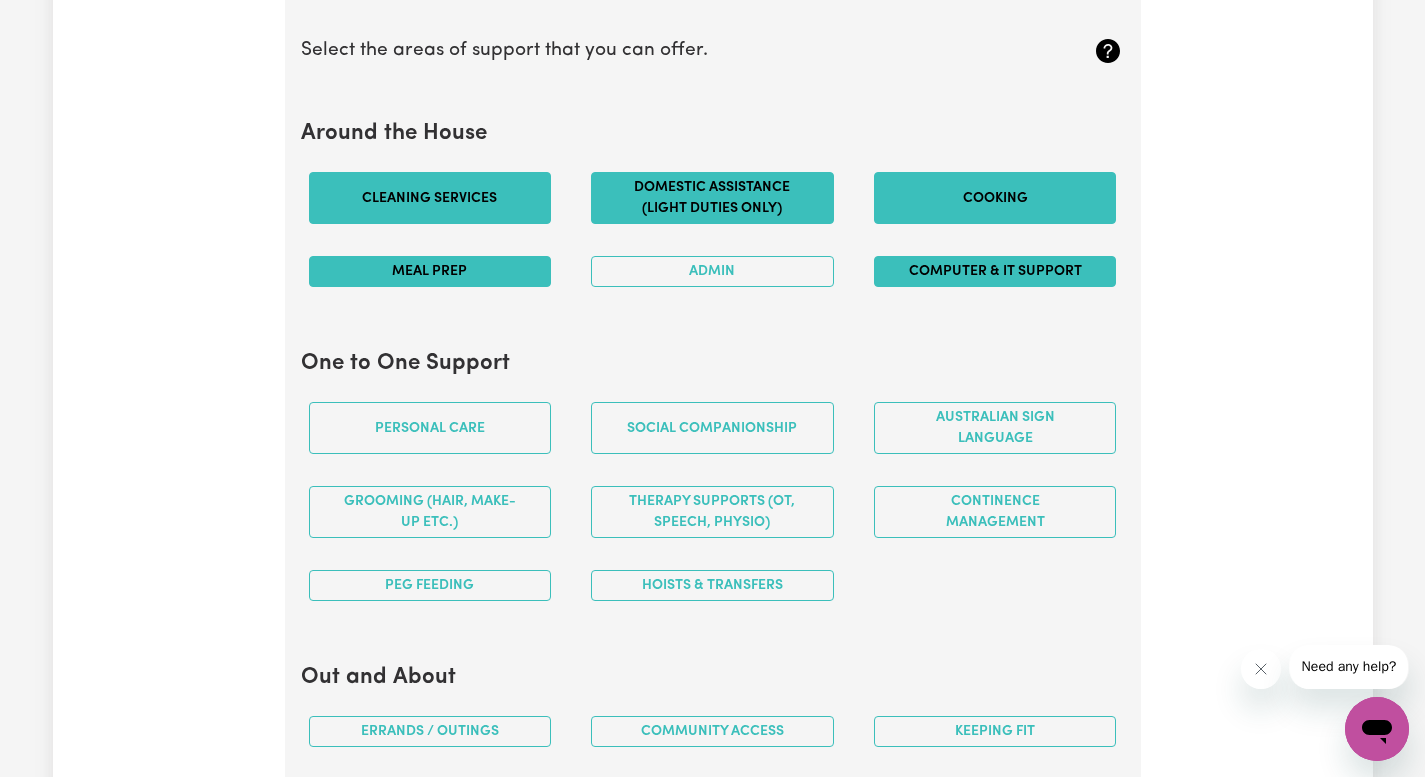 scroll, scrollTop: 1857, scrollLeft: 0, axis: vertical 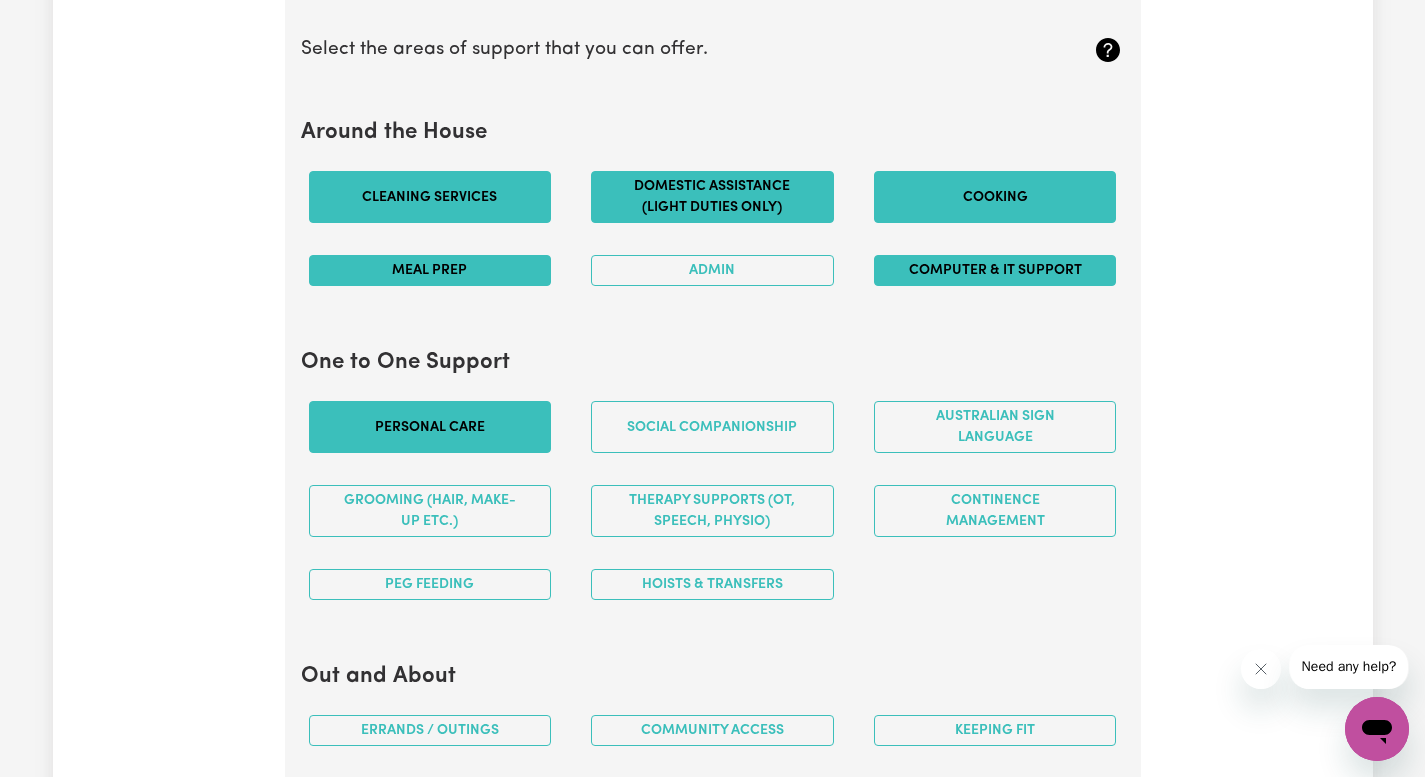 click on "Personal care" at bounding box center [430, 427] 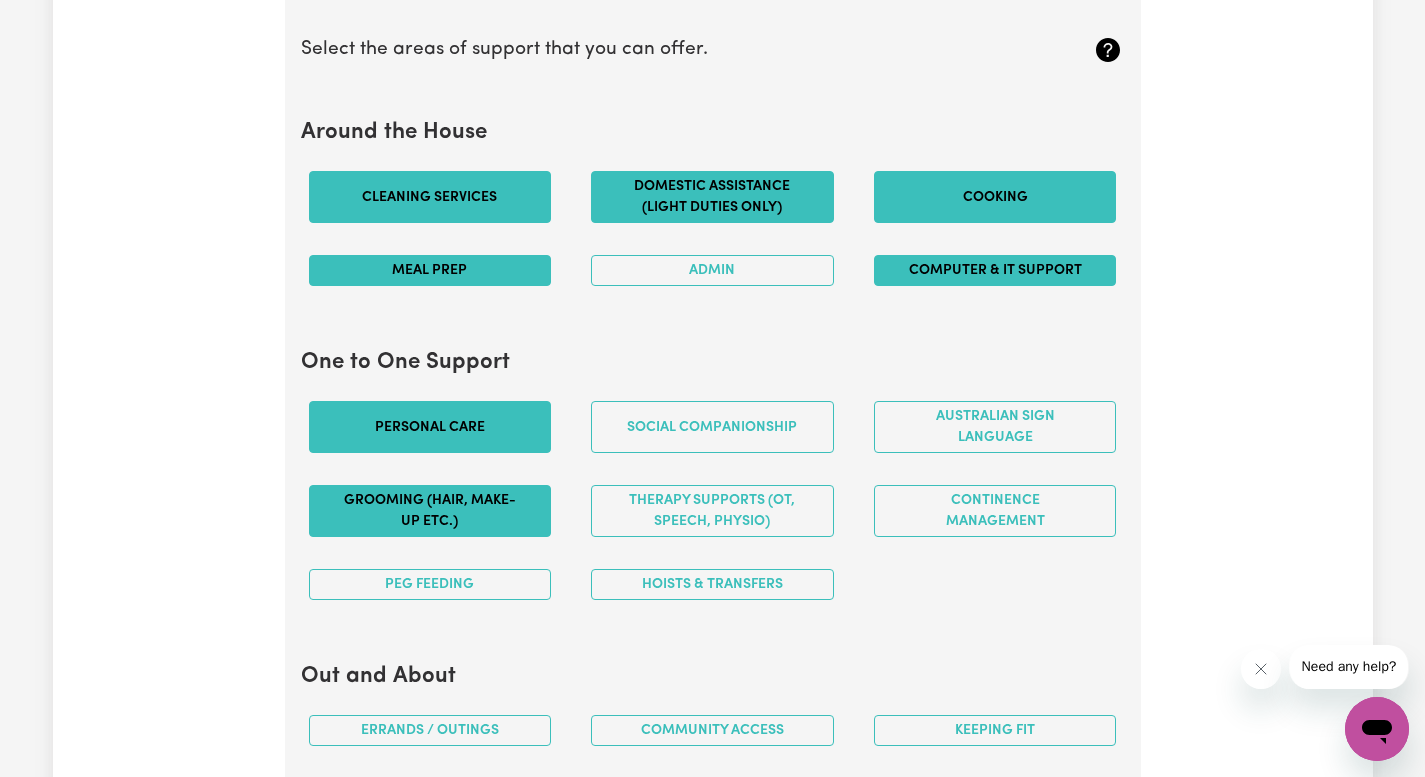 click on "Grooming (hair, make-up etc.)" at bounding box center [430, 511] 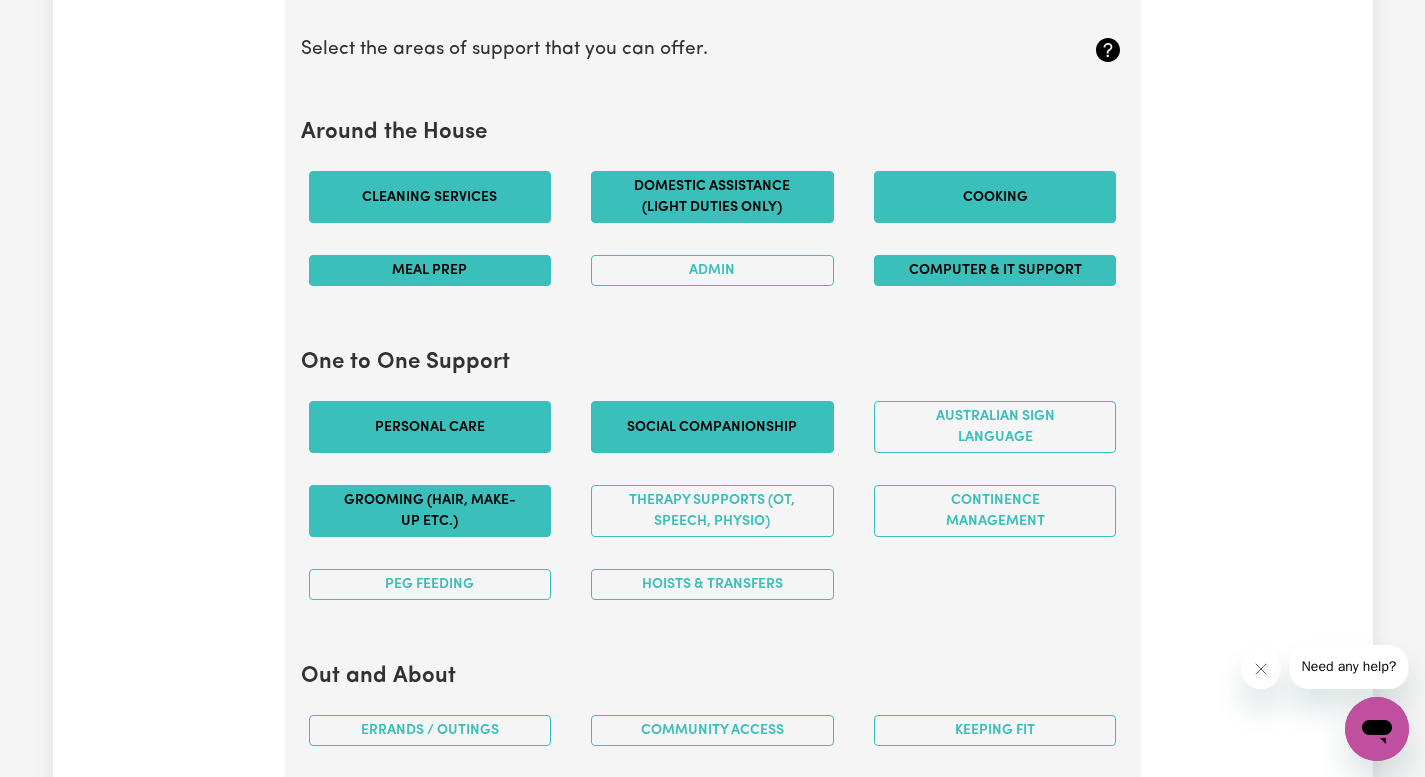 click on "Social companionship" at bounding box center (712, 427) 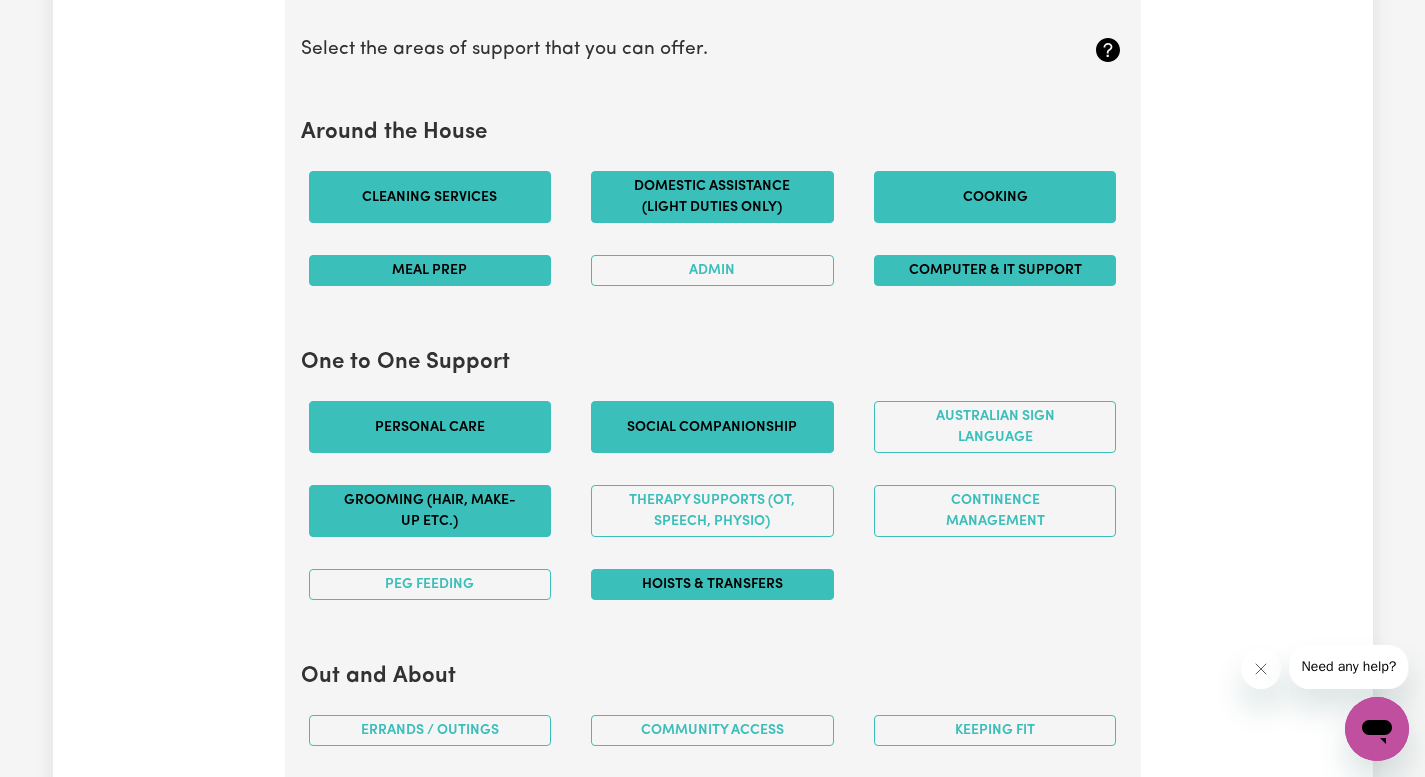 click on "Hoists & transfers" at bounding box center [712, 584] 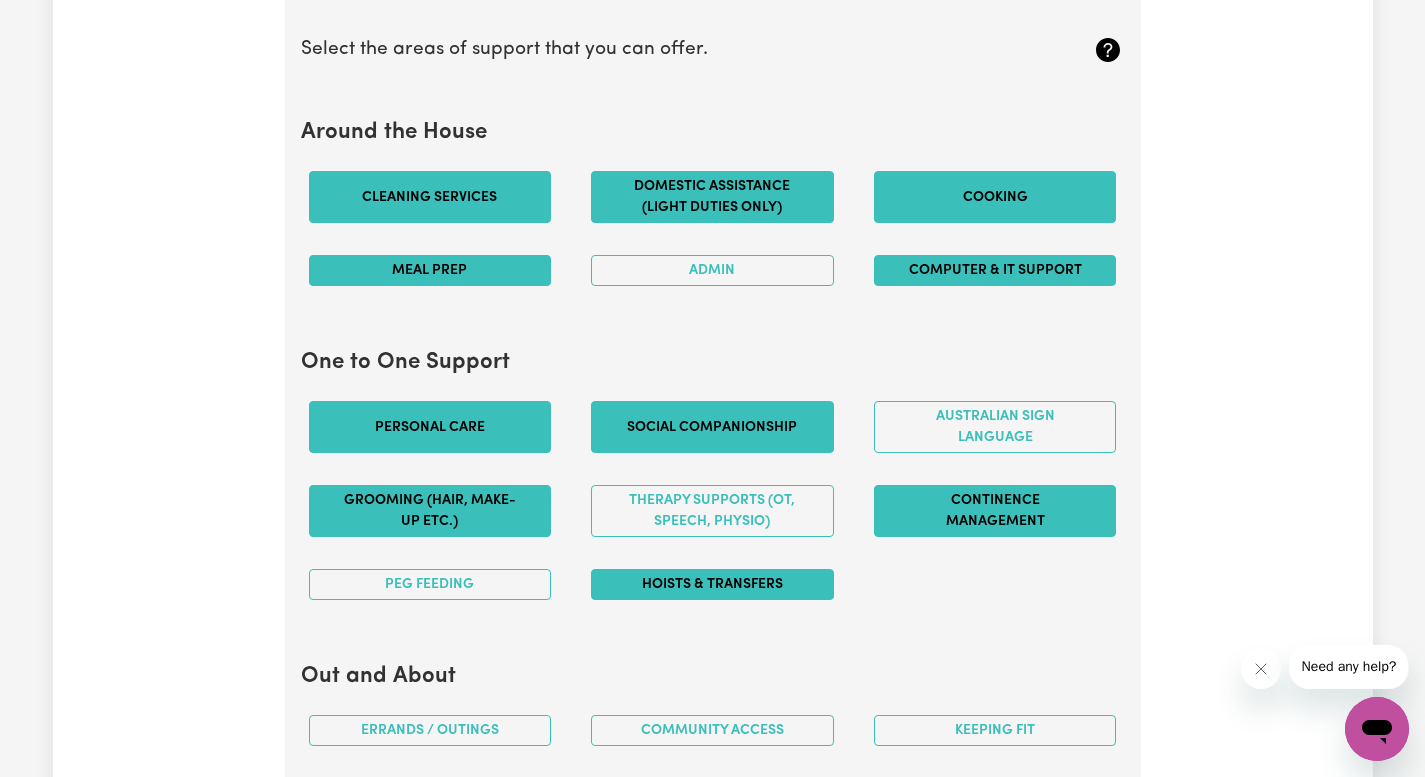 click on "Continence management" at bounding box center (995, 511) 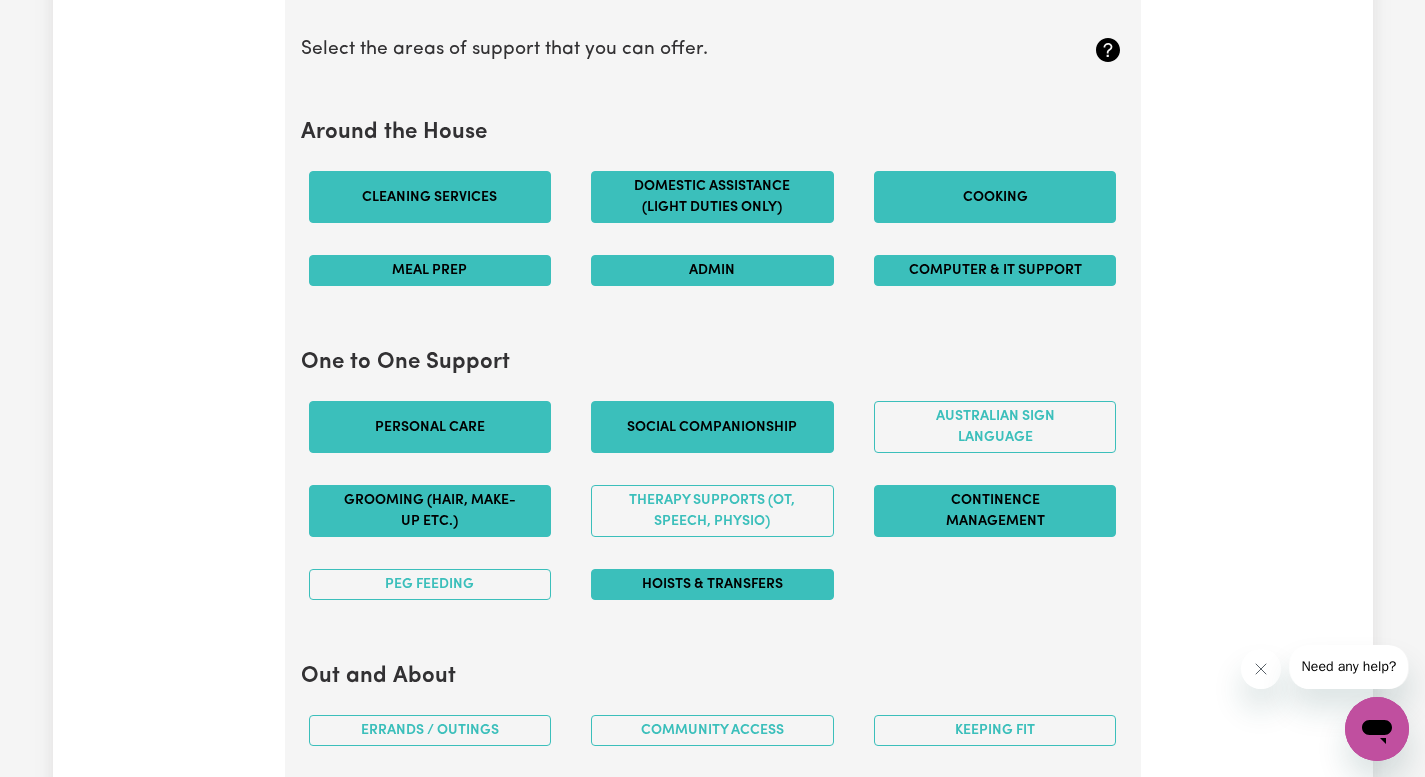 click on "Admin" at bounding box center (712, 270) 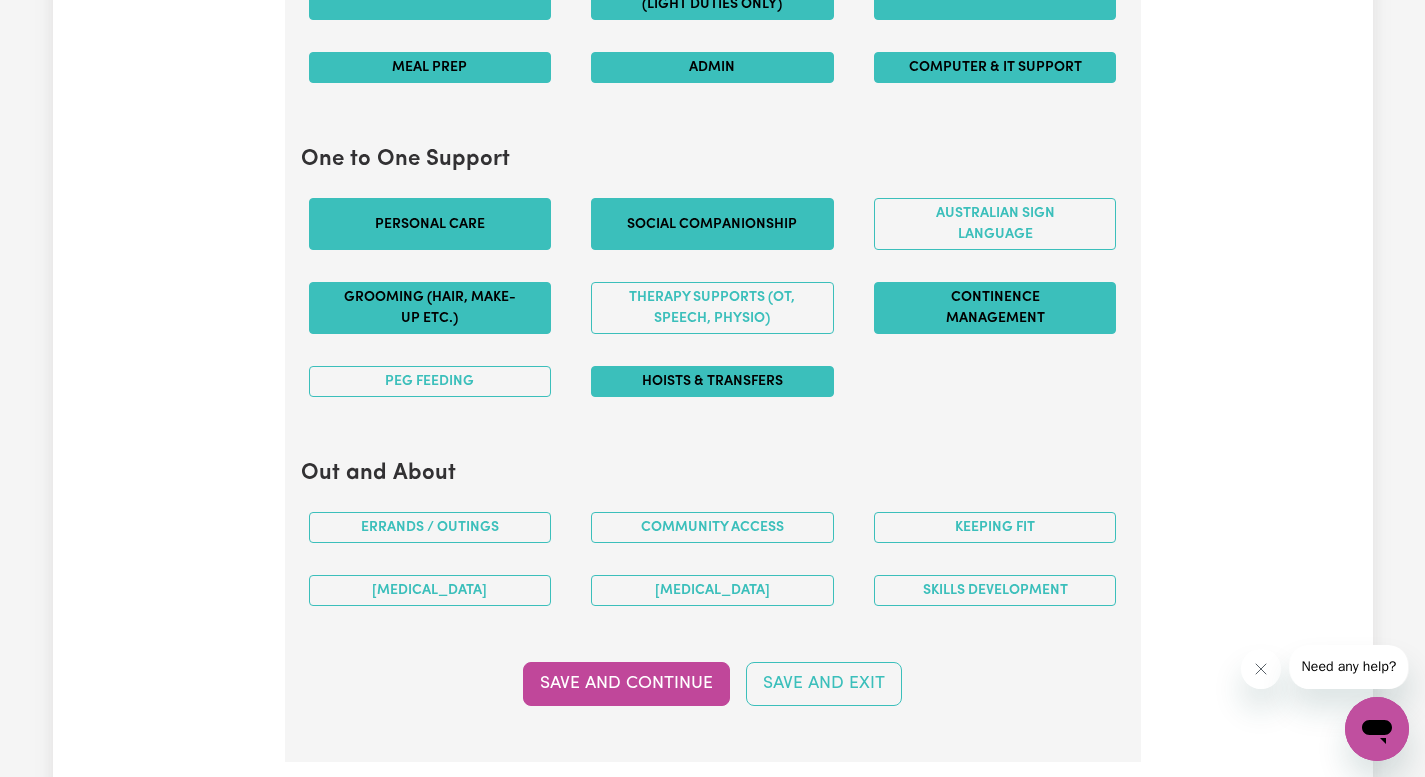 scroll, scrollTop: 2064, scrollLeft: 0, axis: vertical 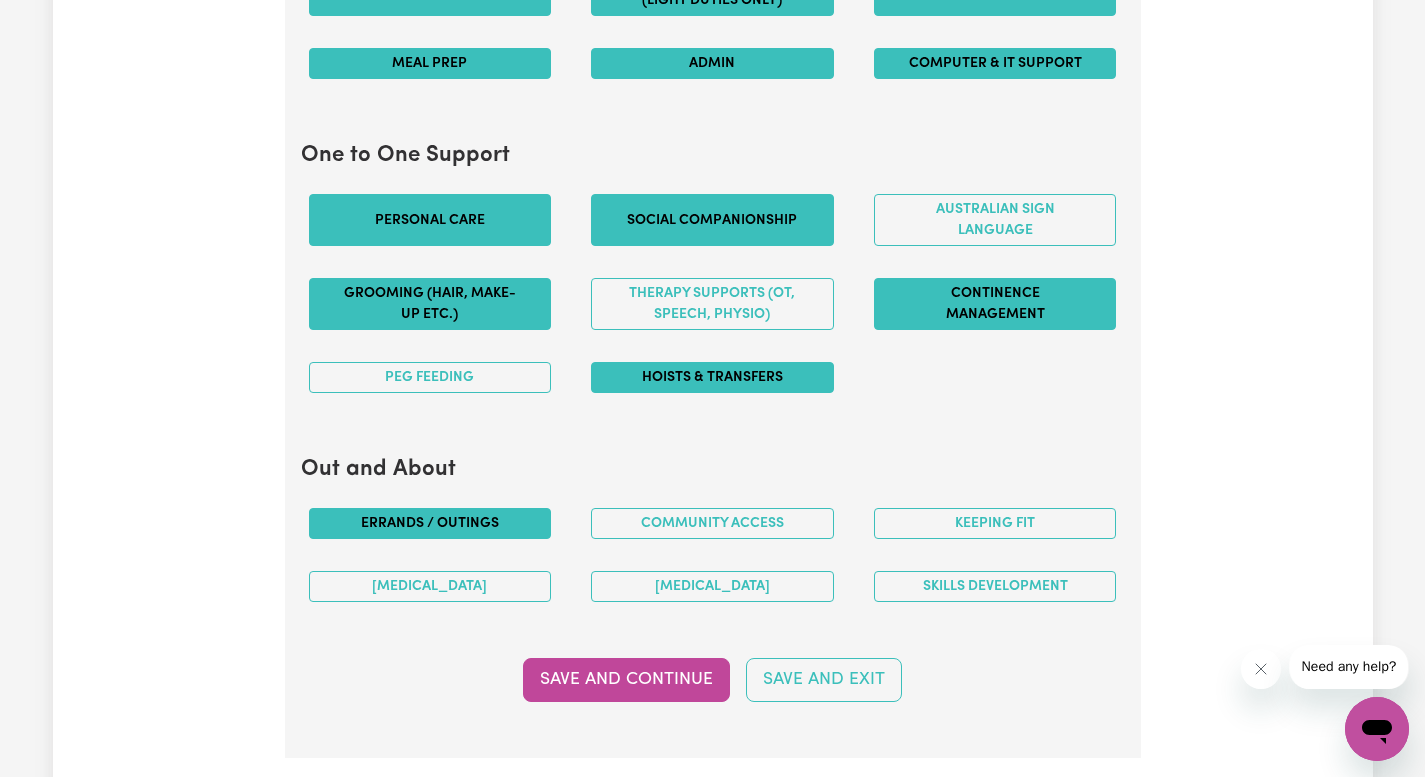 click on "Errands / Outings" at bounding box center (430, 523) 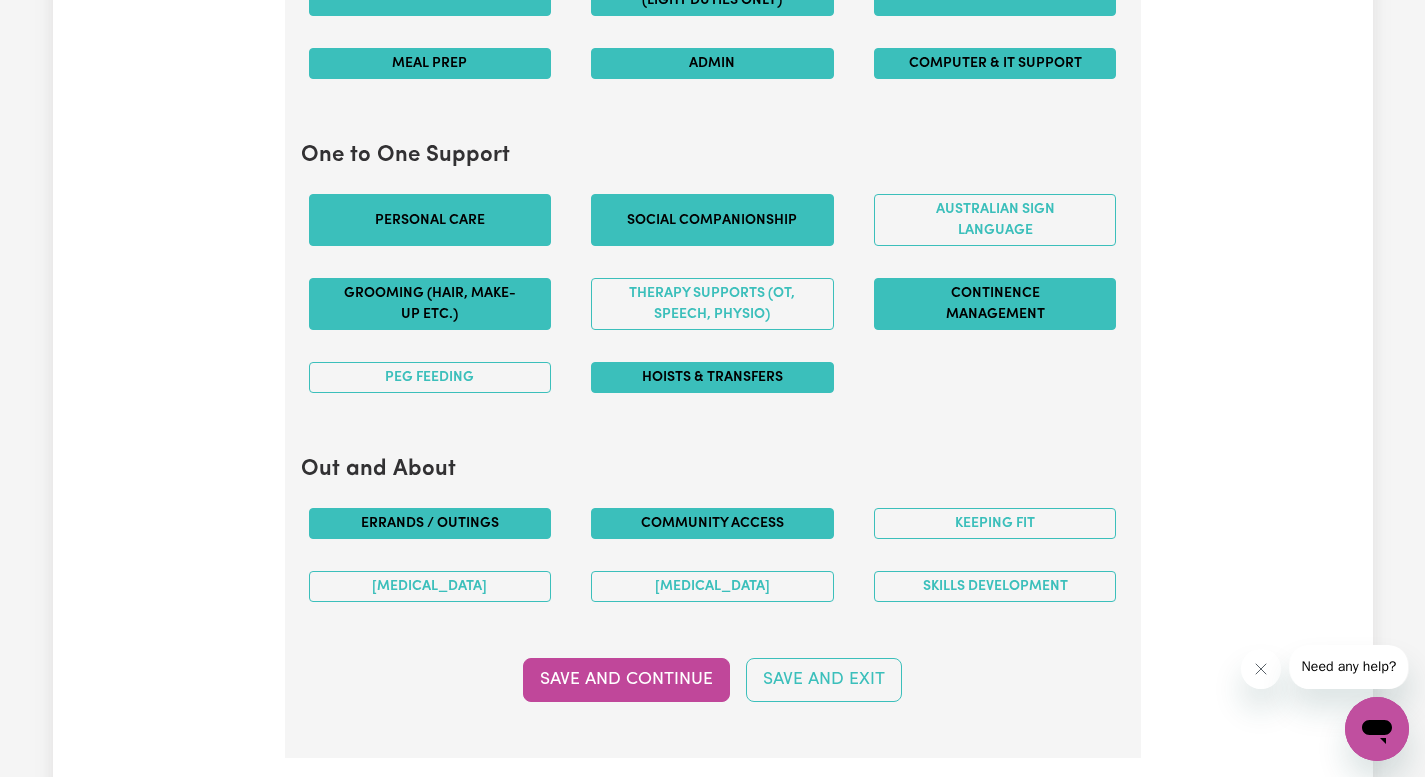 click on "Community access" at bounding box center (712, 523) 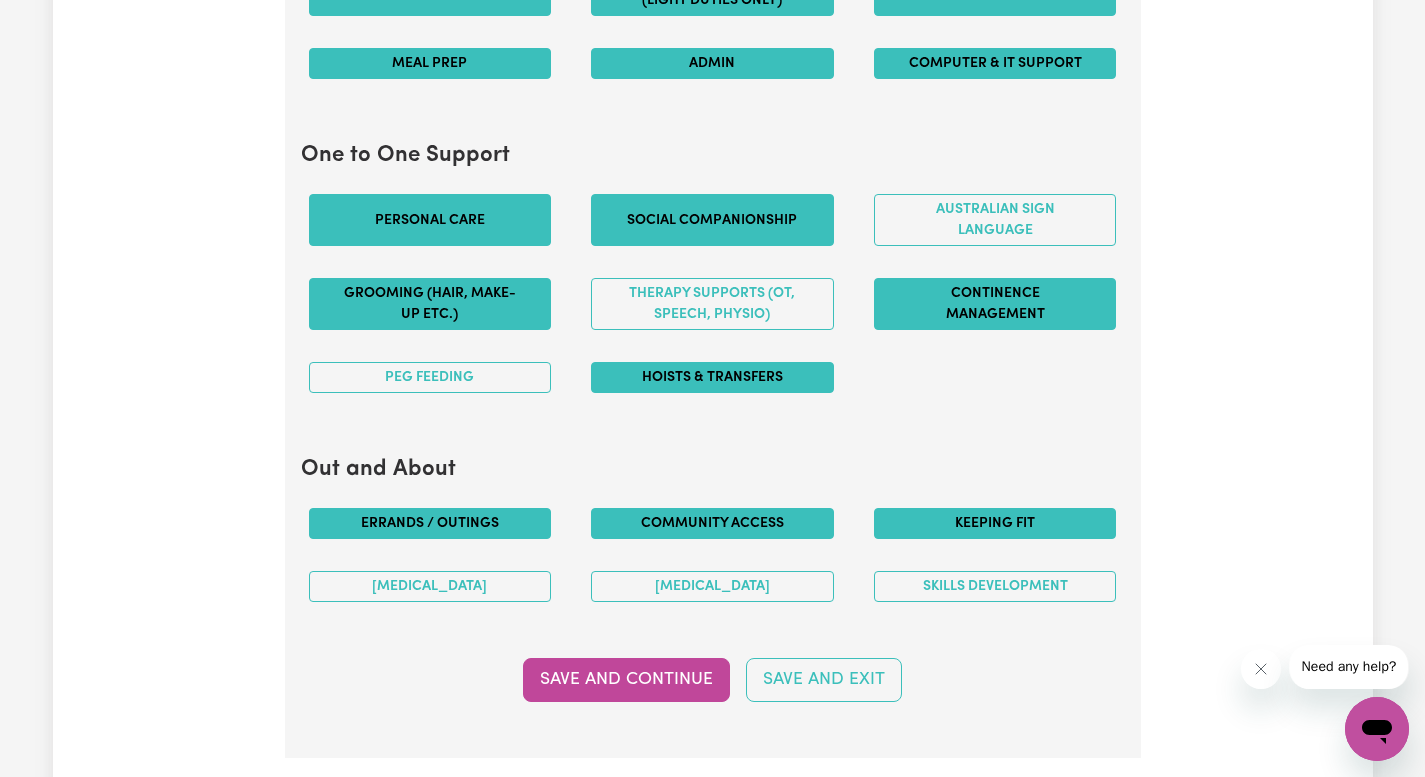 click on "Keeping fit" at bounding box center [995, 523] 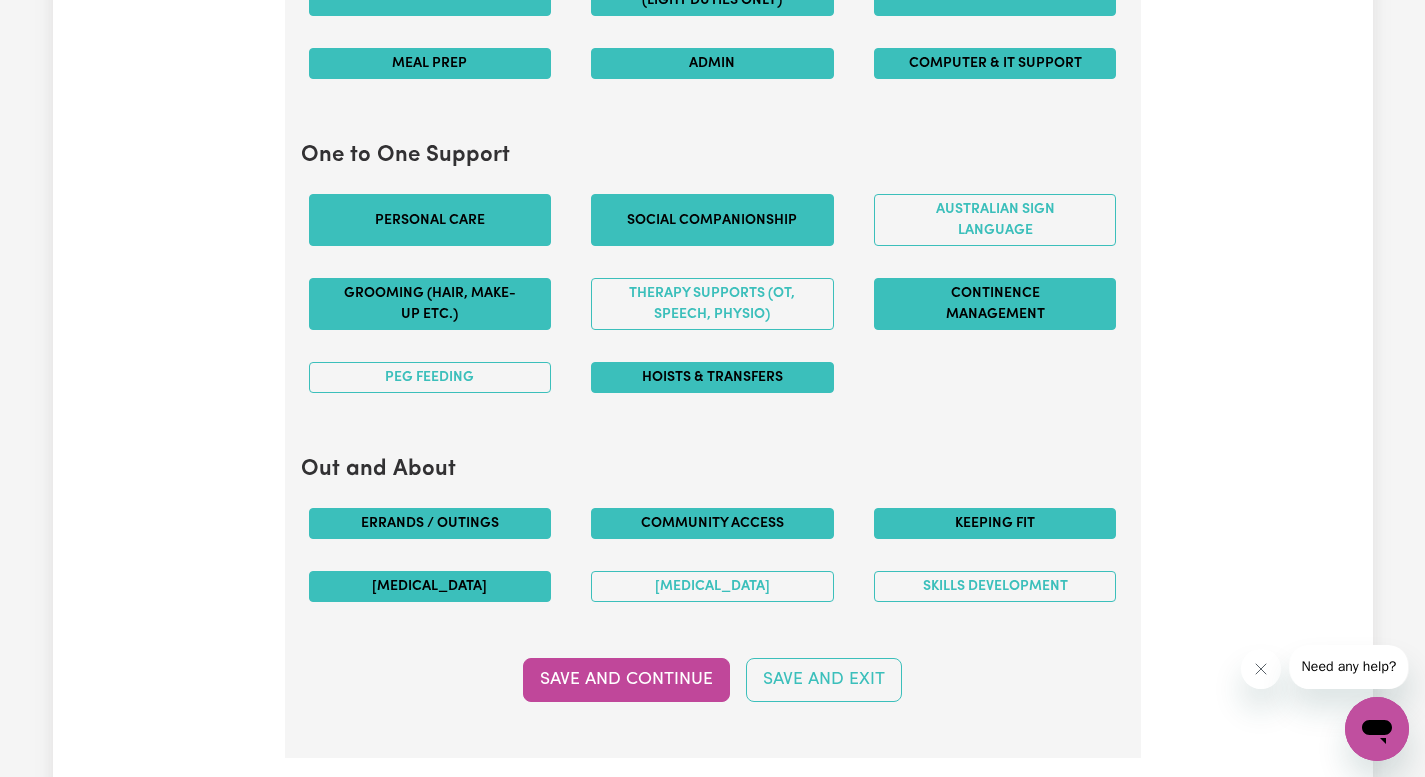 click on "[MEDICAL_DATA]" at bounding box center (430, 586) 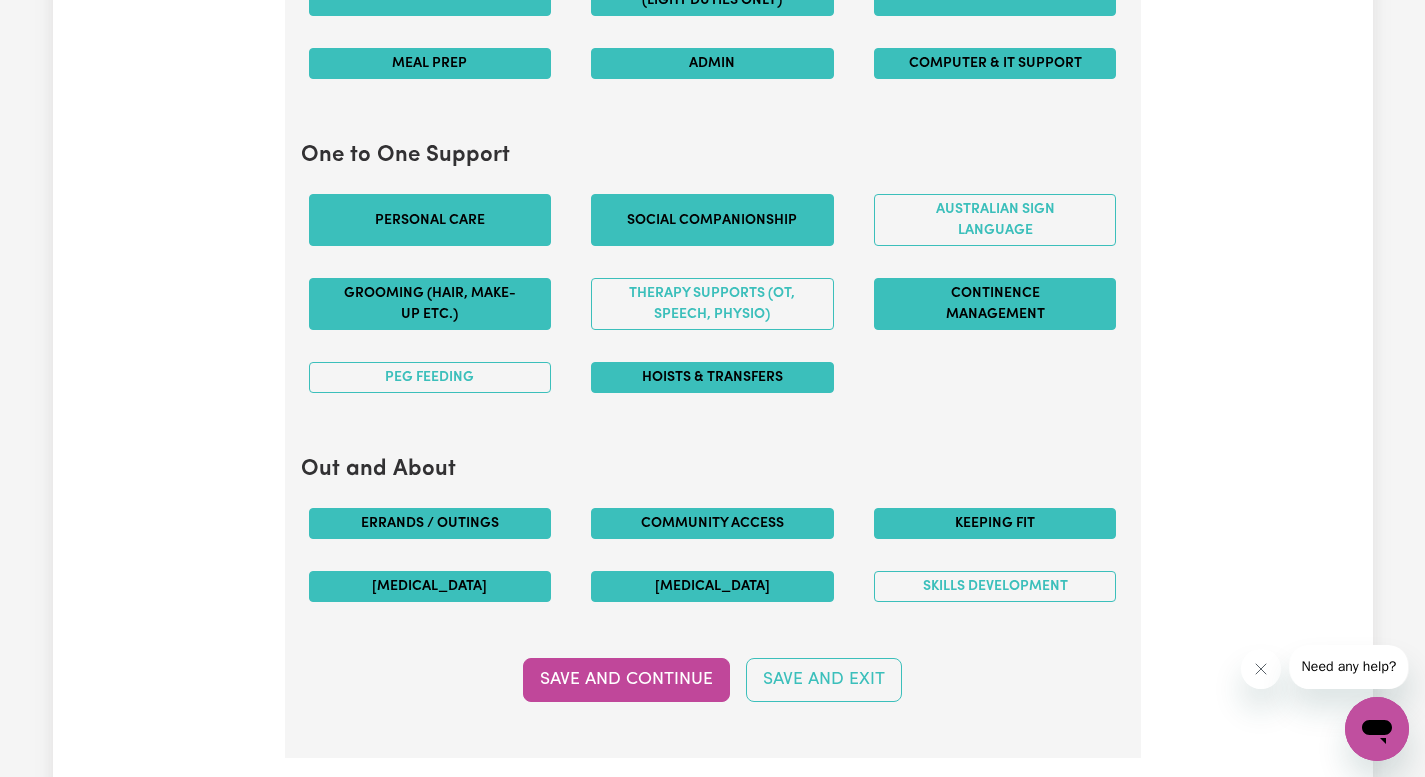 click on "[MEDICAL_DATA]" at bounding box center (712, 586) 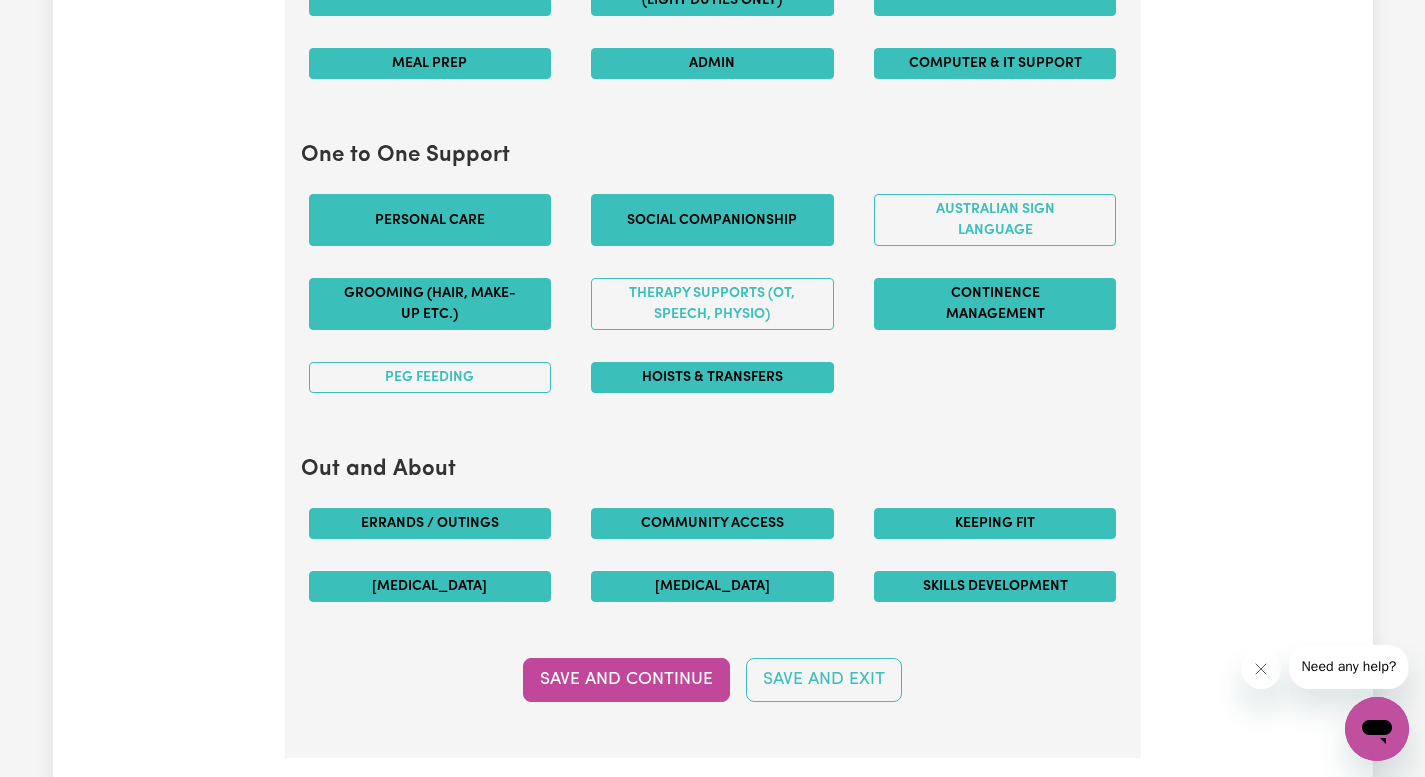 click on "Skills Development" at bounding box center (995, 586) 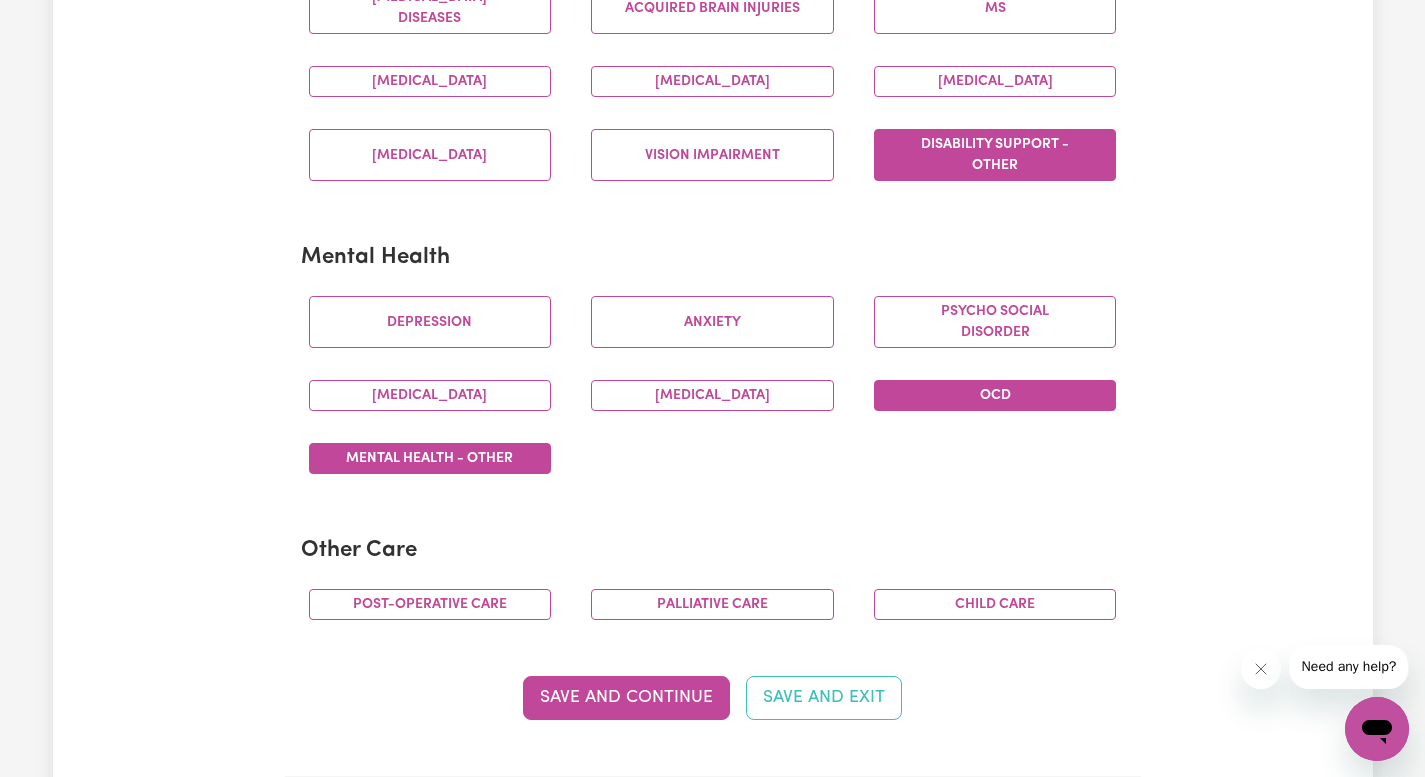 scroll, scrollTop: 1035, scrollLeft: 0, axis: vertical 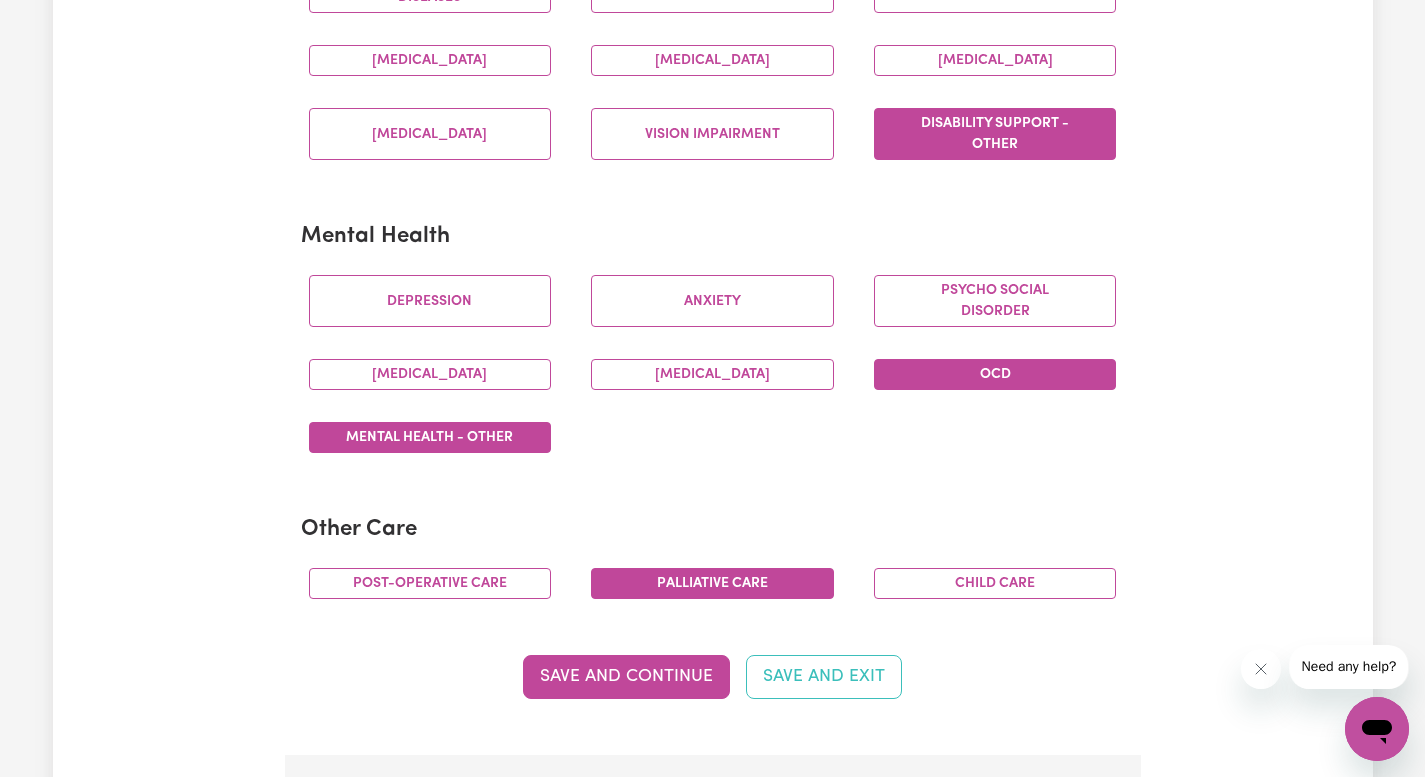 click on "Palliative care" at bounding box center (712, 583) 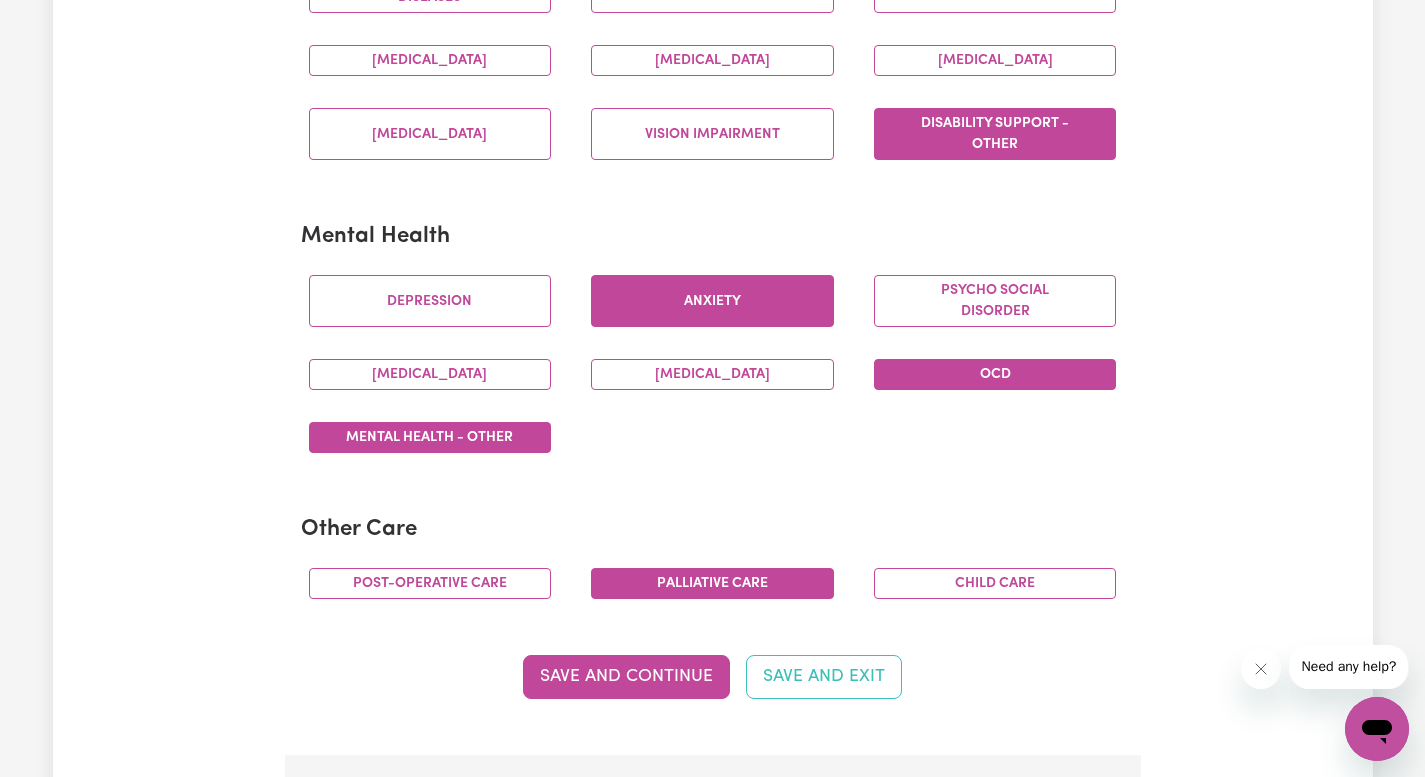 click on "Anxiety" at bounding box center [712, 301] 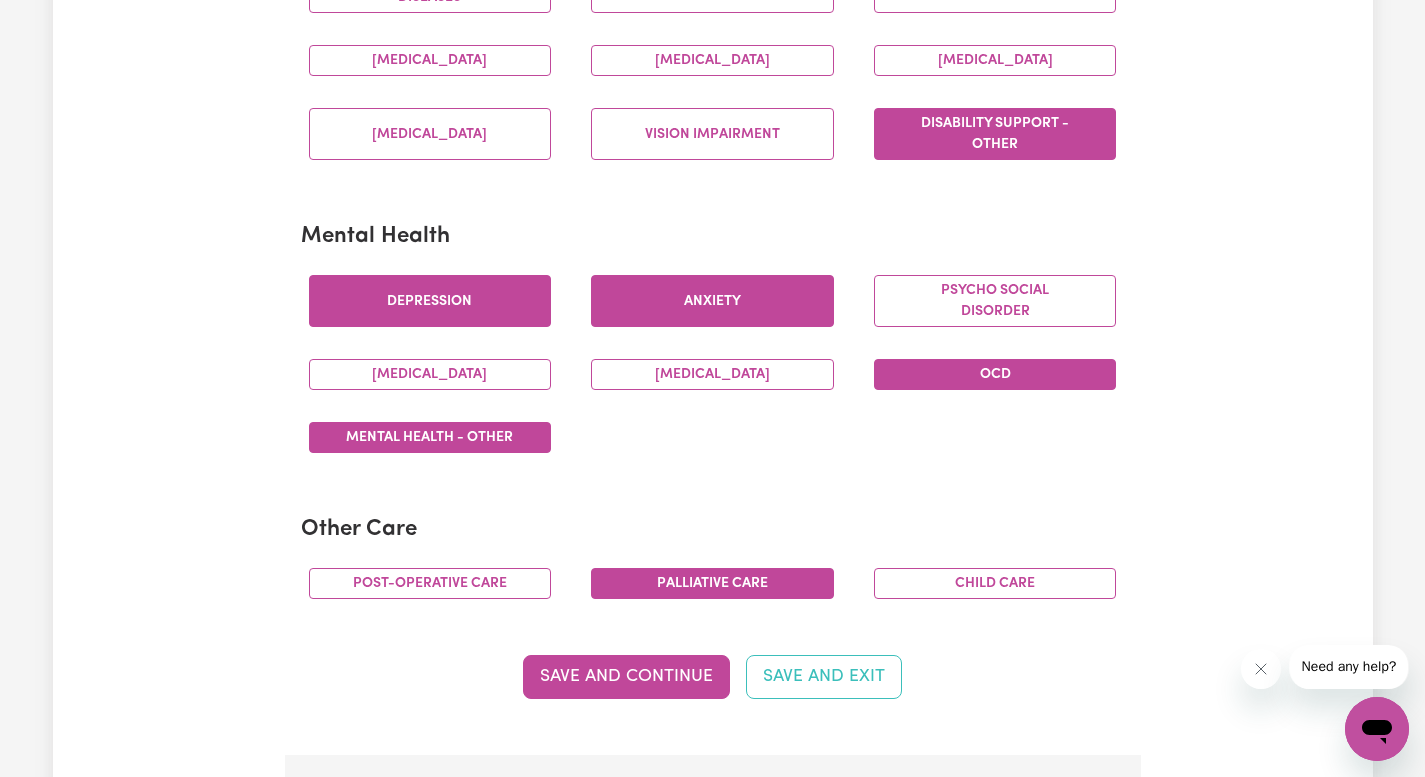 click on "Depression" at bounding box center [430, 301] 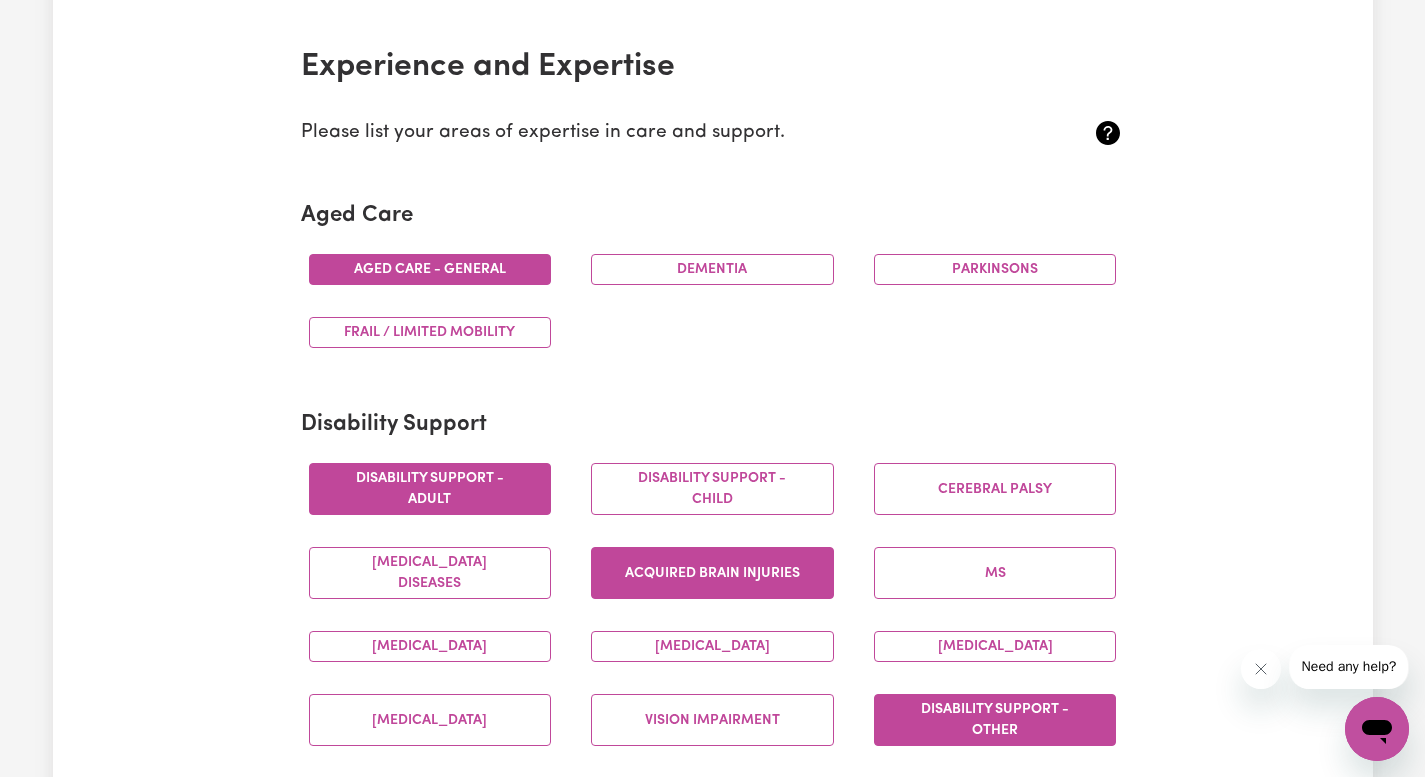 scroll, scrollTop: 447, scrollLeft: 0, axis: vertical 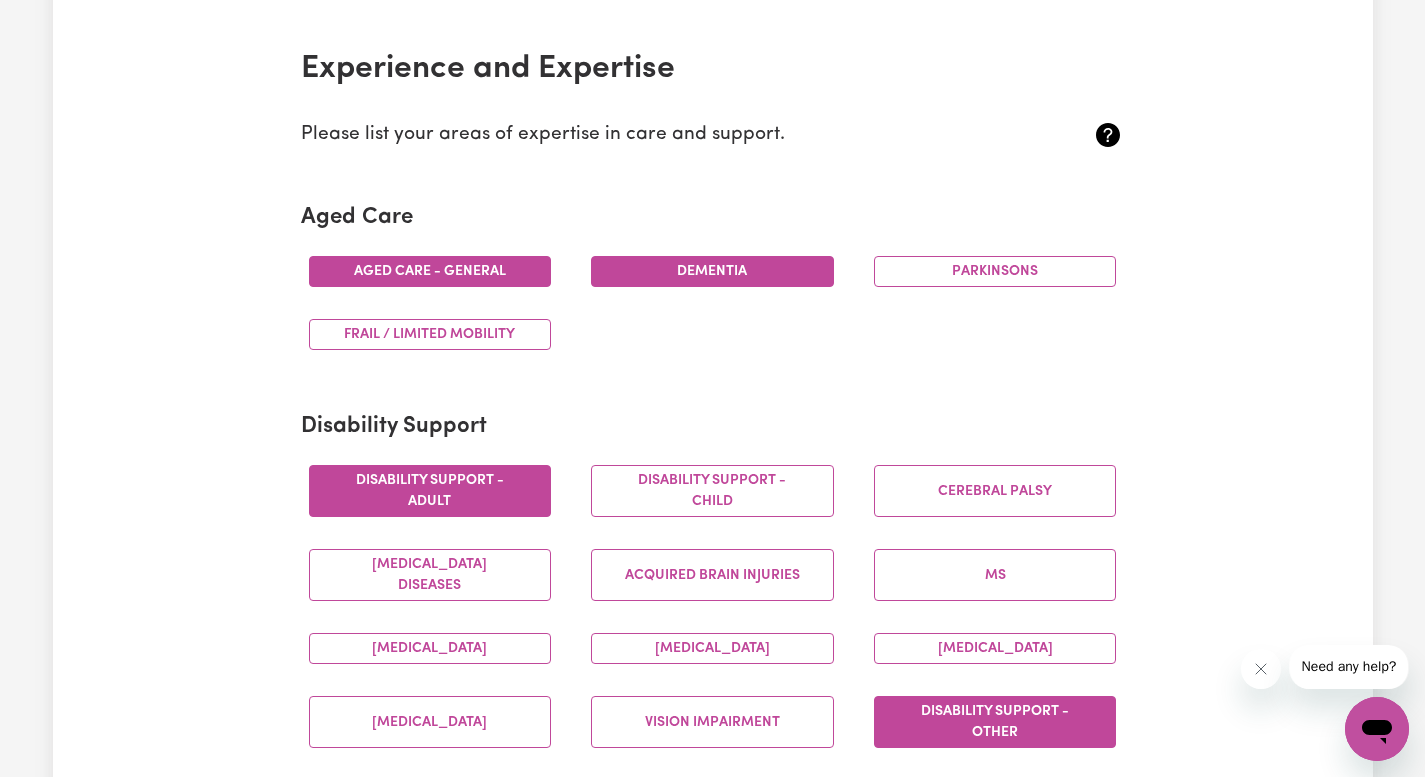 click on "Dementia" at bounding box center (712, 271) 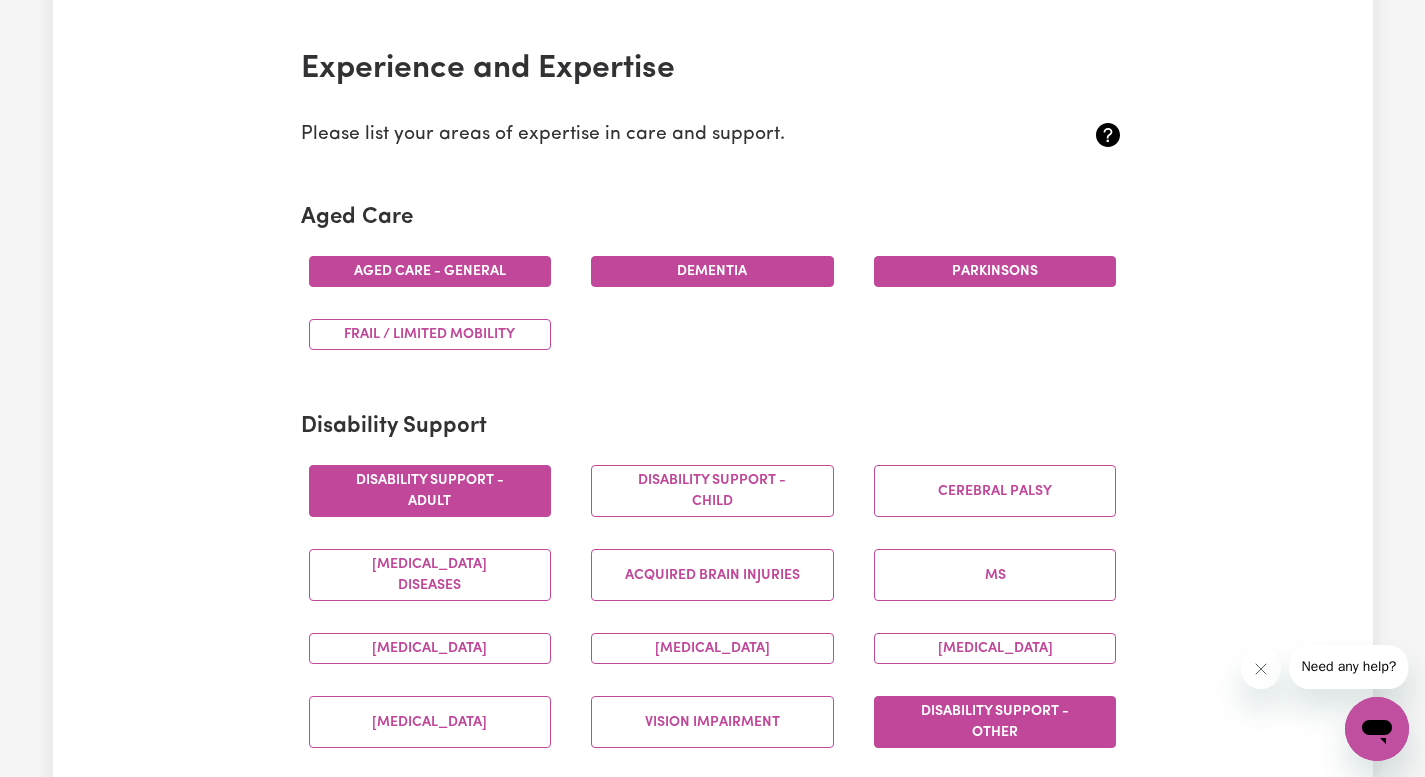 click on "Parkinsons" at bounding box center (995, 271) 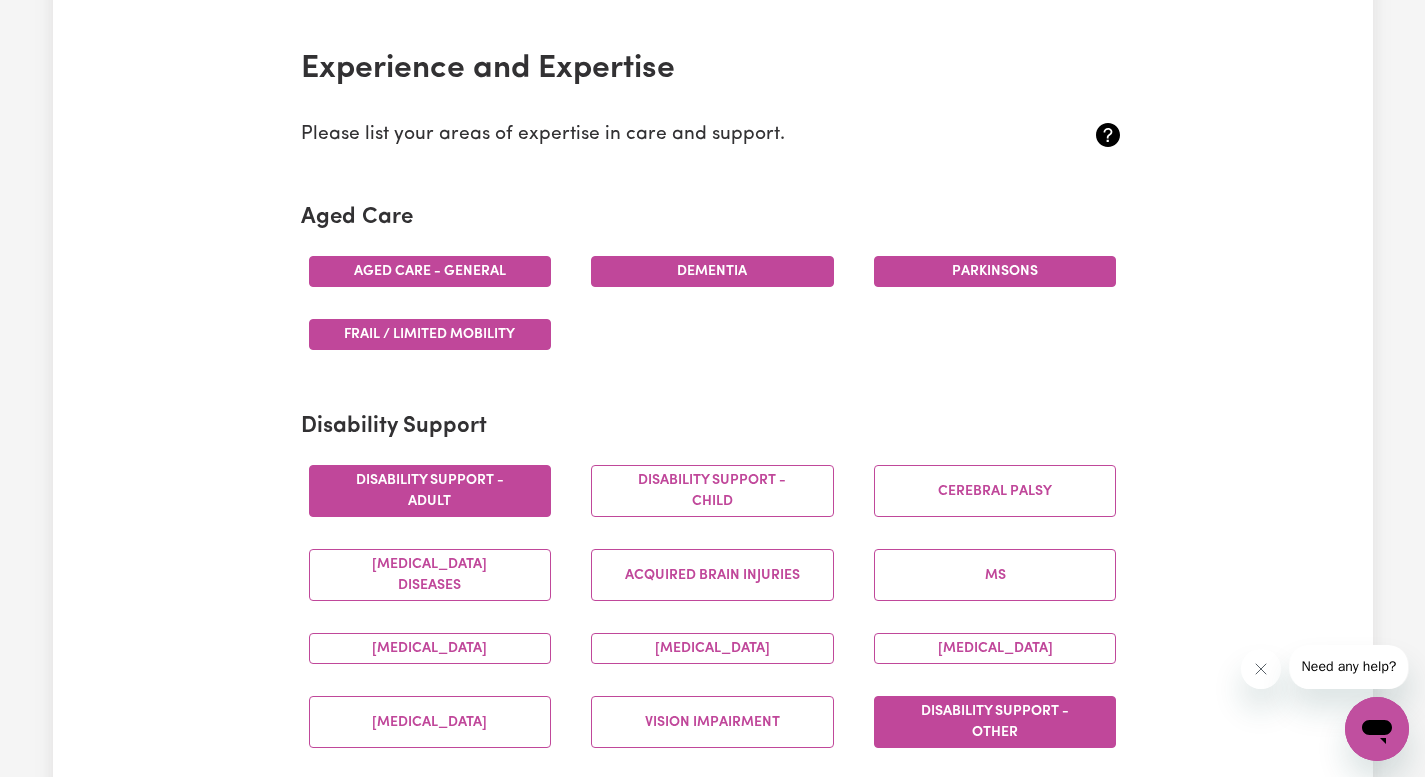 click on "Frail / limited mobility" at bounding box center (430, 334) 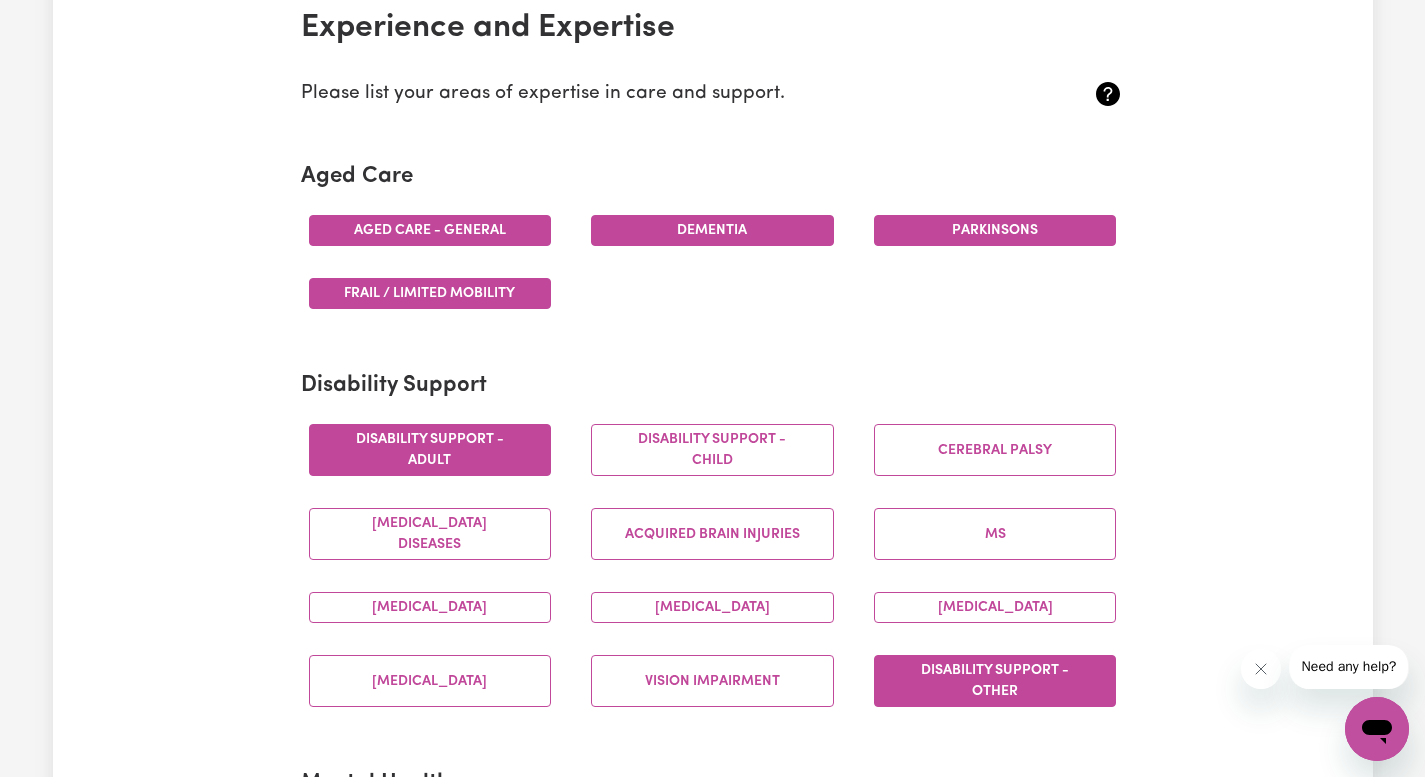 scroll, scrollTop: 492, scrollLeft: 0, axis: vertical 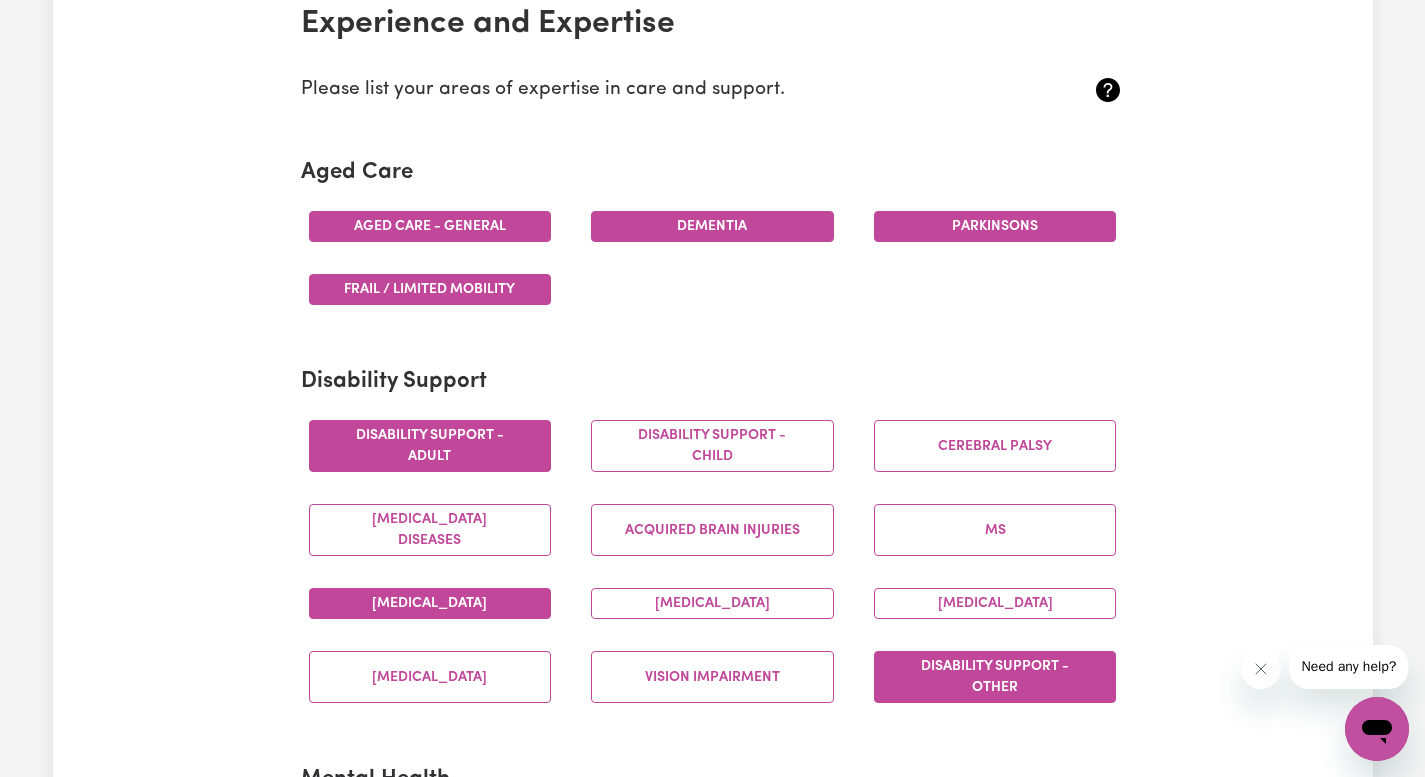 click on "[MEDICAL_DATA]" at bounding box center [430, 603] 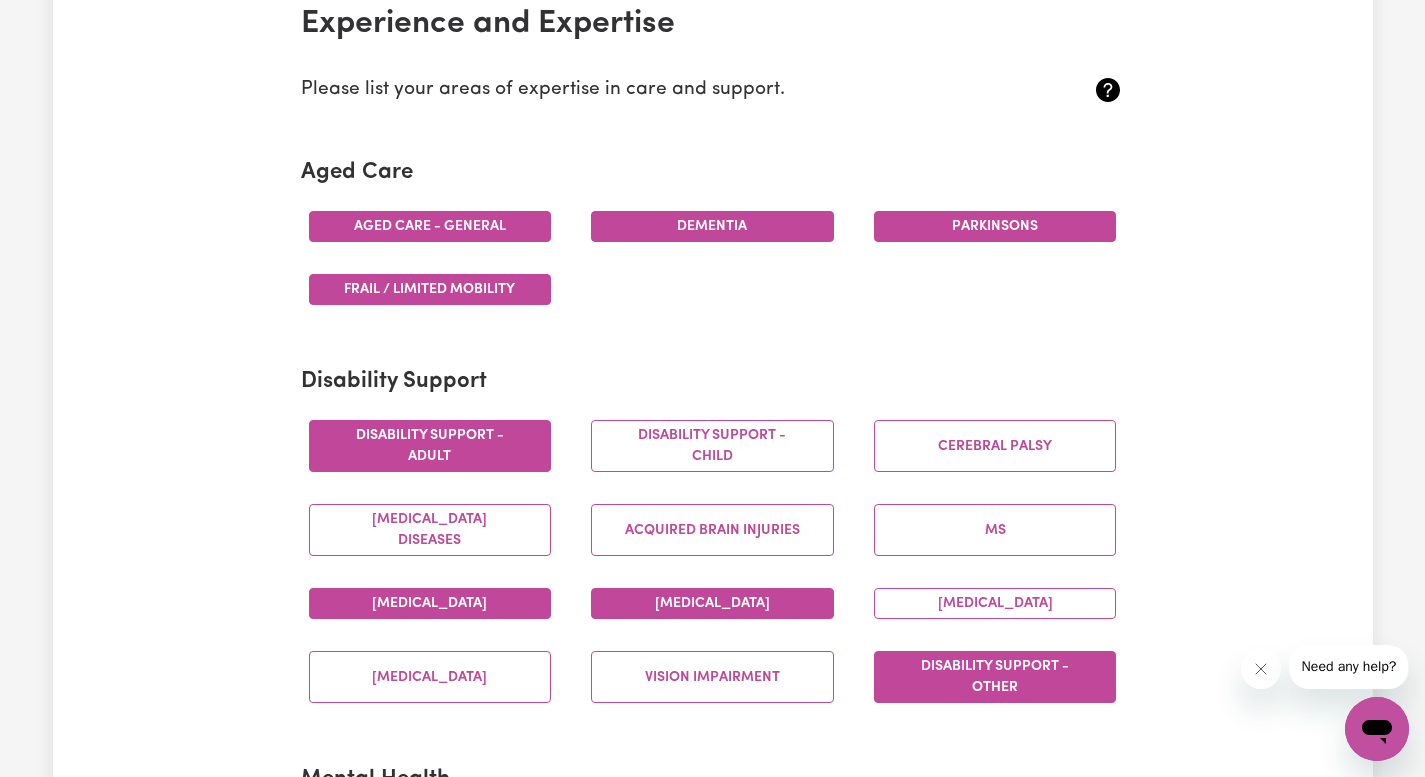 click on "[MEDICAL_DATA]" at bounding box center [712, 603] 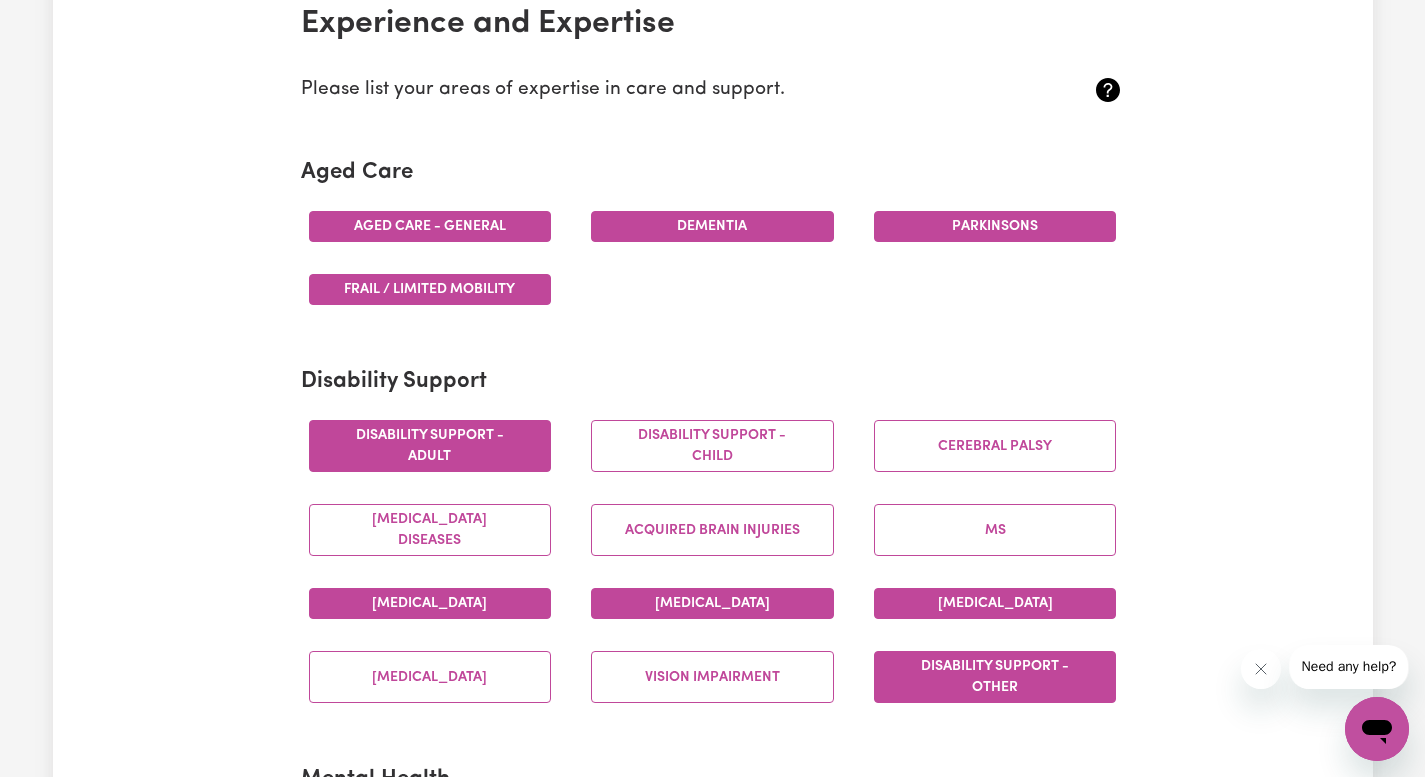 click on "[MEDICAL_DATA]" at bounding box center (995, 603) 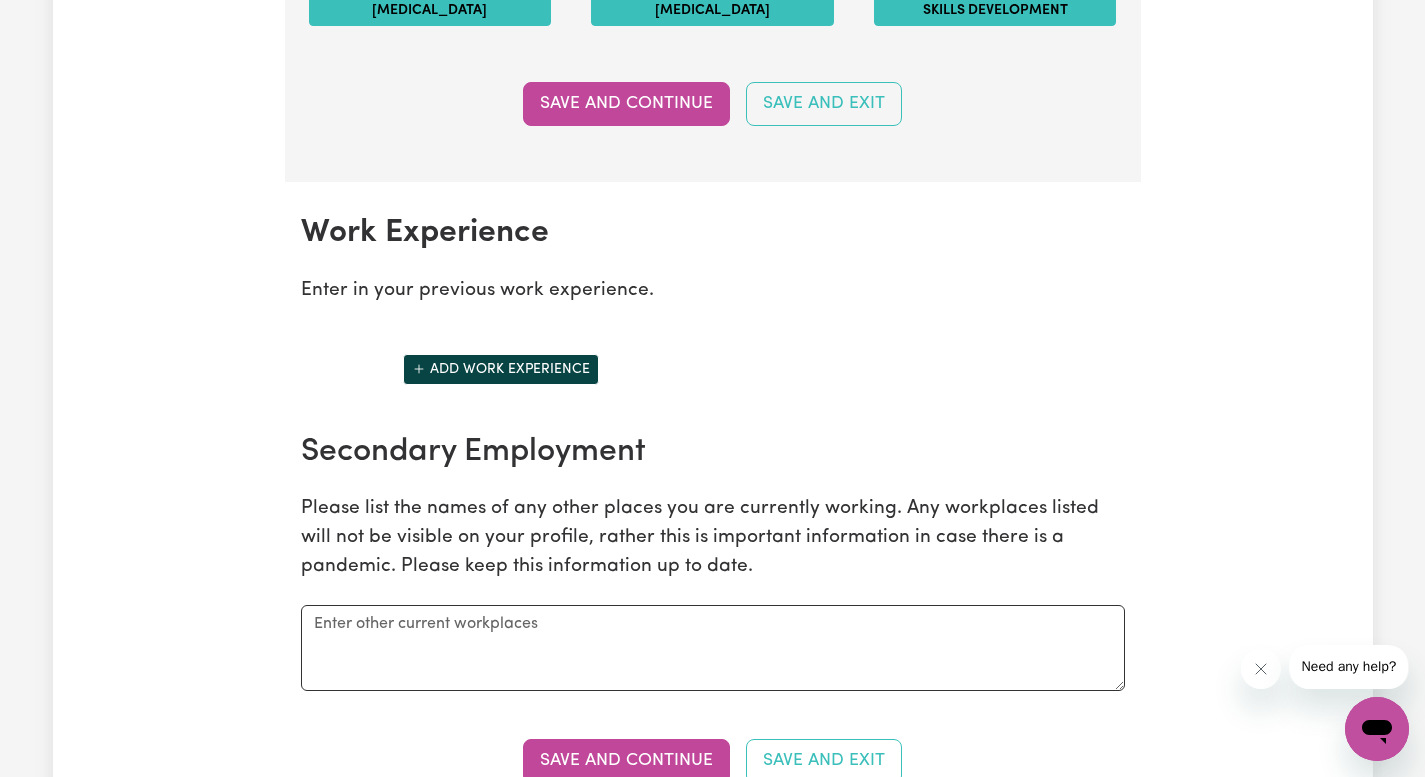 scroll, scrollTop: 2631, scrollLeft: 0, axis: vertical 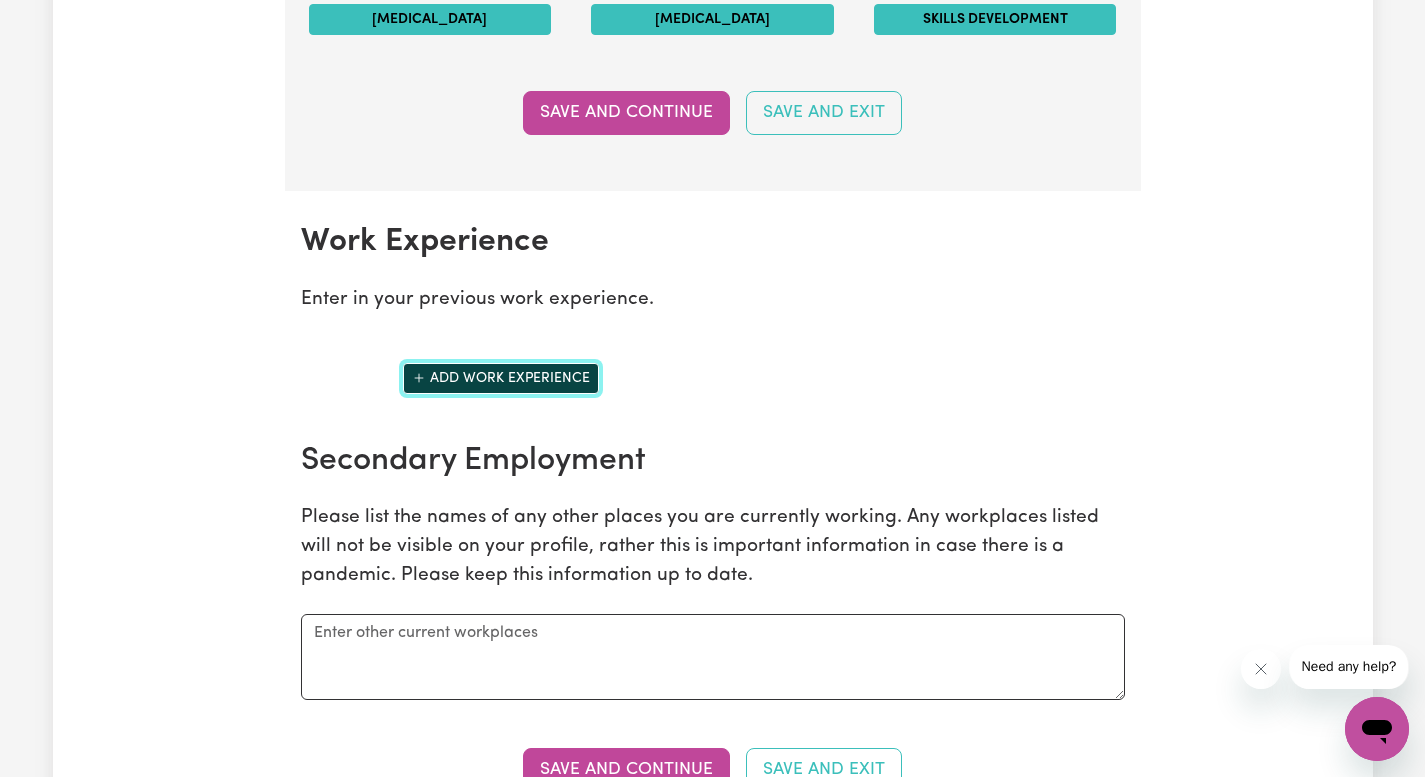 click on "Add work experience" at bounding box center [501, 378] 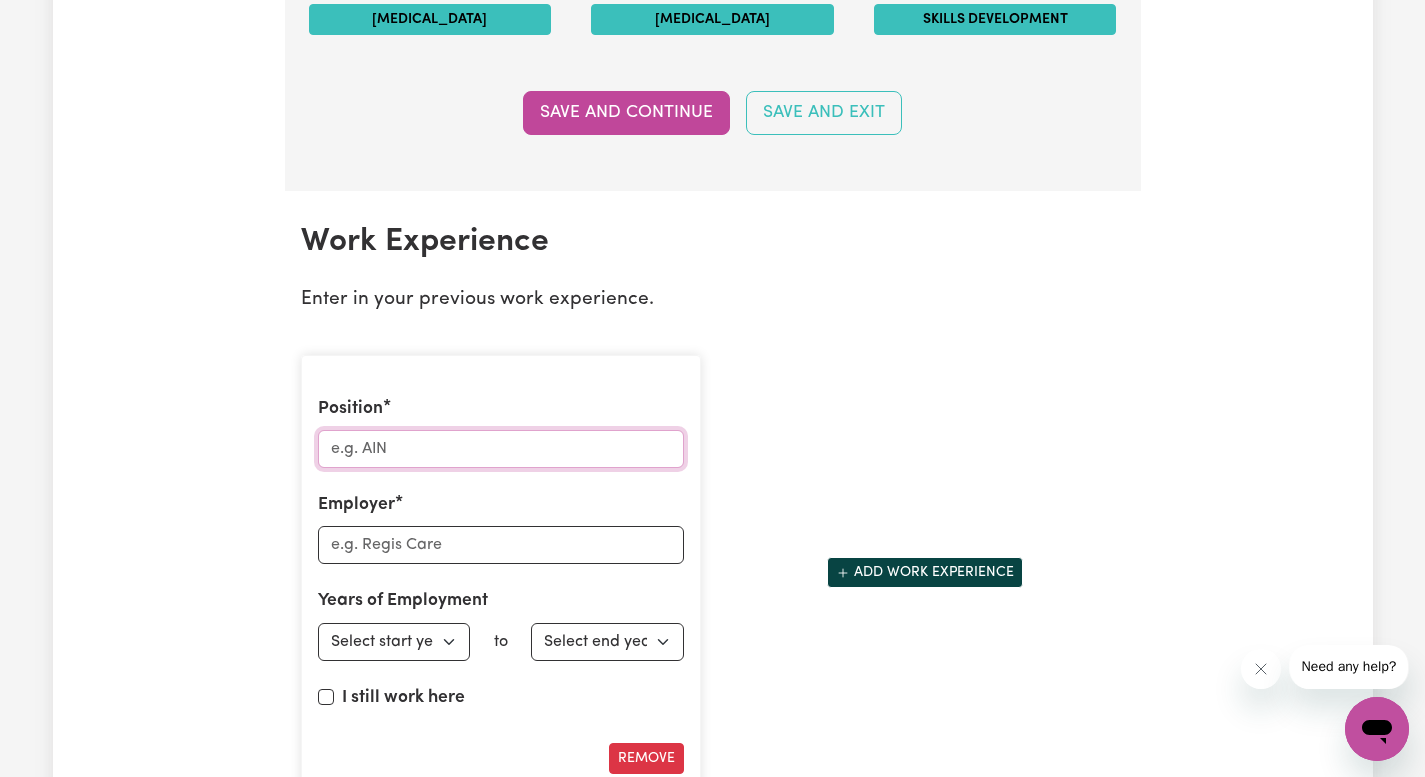 click on "Position" at bounding box center (501, 449) 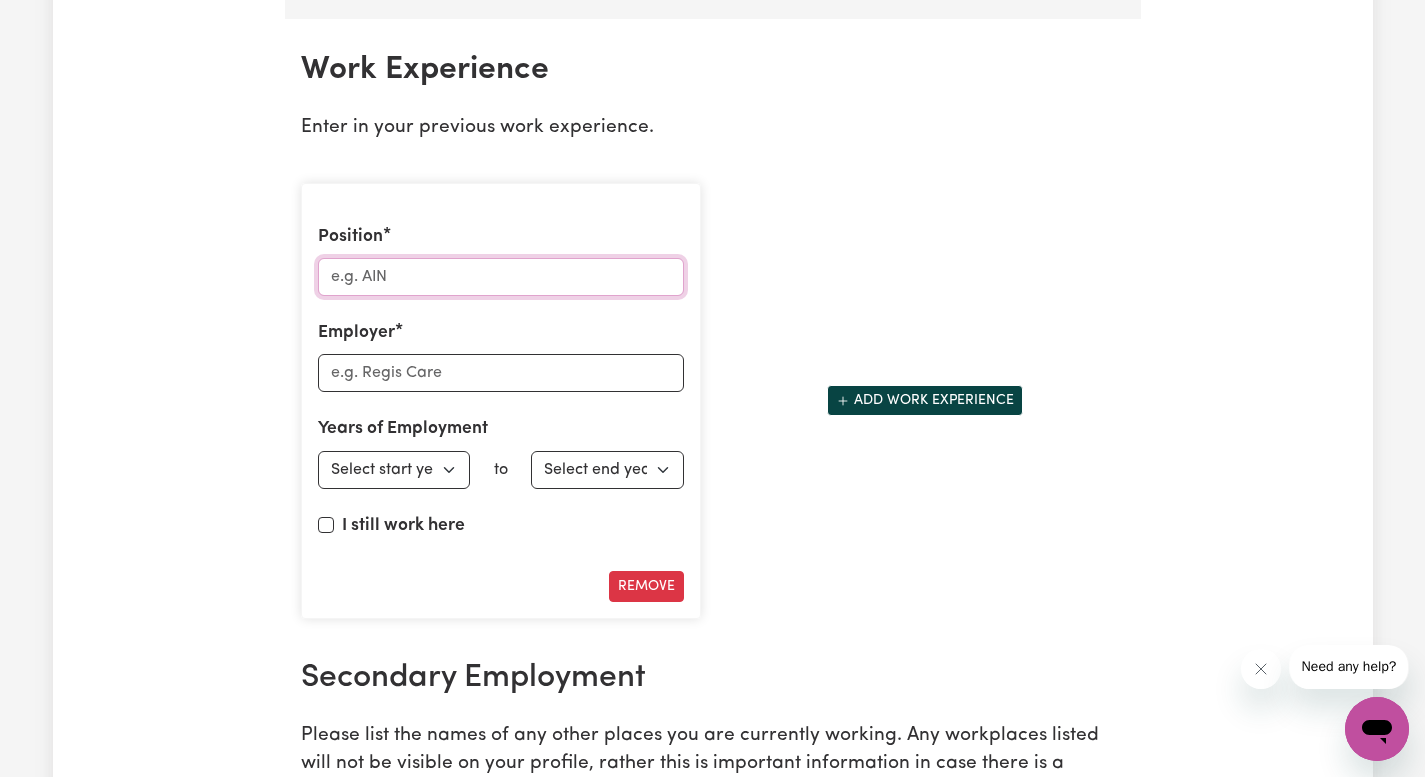 scroll, scrollTop: 2810, scrollLeft: 0, axis: vertical 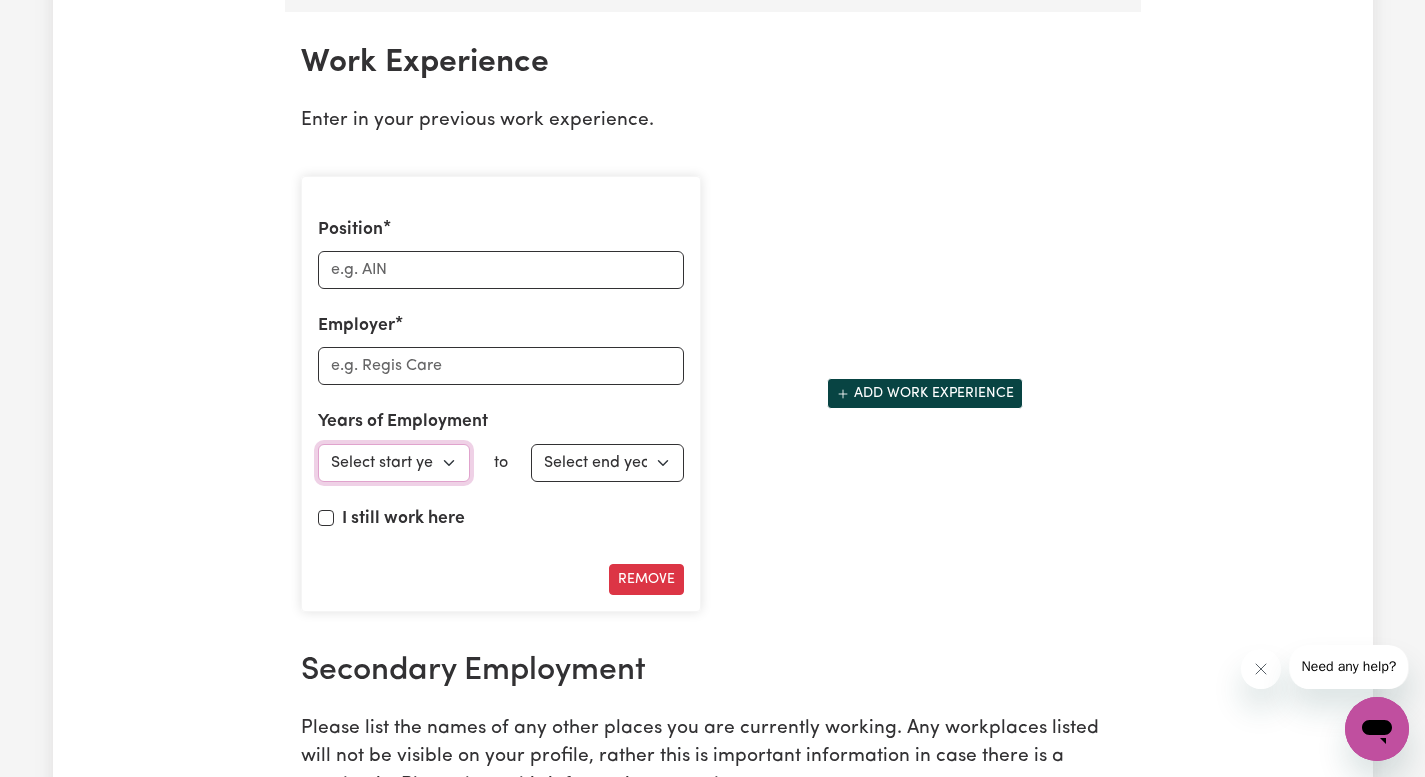 click on "Select start year [DATE] 1952 1953 1954 1955 1956 1957 1958 1959 1960 1961 1962 1963 1964 1965 1966 1967 1968 1969 1970 1971 1972 1973 1974 1975 1976 1977 1978 1979 1980 1981 1982 1983 1984 1985 1986 1987 1988 1989 1990 1991 1992 1993 1994 1995 1996 1997 1998 1999 2000 2001 2002 2003 2004 2005 2006 2007 2008 2009 2010 2011 2012 2013 2014 2015 2016 2017 2018 2019 2020 2021 2022 2023 2024 2025" at bounding box center (394, 463) 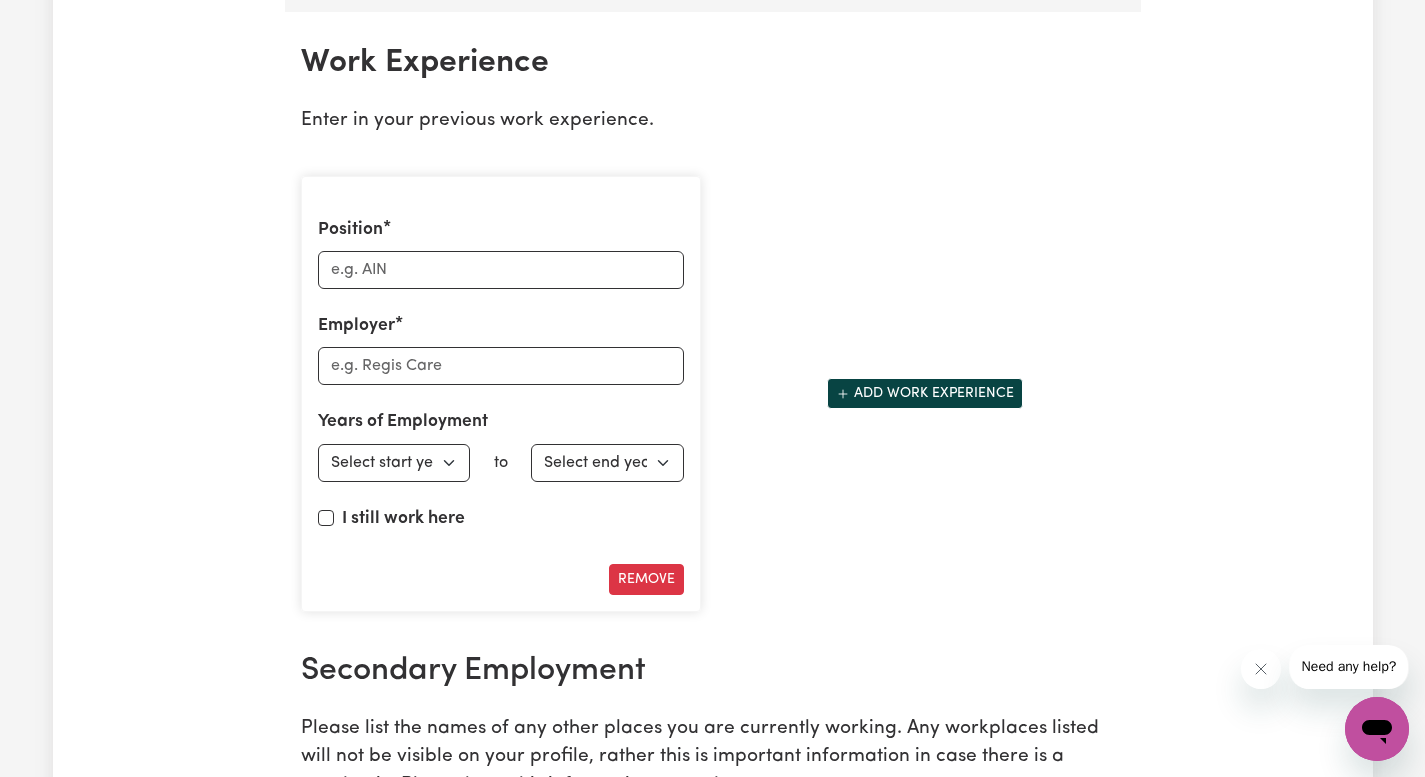 click on "Update Profile 1 2 3 4 5 Step  3 :  Your Work and Experience Potential clients need to know what training and work experience you have. Try to be as detailed as possible. Experience and Expertise Please list your areas of expertise in care and support. Aged Care Aged care - General Dementia Parkinsons Frail / limited mobility Disability Support Disability support - Adult Disability support - Child [MEDICAL_DATA] [MEDICAL_DATA] Diseases Acquired Brain Injuries MS [MEDICAL_DATA] [MEDICAL_DATA] [MEDICAL_DATA] [MEDICAL_DATA] Vision impairment Disability support - Other Mental Health [MEDICAL_DATA] Psycho social disorder [MEDICAL_DATA] [MEDICAL_DATA] OCD Mental Health - Other Other Care Post-operative care [MEDICAL_DATA] Child care Save and Continue Save and Exit Support I can offer Select the areas of support that you can offer. Around the House Cleaning services Domestic assistance (light duties only) Cooking Meal prep Admin Computer & IT Support One to One Support Personal care Social companionship 1951" at bounding box center [713, -104] 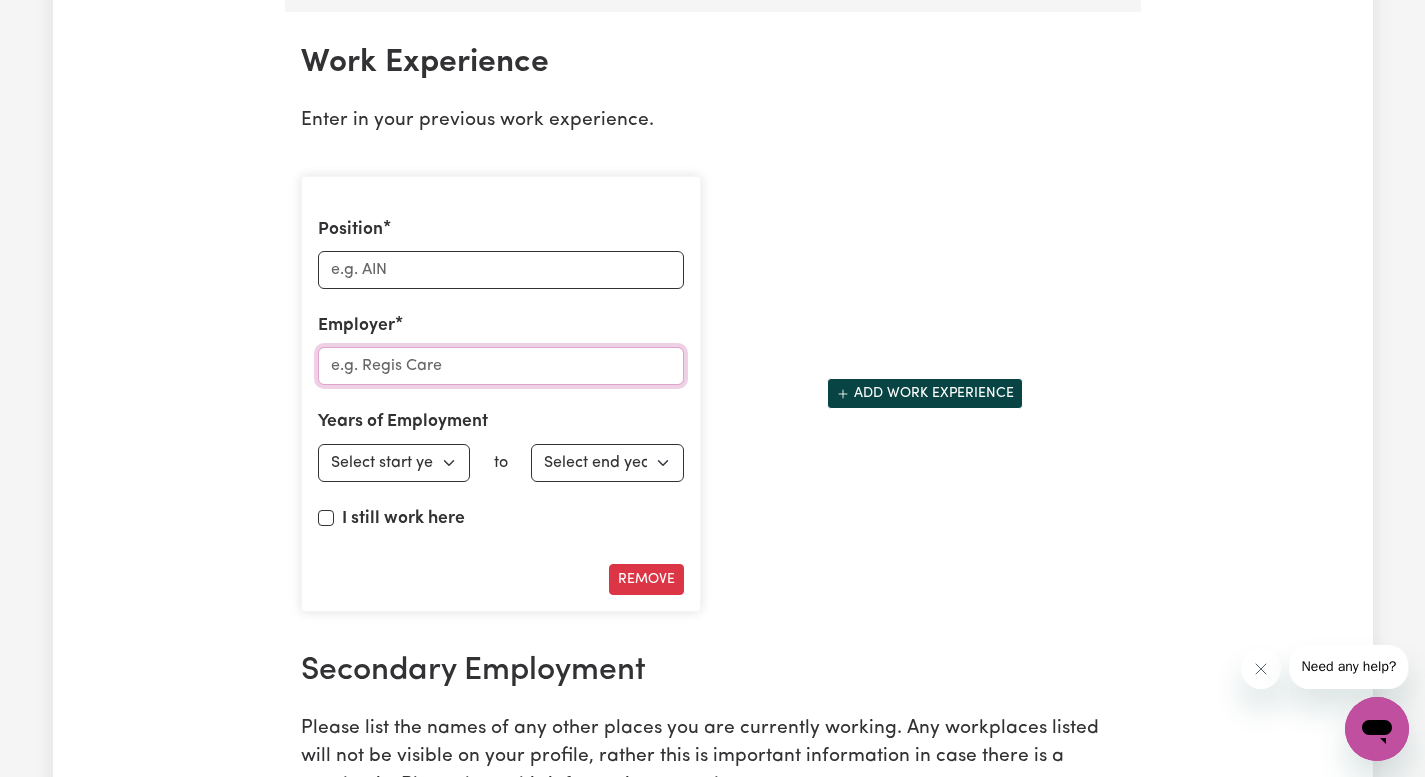 click on "Employer" at bounding box center (501, 366) 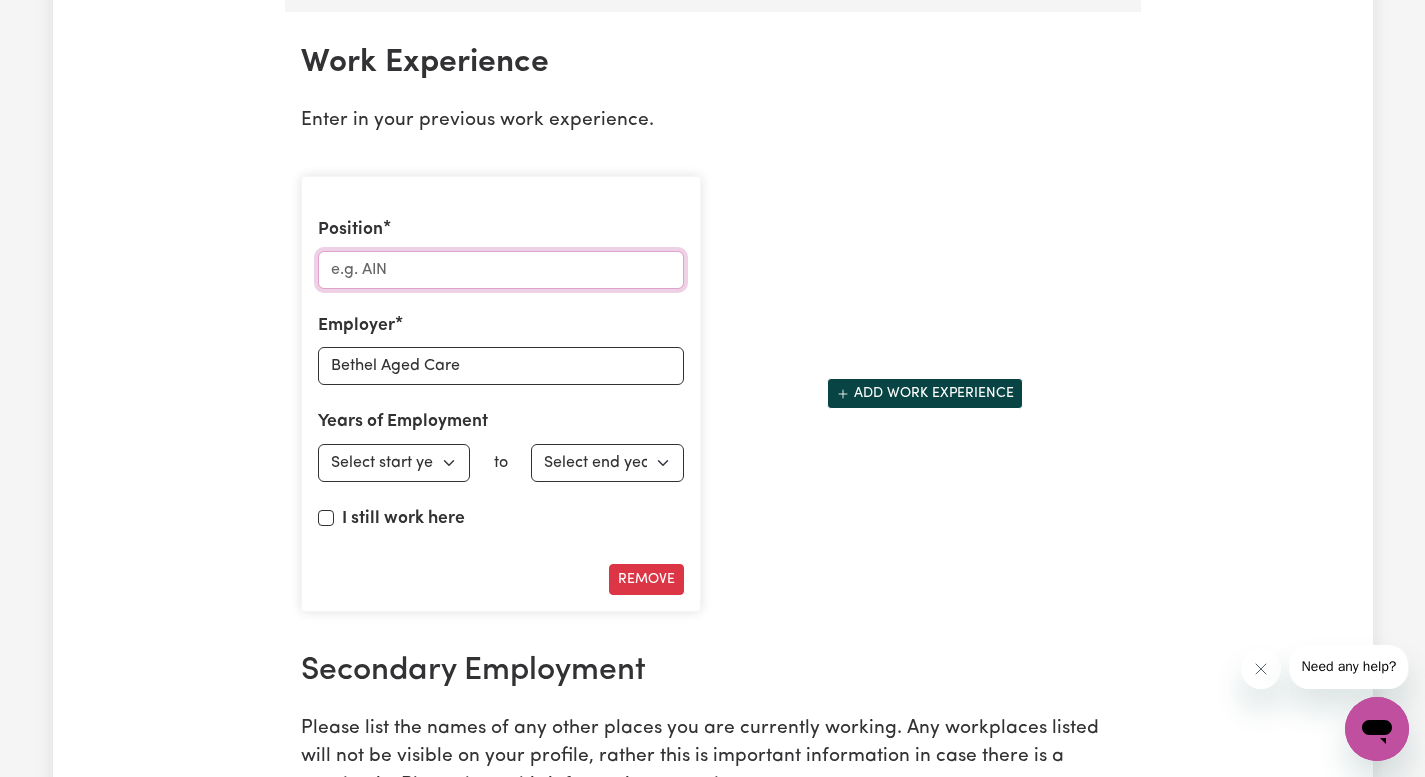 click on "Position" at bounding box center [501, 270] 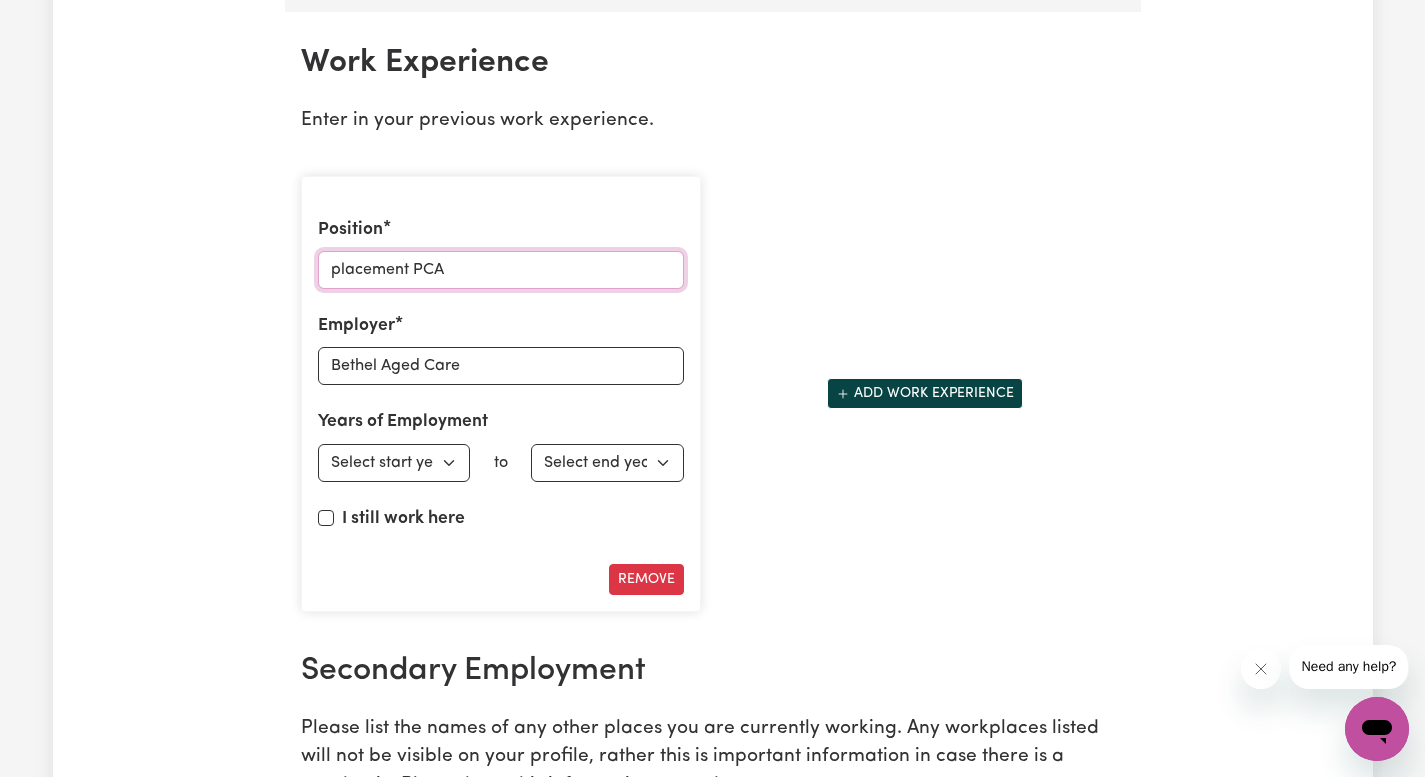 click on "placement PCA" at bounding box center (501, 270) 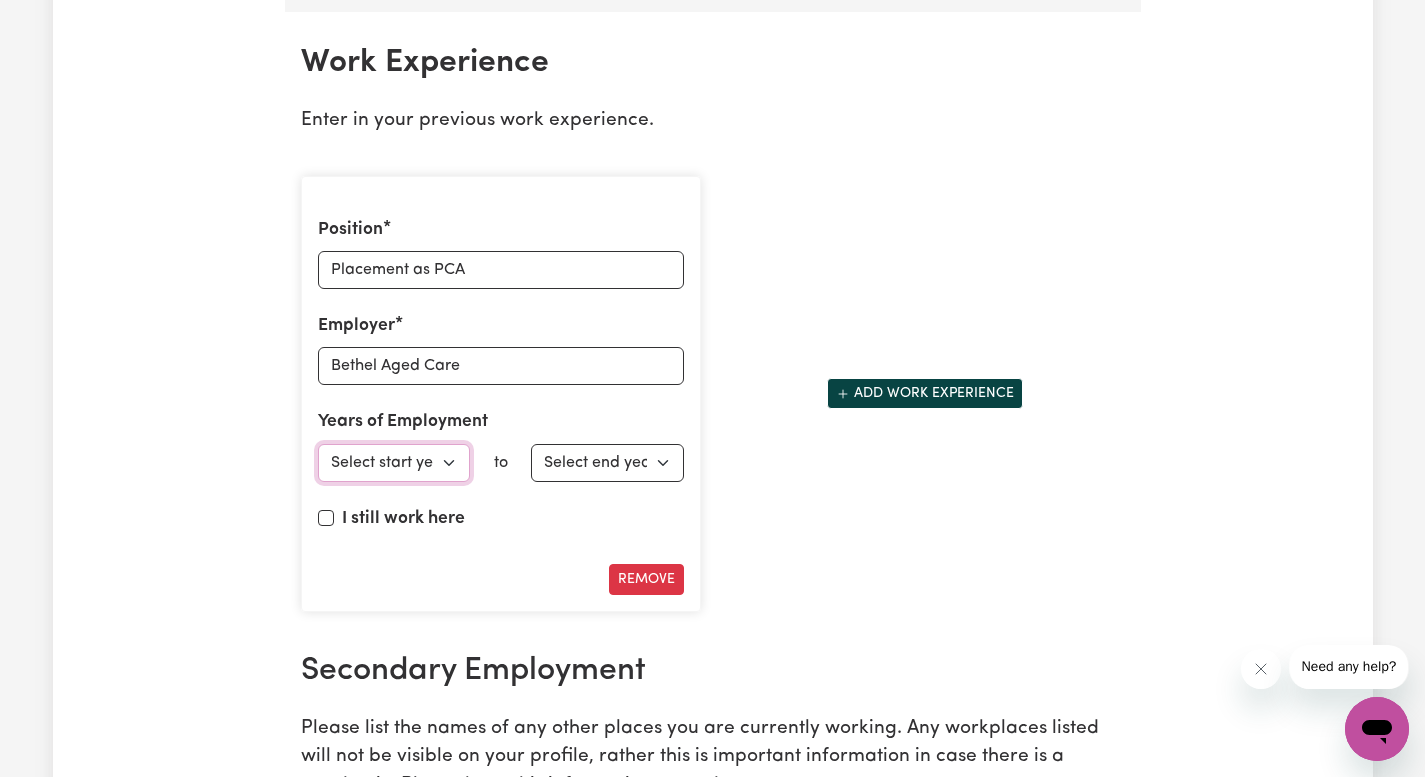 click on "Select start year [DATE] 1952 1953 1954 1955 1956 1957 1958 1959 1960 1961 1962 1963 1964 1965 1966 1967 1968 1969 1970 1971 1972 1973 1974 1975 1976 1977 1978 1979 1980 1981 1982 1983 1984 1985 1986 1987 1988 1989 1990 1991 1992 1993 1994 1995 1996 1997 1998 1999 2000 2001 2002 2003 2004 2005 2006 2007 2008 2009 2010 2011 2012 2013 2014 2015 2016 2017 2018 2019 2020 2021 2022 2023 2024 2025" at bounding box center (394, 463) 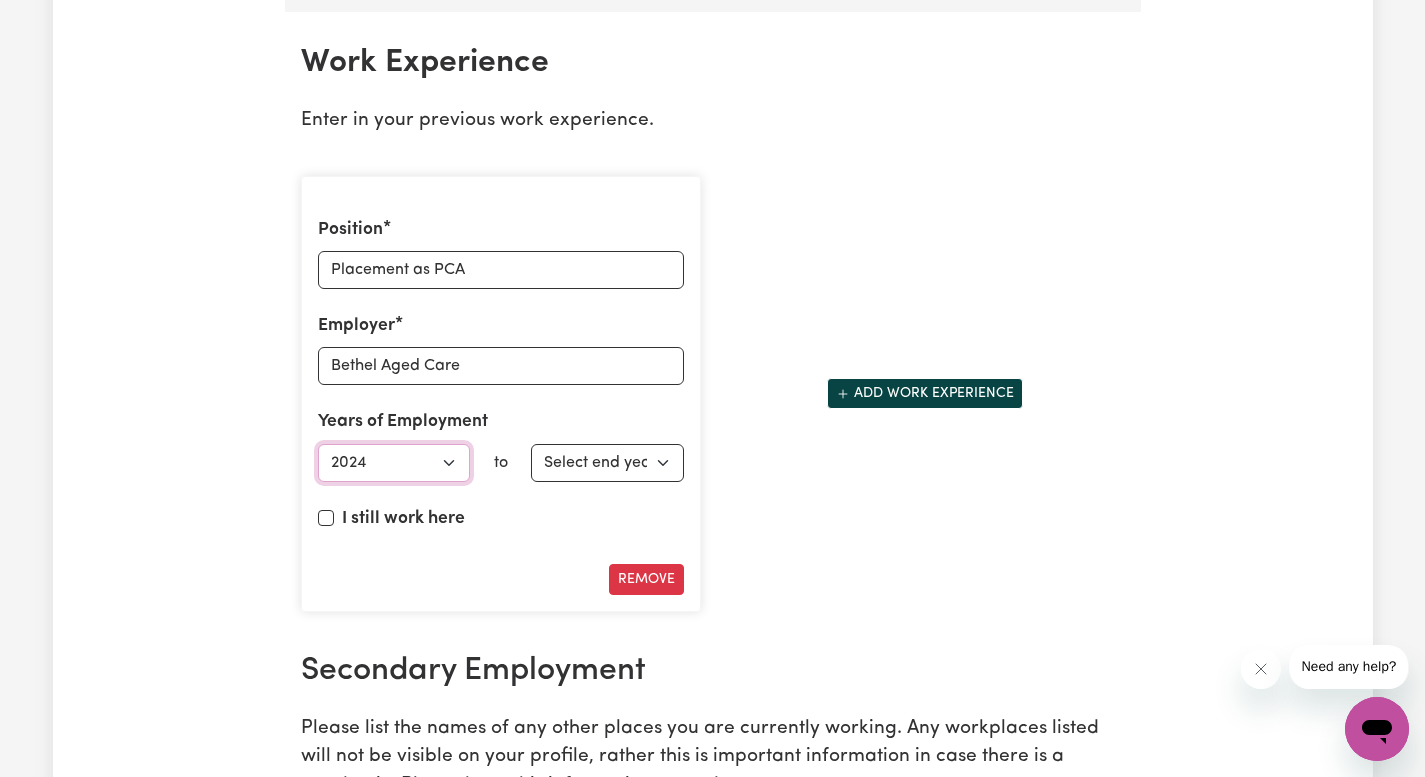 click on "Select start year [DATE] 1952 1953 1954 1955 1956 1957 1958 1959 1960 1961 1962 1963 1964 1965 1966 1967 1968 1969 1970 1971 1972 1973 1974 1975 1976 1977 1978 1979 1980 1981 1982 1983 1984 1985 1986 1987 1988 1989 1990 1991 1992 1993 1994 1995 1996 1997 1998 1999 2000 2001 2002 2003 2004 2005 2006 2007 2008 2009 2010 2011 2012 2013 2014 2015 2016 2017 2018 2019 2020 2021 2022 2023 2024 2025" at bounding box center [394, 463] 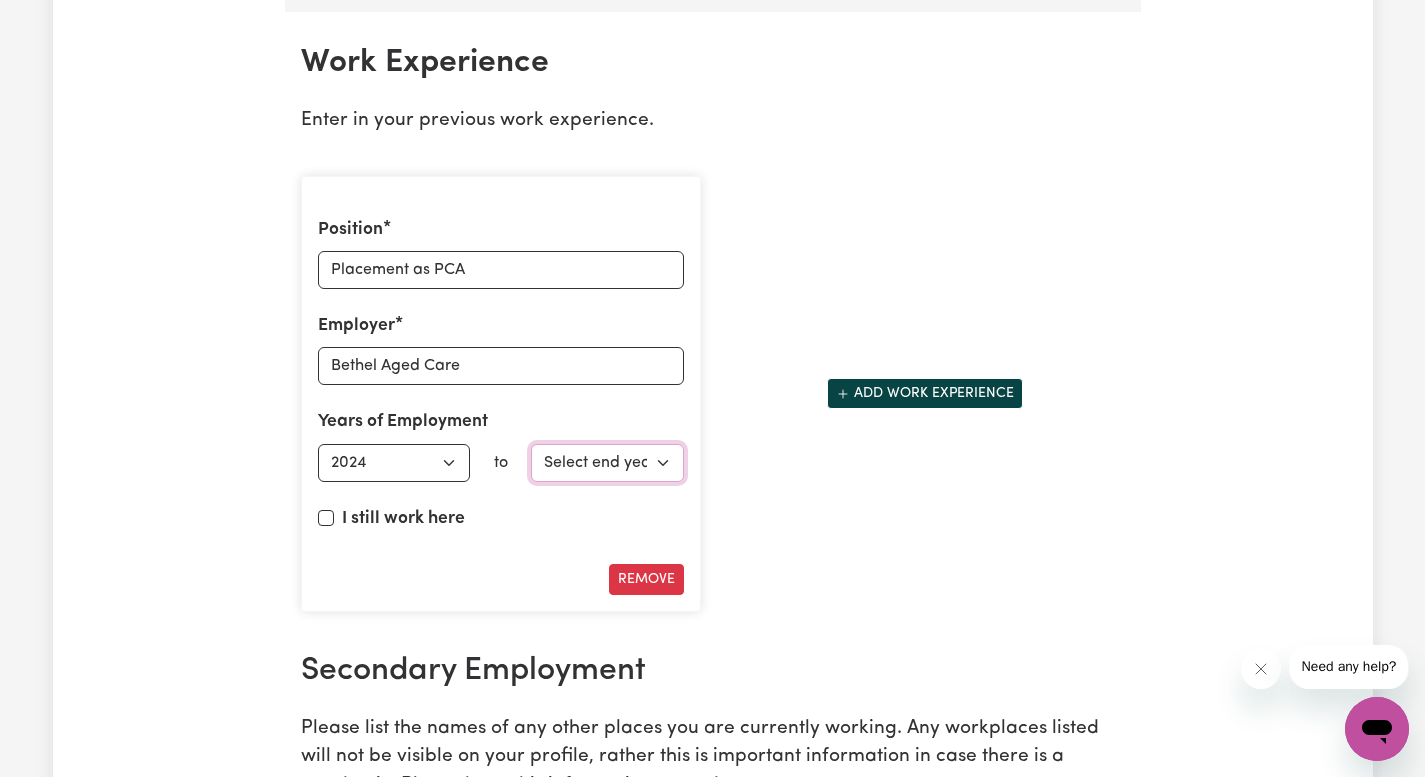 click on "Select end year [DATE] 1952 1953 1954 1955 1956 1957 1958 1959 1960 1961 1962 1963 1964 1965 1966 1967 1968 1969 1970 1971 1972 1973 1974 1975 1976 1977 1978 1979 1980 1981 1982 1983 1984 1985 1986 1987 1988 1989 1990 1991 1992 1993 1994 1995 1996 1997 1998 1999 2000 2001 2002 2003 2004 2005 2006 2007 2008 2009 2010 2011 2012 2013 2014 2015 2016 2017 2018 2019 2020 2021 2022 2023 2024 2025" at bounding box center [607, 463] 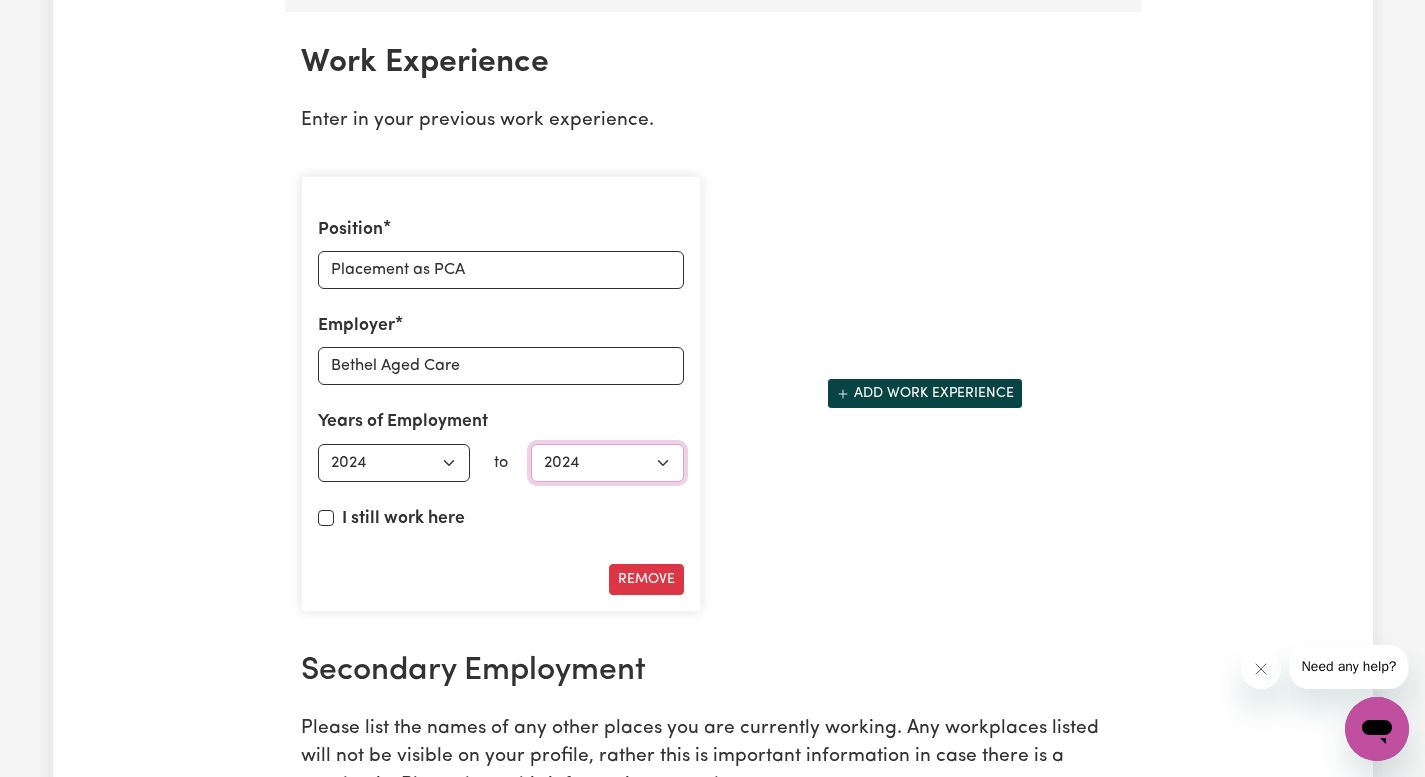 click on "Select end year [DATE] 1952 1953 1954 1955 1956 1957 1958 1959 1960 1961 1962 1963 1964 1965 1966 1967 1968 1969 1970 1971 1972 1973 1974 1975 1976 1977 1978 1979 1980 1981 1982 1983 1984 1985 1986 1987 1988 1989 1990 1991 1992 1993 1994 1995 1996 1997 1998 1999 2000 2001 2002 2003 2004 2005 2006 2007 2008 2009 2010 2011 2012 2013 2014 2015 2016 2017 2018 2019 2020 2021 2022 2023 2024 2025" at bounding box center [607, 463] 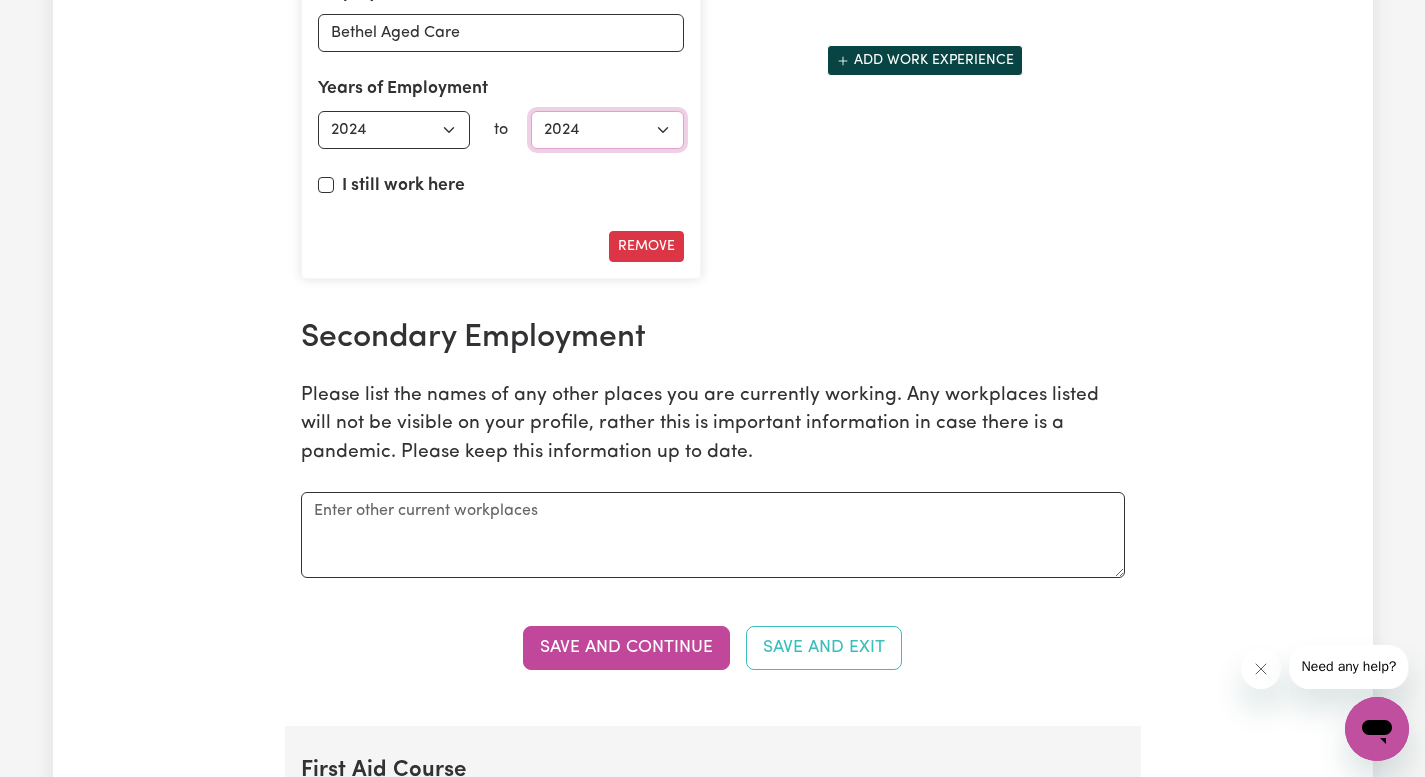 scroll, scrollTop: 3144, scrollLeft: 0, axis: vertical 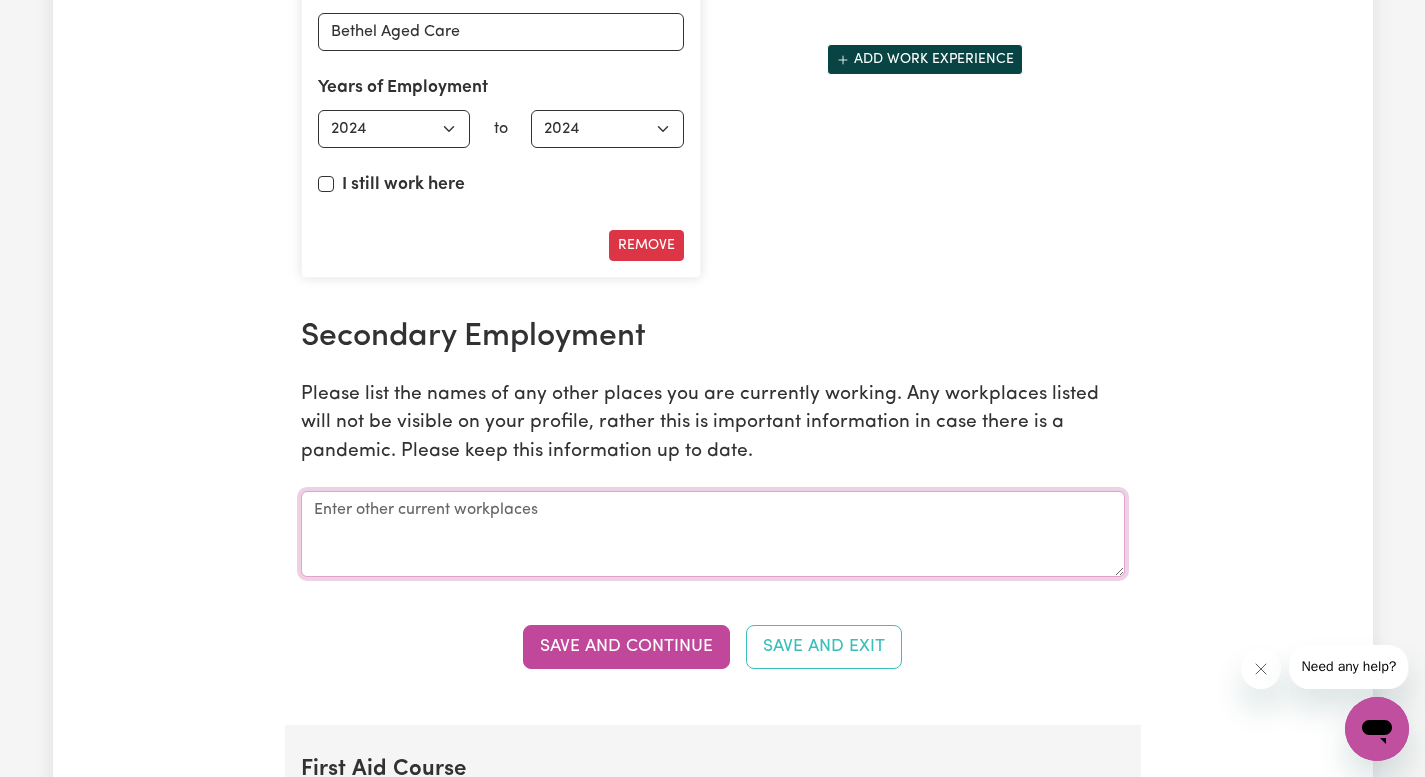 click at bounding box center [713, 534] 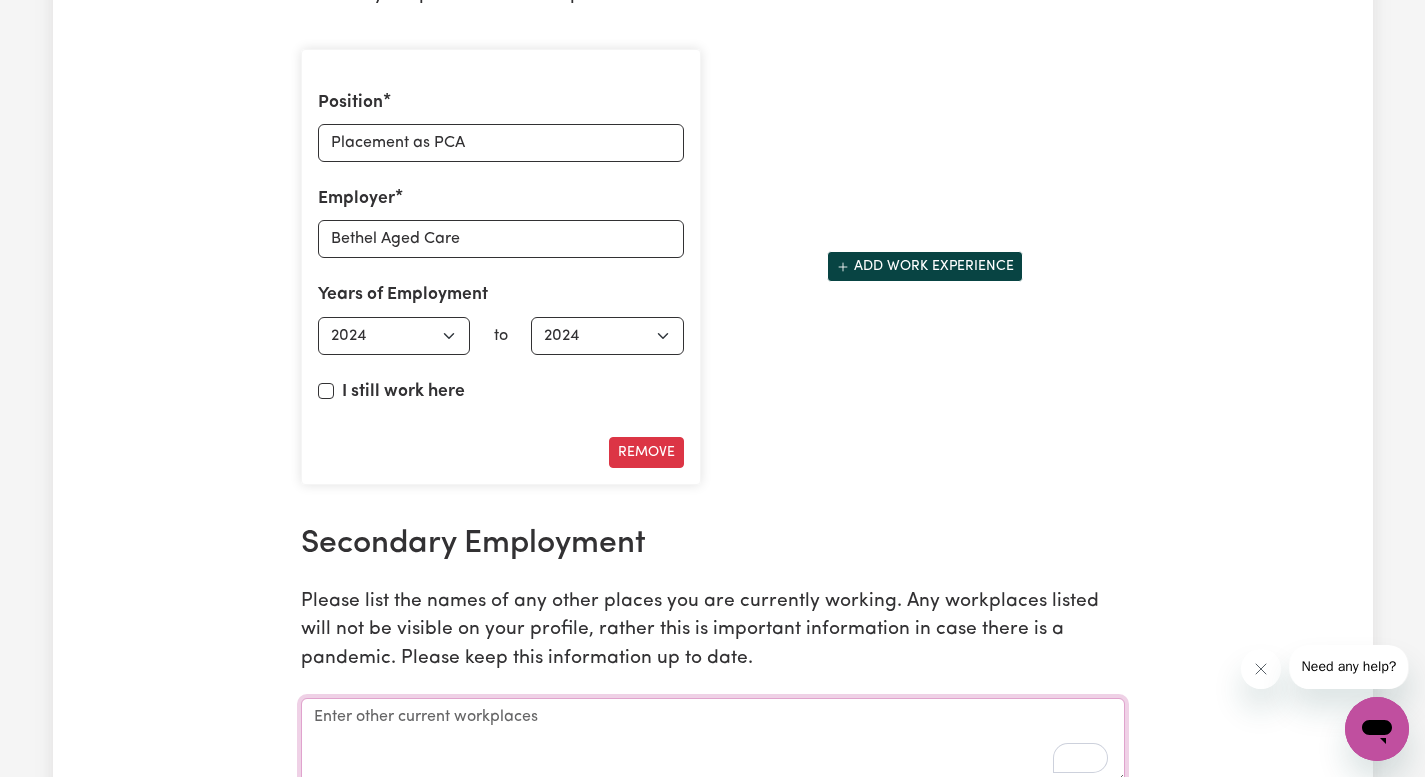 scroll, scrollTop: 2938, scrollLeft: 0, axis: vertical 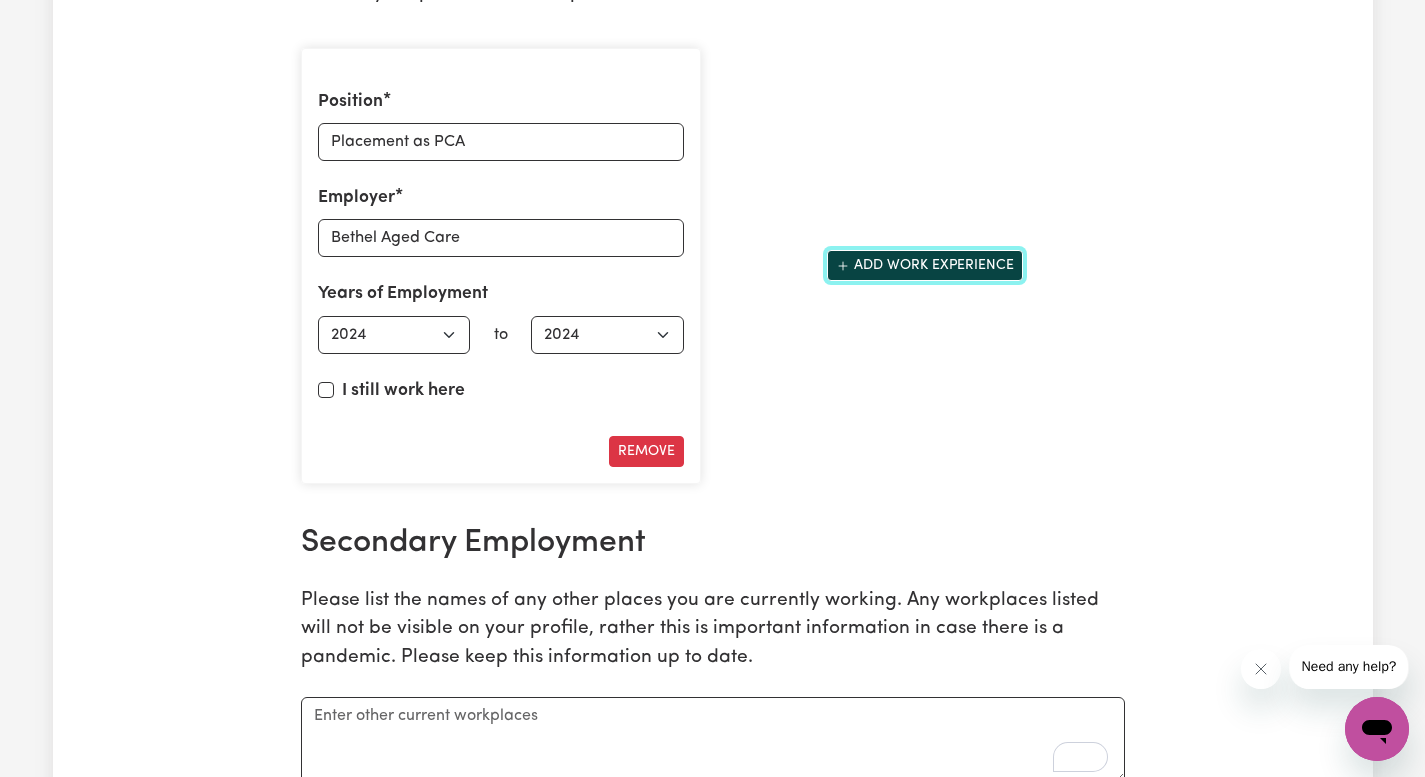 click on "Add work experience" at bounding box center [925, 265] 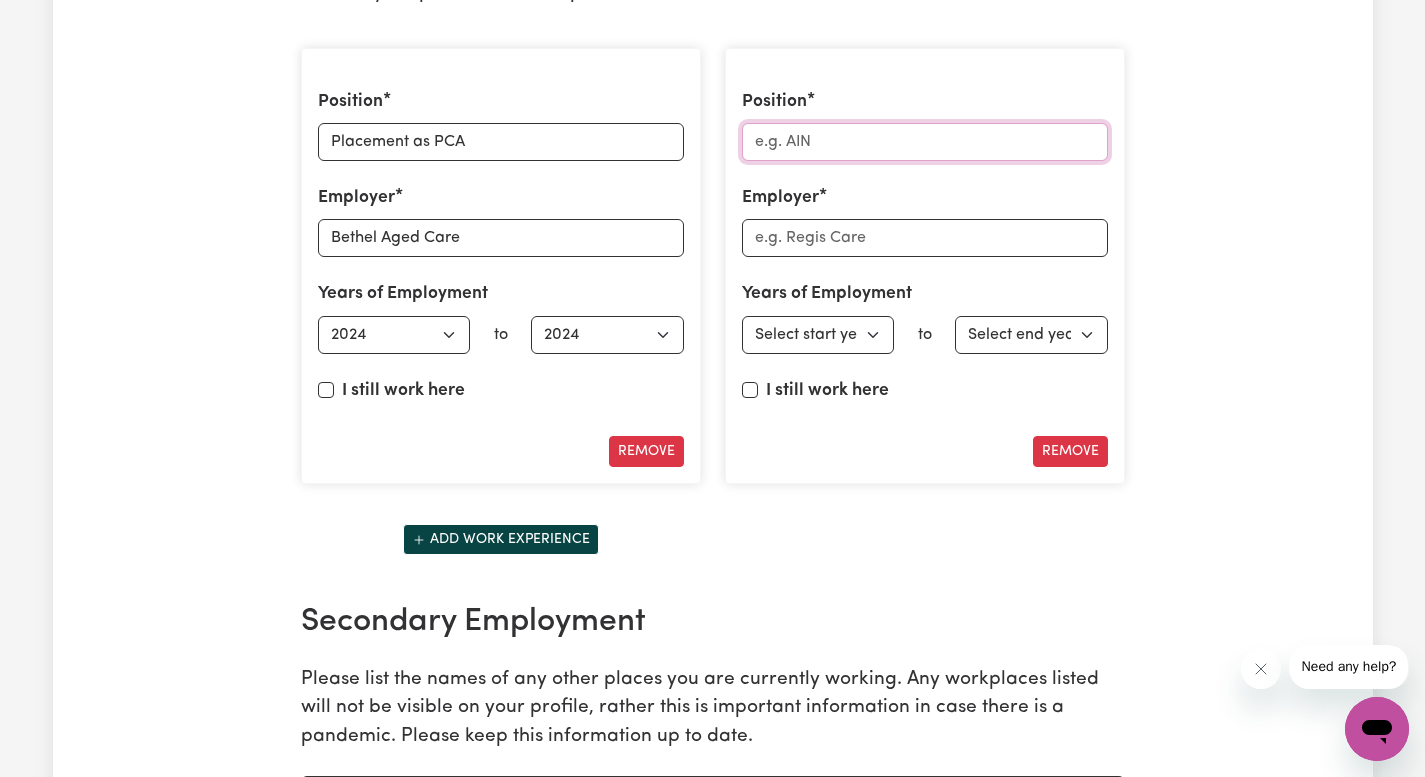 click on "Position" at bounding box center (925, 142) 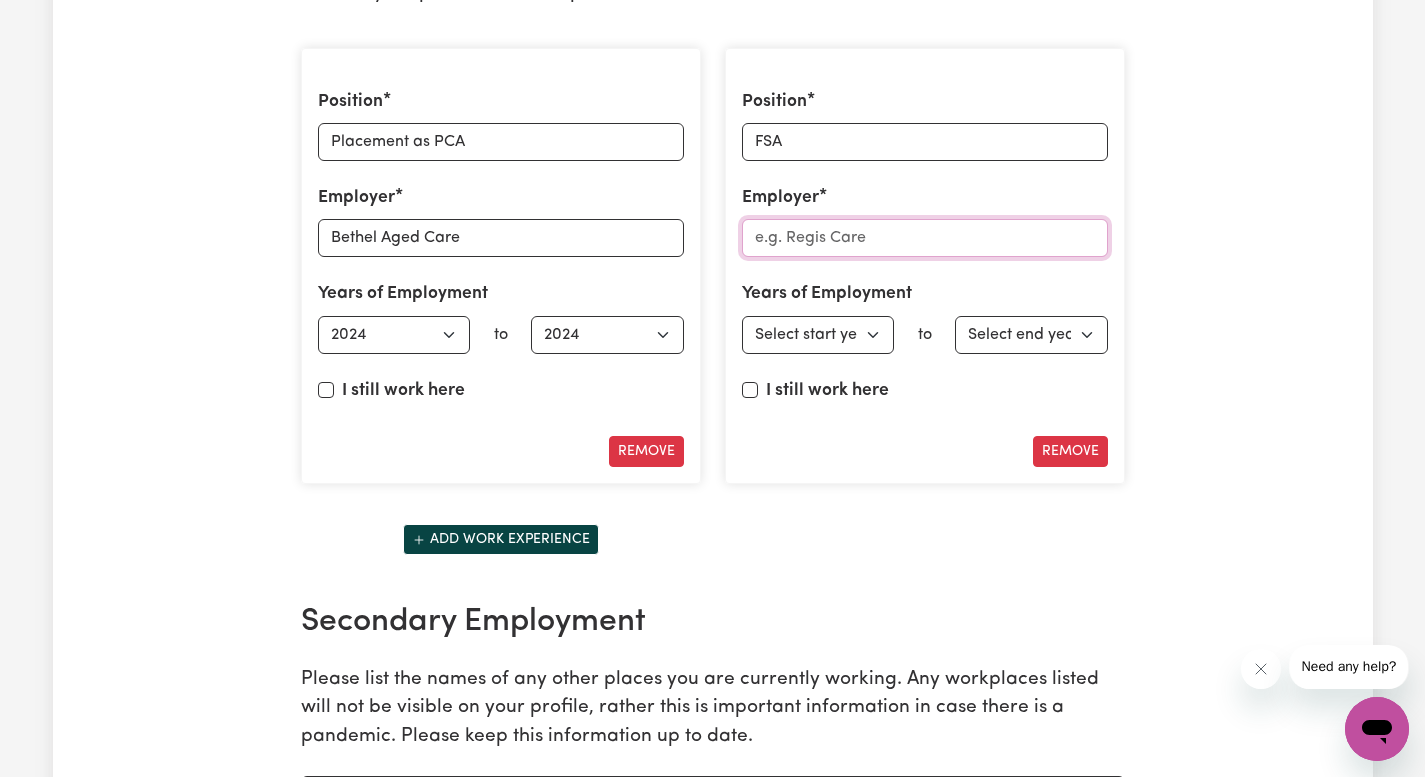 click on "Employer" at bounding box center [925, 238] 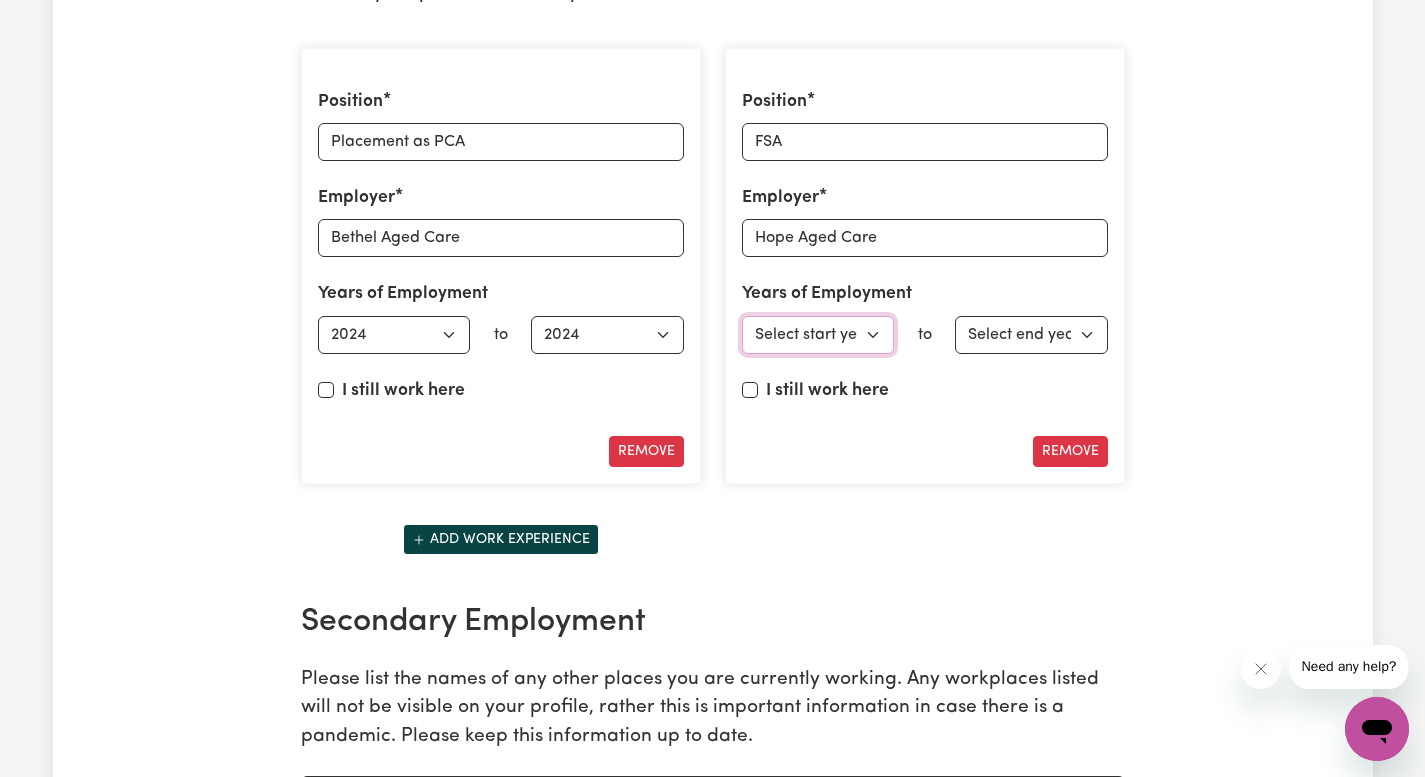 click on "Select start year [DATE] 1952 1953 1954 1955 1956 1957 1958 1959 1960 1961 1962 1963 1964 1965 1966 1967 1968 1969 1970 1971 1972 1973 1974 1975 1976 1977 1978 1979 1980 1981 1982 1983 1984 1985 1986 1987 1988 1989 1990 1991 1992 1993 1994 1995 1996 1997 1998 1999 2000 2001 2002 2003 2004 2005 2006 2007 2008 2009 2010 2011 2012 2013 2014 2015 2016 2017 2018 2019 2020 2021 2022 2023 2024 2025" at bounding box center [818, 335] 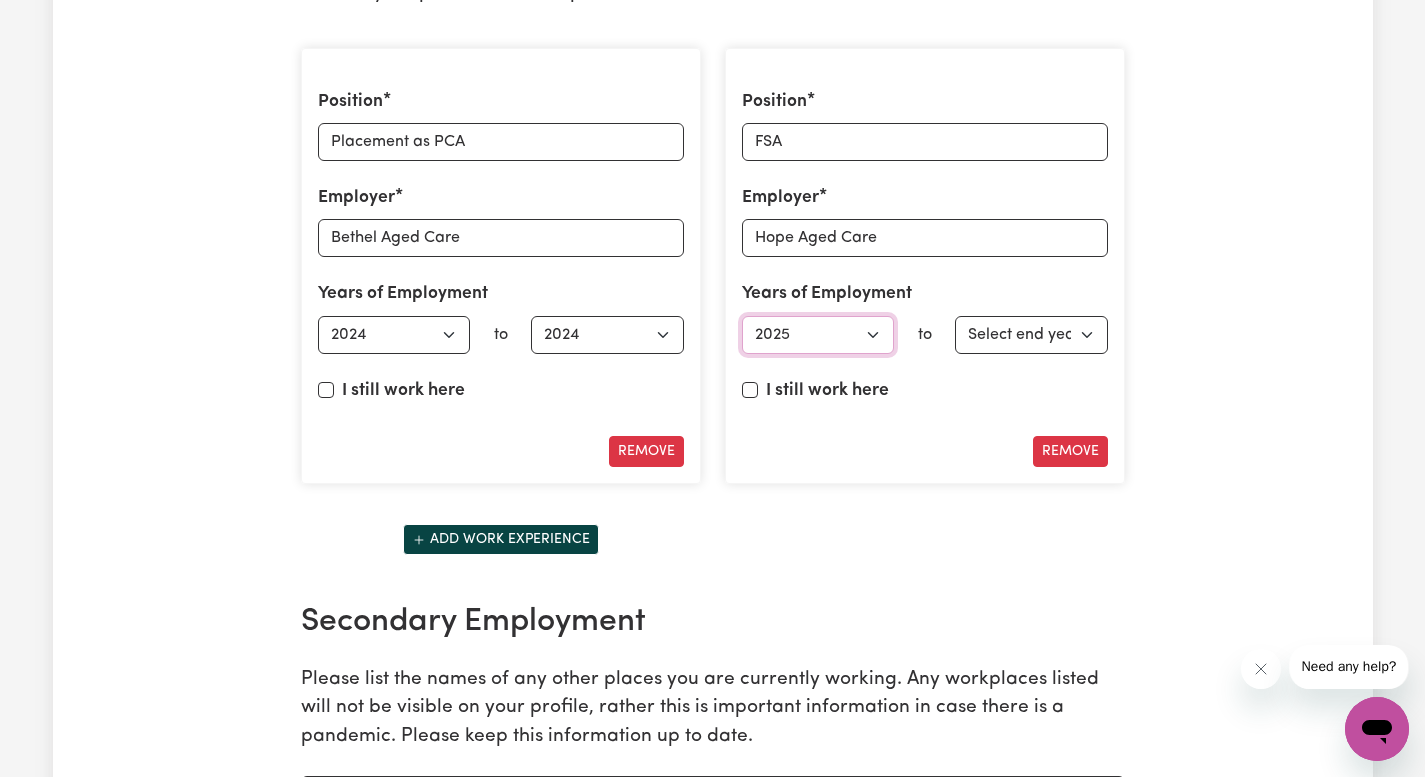 click on "Select start year [DATE] 1952 1953 1954 1955 1956 1957 1958 1959 1960 1961 1962 1963 1964 1965 1966 1967 1968 1969 1970 1971 1972 1973 1974 1975 1976 1977 1978 1979 1980 1981 1982 1983 1984 1985 1986 1987 1988 1989 1990 1991 1992 1993 1994 1995 1996 1997 1998 1999 2000 2001 2002 2003 2004 2005 2006 2007 2008 2009 2010 2011 2012 2013 2014 2015 2016 2017 2018 2019 2020 2021 2022 2023 2024 2025" at bounding box center (818, 335) 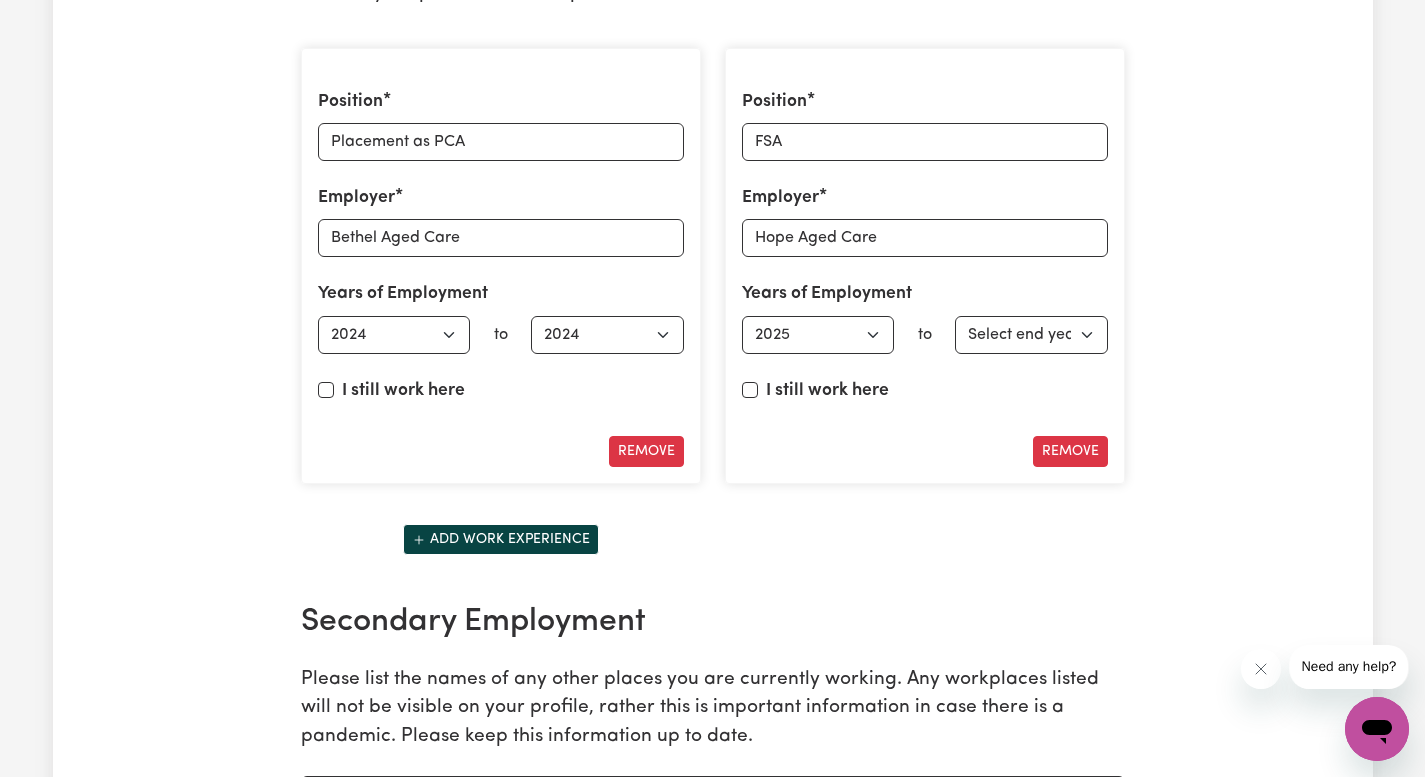 click on "I still work here" at bounding box center (827, 391) 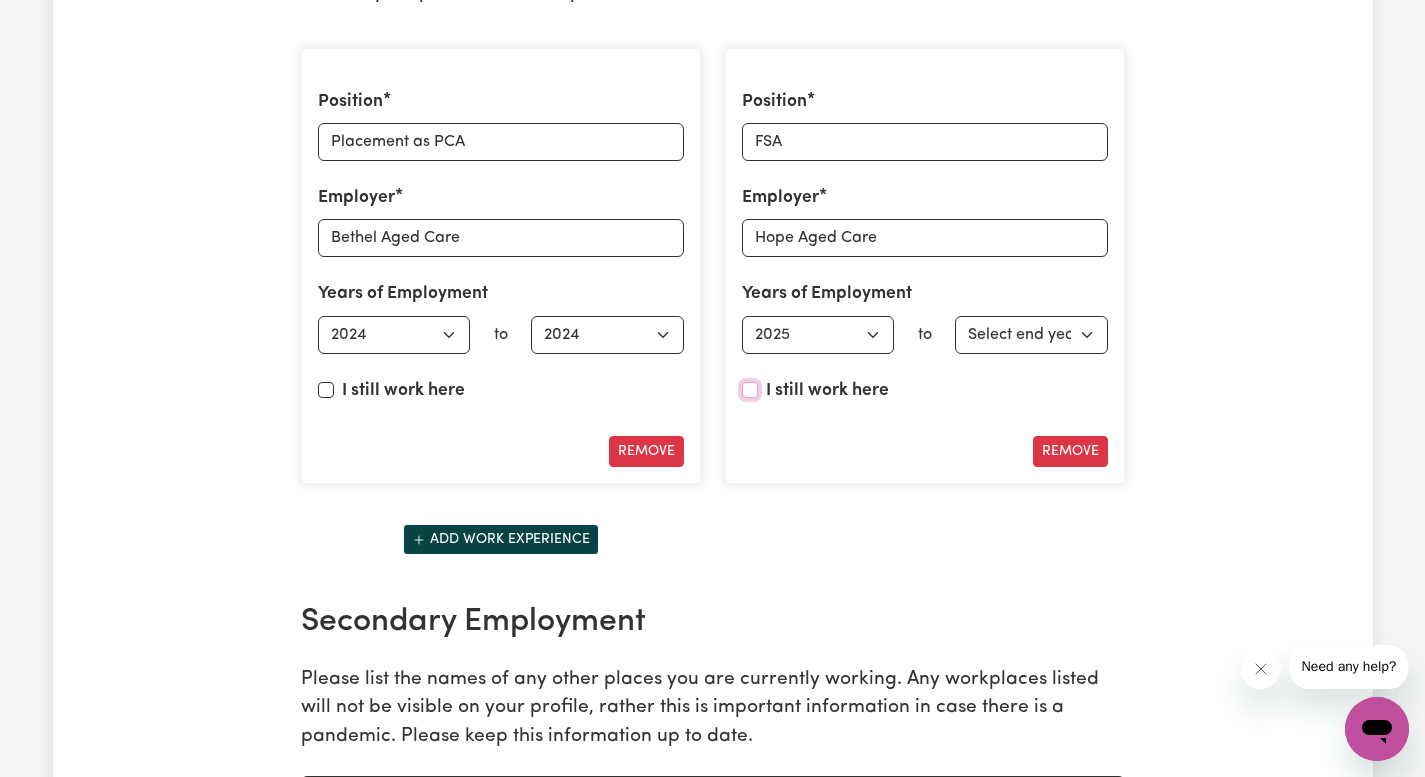 click on "I still work here" at bounding box center (750, 390) 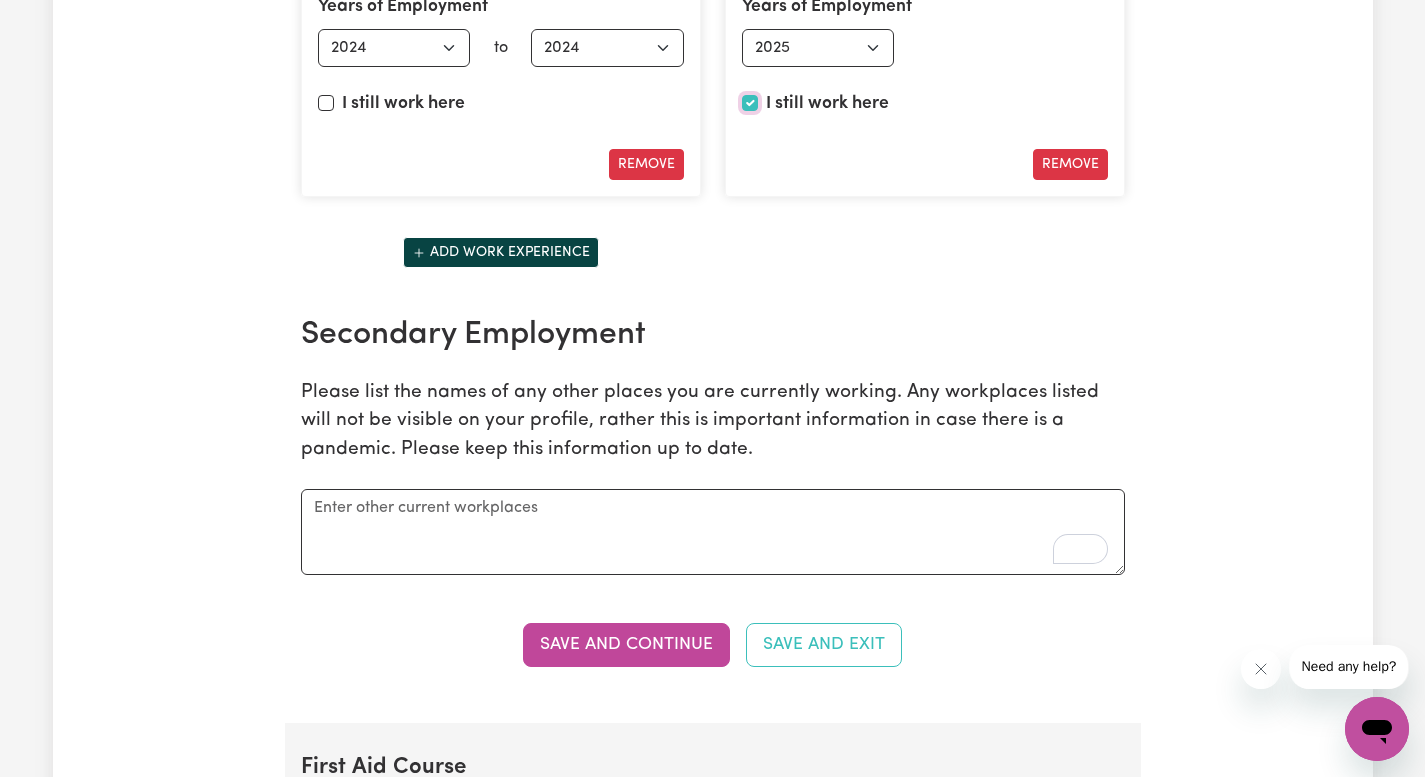 scroll, scrollTop: 3224, scrollLeft: 0, axis: vertical 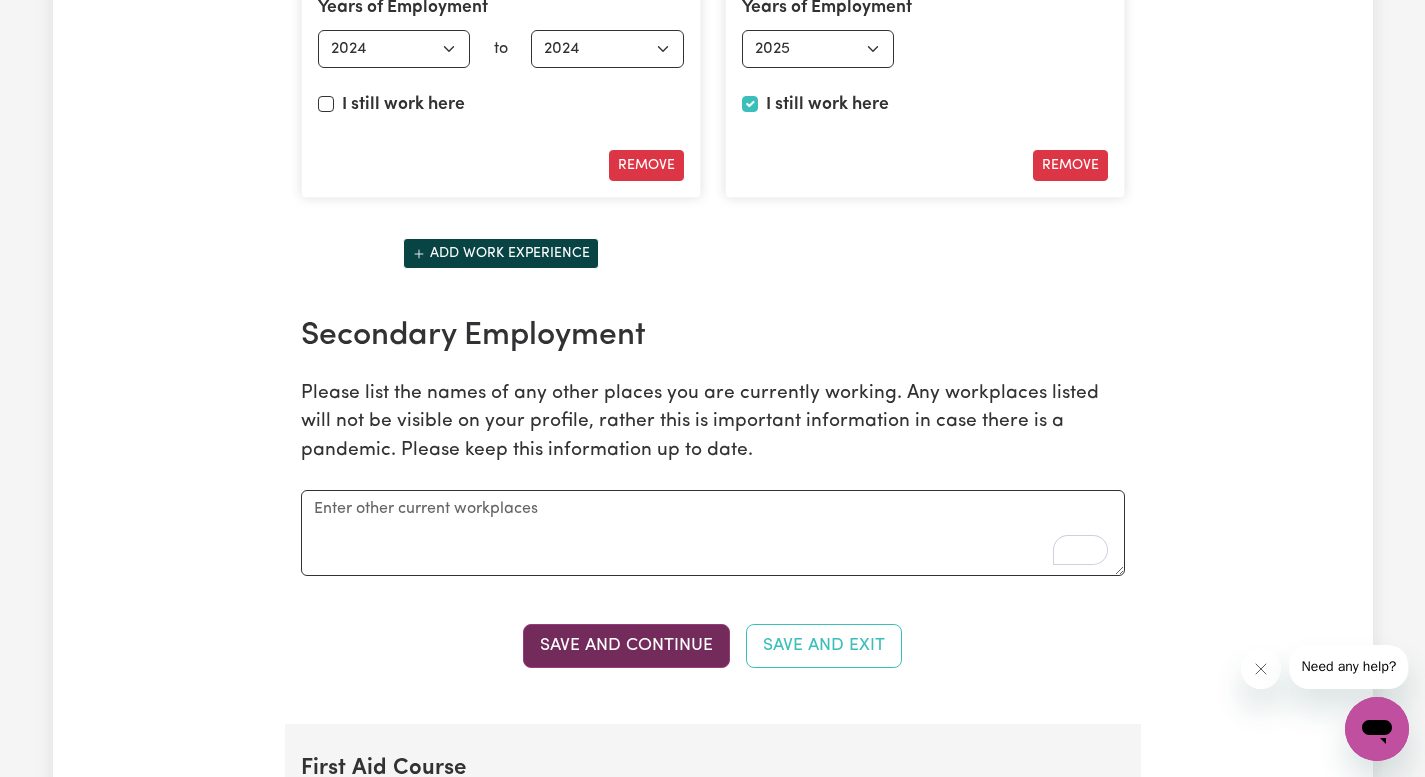 click on "Save and Continue" at bounding box center (626, 646) 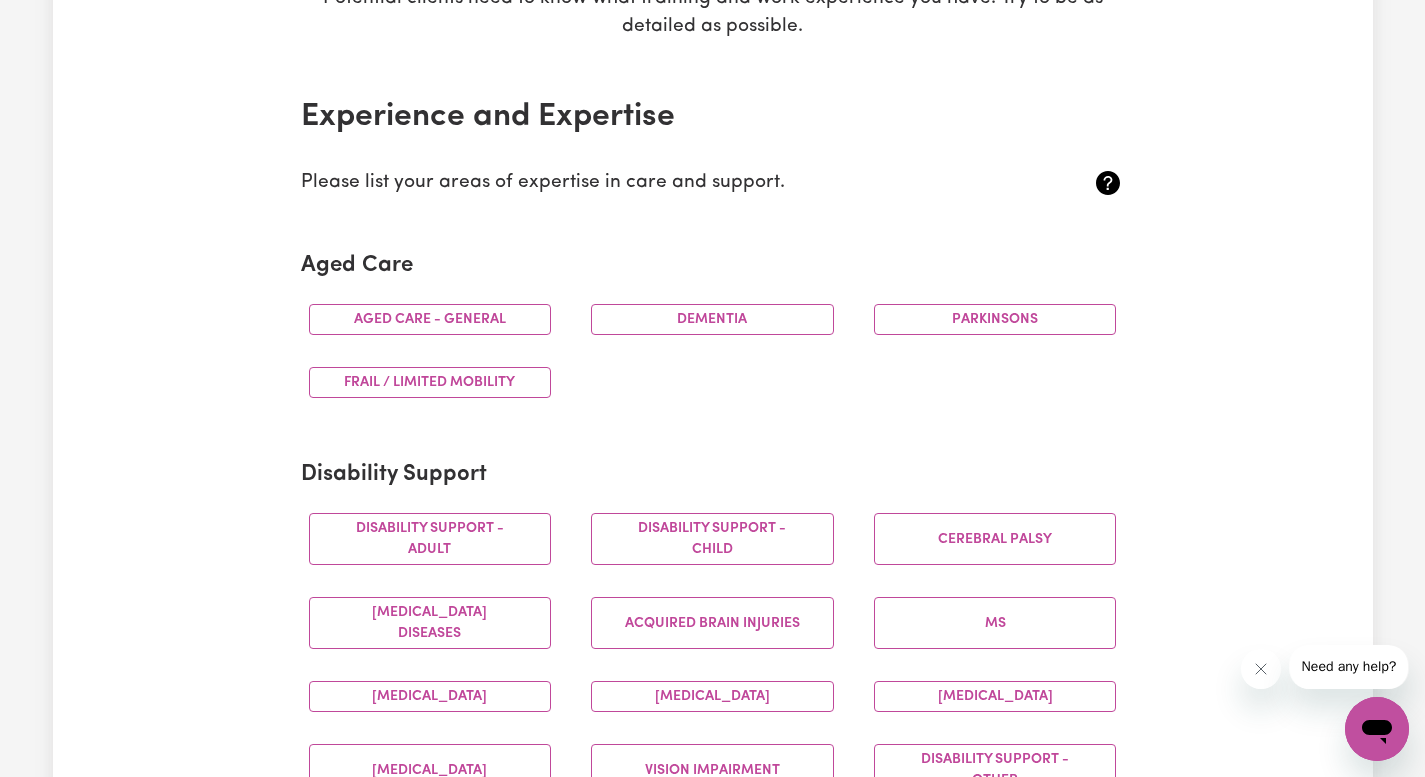 scroll, scrollTop: 405, scrollLeft: 0, axis: vertical 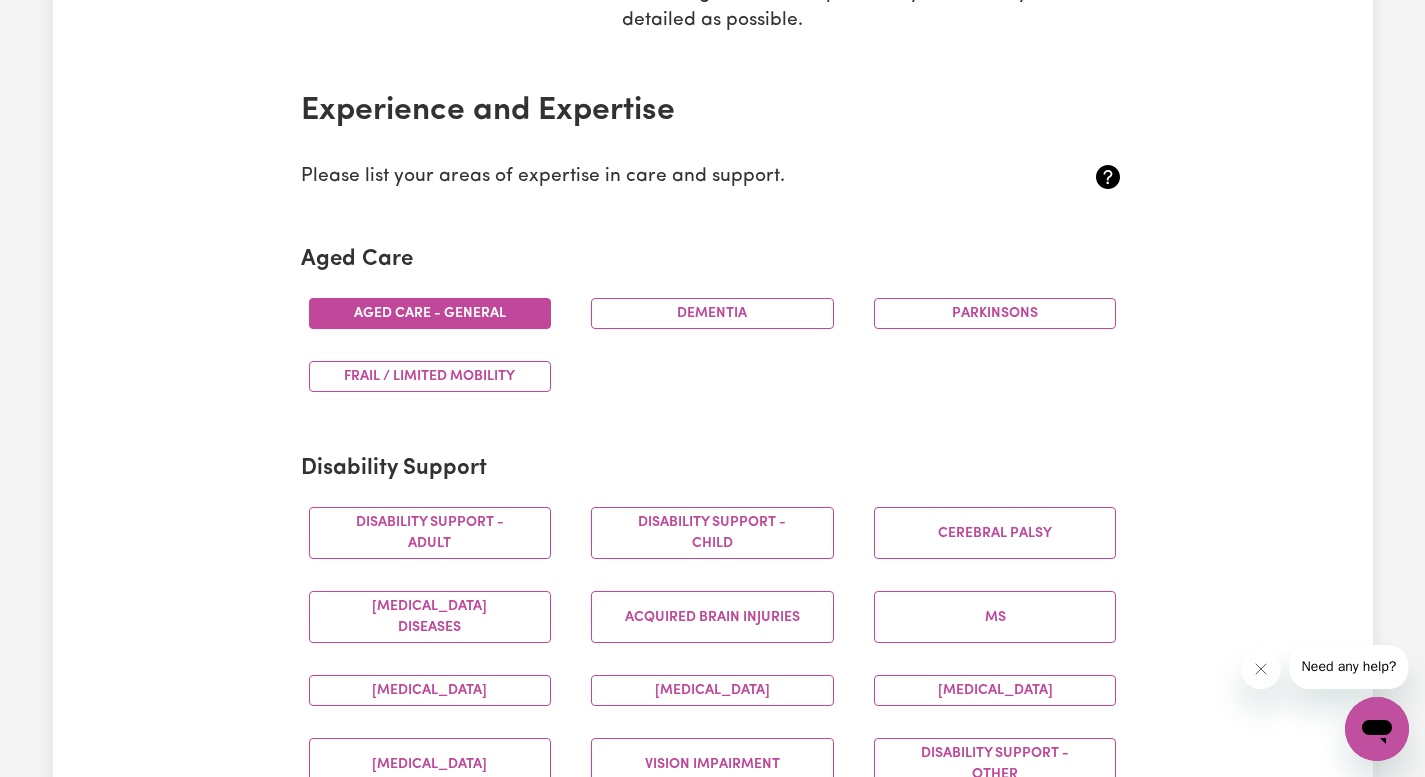 click on "Aged care - General" at bounding box center [430, 313] 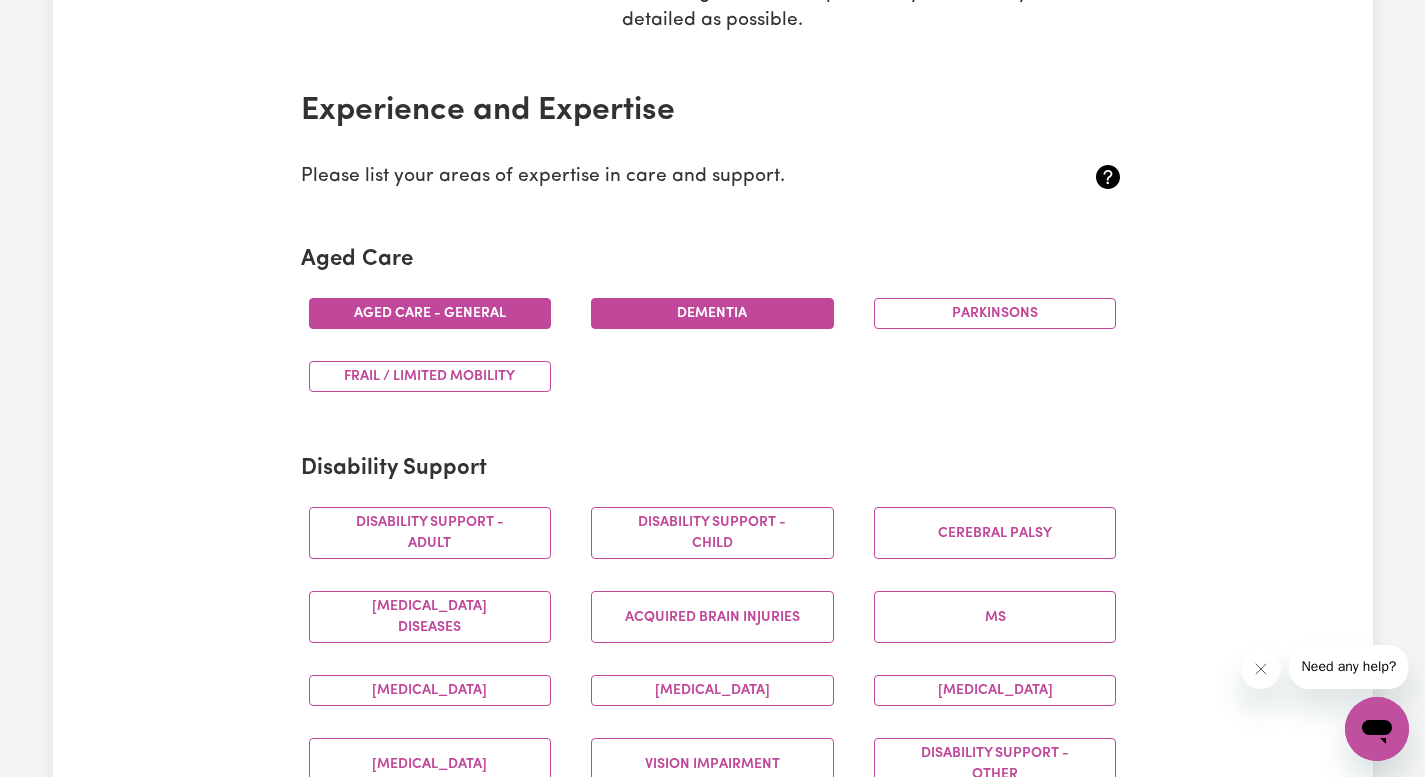 click on "Dementia" at bounding box center (712, 313) 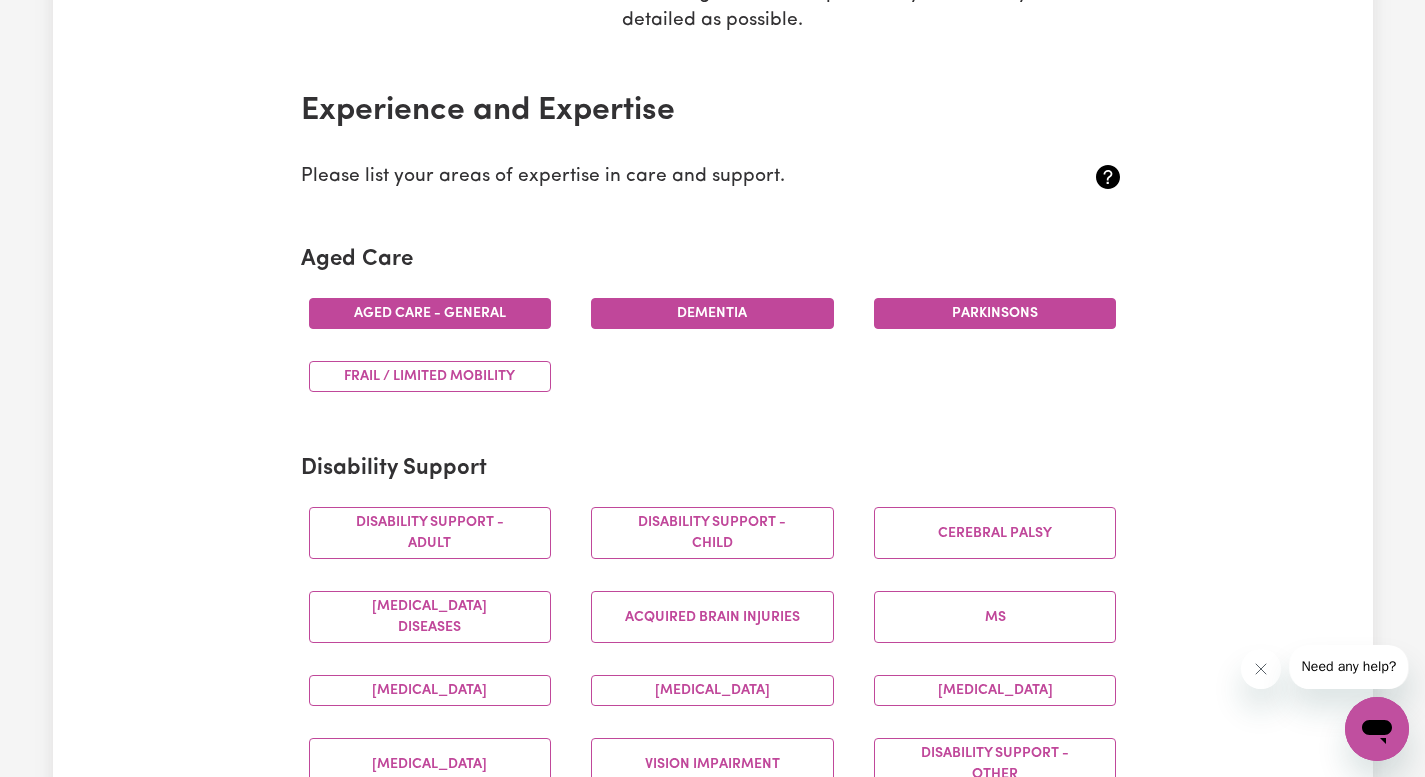 click on "Parkinsons" at bounding box center [995, 313] 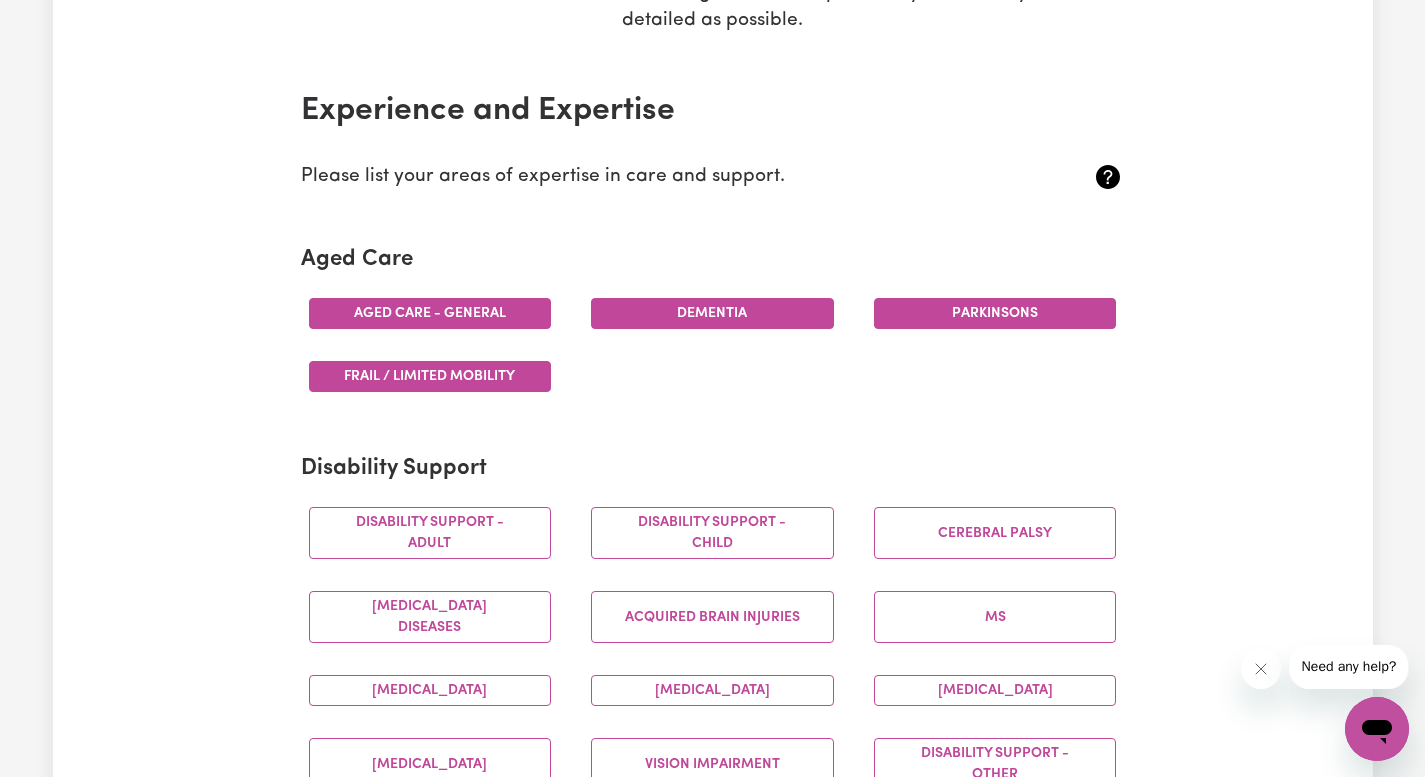click on "Frail / limited mobility" at bounding box center [430, 376] 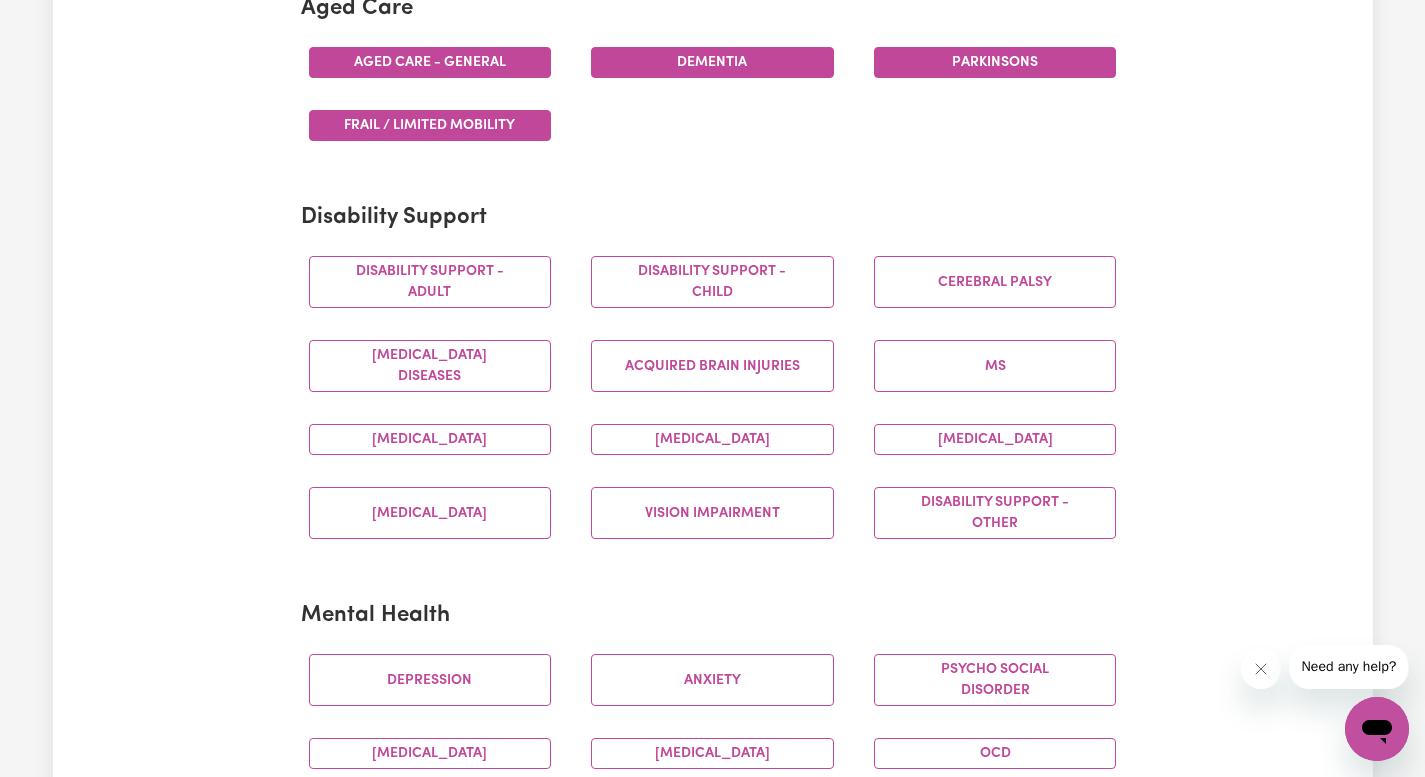 scroll, scrollTop: 657, scrollLeft: 0, axis: vertical 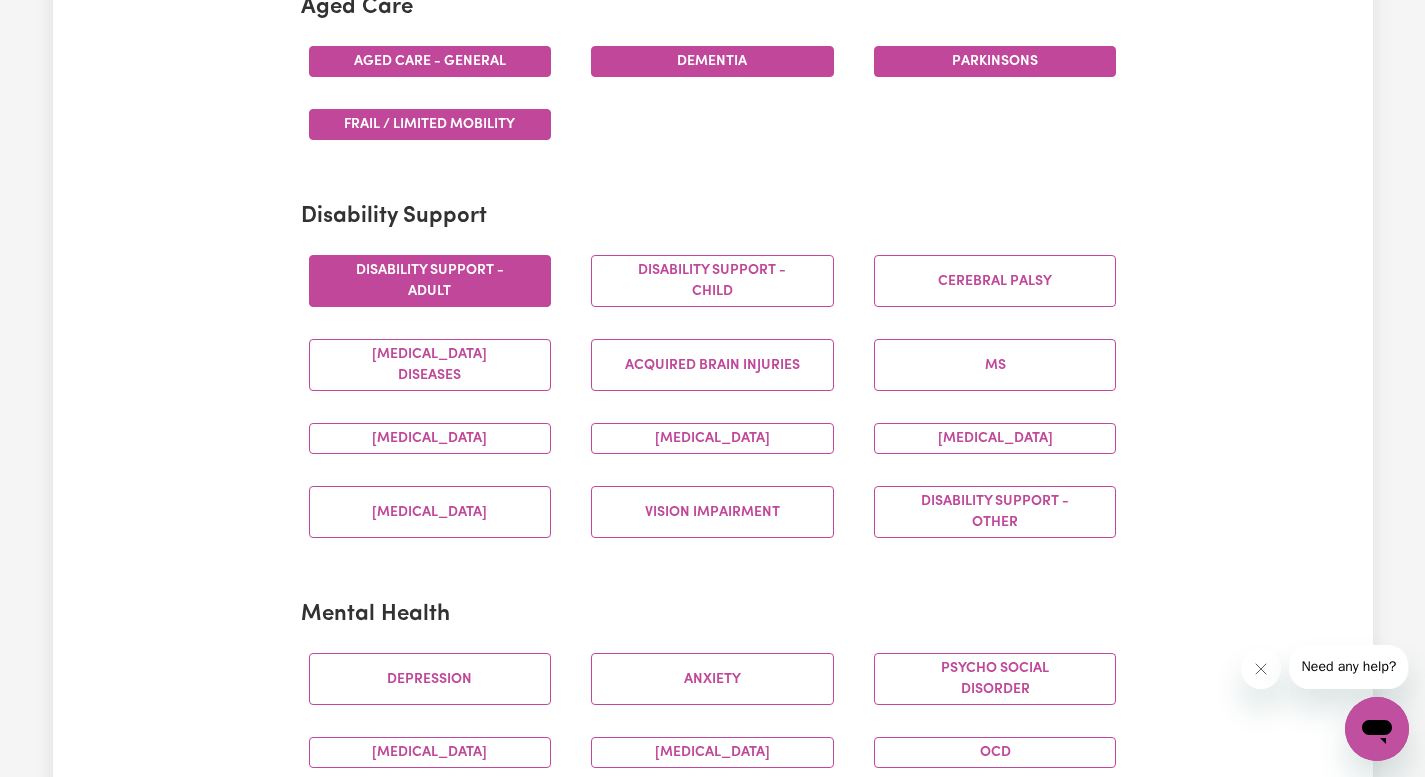 click on "Disability support - Adult" at bounding box center (430, 281) 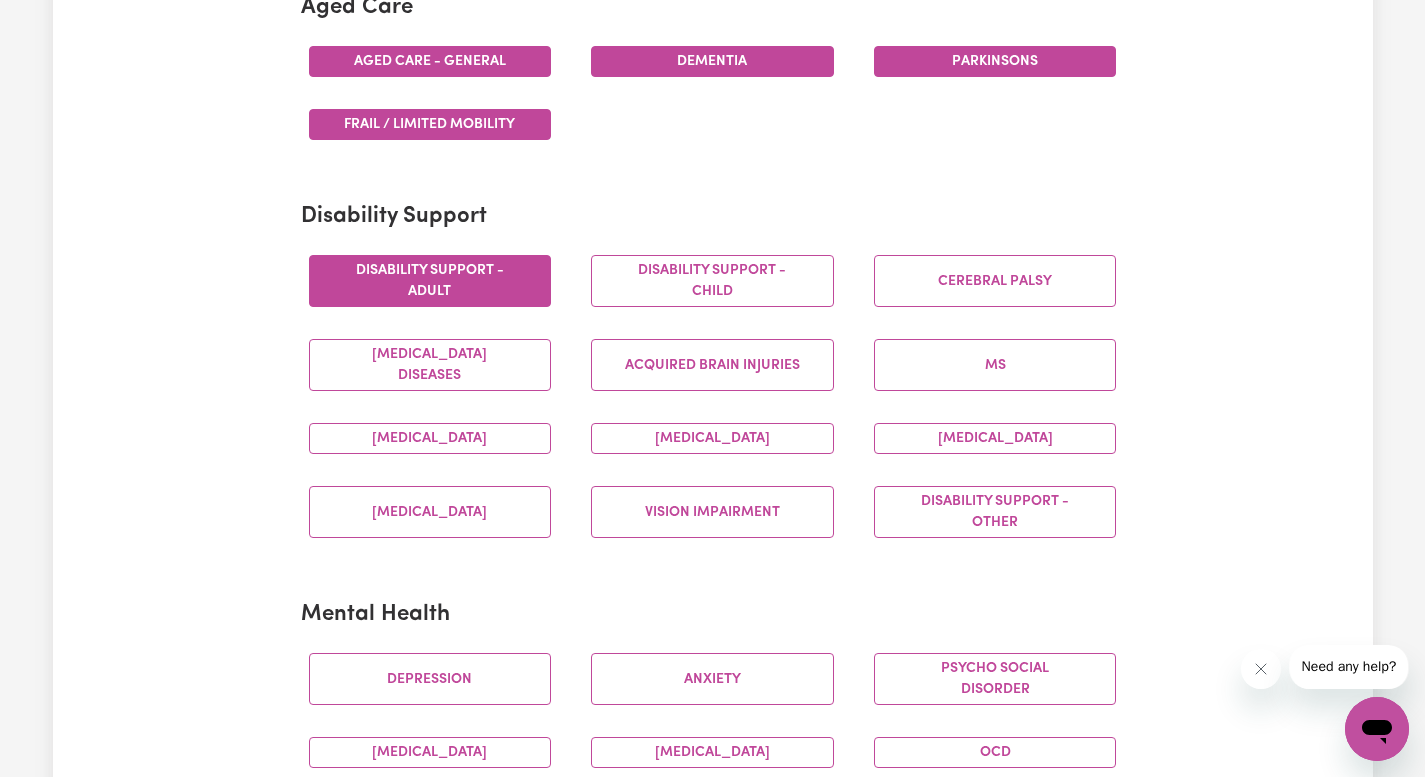 click on "[MEDICAL_DATA]" at bounding box center (712, 438) 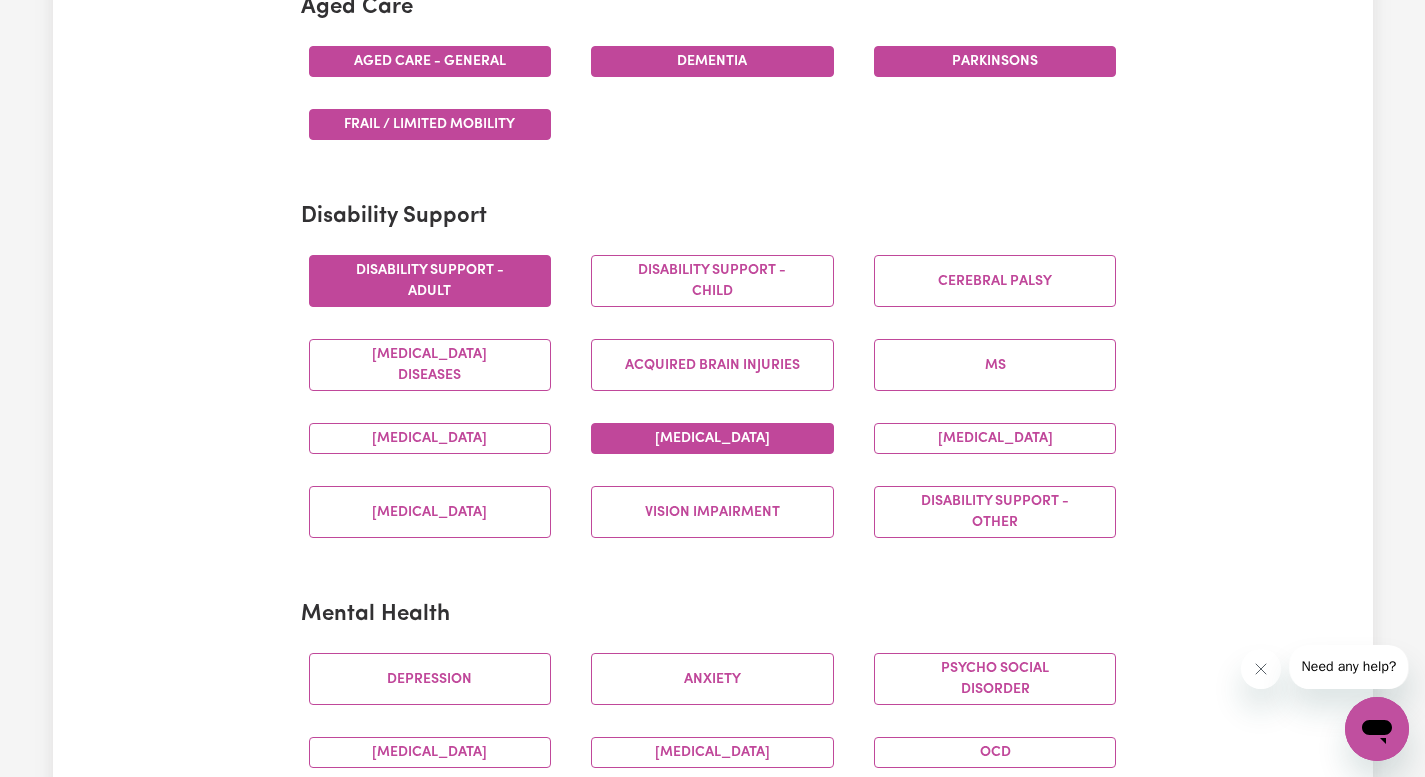 click on "[MEDICAL_DATA]" at bounding box center [712, 438] 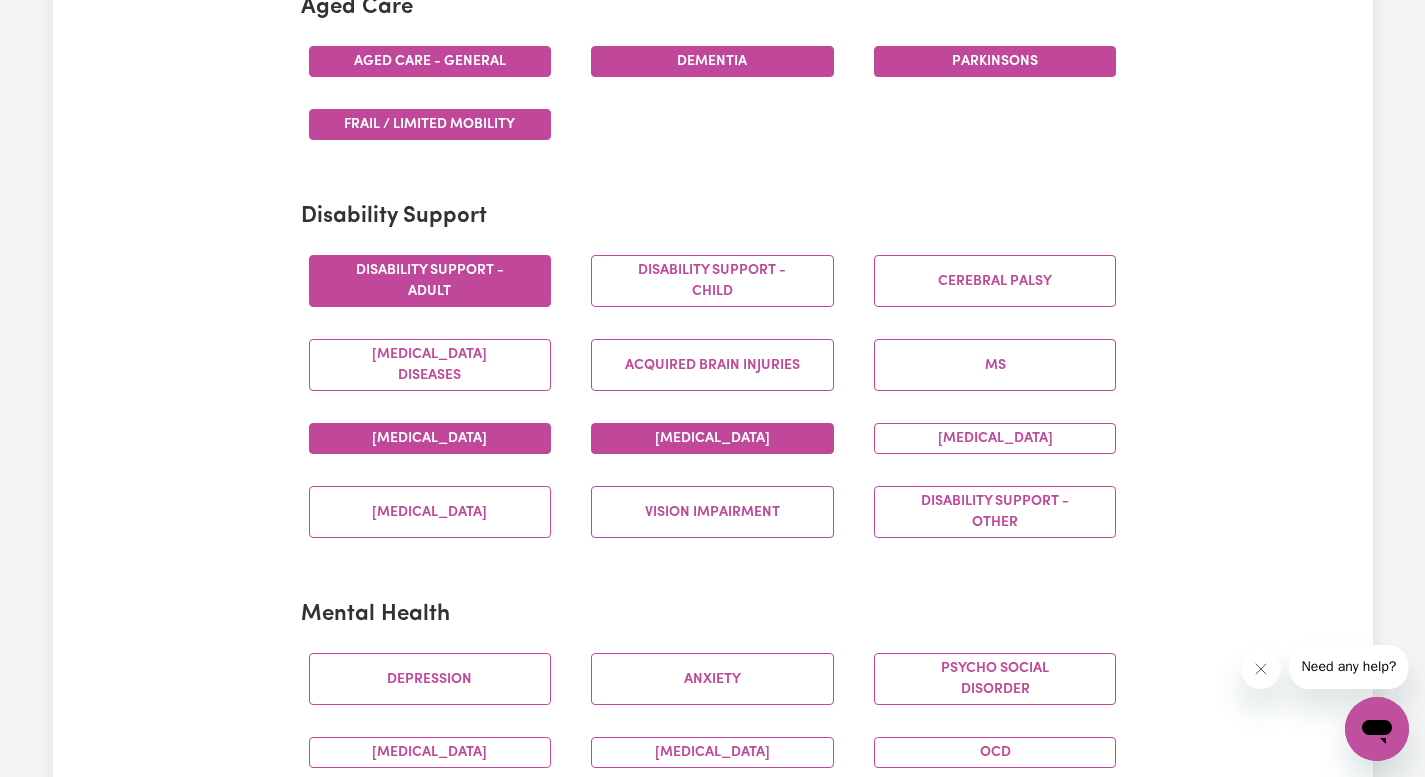 click on "[MEDICAL_DATA]" at bounding box center [430, 438] 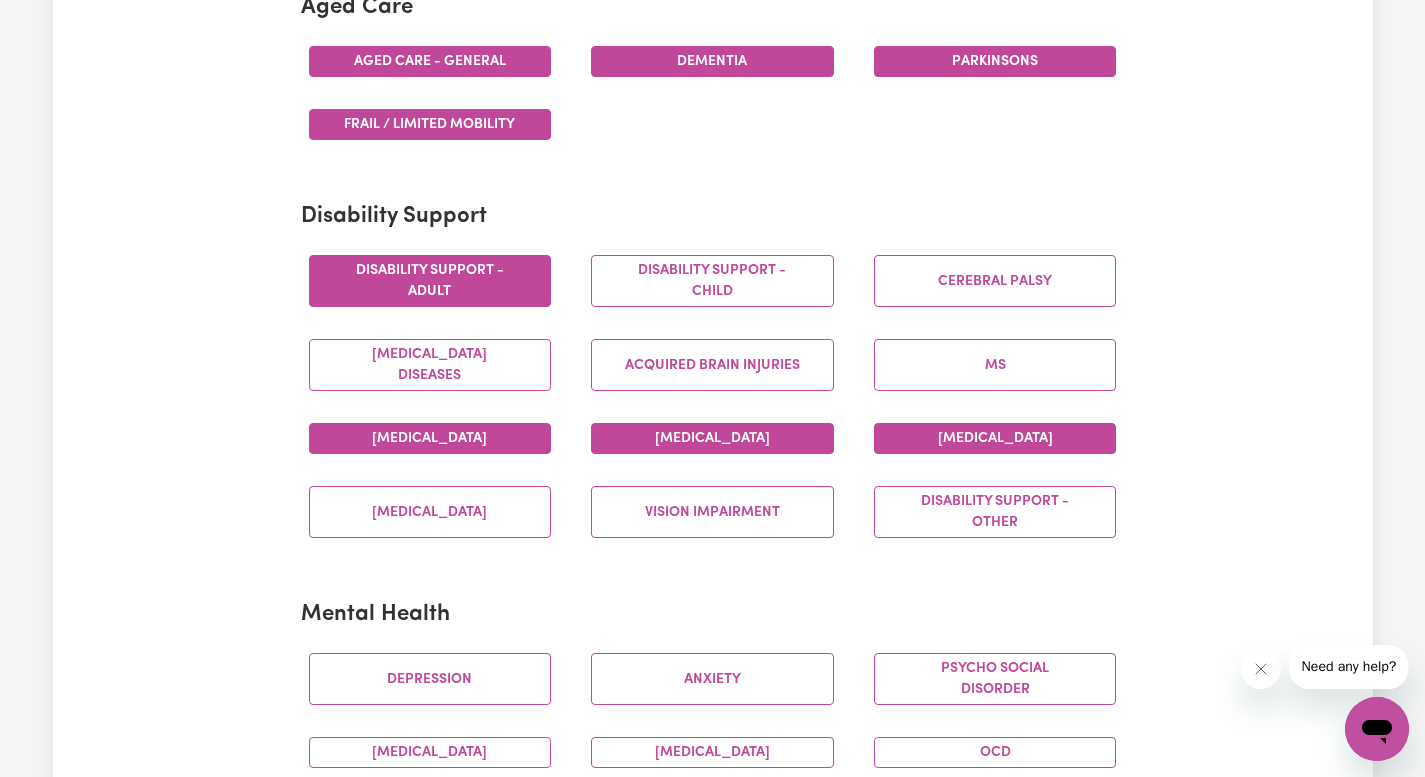 click on "[MEDICAL_DATA]" at bounding box center [995, 438] 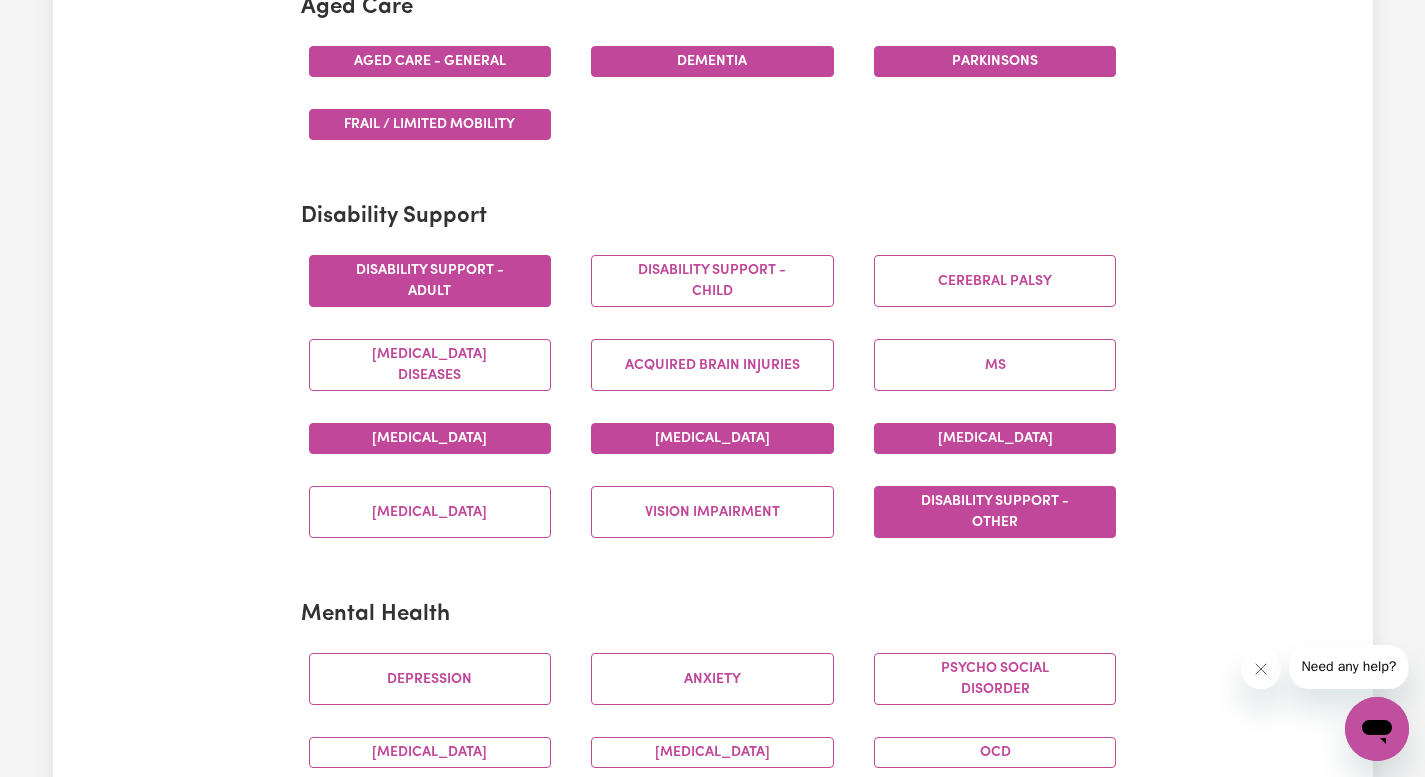 click on "Disability support - Other" at bounding box center [995, 512] 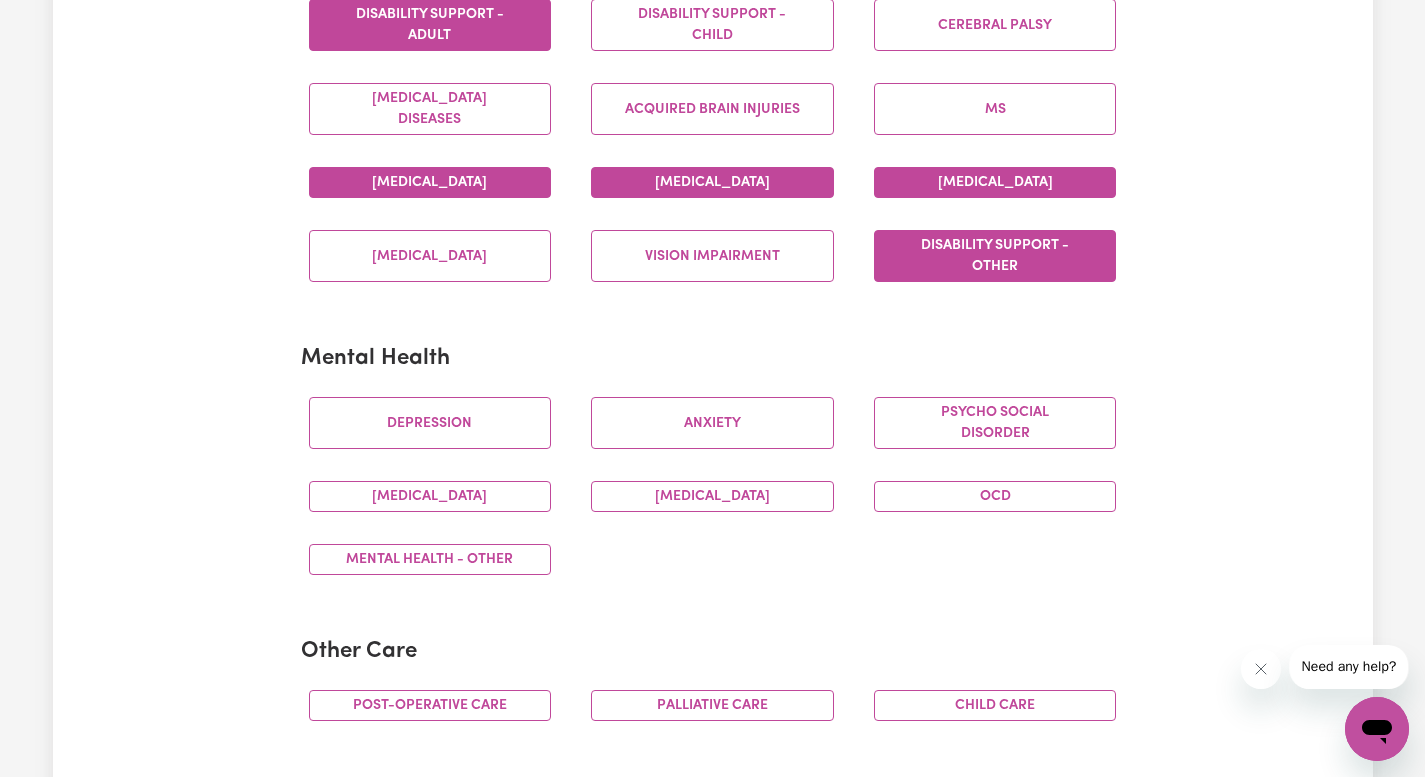 scroll, scrollTop: 915, scrollLeft: 0, axis: vertical 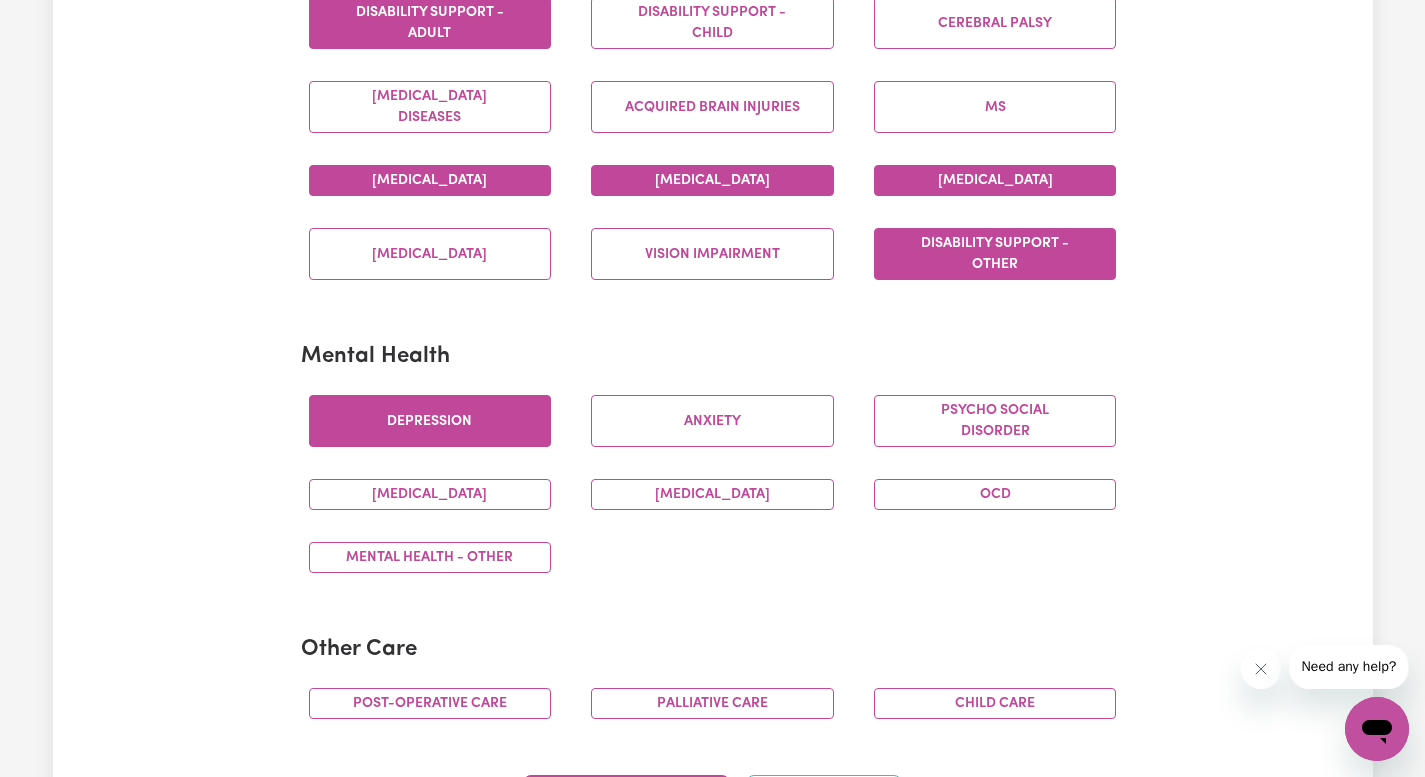 click on "Depression" at bounding box center (430, 421) 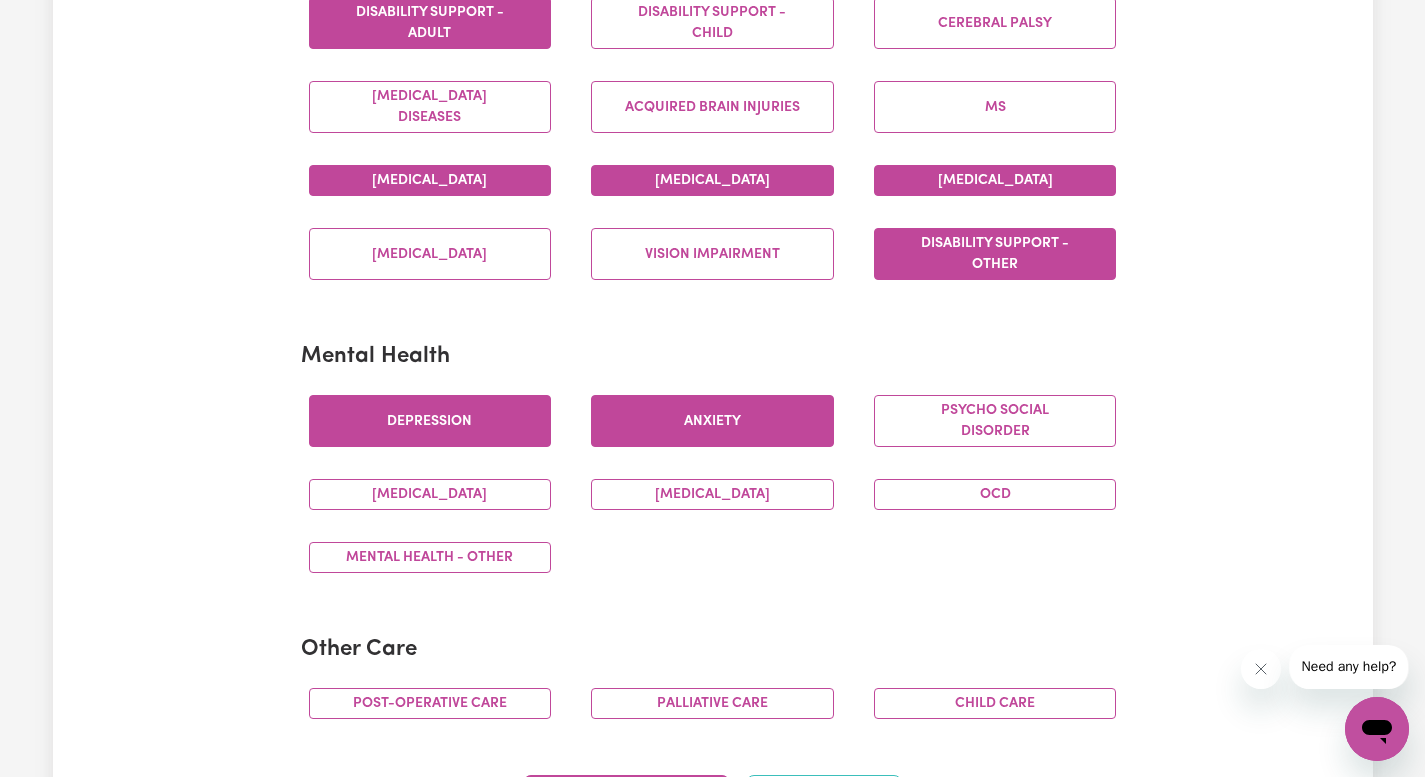click on "Anxiety" at bounding box center (712, 421) 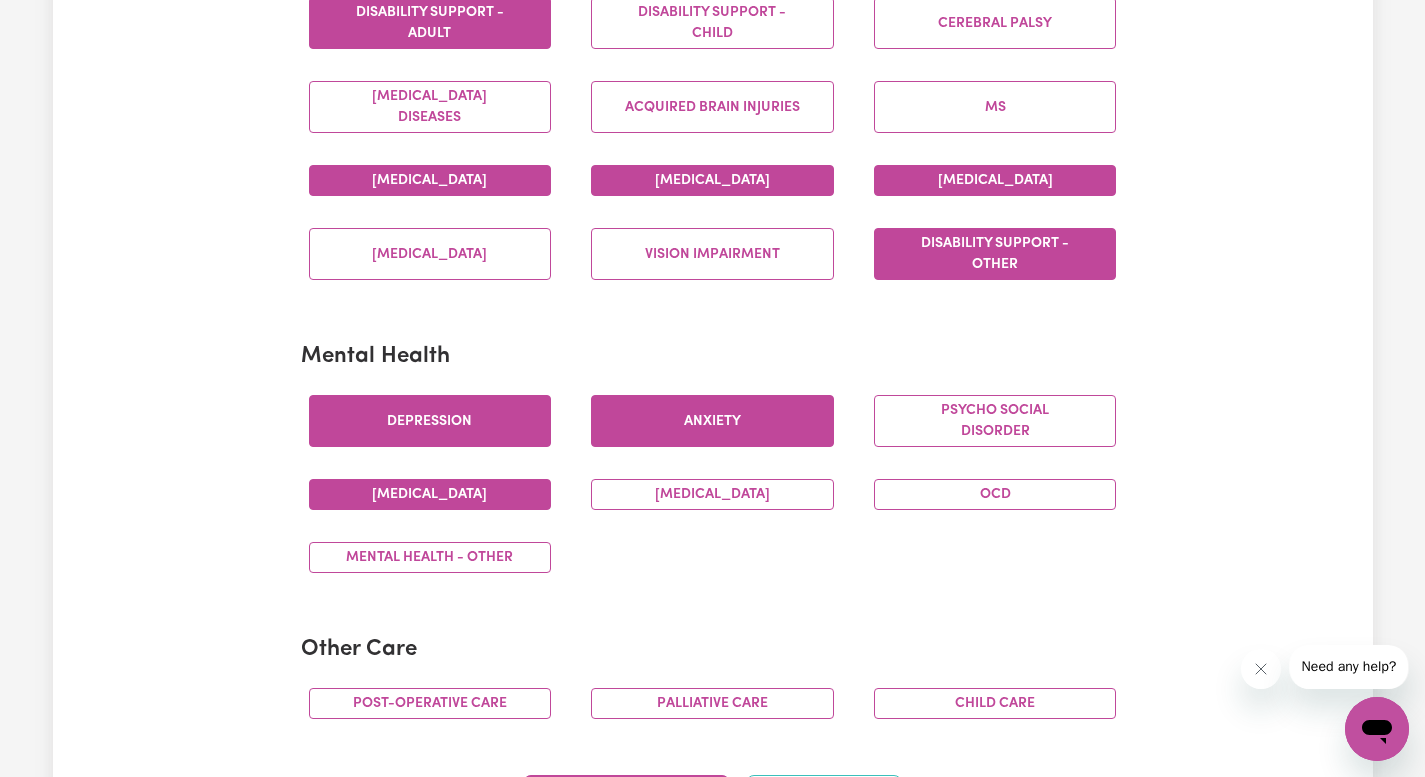 click on "[MEDICAL_DATA]" at bounding box center [430, 494] 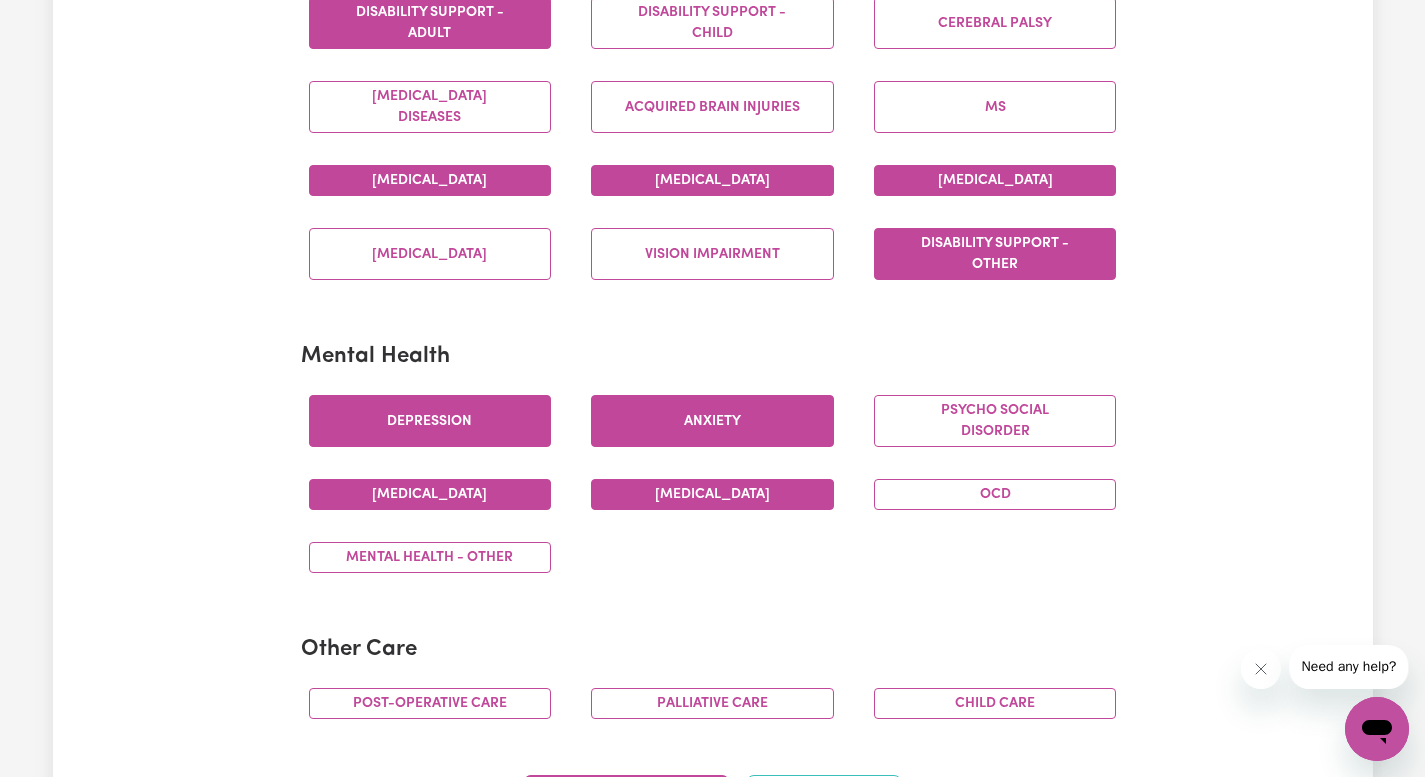 click on "[MEDICAL_DATA]" at bounding box center (712, 494) 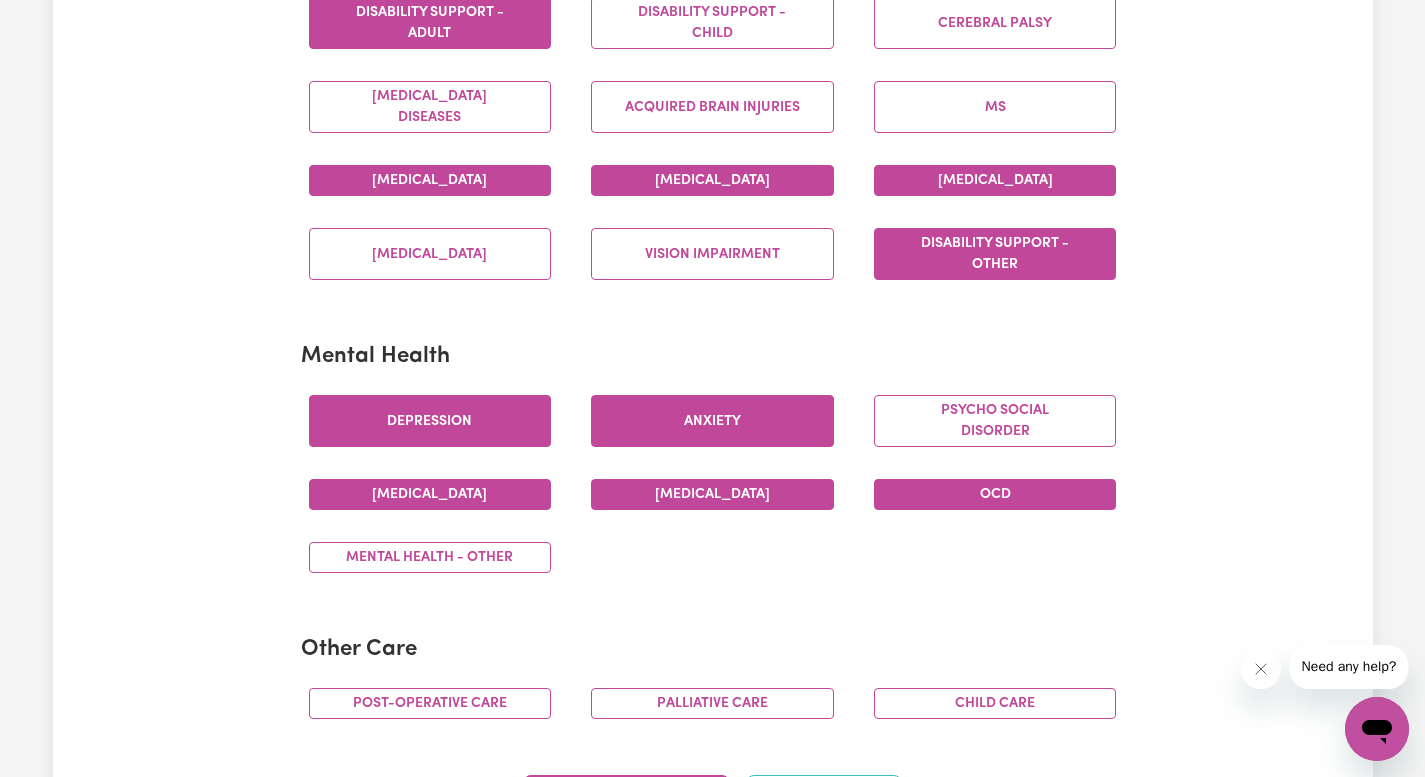 click on "OCD" at bounding box center (995, 494) 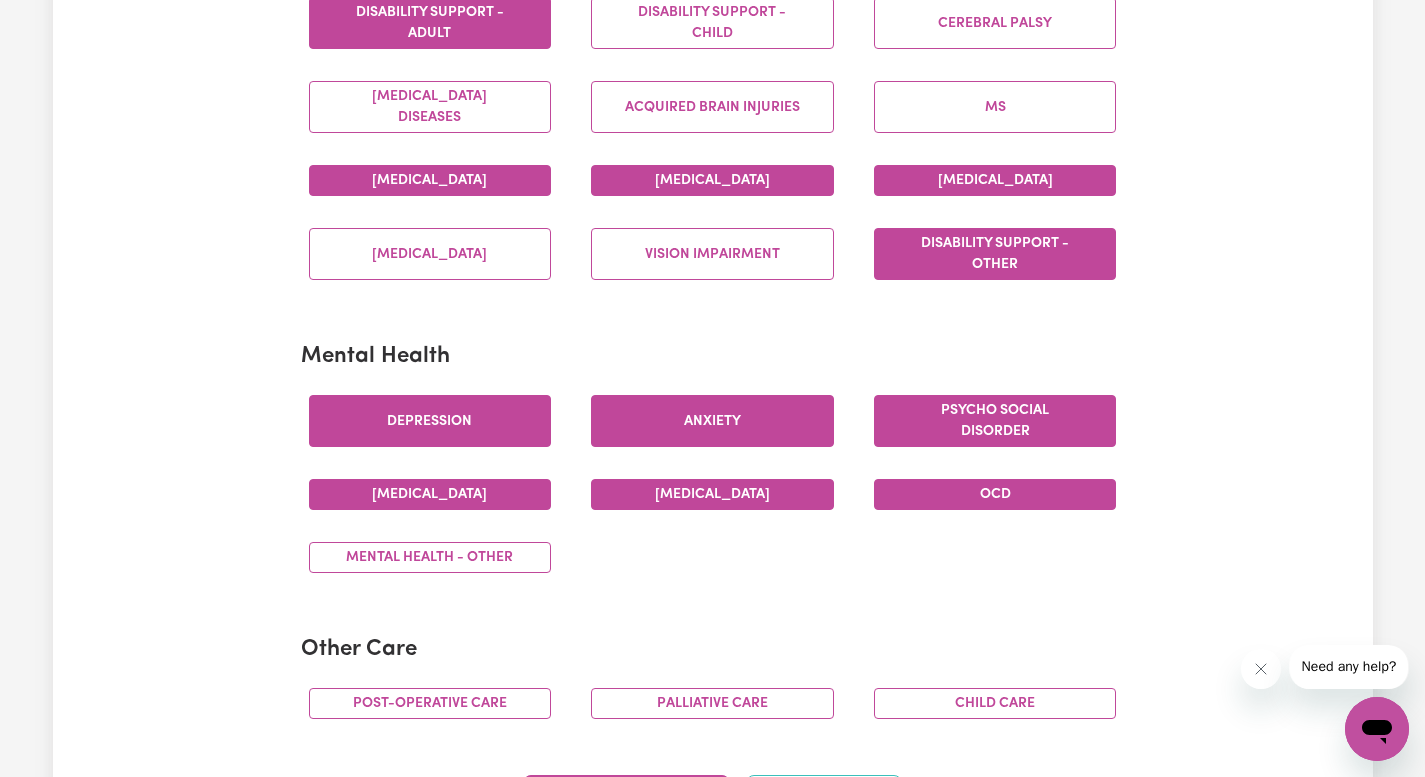 click on "Psycho social disorder" at bounding box center [995, 421] 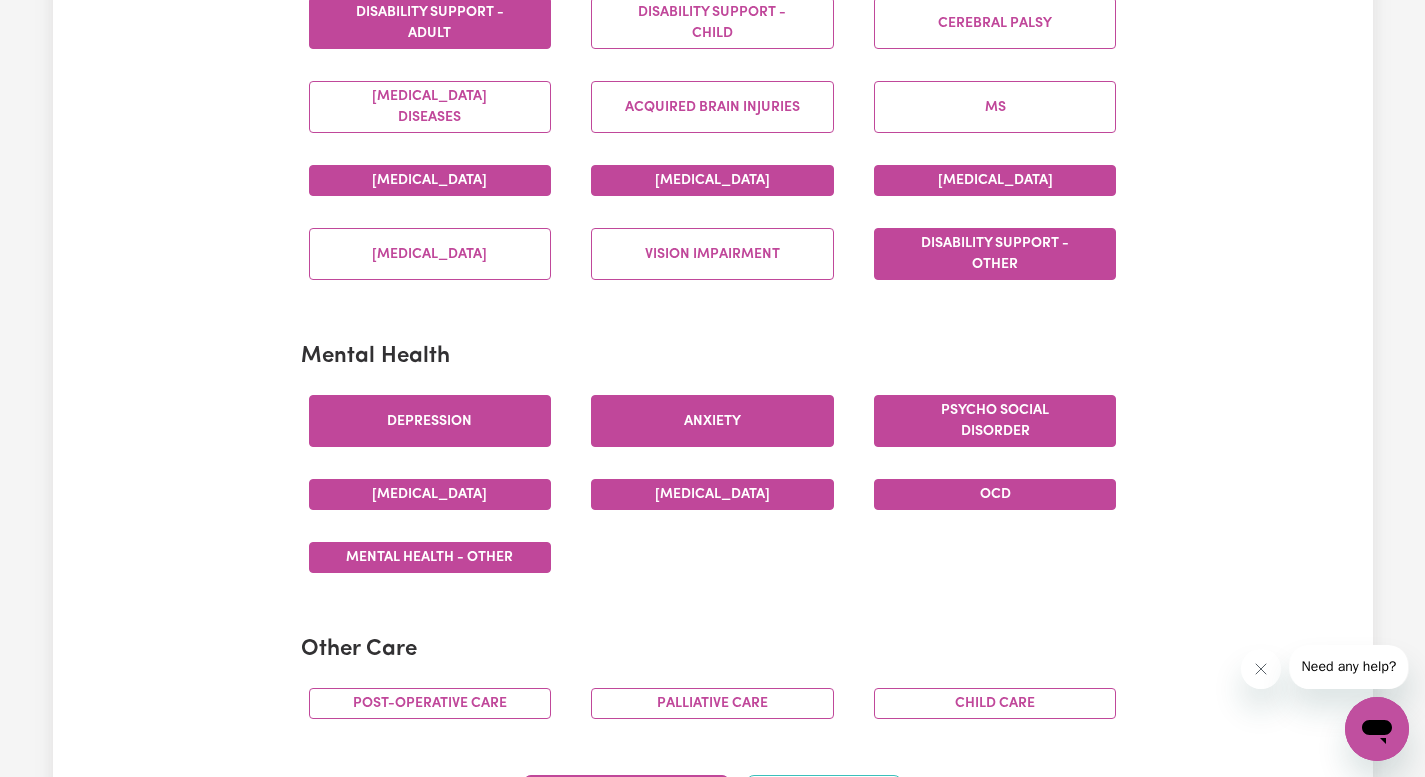 click on "Mental Health - Other" at bounding box center (430, 557) 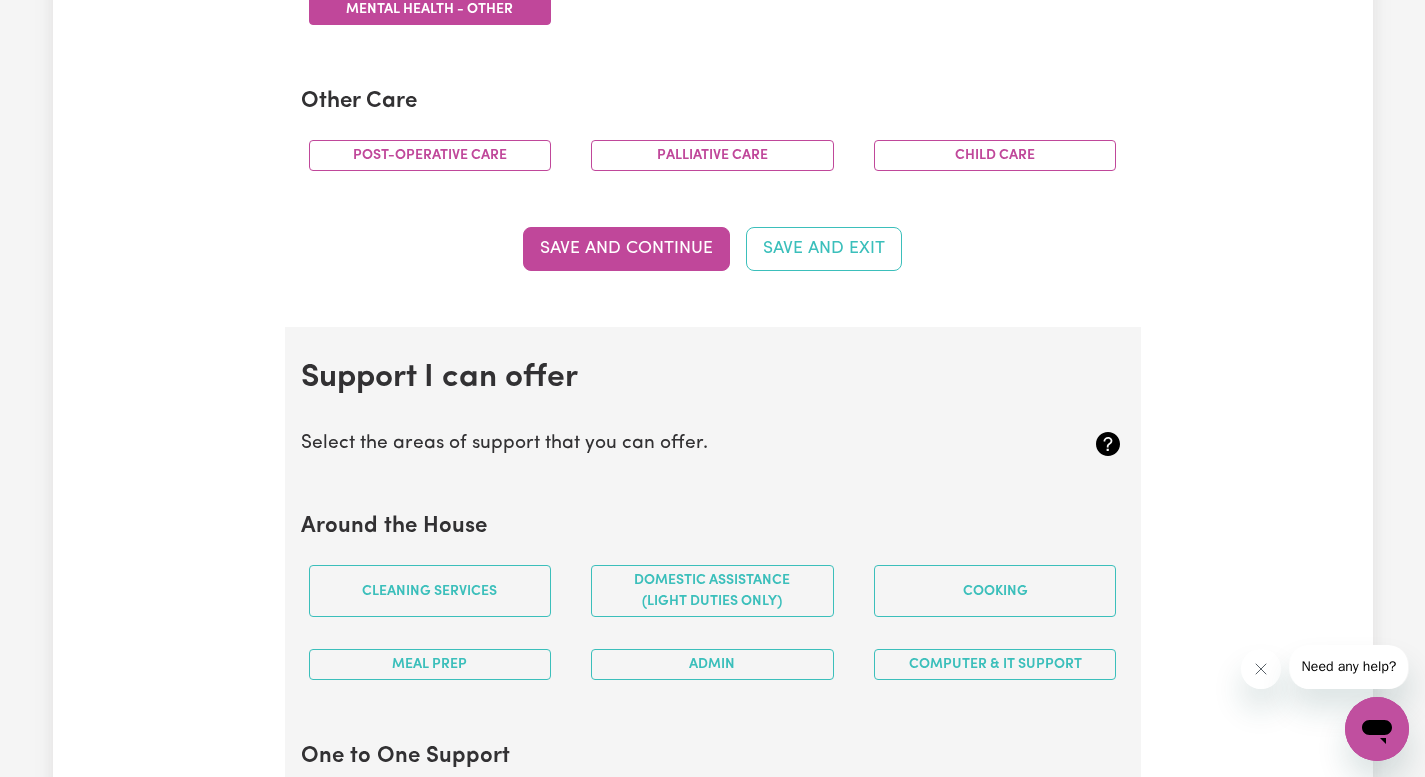scroll, scrollTop: 1479, scrollLeft: 0, axis: vertical 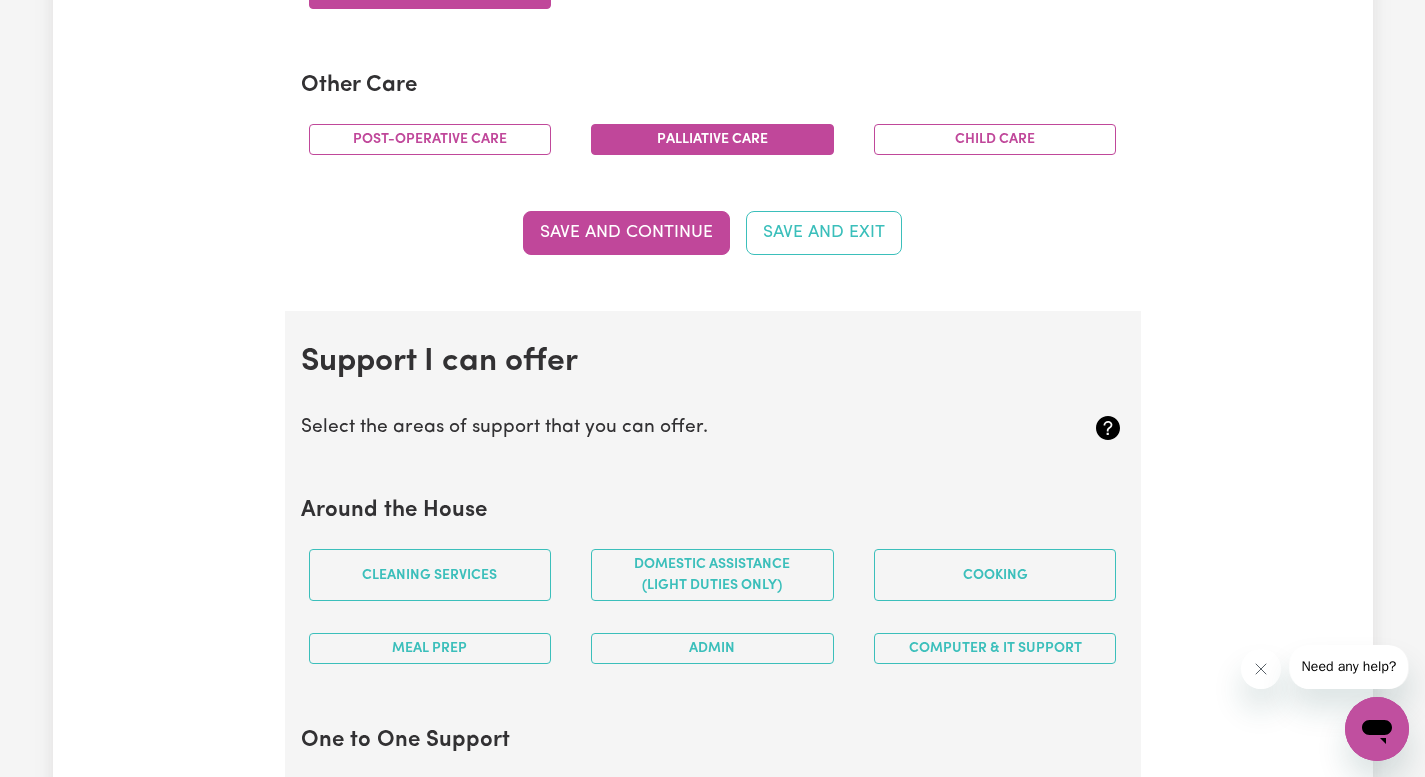 click on "Palliative care" at bounding box center (712, 139) 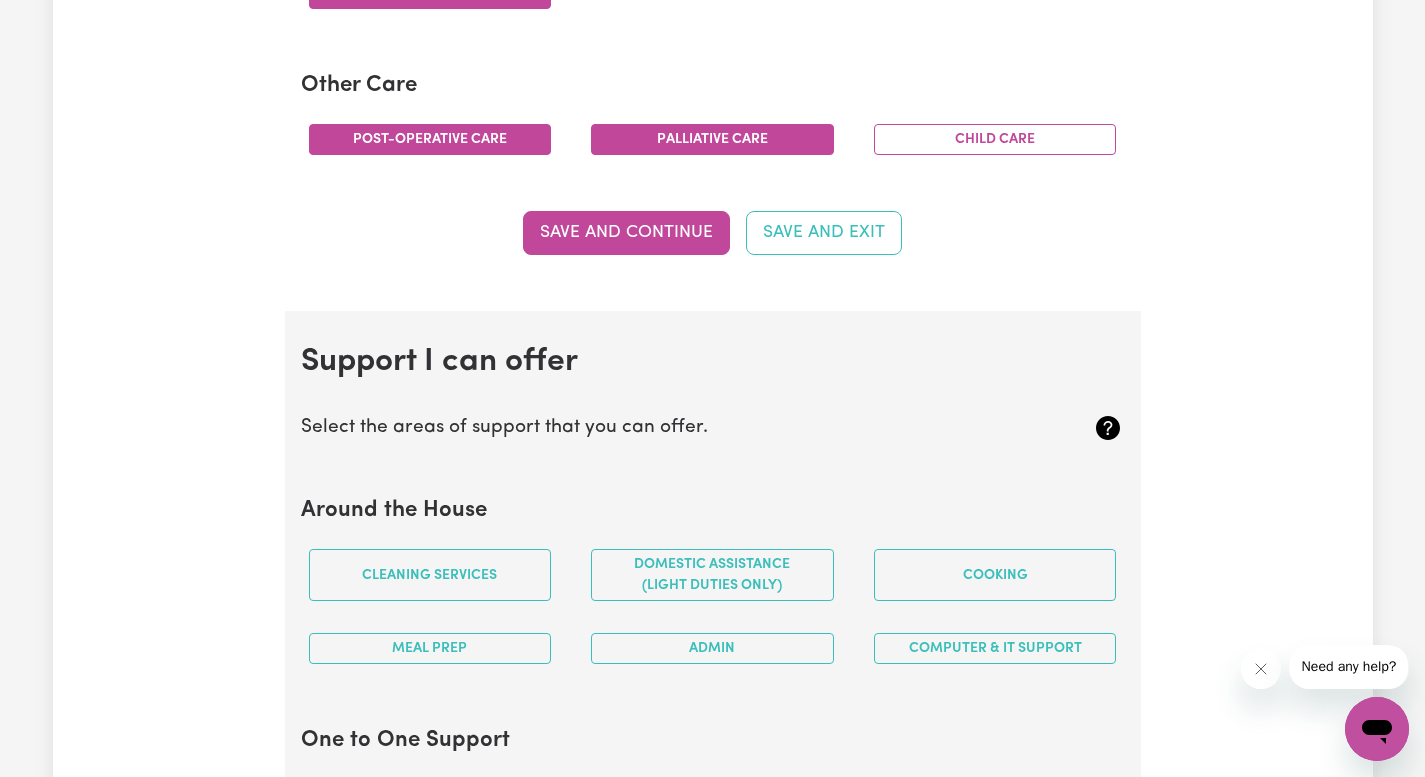 click on "Post-operative care" at bounding box center (430, 139) 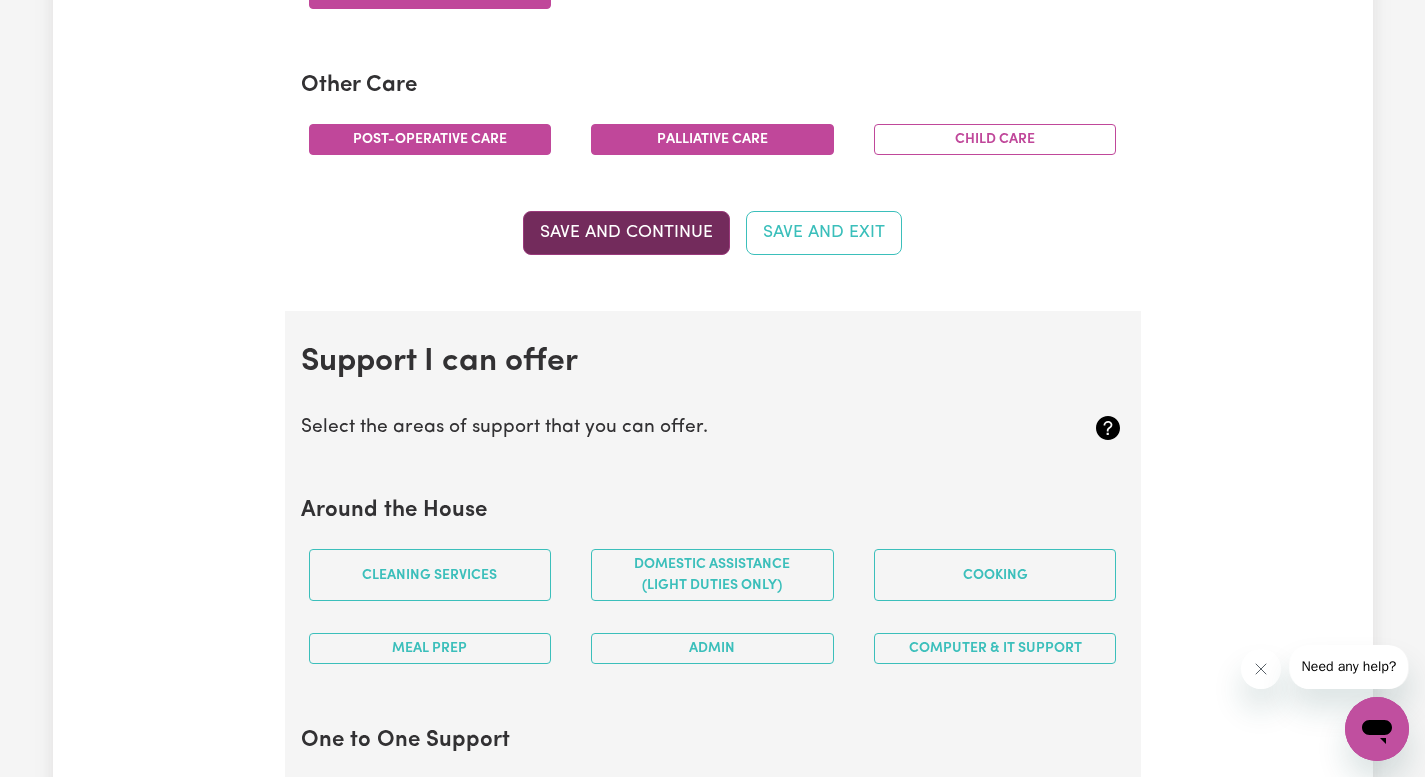 click on "Save and Continue" at bounding box center [626, 233] 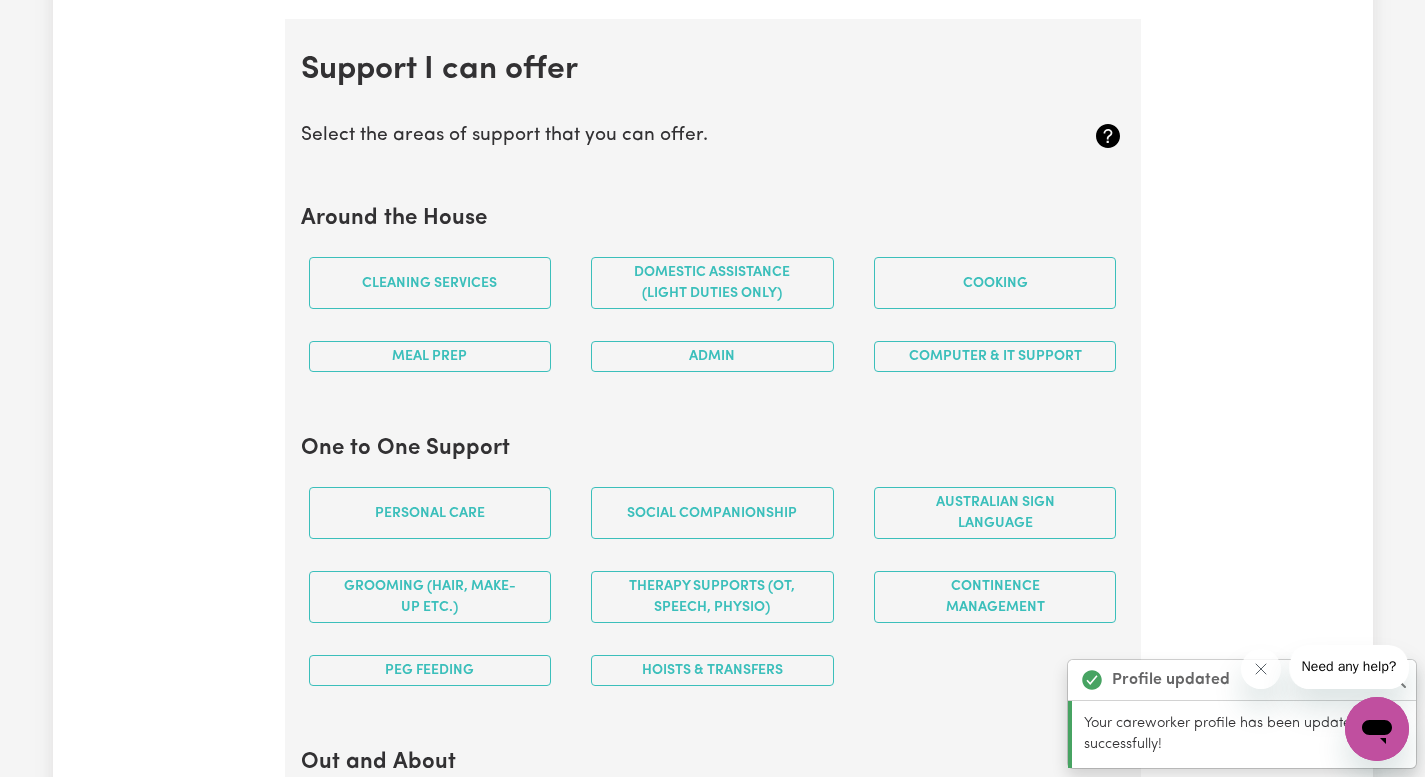 scroll, scrollTop: 1790, scrollLeft: 0, axis: vertical 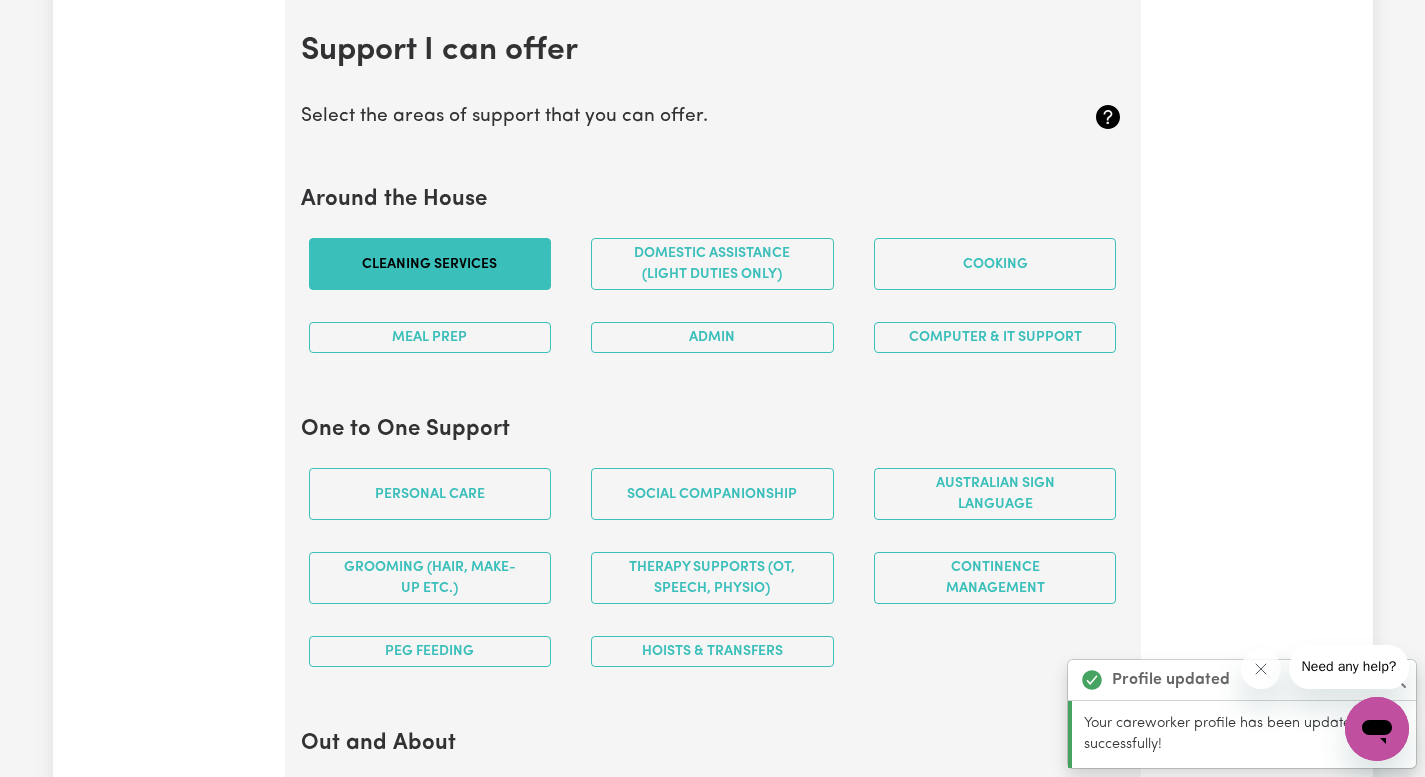click on "Cleaning services" at bounding box center (430, 264) 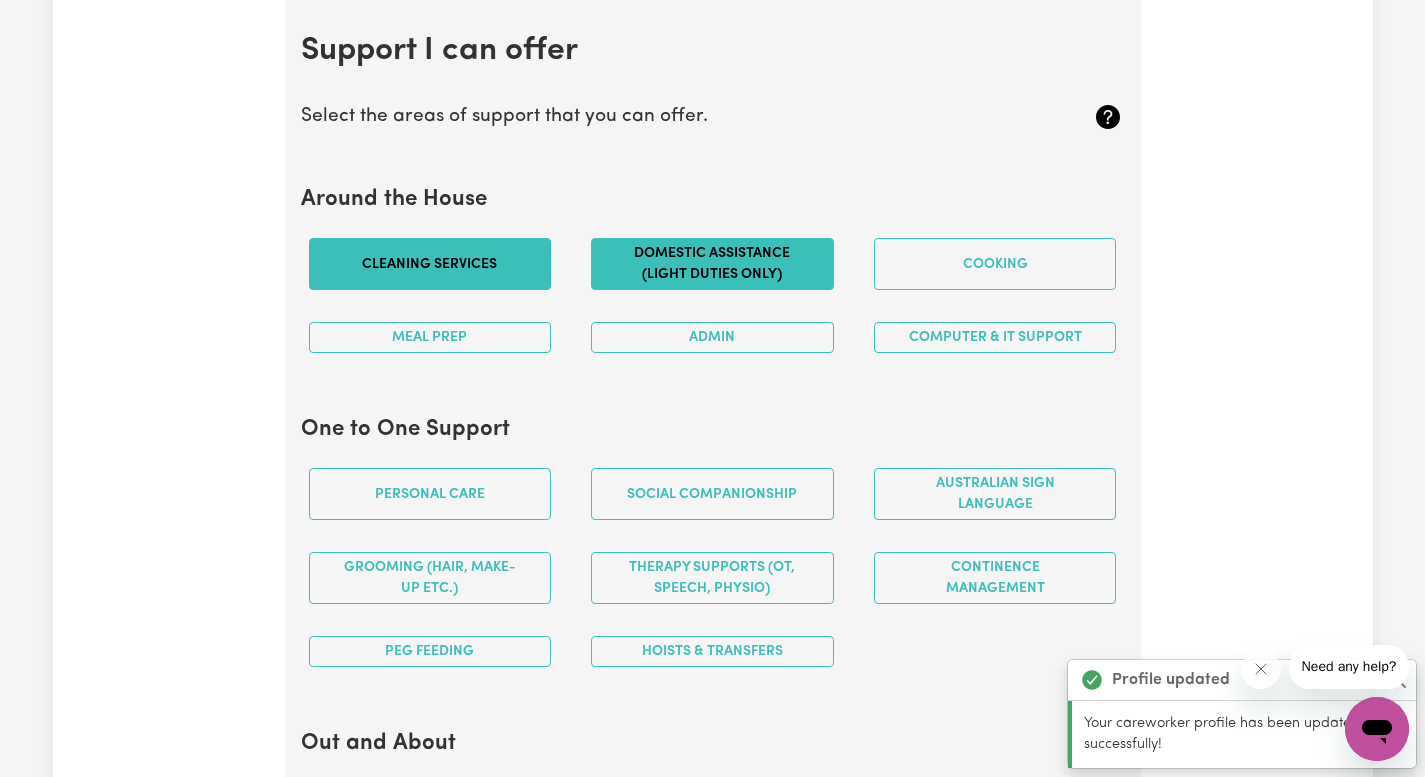 click on "Domestic assistance (light duties only)" at bounding box center [712, 264] 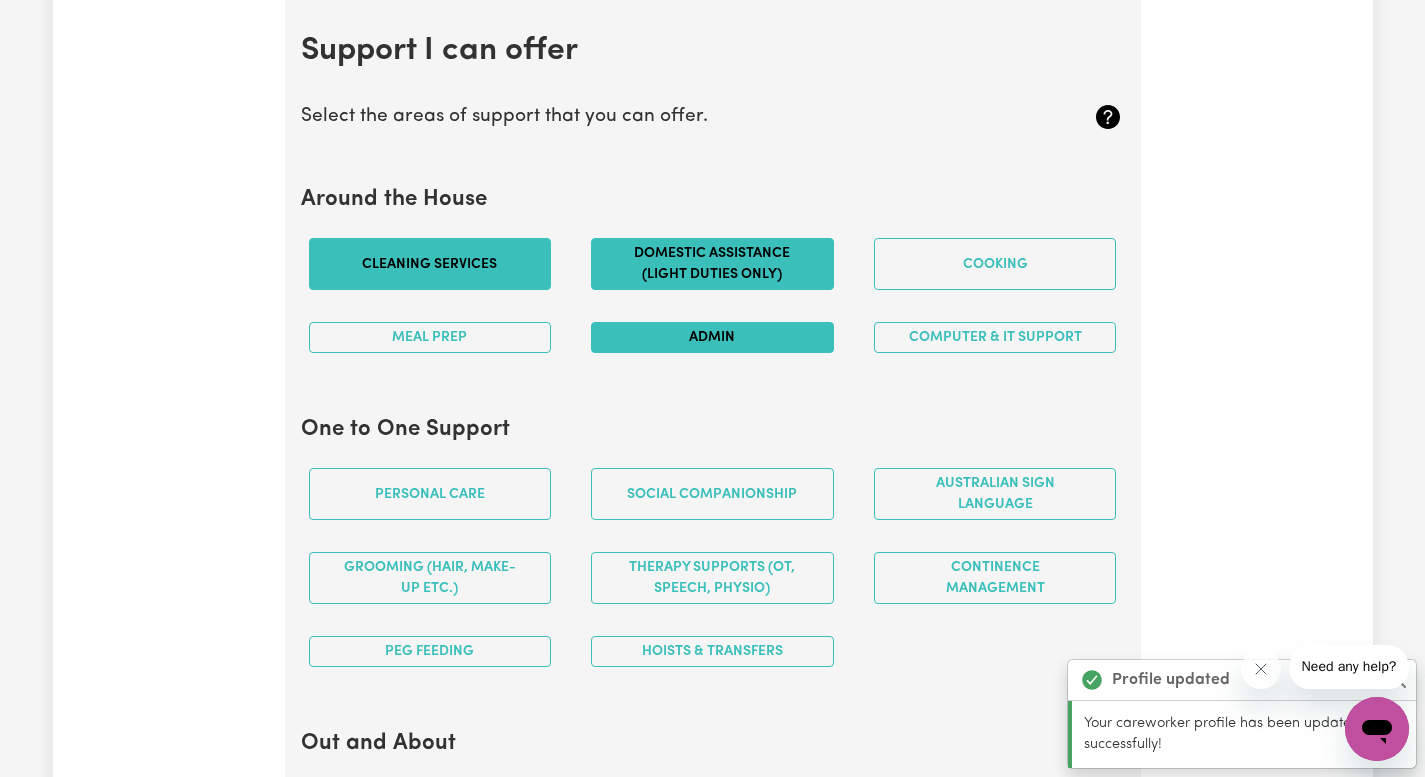 click on "Admin" at bounding box center (712, 337) 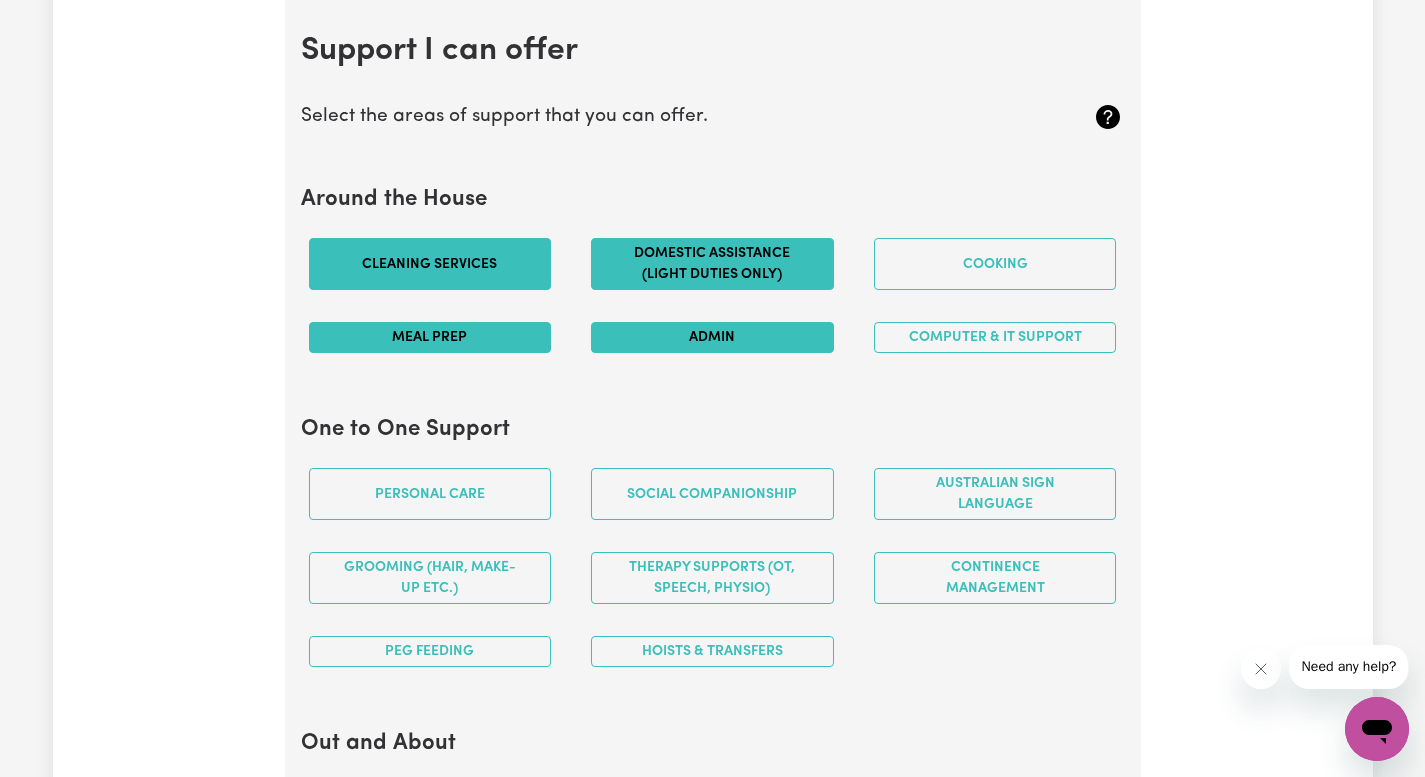 click on "Meal prep" at bounding box center [430, 337] 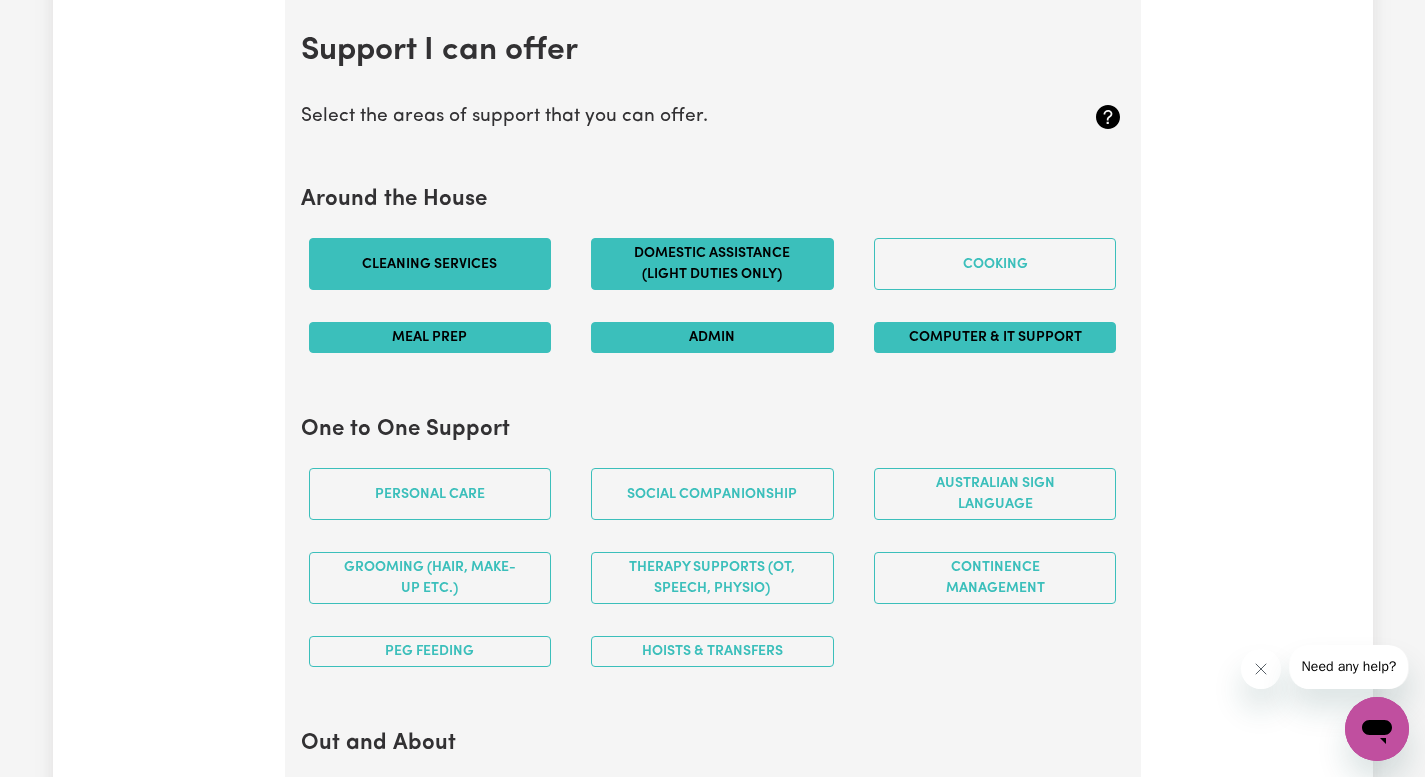 click on "Computer & IT Support" at bounding box center [995, 337] 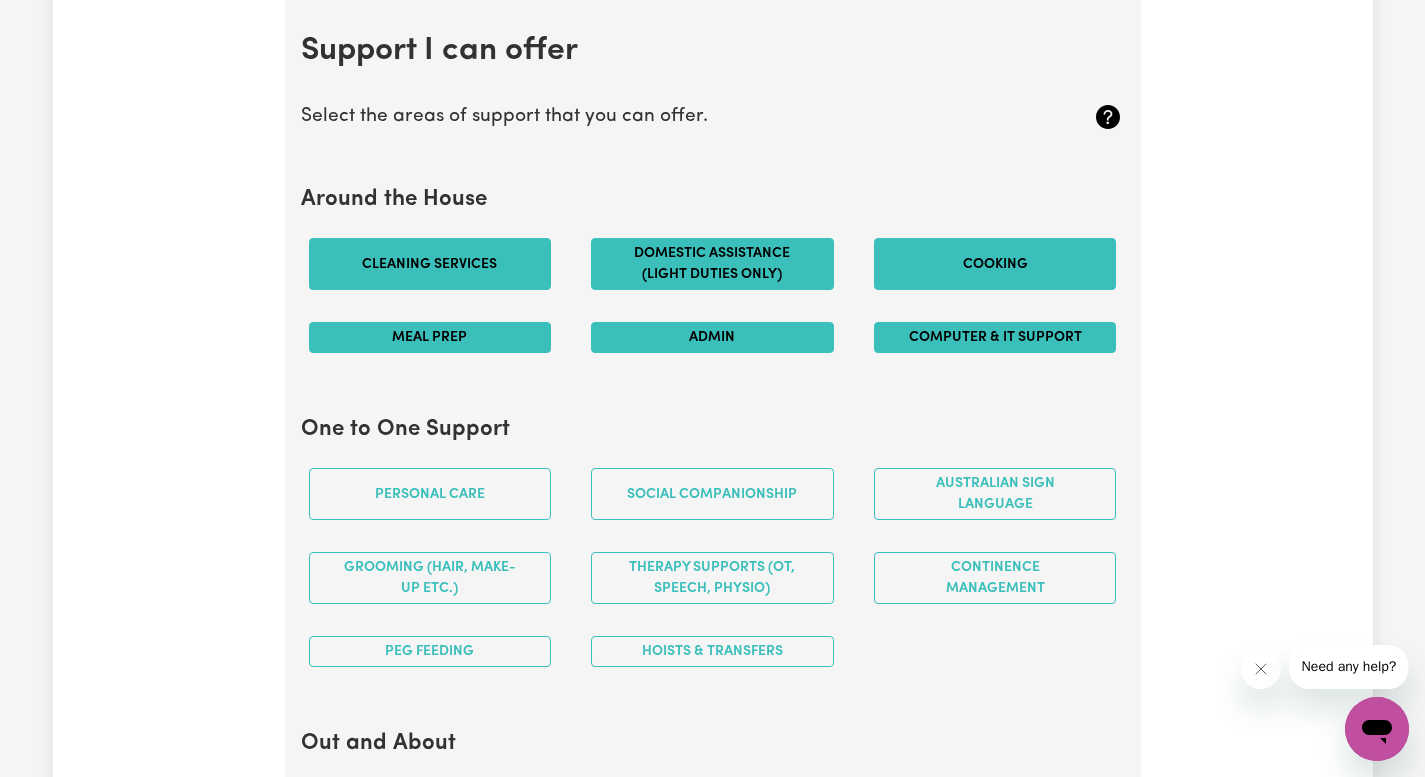 click on "Cooking" at bounding box center [995, 264] 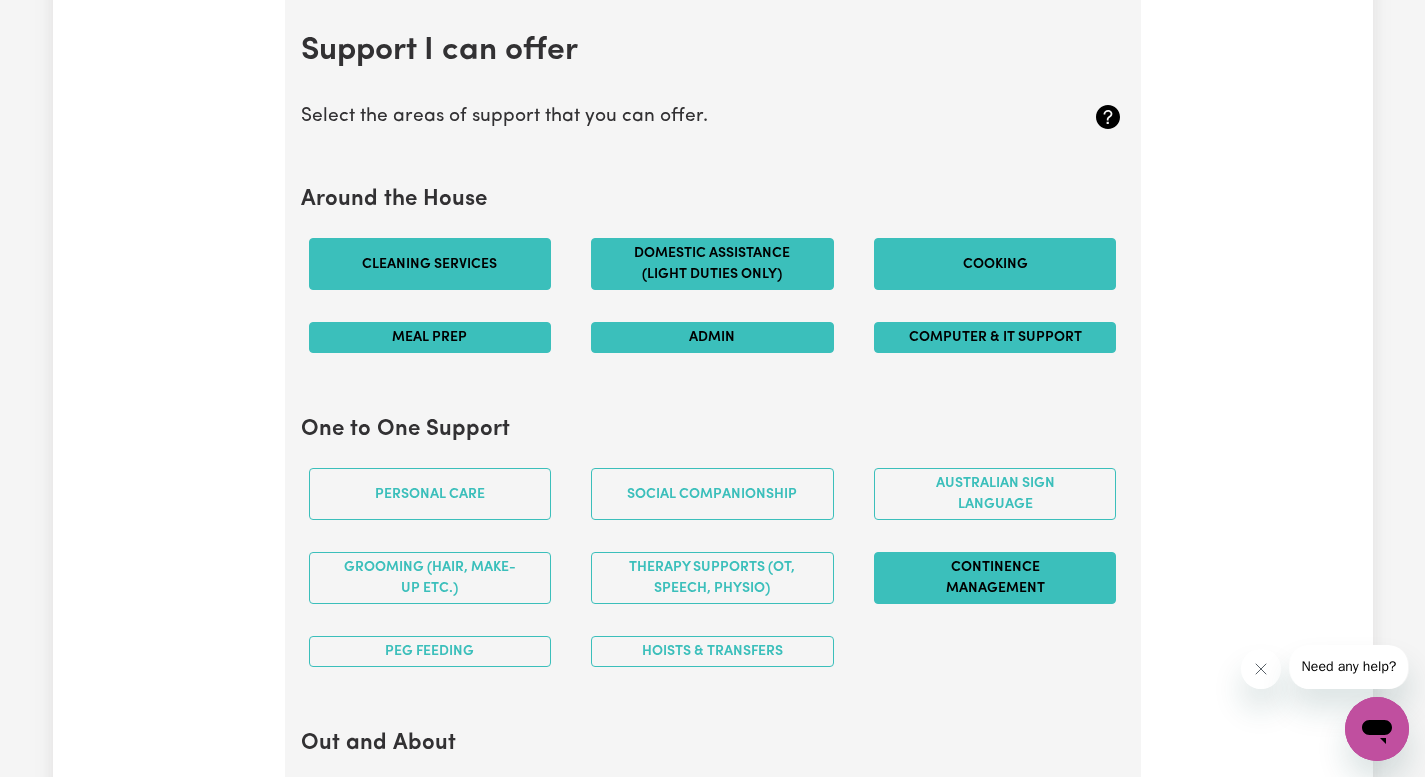 click on "Continence management" at bounding box center (995, 578) 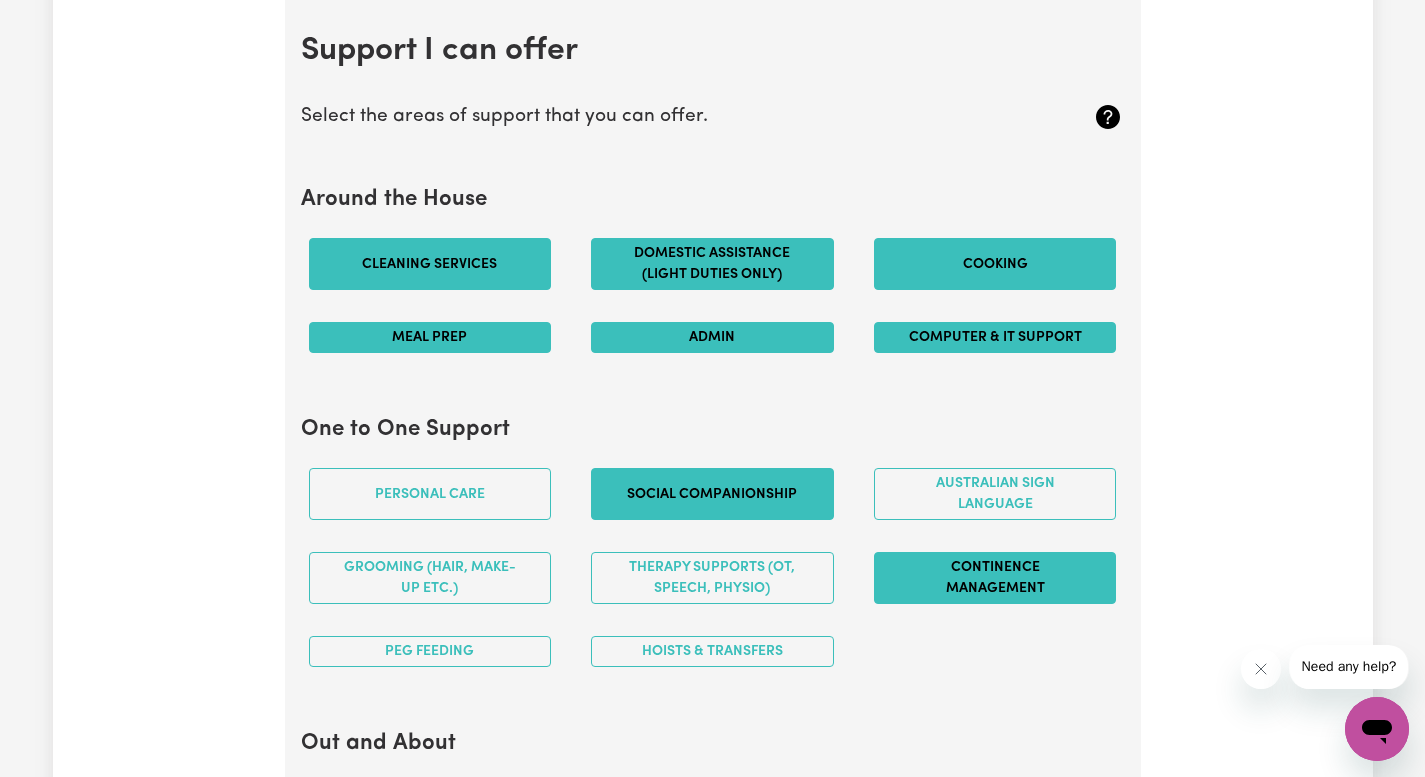 click on "Social companionship" at bounding box center [712, 494] 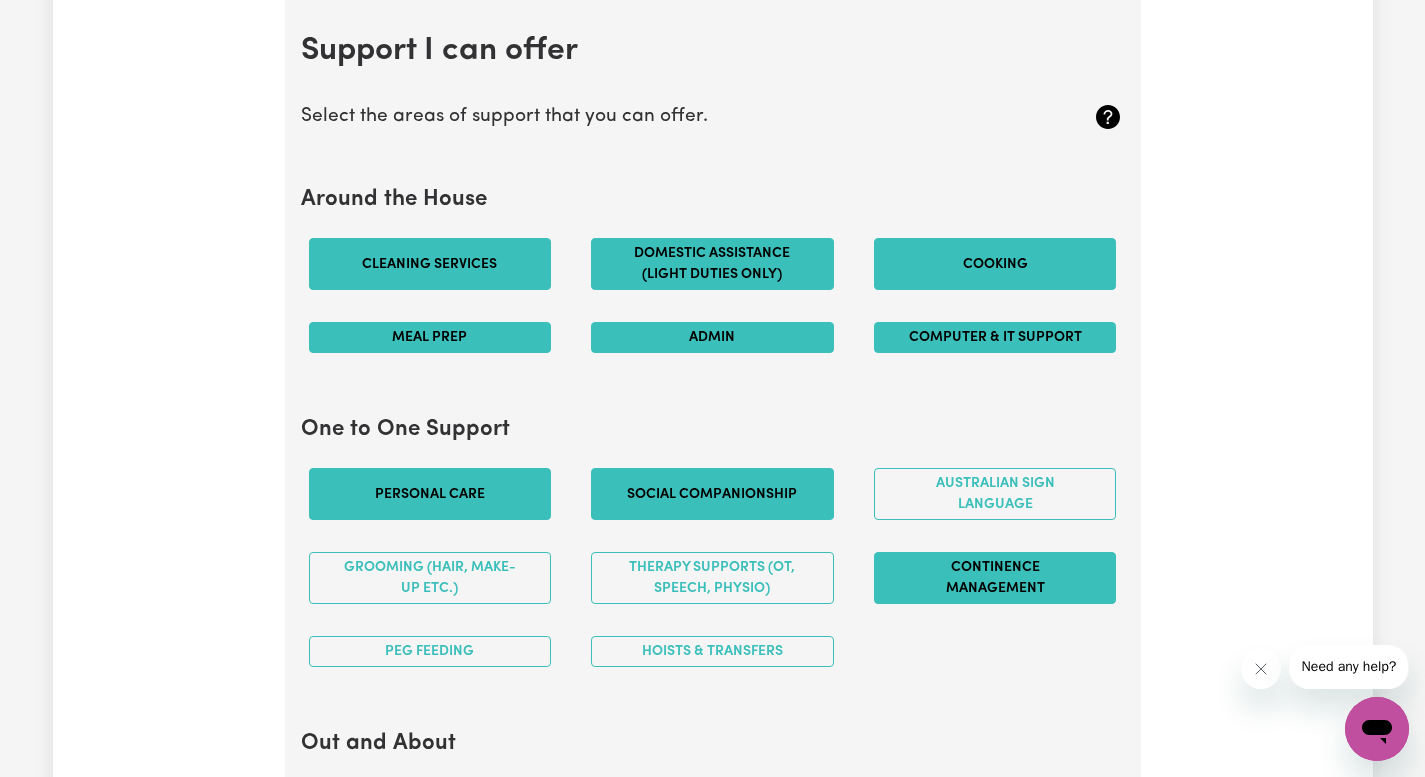 click on "Personal care" at bounding box center [430, 494] 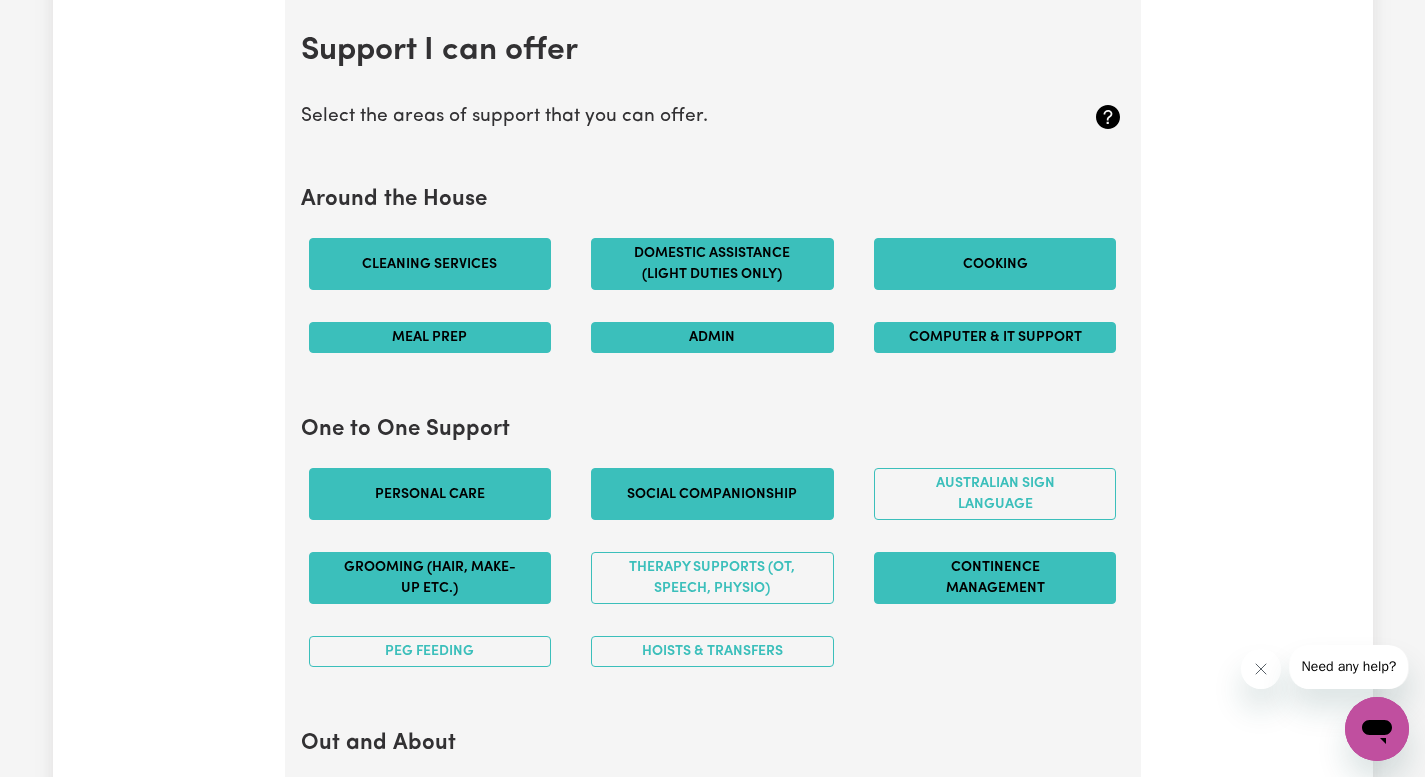 click on "Grooming (hair, make-up etc.)" at bounding box center [430, 578] 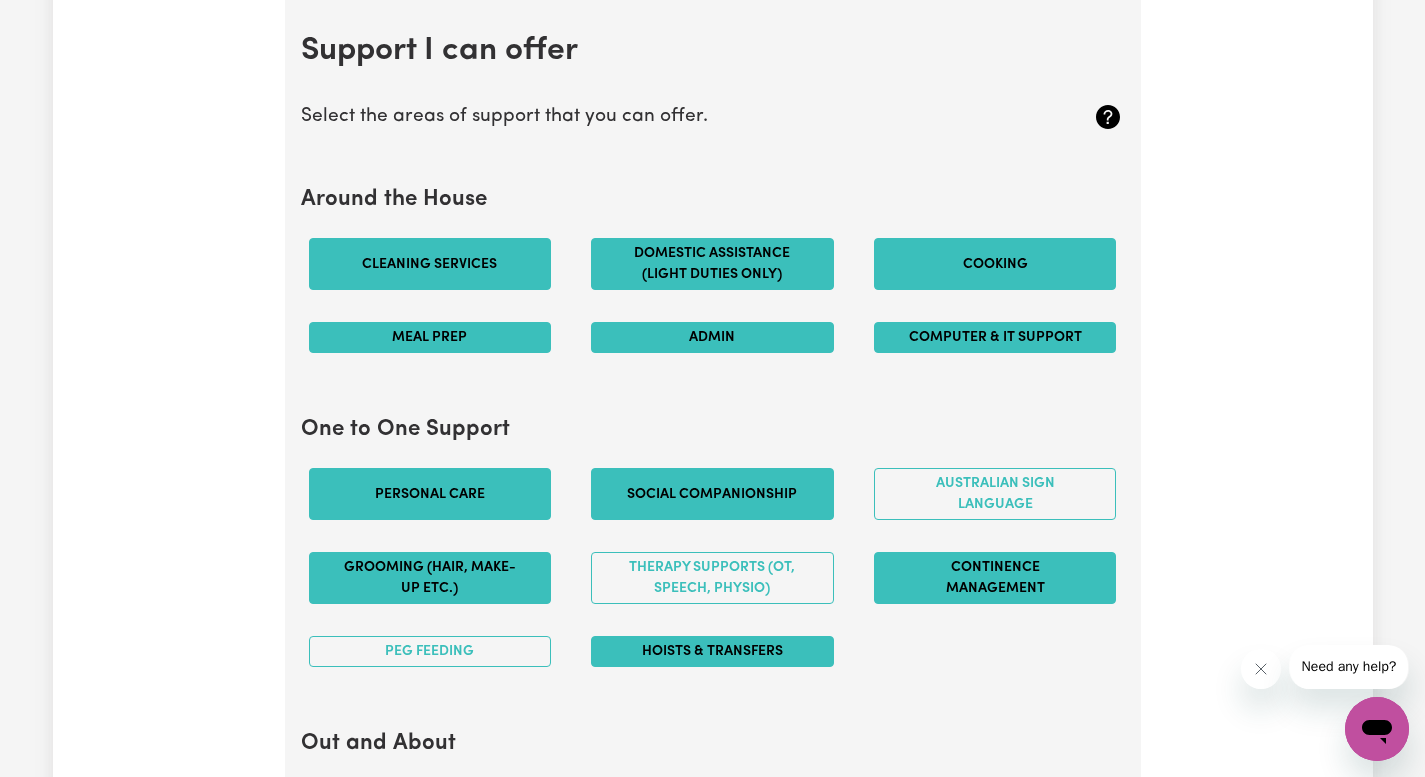 click on "Hoists & transfers" at bounding box center (712, 651) 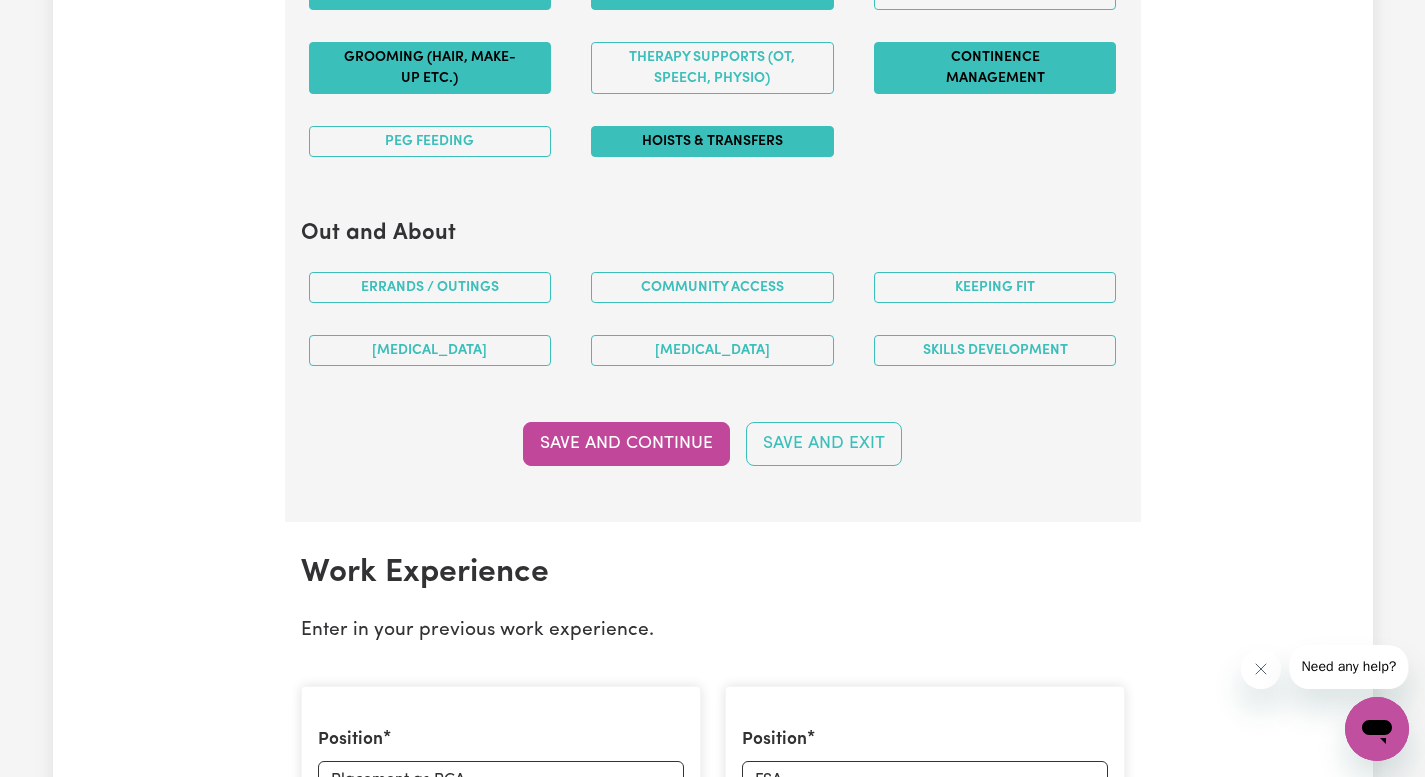 scroll, scrollTop: 2301, scrollLeft: 0, axis: vertical 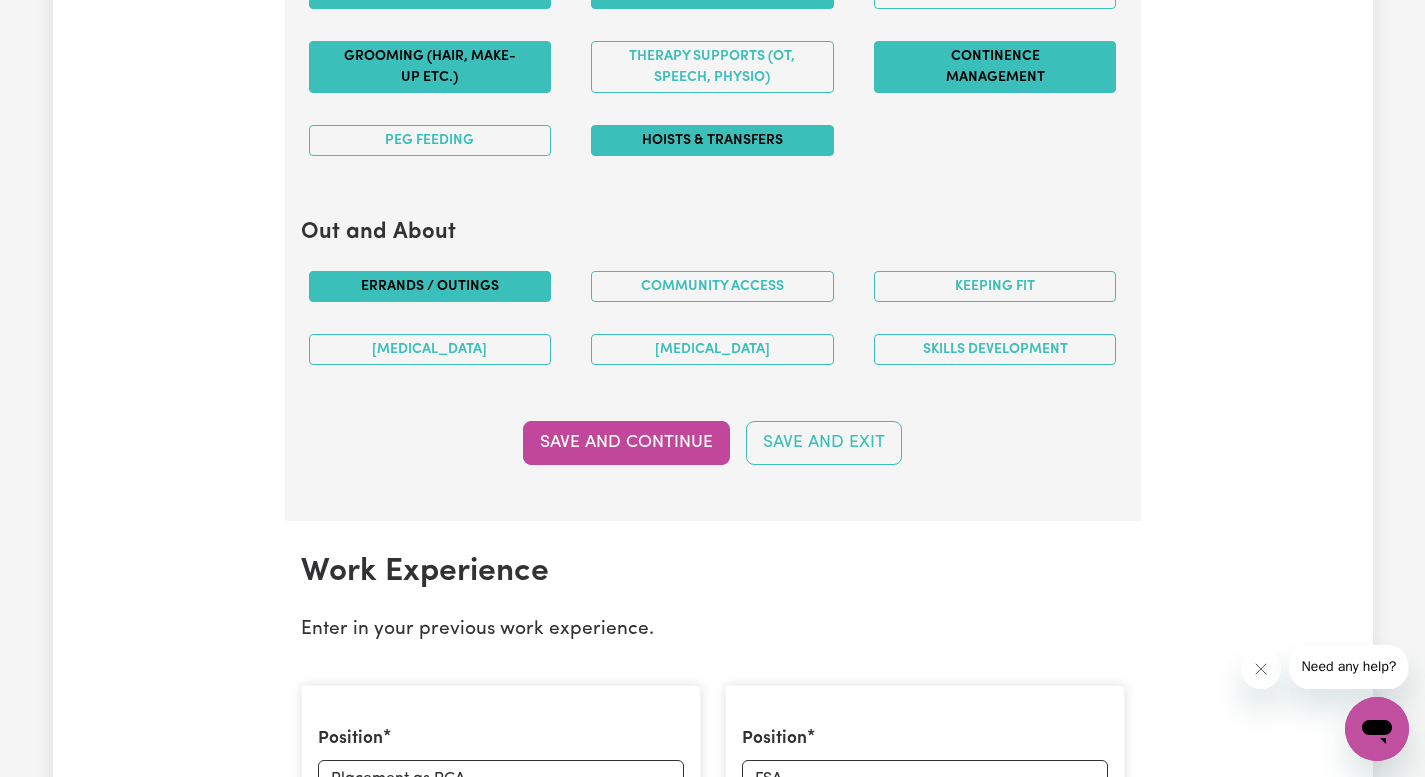 click on "Errands / Outings" at bounding box center [430, 286] 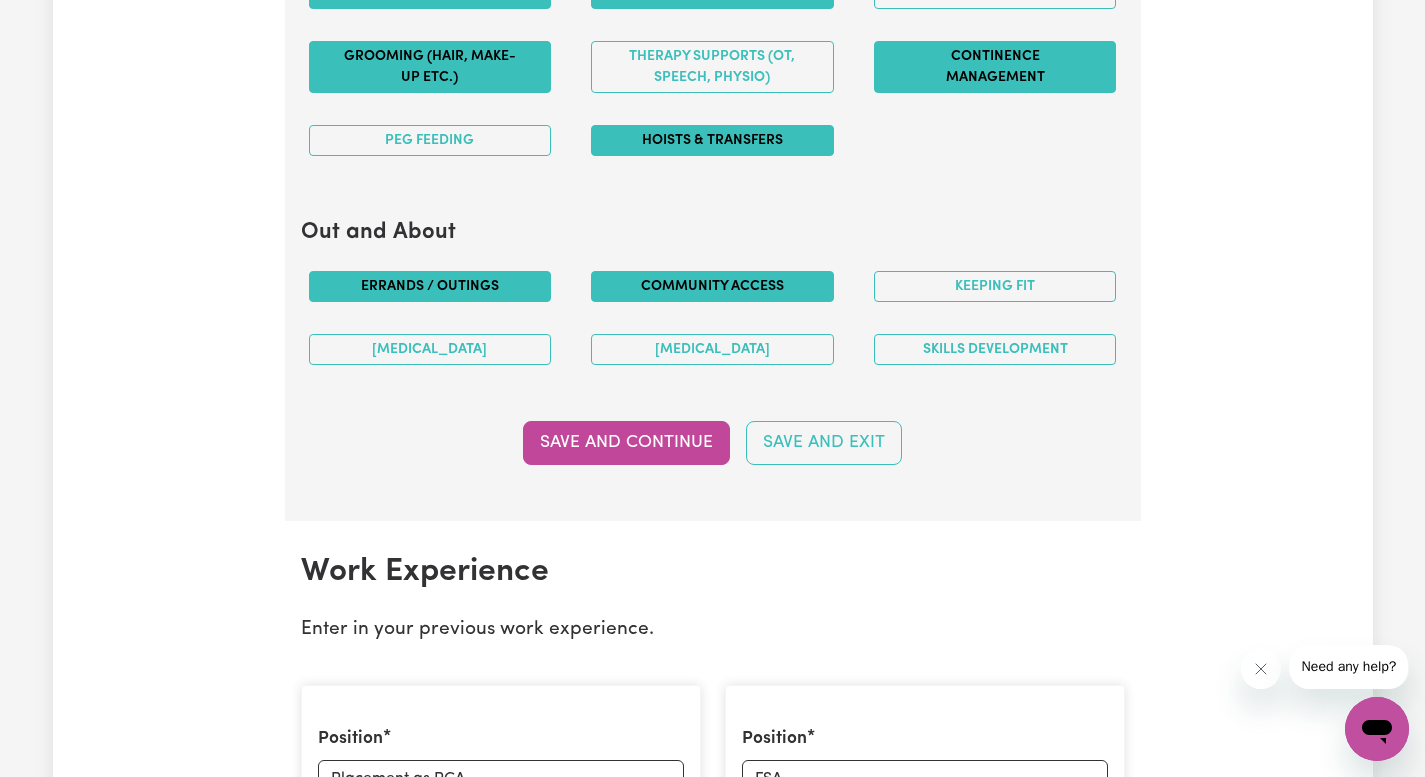 click on "Community access" at bounding box center (712, 286) 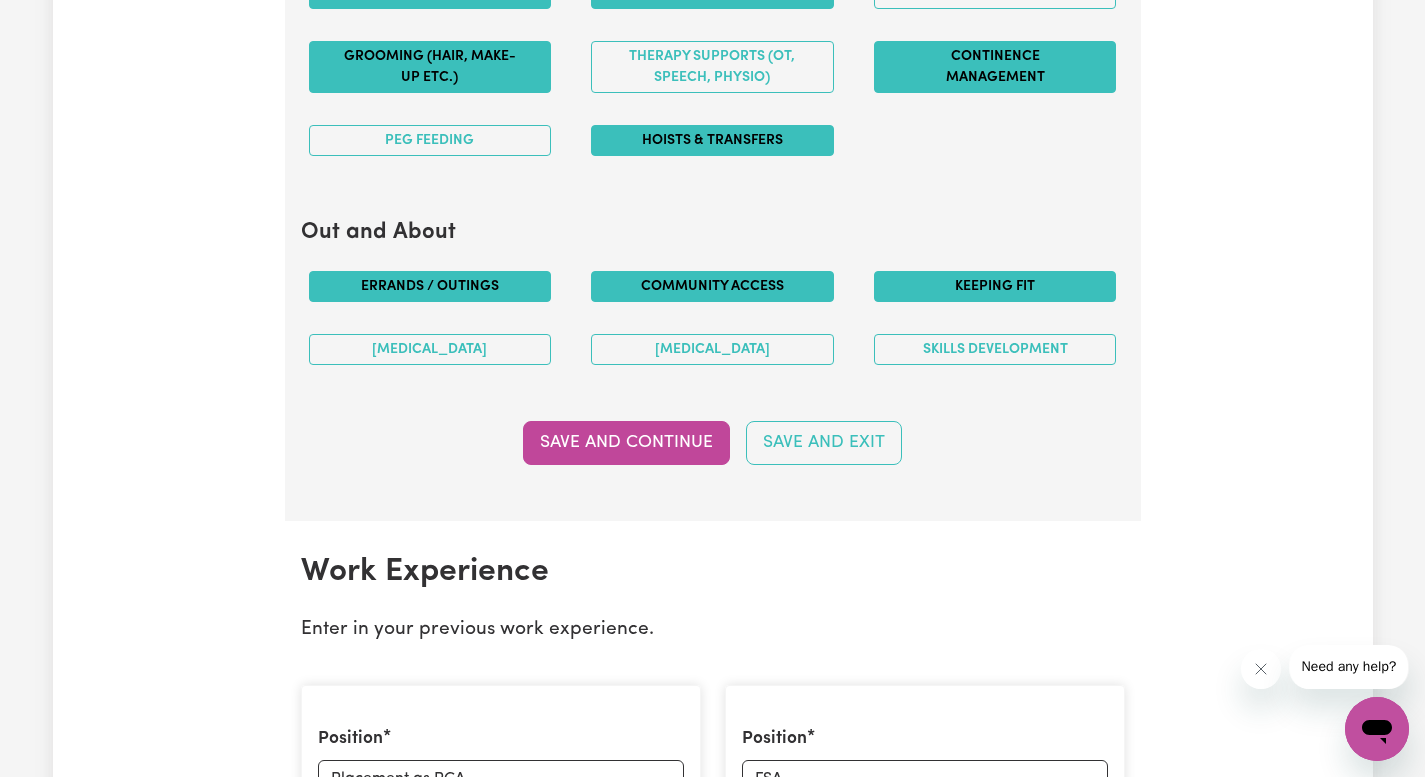 click on "Keeping fit" at bounding box center [995, 286] 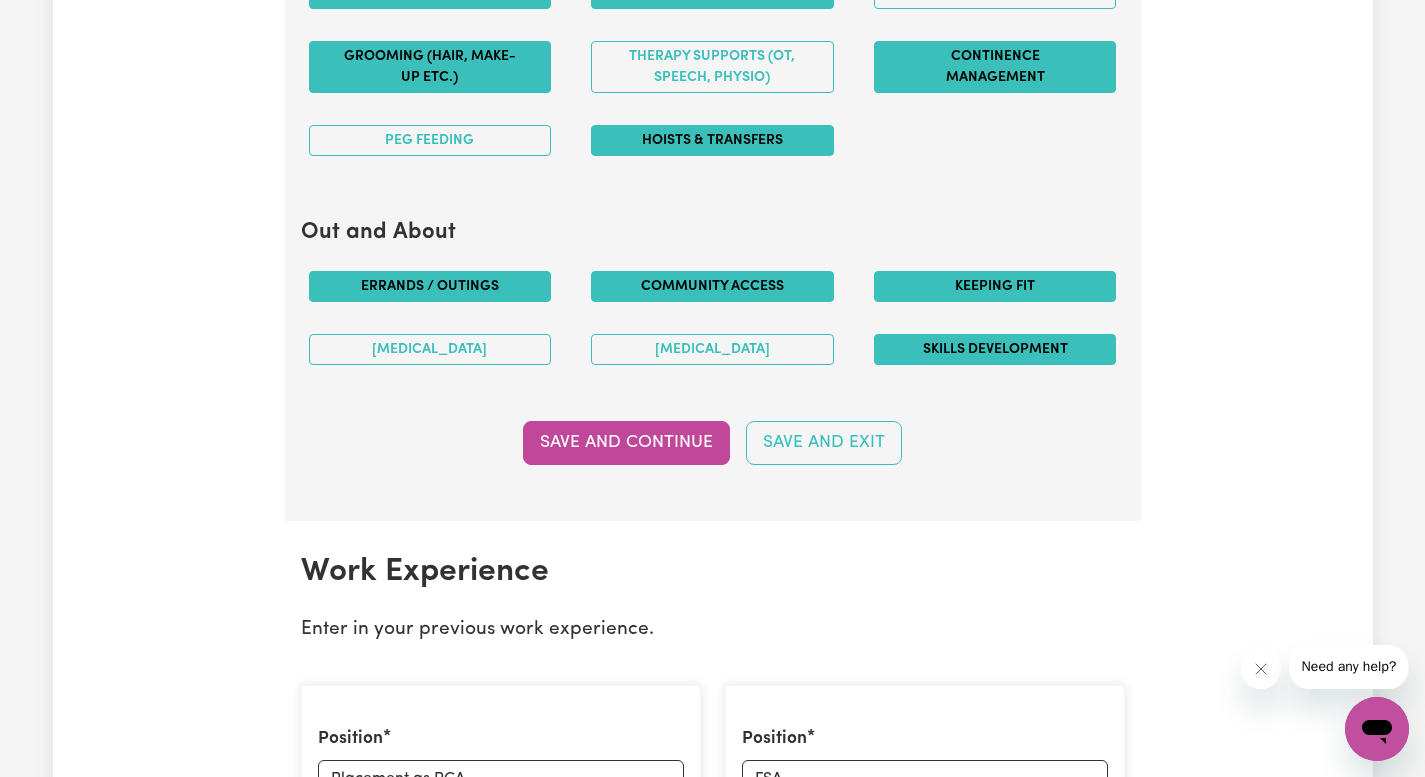 click on "Skills Development" at bounding box center (995, 349) 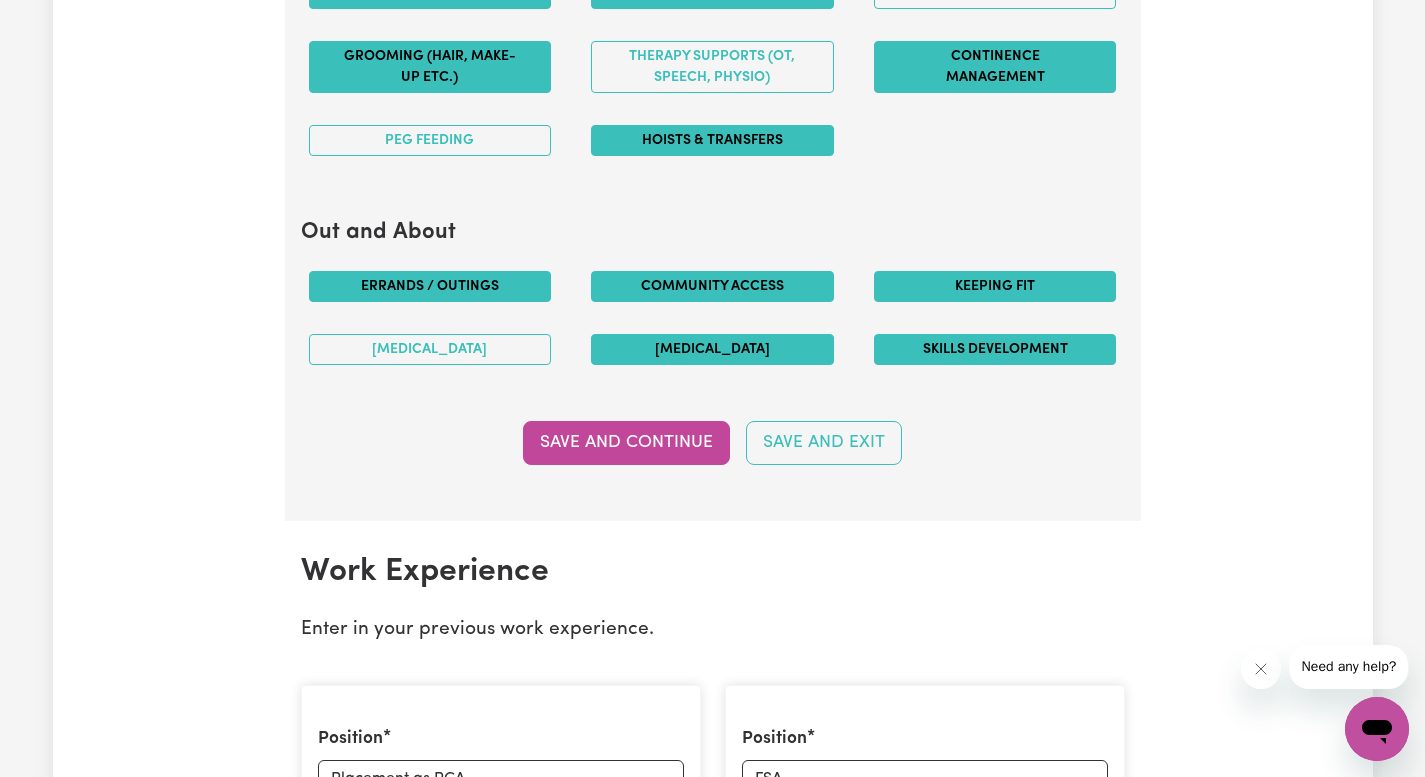 click on "[MEDICAL_DATA]" at bounding box center (712, 349) 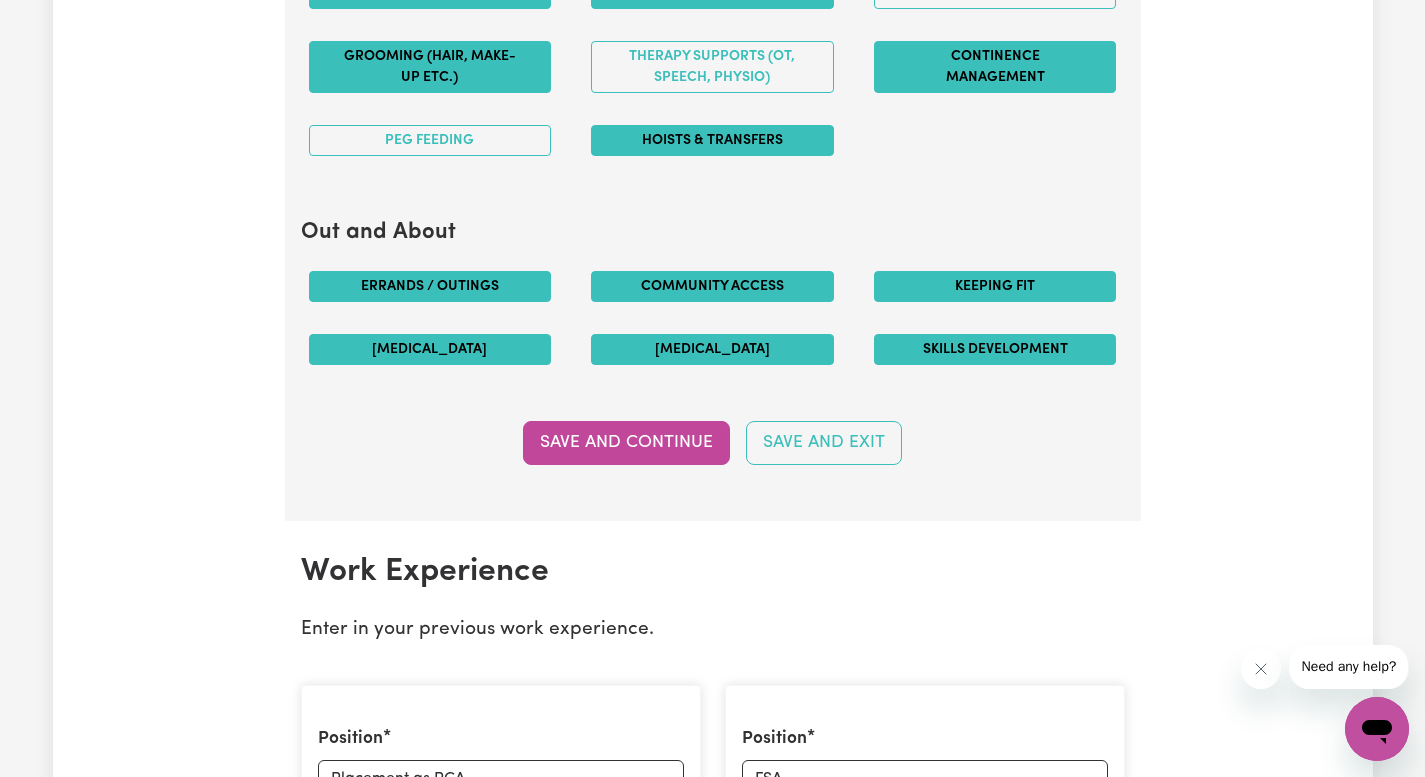 click on "[MEDICAL_DATA]" at bounding box center [430, 349] 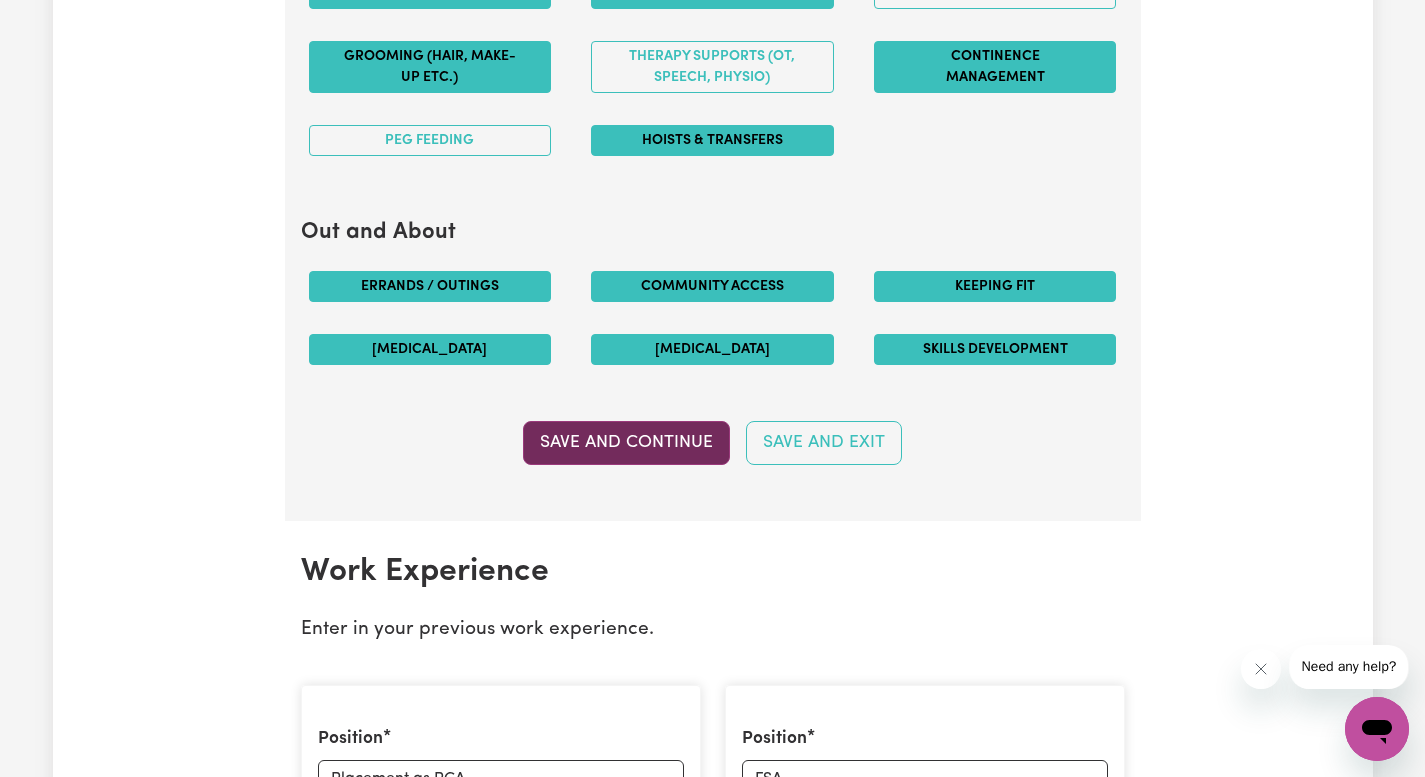 click on "Save and Continue" at bounding box center (626, 443) 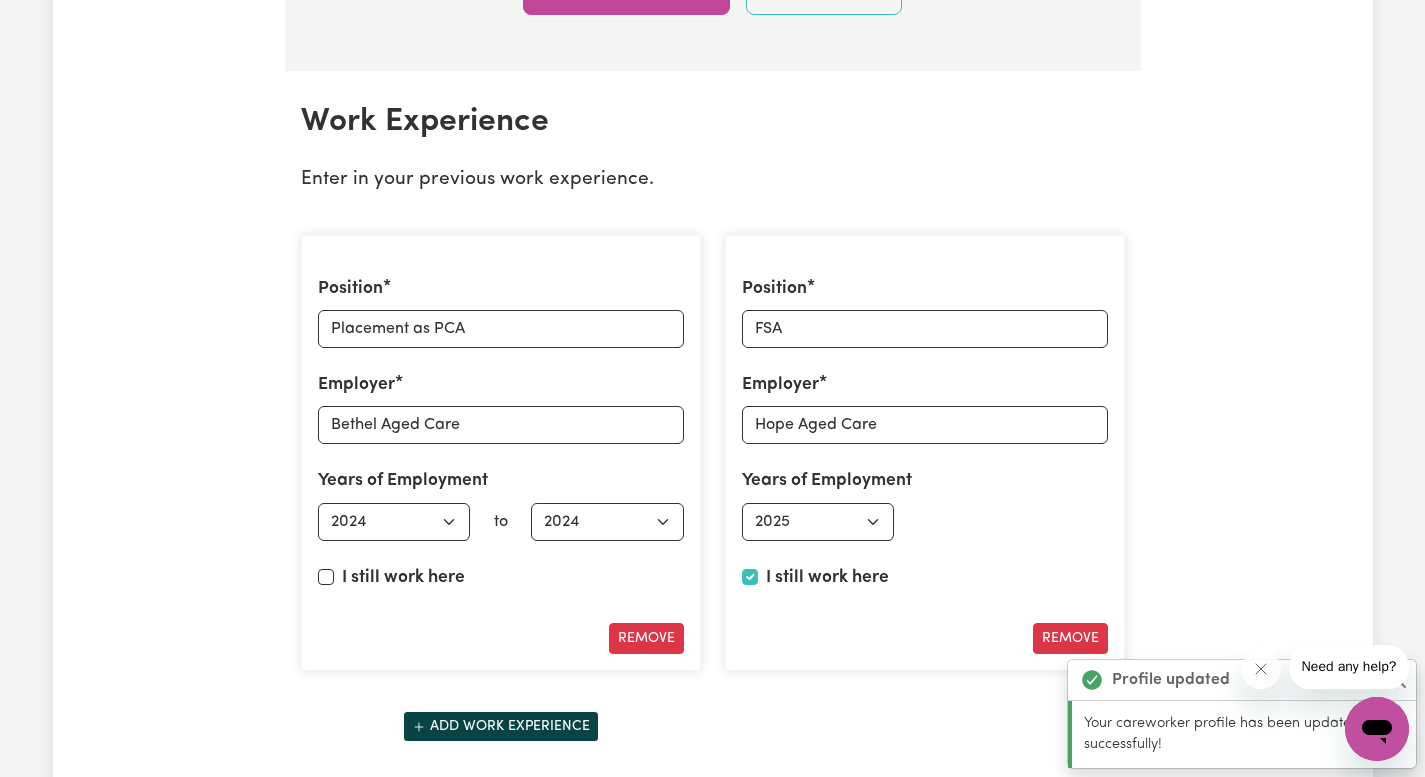 scroll, scrollTop: 2823, scrollLeft: 0, axis: vertical 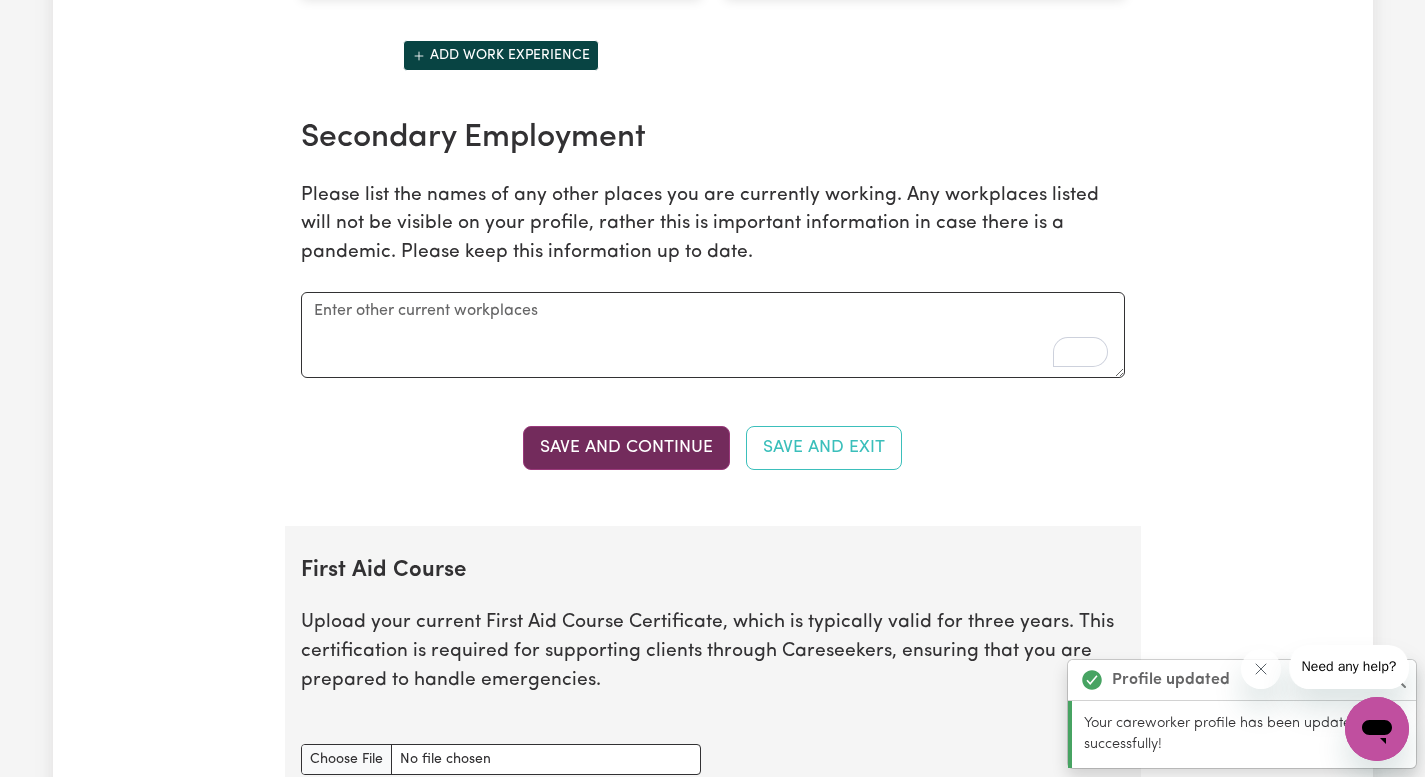 click on "Save and Continue" at bounding box center (626, 448) 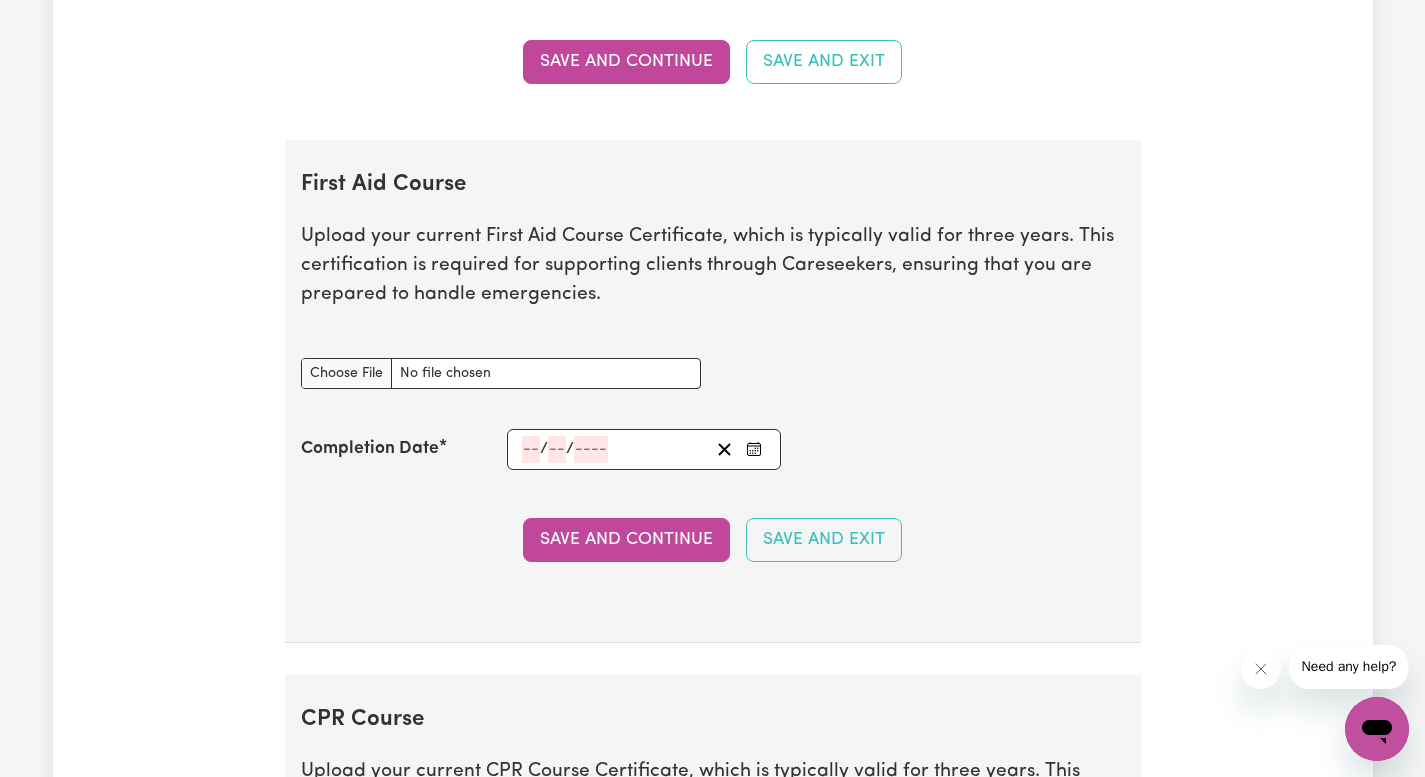 scroll, scrollTop: 3811, scrollLeft: 0, axis: vertical 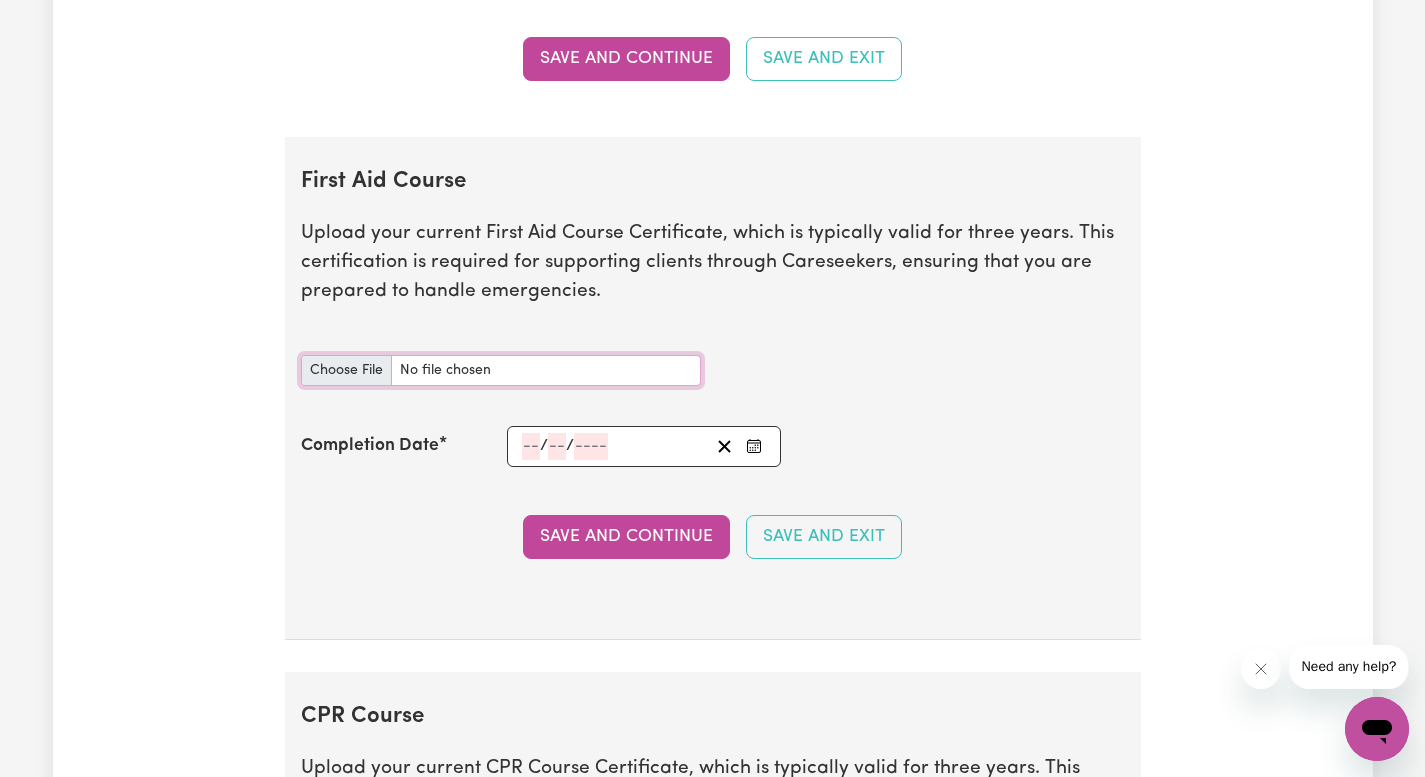 click on "First Aid Course  document" at bounding box center [501, 370] 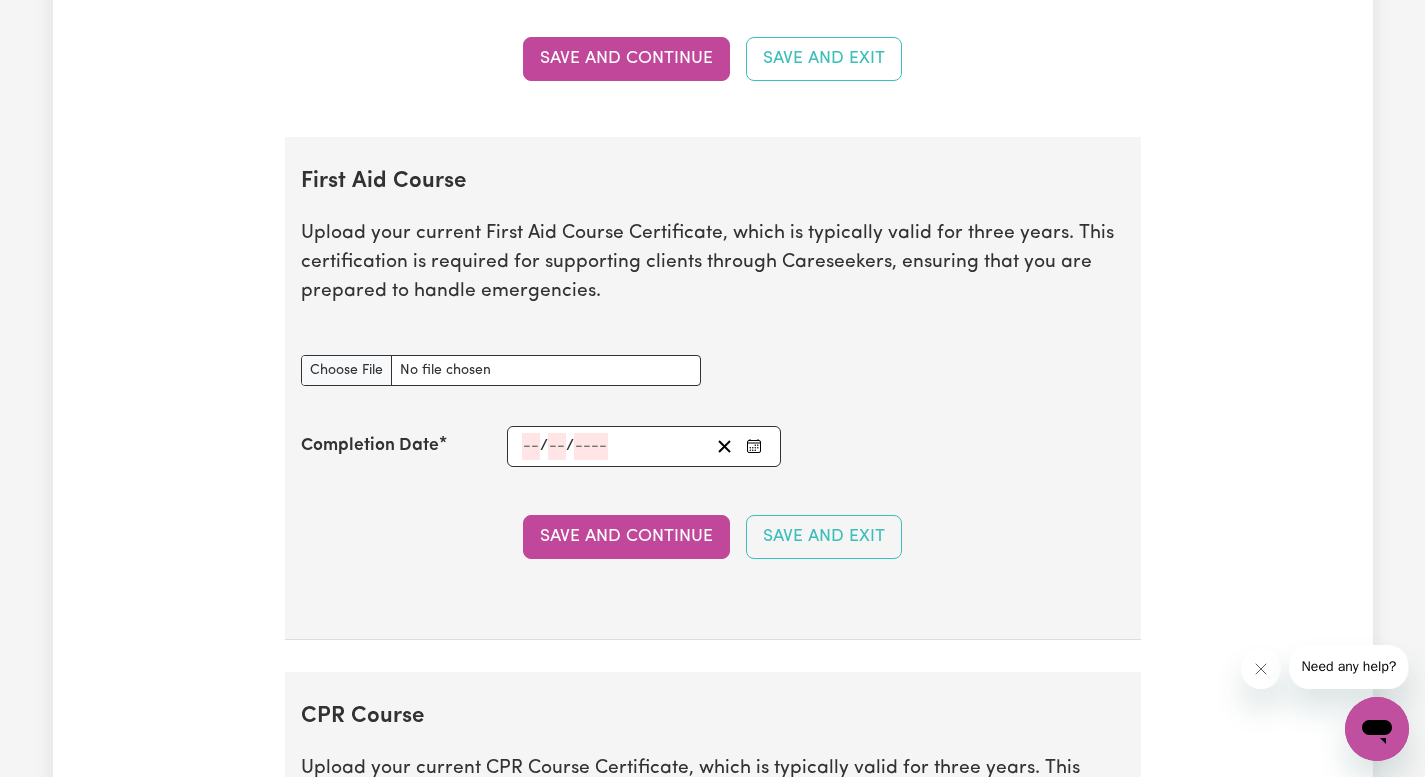 click 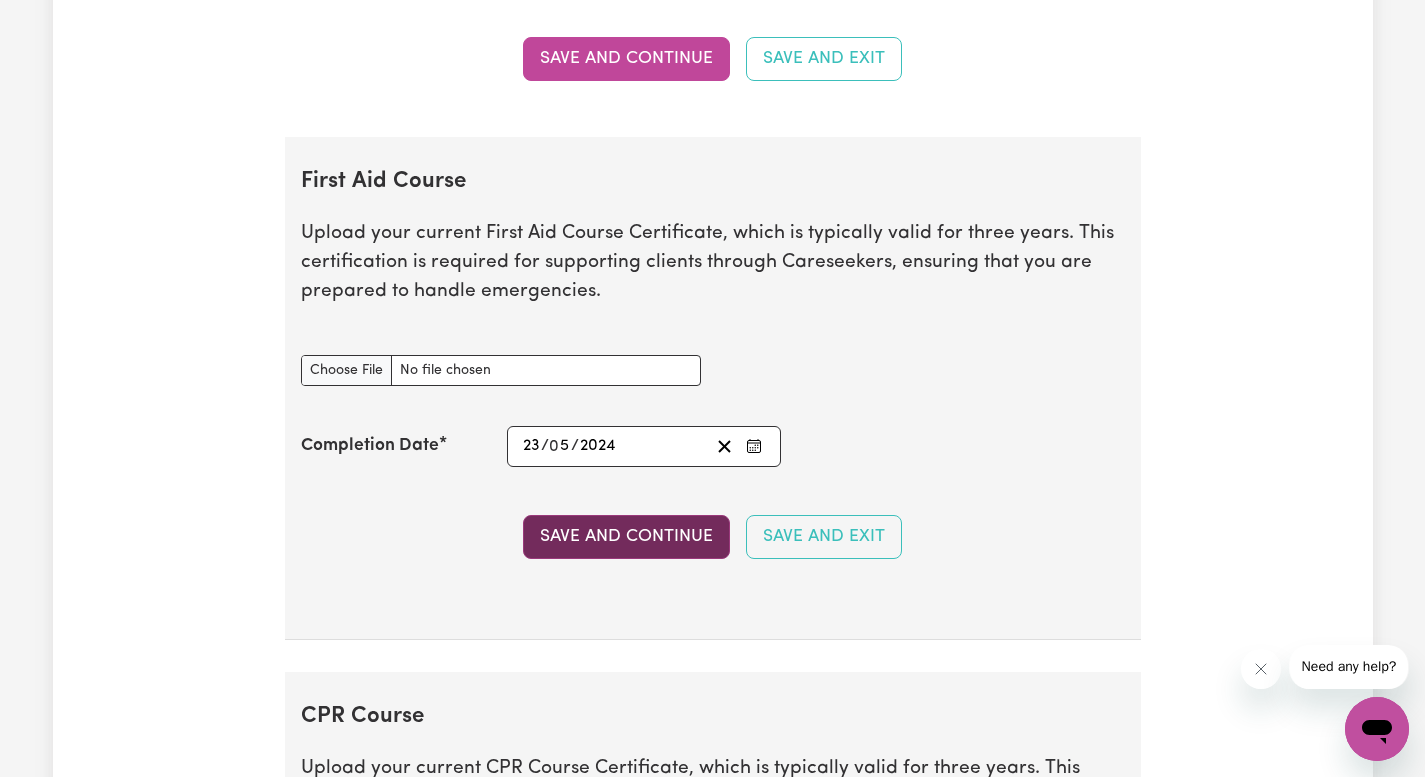 click on "Save and Continue" at bounding box center [626, 537] 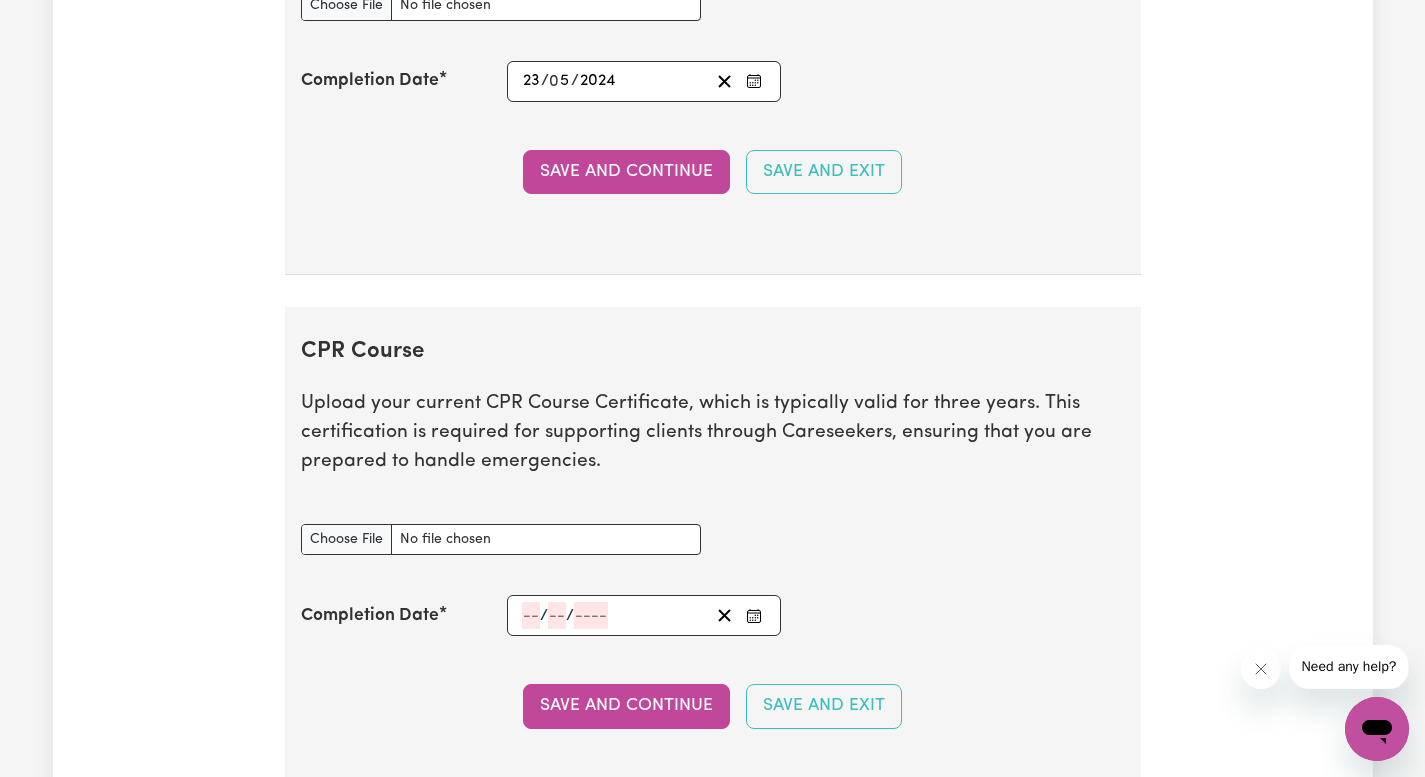 scroll, scrollTop: 4290, scrollLeft: 0, axis: vertical 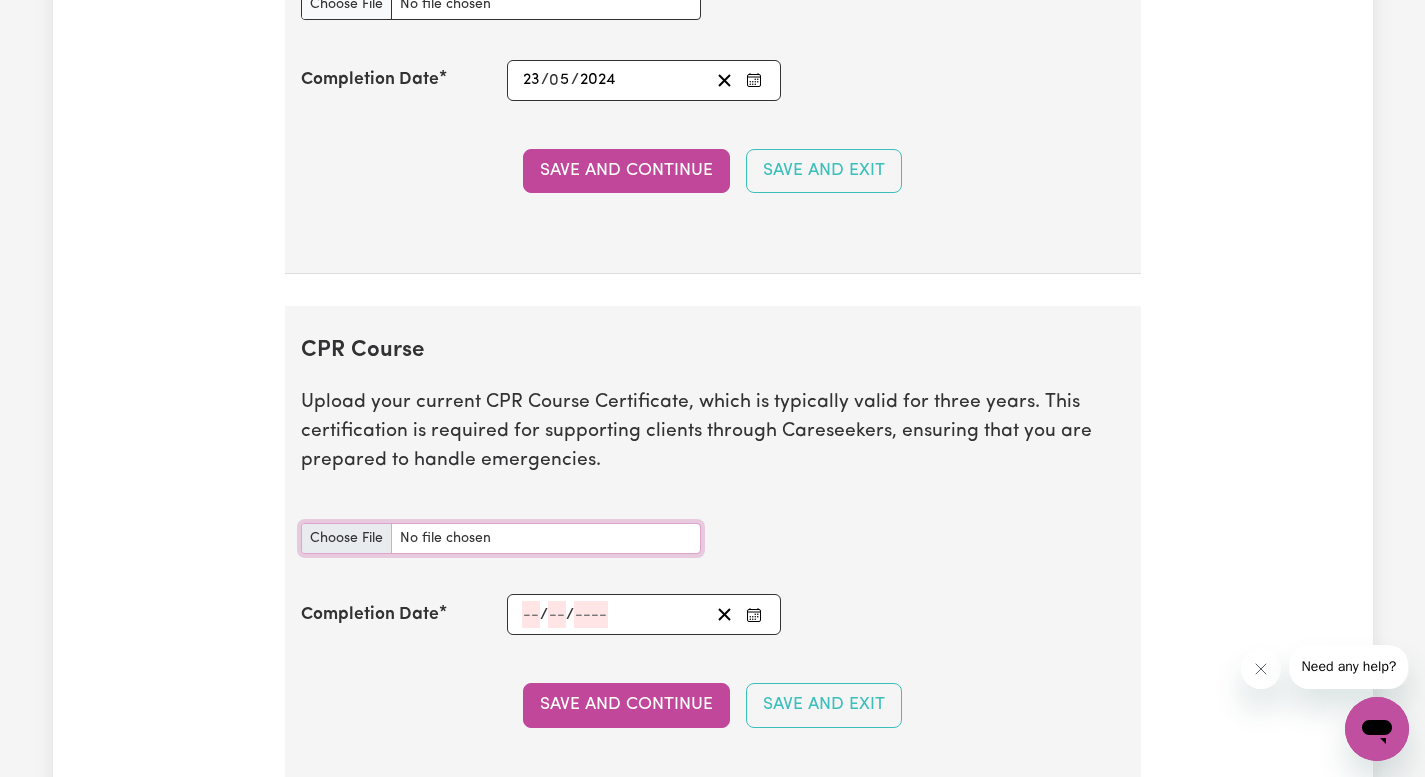 click on "CPR Course  document" at bounding box center (501, 538) 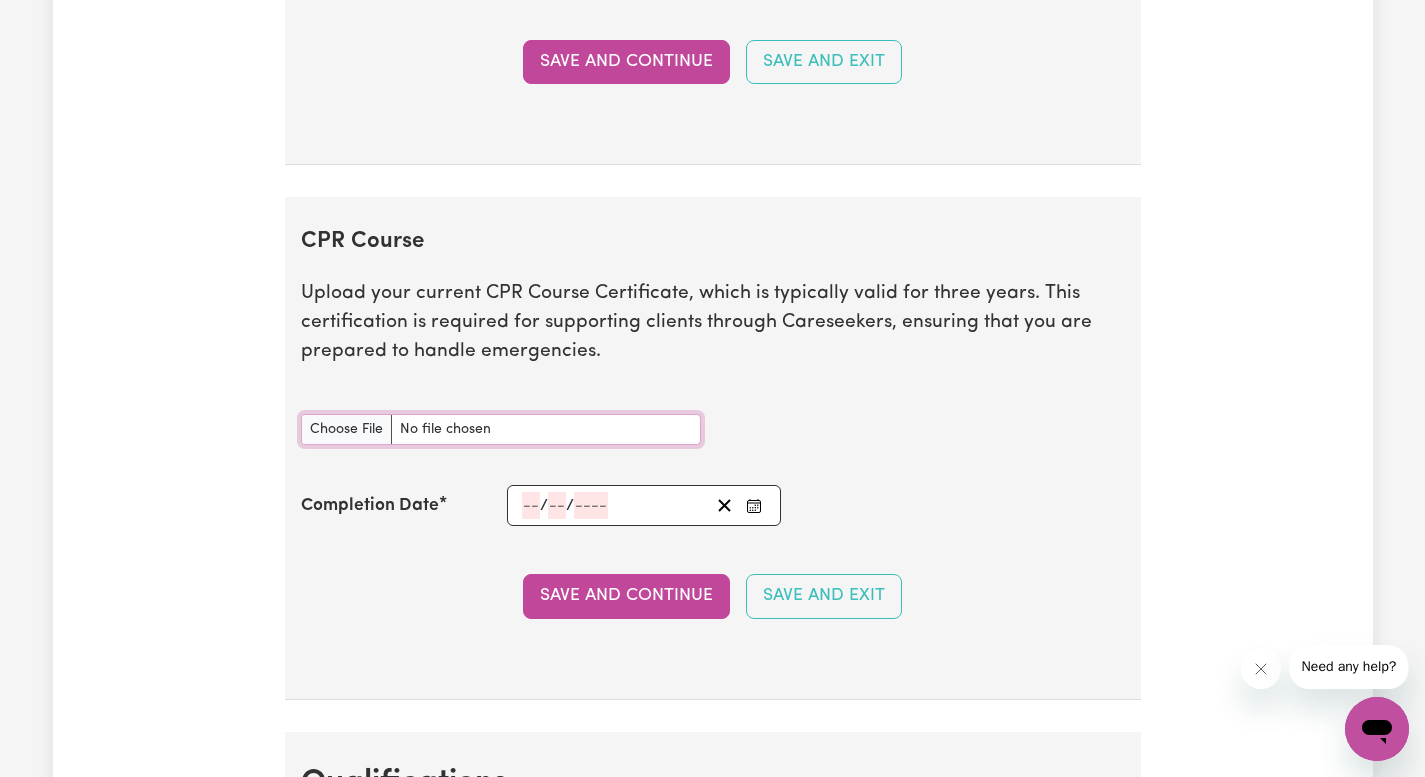 scroll, scrollTop: 4404, scrollLeft: 0, axis: vertical 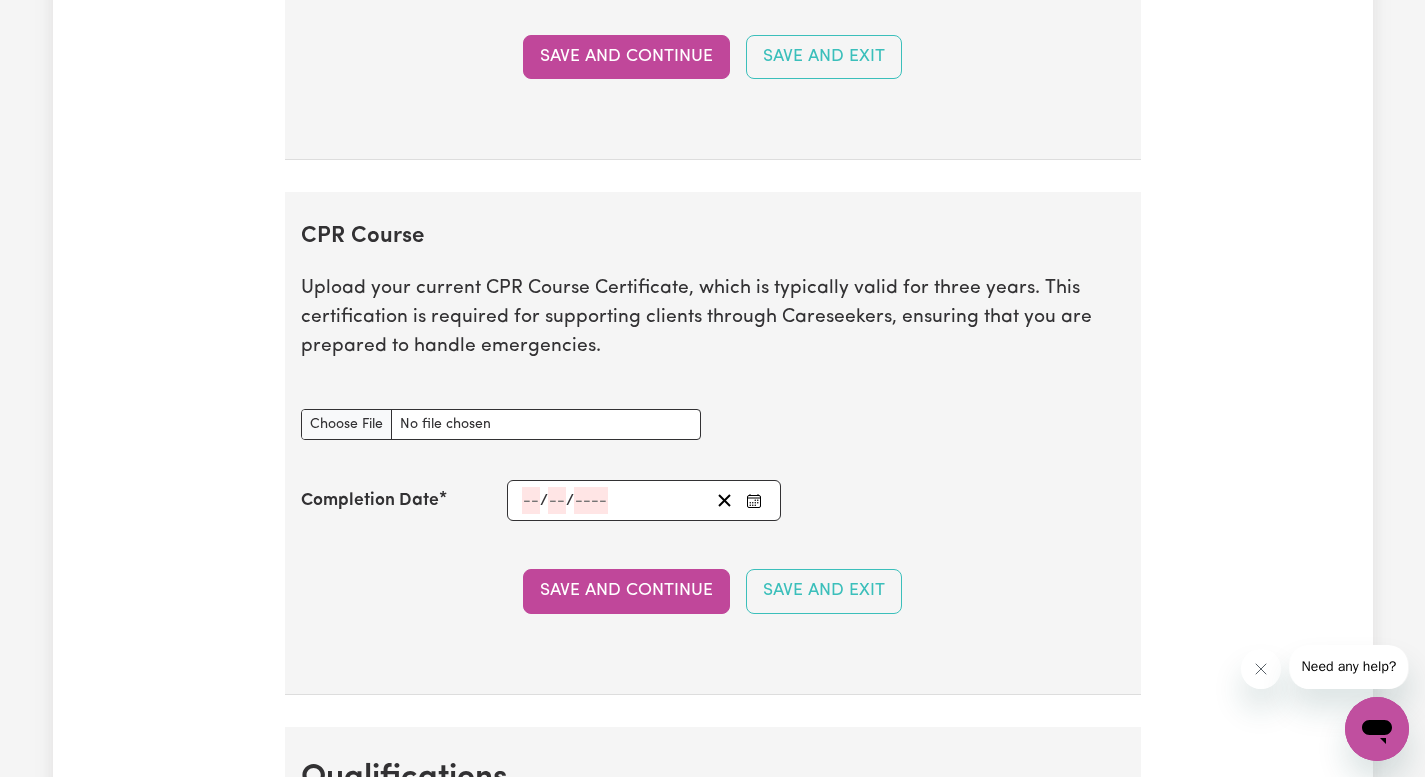 click 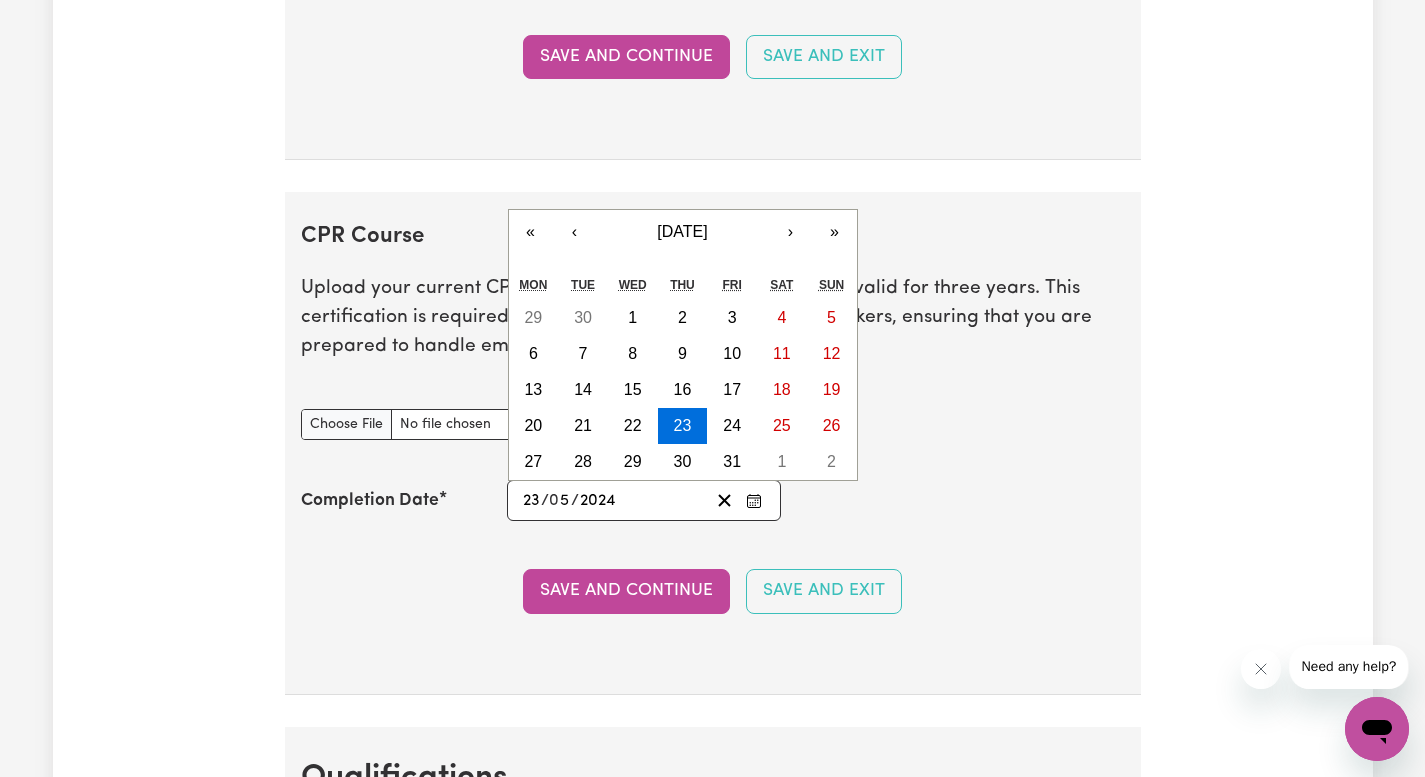 click on "CPR Course Upload your current CPR Course Certificate, which is typically valid for three years. This certification is required for supporting clients through Careseekers, ensuring that you are prepared to handle emergencies. CPR Course  document Completion Date [DATE] 23 / 0 5 / 2024 « ‹ [DATE] › » Mon Tue Wed Thu Fri Sat Sun 29 30 1 2 3 4 5 6 7 8 9 10 11 12 13 14 15 16 17 18 19 20 21 22 23 24 25 26 27 28 29 30 31 1 2 Save and Continue Save and Exit" at bounding box center [713, 443] 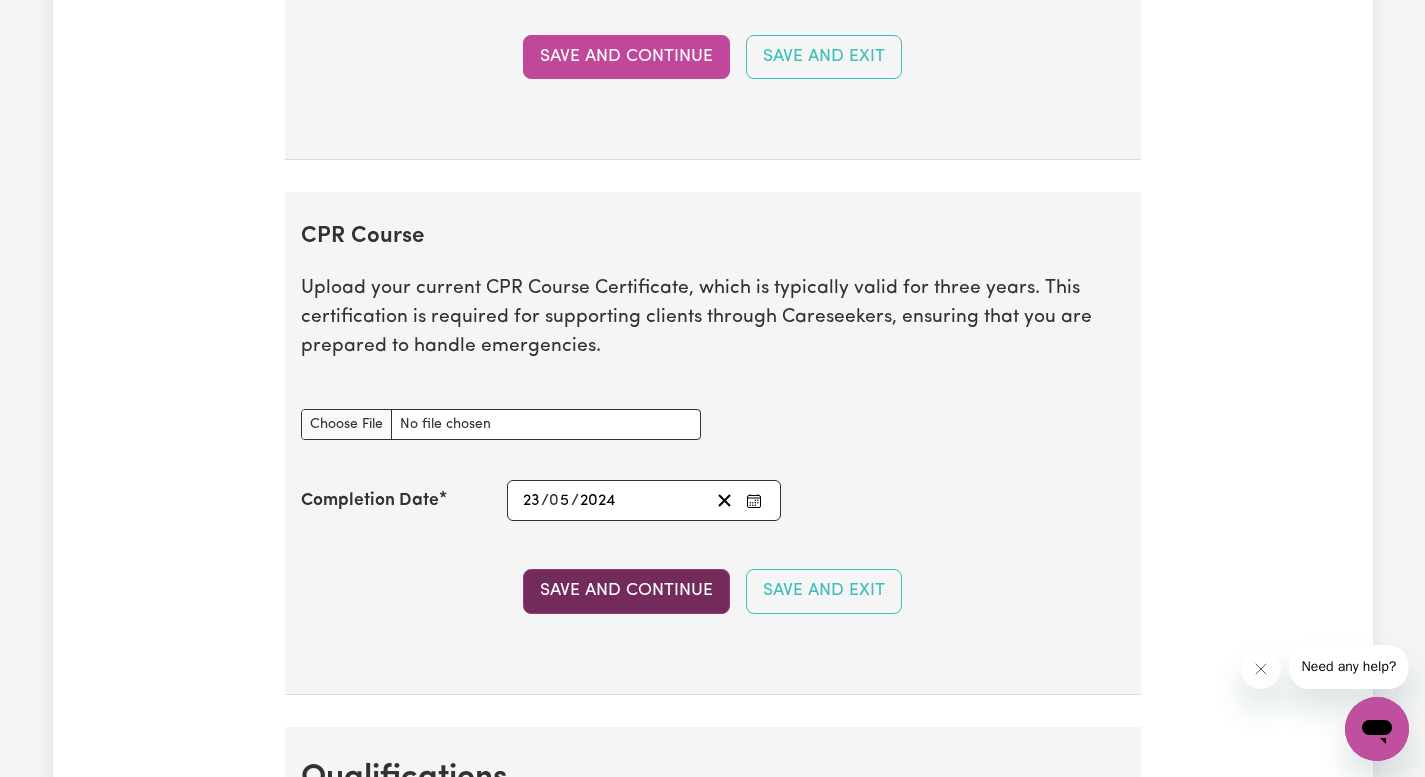 click on "Save and Continue" at bounding box center [626, 591] 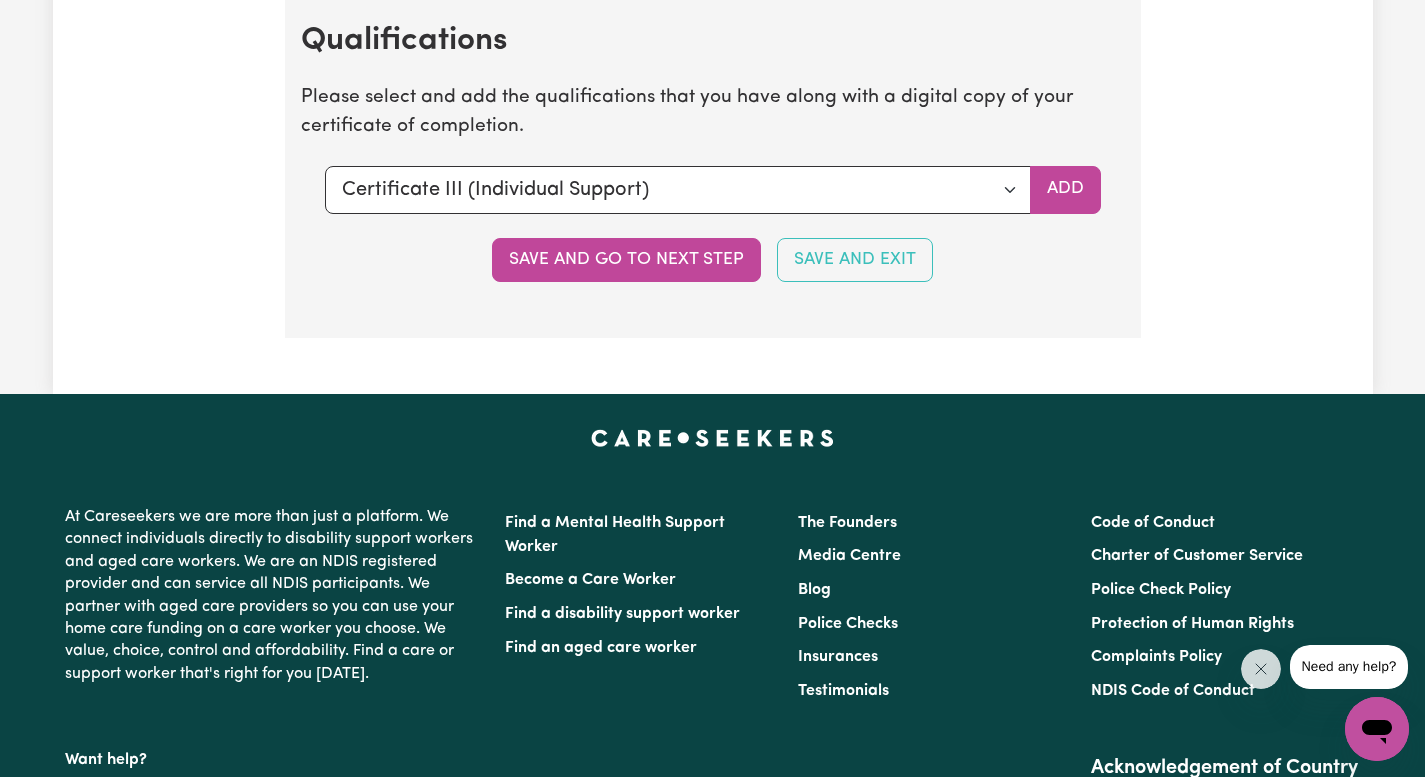 scroll, scrollTop: 5295, scrollLeft: 0, axis: vertical 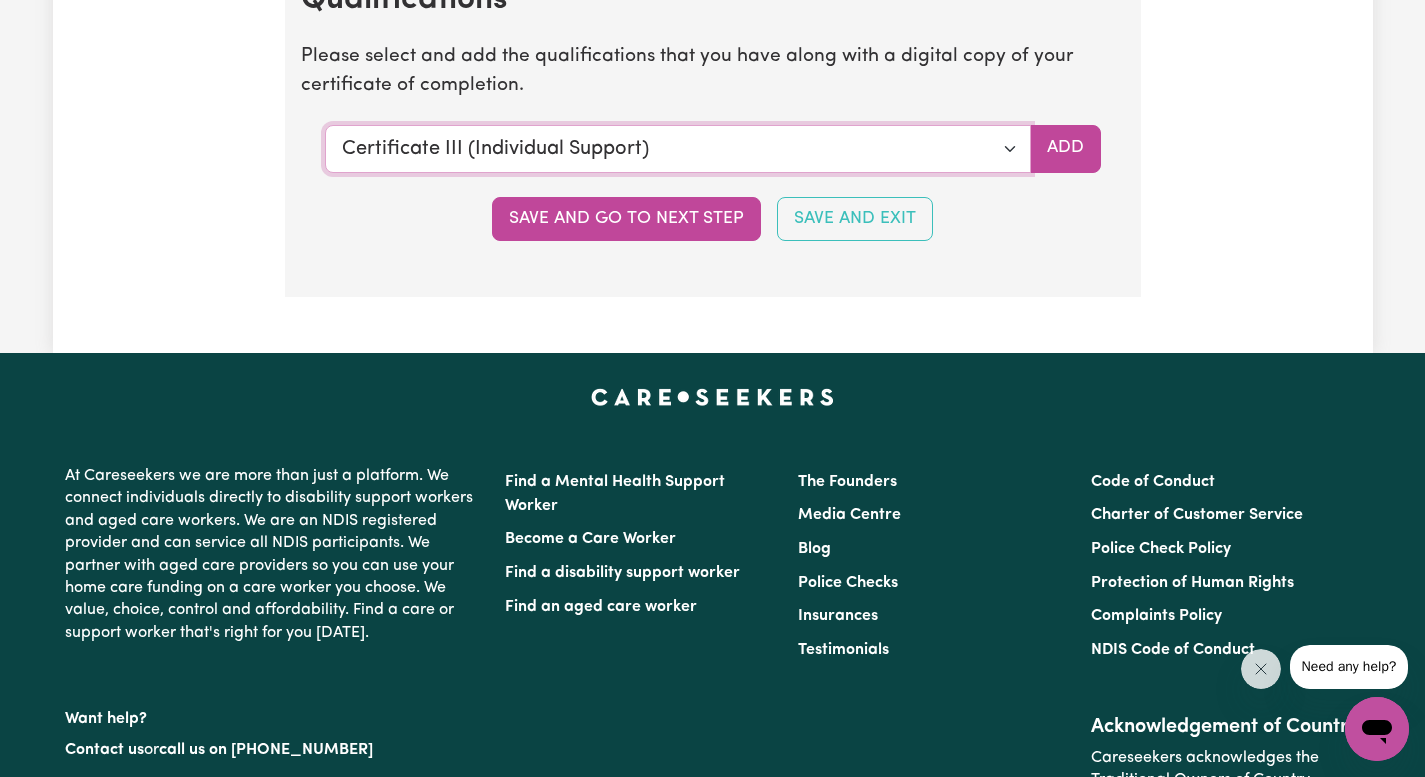 click on "Select a qualification to add... Certificate III (Individual Support) Certificate III in Community Services [CHC32015] Certificate IV (Disability Support) Certificate IV (Ageing Support) Certificate IV in Community Services [CHC42015] Certificate IV (Mental Health) Diploma of Nursing Diploma of Nursing (EEN) Diploma of Community Services Diploma Mental Health Master of Science (Dementia Care) Assist clients with medication [HLTHPS006] CPR Course [HLTAID009-12] Course in First Aid Management of [MEDICAL_DATA] [22300VIC] Course in the Management of [MEDICAL_DATA] Risks and Emergencies in the Workplace [22556VIC] [MEDICAL_DATA] Management Manual Handling [MEDICAL_DATA] Bachelor of Nursing - Australian registered nurse Bachelor of Nursing - Overseas qualification Bachelor of Nursing (Not Registered Under [PERSON_NAME]) Bachelor of social work Bachelor of social work - overseas qualification Bachelor of psychology Bachelor of psychology - overseas qualification Bachelor of applied science (OT, Speech, Physio)" at bounding box center [678, 149] 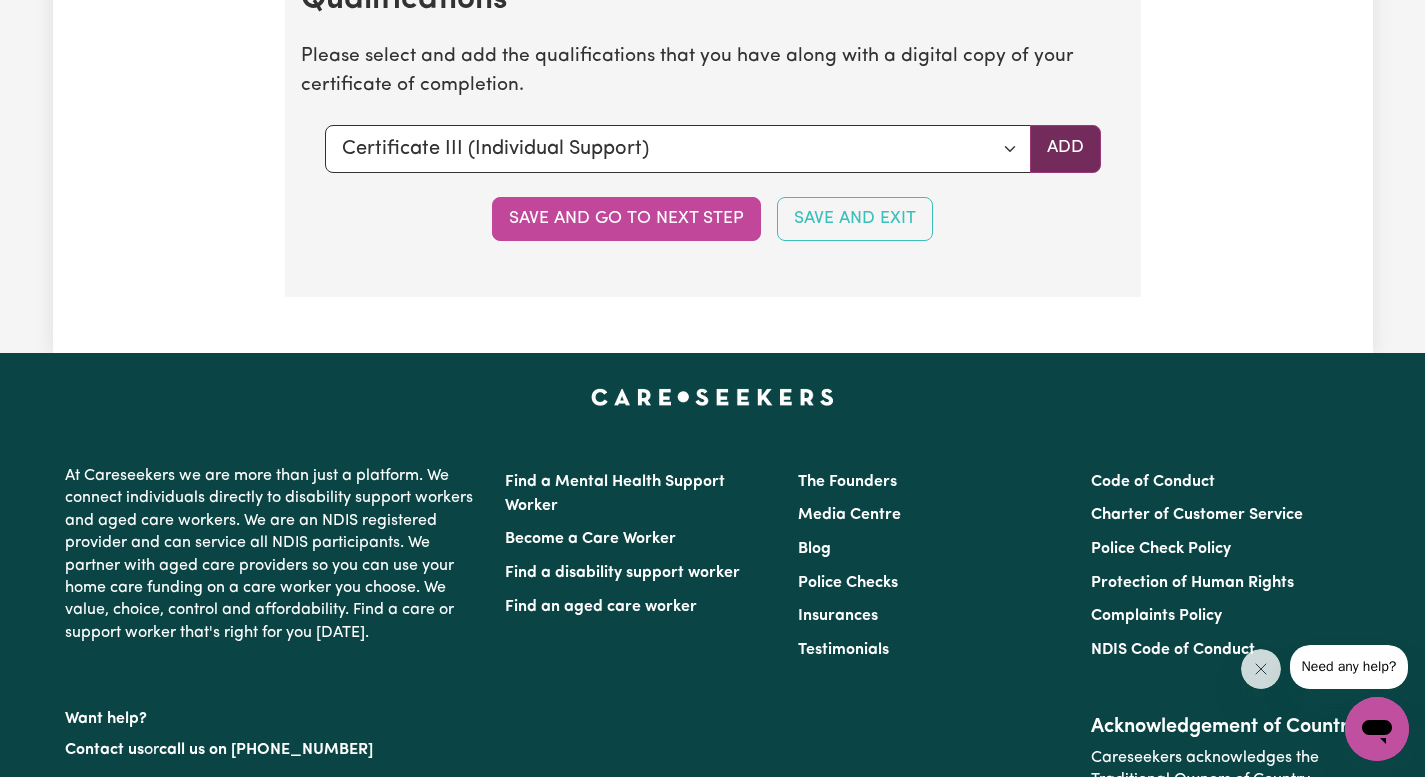 click on "Add" at bounding box center (1065, 149) 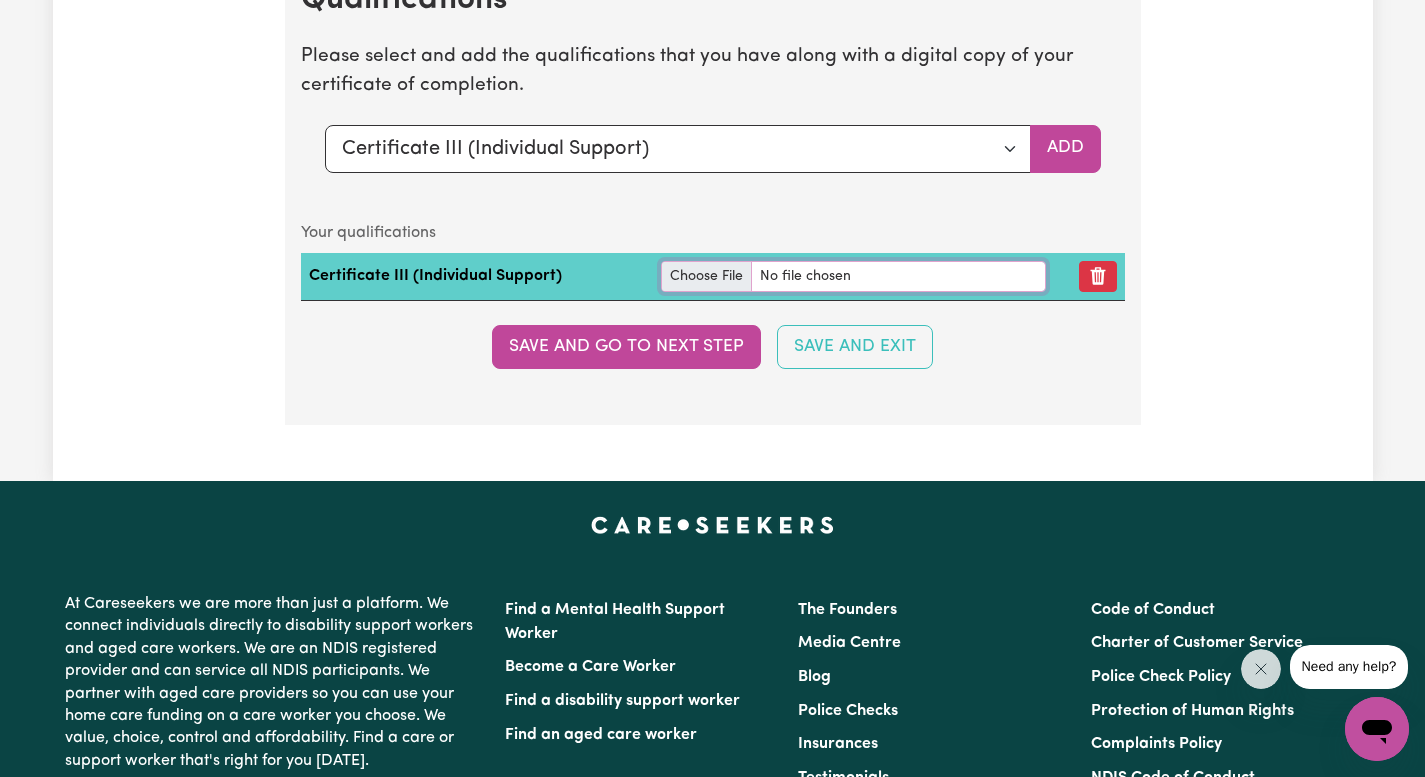 click at bounding box center (853, 276) 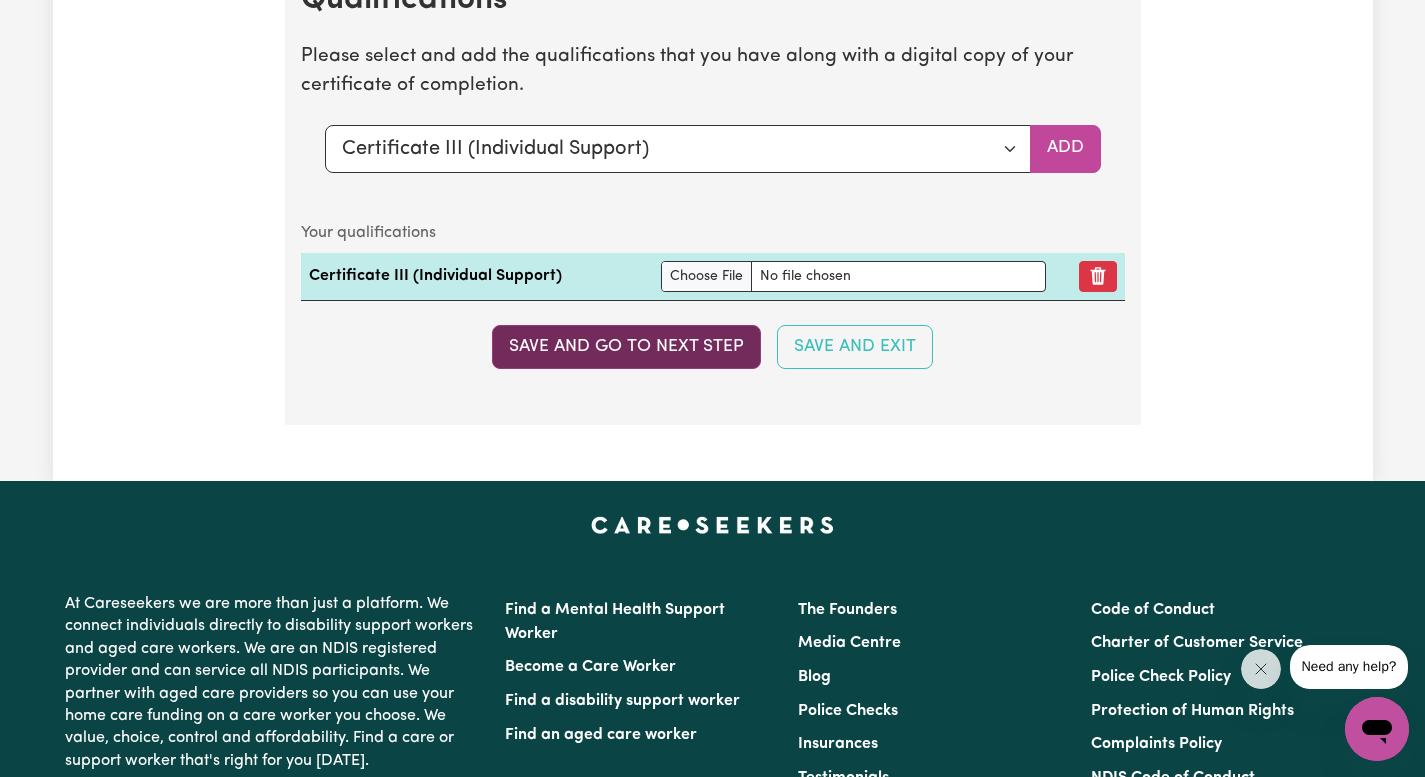 click on "Save and go to next step" at bounding box center (626, 347) 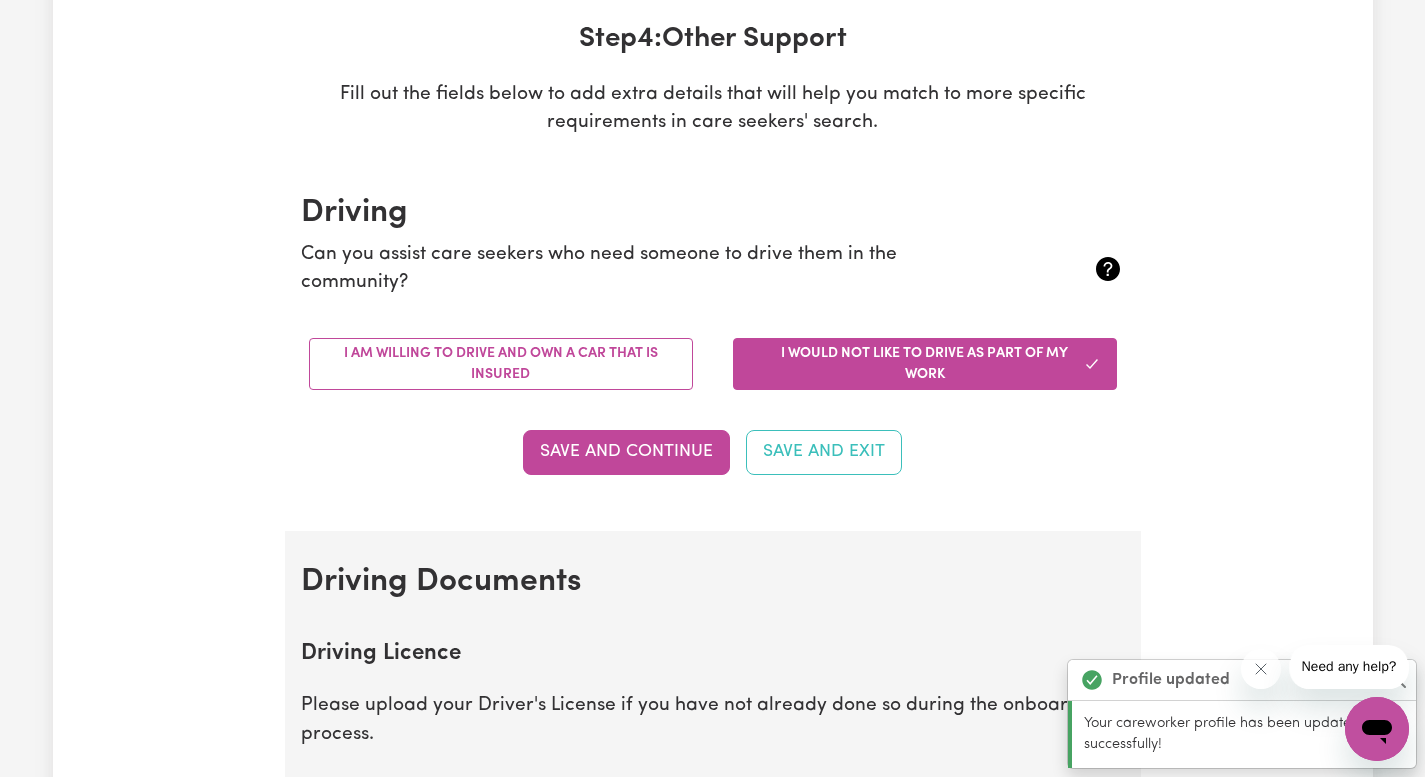 scroll, scrollTop: 305, scrollLeft: 0, axis: vertical 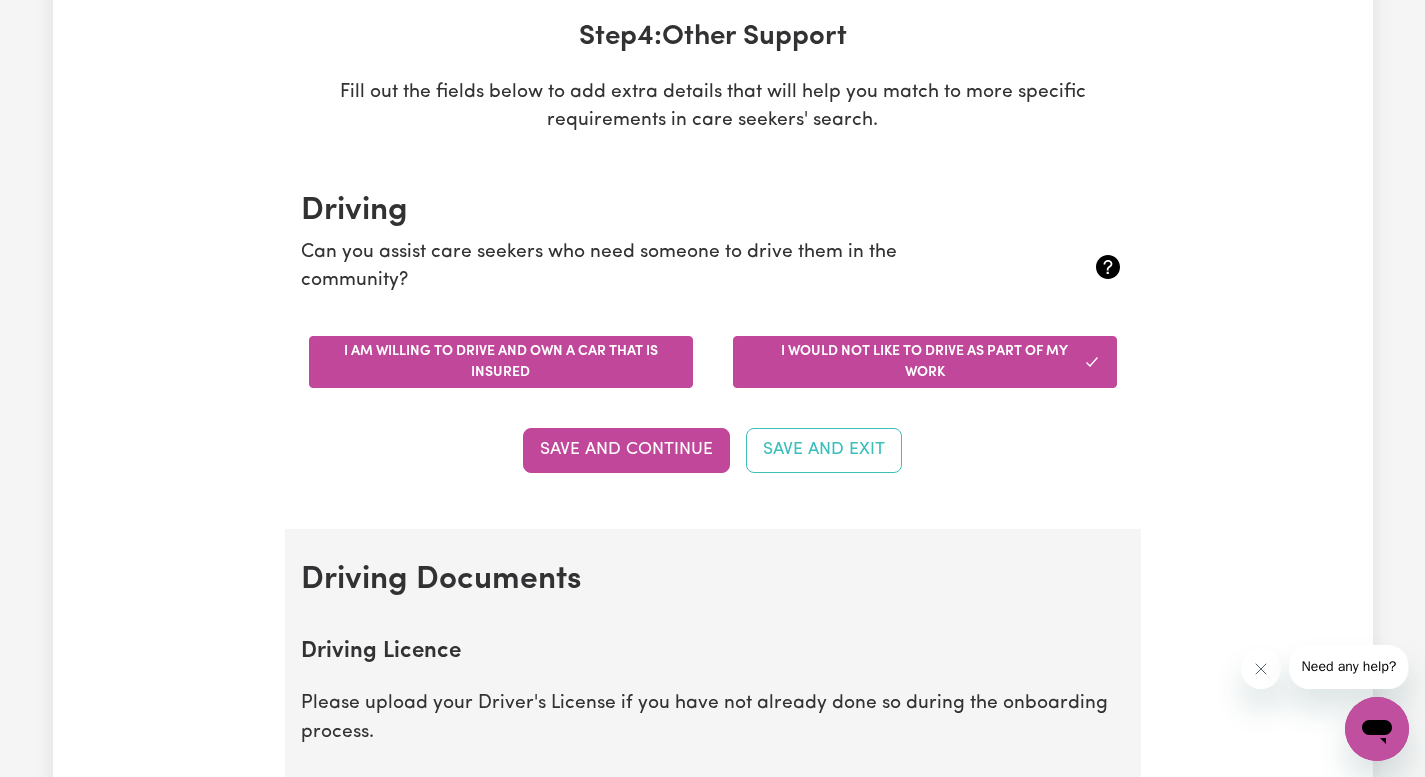 click on "I am willing to drive and own a car that is insured" at bounding box center [501, 362] 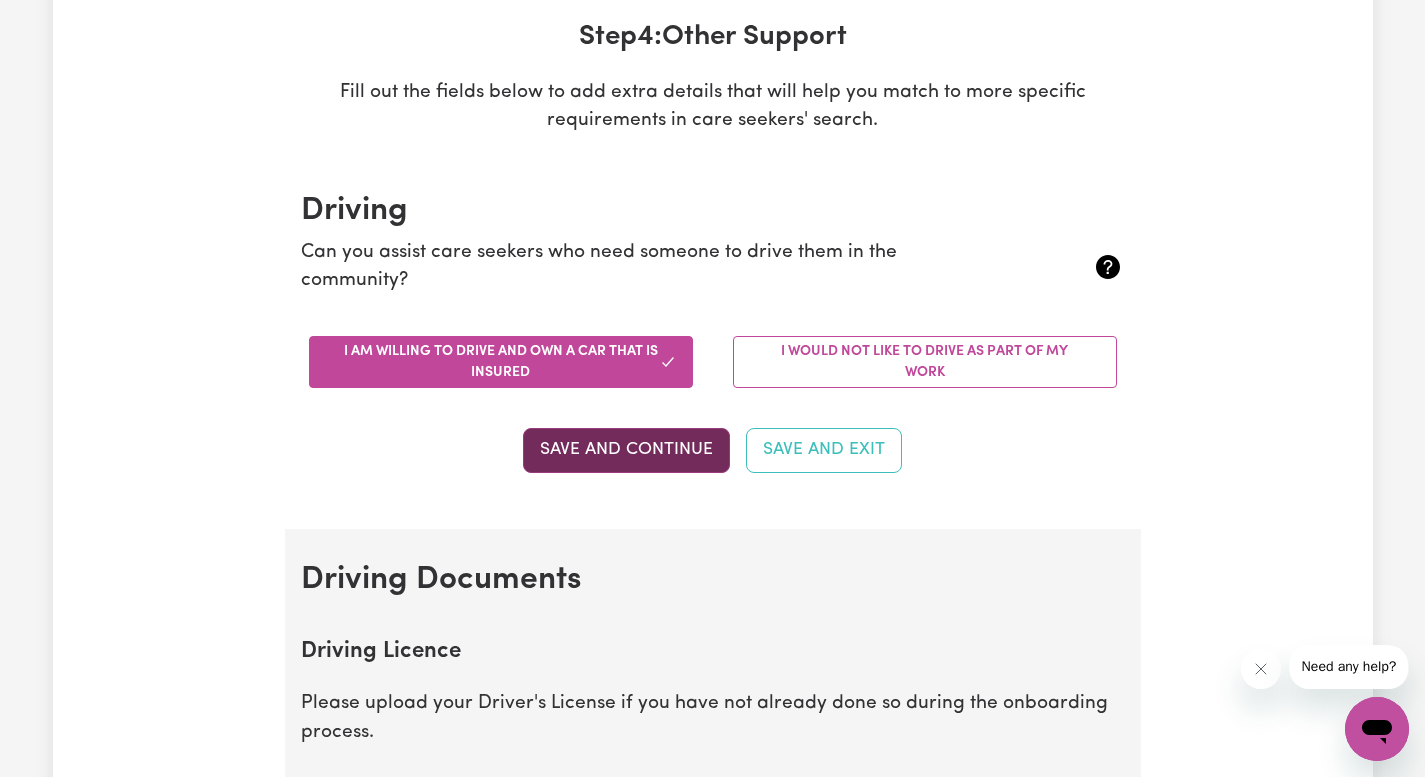 click on "Save and Continue" at bounding box center [626, 450] 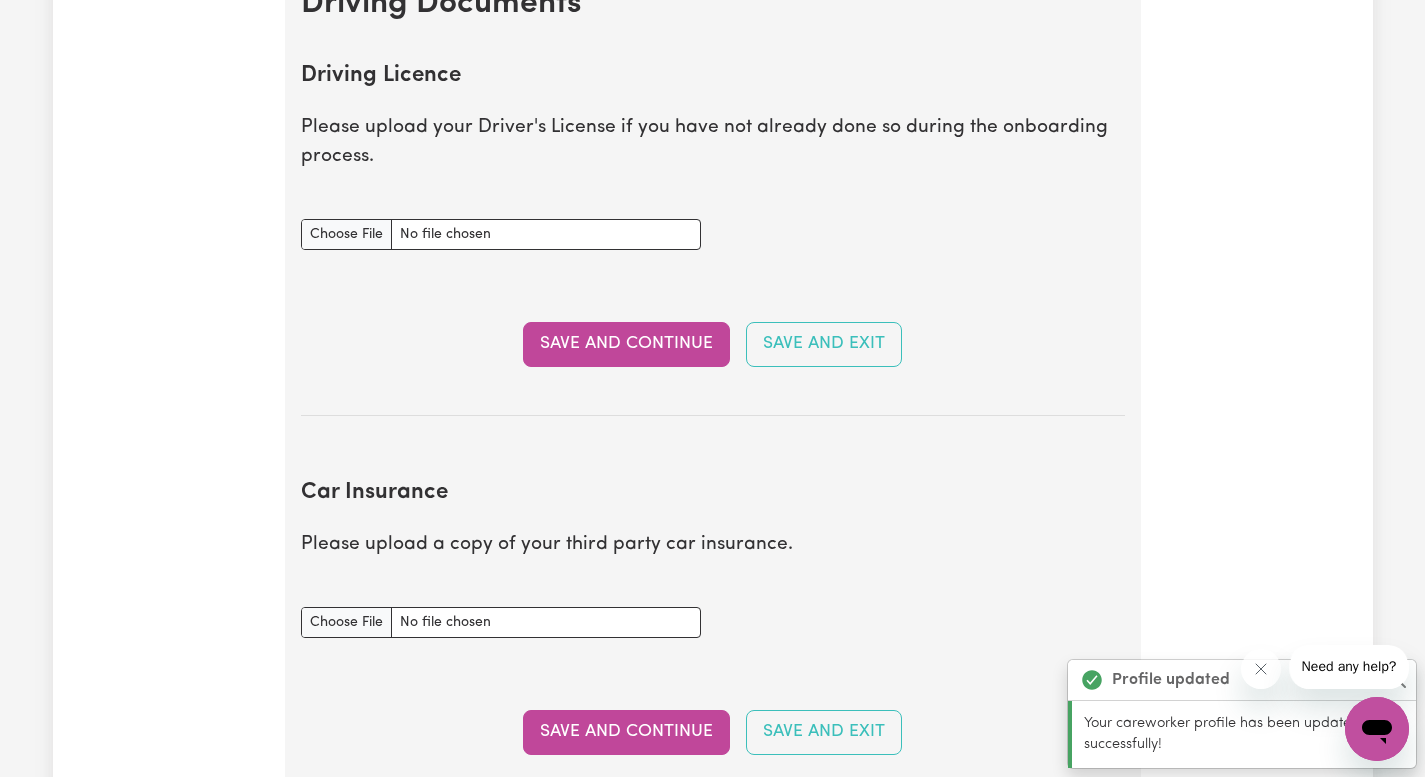 scroll, scrollTop: 912, scrollLeft: 0, axis: vertical 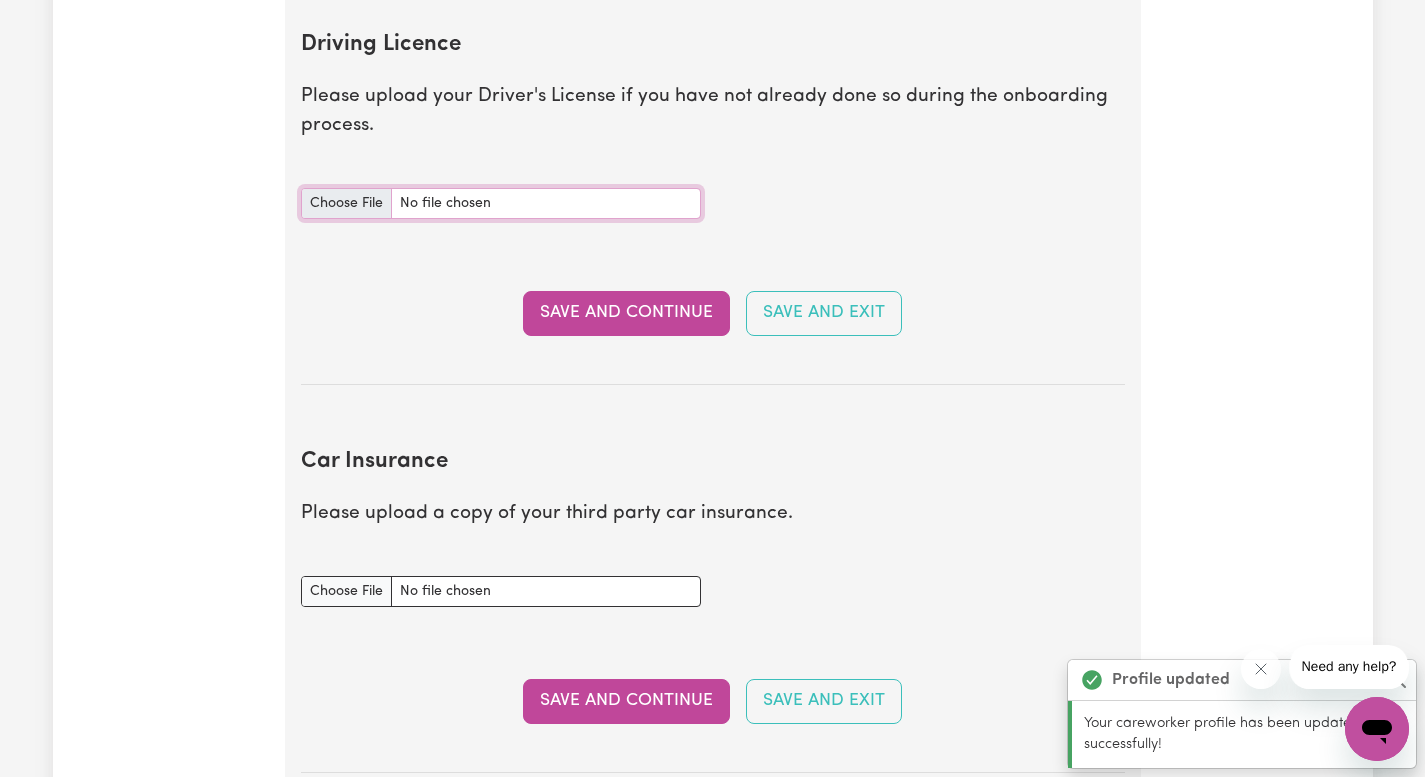 click on "Driving Licence  document" at bounding box center (501, 203) 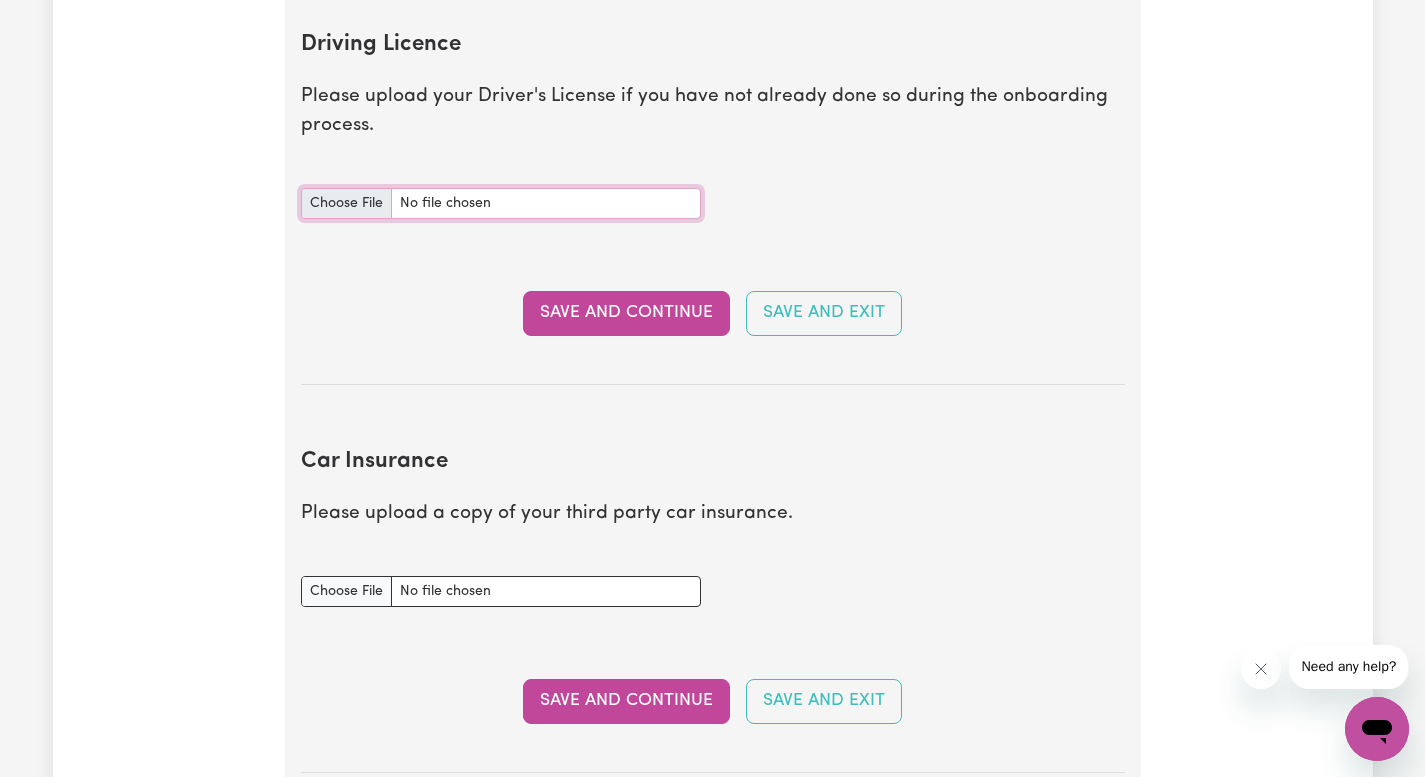 click on "Driving Licence  document" at bounding box center [501, 203] 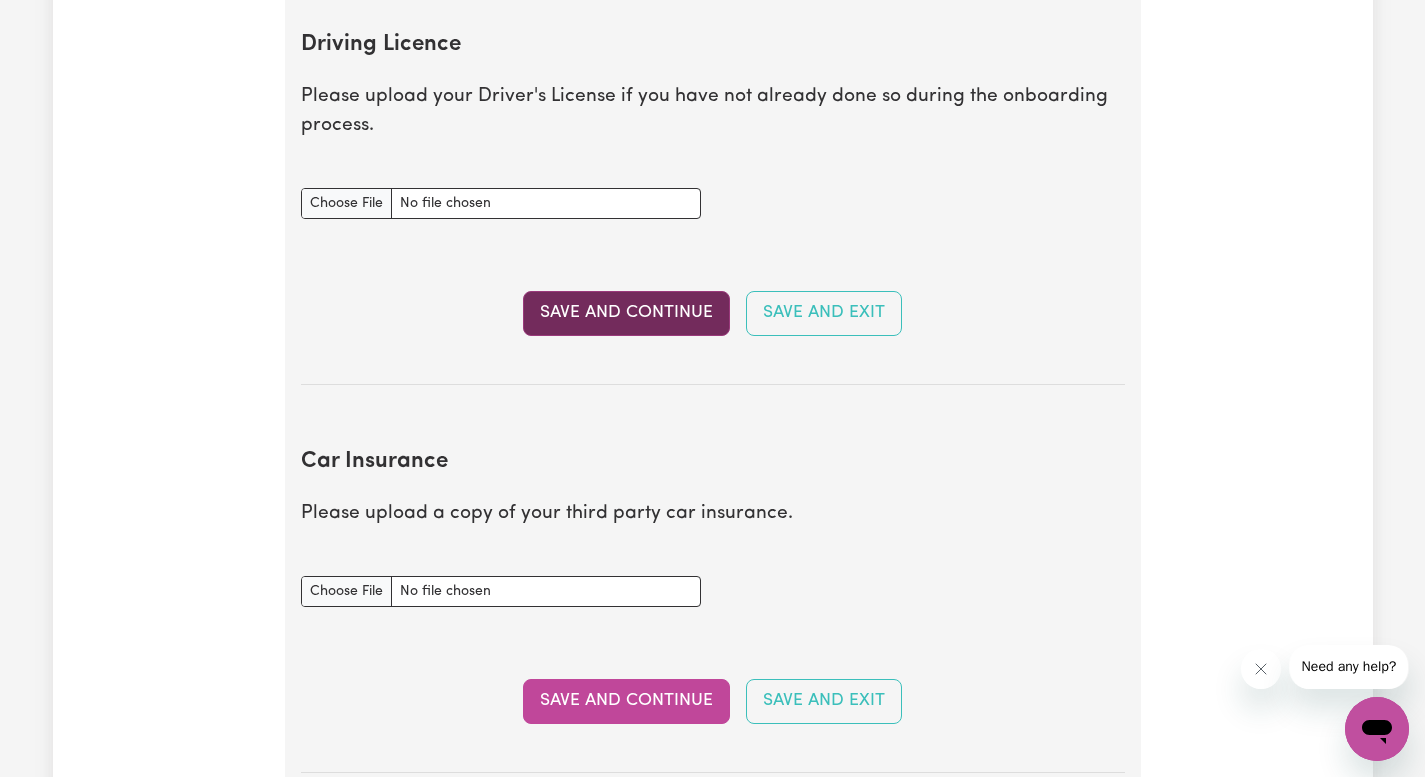 click on "Save and Continue" at bounding box center [626, 313] 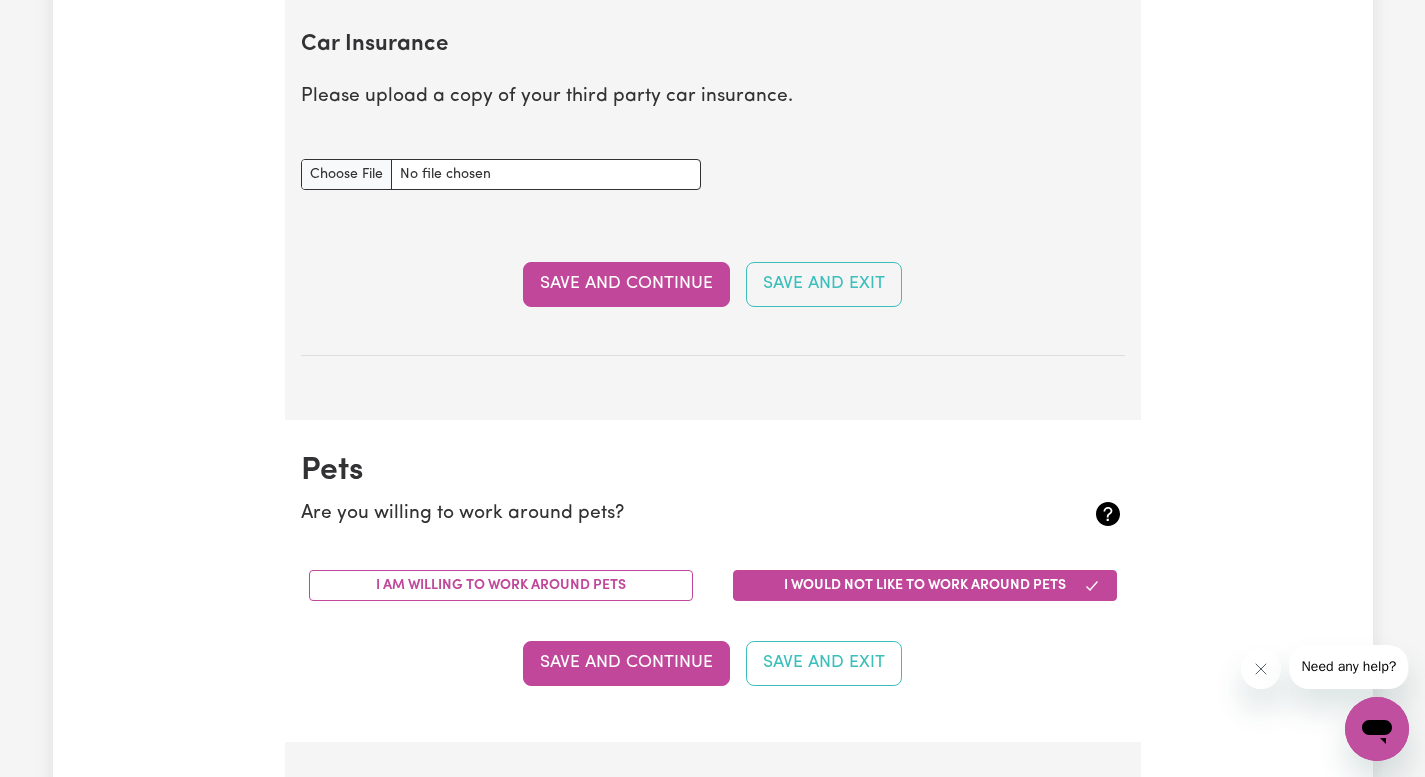 scroll, scrollTop: 1443, scrollLeft: 0, axis: vertical 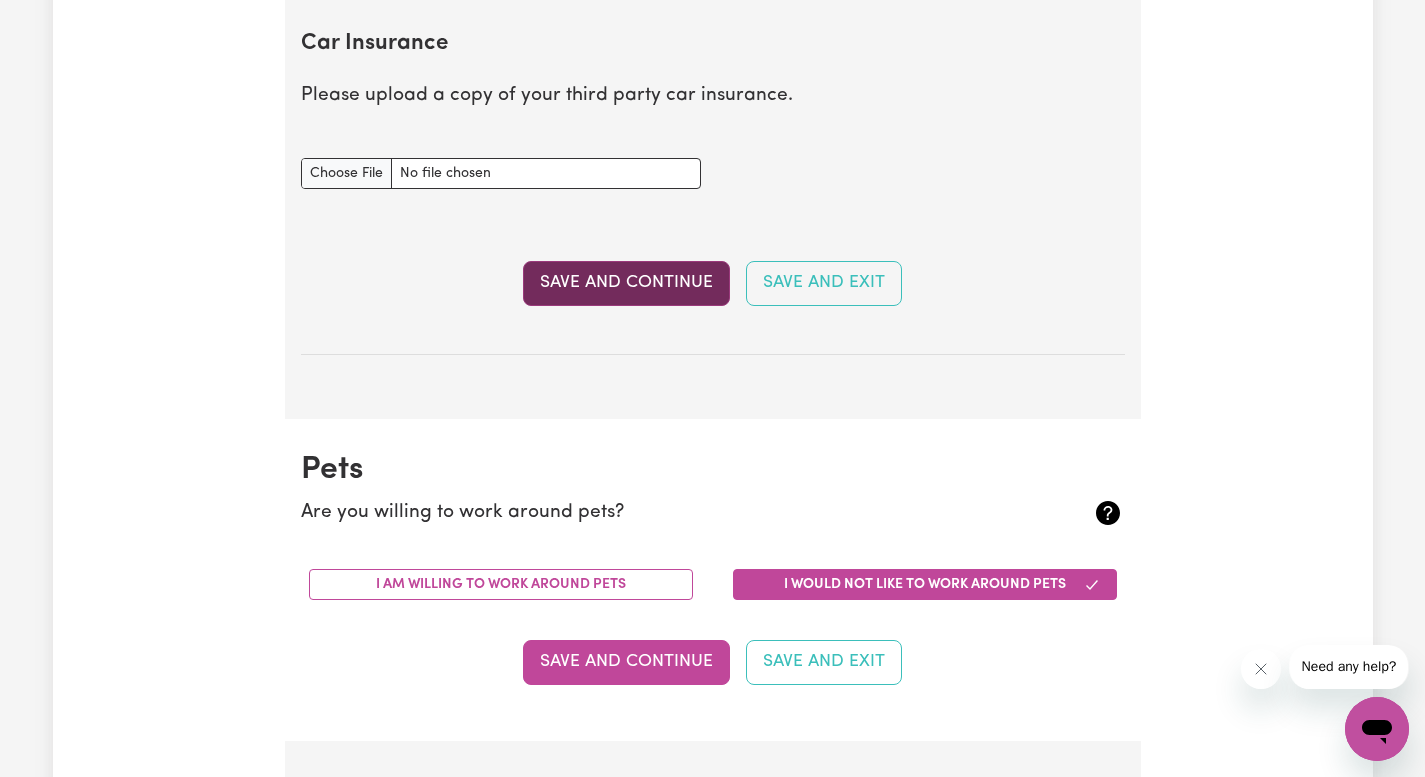 click on "Save and Continue" at bounding box center (626, 283) 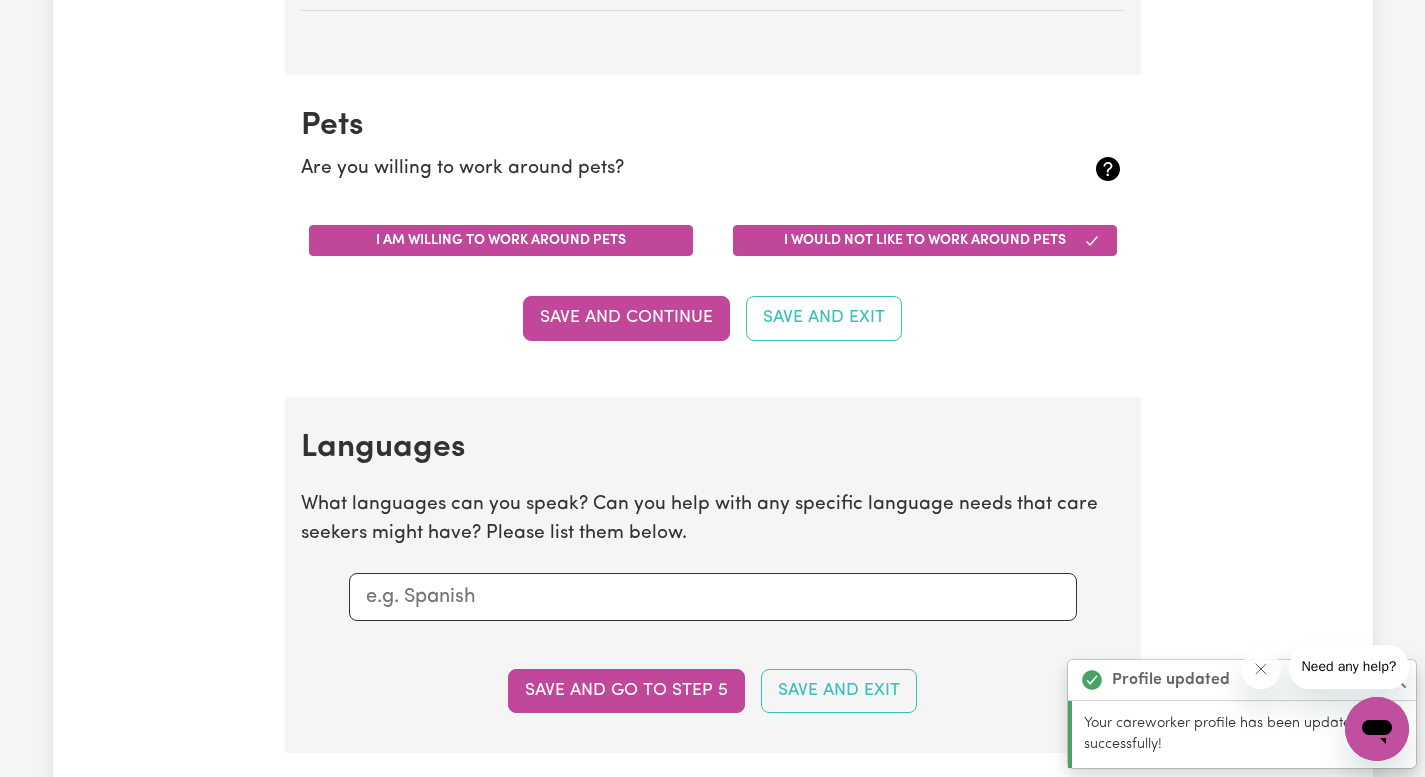 scroll, scrollTop: 1901, scrollLeft: 0, axis: vertical 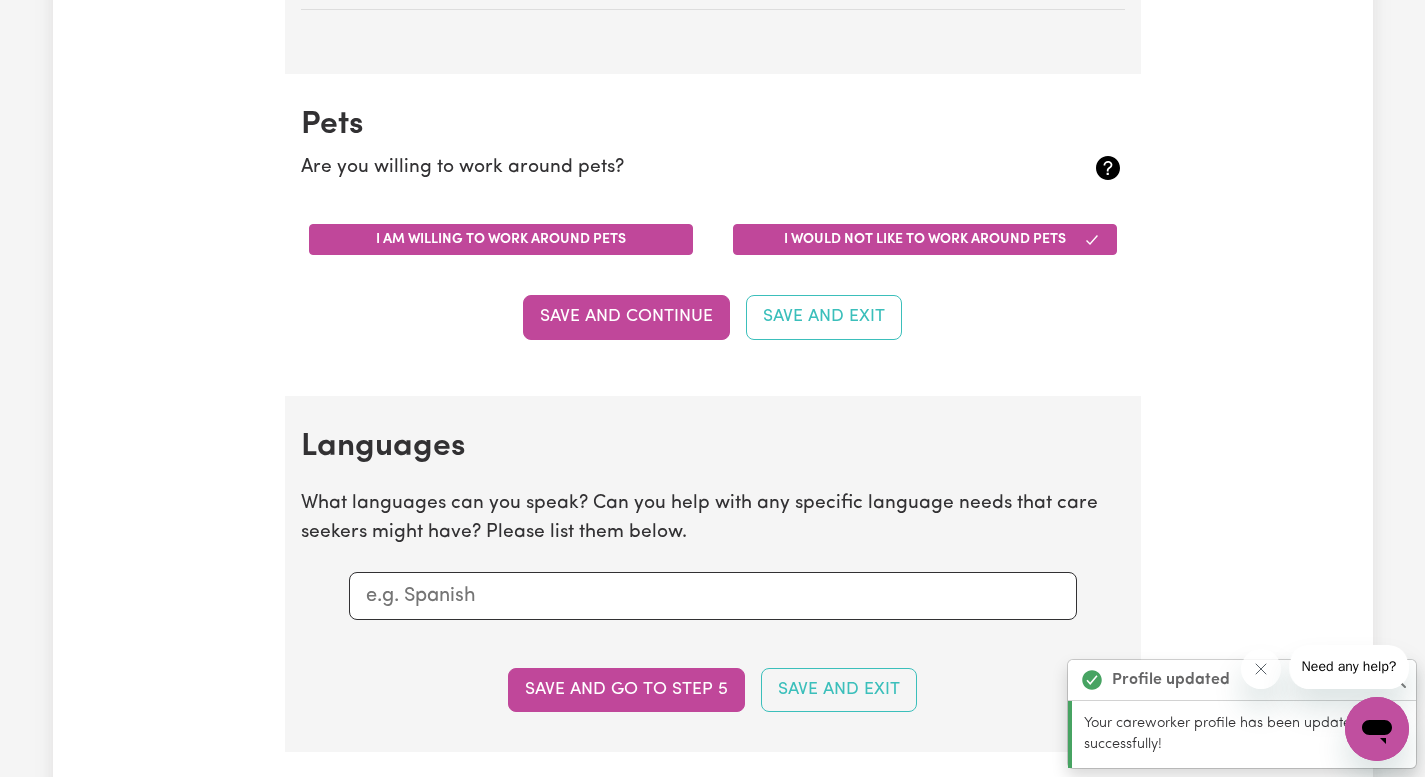 click on "I am willing to work around pets" at bounding box center [501, 239] 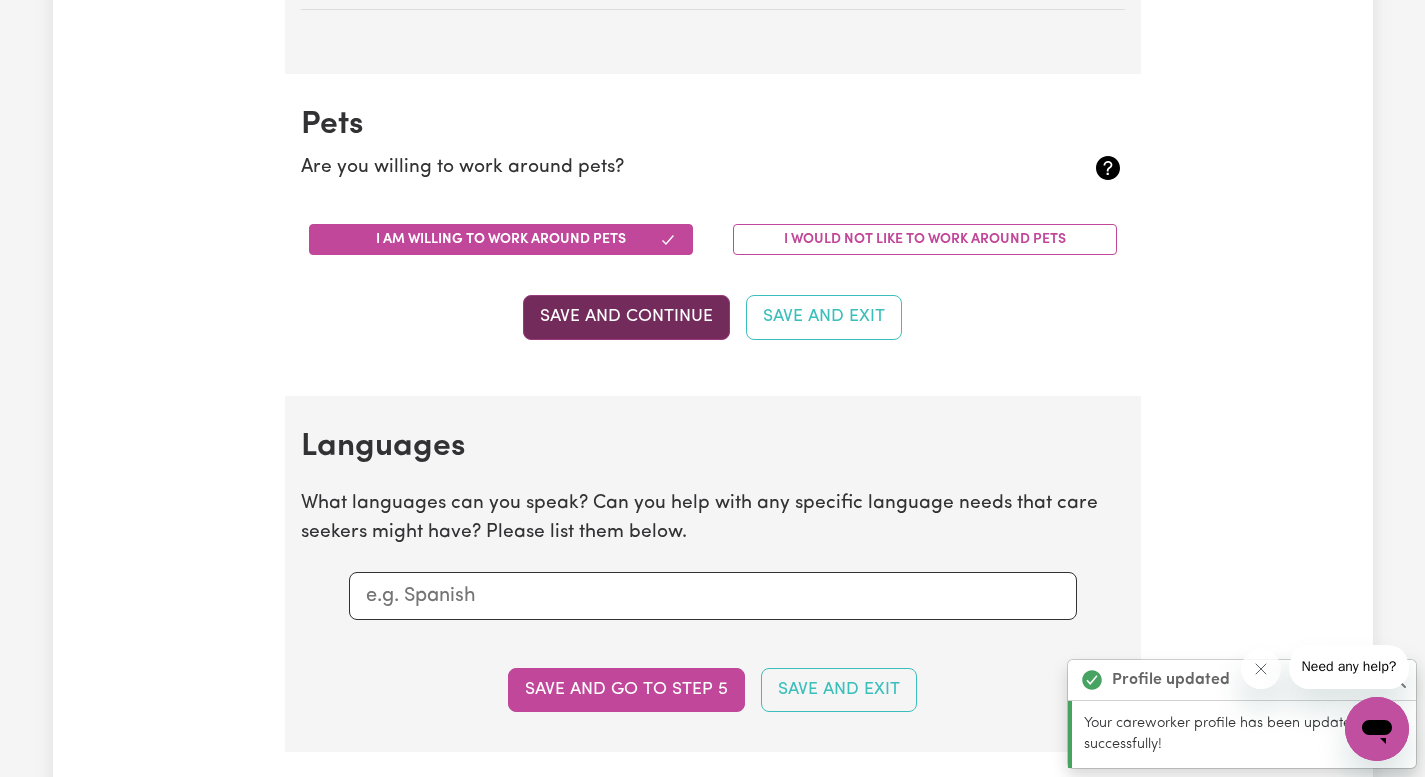 click on "Save and Continue" at bounding box center (626, 317) 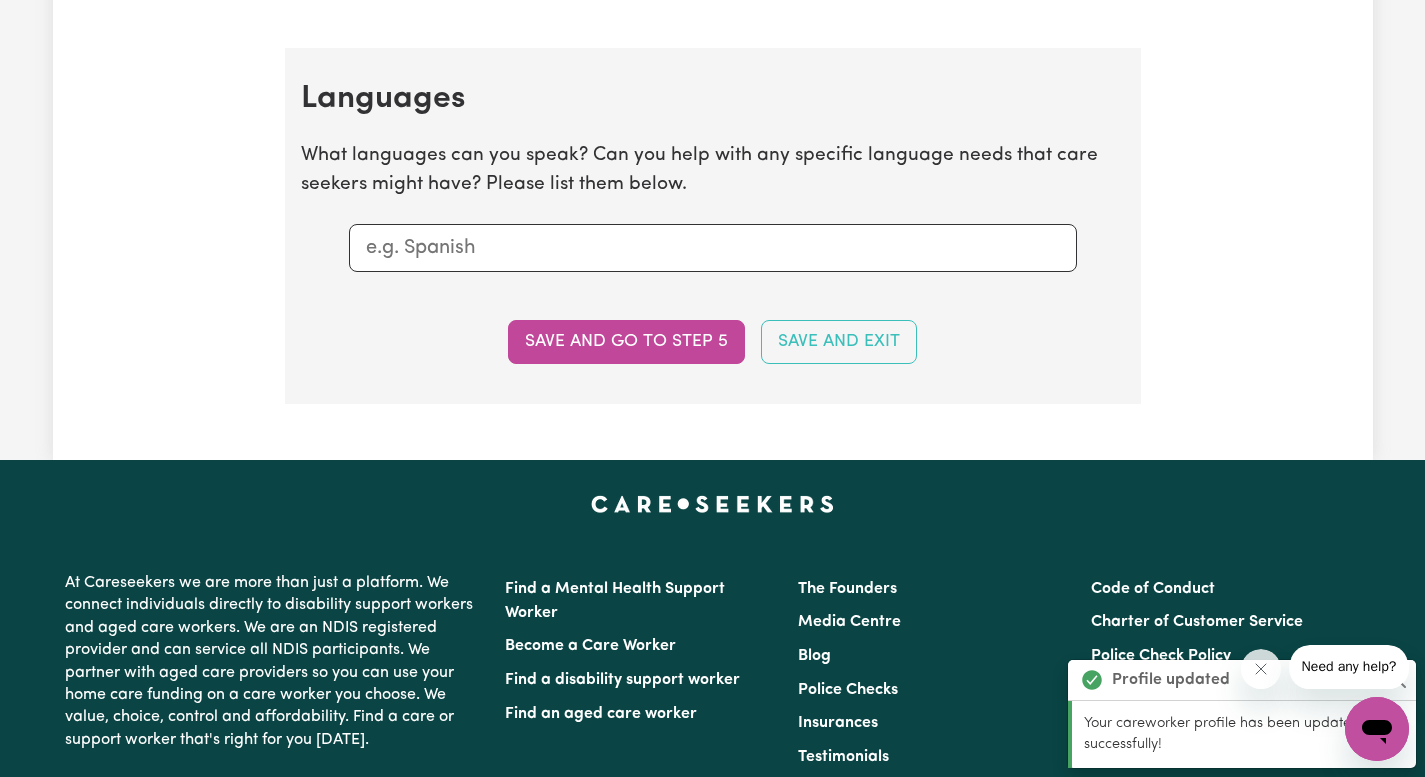 scroll, scrollTop: 2298, scrollLeft: 0, axis: vertical 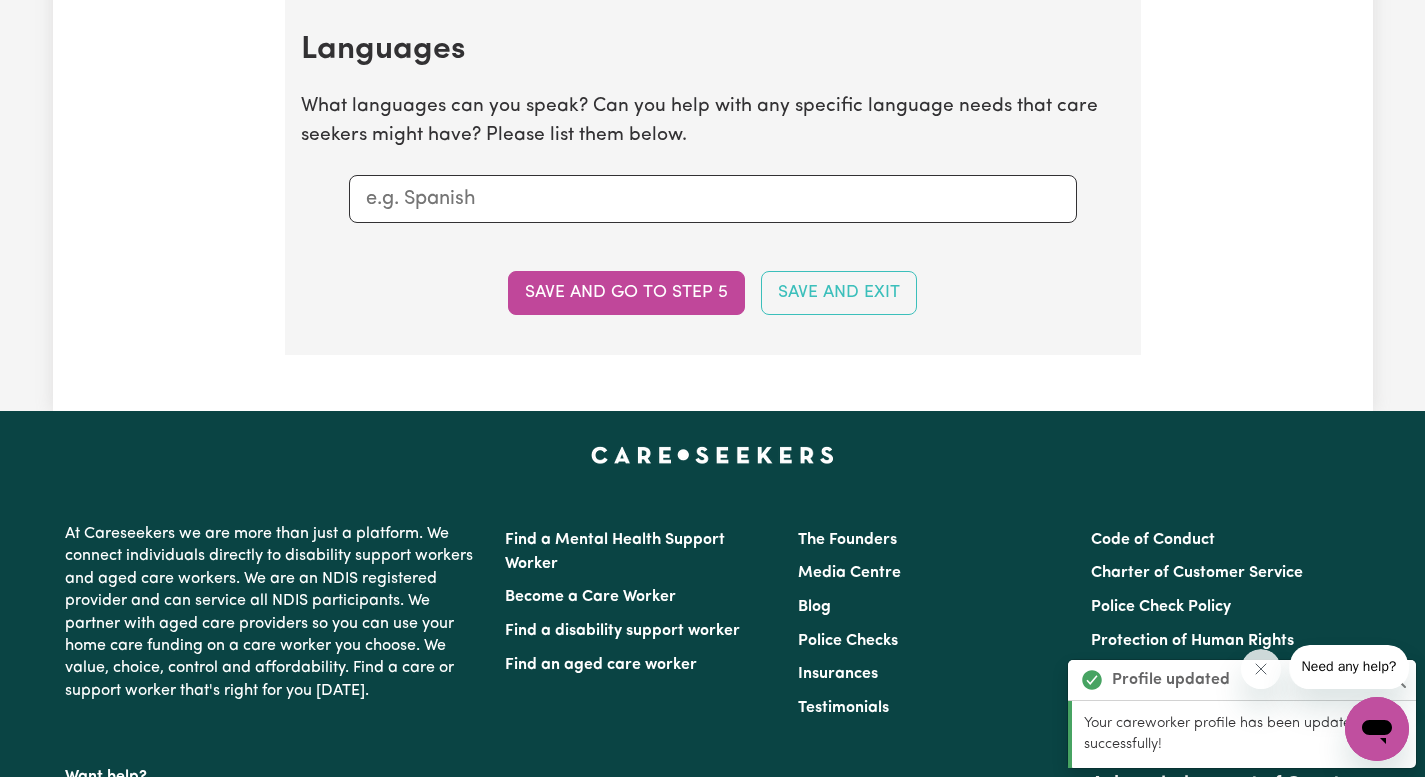click at bounding box center [713, 199] 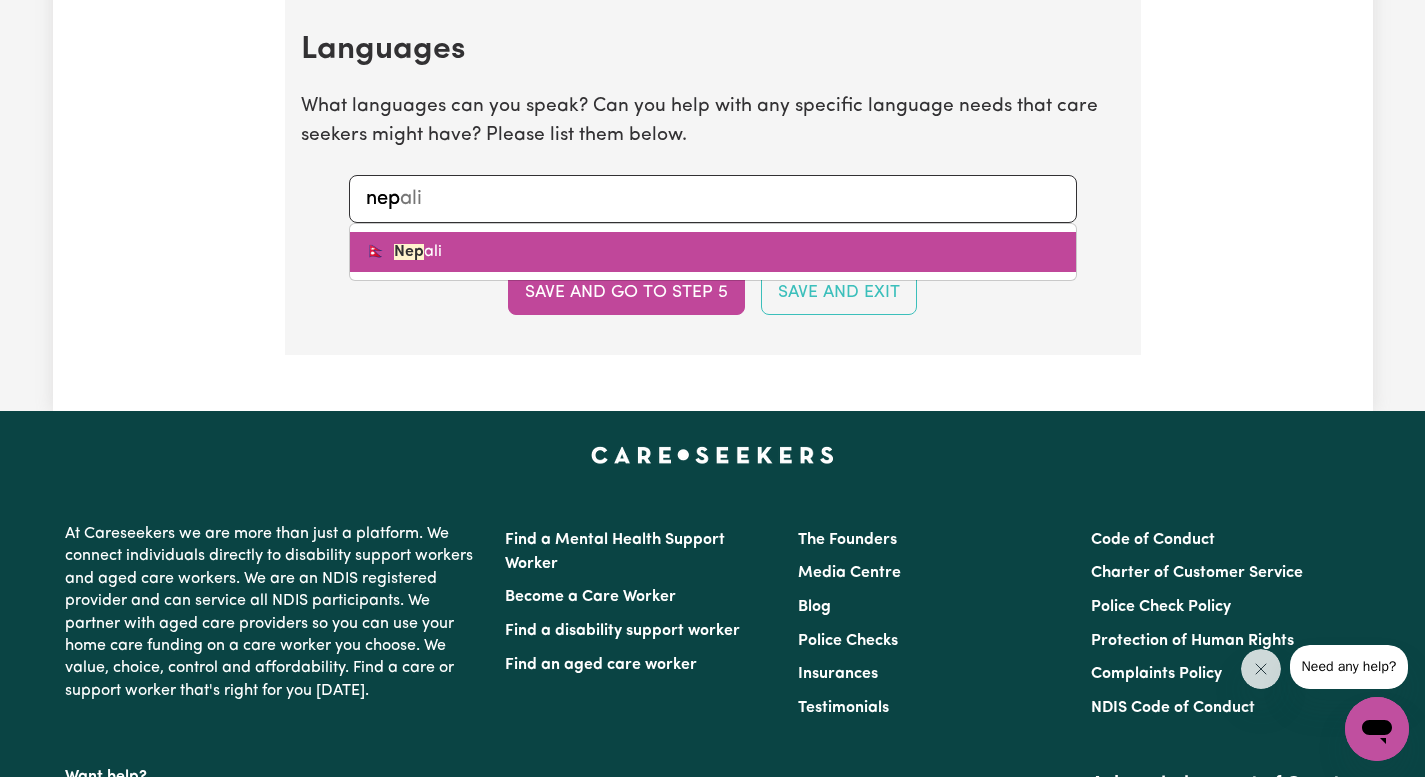 click on "🇳🇵 [PERSON_NAME]" at bounding box center (713, 252) 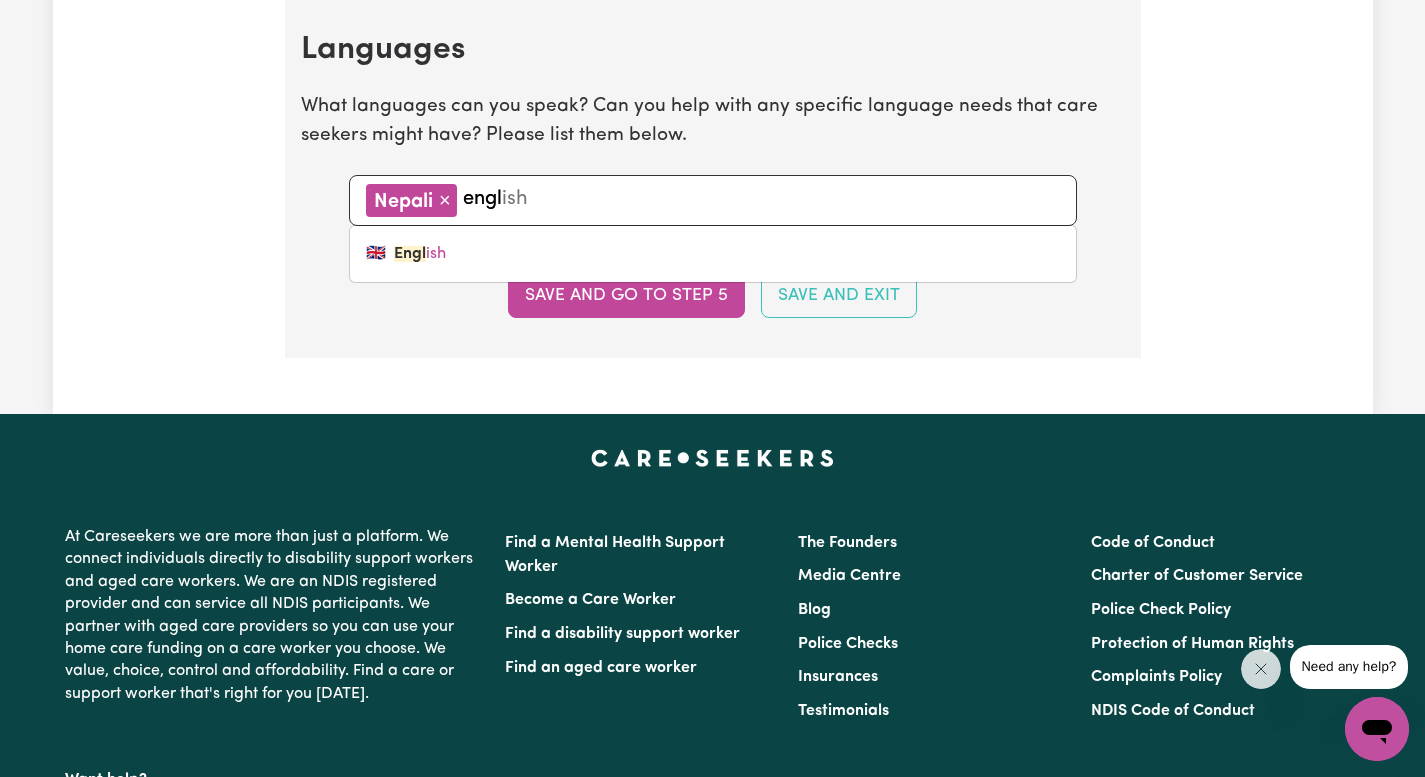 click on "🇬🇧 Engl ish" at bounding box center [713, 254] 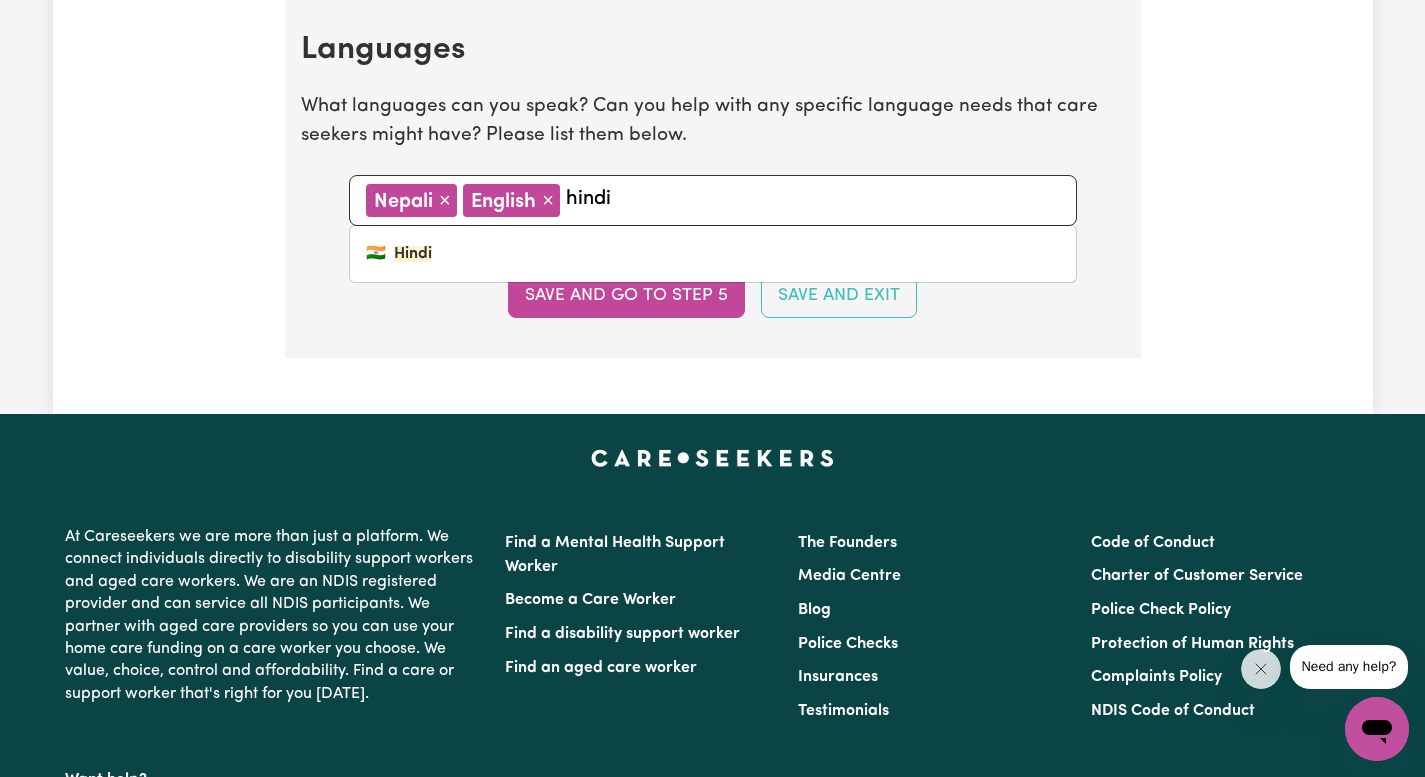 click on "🇮🇳 Hindi" at bounding box center [713, 254] 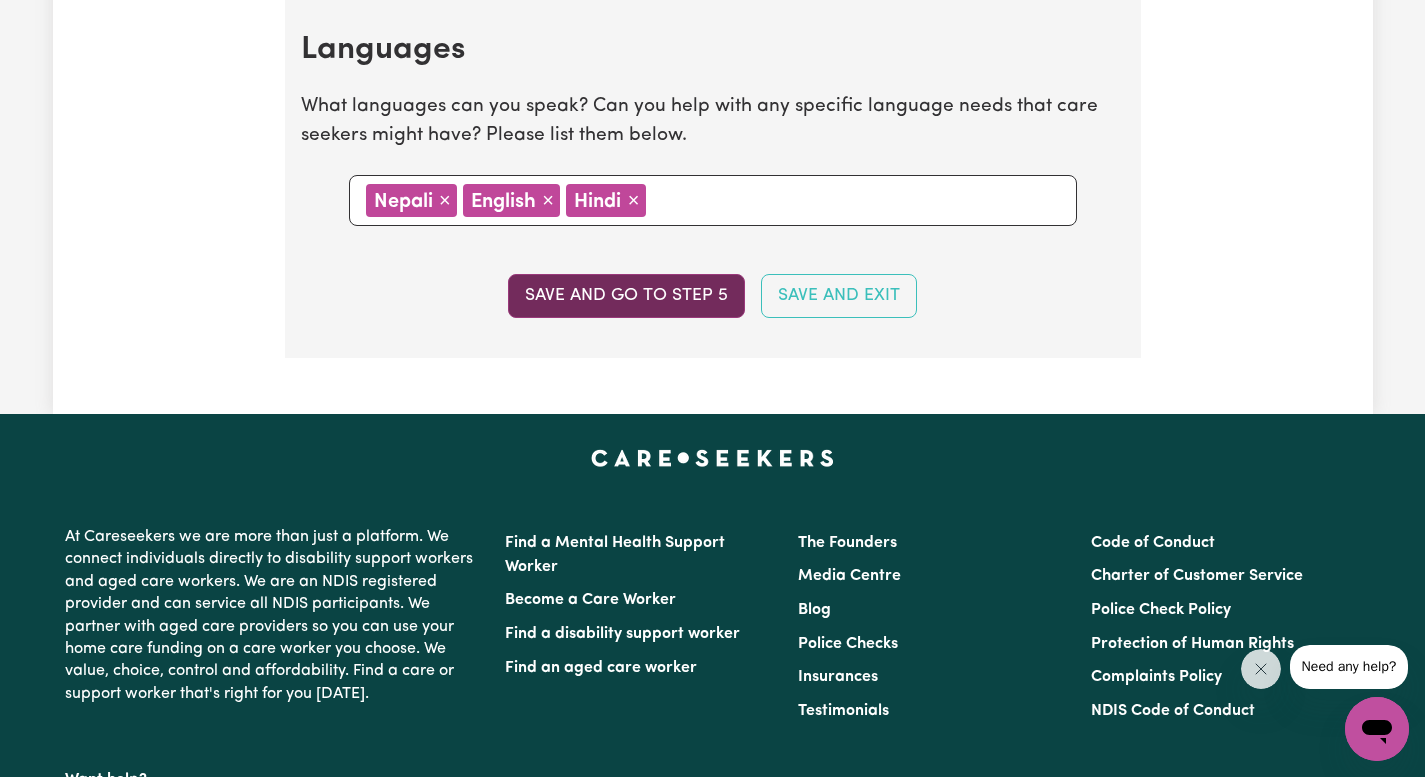 click on "Save and go to step 5" at bounding box center (626, 296) 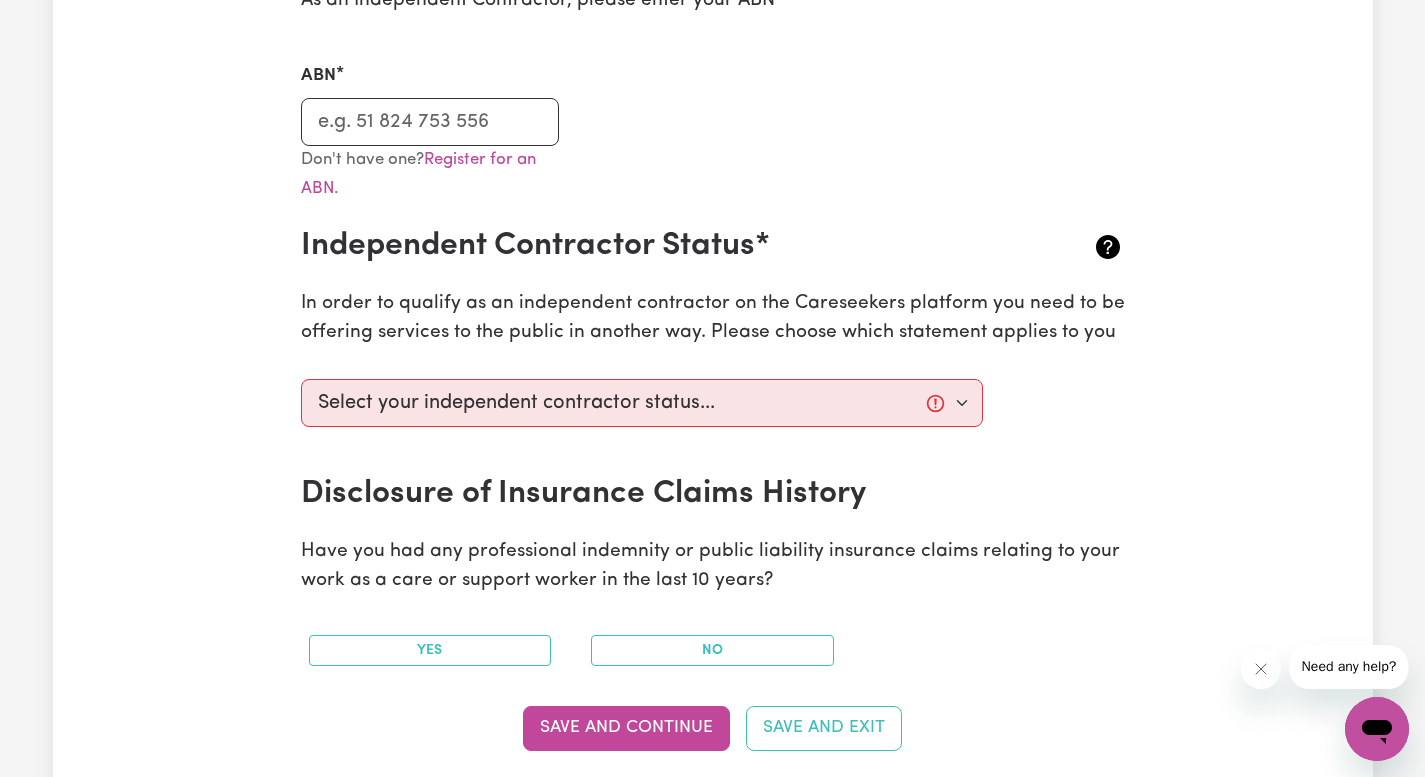 scroll, scrollTop: 574, scrollLeft: 0, axis: vertical 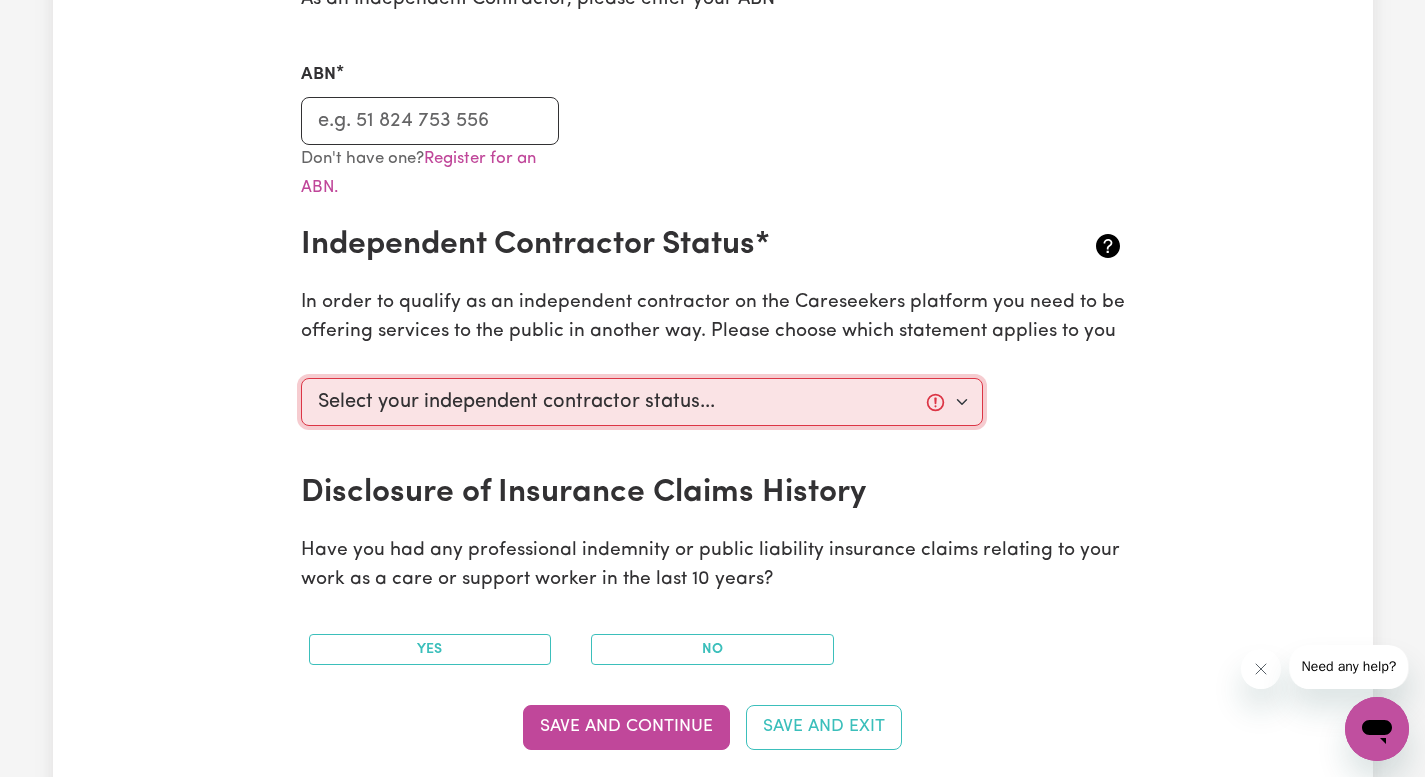 click on "Select your independent contractor status... I am providing services through another platform I am providing services privately on my own I am providing services by being employed by an organisation I am working in another industry" at bounding box center (642, 402) 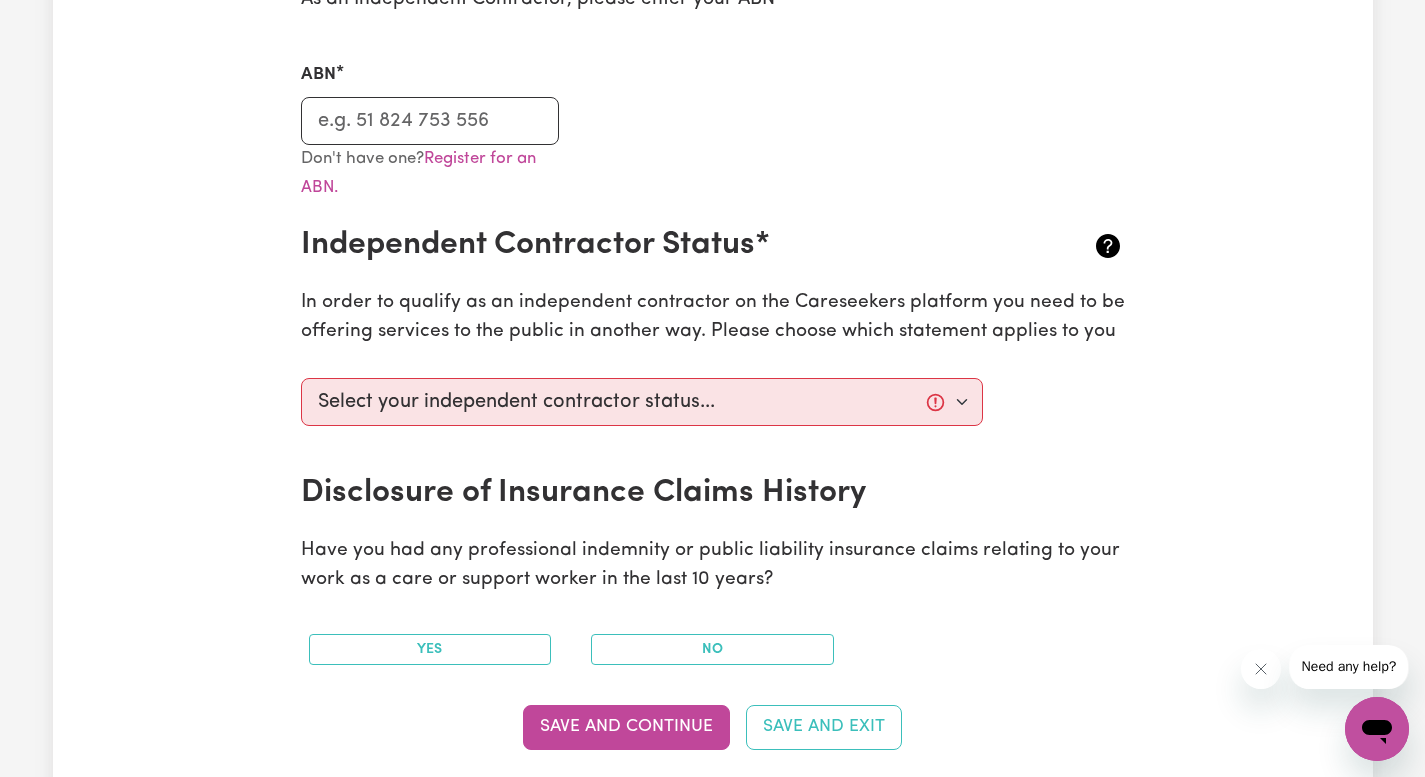 click on "Select your independent contractor status... I am providing services through another platform I am providing services privately on my own I am providing services by being employed by an organisation I am working in another industry" at bounding box center (713, 422) 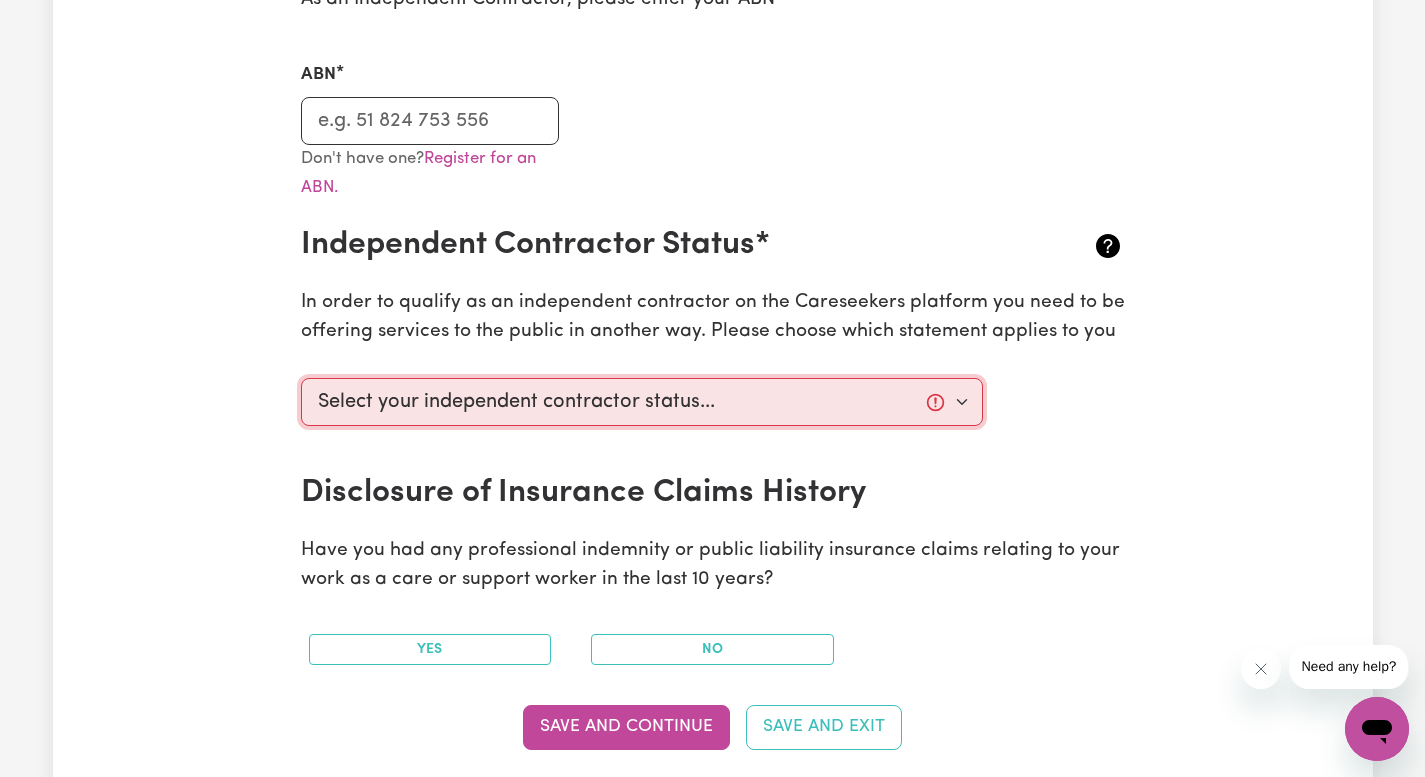 click on "Select your independent contractor status... I am providing services through another platform I am providing services privately on my own I am providing services by being employed by an organisation I am working in another industry" at bounding box center (642, 402) 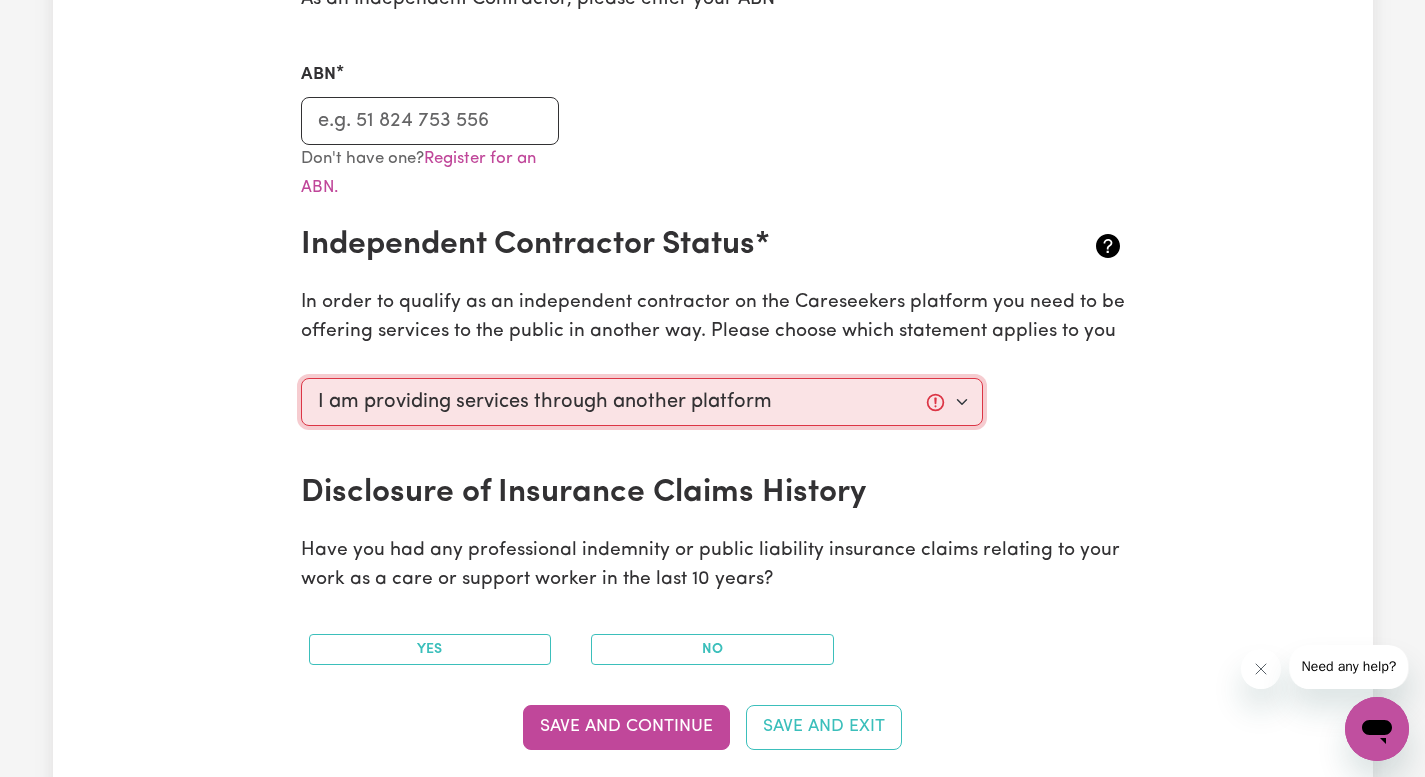 click on "Select your independent contractor status... I am providing services through another platform I am providing services privately on my own I am providing services by being employed by an organisation I am working in another industry" at bounding box center (642, 402) 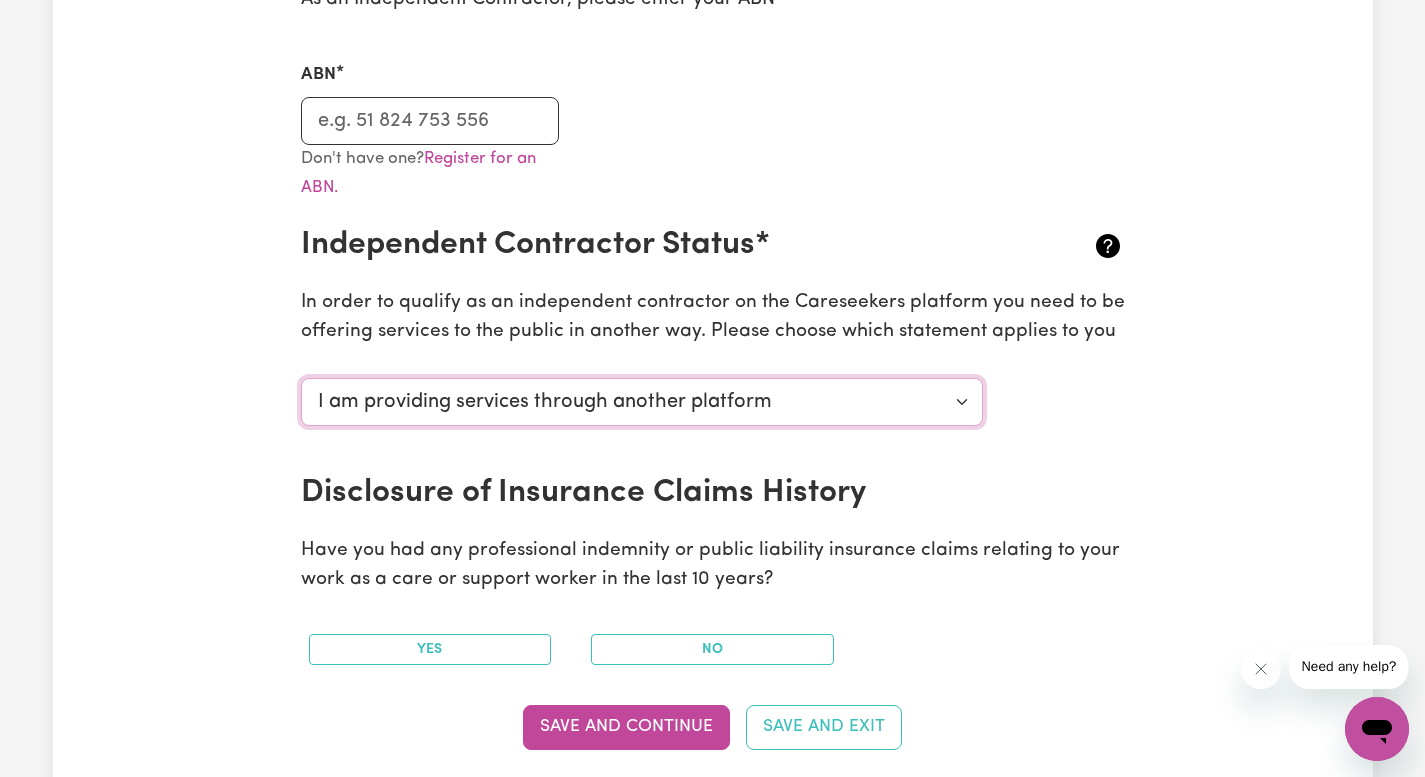 click on "Select your independent contractor status... I am providing services through another platform I am providing services privately on my own I am providing services by being employed by an organisation I am working in another industry" at bounding box center (642, 402) 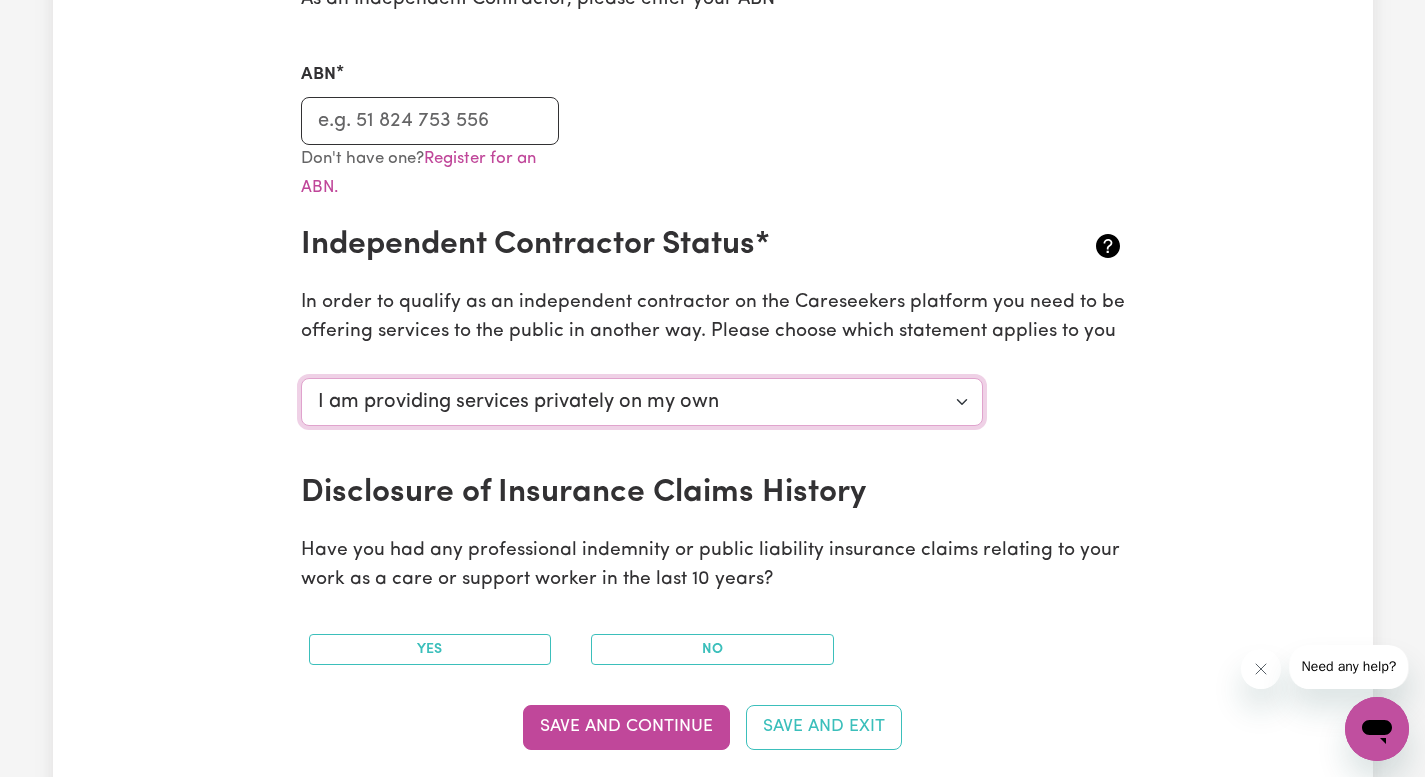 click on "Select your independent contractor status... I am providing services through another platform I am providing services privately on my own I am providing services by being employed by an organisation I am working in another industry" at bounding box center [642, 402] 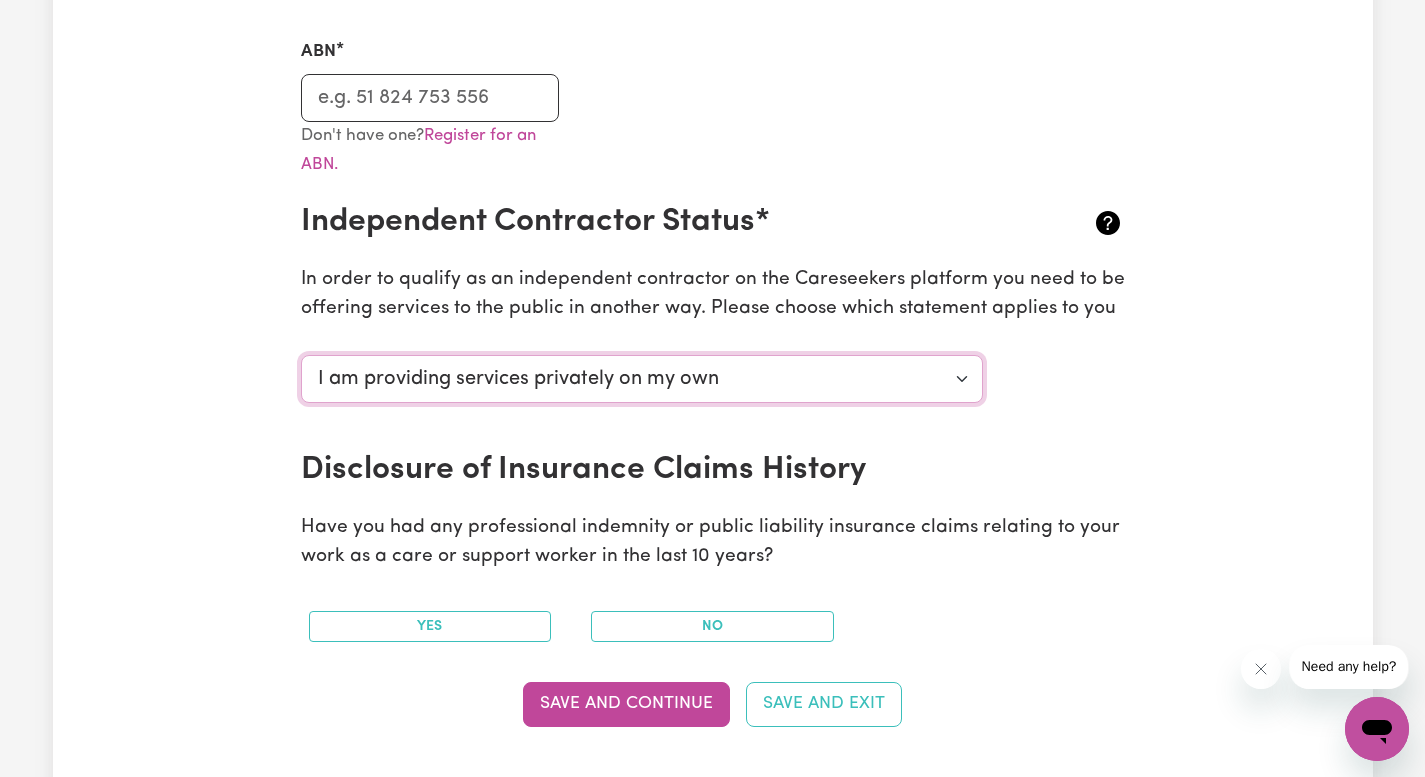 scroll, scrollTop: 598, scrollLeft: 0, axis: vertical 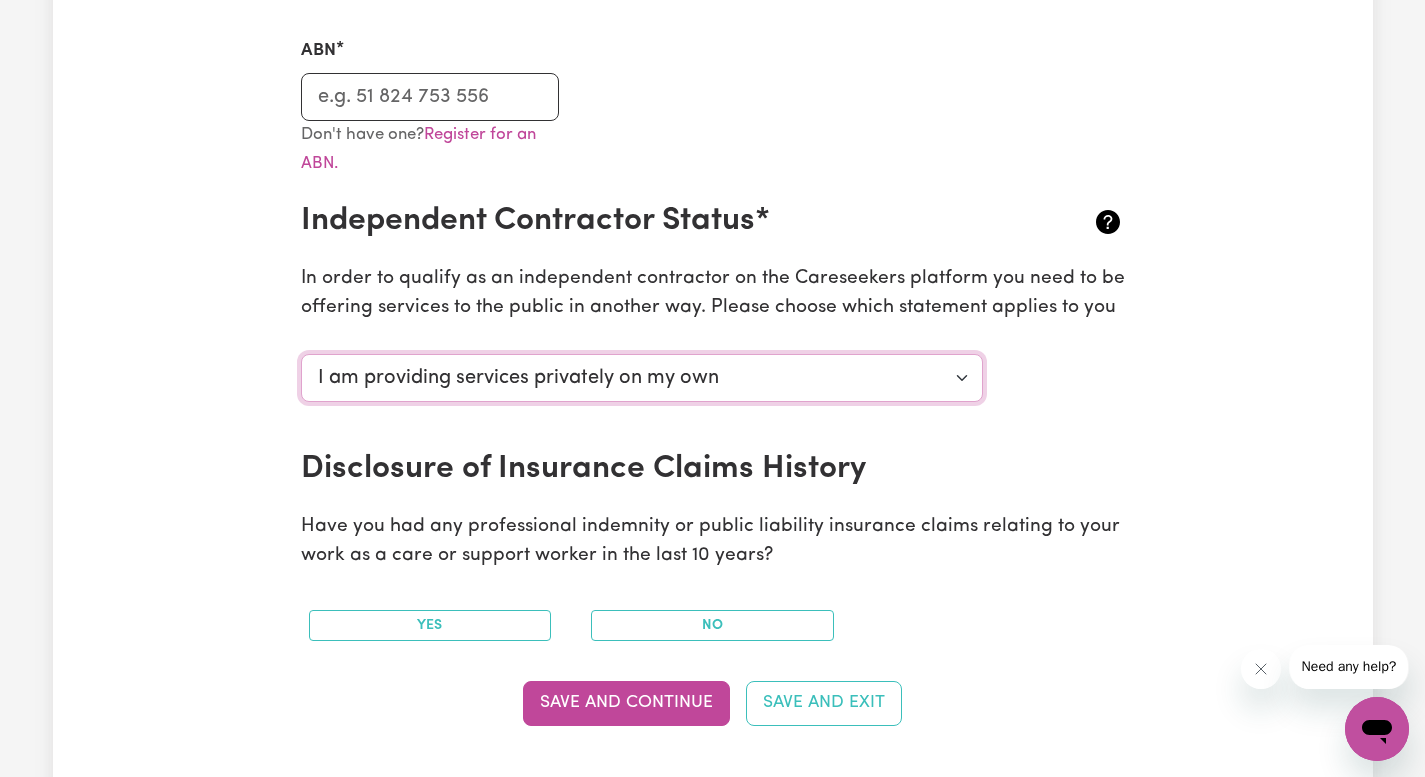 click on "Select your independent contractor status... I am providing services through another platform I am providing services privately on my own I am providing services by being employed by an organisation I am working in another industry" at bounding box center (642, 378) 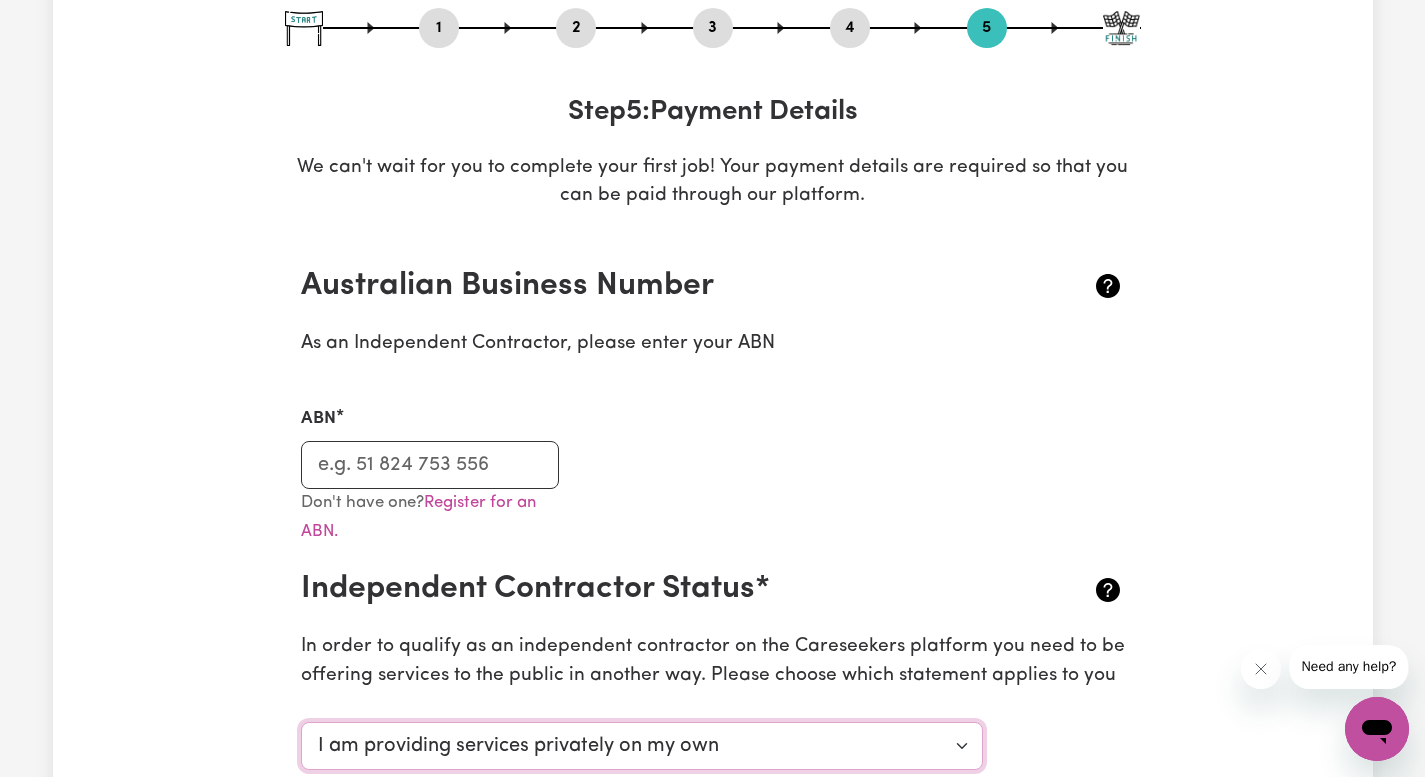 scroll, scrollTop: 231, scrollLeft: 0, axis: vertical 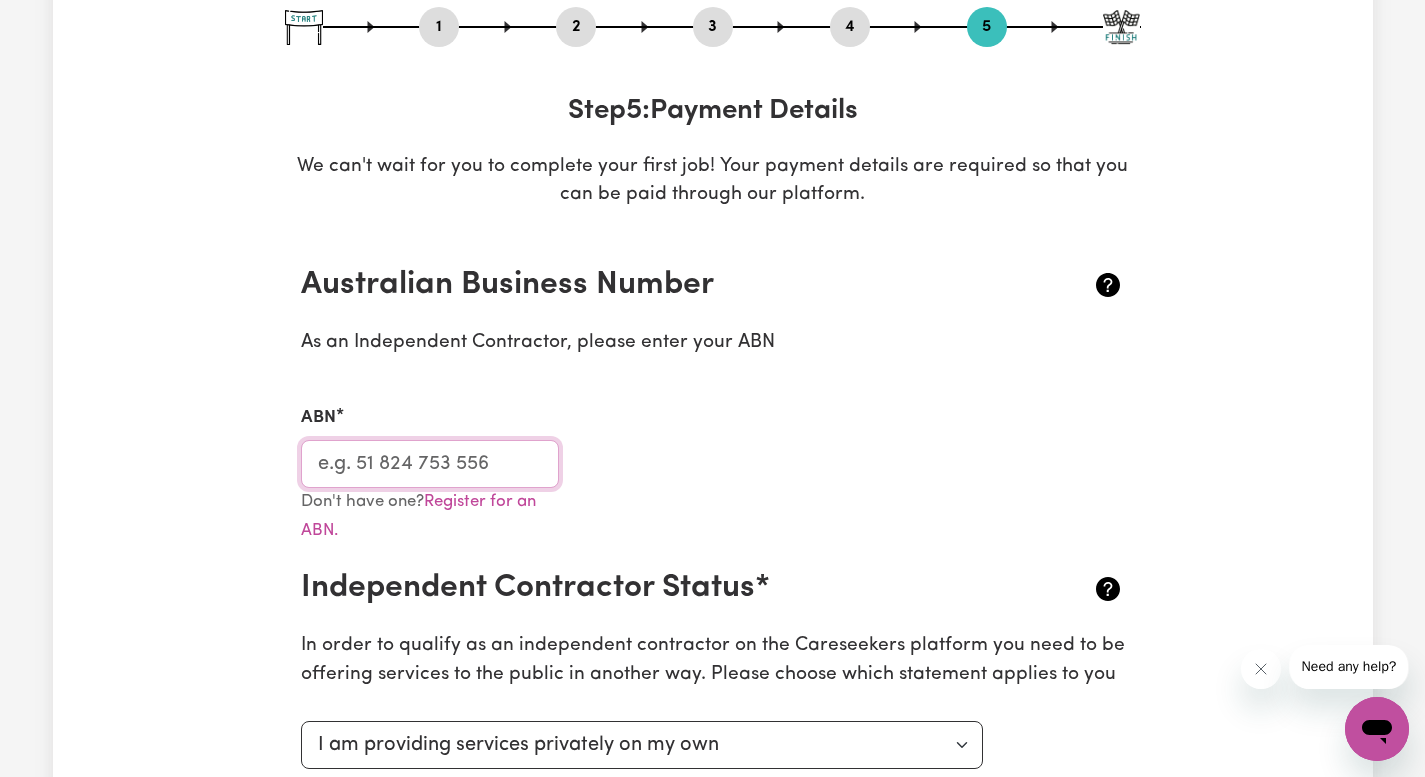 click on "ABN" at bounding box center [430, 464] 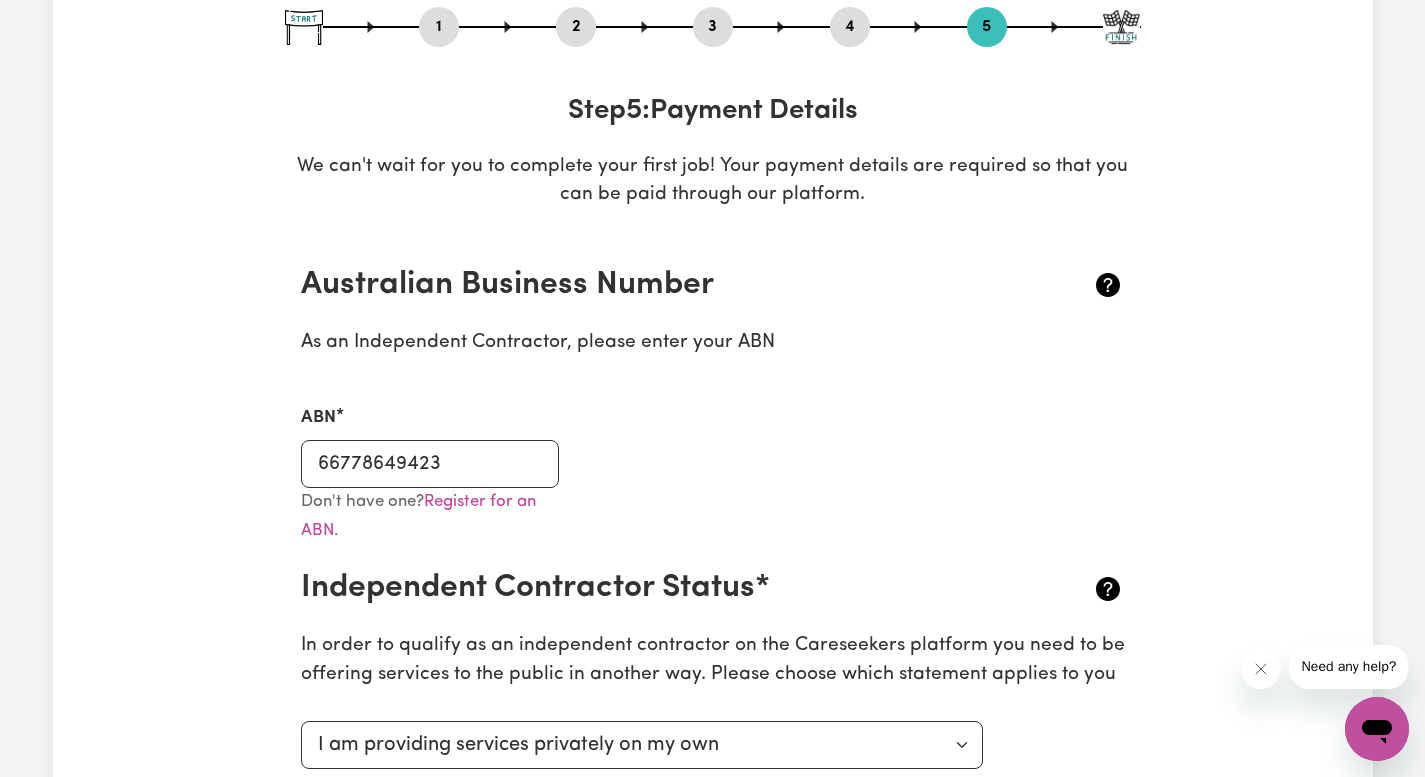 click on "Don't have one?  Register for an ABN." at bounding box center (713, 529) 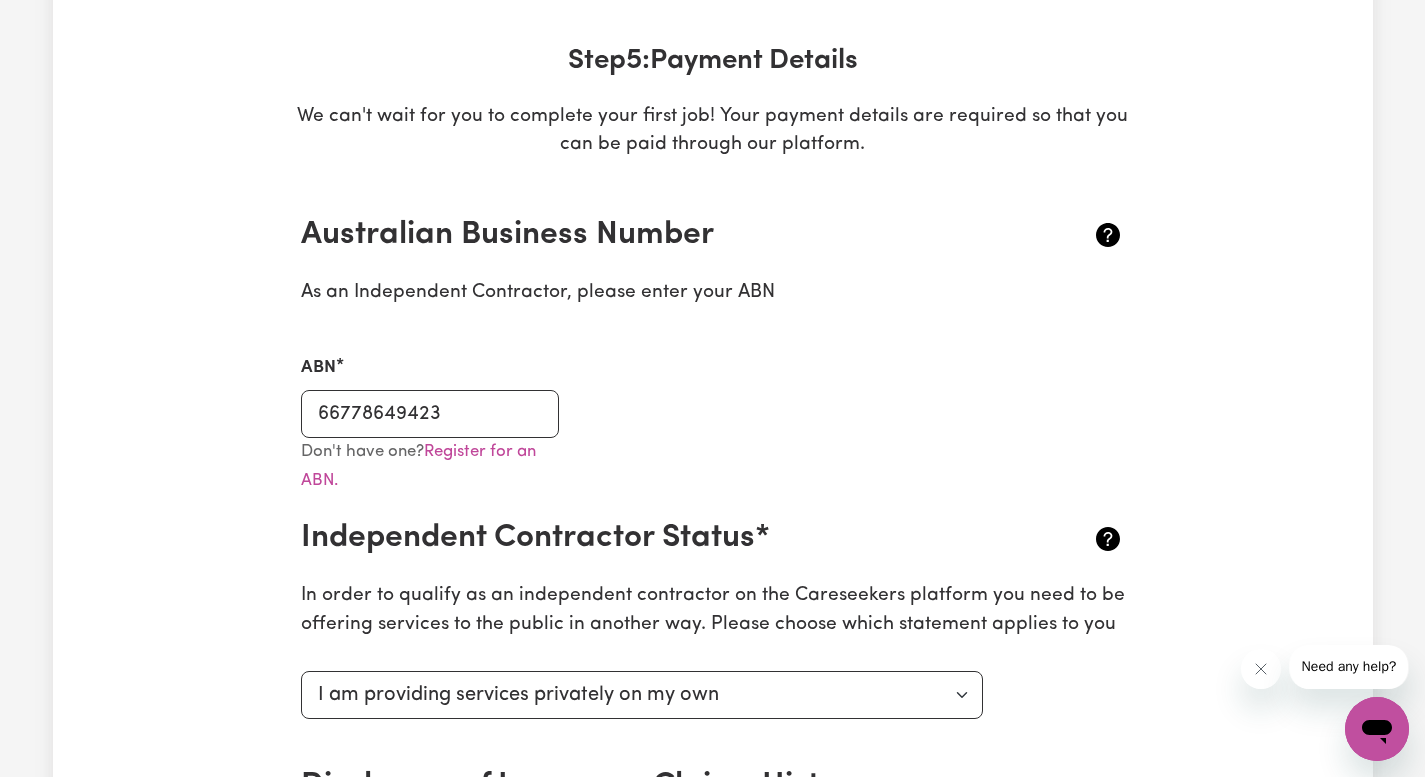 scroll, scrollTop: 282, scrollLeft: 0, axis: vertical 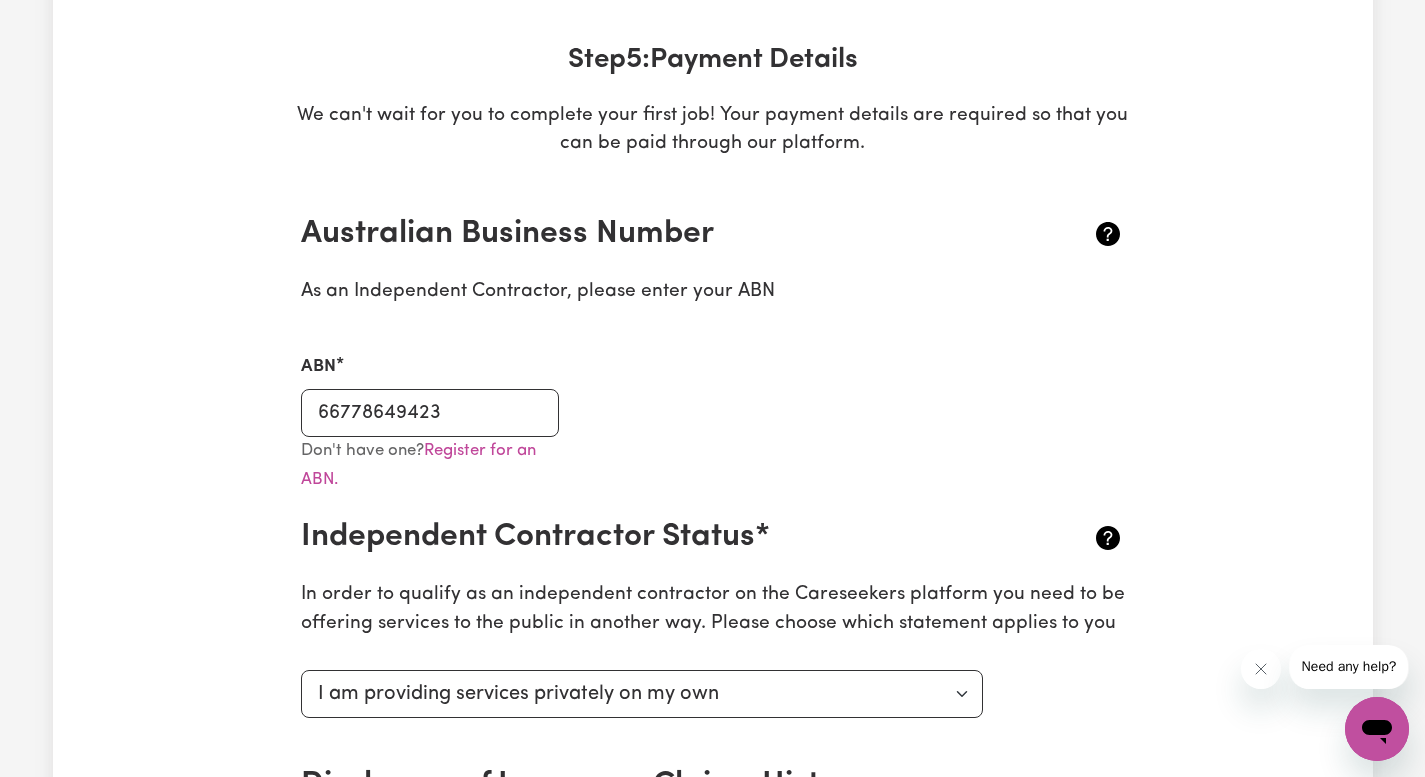 click on "ABN 66778649423" at bounding box center (713, 383) 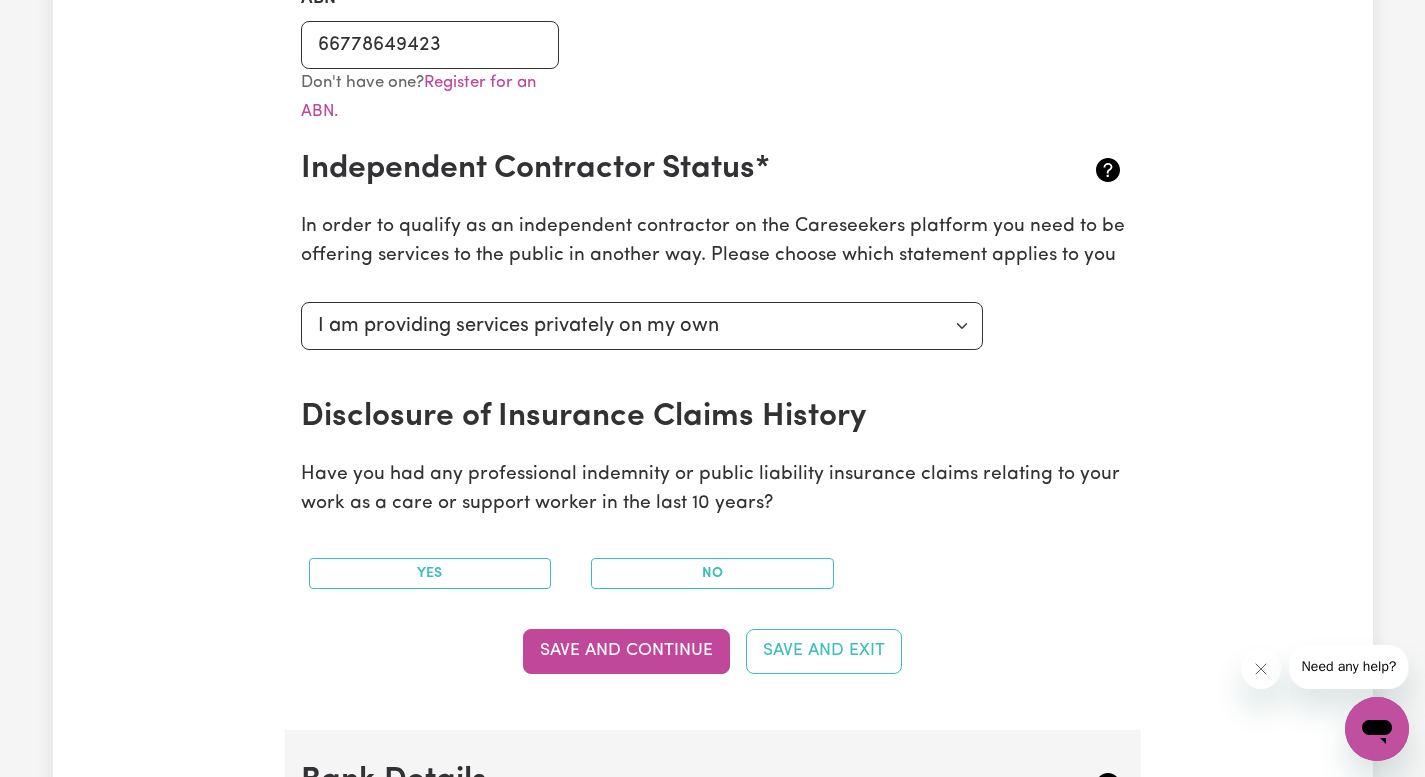 scroll, scrollTop: 651, scrollLeft: 0, axis: vertical 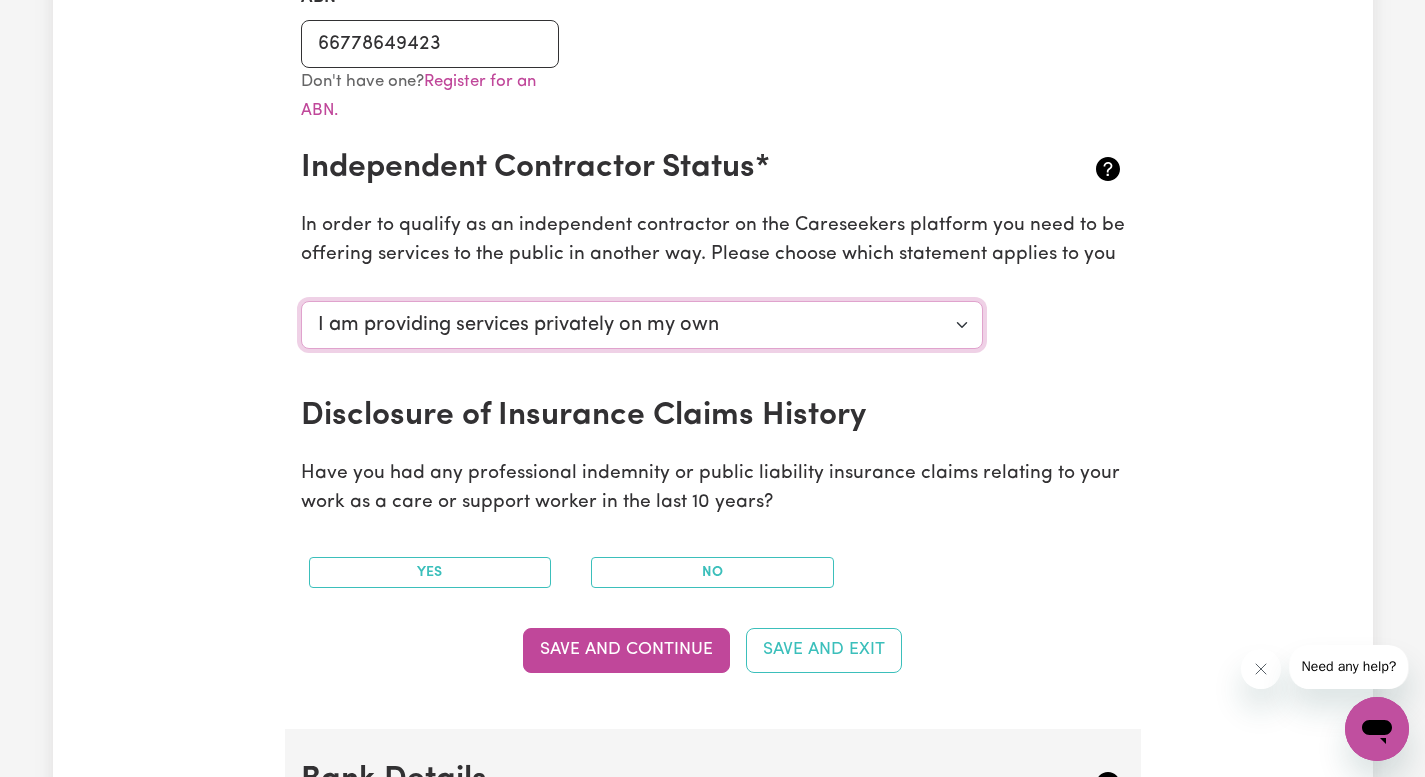 click on "Select your independent contractor status... I am providing services through another platform I am providing services privately on my own I am providing services by being employed by an organisation I am working in another industry" at bounding box center [642, 325] 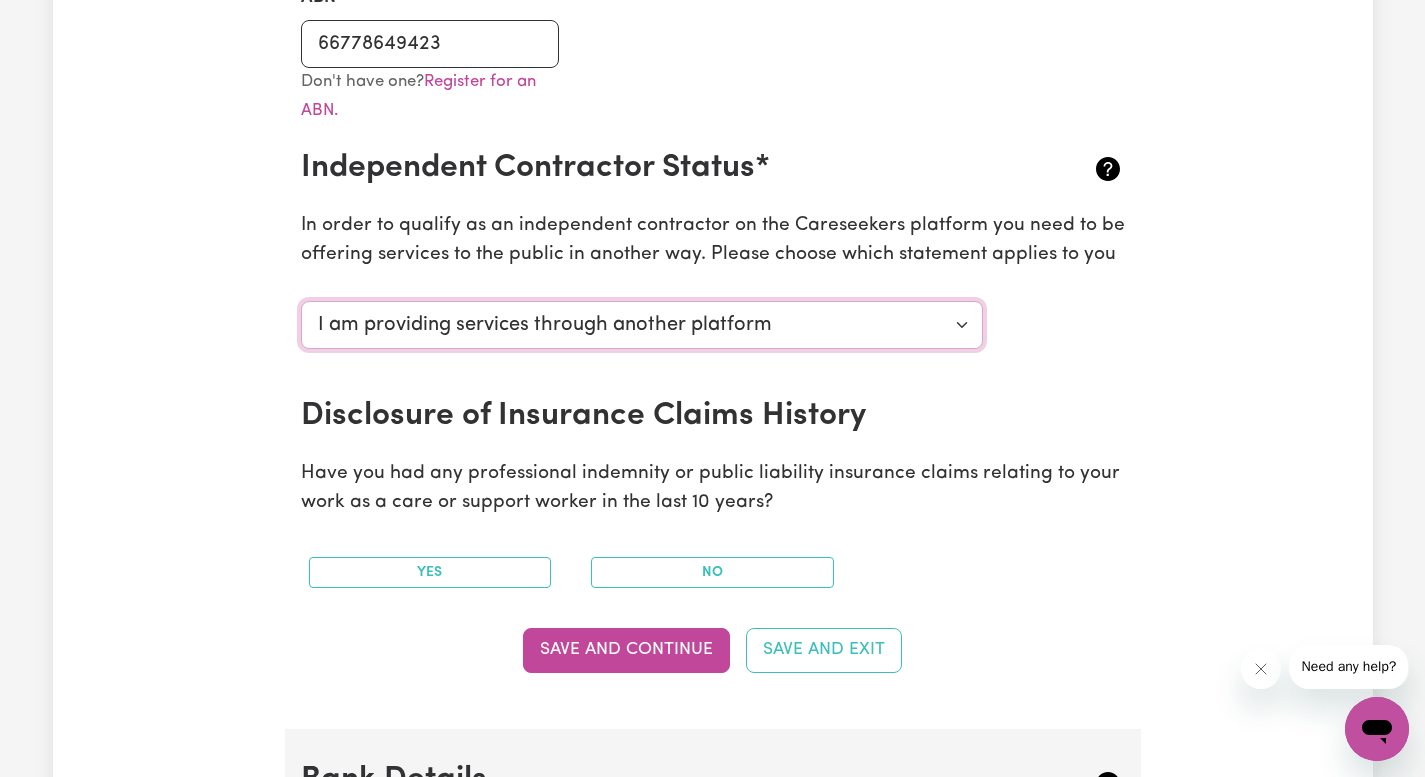 click on "Select your independent contractor status... I am providing services through another platform I am providing services privately on my own I am providing services by being employed by an organisation I am working in another industry" at bounding box center (642, 325) 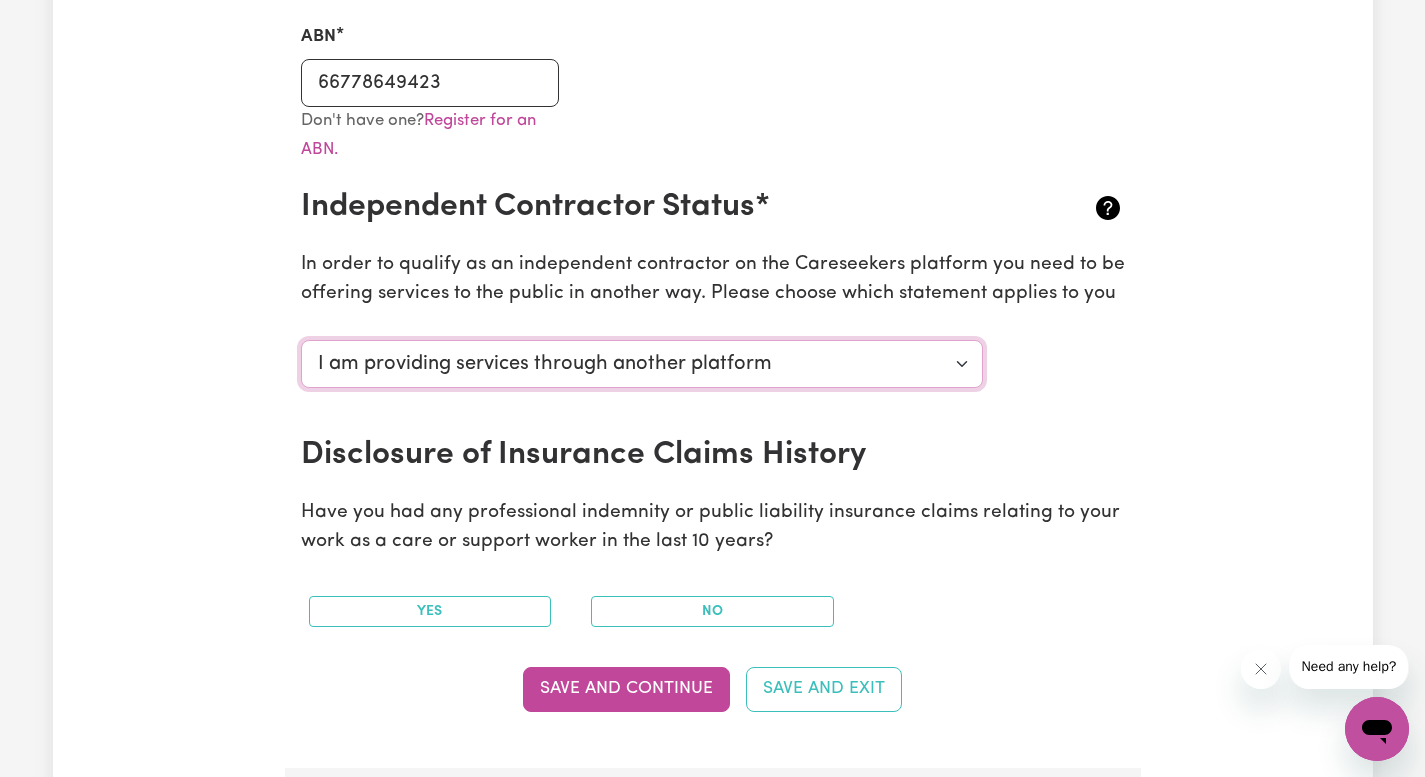 scroll, scrollTop: 616, scrollLeft: 0, axis: vertical 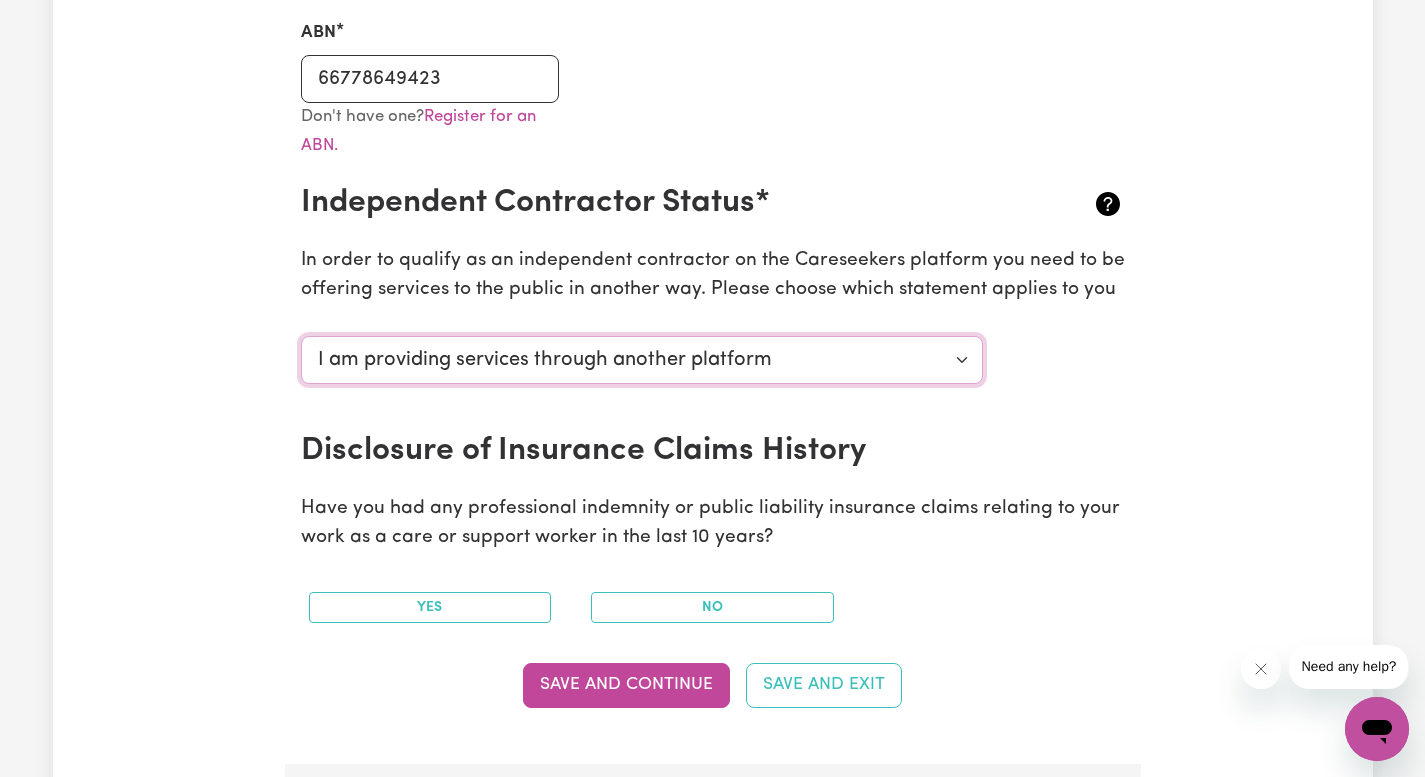 click on "Select your independent contractor status... I am providing services through another platform I am providing services privately on my own I am providing services by being employed by an organisation I am working in another industry" at bounding box center [642, 360] 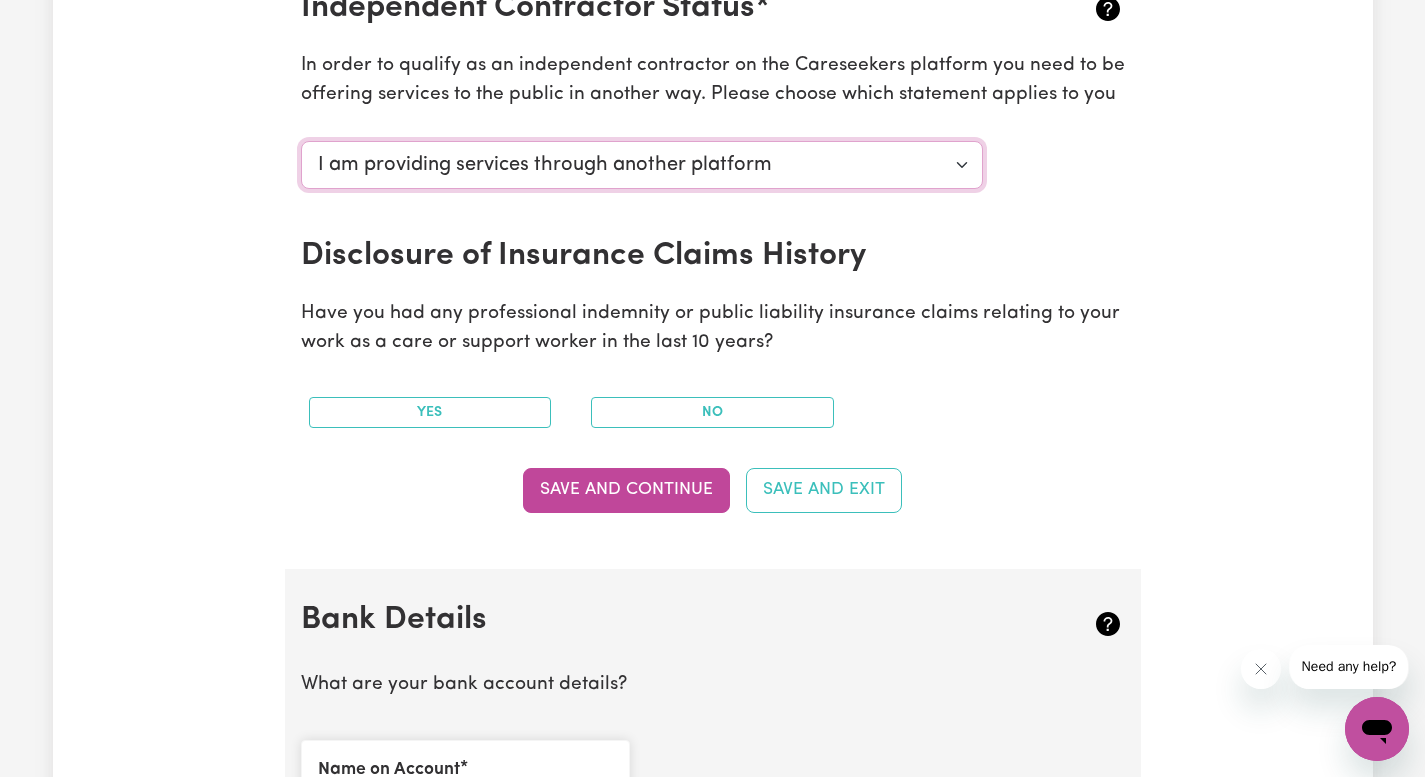 scroll, scrollTop: 812, scrollLeft: 0, axis: vertical 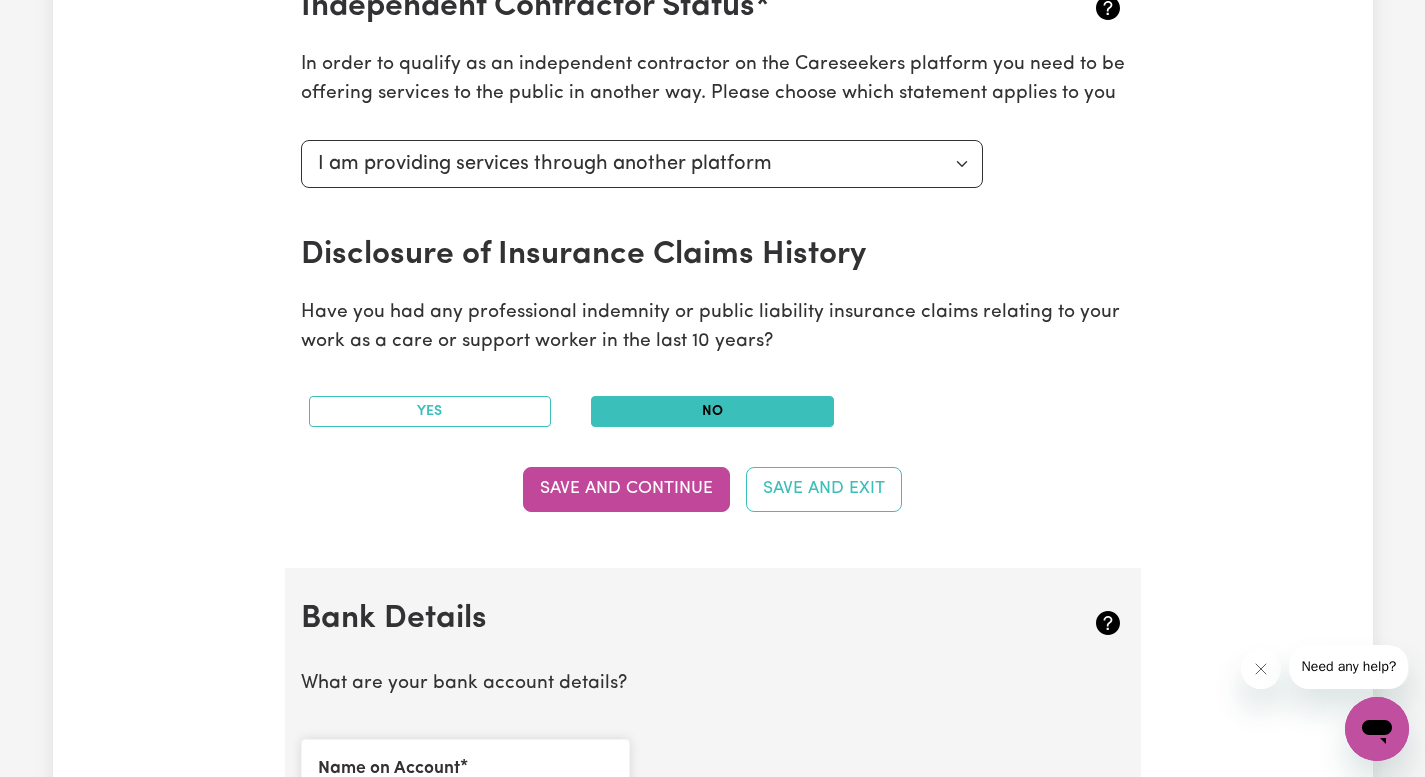 click on "No" at bounding box center (712, 411) 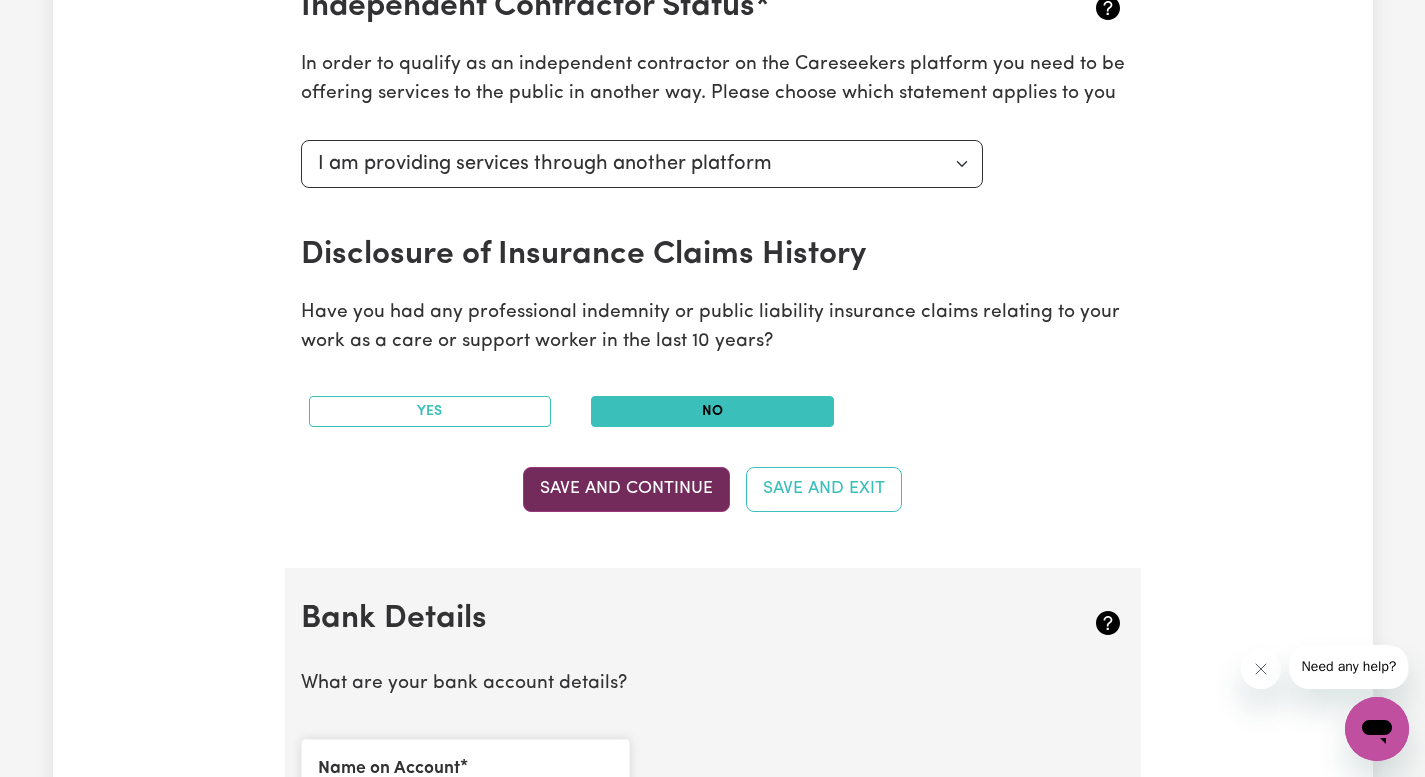 click on "Save and Continue" at bounding box center (626, 489) 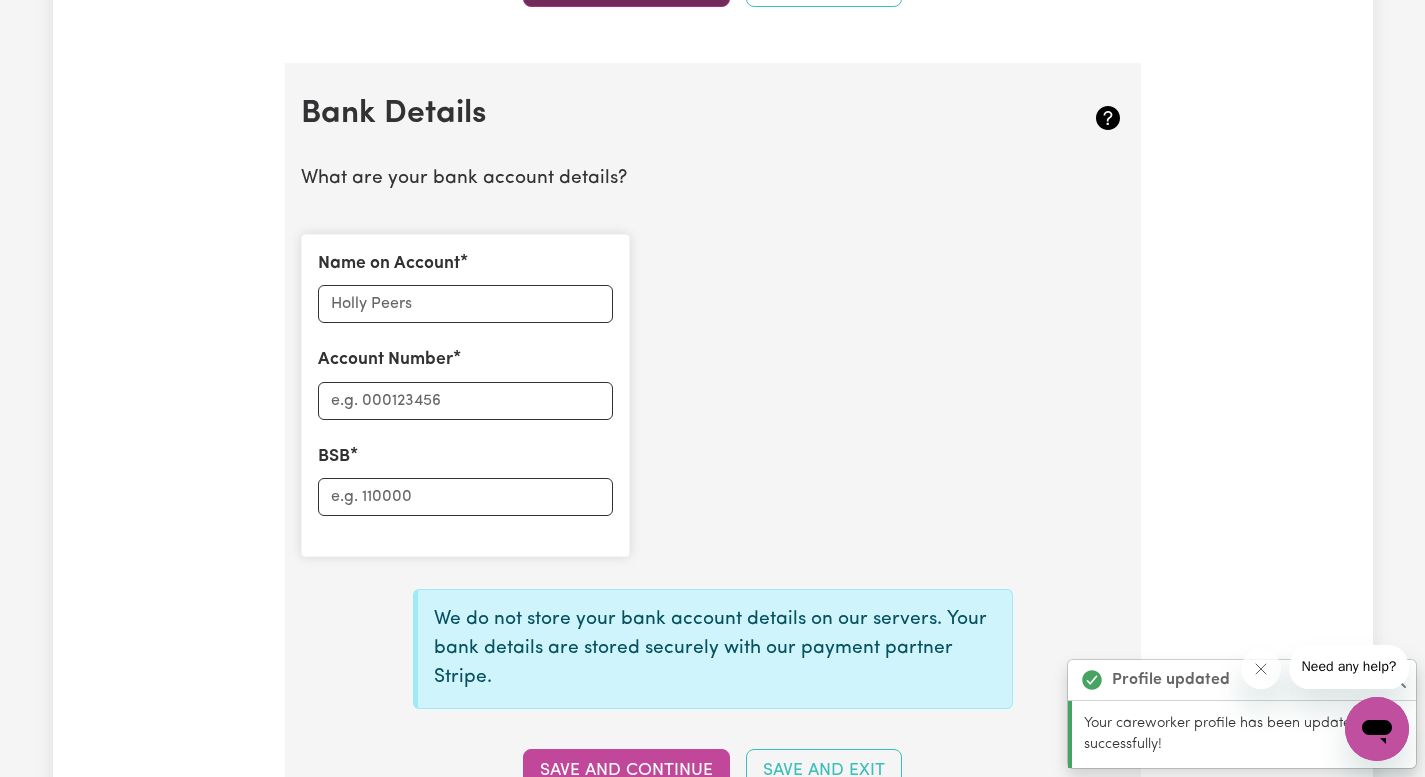 scroll, scrollTop: 1316, scrollLeft: 0, axis: vertical 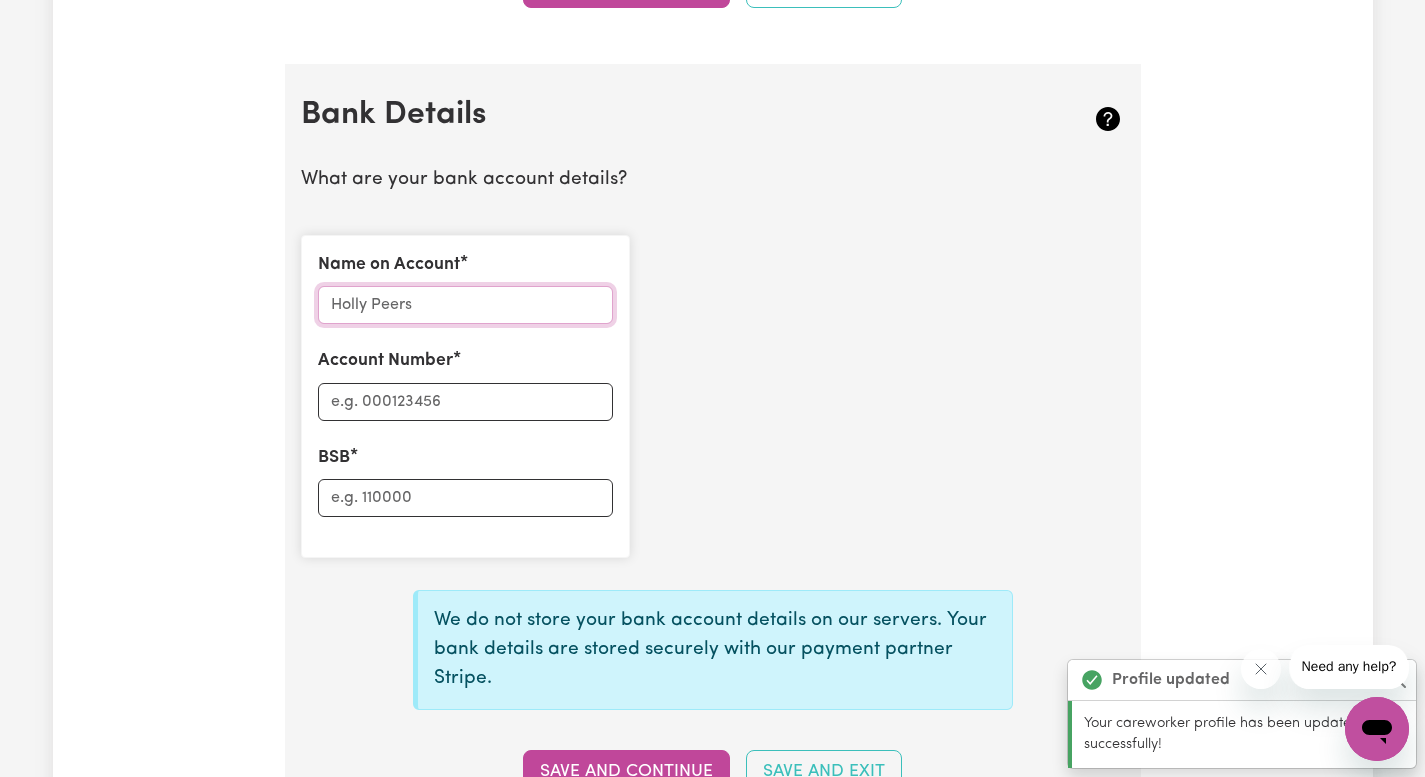 click on "Name on Account" at bounding box center (465, 305) 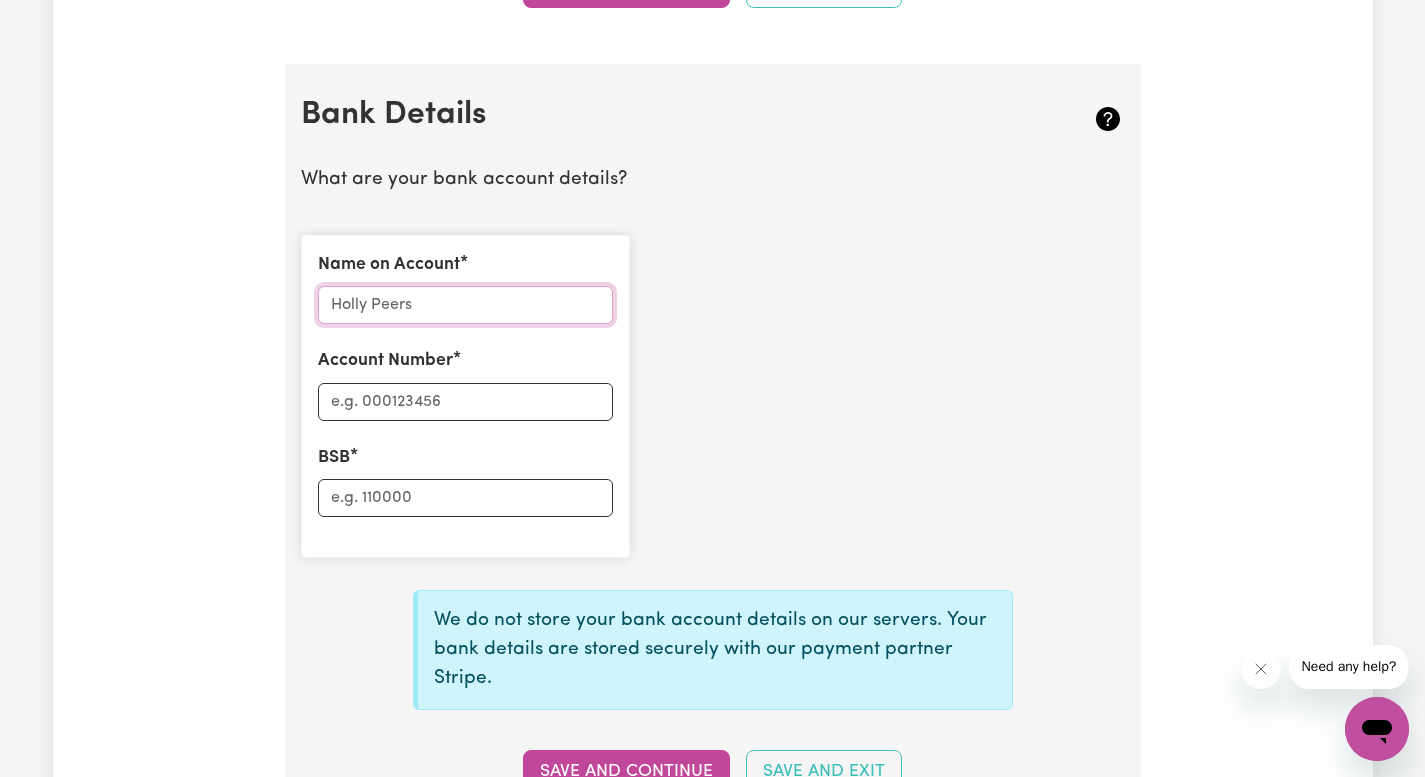 click on "Name on Account" at bounding box center (465, 305) 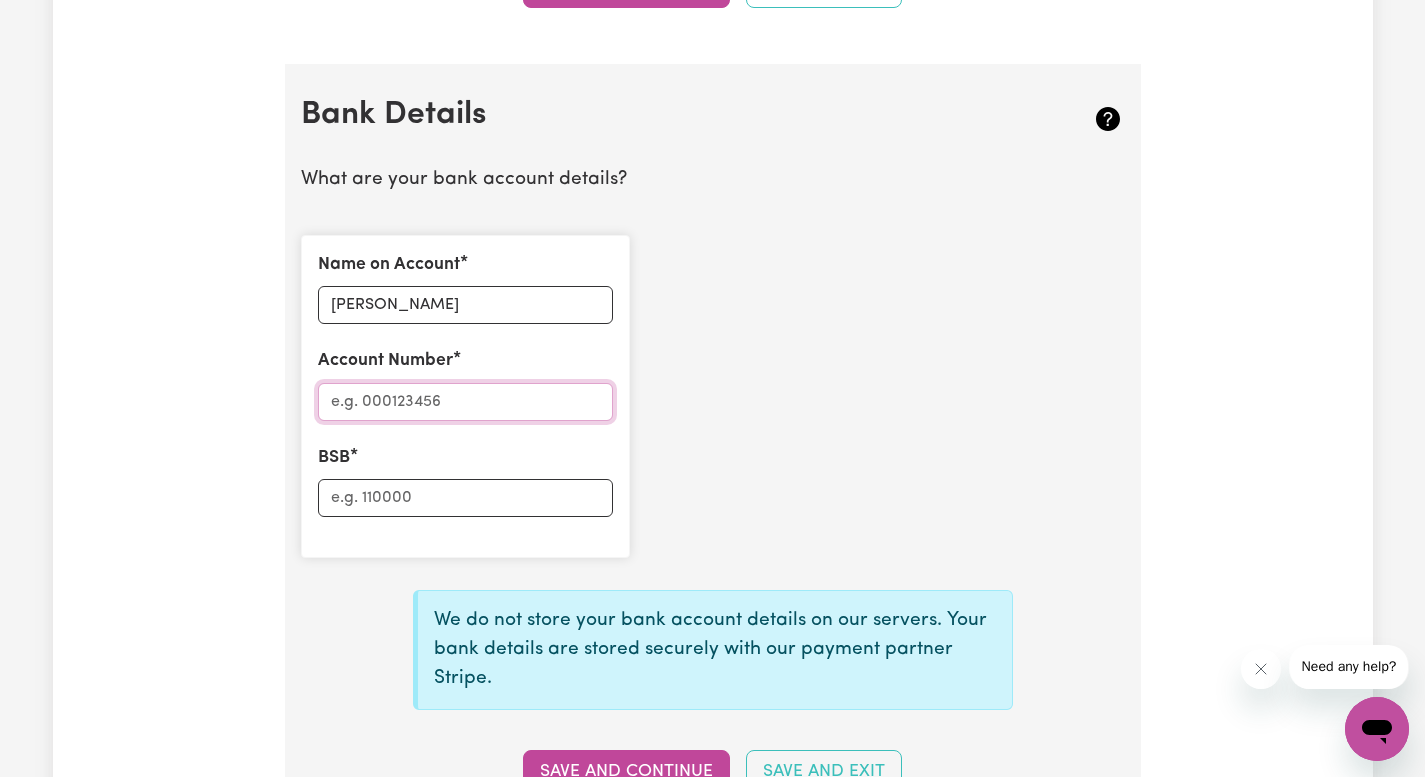 click on "Account Number" at bounding box center [465, 402] 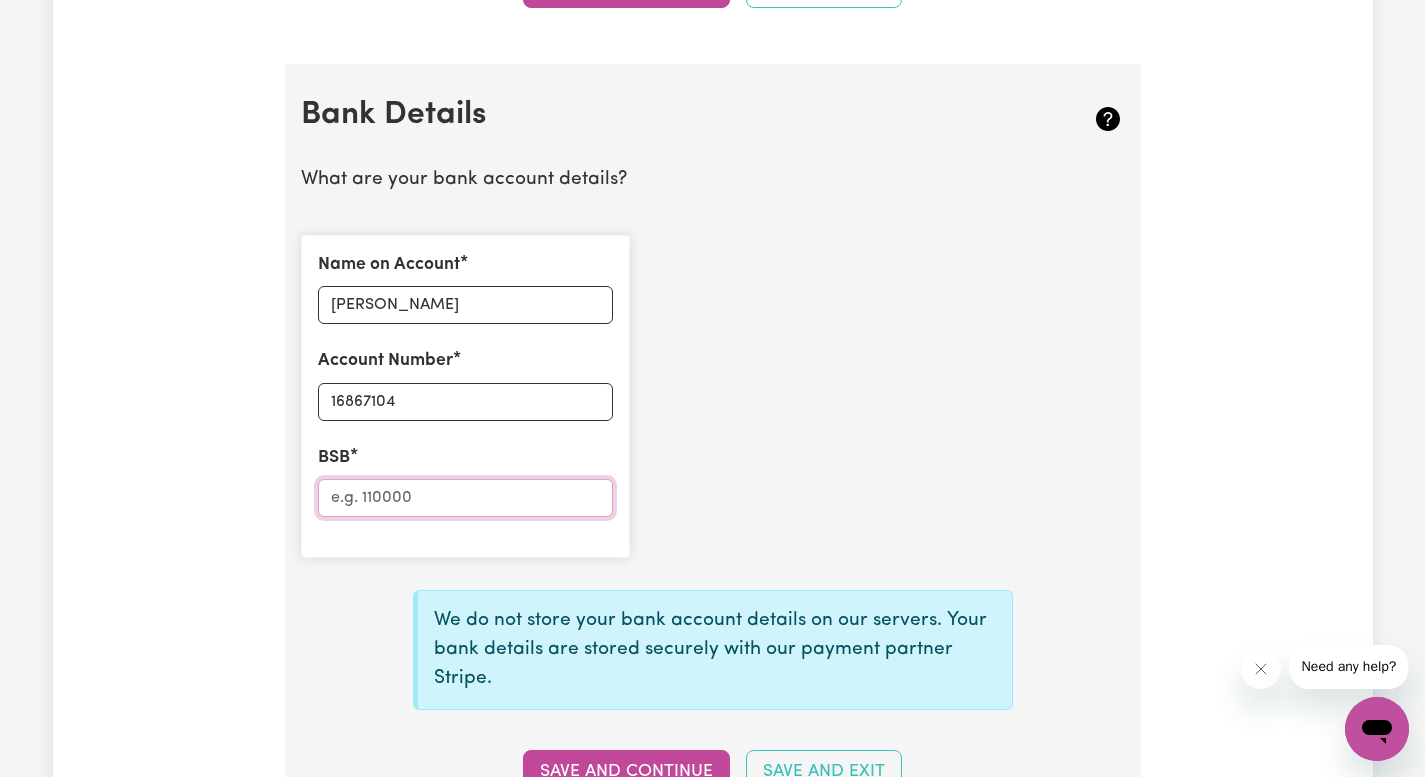 click on "BSB" at bounding box center (465, 498) 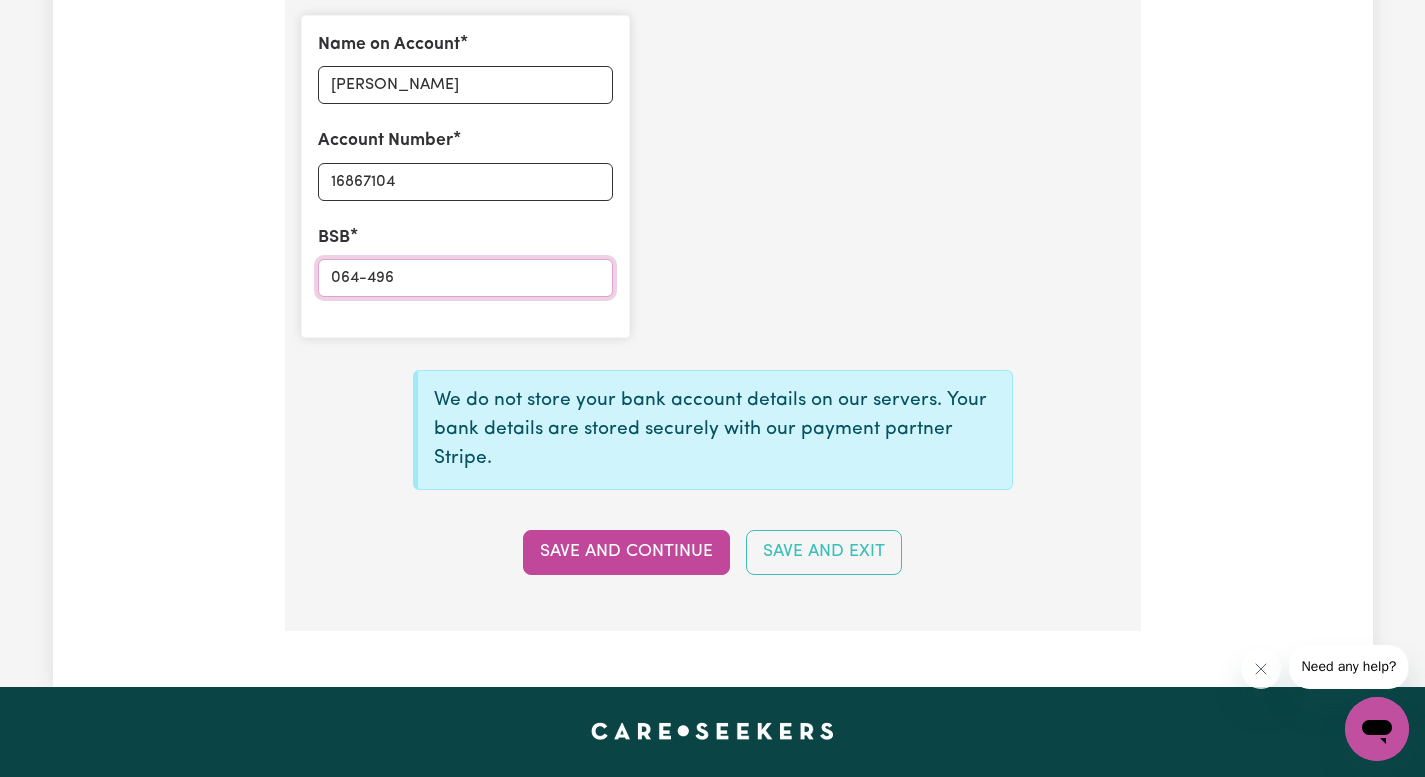 scroll, scrollTop: 1540, scrollLeft: 0, axis: vertical 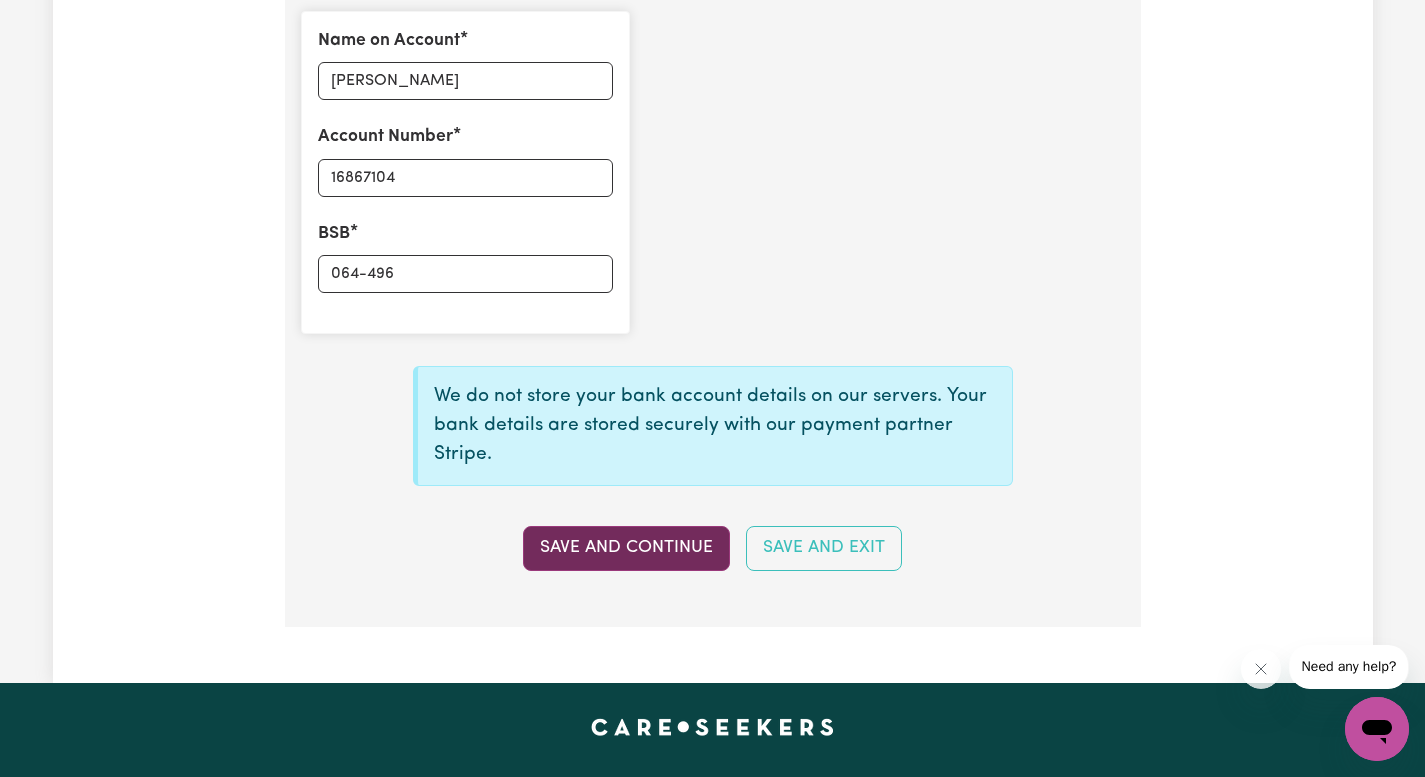 click on "Save and Continue" at bounding box center [626, 548] 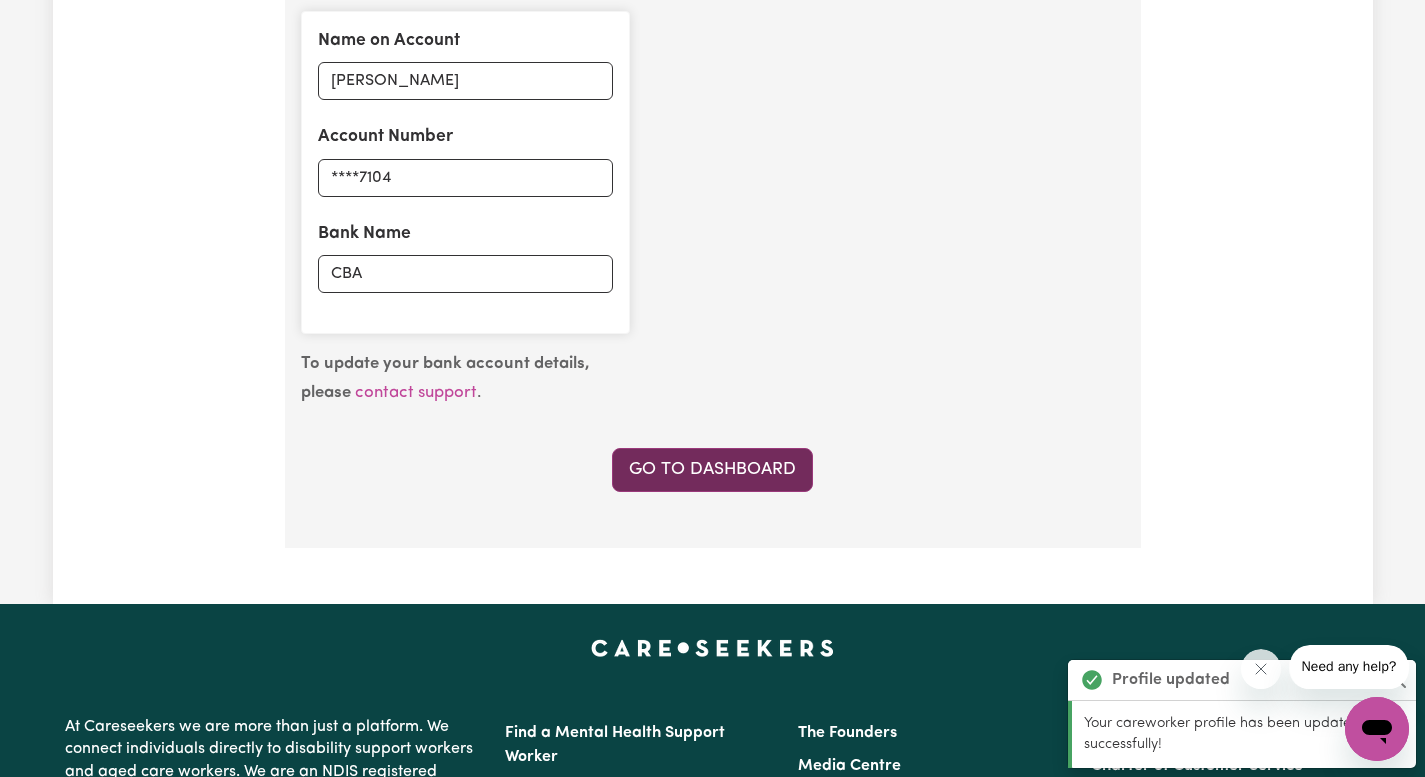 click on "Go to Dashboard" at bounding box center (712, 470) 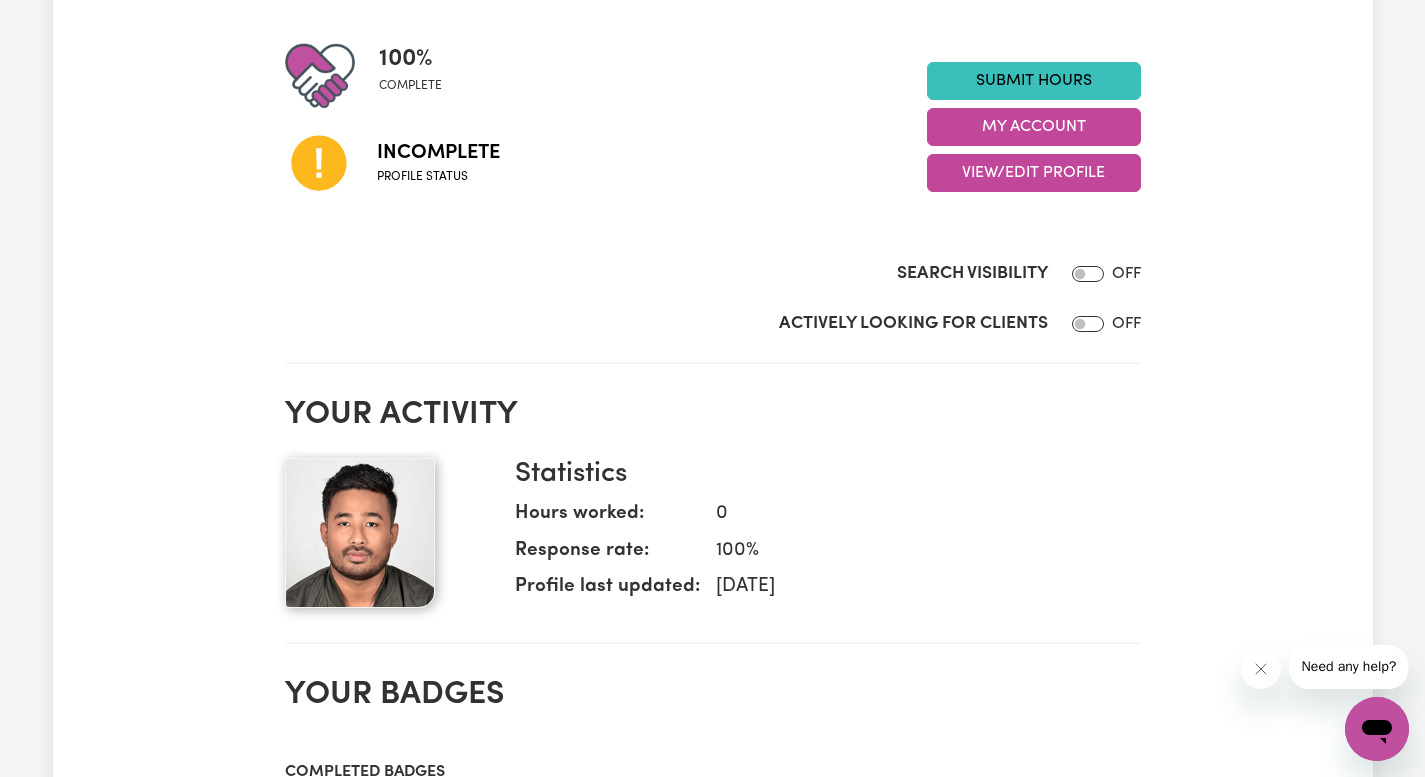 scroll, scrollTop: 244, scrollLeft: 0, axis: vertical 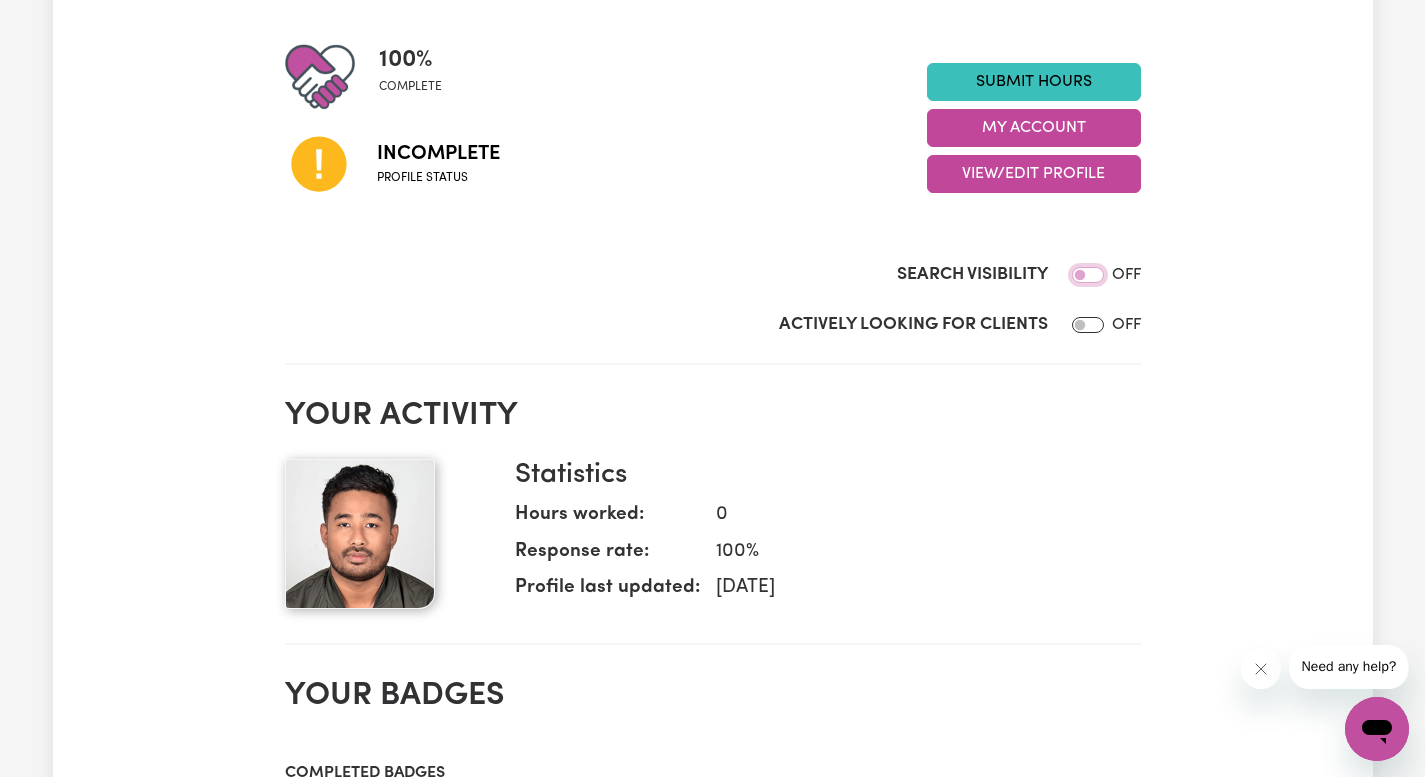 click on "Search Visibility" at bounding box center (1088, 275) 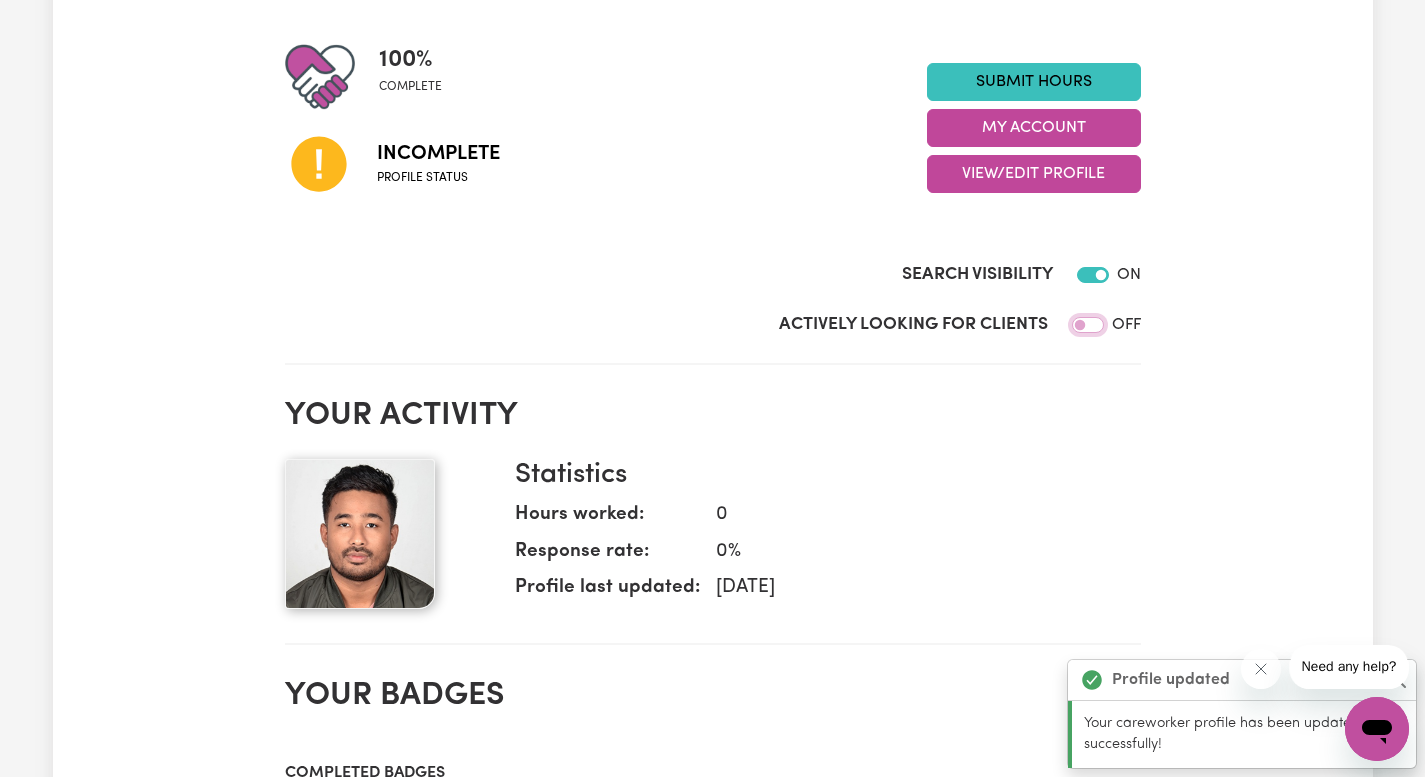click on "Actively Looking for Clients" at bounding box center [1088, 325] 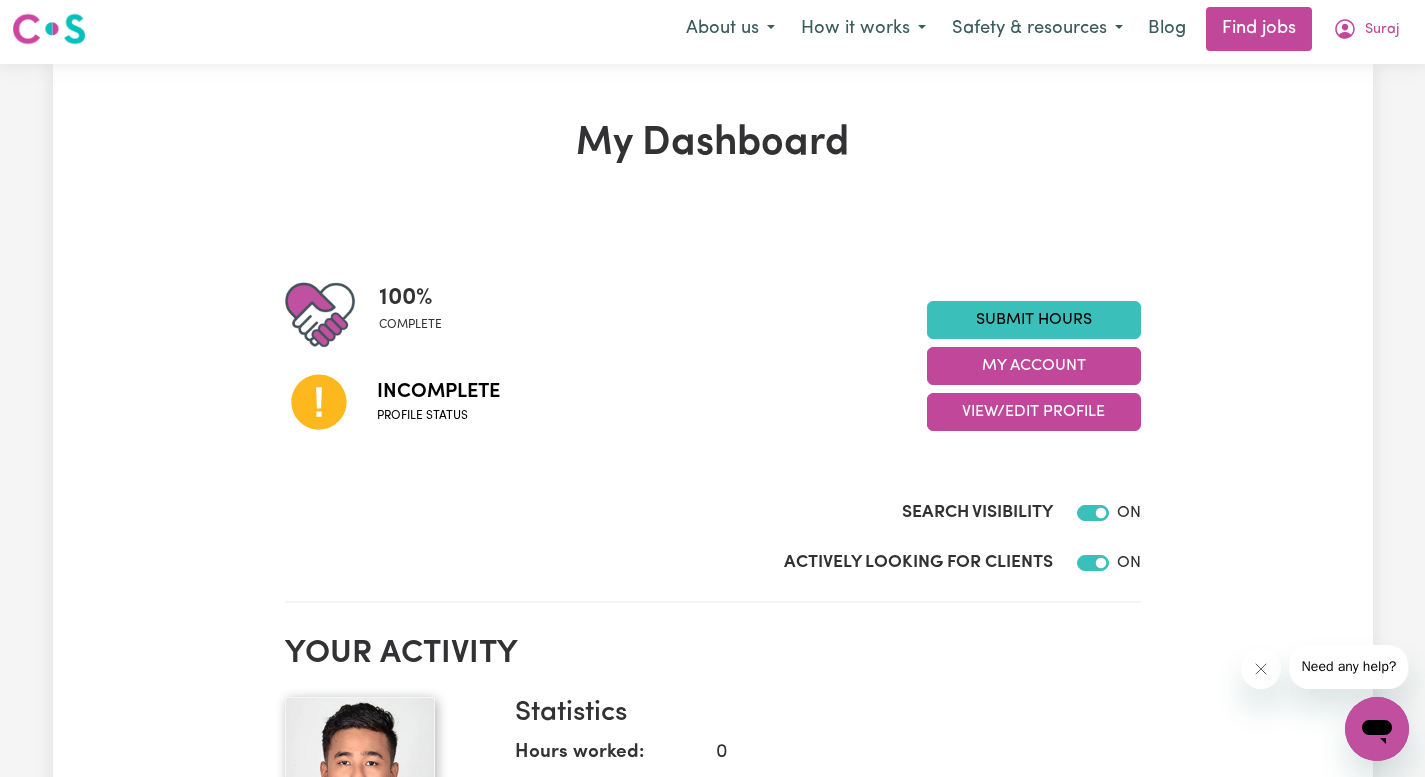scroll, scrollTop: 5, scrollLeft: 0, axis: vertical 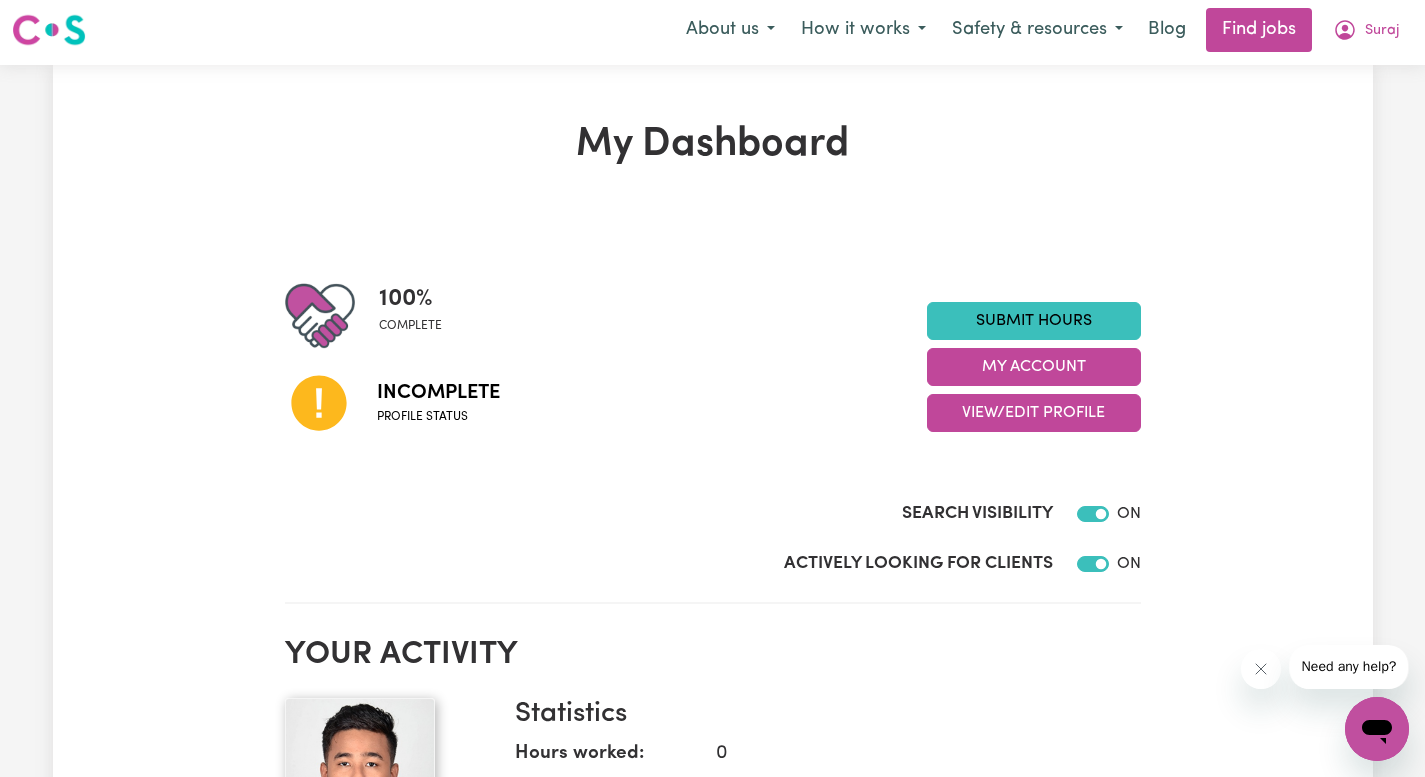 click 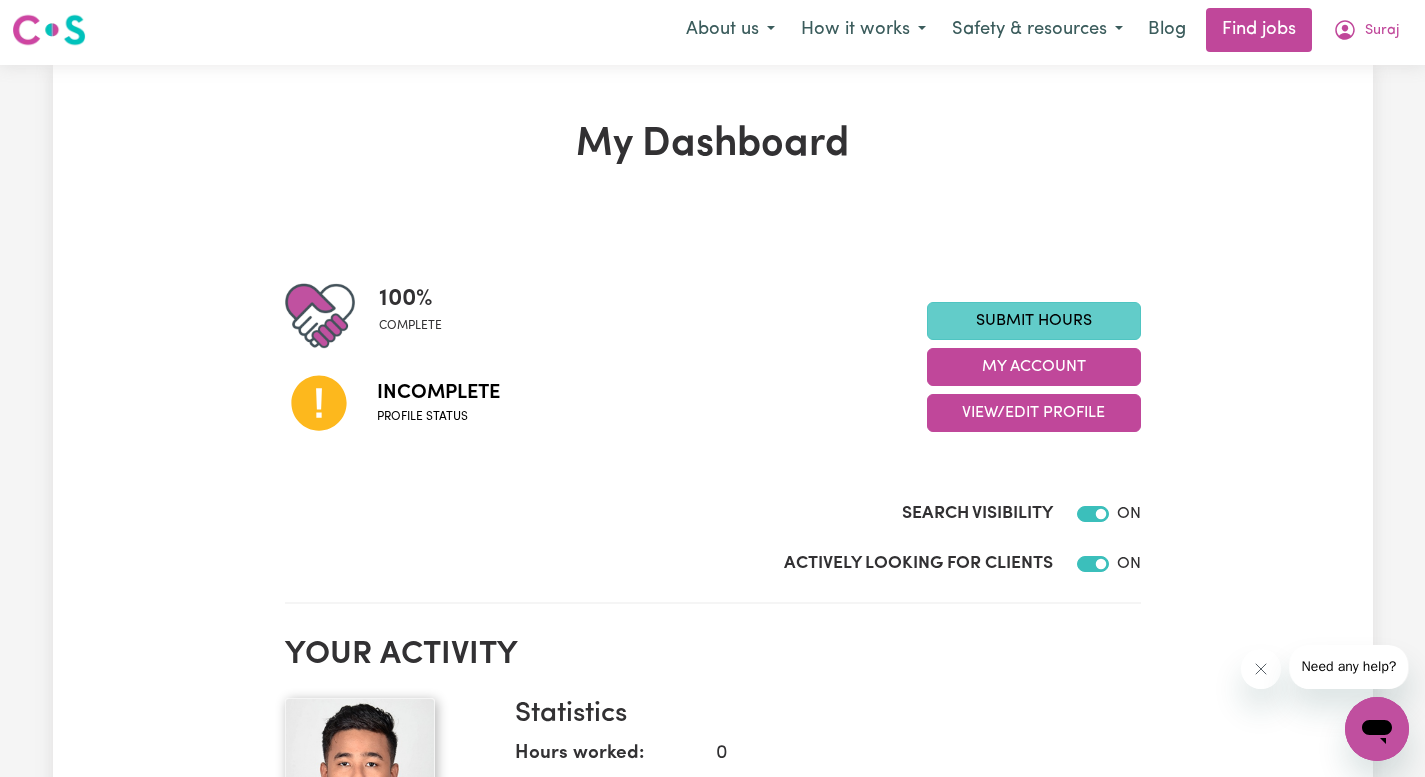 click on "Submit Hours" at bounding box center [1034, 321] 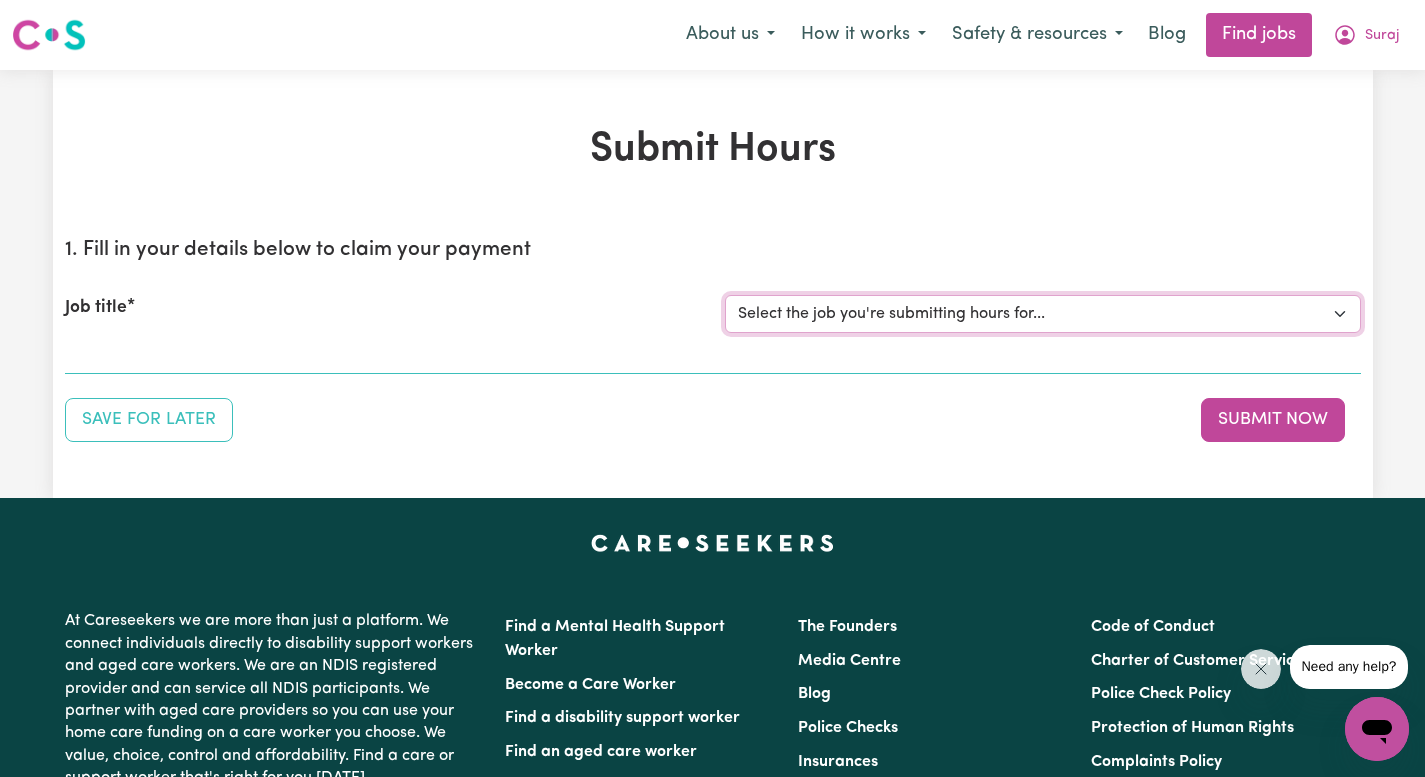 click on "Select the job you're submitting hours for..." at bounding box center (1043, 314) 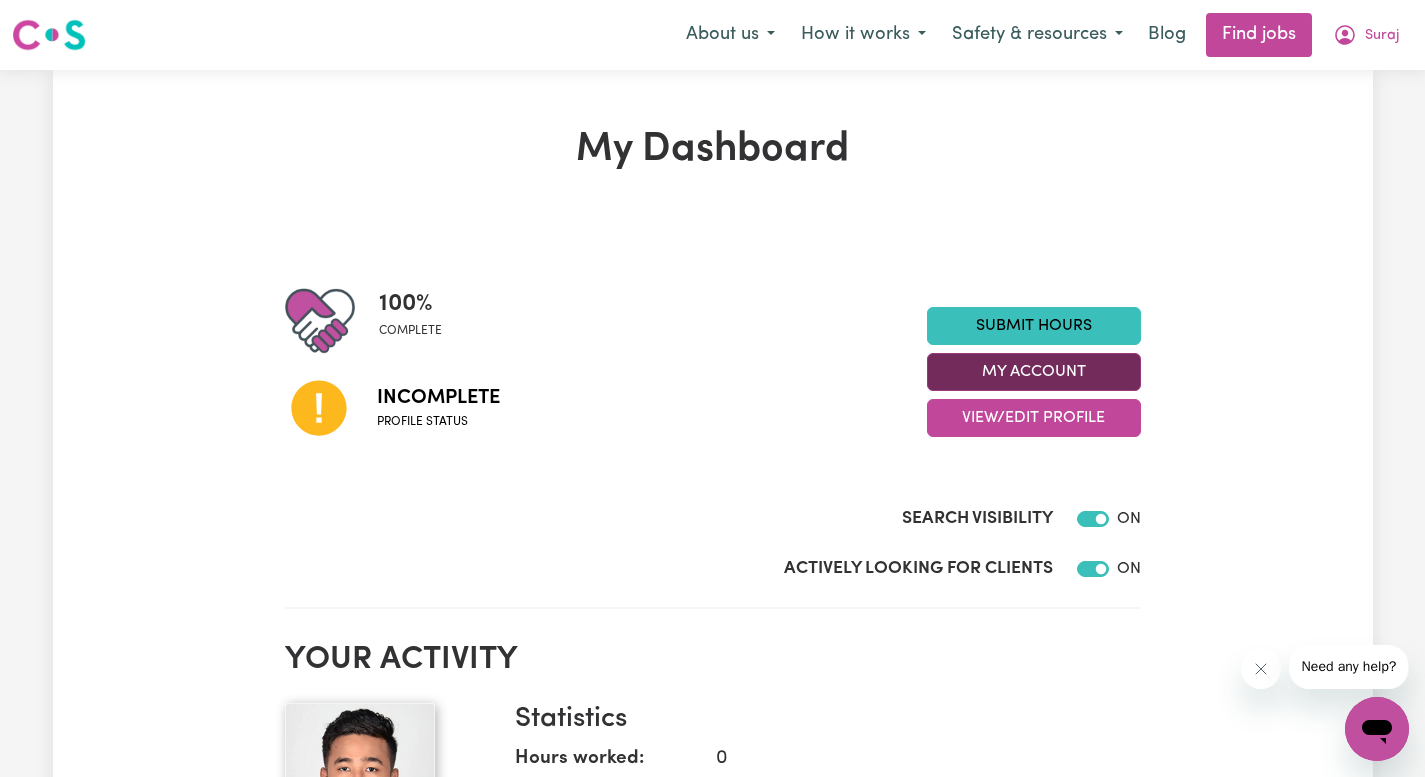 click on "My Account" at bounding box center [1034, 372] 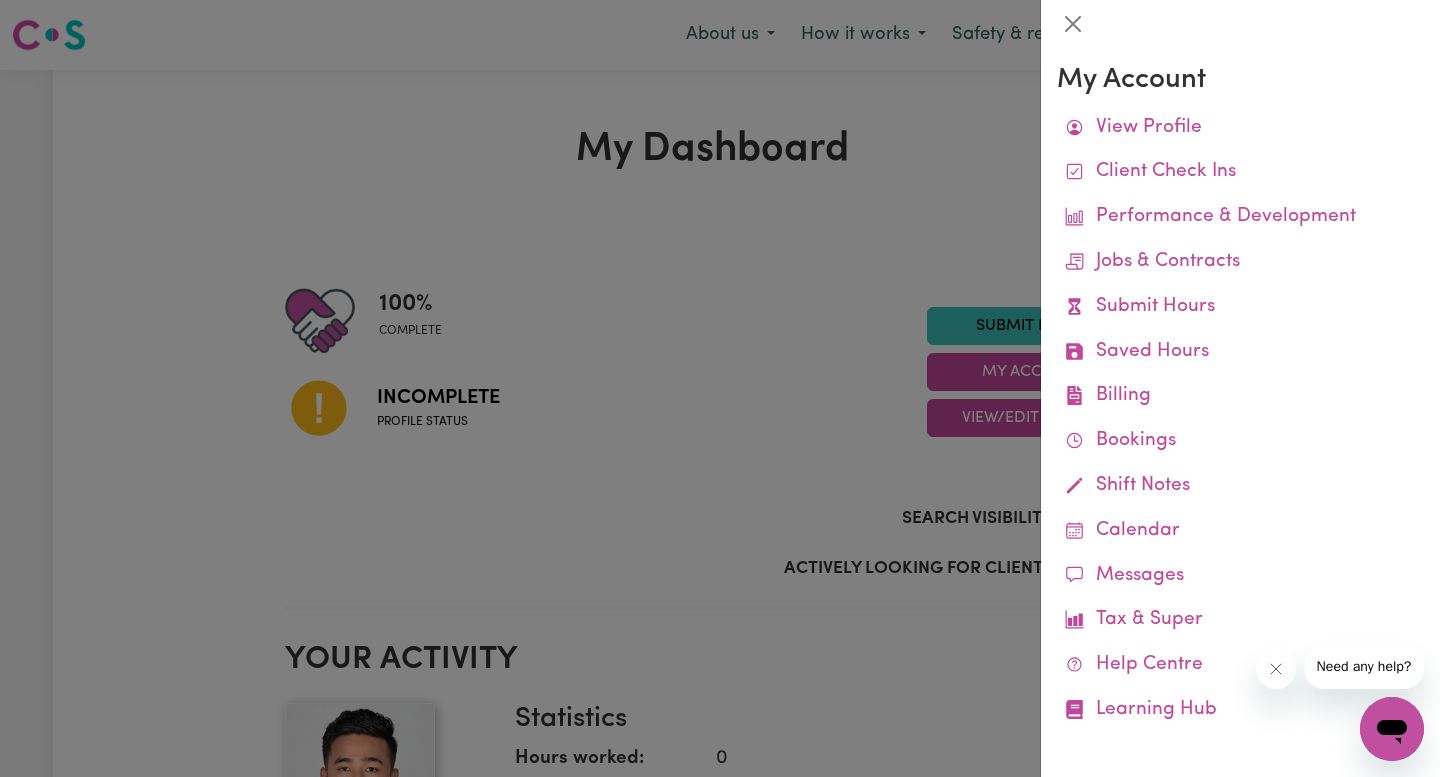 click at bounding box center (720, 388) 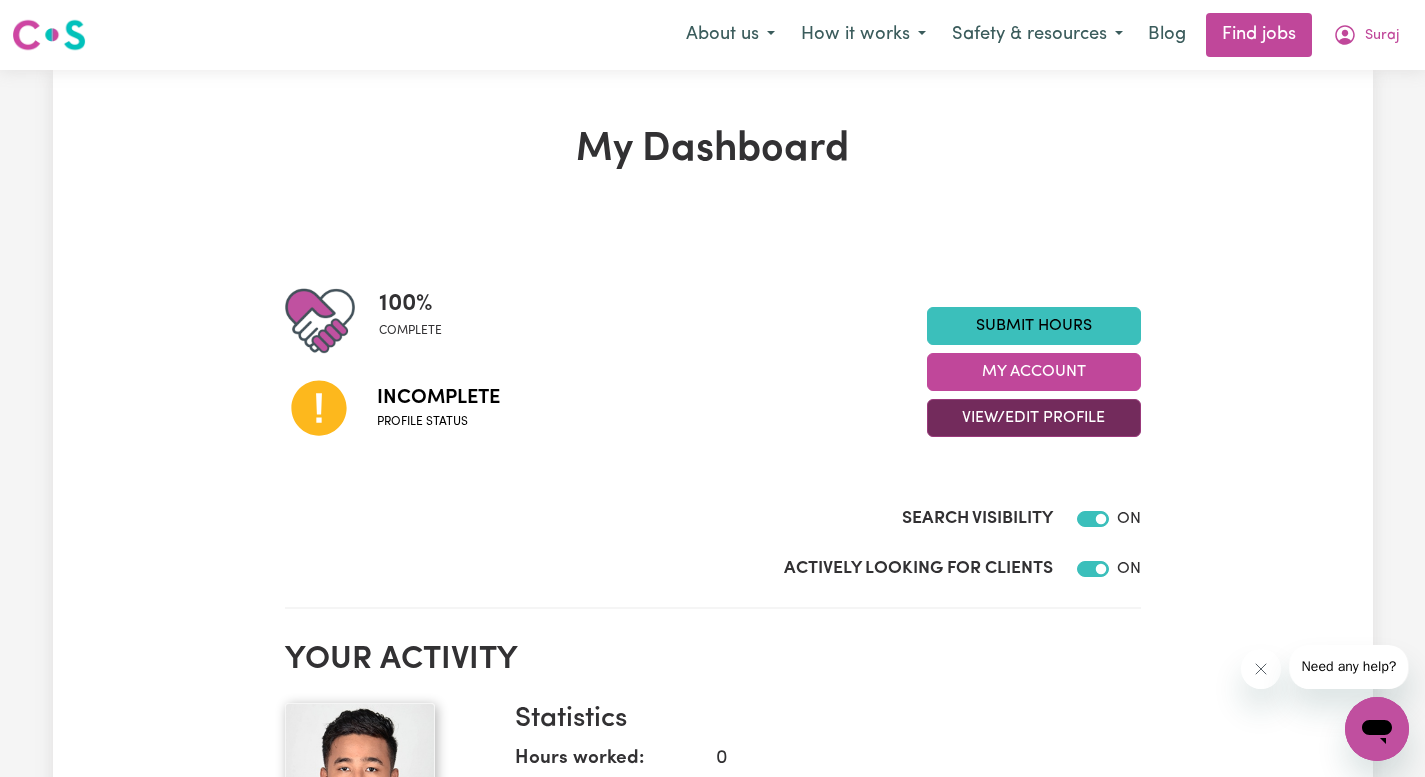 click on "View/Edit Profile" at bounding box center (1034, 418) 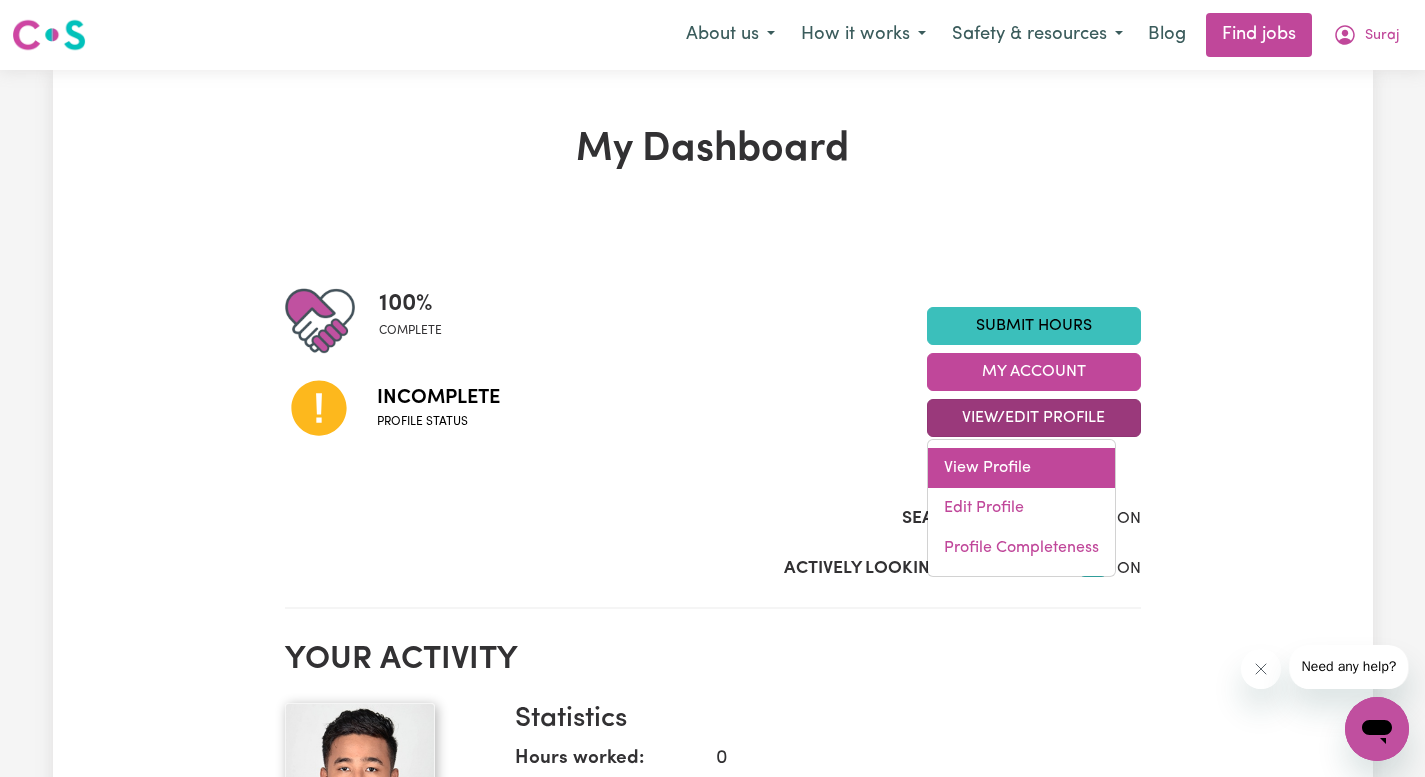 click on "View Profile" at bounding box center (1021, 468) 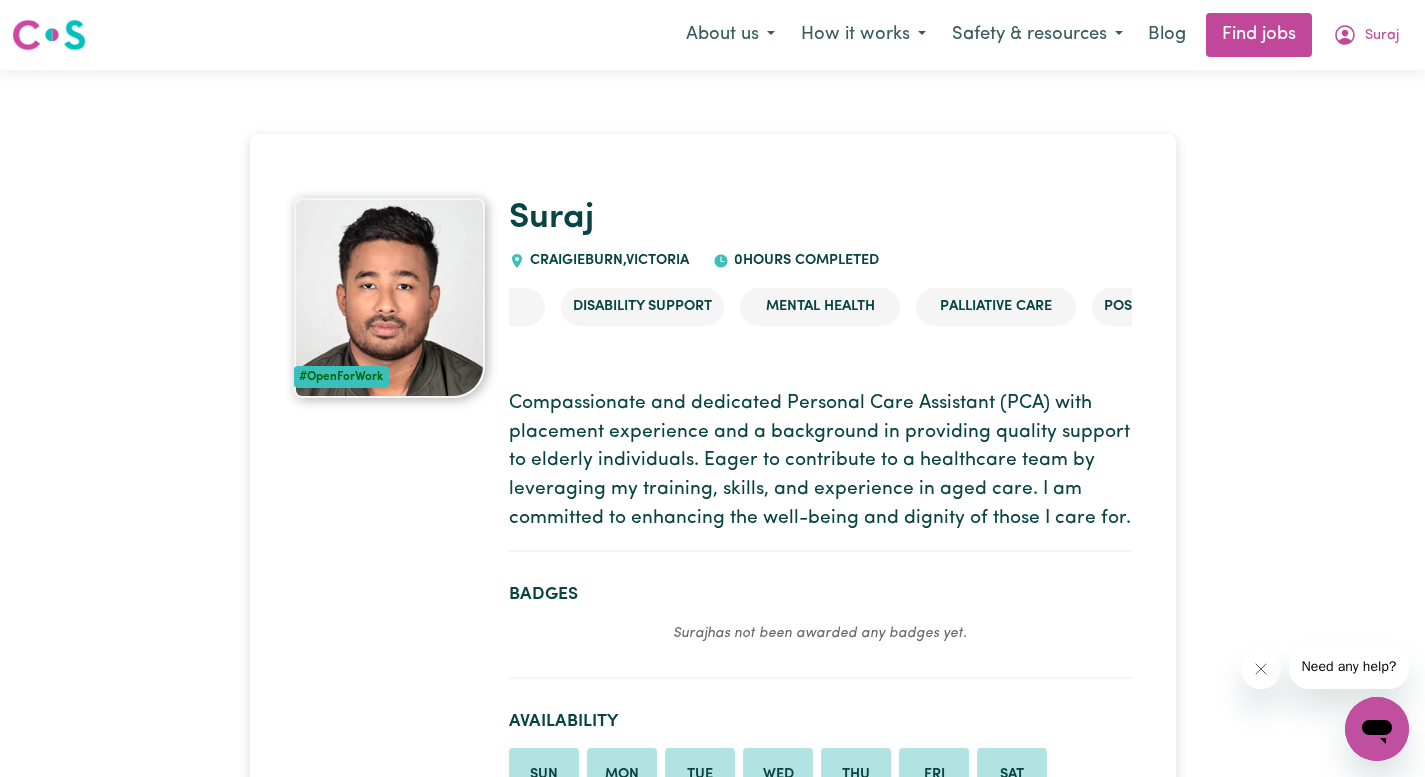 scroll, scrollTop: 0, scrollLeft: 286, axis: horizontal 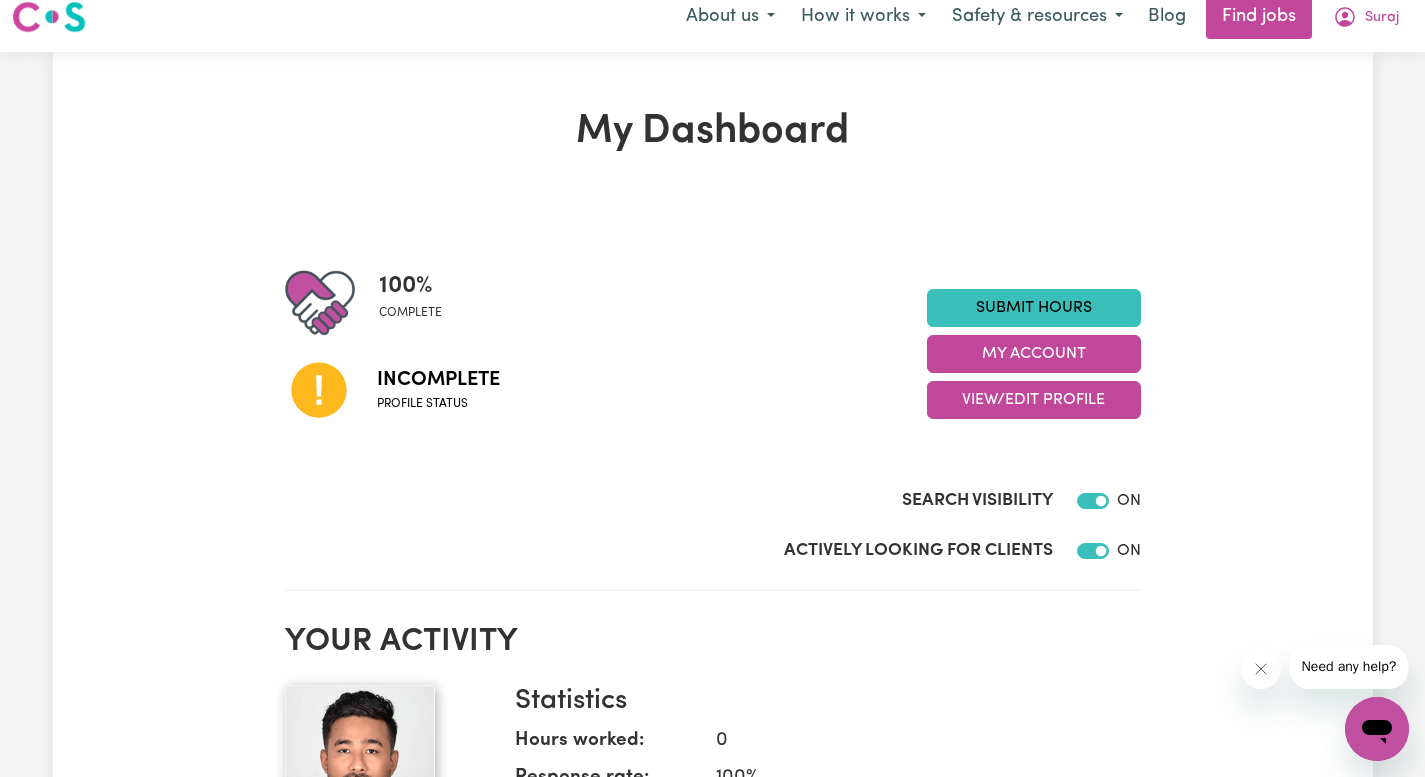 click 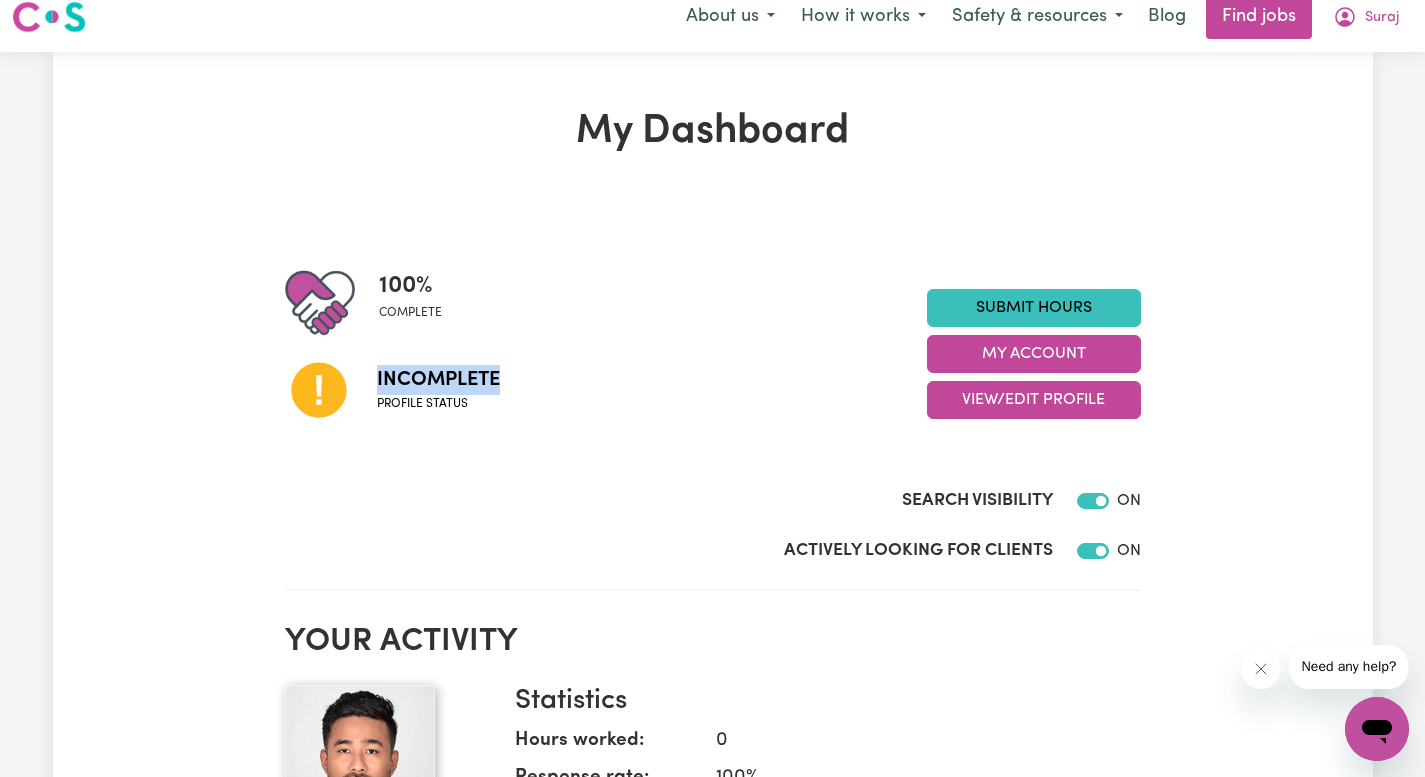 click 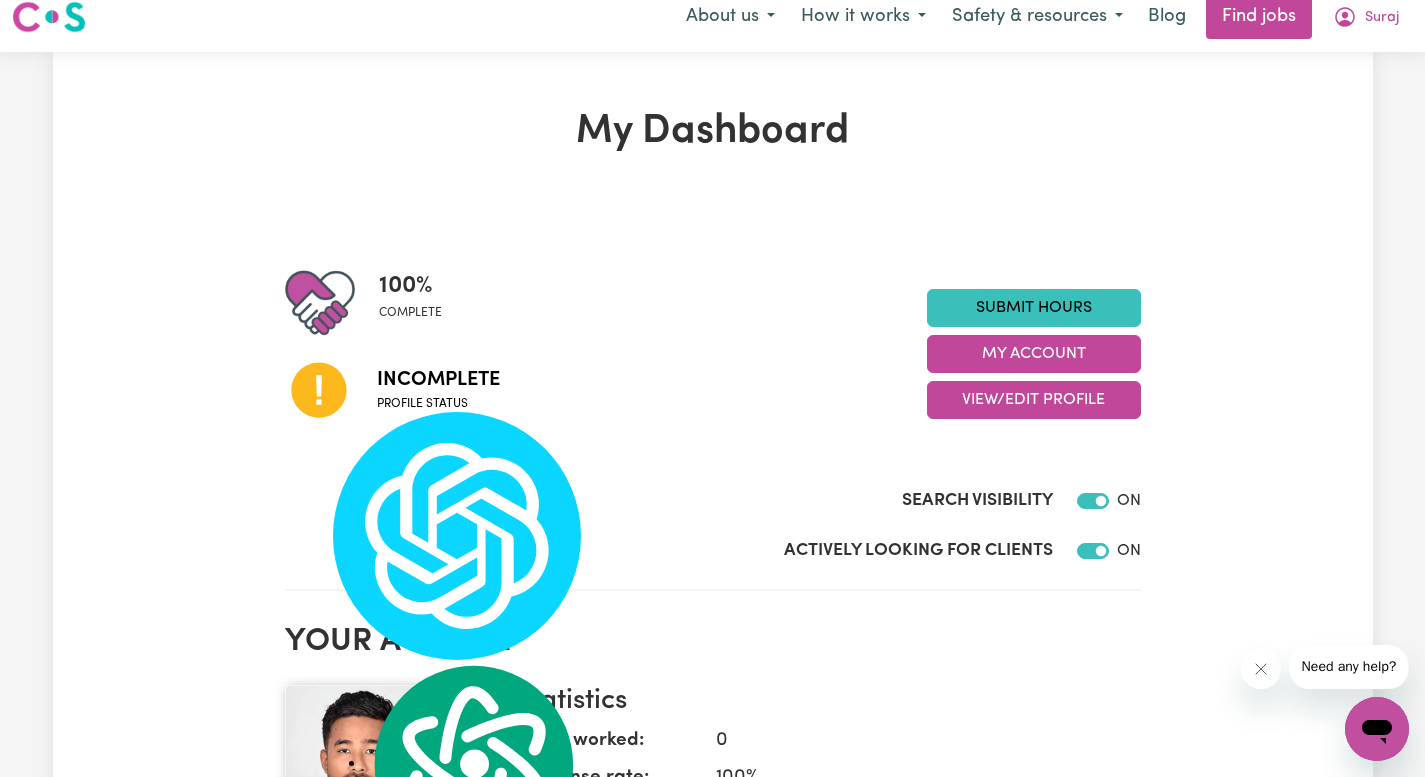 click on "Incomplete Profile status" at bounding box center [606, 389] 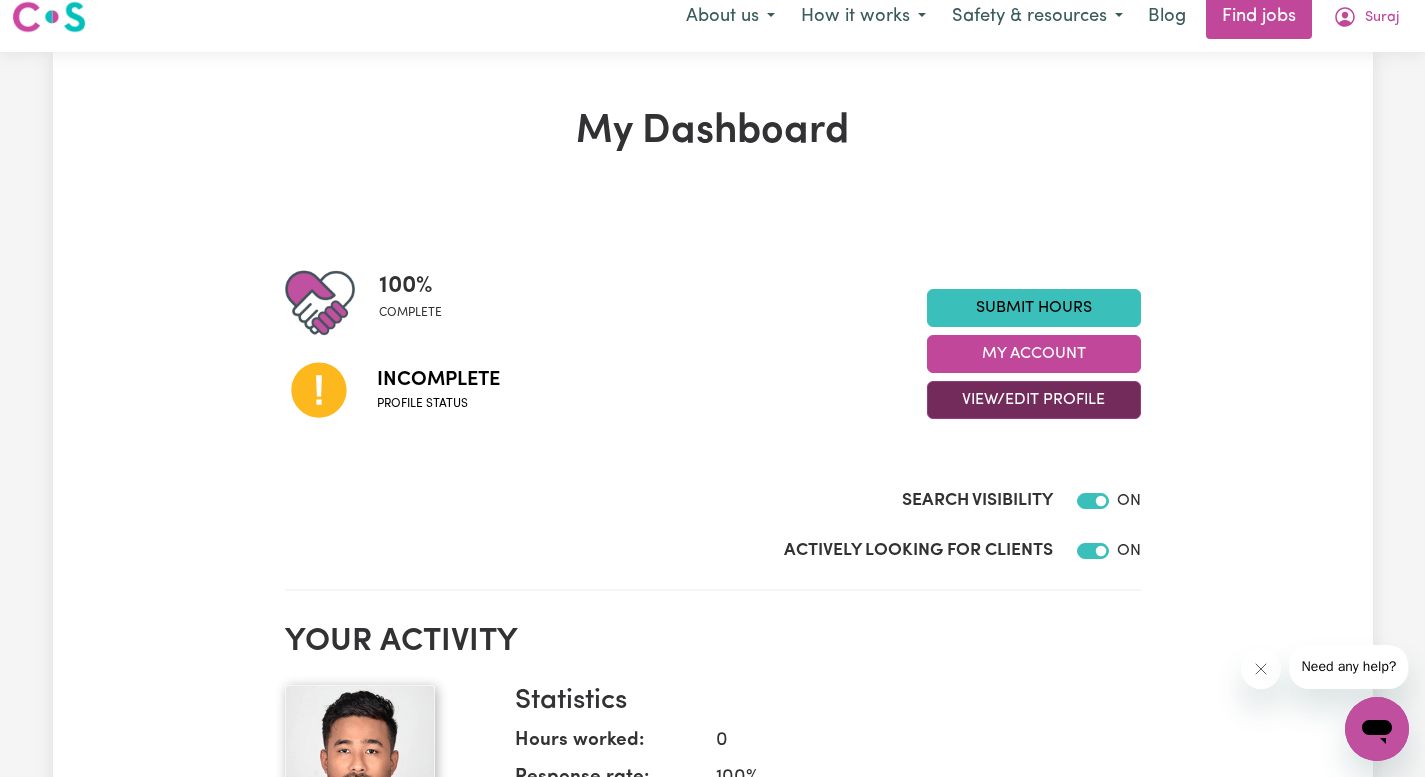 click on "View/Edit Profile" at bounding box center (1034, 400) 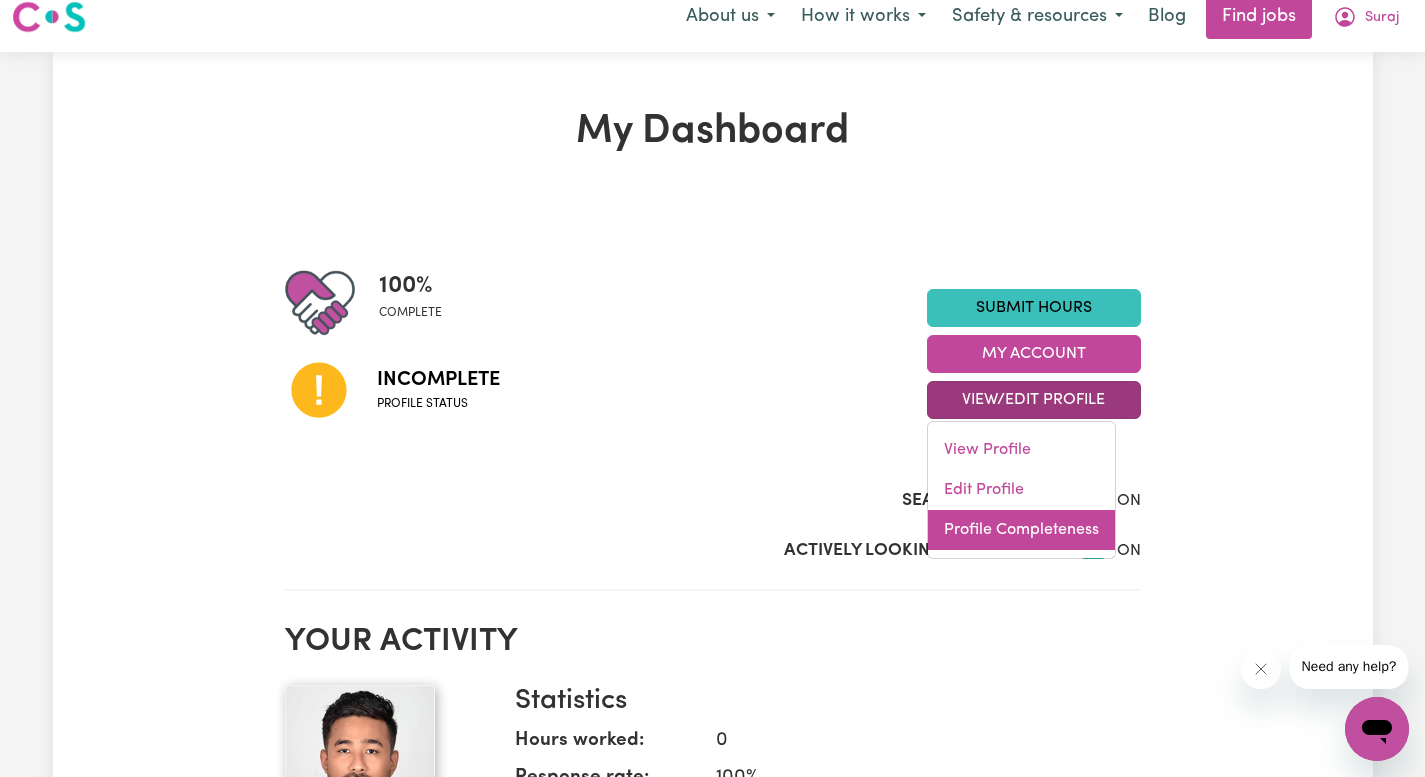 click on "Profile Completeness" at bounding box center [1021, 530] 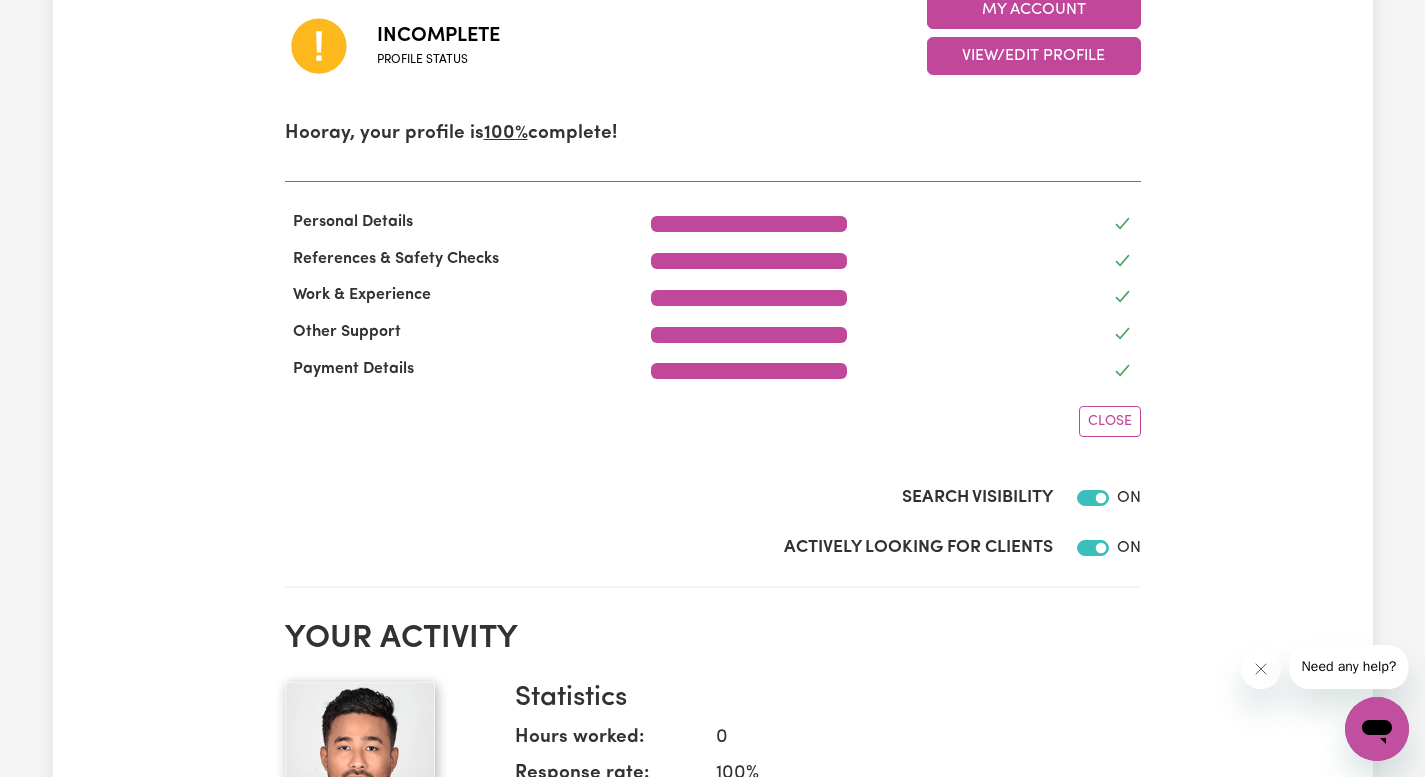 scroll, scrollTop: 355, scrollLeft: 0, axis: vertical 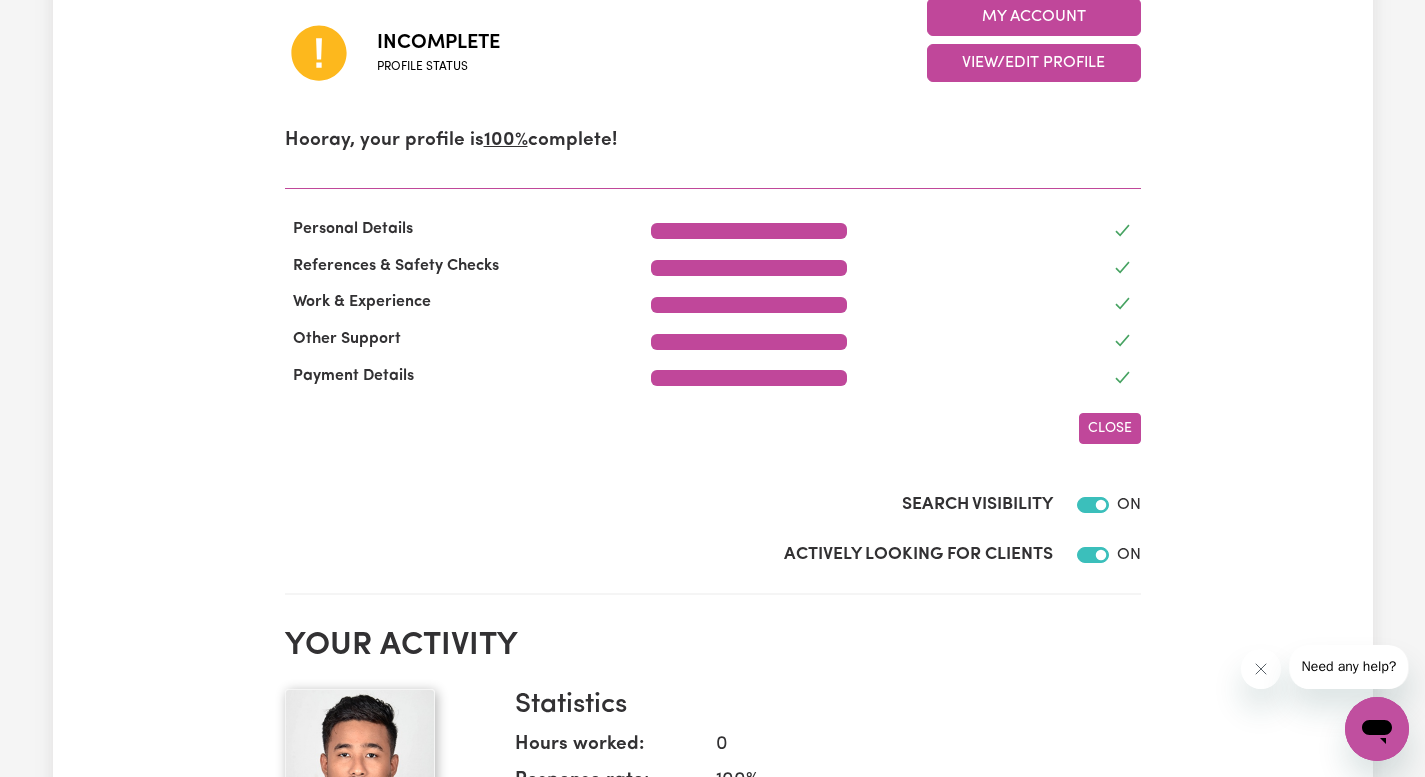 click on "Close" at bounding box center [1110, 428] 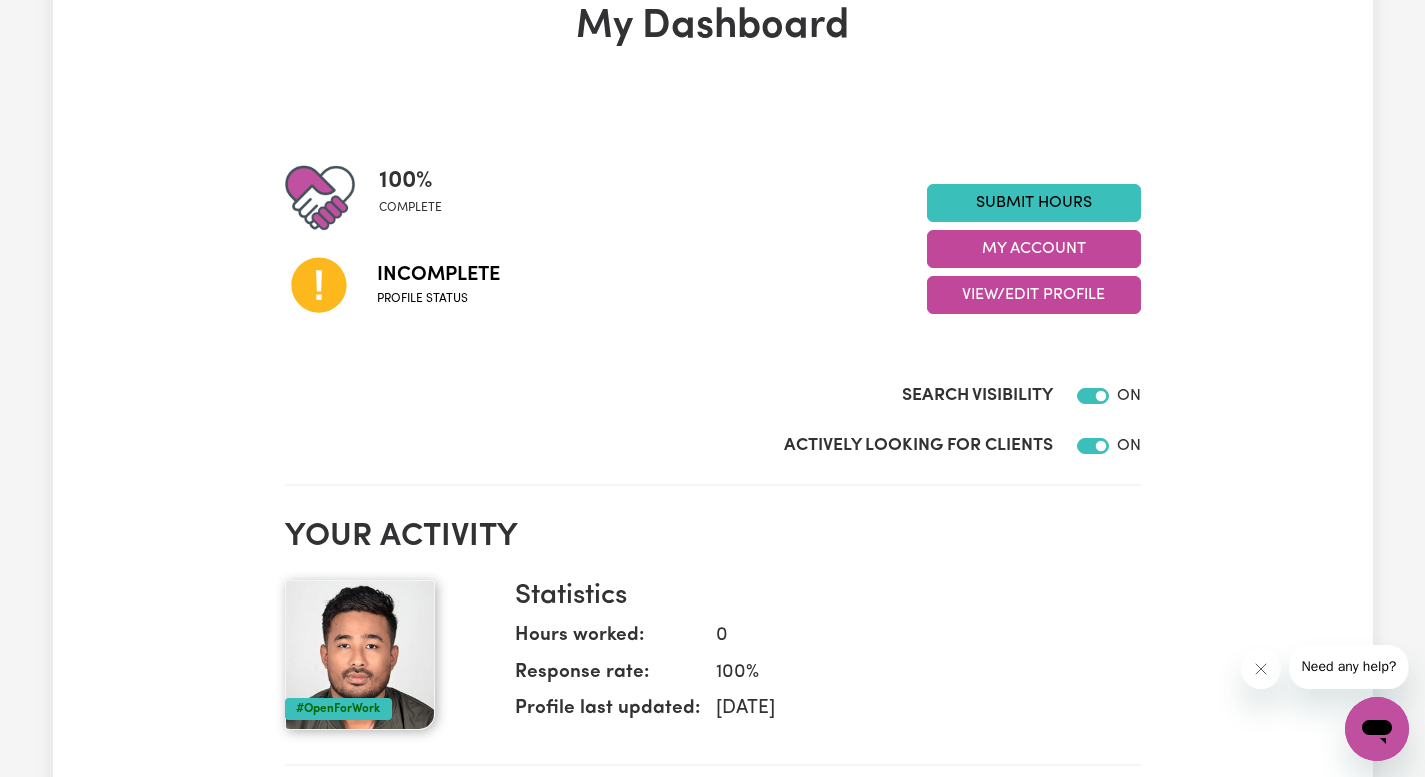 scroll, scrollTop: 94, scrollLeft: 0, axis: vertical 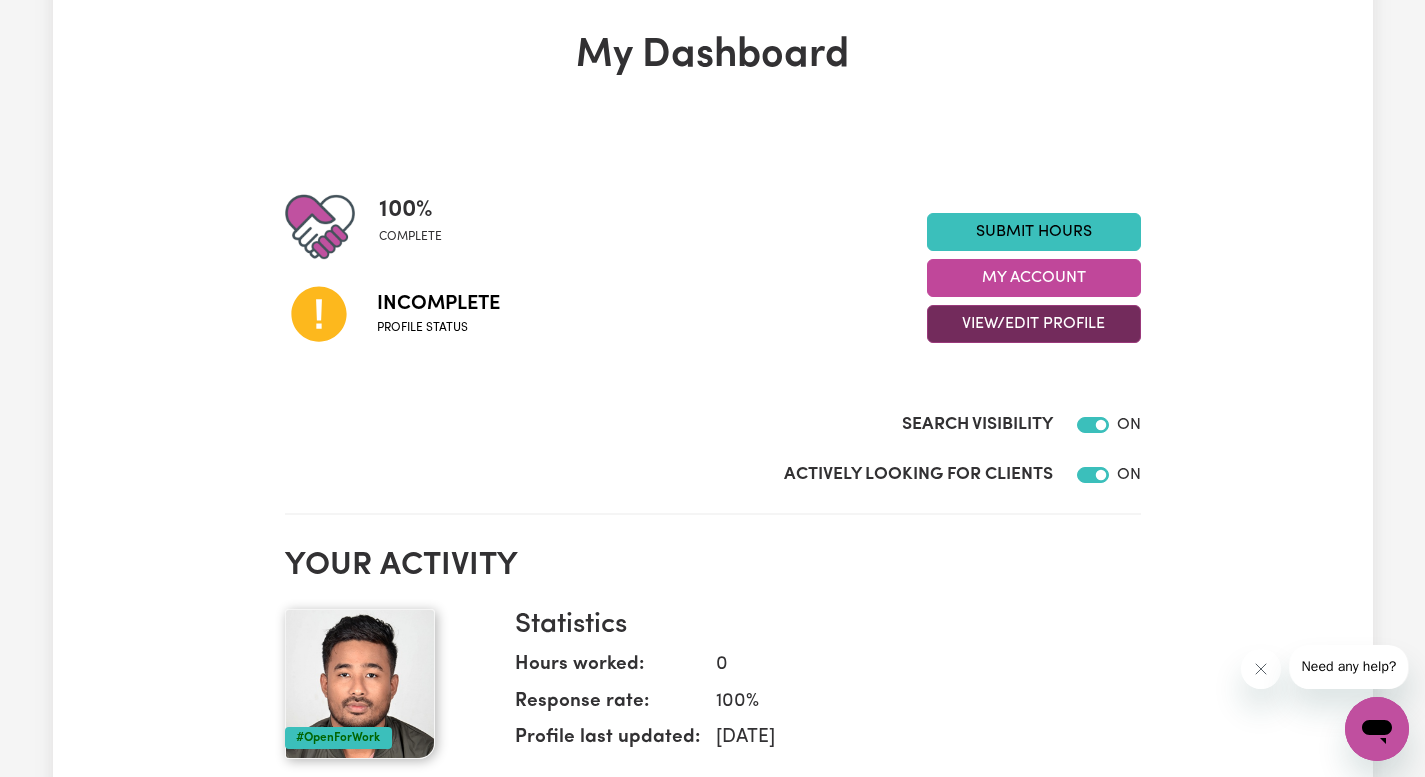 click on "View/Edit Profile" at bounding box center (1034, 324) 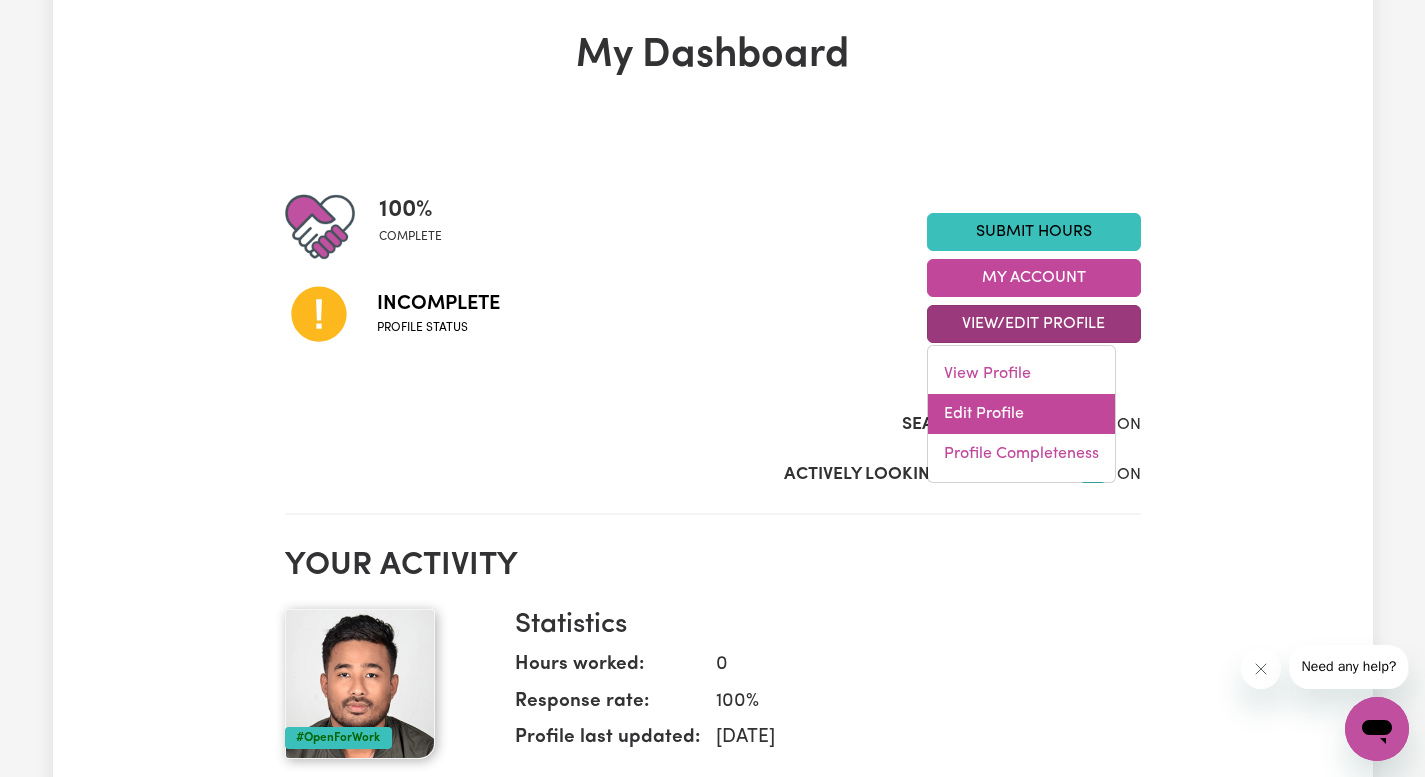 click on "Edit Profile" at bounding box center [1021, 414] 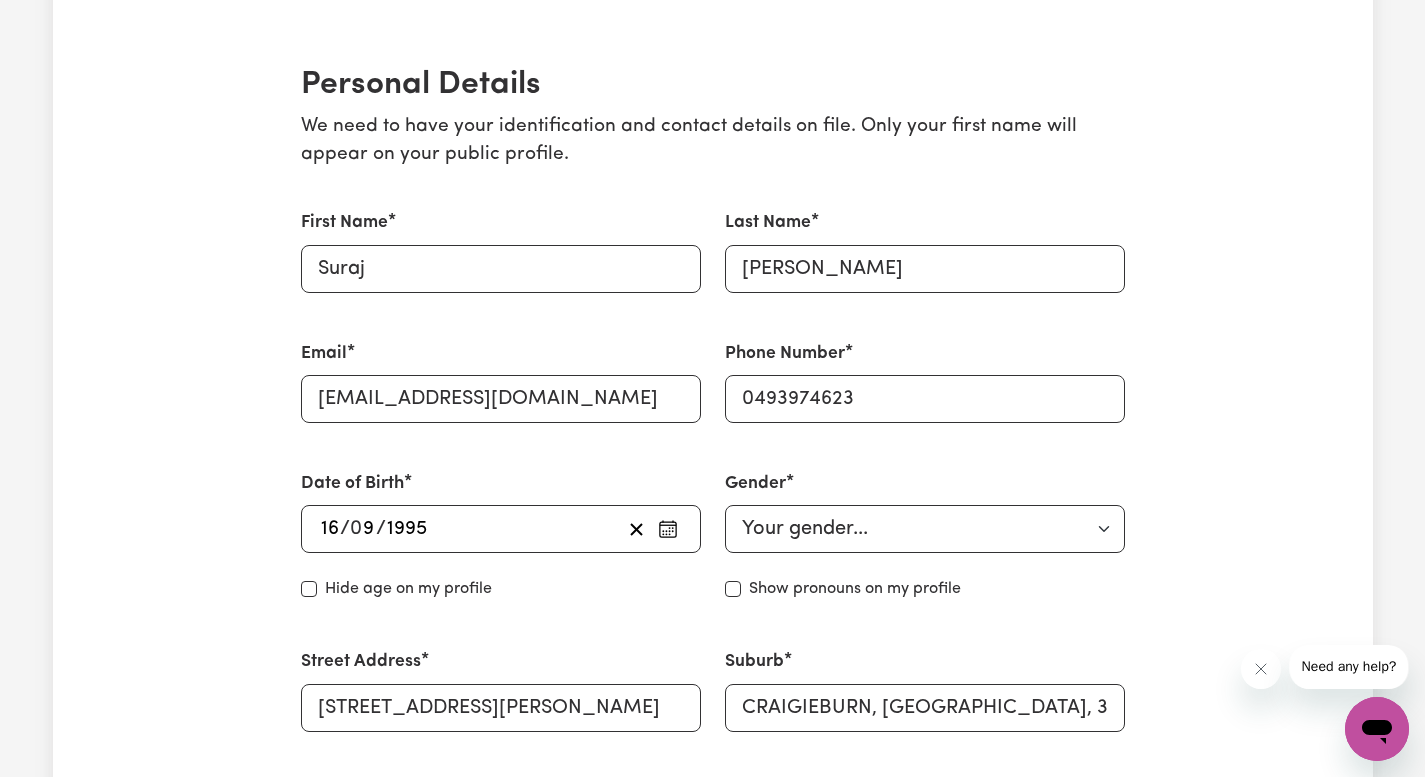 scroll, scrollTop: 0, scrollLeft: 0, axis: both 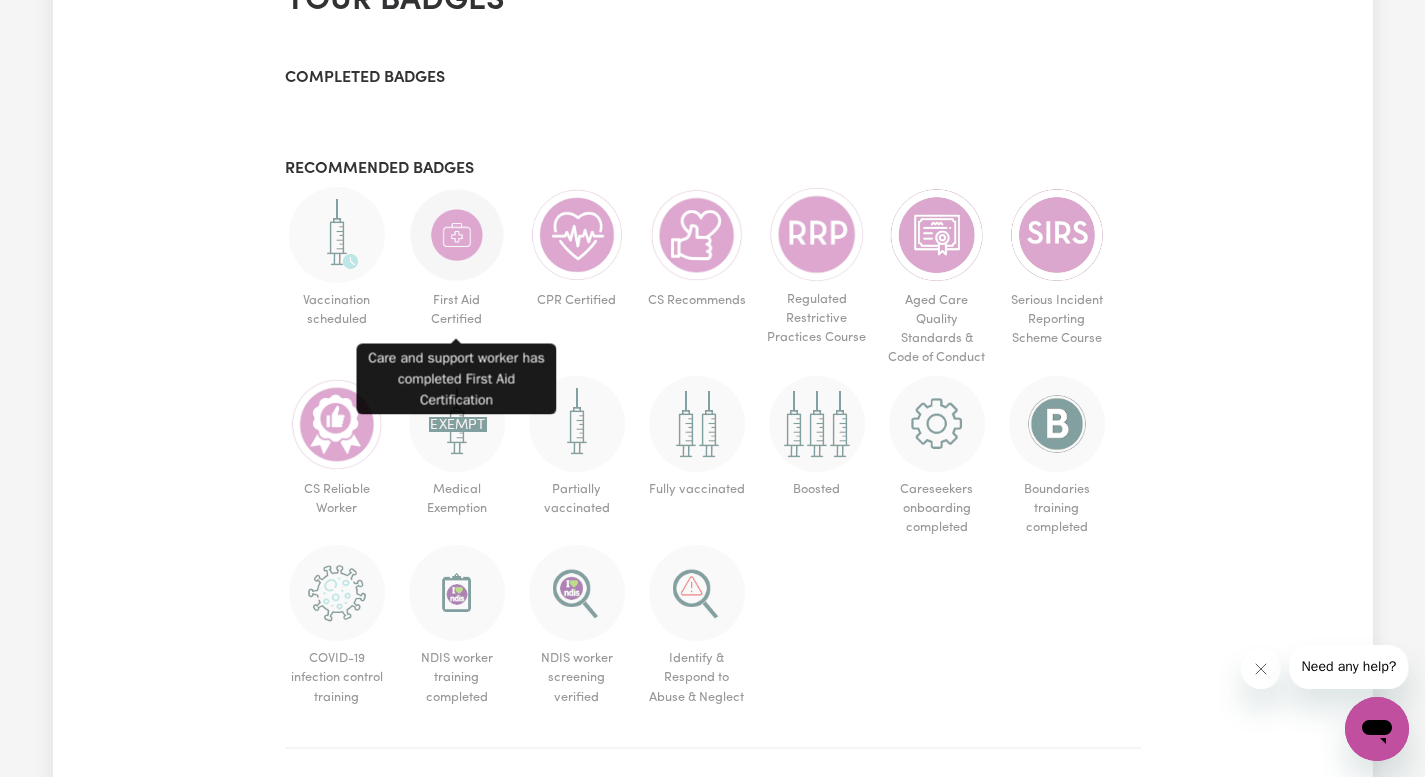 click at bounding box center [457, 235] 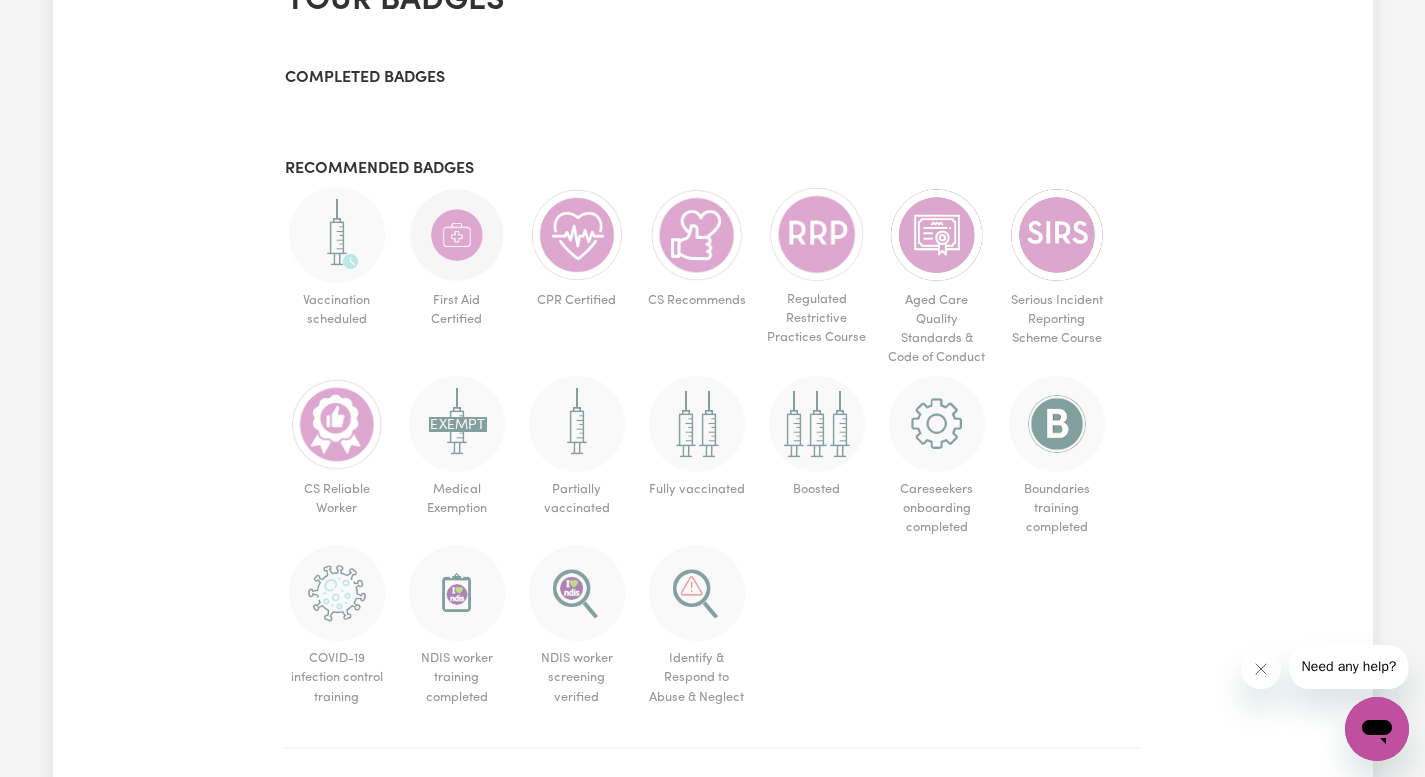 click at bounding box center (457, 235) 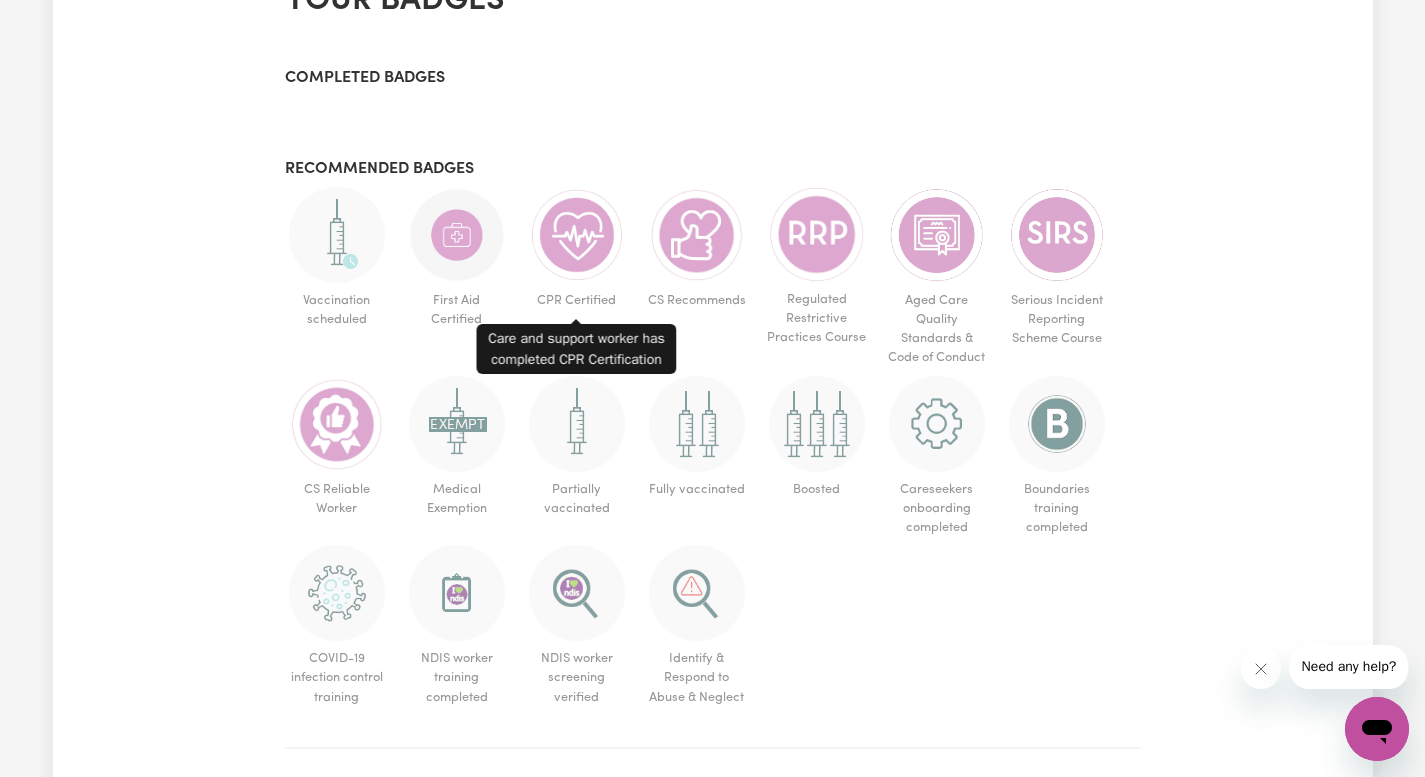 click at bounding box center [577, 235] 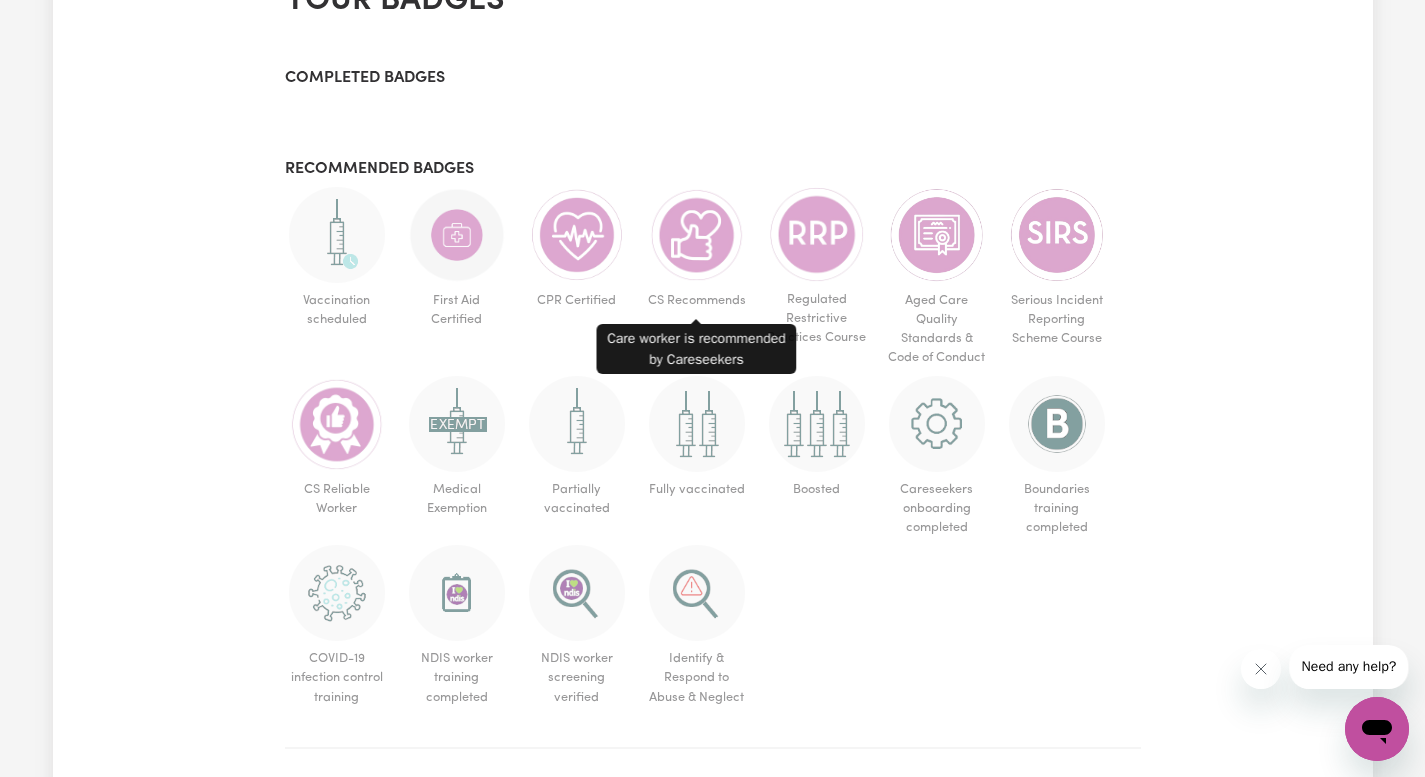 click at bounding box center [697, 235] 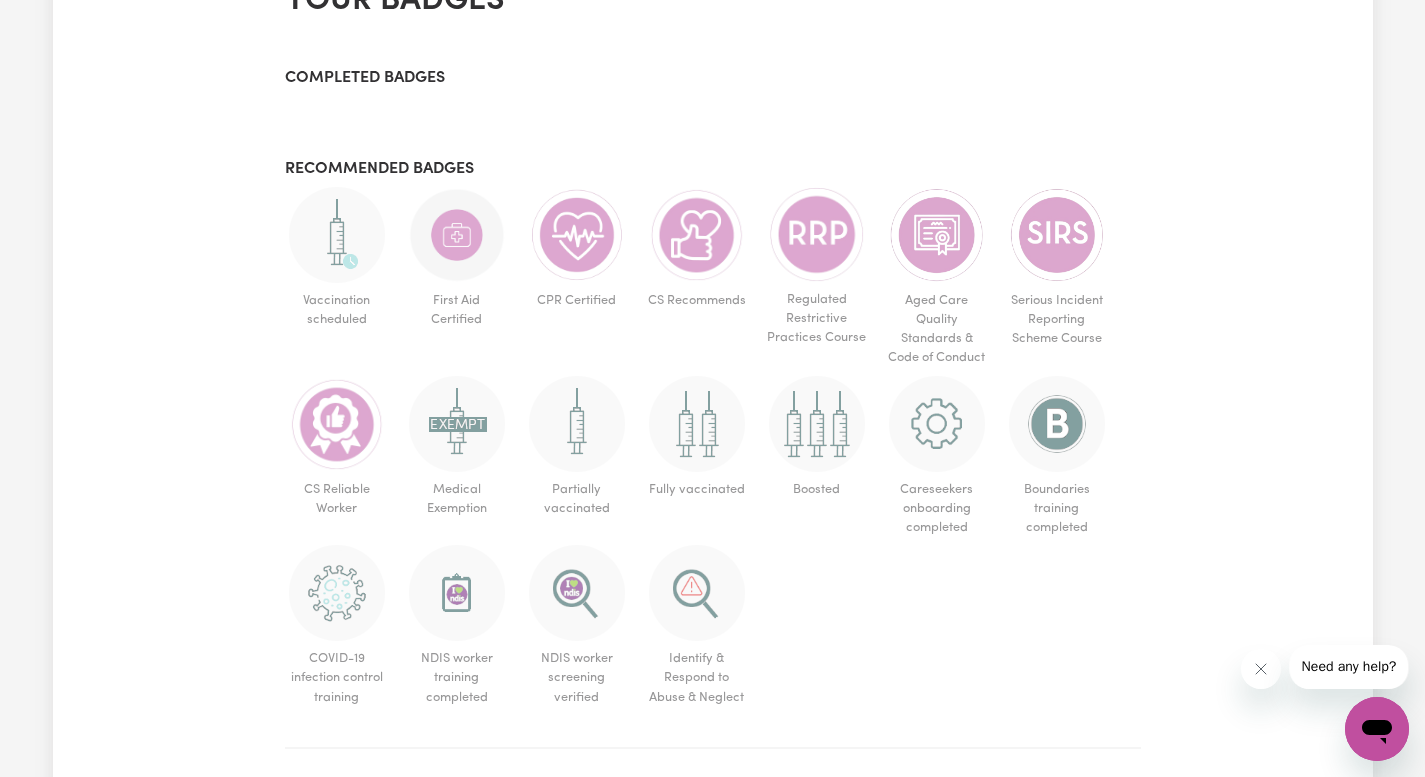 click on "Completed badges Recommended badges Vaccination scheduled First Aid Certified CPR Certified CS Recommends Regulated Restrictive Practices Course Aged Care Quality Standards & Code of Conduct Serious Incident Reporting Scheme Course CS Reliable Worker Medical Exemption Partially vaccinated Fully vaccinated Boosted Careseekers onboarding completed Boundaries training completed [MEDICAL_DATA] infection control training NDIS worker training completed NDIS worker screening verified Identify & Respond to Abuse & Neglect" at bounding box center (713, 392) 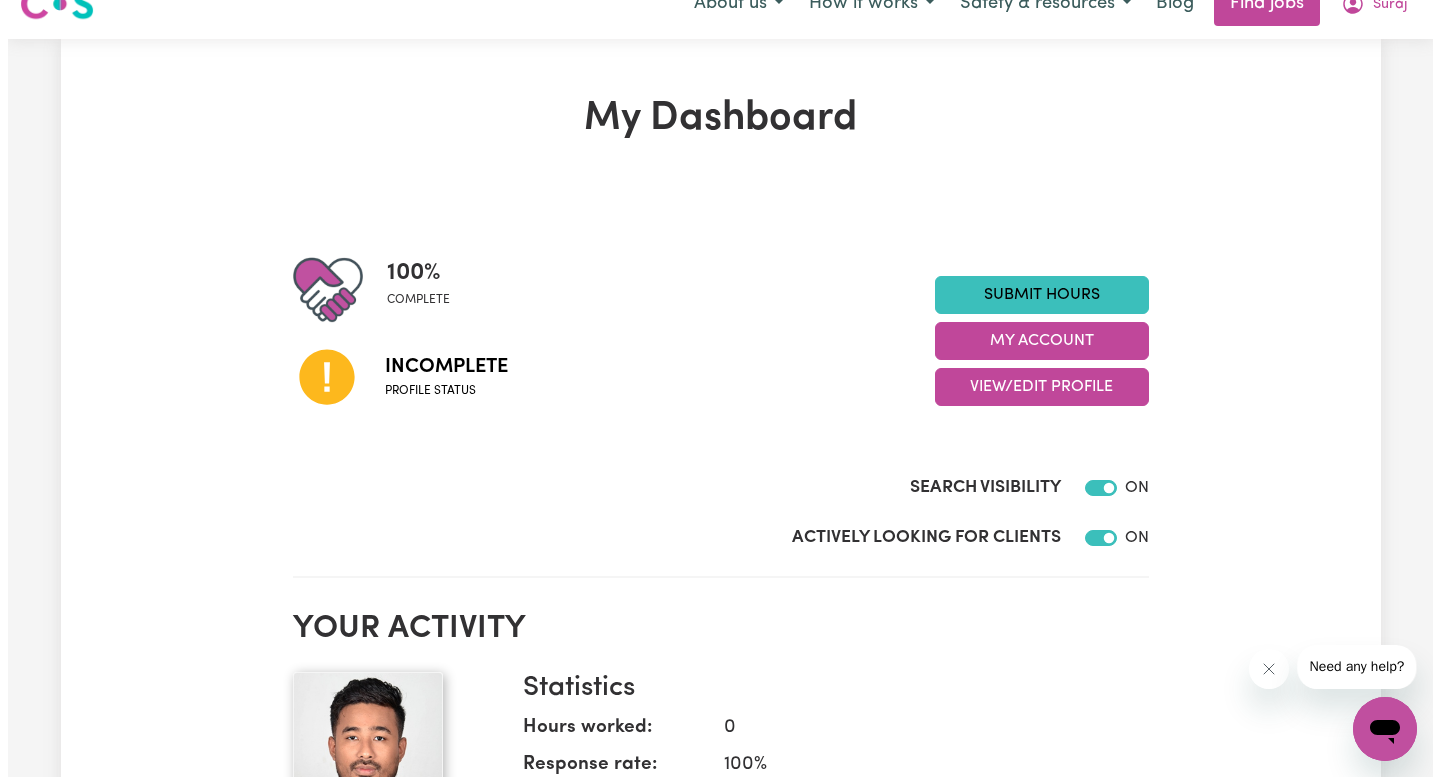 scroll, scrollTop: 0, scrollLeft: 0, axis: both 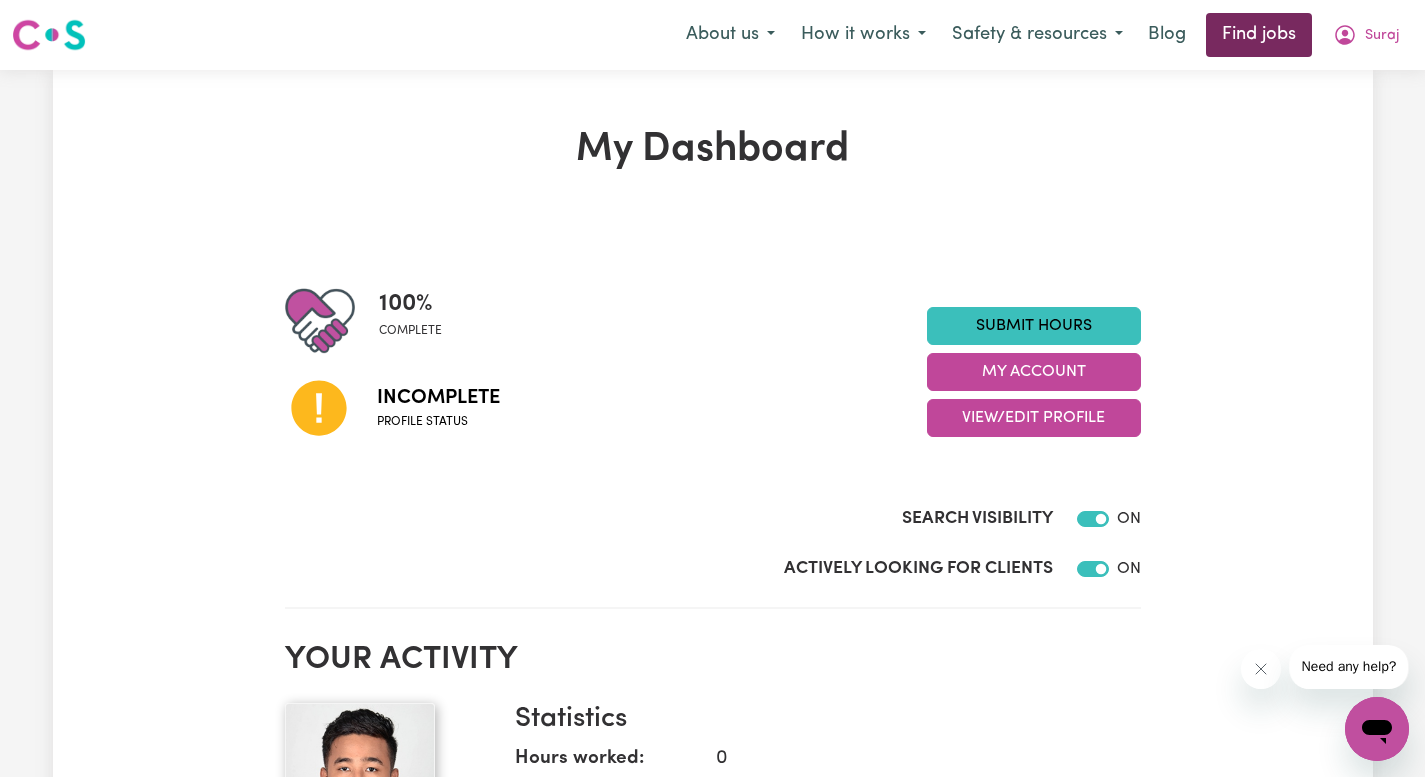 click on "Find jobs" at bounding box center (1259, 35) 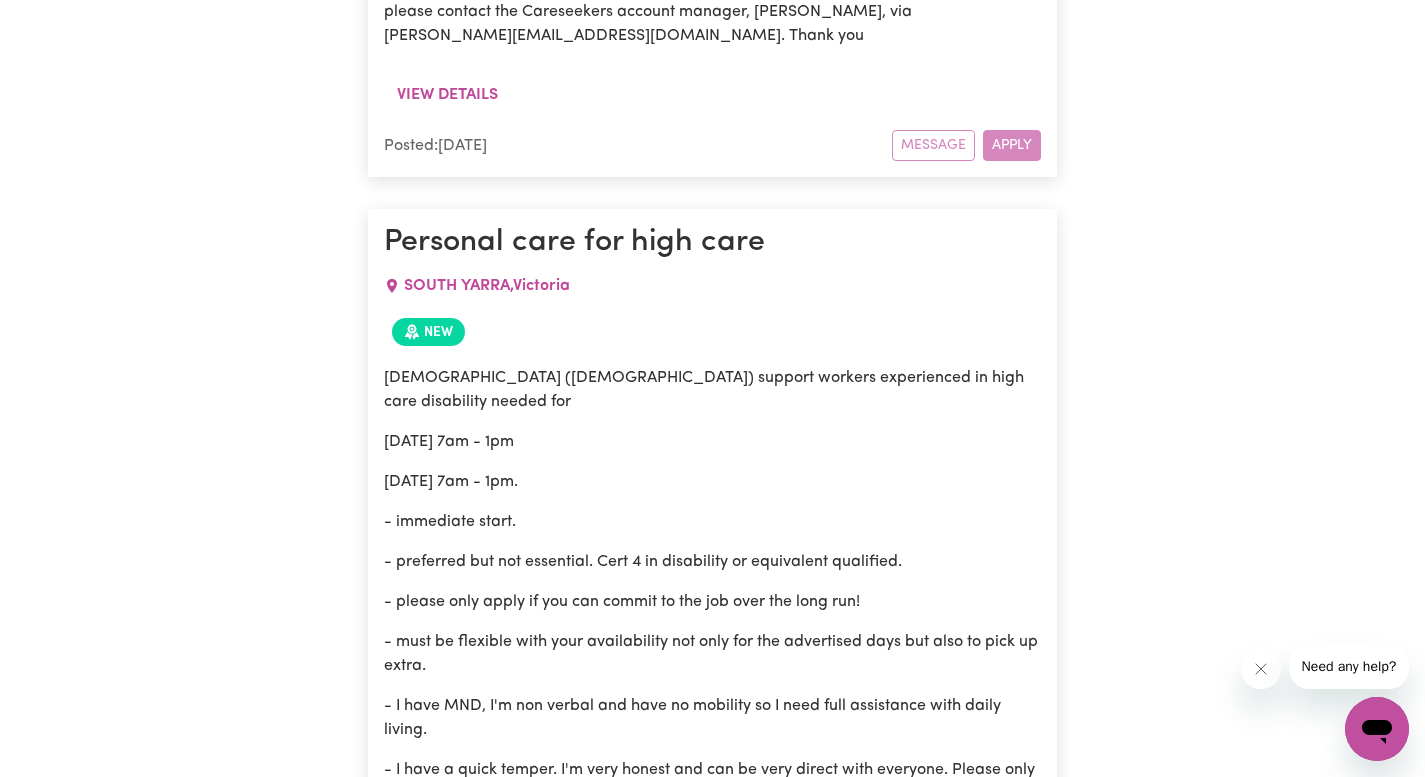 scroll, scrollTop: 2803, scrollLeft: 0, axis: vertical 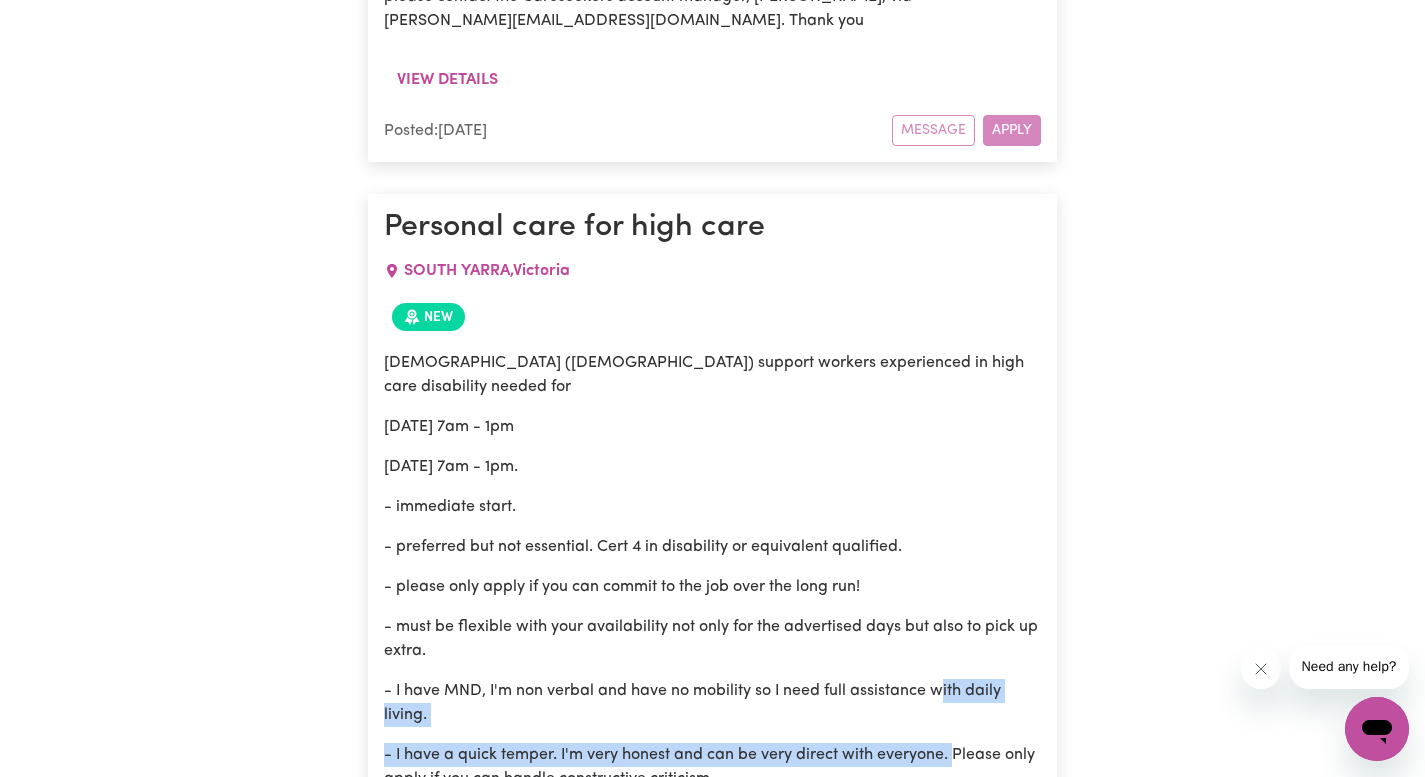 drag, startPoint x: 939, startPoint y: 576, endPoint x: 954, endPoint y: 611, distance: 38.078865 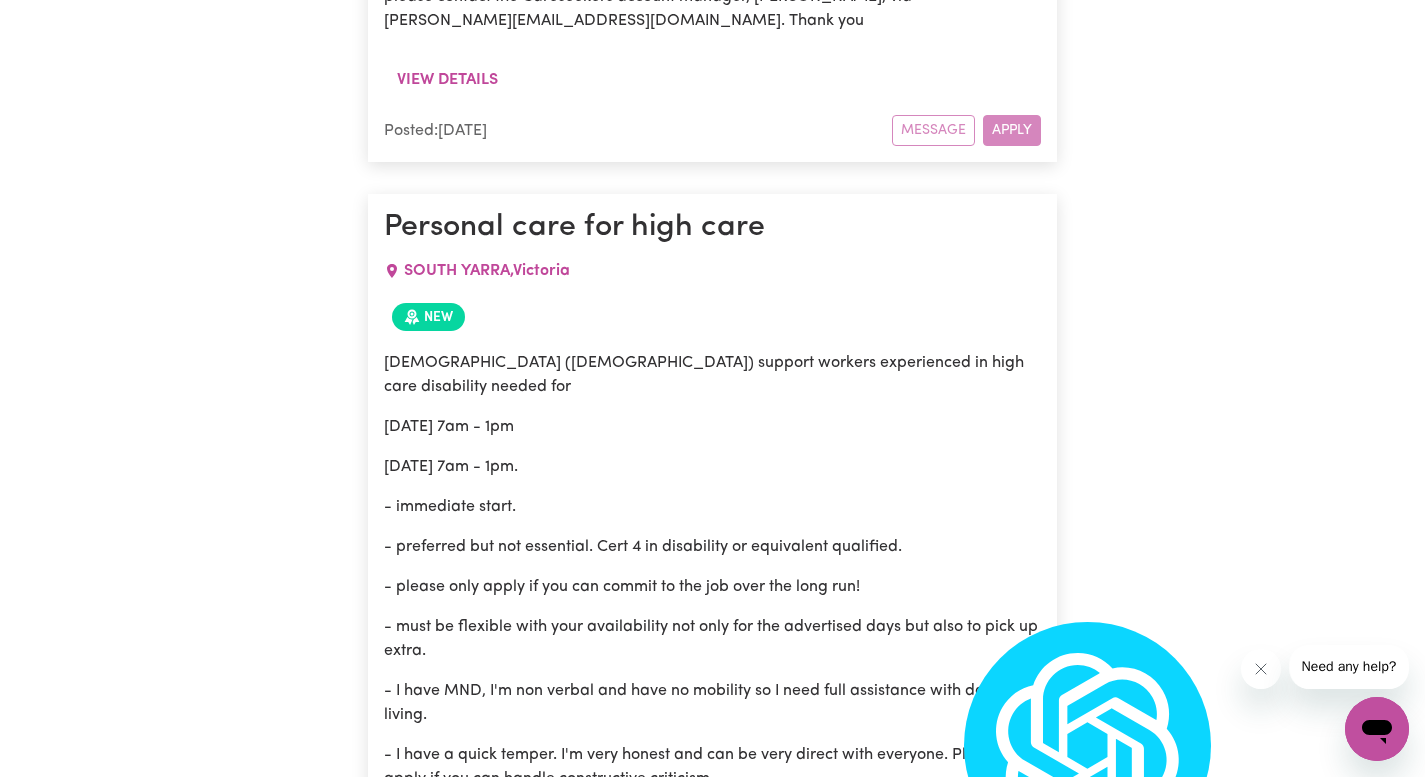 click on "Search By Suburb By State Show  Filters Profile not active Your profile is currently not active, so you are unable to apply for any jobs. Please email  [EMAIL_ADDRESS][DOMAIN_NAME]   to get an update on the status of your profile. Purchase a police check Showing  34   jobs Support Worker Needed ONE OFF [DATE] [DATE] In [GEOGRAPHIC_DATA], [GEOGRAPHIC_DATA] [PERSON_NAME][GEOGRAPHIC_DATA] ,  [GEOGRAPHIC_DATA] New We are URGENTLY seeking a [DEMOGRAPHIC_DATA] support worker to assist a client in [GEOGRAPHIC_DATA], [GEOGRAPHIC_DATA]. Duties include personal care and community access. A car and a driver's license are needed for this service. Shift will be one-off [DATE], [DATE], from 2 pm to 6 pm. Please click apply if you are interested in the role. If you have questions before applying, please contact the Careseekers account manager, [PERSON_NAME], via [PERSON_NAME][EMAIL_ADDRESS][DOMAIN_NAME]. Thank you! View details Posted:  [DATE] Message Apply [DEMOGRAPHIC_DATA] speaking careworker needed in [GEOGRAPHIC_DATA] ,  Victoria New Duties include, domestic assistance and cleaning. View details Posted:  ," at bounding box center (712, 9238) 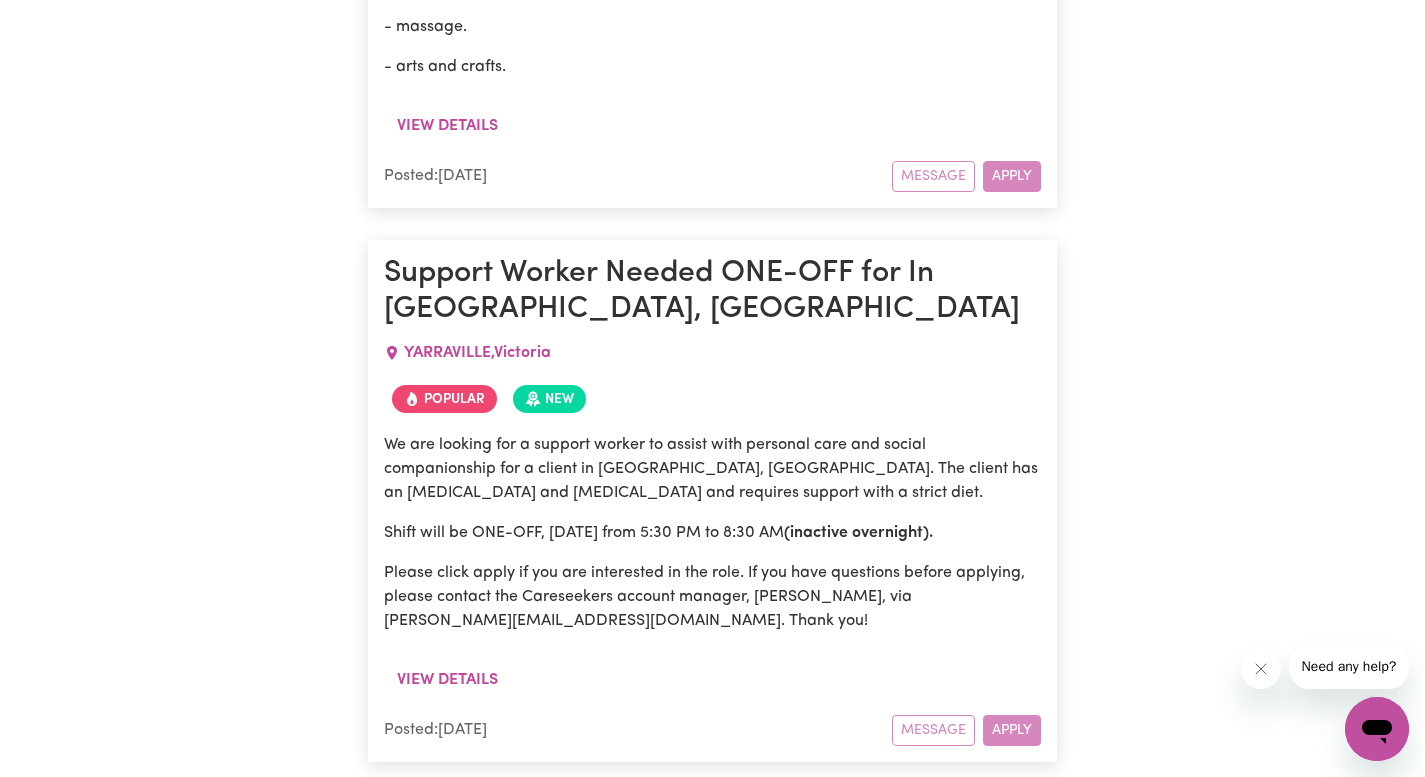 scroll, scrollTop: 3996, scrollLeft: 0, axis: vertical 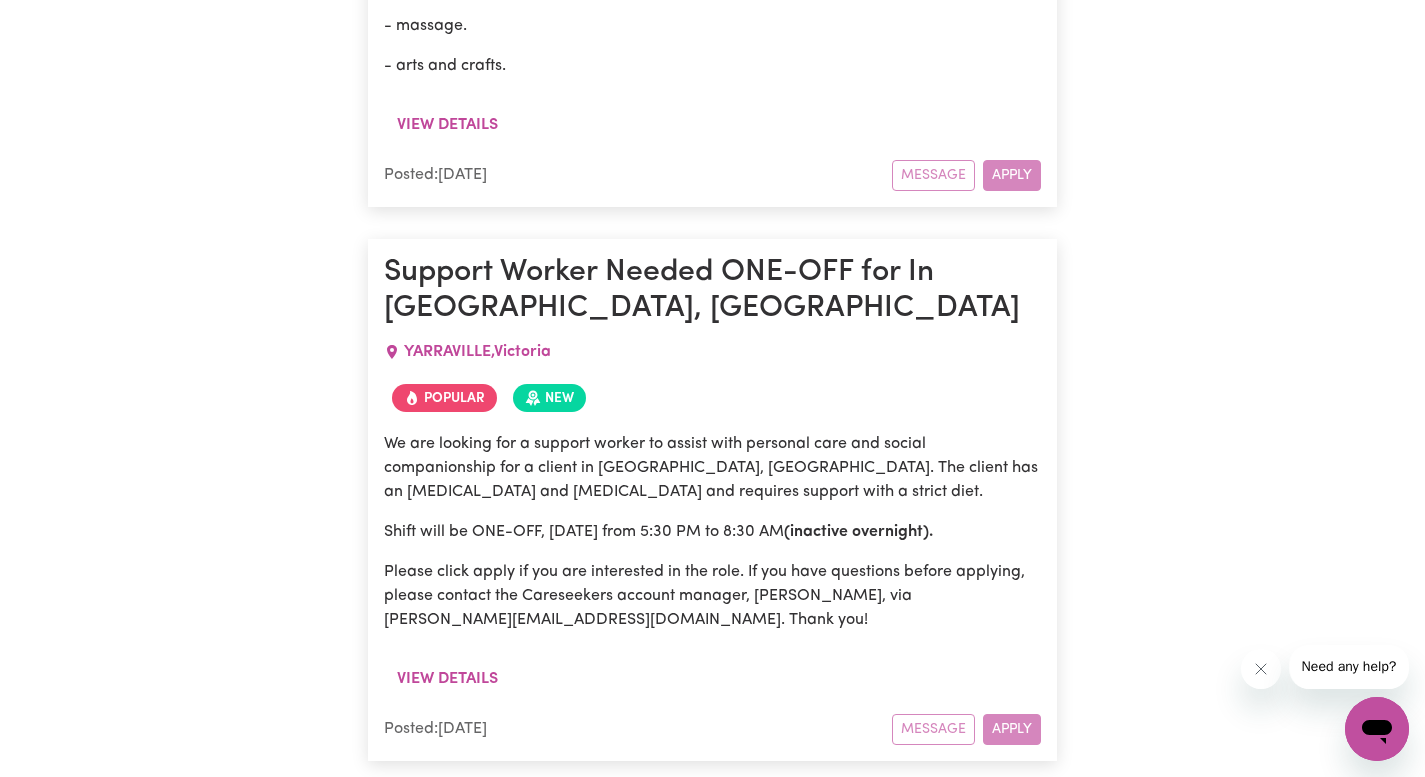 click on "View details" at bounding box center (712, 687) 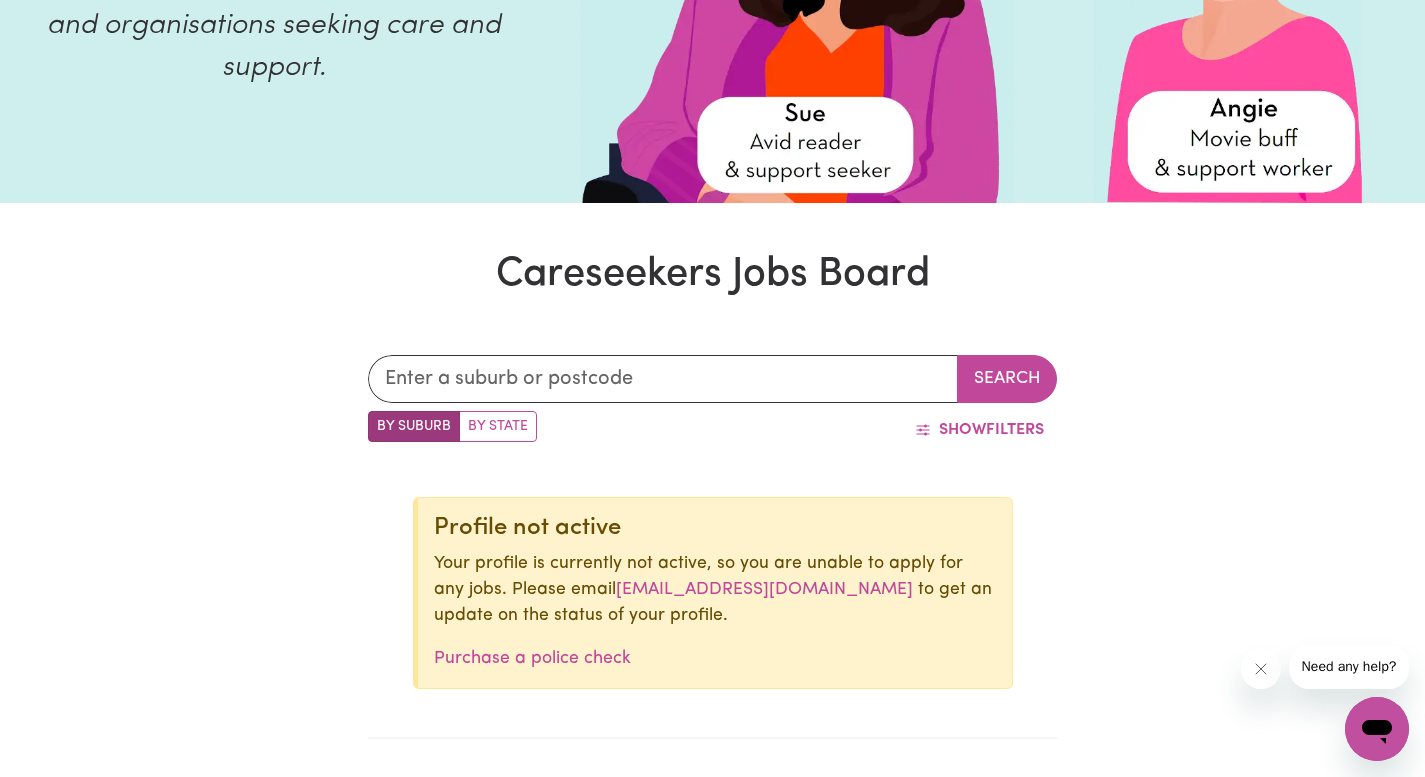 scroll, scrollTop: 690, scrollLeft: 0, axis: vertical 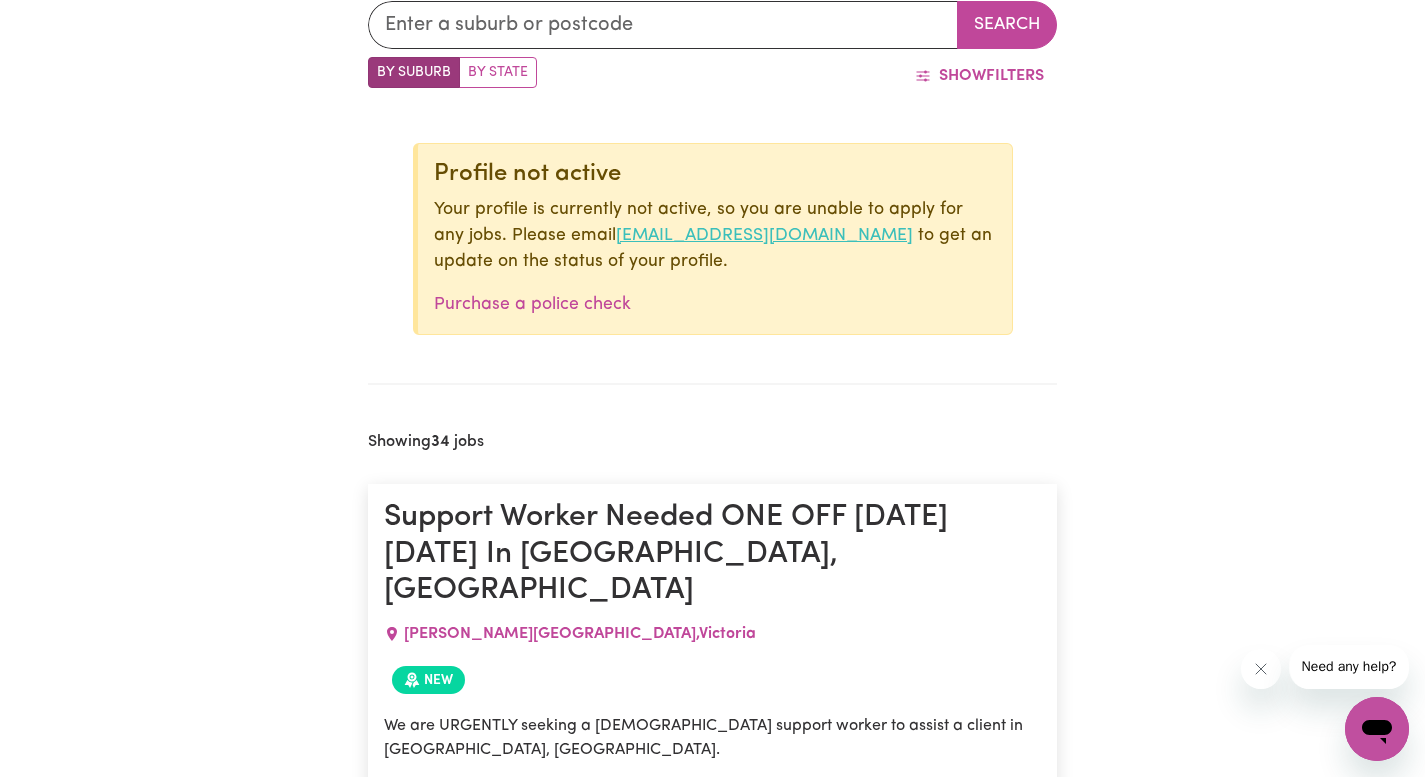 click on "[EMAIL_ADDRESS][DOMAIN_NAME]" at bounding box center [764, 235] 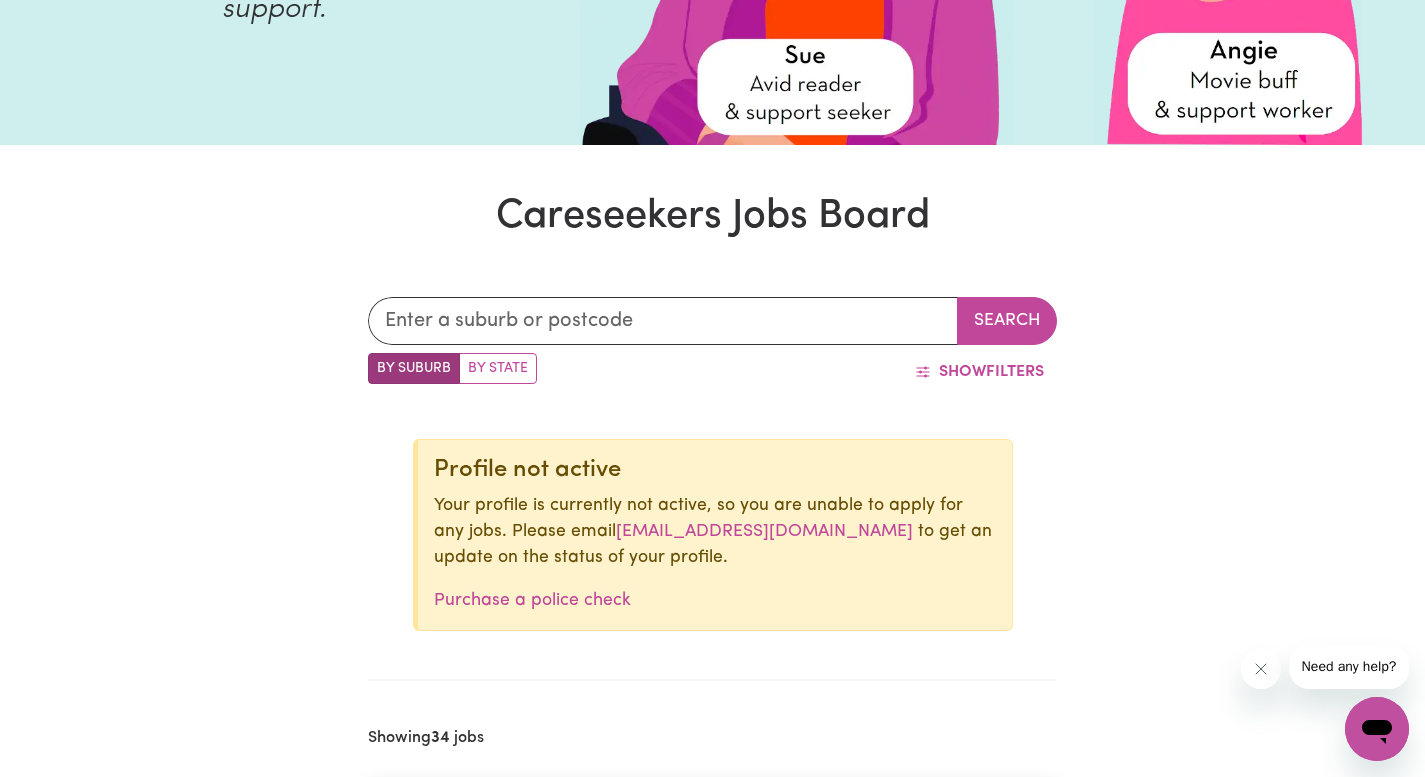 scroll, scrollTop: 392, scrollLeft: 0, axis: vertical 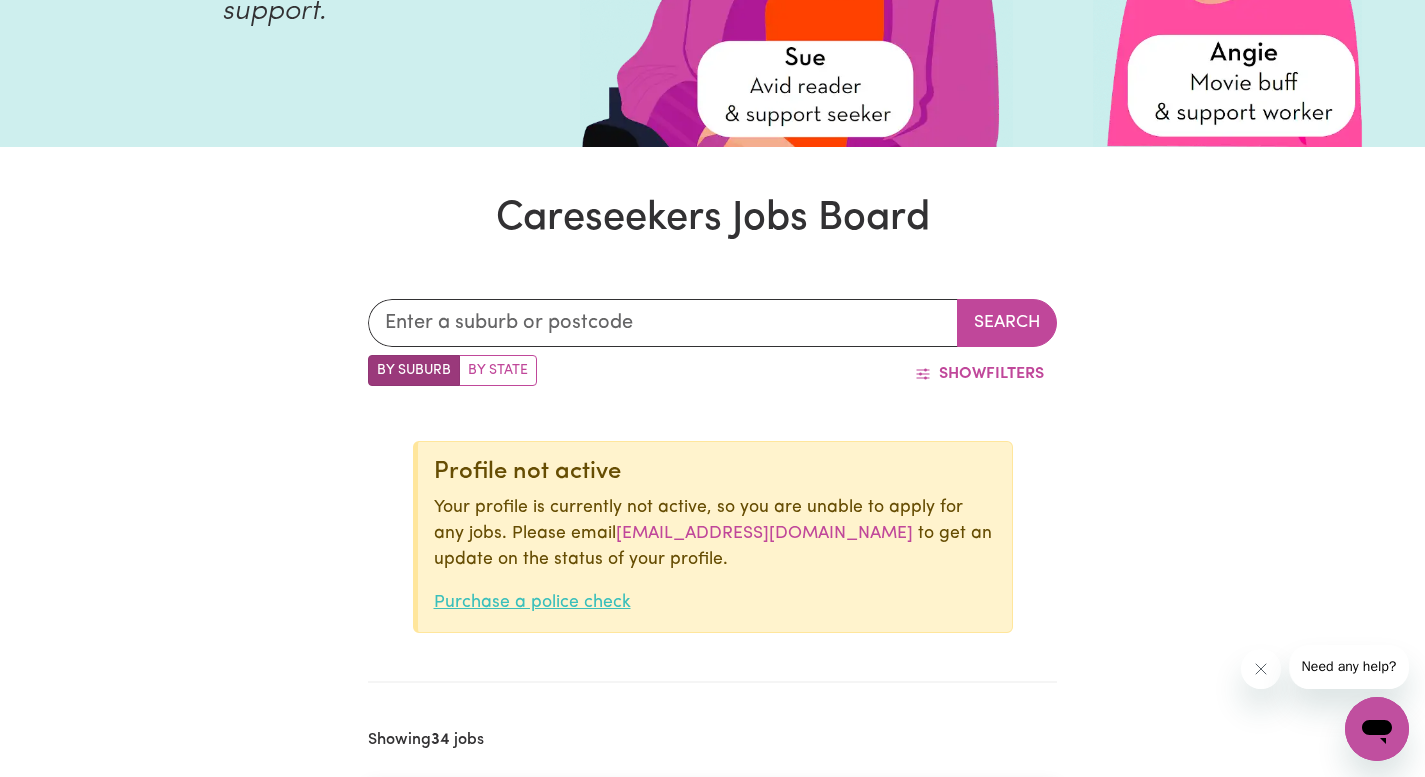 click on "Purchase a police check" at bounding box center (532, 602) 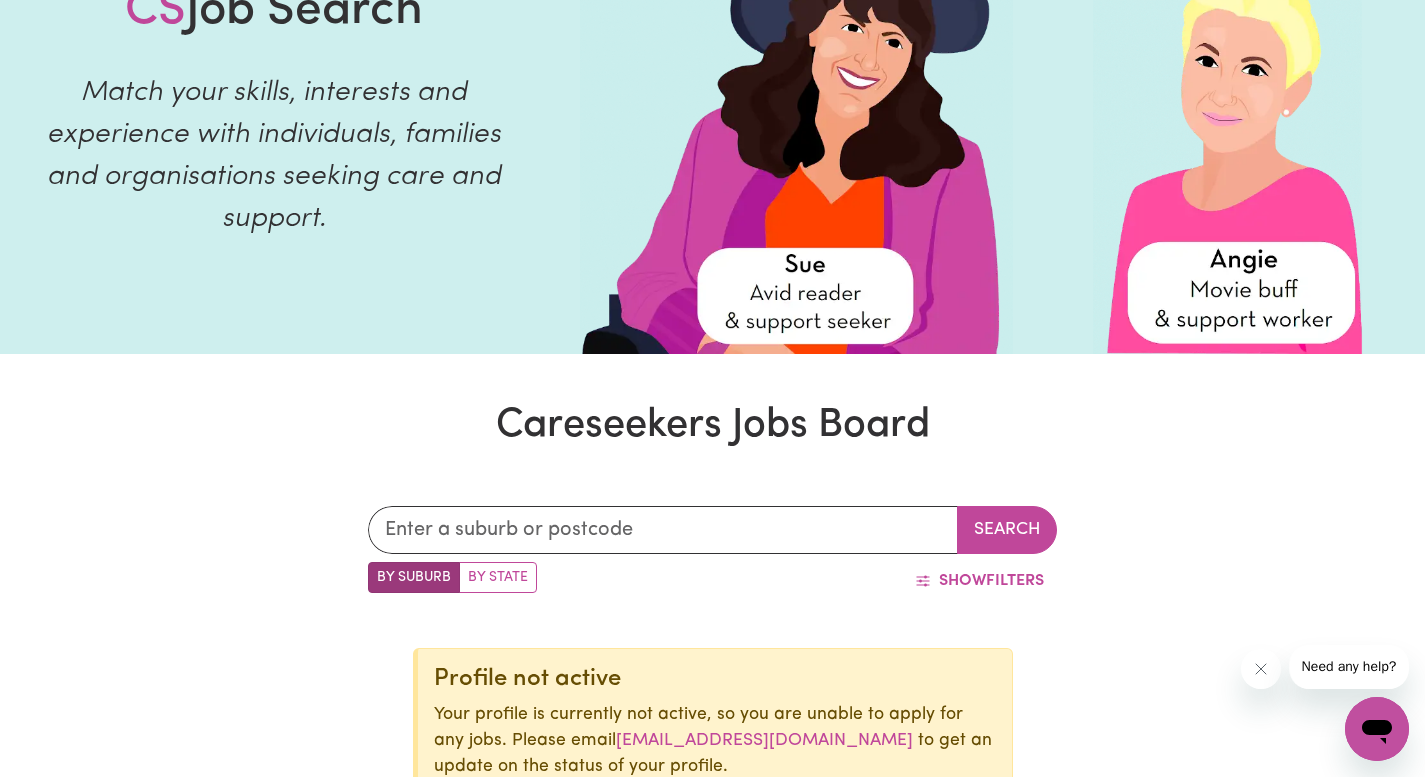 scroll, scrollTop: 0, scrollLeft: 0, axis: both 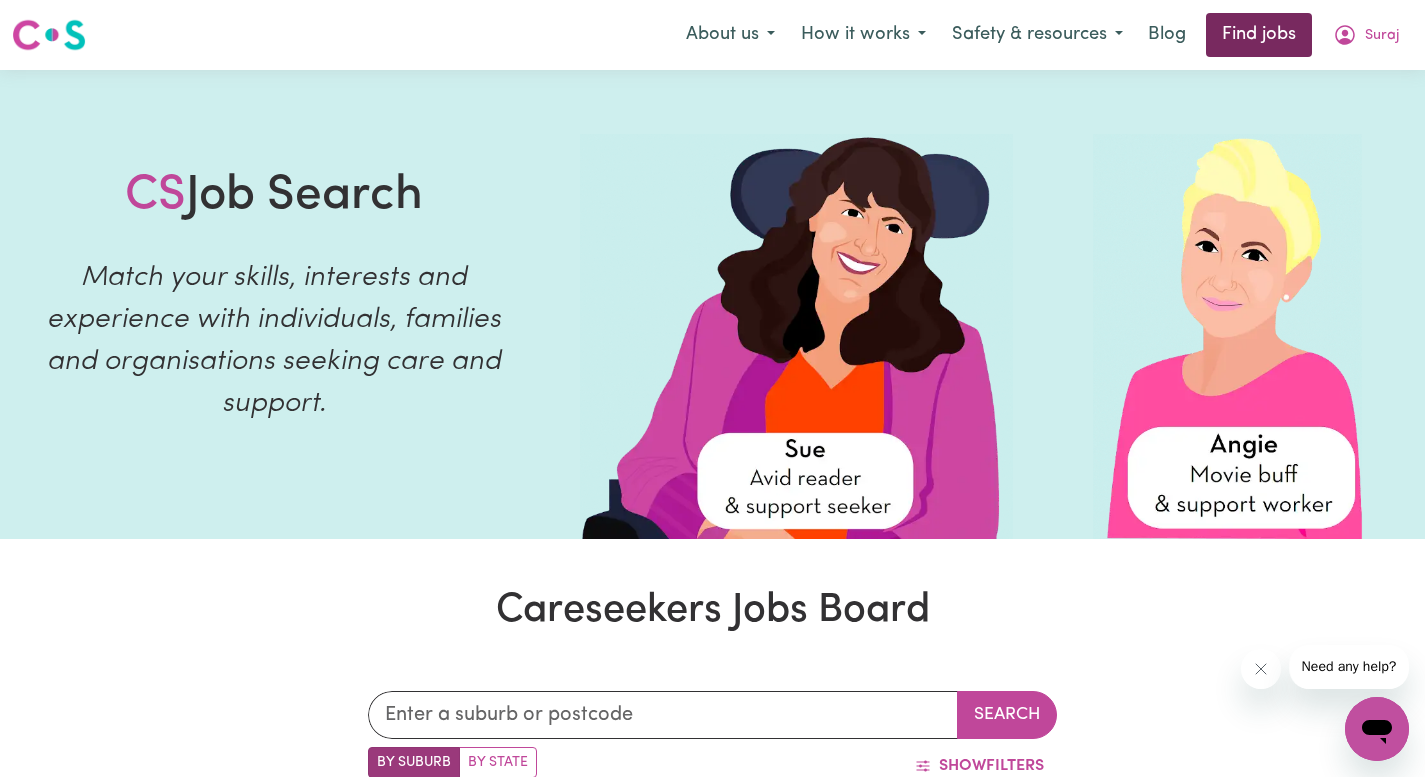click on "Find jobs" at bounding box center (1259, 35) 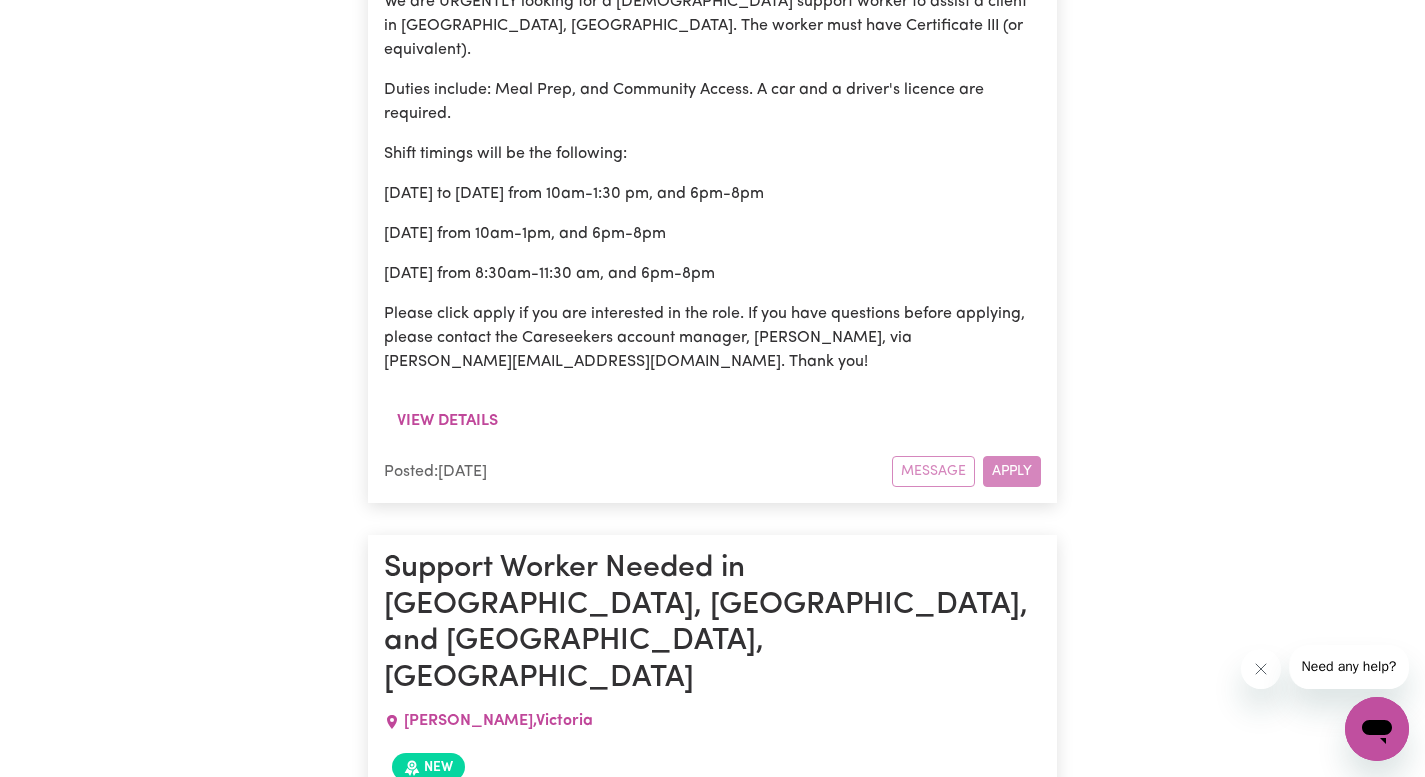 scroll, scrollTop: 5753, scrollLeft: 0, axis: vertical 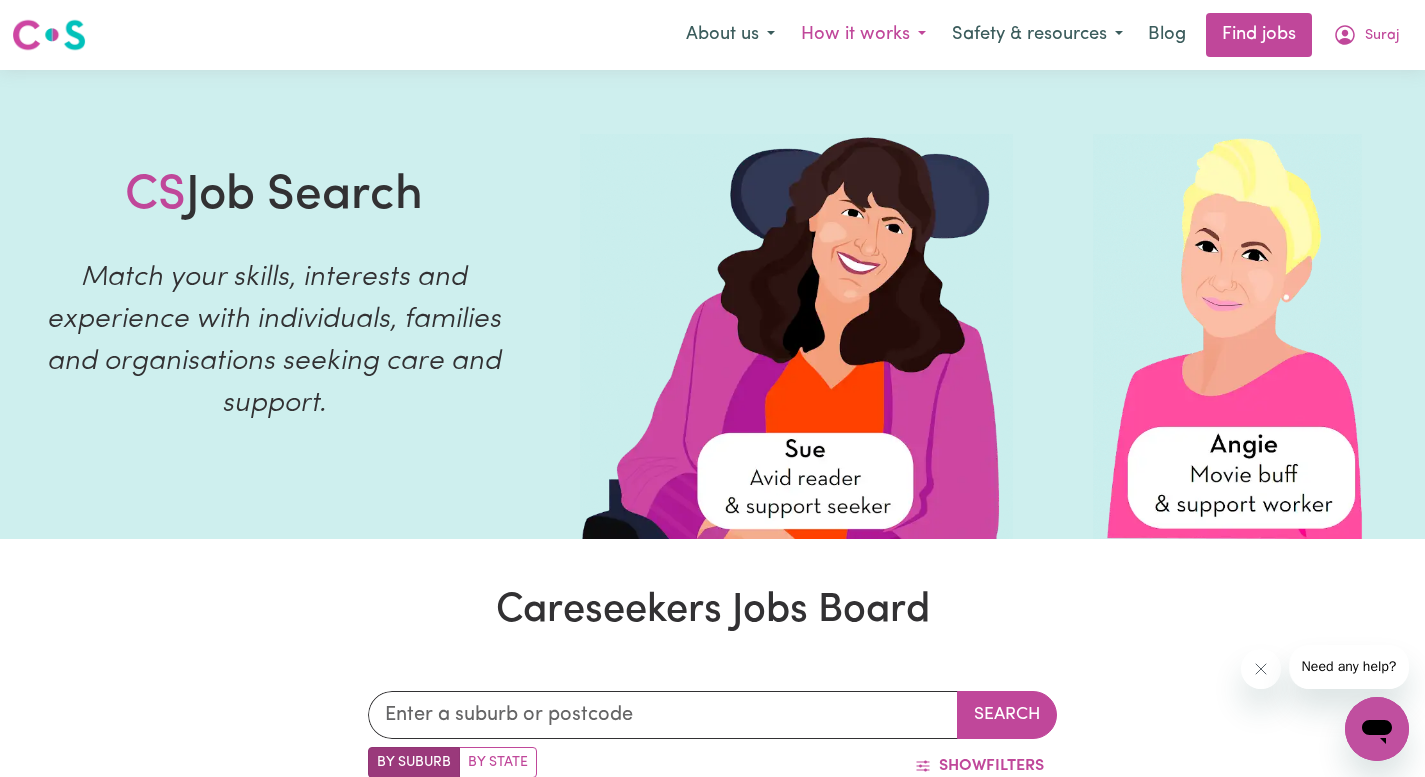 click on "How it works" at bounding box center [863, 35] 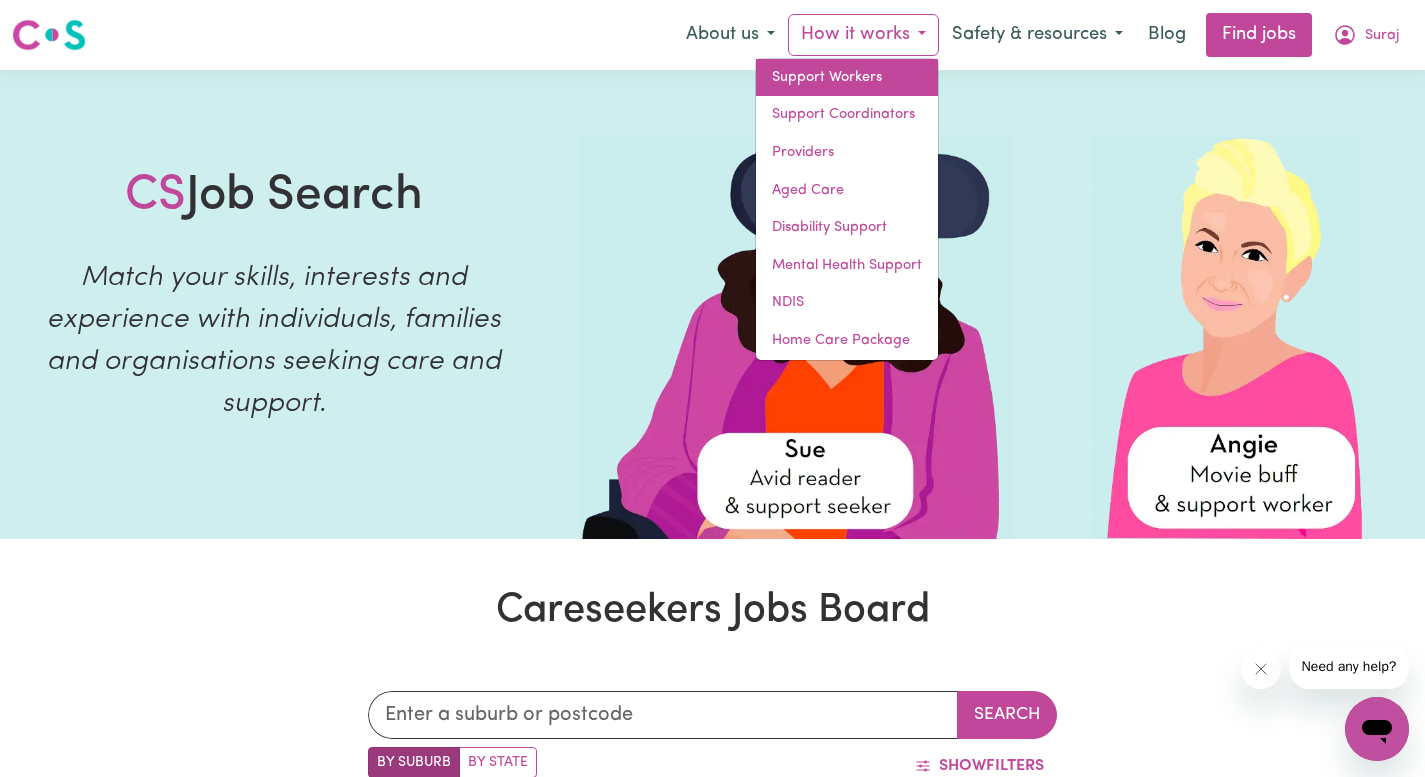 click on "Support Workers" at bounding box center (847, 78) 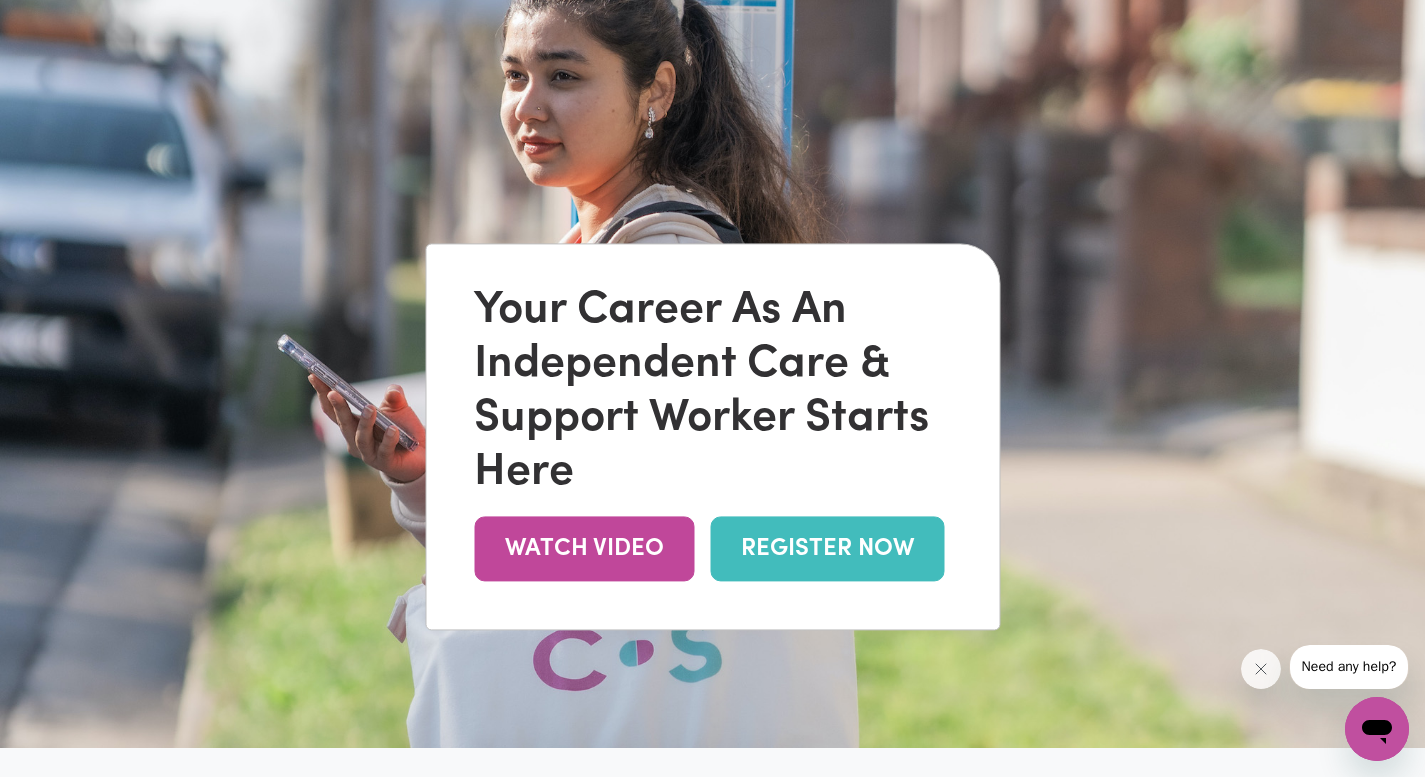 scroll, scrollTop: 0, scrollLeft: 0, axis: both 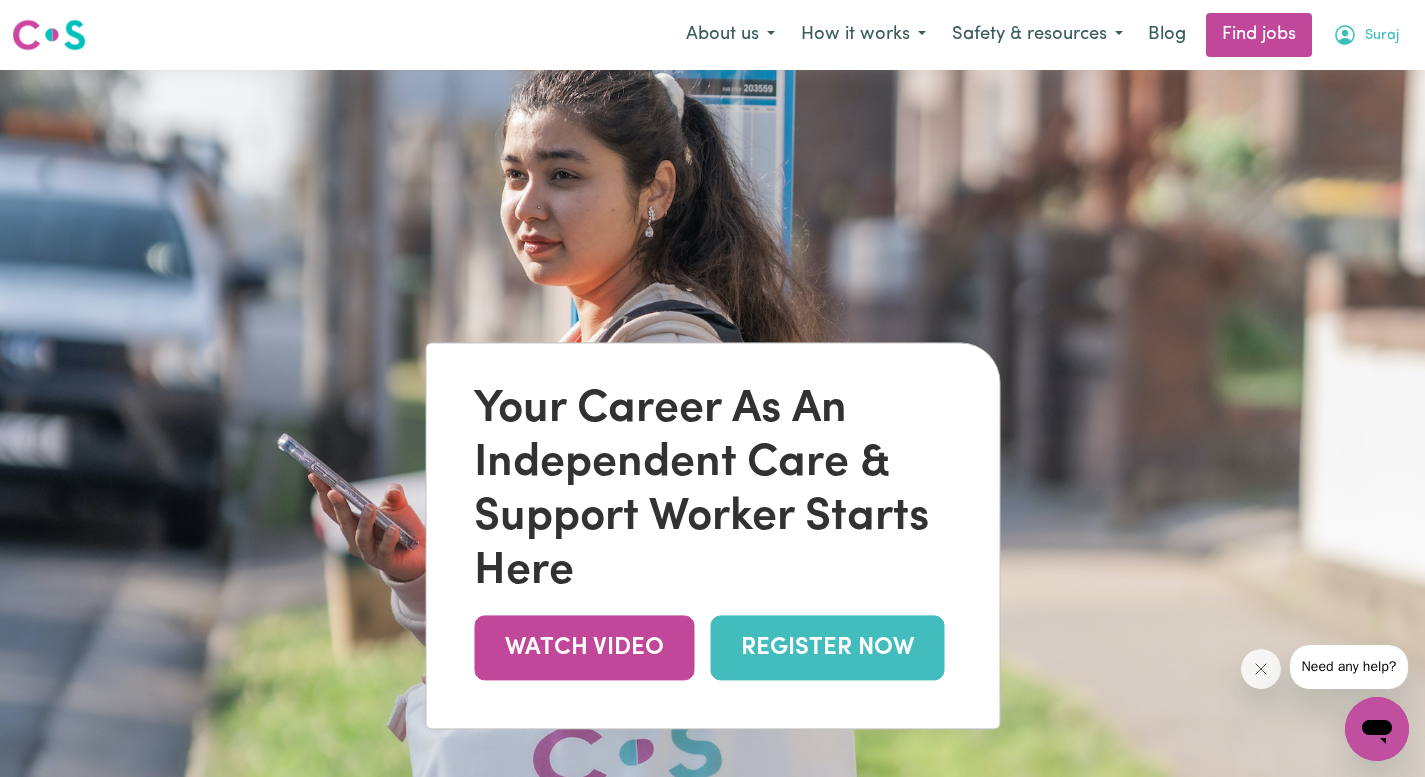 click on "Suraj" at bounding box center [1382, 36] 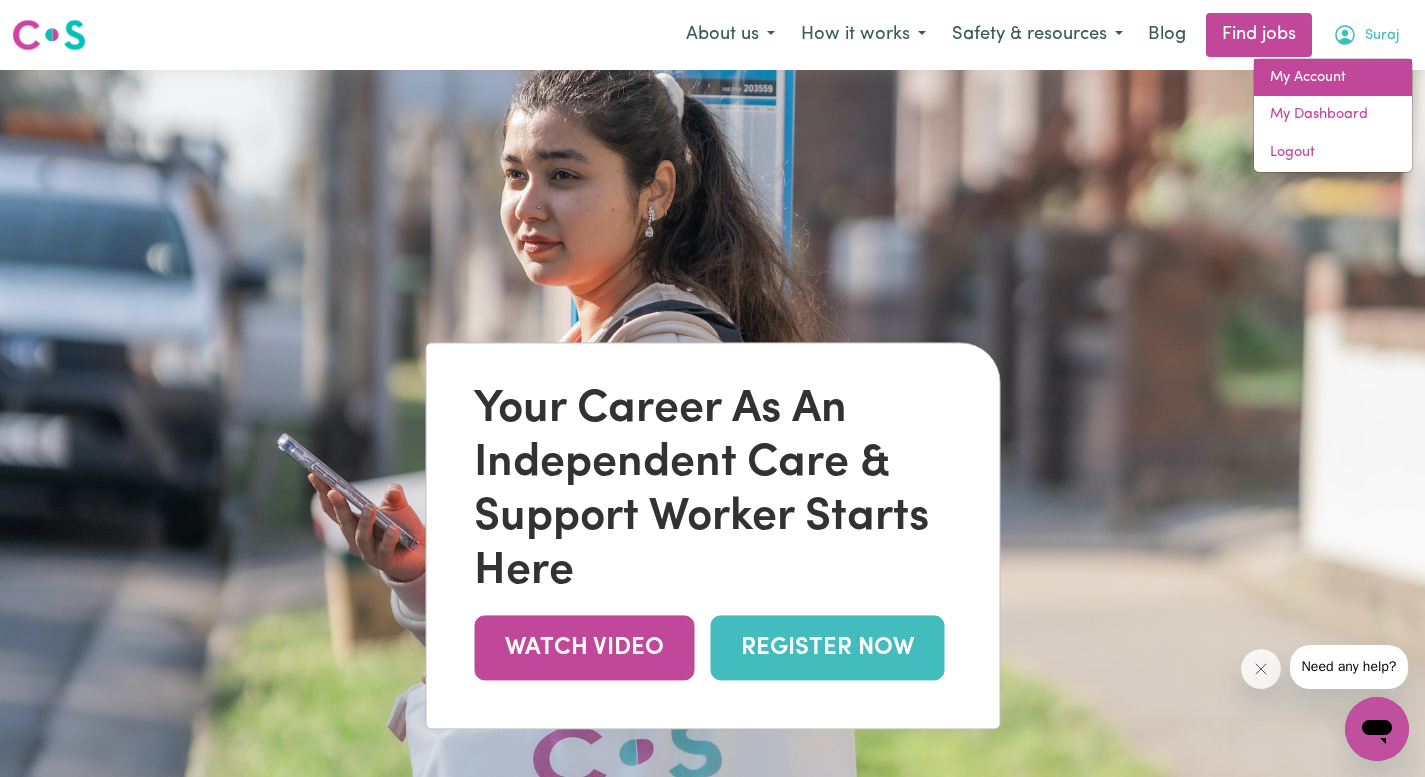 click on "My Account" at bounding box center [1333, 78] 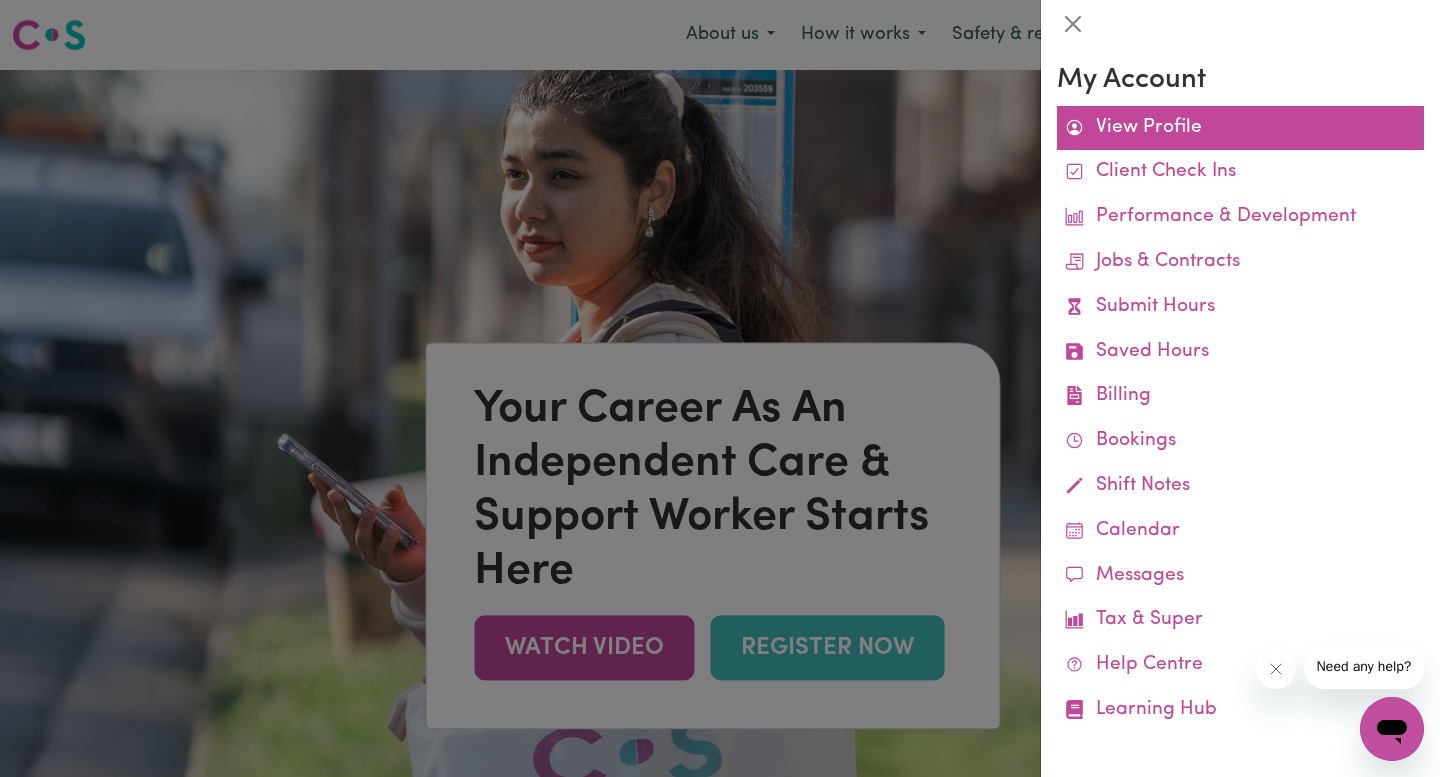 click on "View Profile" at bounding box center [1240, 128] 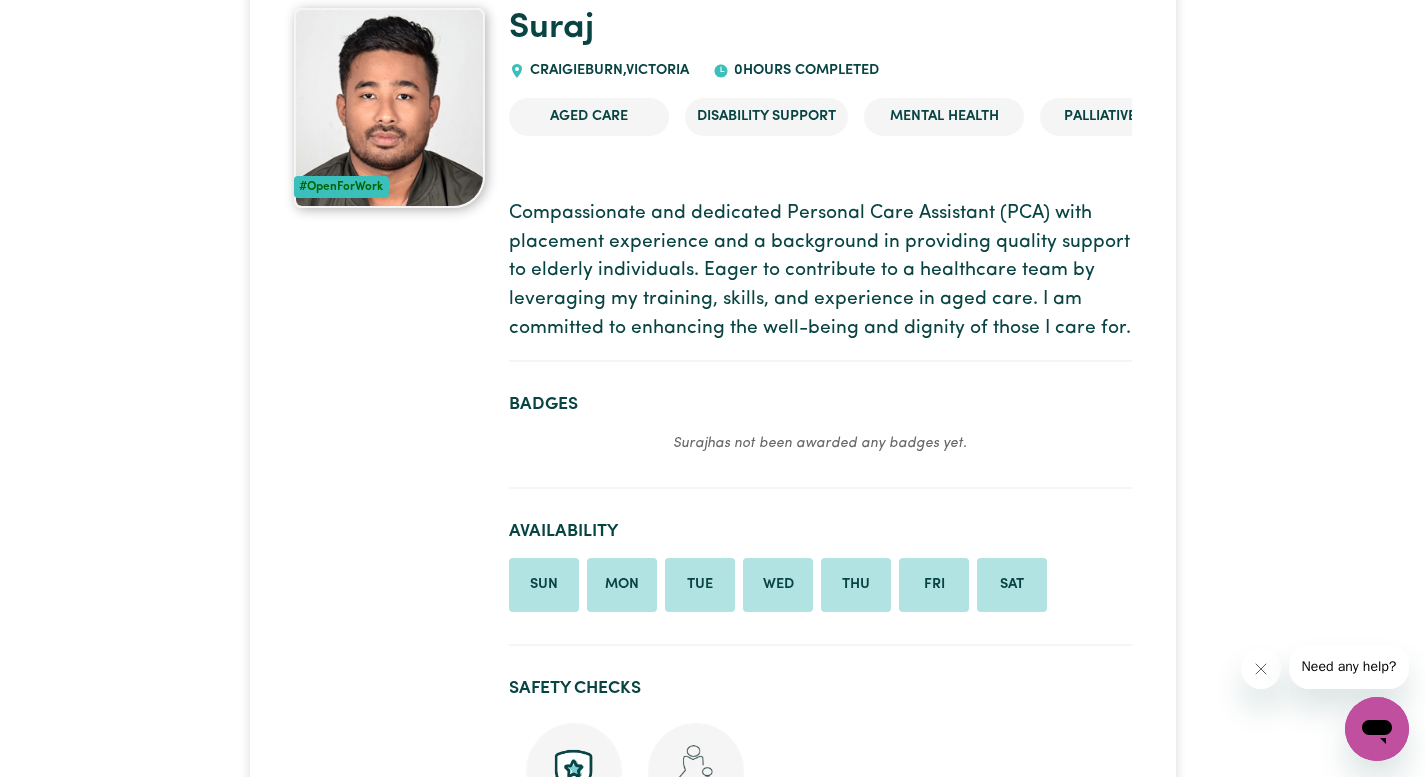 scroll, scrollTop: 0, scrollLeft: 0, axis: both 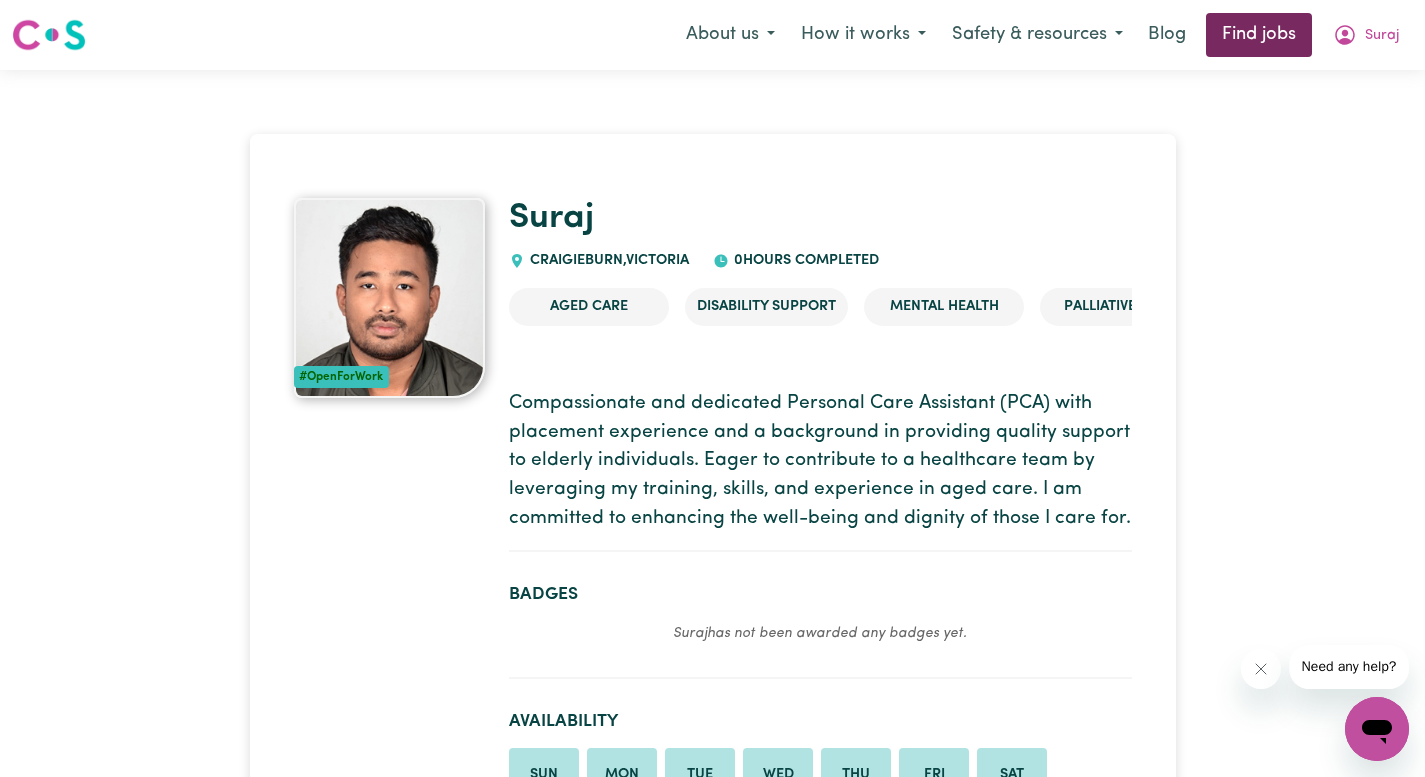 click on "Find jobs" at bounding box center (1259, 35) 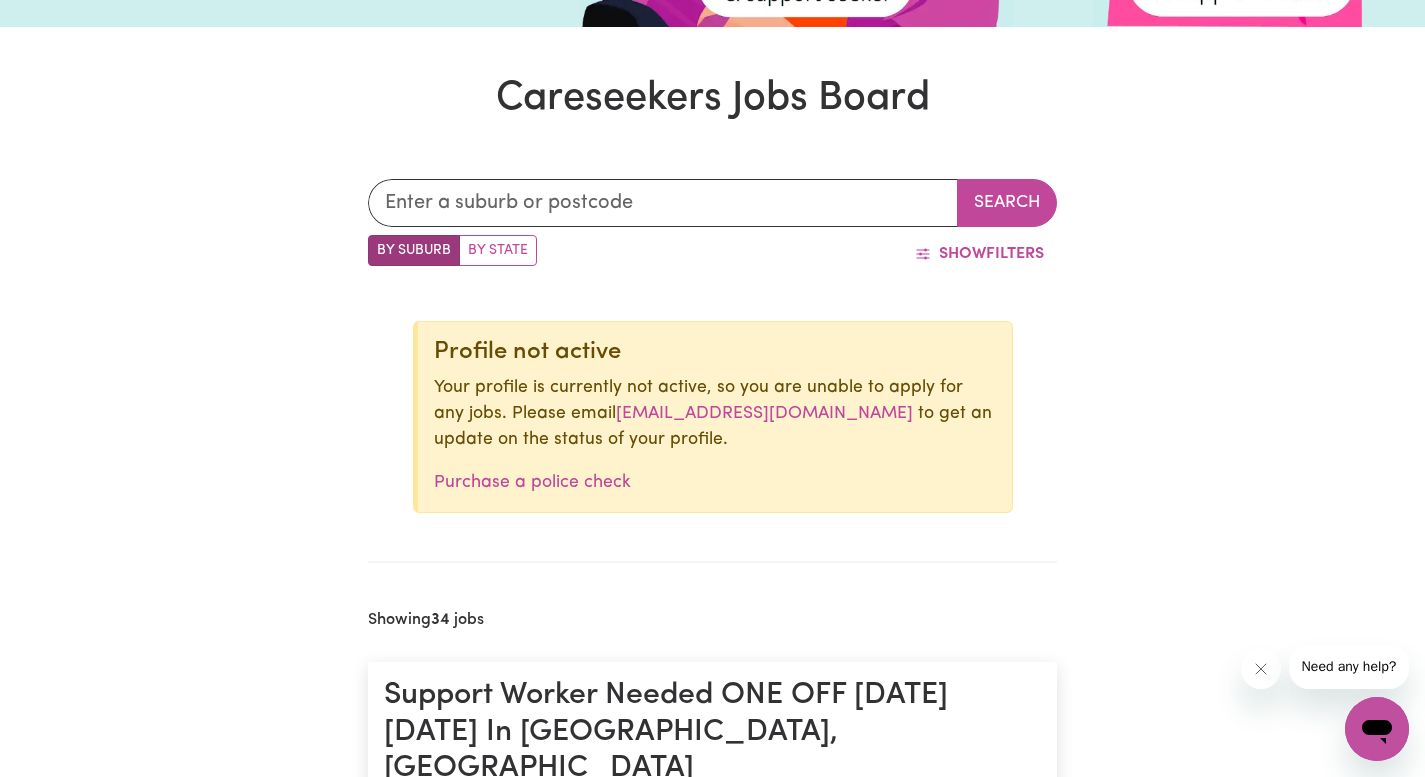 scroll, scrollTop: 513, scrollLeft: 0, axis: vertical 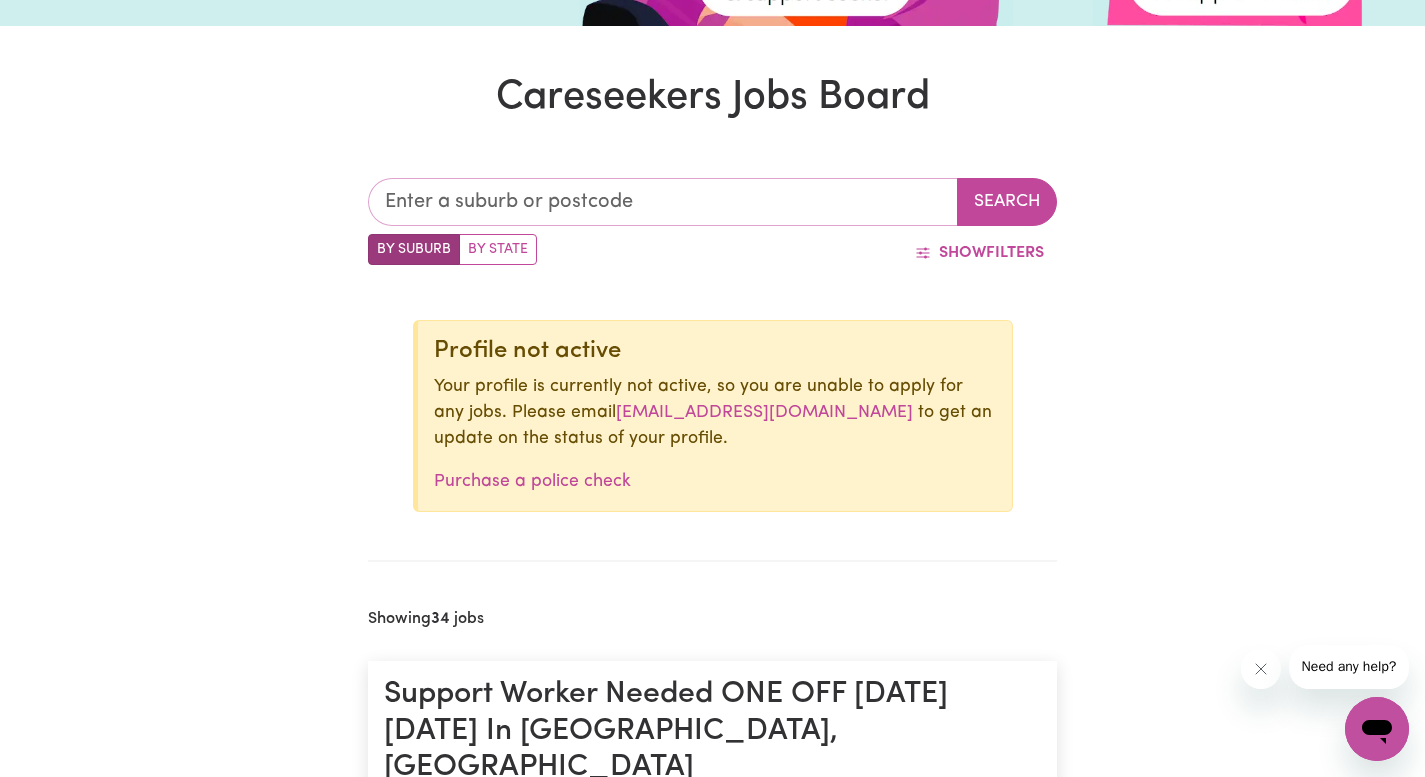 click at bounding box center (663, 202) 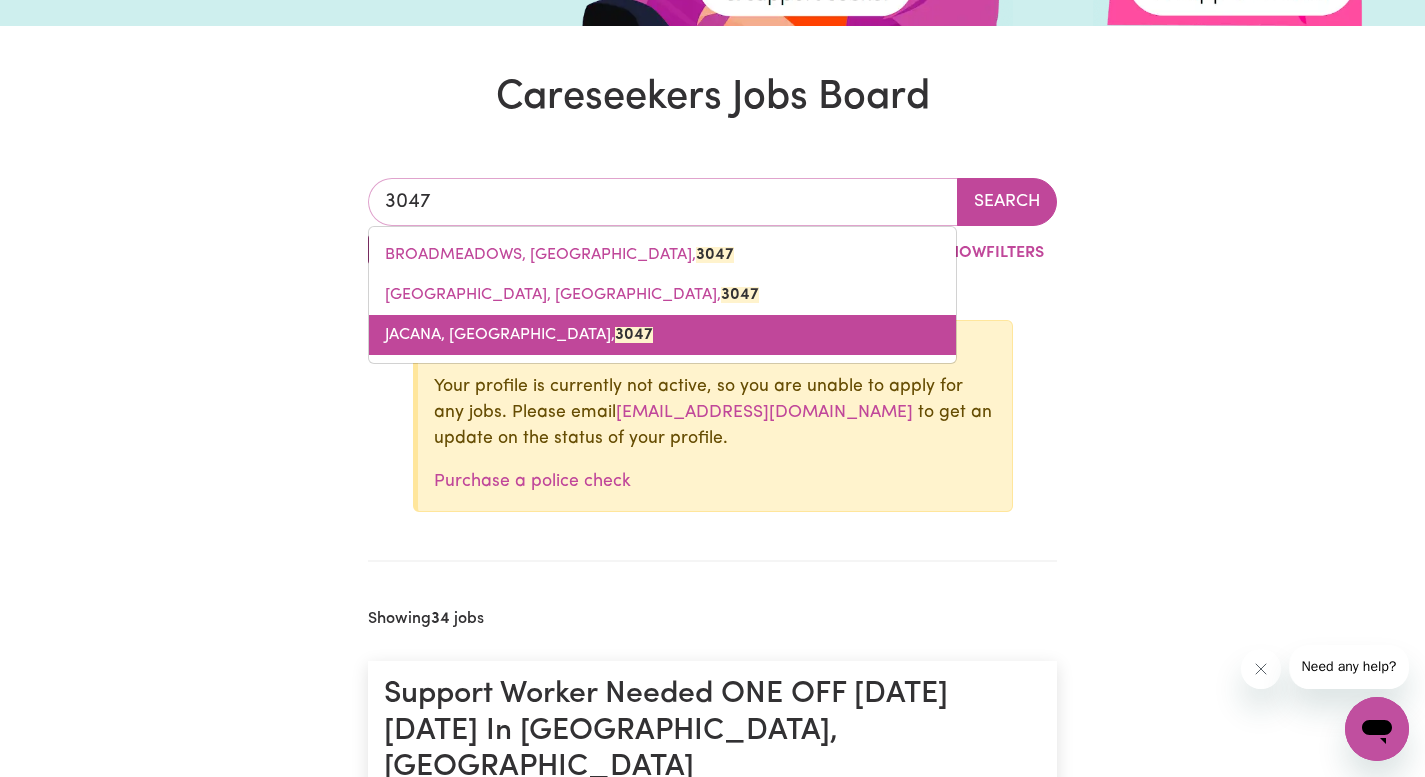 click on "[STREET_ADDRESS]" at bounding box center [662, 335] 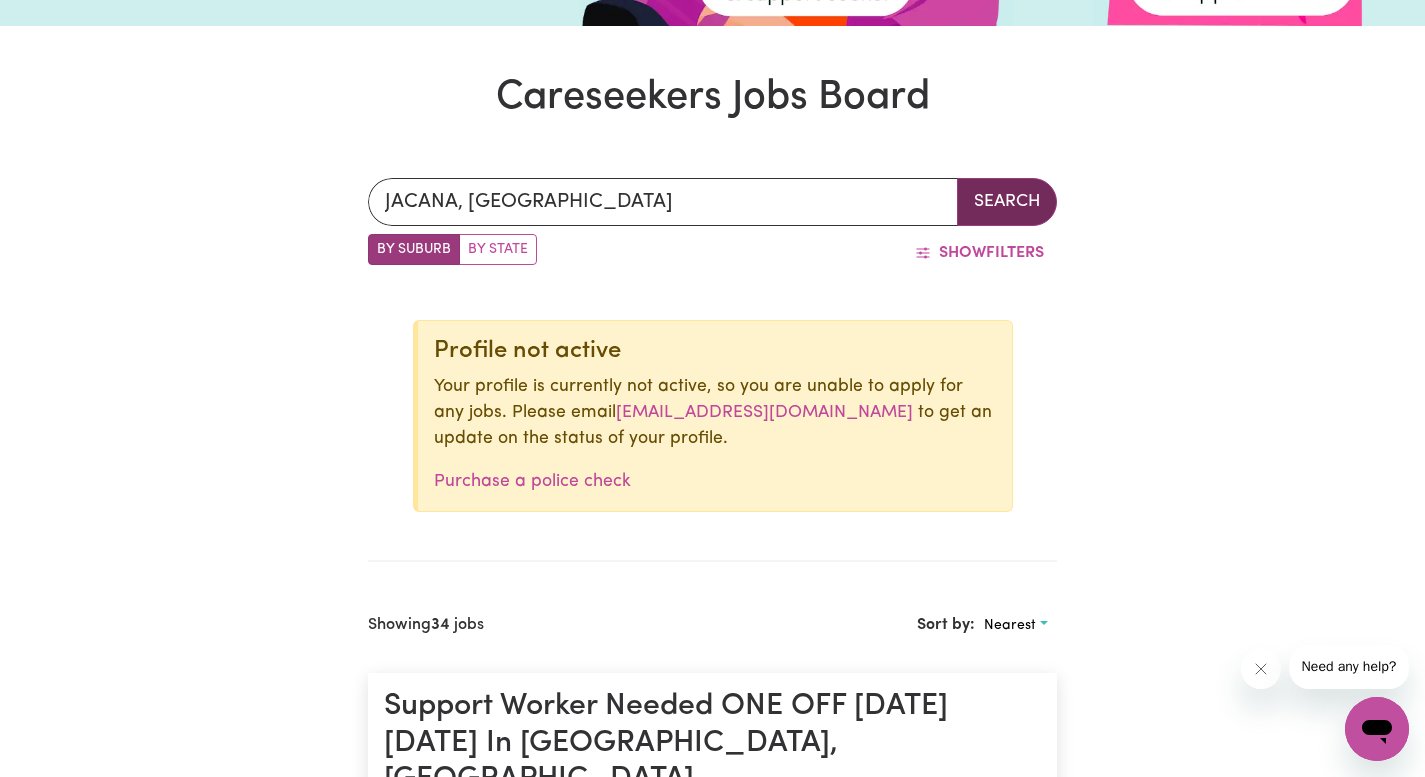 click on "Search" at bounding box center [1007, 202] 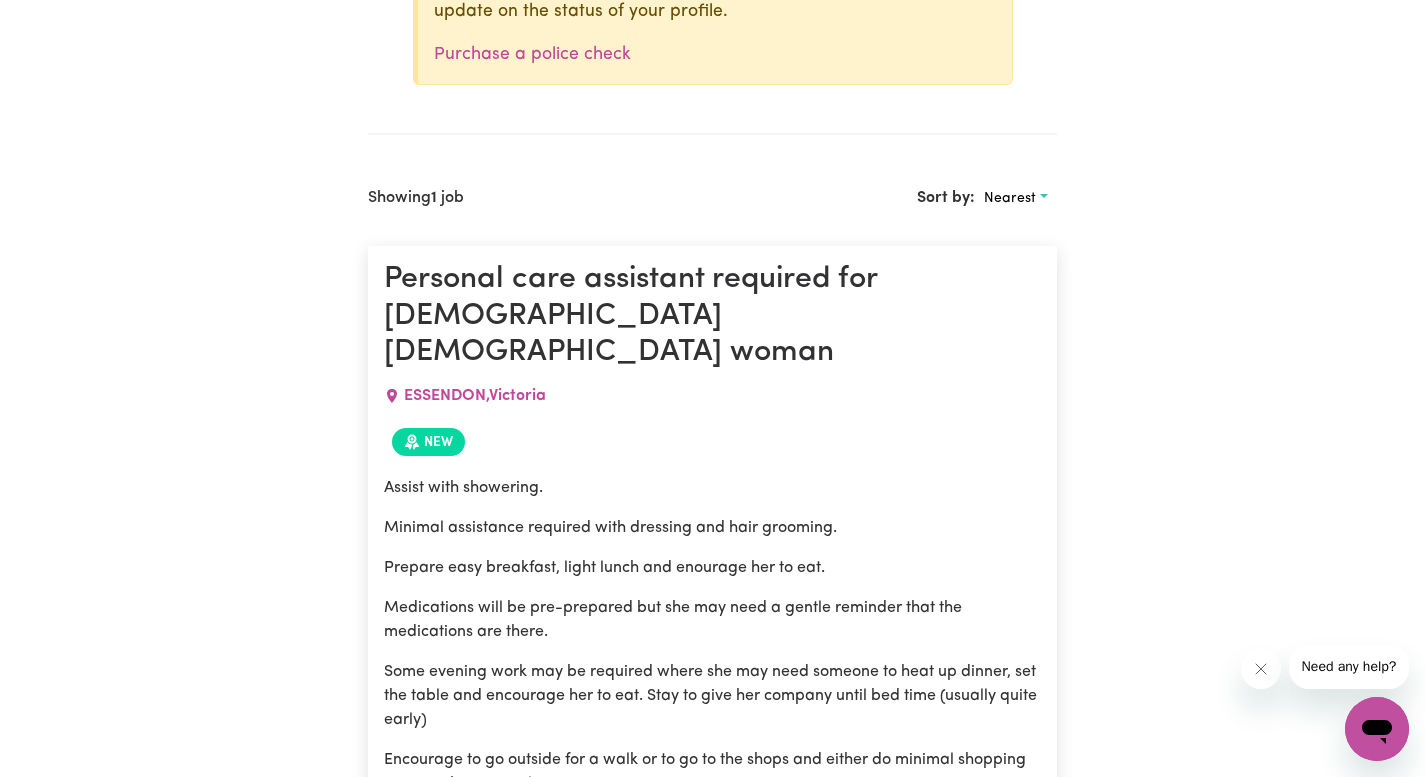scroll, scrollTop: 939, scrollLeft: 0, axis: vertical 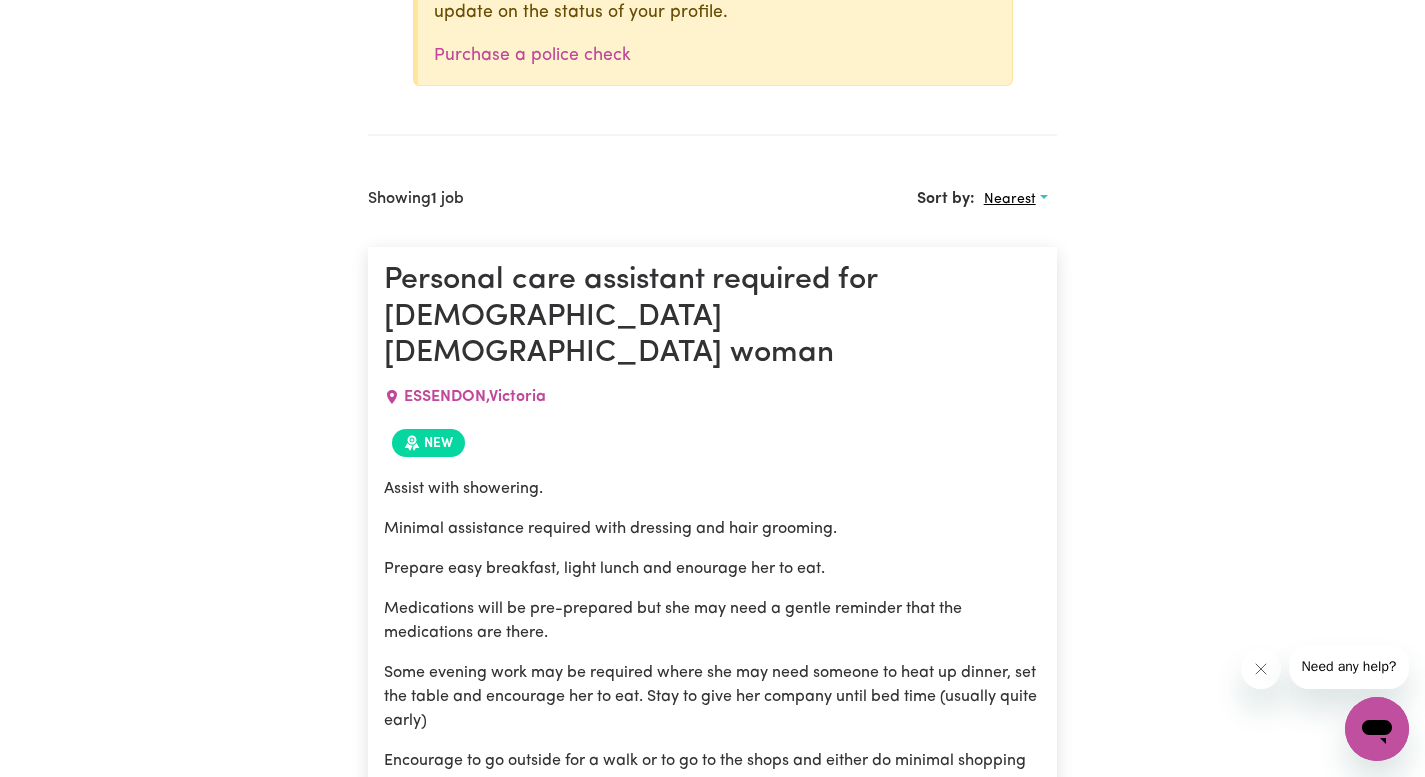 click on "Nearest" at bounding box center [1010, 199] 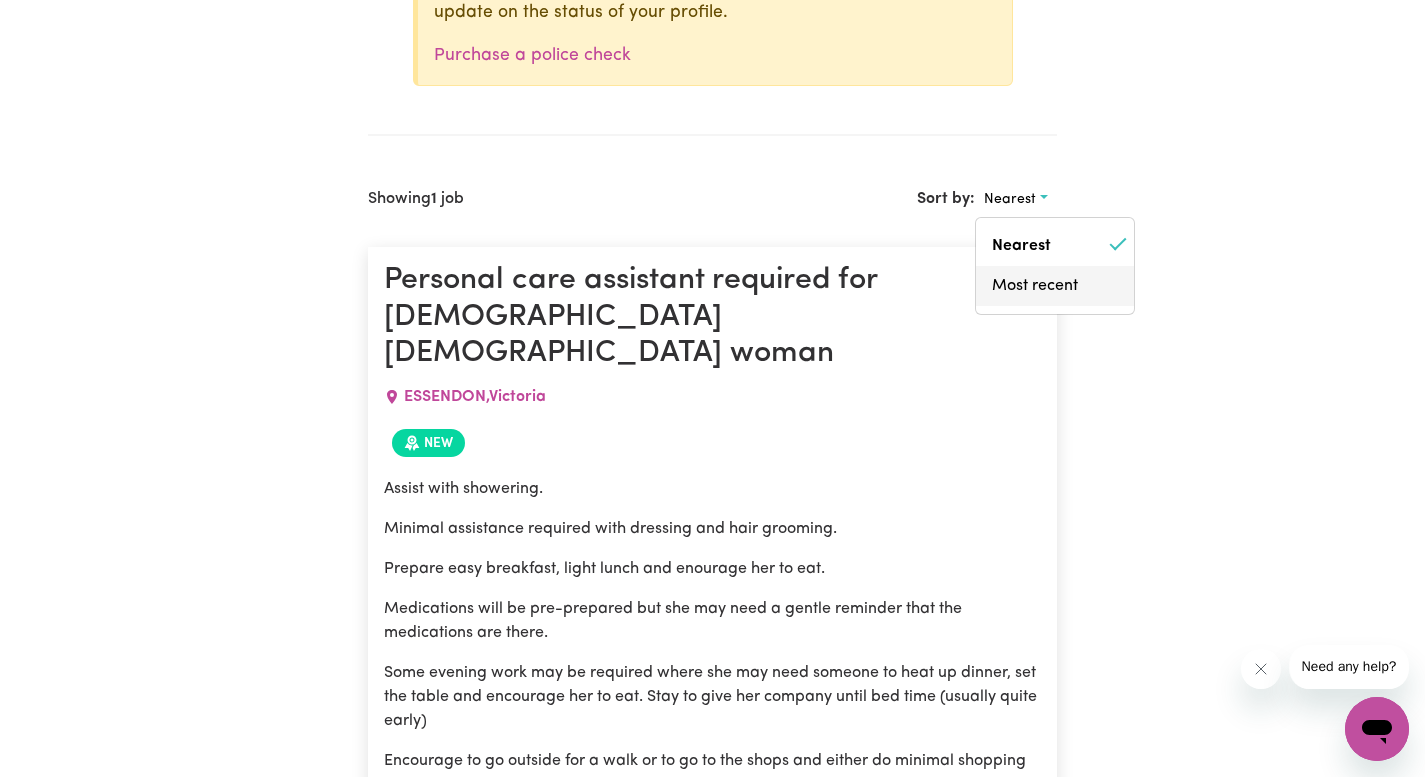click on "Most recent" at bounding box center [1055, 286] 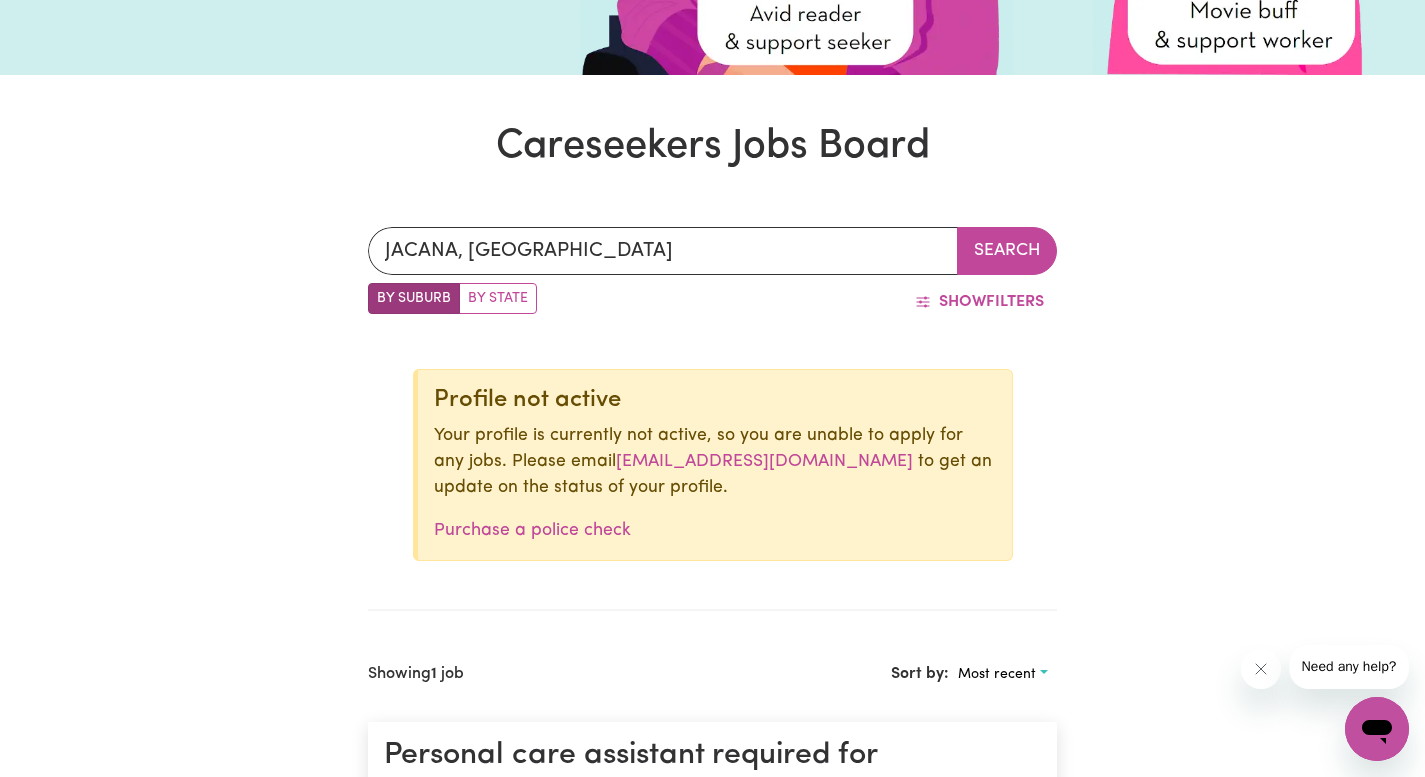 scroll, scrollTop: 463, scrollLeft: 0, axis: vertical 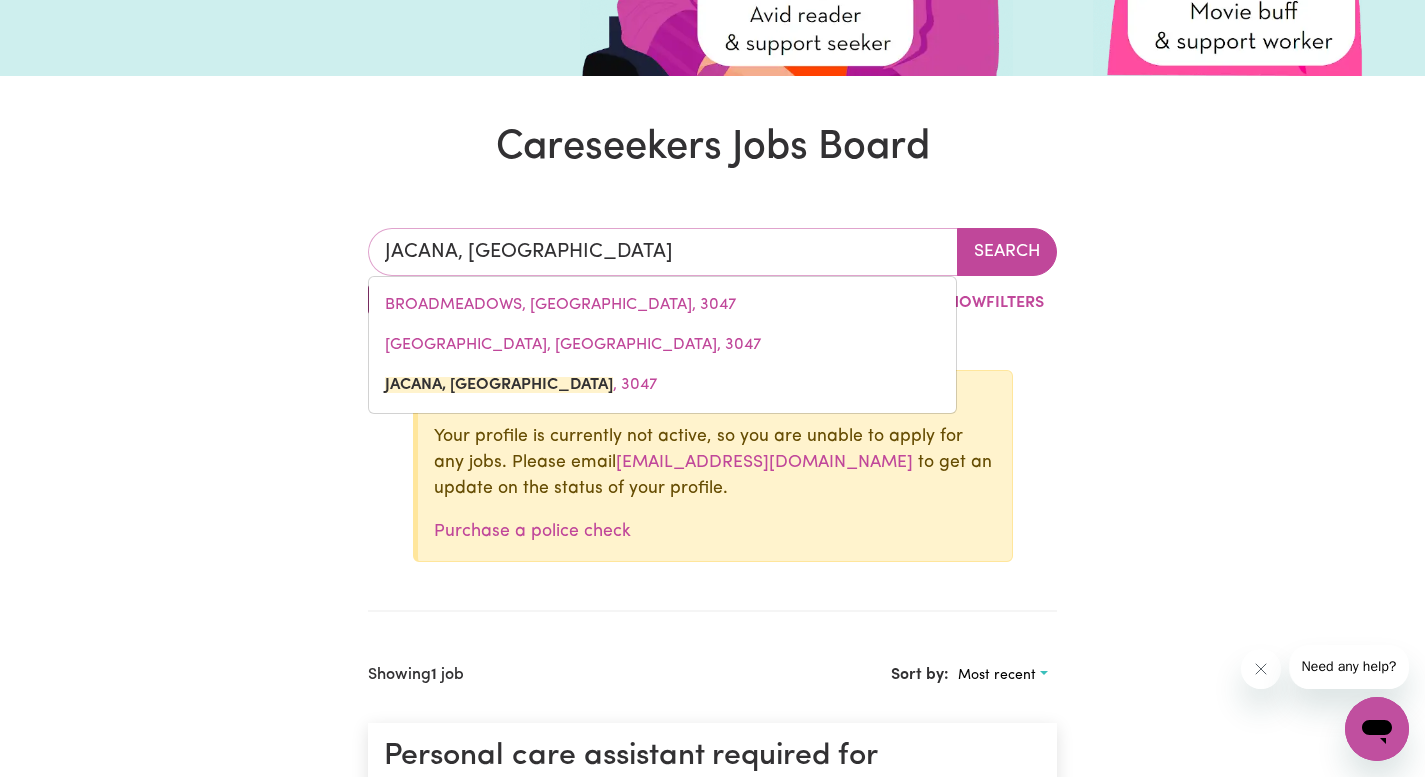 click on "JACANA, [GEOGRAPHIC_DATA]" at bounding box center [663, 252] 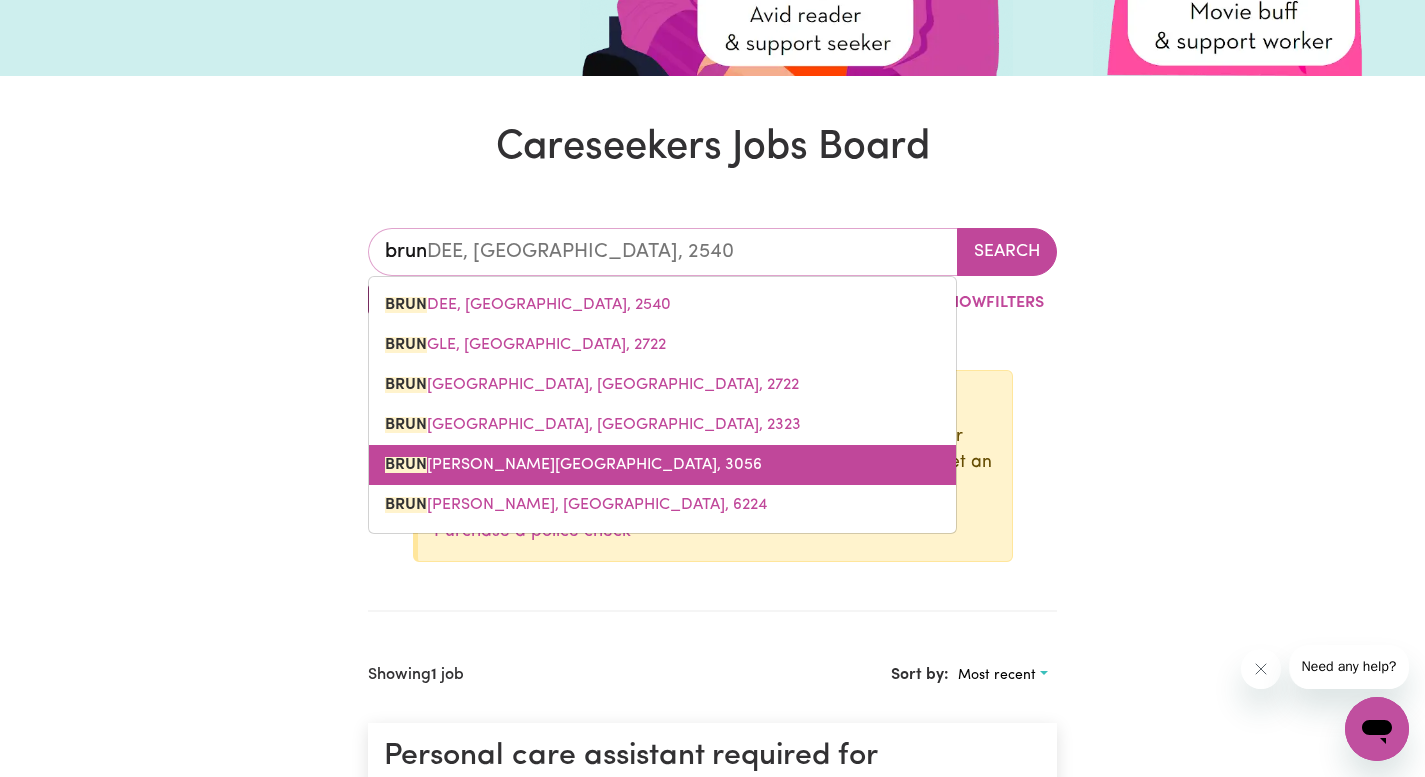 click on "BRUN [PERSON_NAME], 3056" at bounding box center [573, 465] 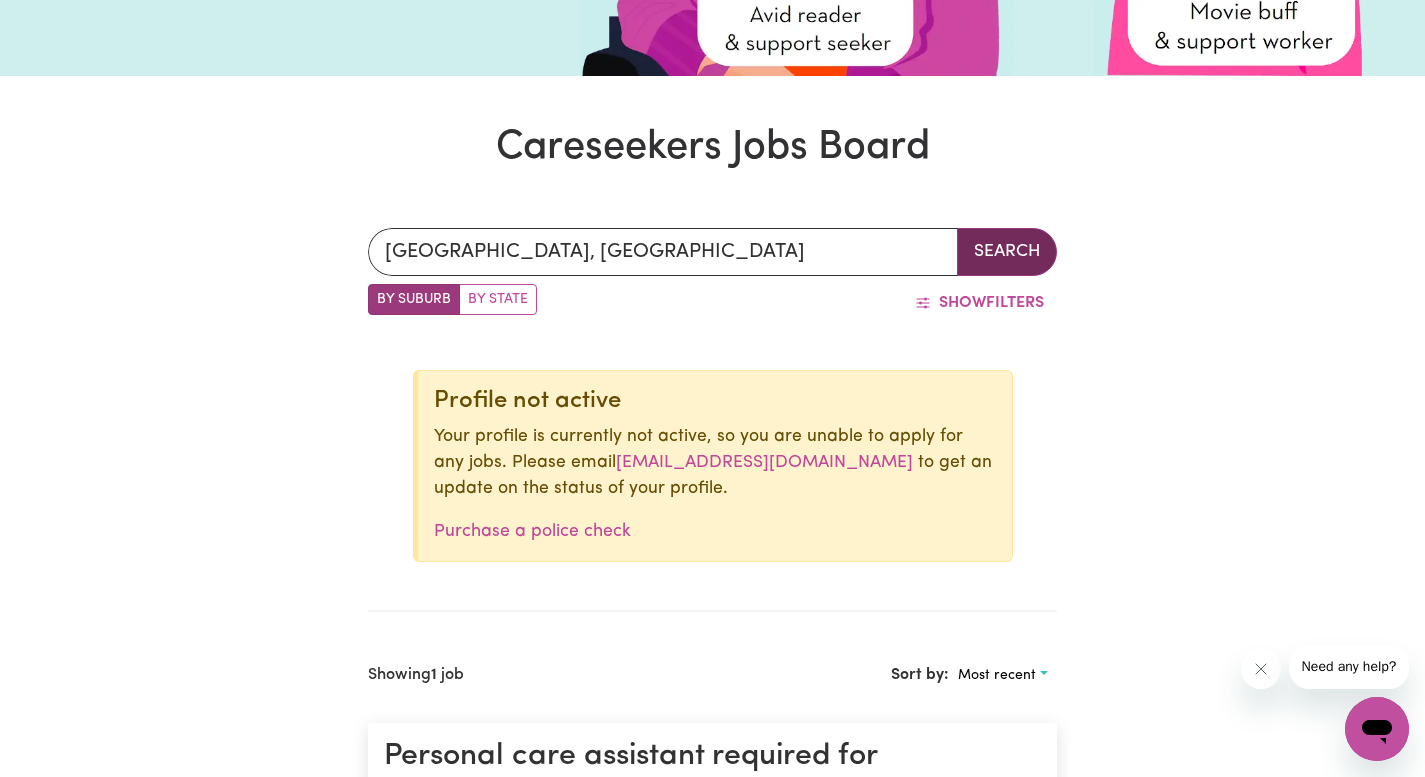 click on "Search" at bounding box center [1007, 252] 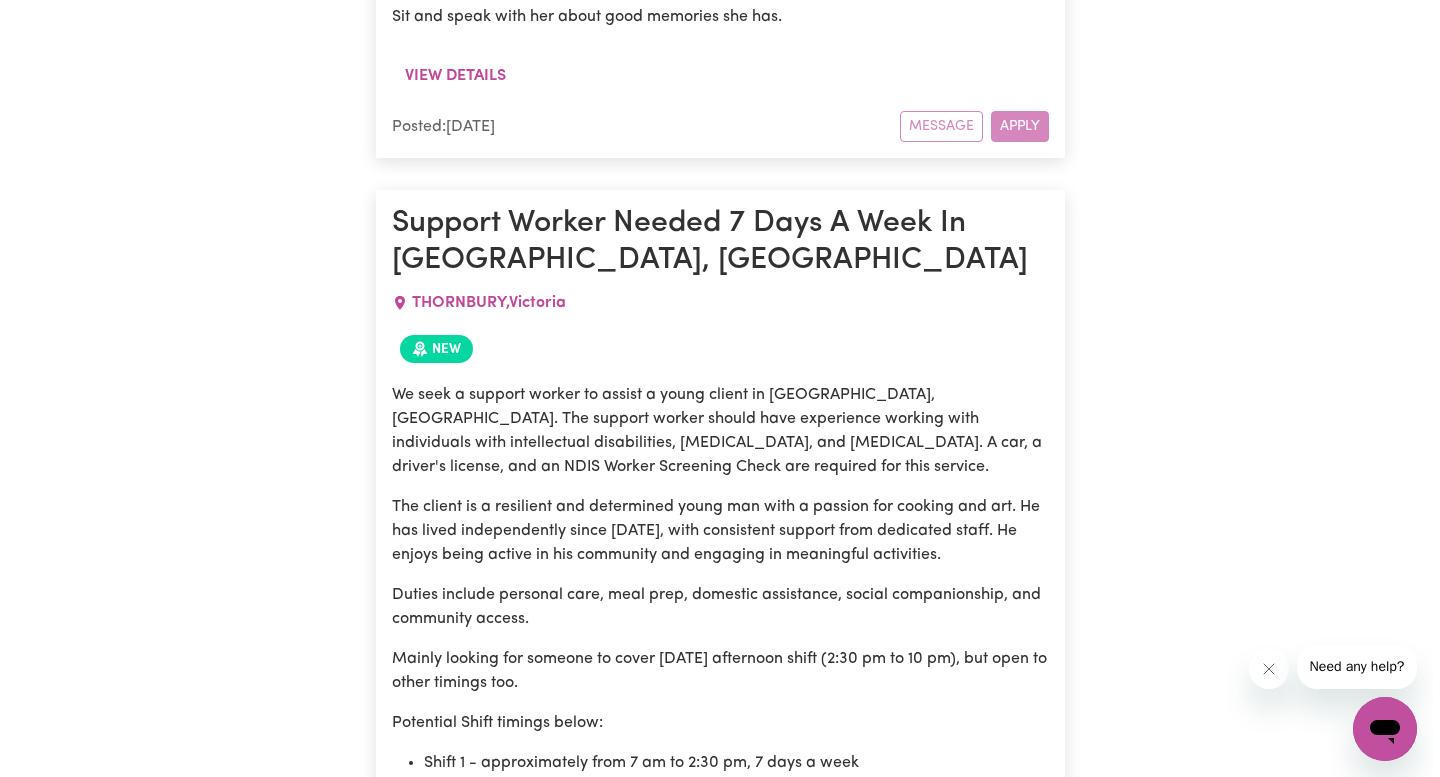 scroll, scrollTop: 4885, scrollLeft: 0, axis: vertical 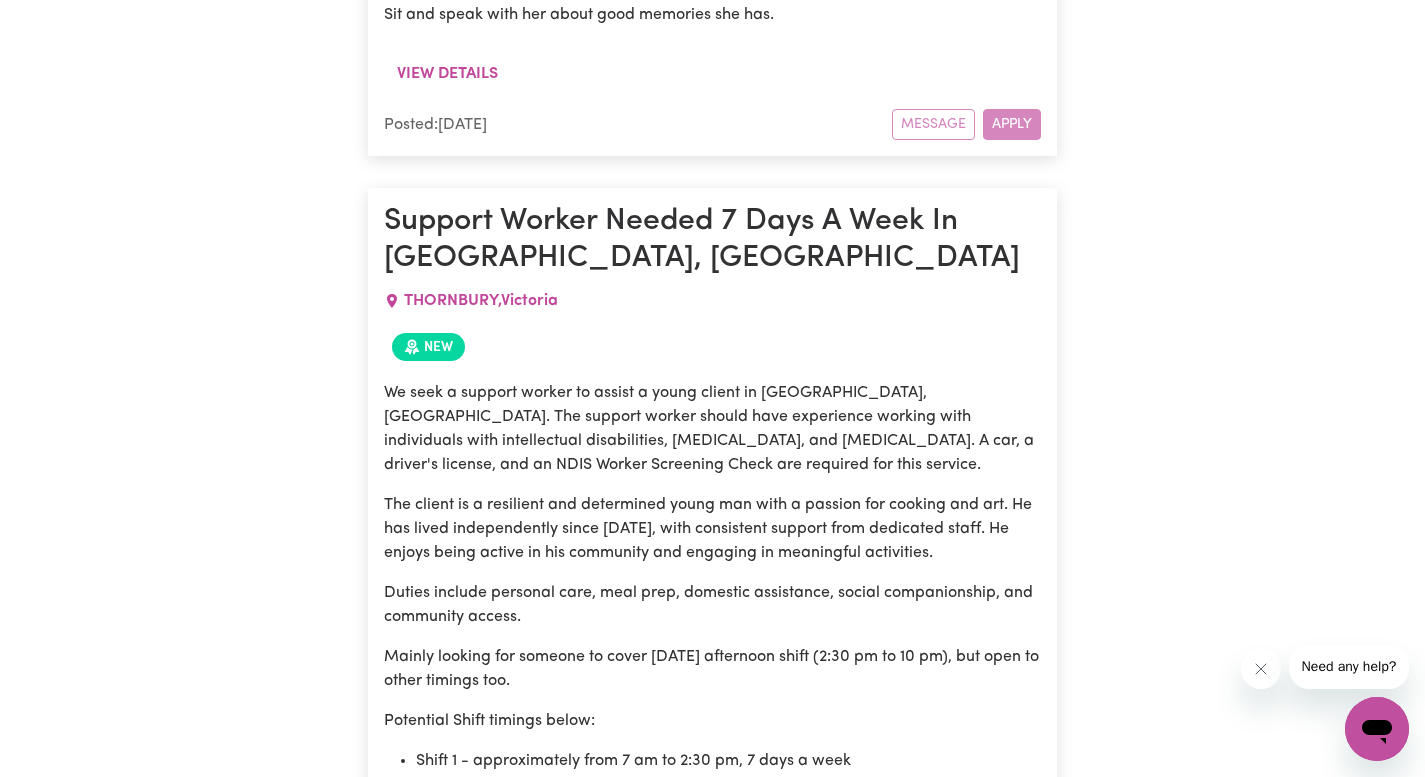 click on "Please email [PERSON_NAME][EMAIL_ADDRESS][DOMAIN_NAME] with your availability to be considered for the position. Thank you!" at bounding box center (712, 885) 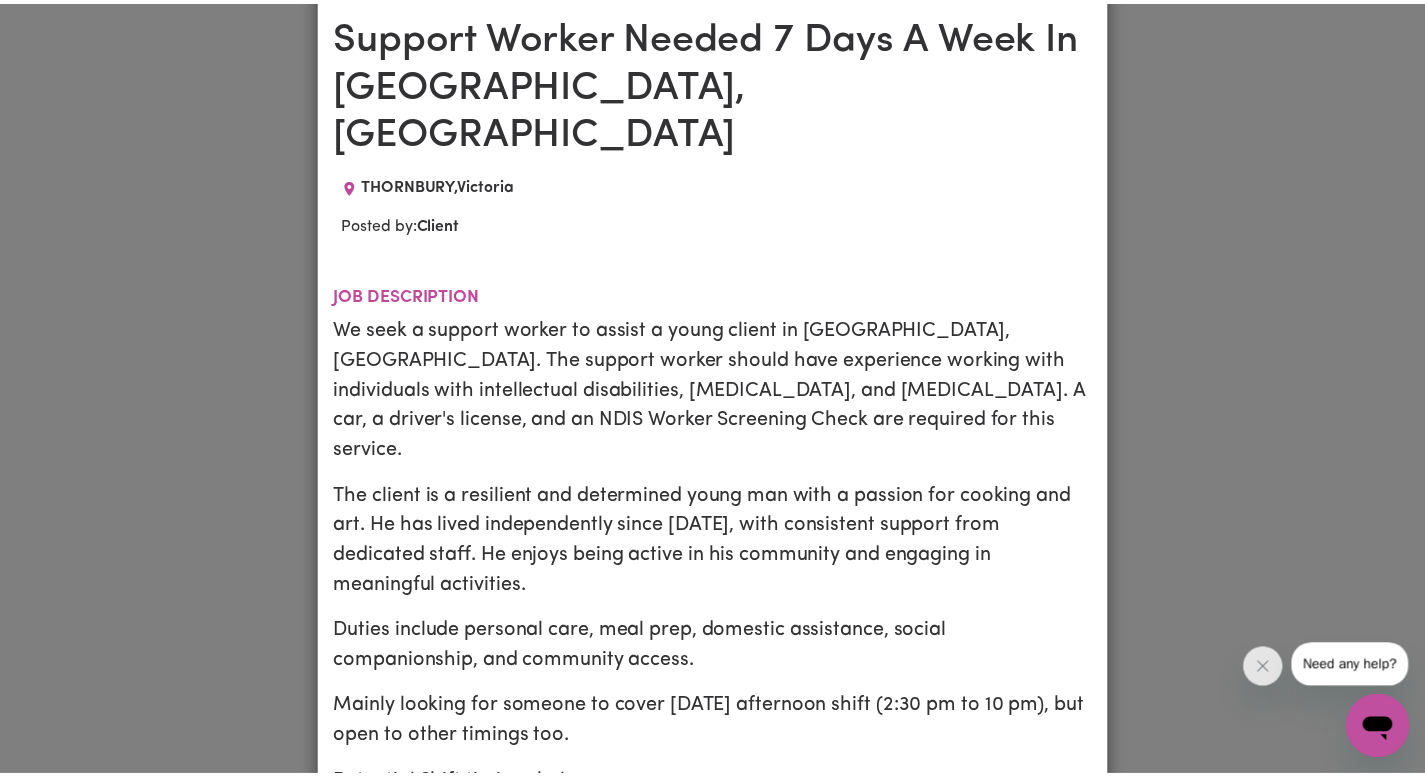 scroll, scrollTop: 0, scrollLeft: 0, axis: both 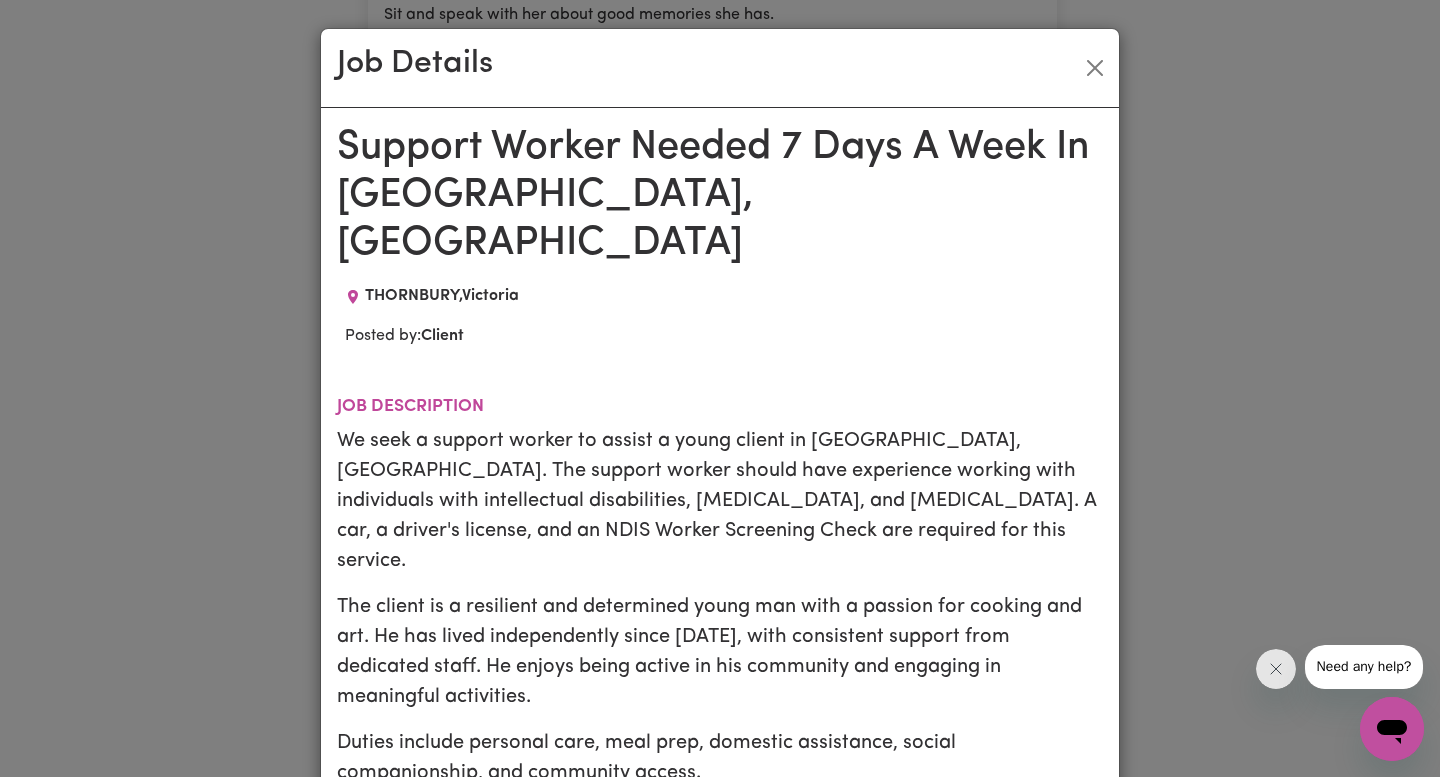 click on "Job Details Support Worker Needed 7 Days A Week In [GEOGRAPHIC_DATA][PERSON_NAME][GEOGRAPHIC_DATA] [GEOGRAPHIC_DATA][PERSON_NAME][GEOGRAPHIC_DATA] Posted by:  Client Job description We seek a support worker to assist a young client in [GEOGRAPHIC_DATA], [GEOGRAPHIC_DATA]. The support worker should have experience working with individuals with intellectual disabilities, [MEDICAL_DATA], and [MEDICAL_DATA]. A car, a driver's license, and an NDIS Worker Screening Check are required for this service. The client is a resilient and determined young man with a passion for cooking and art. He has lived independently since [DATE], with consistent support from dedicated staff. He enjoys being active in his community and engaging in meaningful activities. Duties include personal care, meal prep, domestic assistance, social companionship, and community access. Mainly looking for someone to cover [DATE] afternoon shift (2:30 pm to 10 pm), but open to other timings too. Potential Shift timings below: Shift 1 - approximately from 7 am to 2:30 pm, 7 days a week Experience required Disability support - Adult Meal prep N/A" at bounding box center (720, 388) 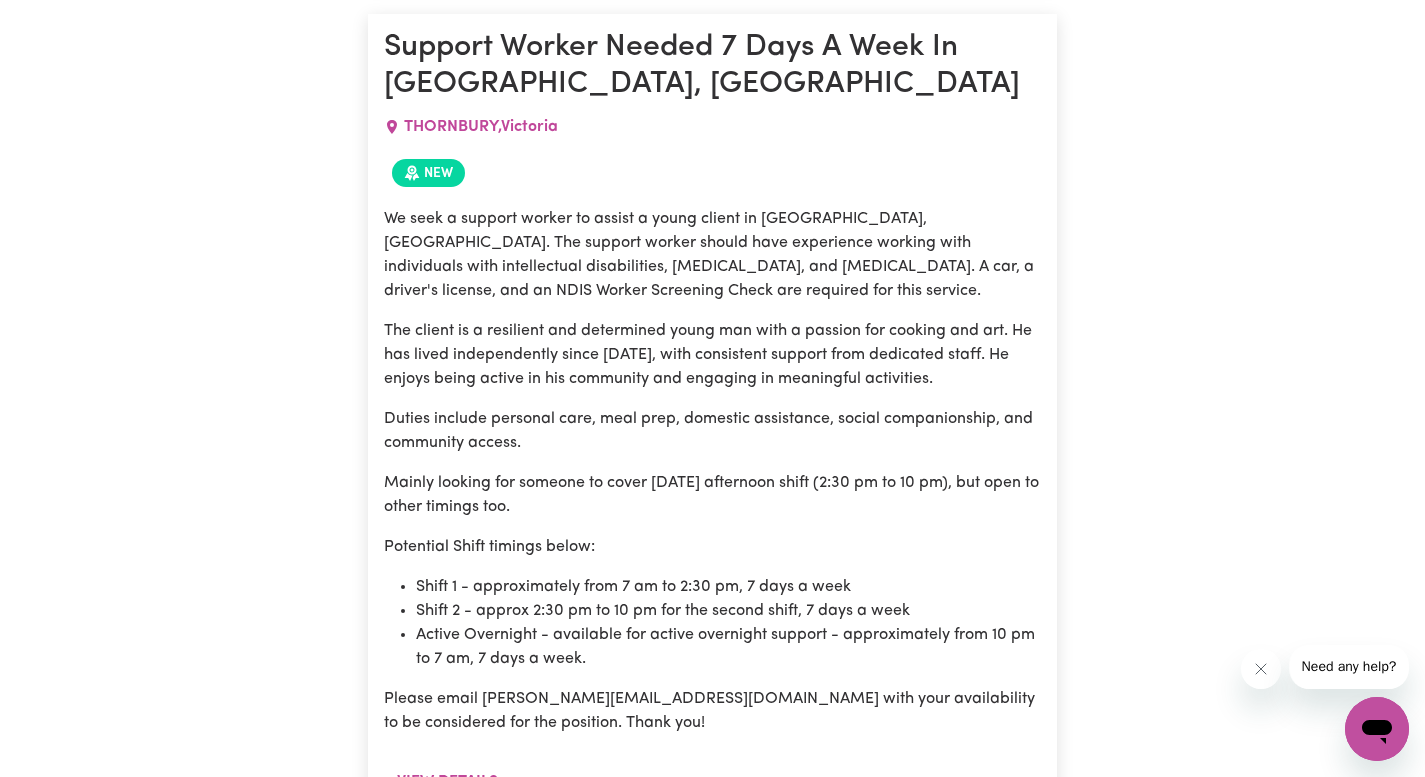 scroll, scrollTop: 5060, scrollLeft: 0, axis: vertical 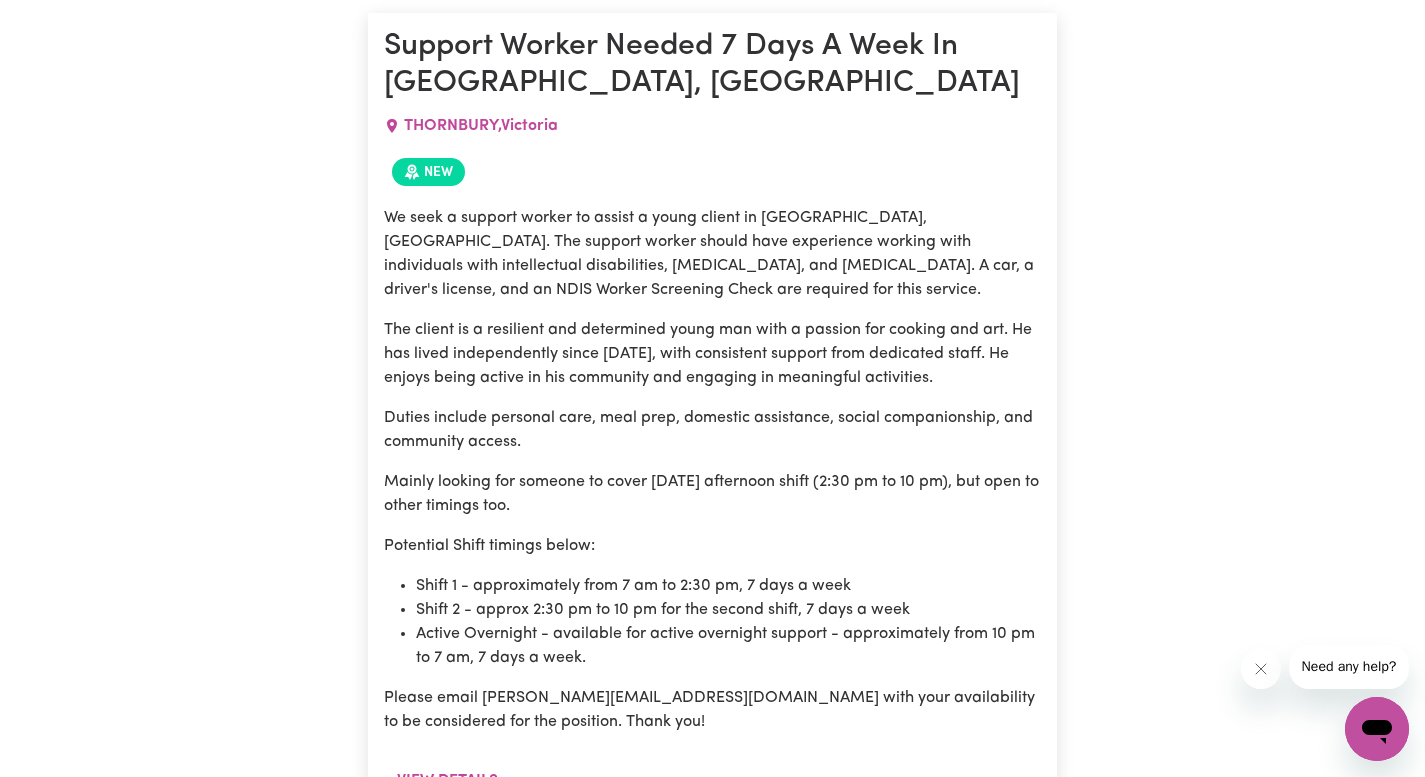 click on "Message Apply" at bounding box center (966, 831) 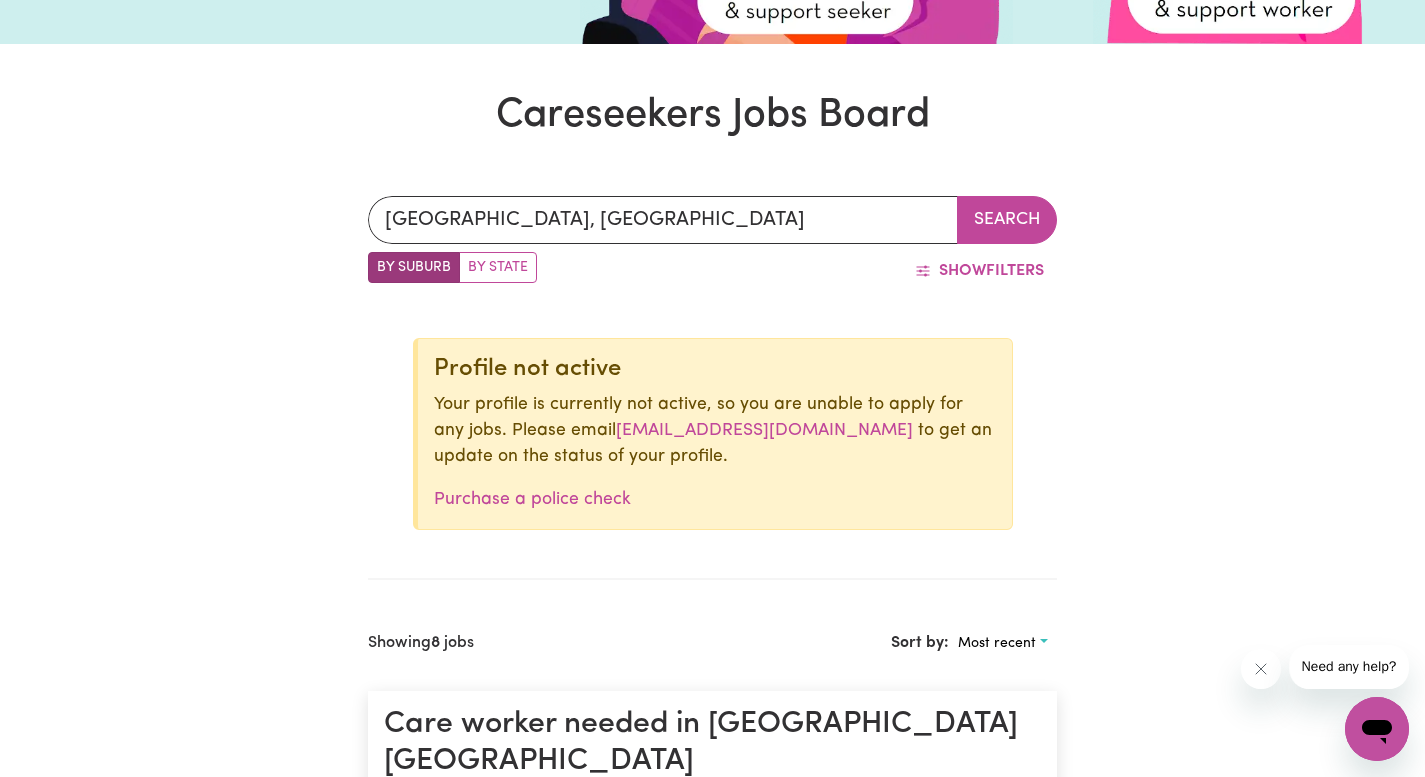 scroll, scrollTop: 517, scrollLeft: 0, axis: vertical 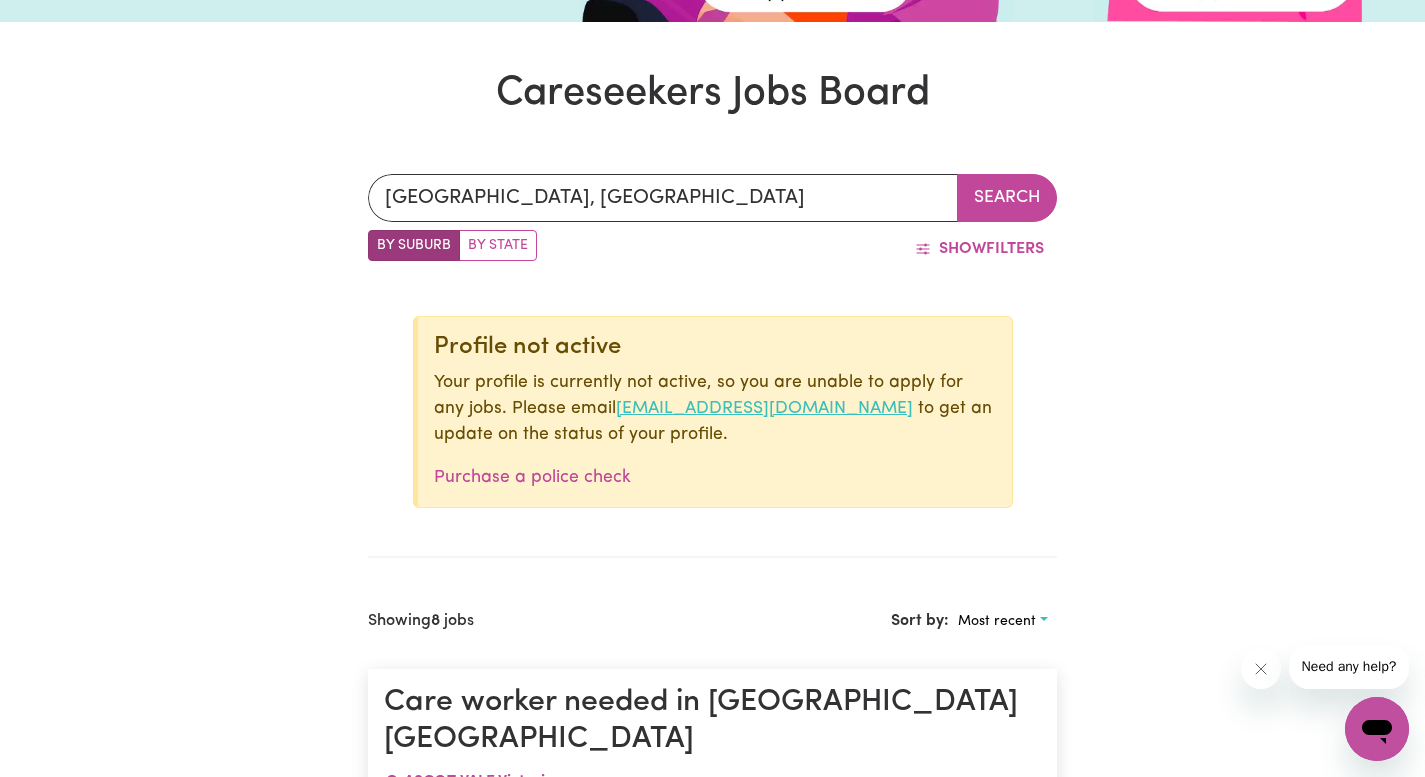 click on "[EMAIL_ADDRESS][DOMAIN_NAME]" at bounding box center (764, 408) 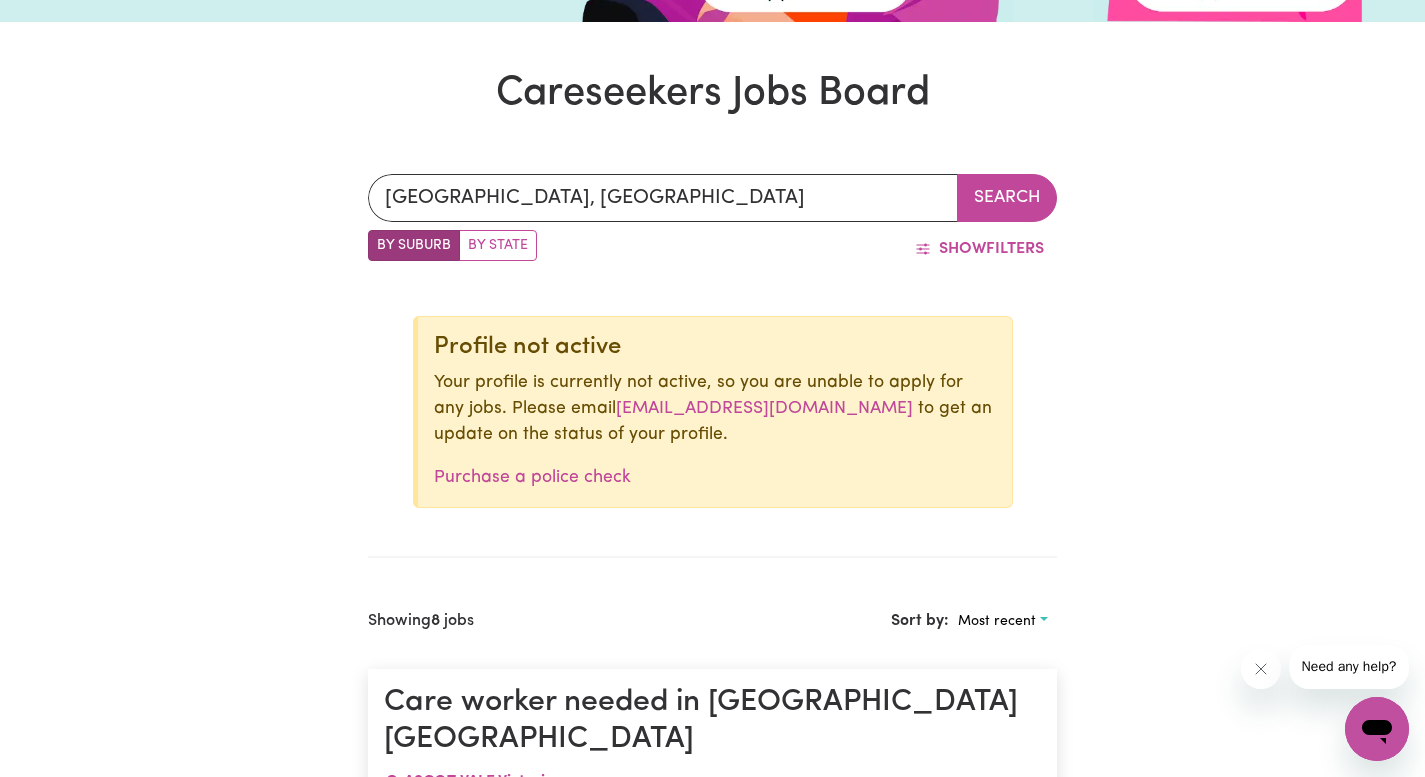 click on "[GEOGRAPHIC_DATA], [GEOGRAPHIC_DATA] Search By Suburb By State Show  Filters Profile not active Your profile is currently not active, so you are unable to apply for any jobs. Please email  [EMAIL_ADDRESS][DOMAIN_NAME]   to get an update on the status of your profile. Purchase a police check Showing  8   jobs Sort by:  Most recent Nearest Most recent Care worker needed in [GEOGRAPHIC_DATA] [GEOGRAPHIC_DATA] [GEOGRAPHIC_DATA] ,  [GEOGRAPHIC_DATA] $ 50 /hr We are looking for a support worker to assit with domestic assistance, cleaning, cooking/meal prep, social companionship and community access.  Must be able to speak Vietanmese.  Shifts are 3-4 hours per week, days to be discussed. View details Posted:  [DATE] Message Apply [DEMOGRAPHIC_DATA] Support Worker Needed In [GEOGRAPHIC_DATA], [GEOGRAPHIC_DATA] ASCOT [PERSON_NAME][GEOGRAPHIC_DATA] I’m seeking a compassionate and reliable [DEMOGRAPHIC_DATA] support worker based in or near [GEOGRAPHIC_DATA], [GEOGRAPHIC_DATA], to provide companionship and practical support.  Please email [PERSON_NAME][EMAIL_ADDRESS][DOMAIN_NAME] with your availability. View details Posted:  [DATE] Message Apply ,  New" at bounding box center [712, 3067] 